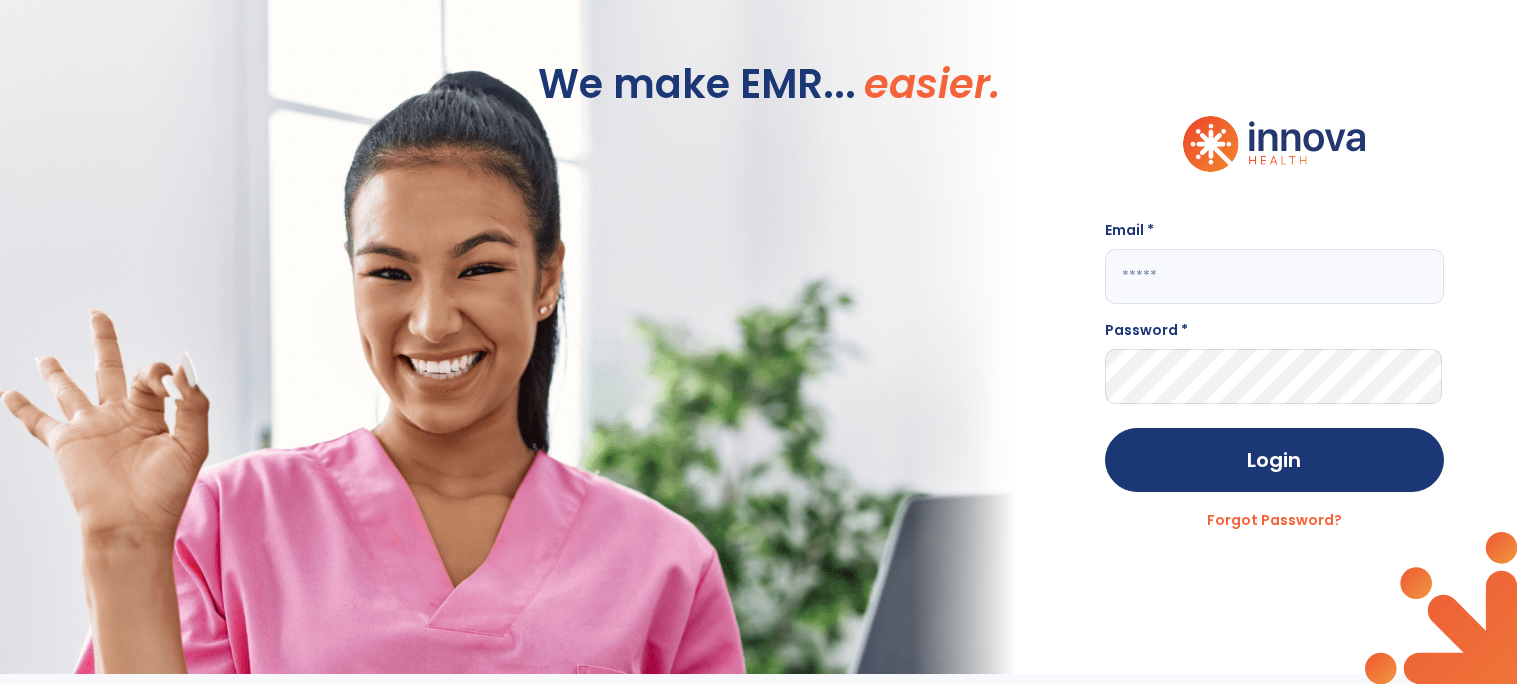 scroll, scrollTop: 0, scrollLeft: 0, axis: both 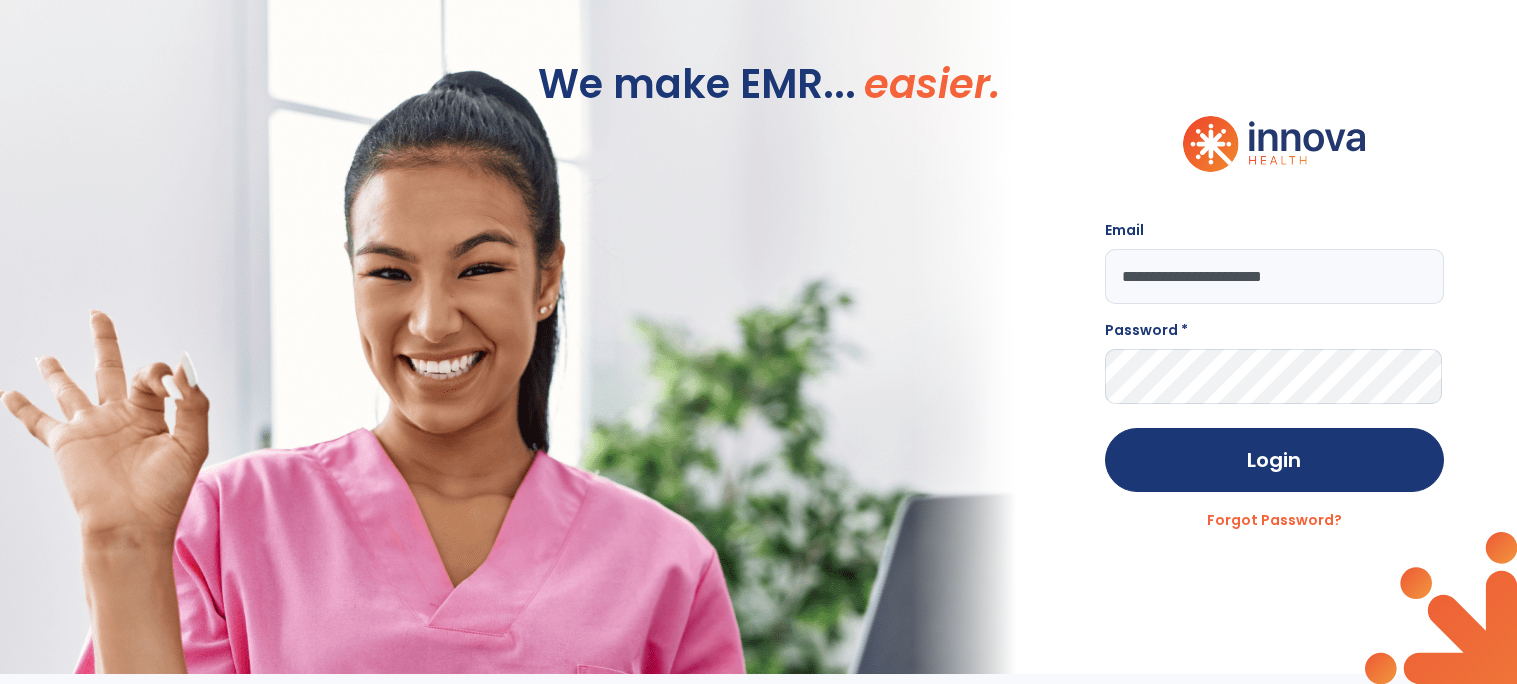 type on "**********" 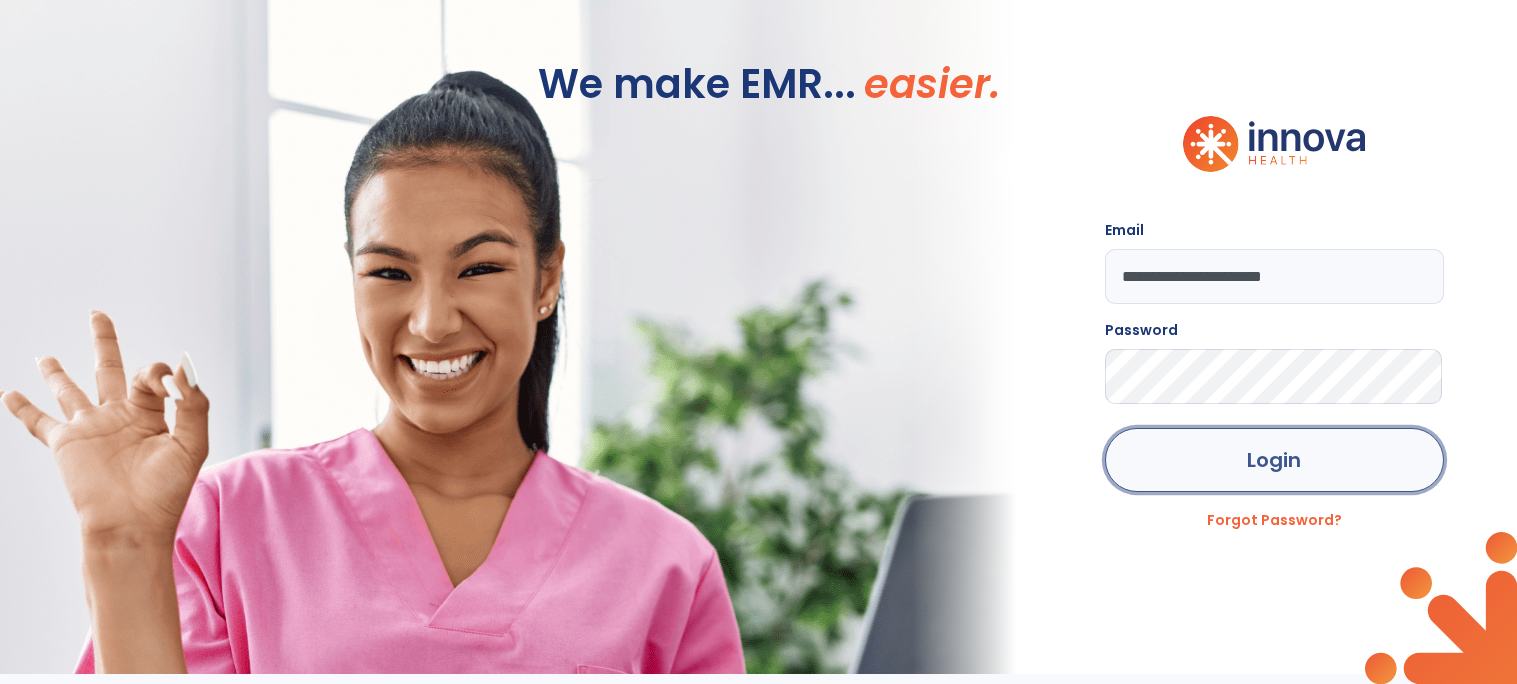 click on "Login" 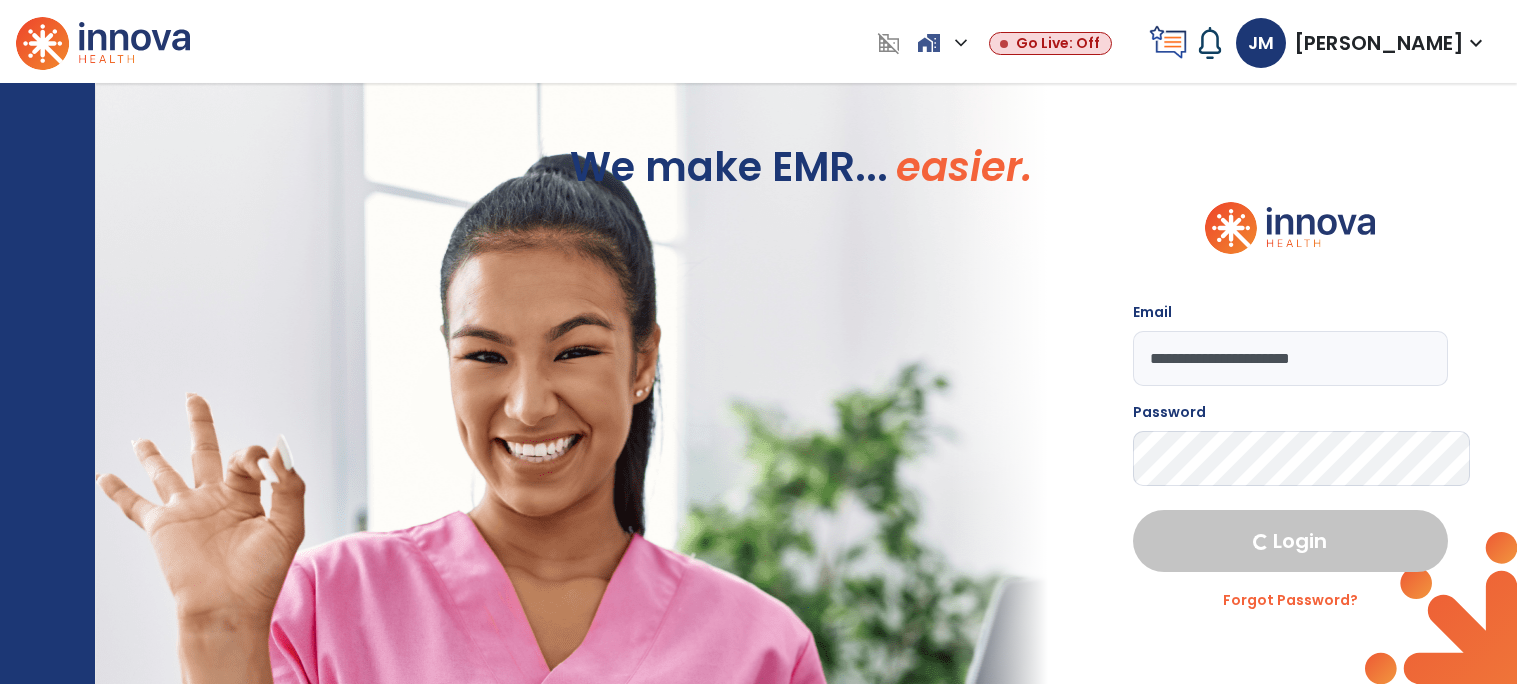select on "****" 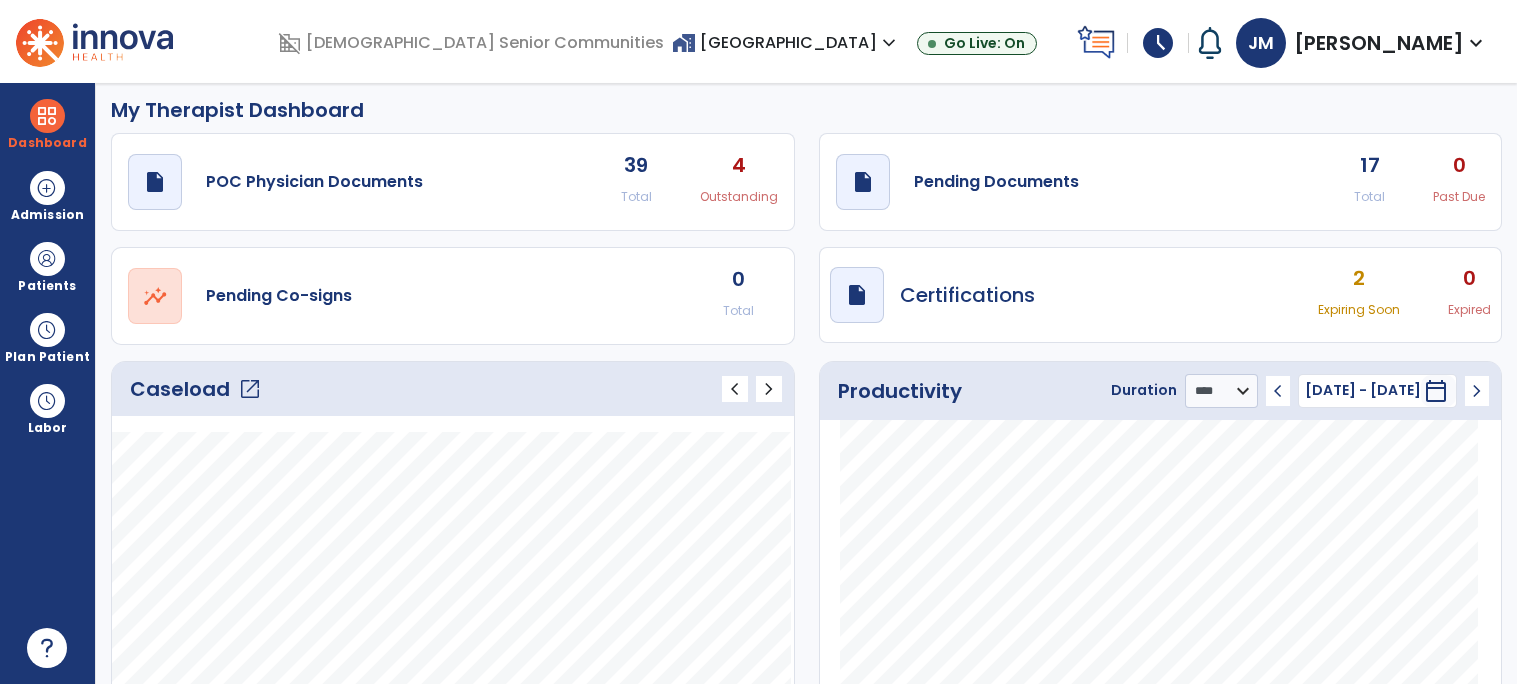 scroll, scrollTop: 0, scrollLeft: 0, axis: both 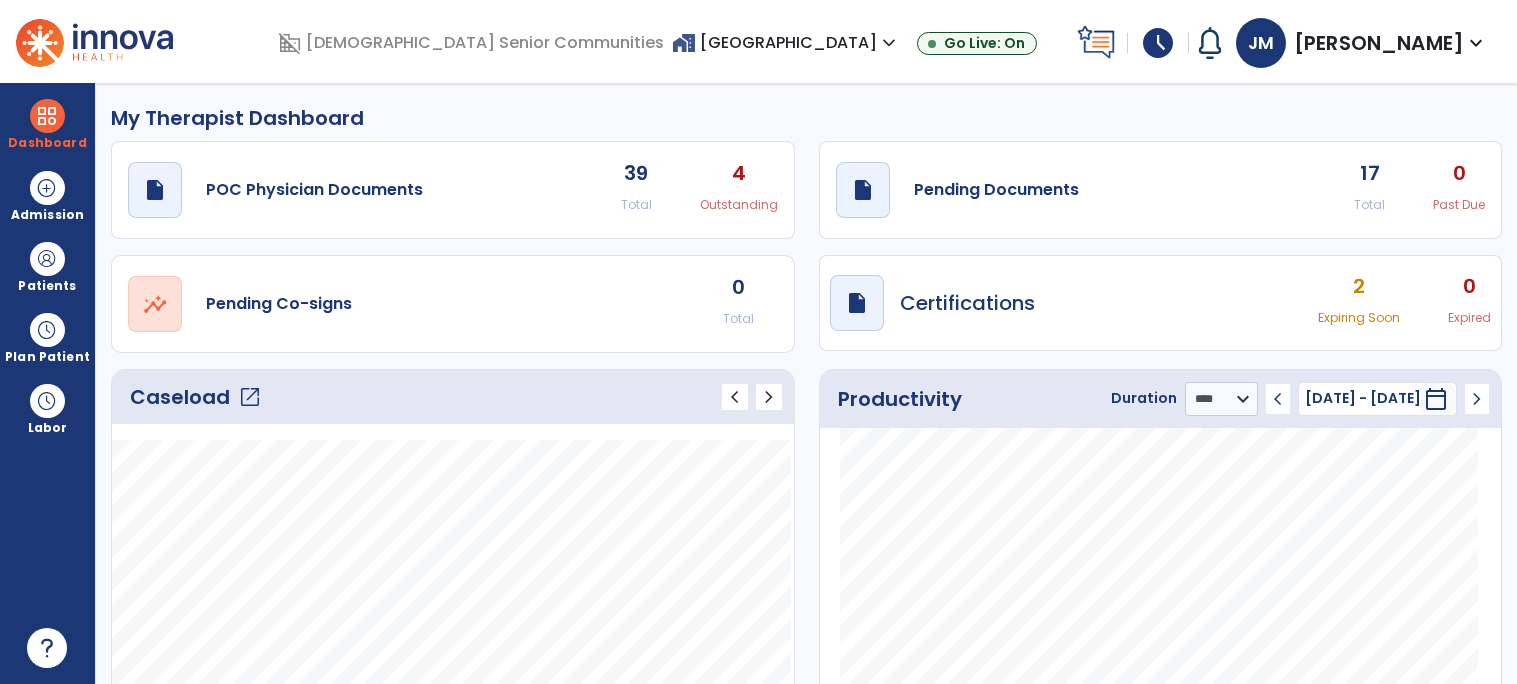 click on "Caseload   open_in_new" 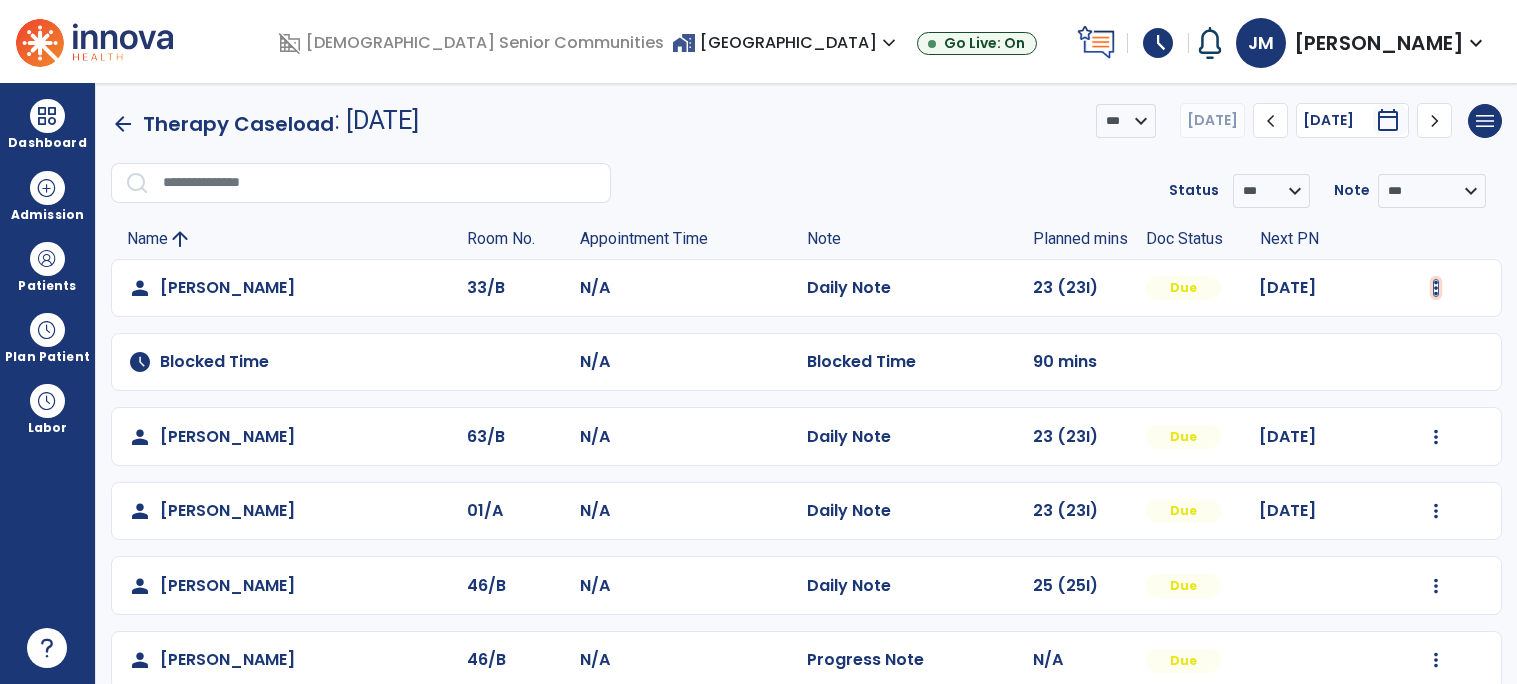 click at bounding box center (1436, 288) 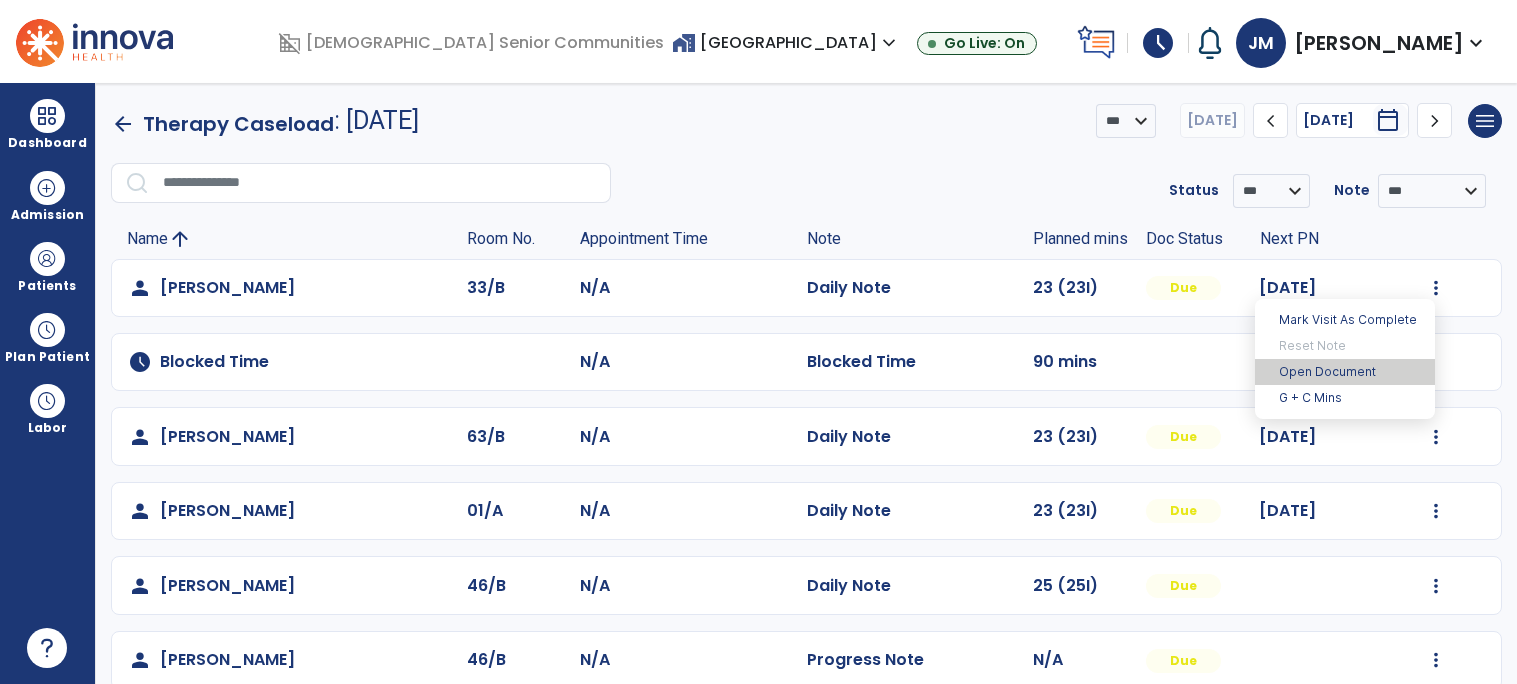 click on "Open Document" at bounding box center (1345, 372) 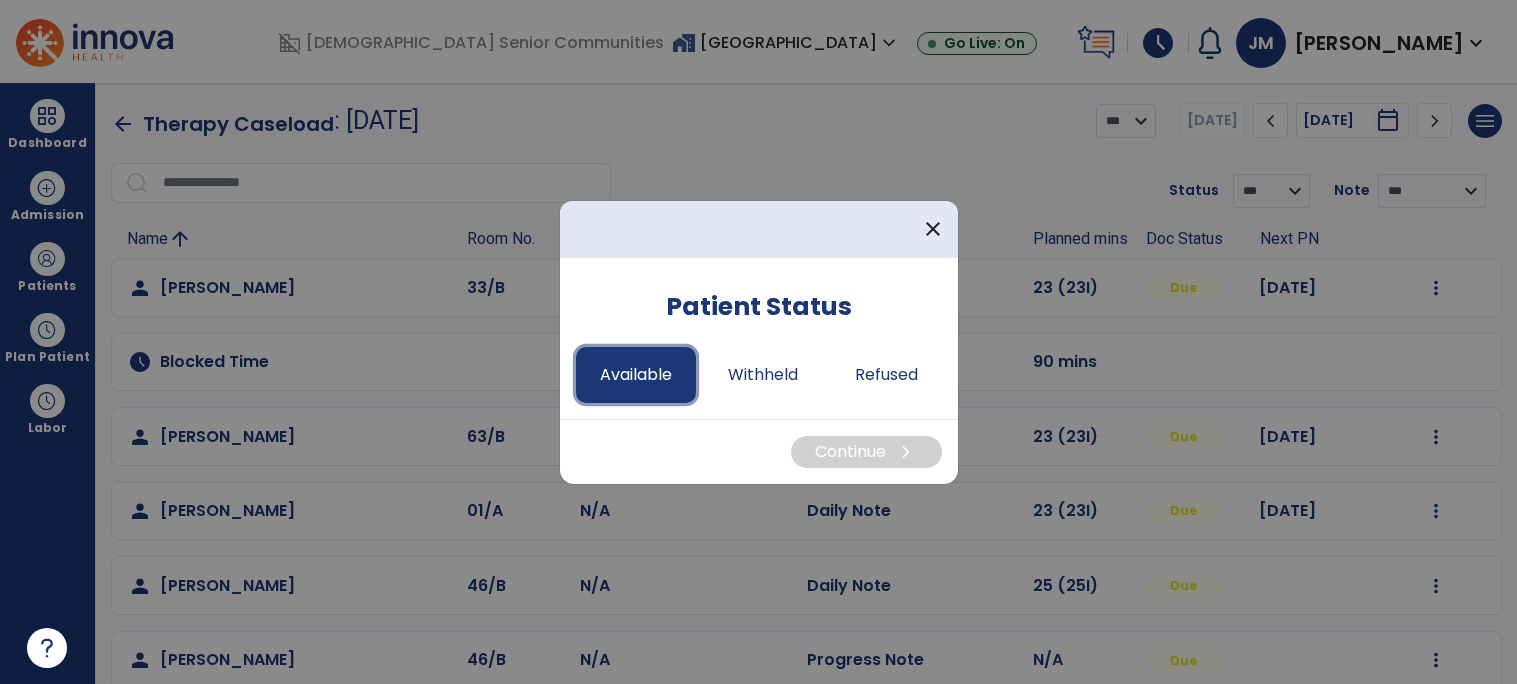 click on "Available" at bounding box center (636, 375) 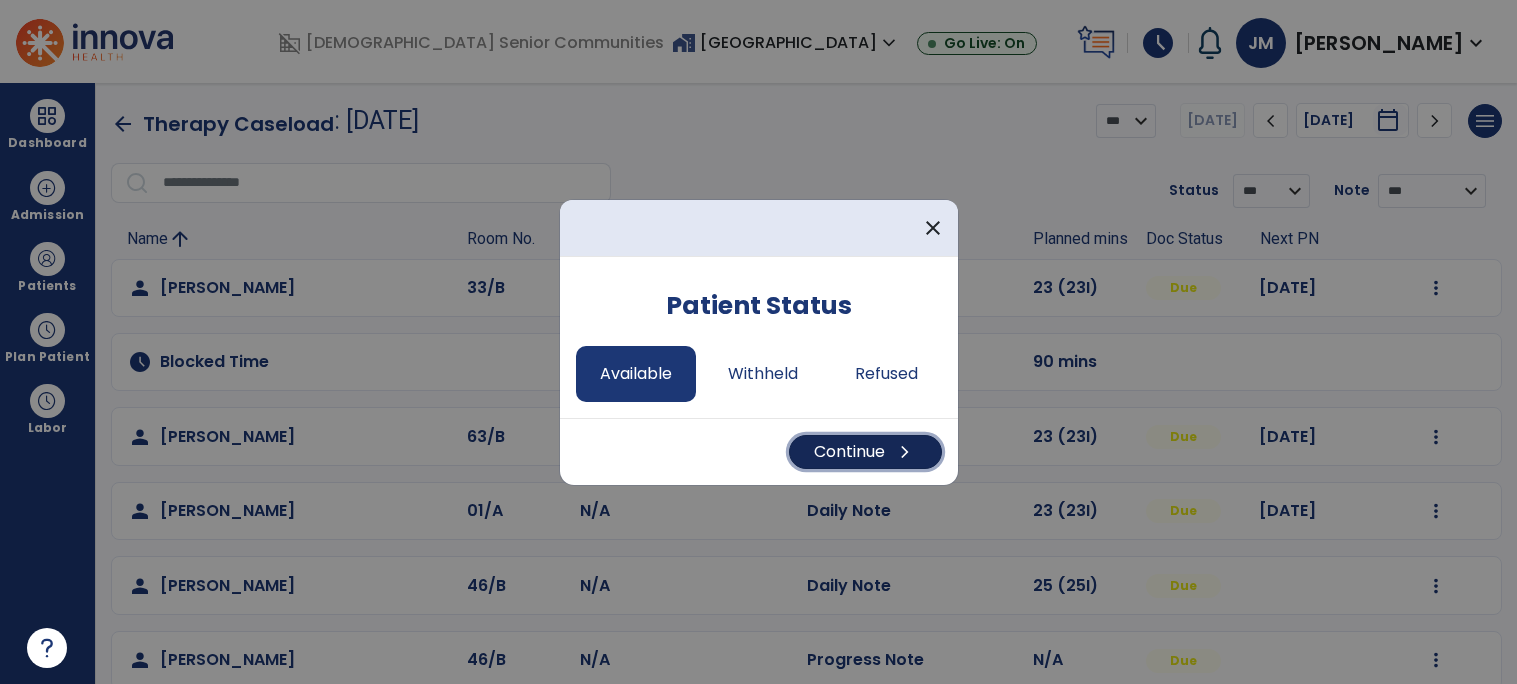 click on "Continue   chevron_right" at bounding box center (865, 452) 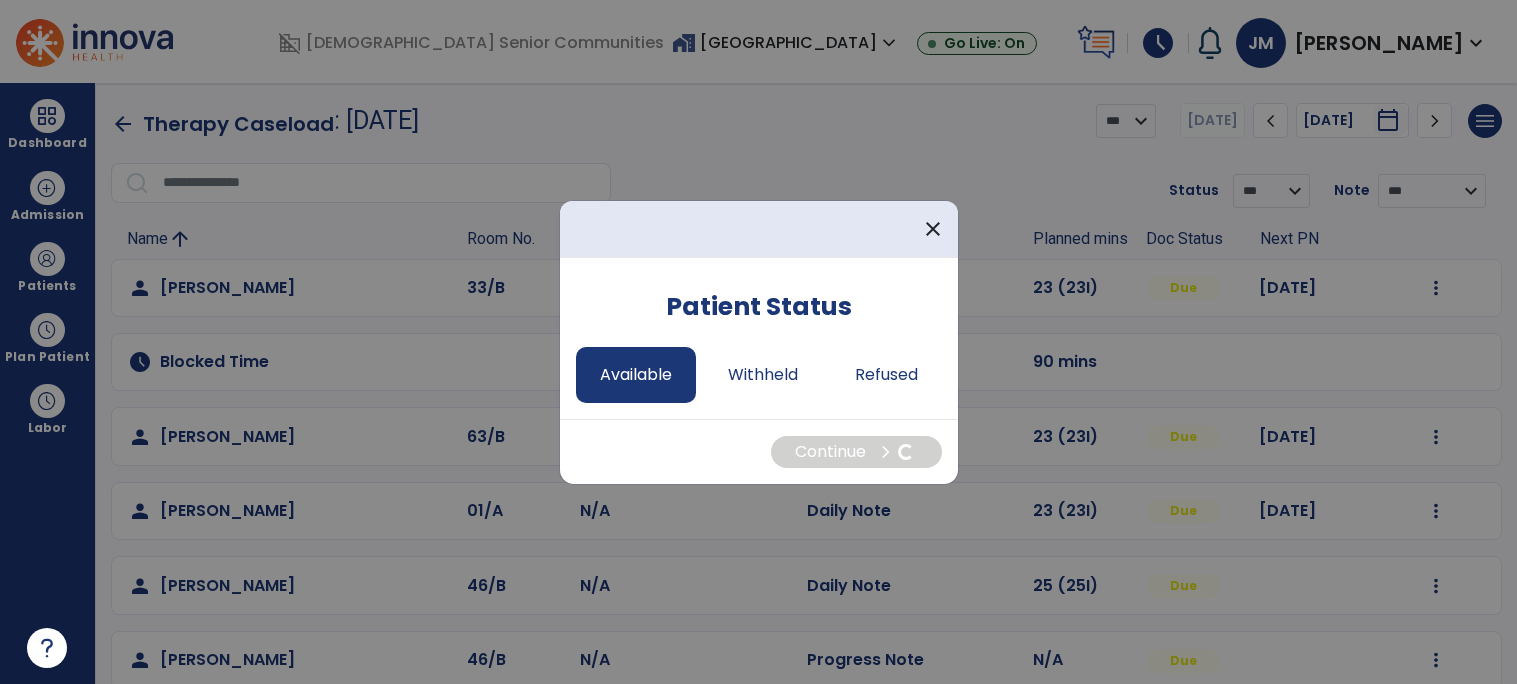 select on "*" 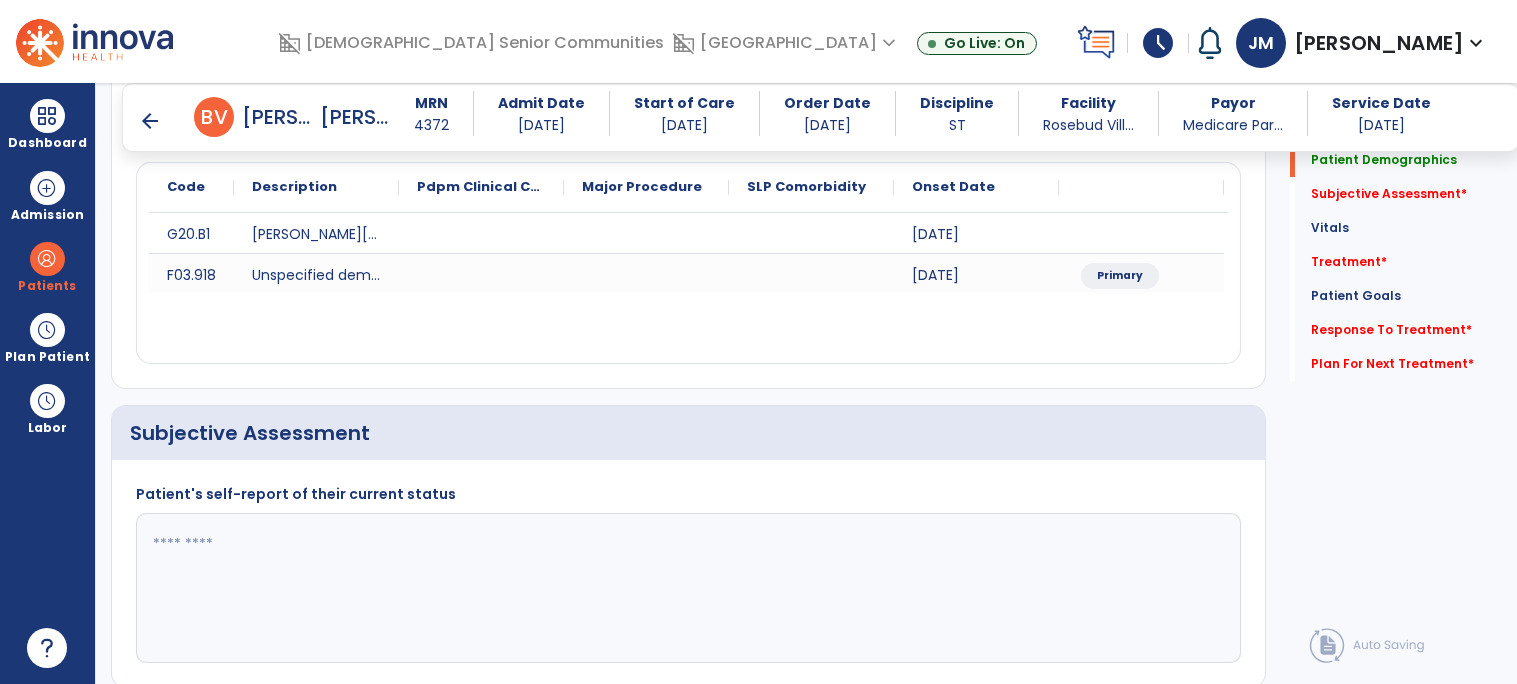 scroll, scrollTop: 359, scrollLeft: 0, axis: vertical 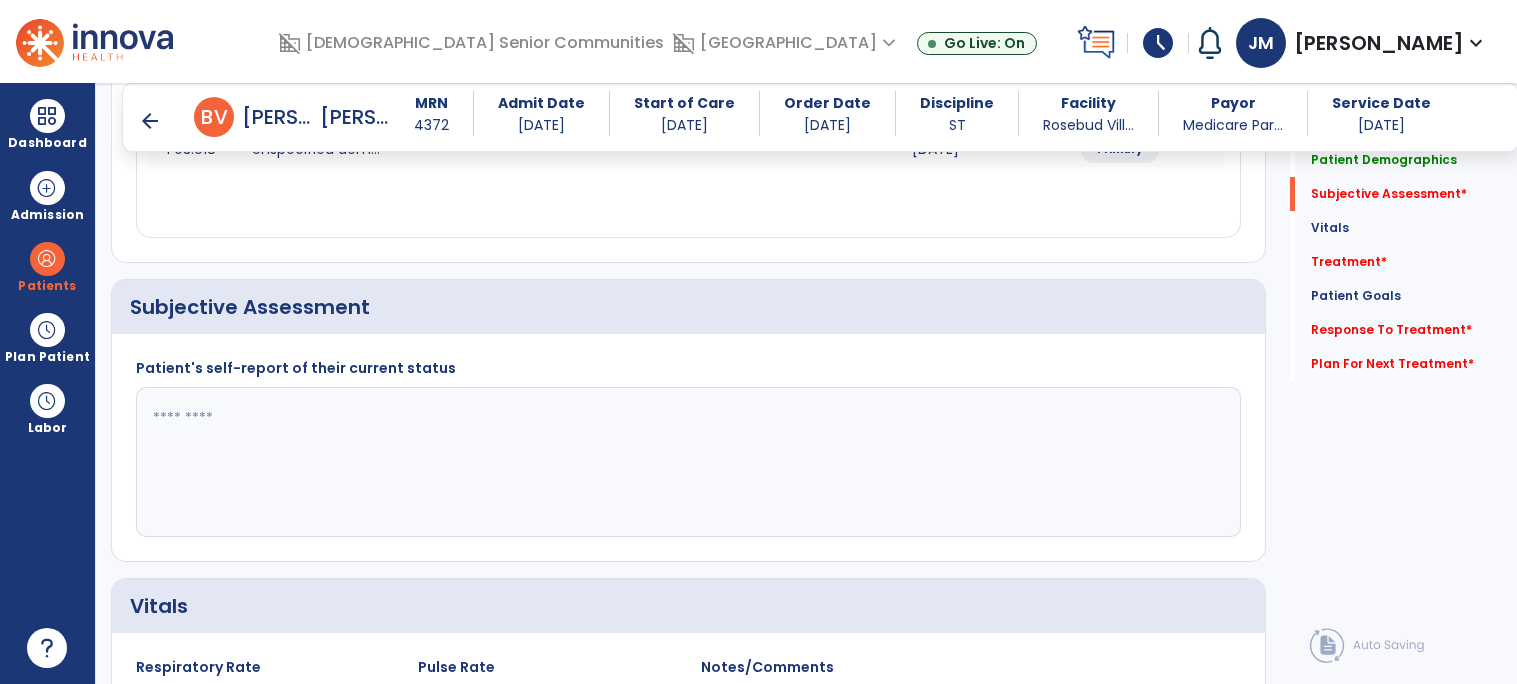 click 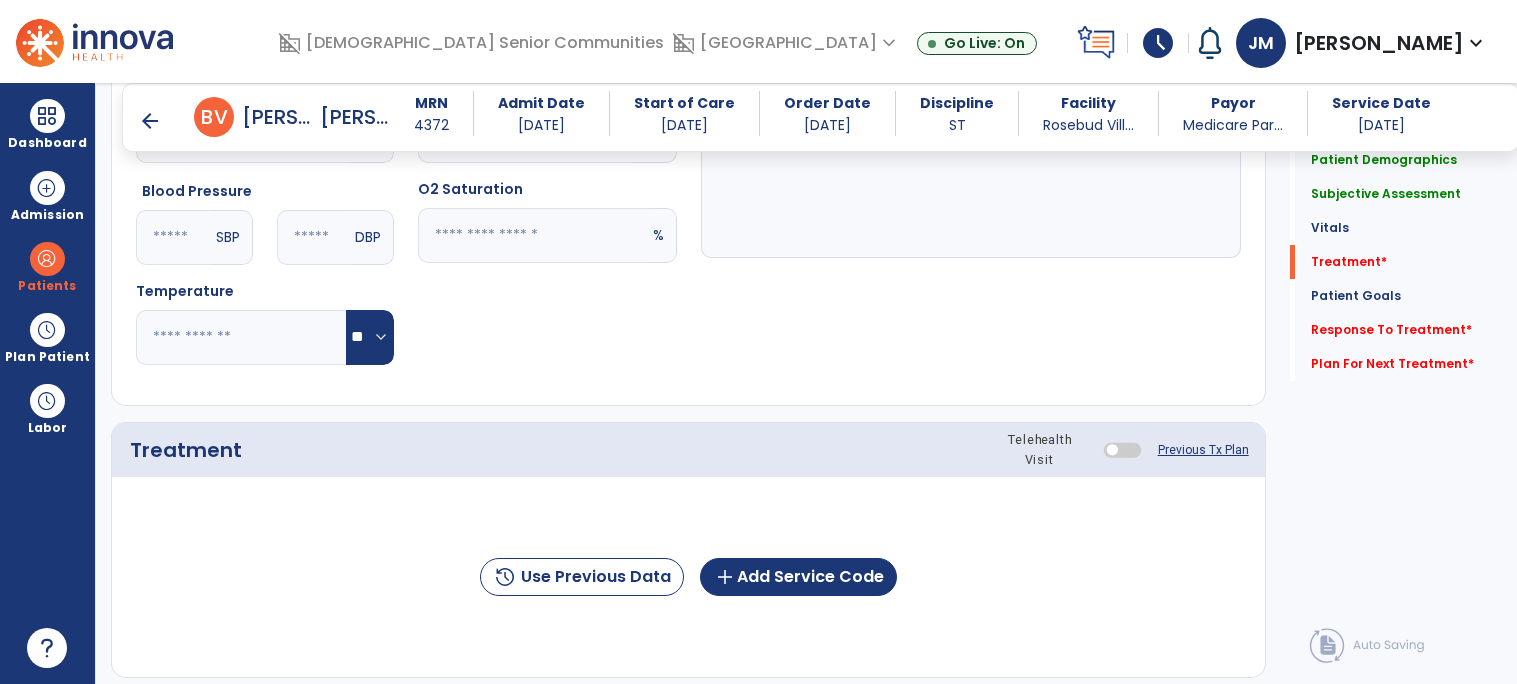 scroll, scrollTop: 1079, scrollLeft: 0, axis: vertical 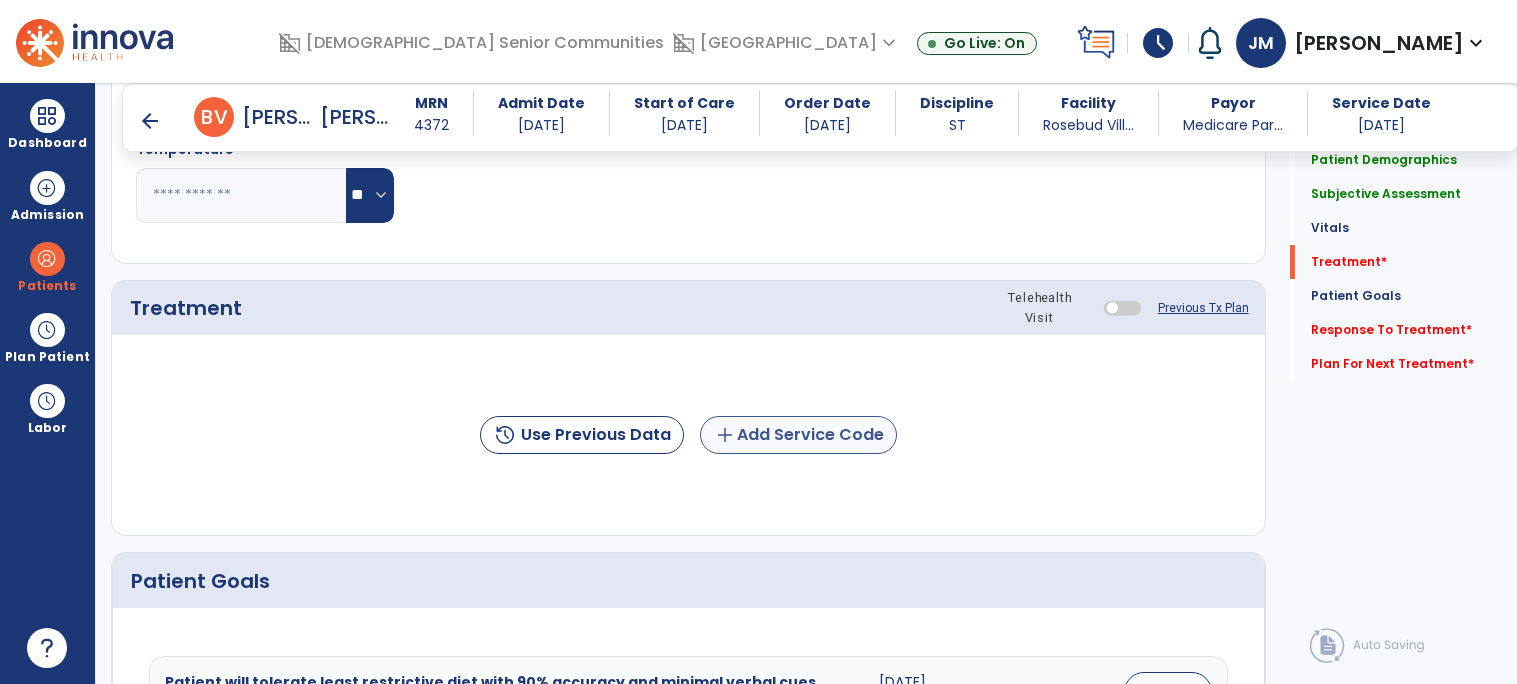 type on "**********" 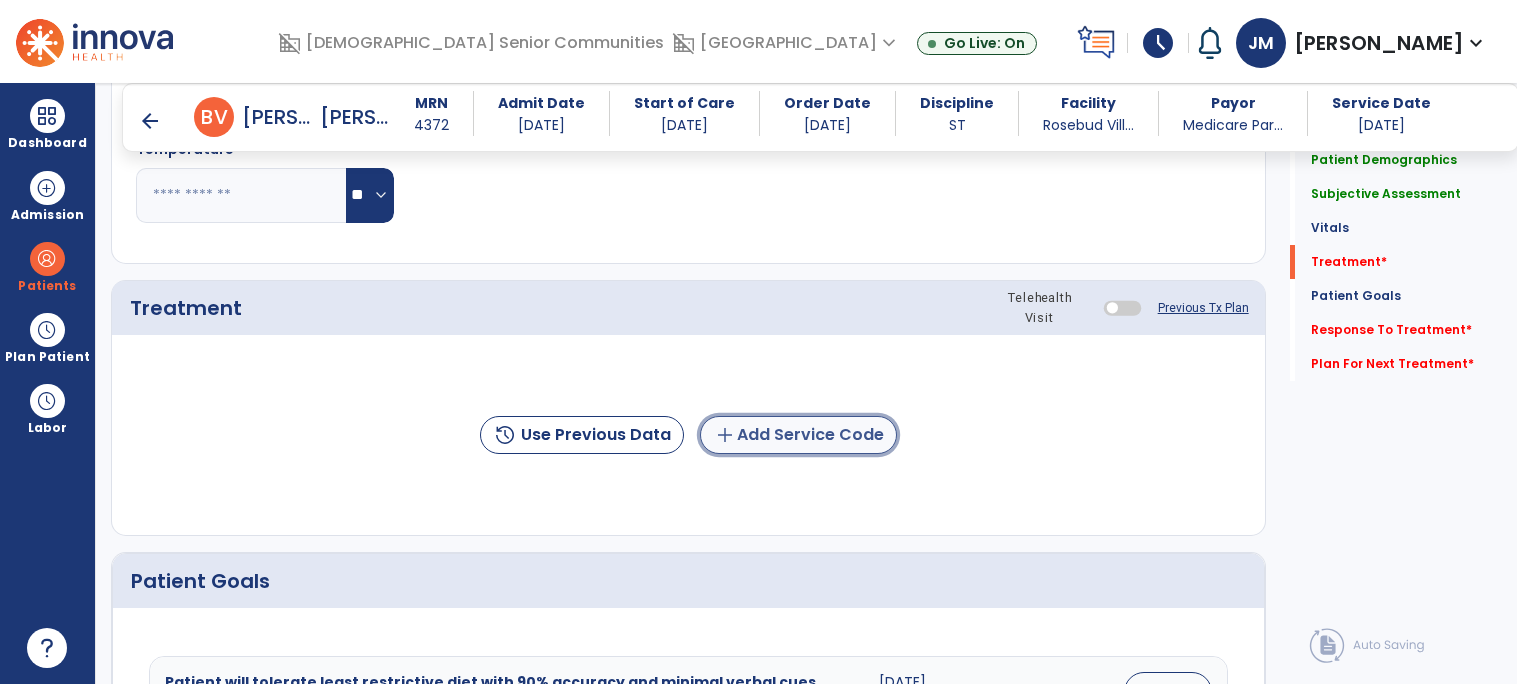 click on "add  Add Service Code" 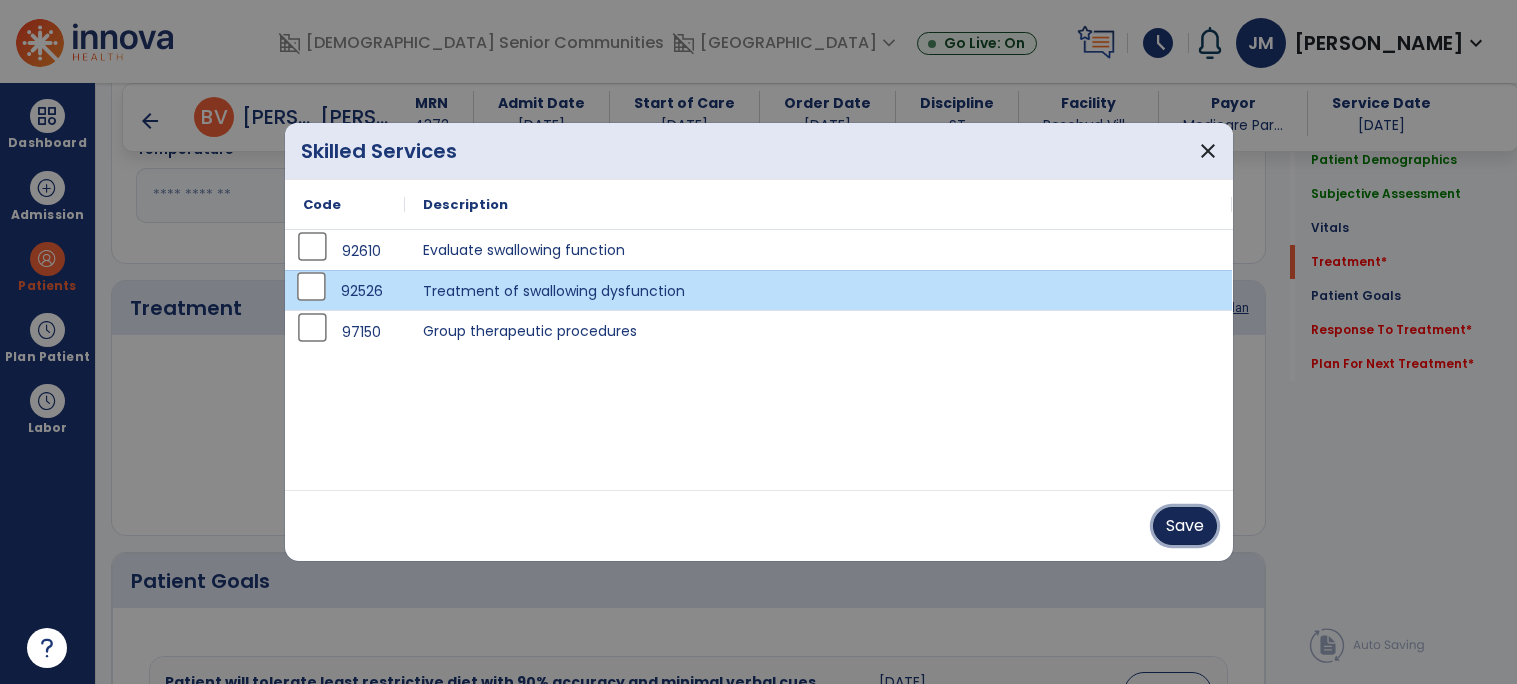 click on "Save" at bounding box center [1185, 526] 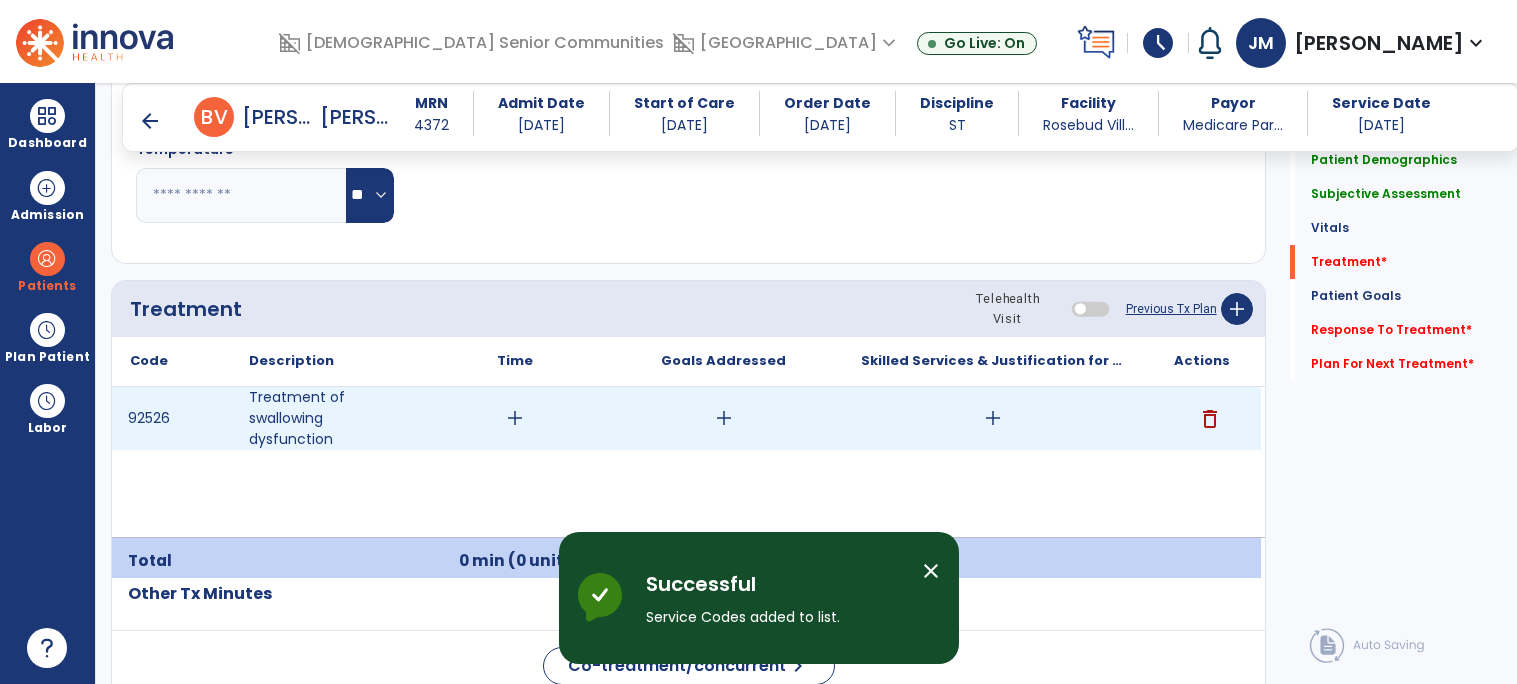 click on "add" at bounding box center (515, 418) 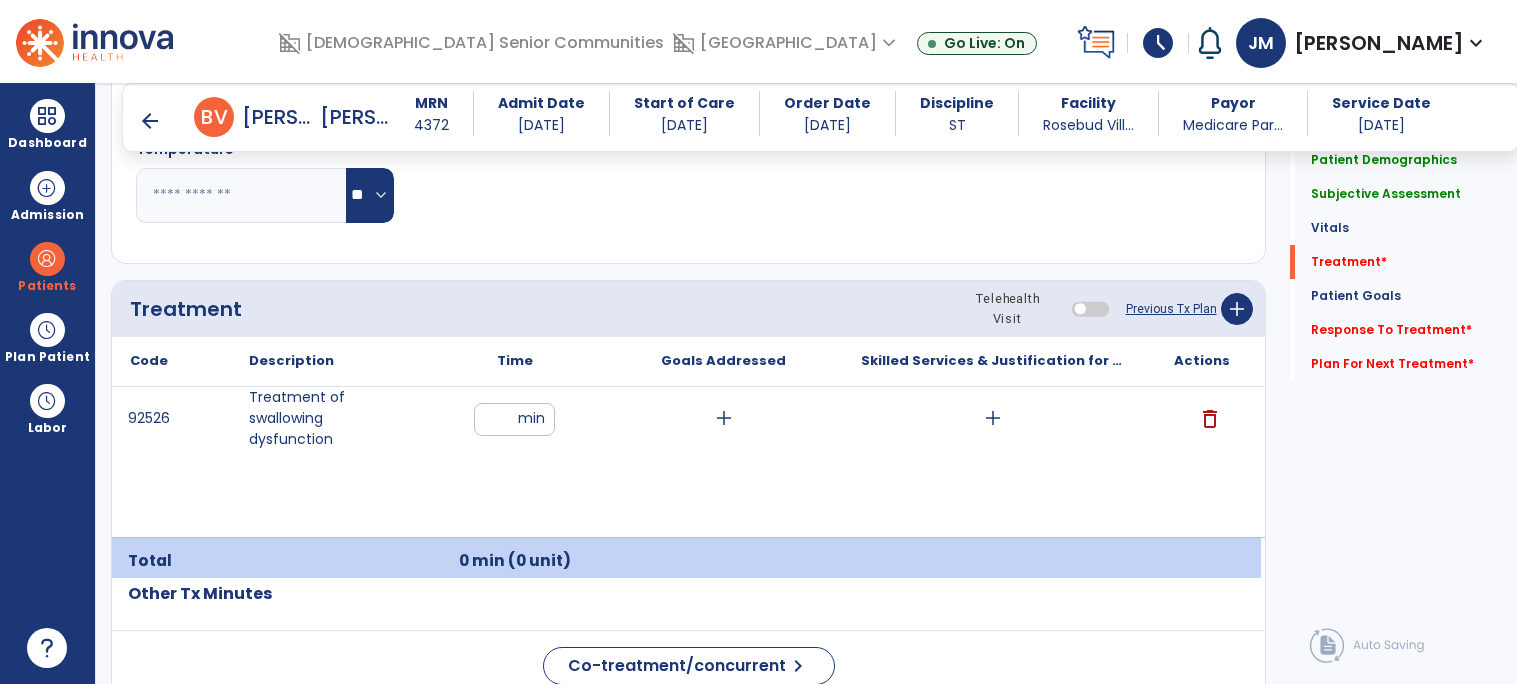 type on "**" 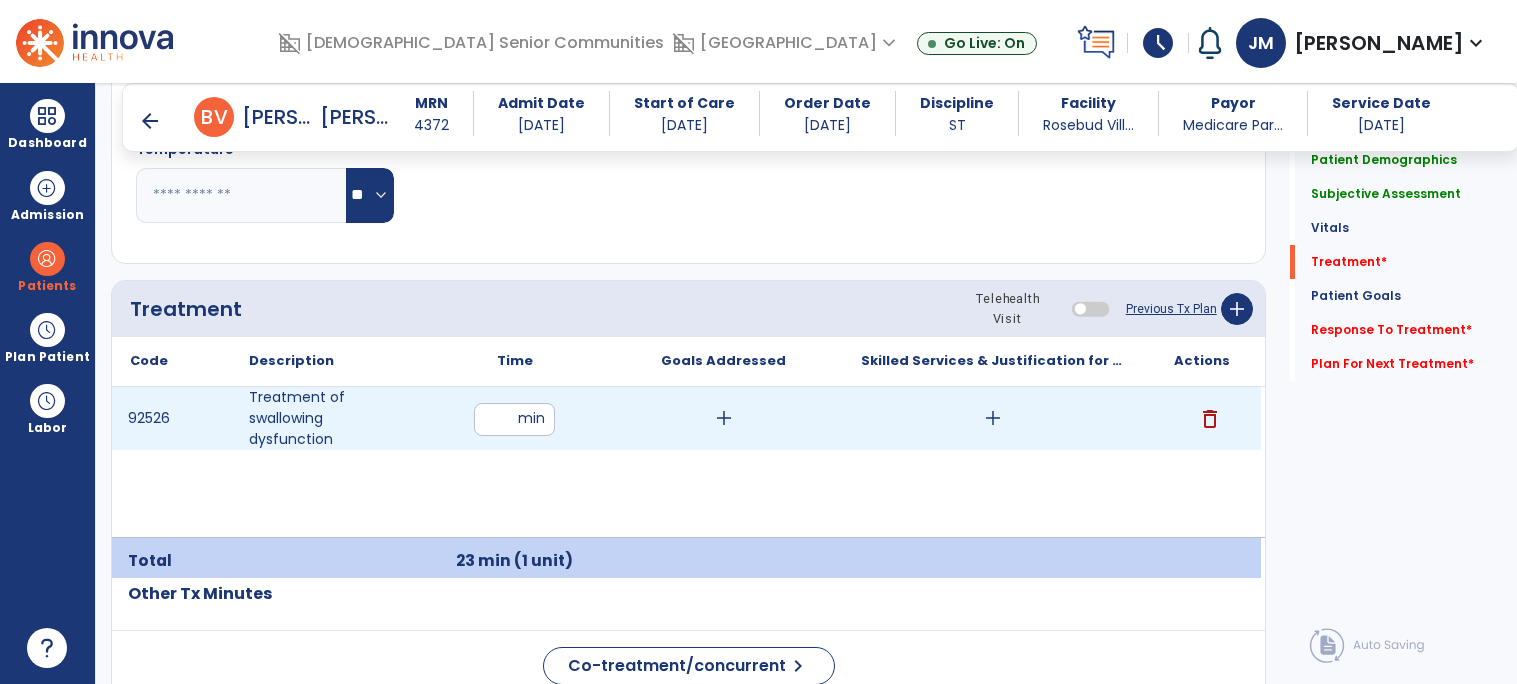 click on "add" at bounding box center [724, 418] 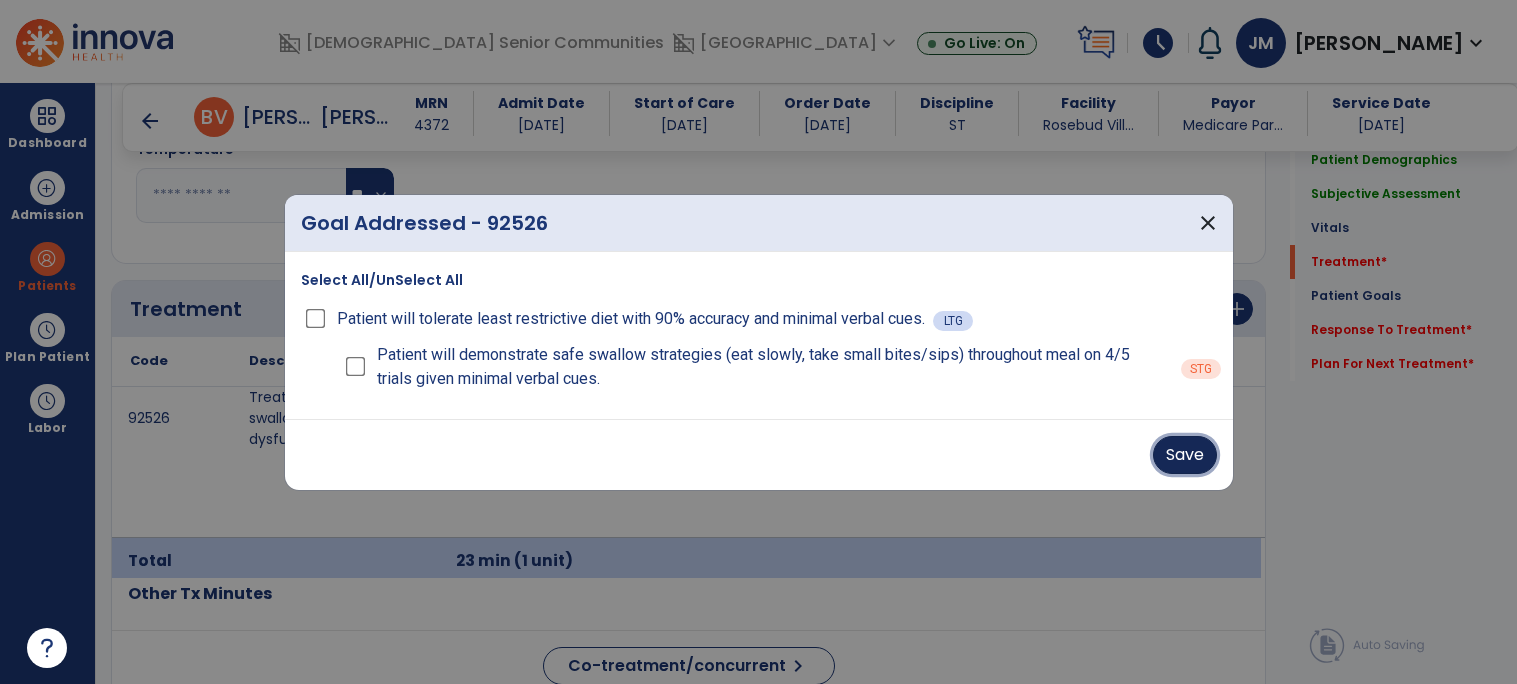 drag, startPoint x: 1164, startPoint y: 454, endPoint x: 971, endPoint y: 458, distance: 193.04144 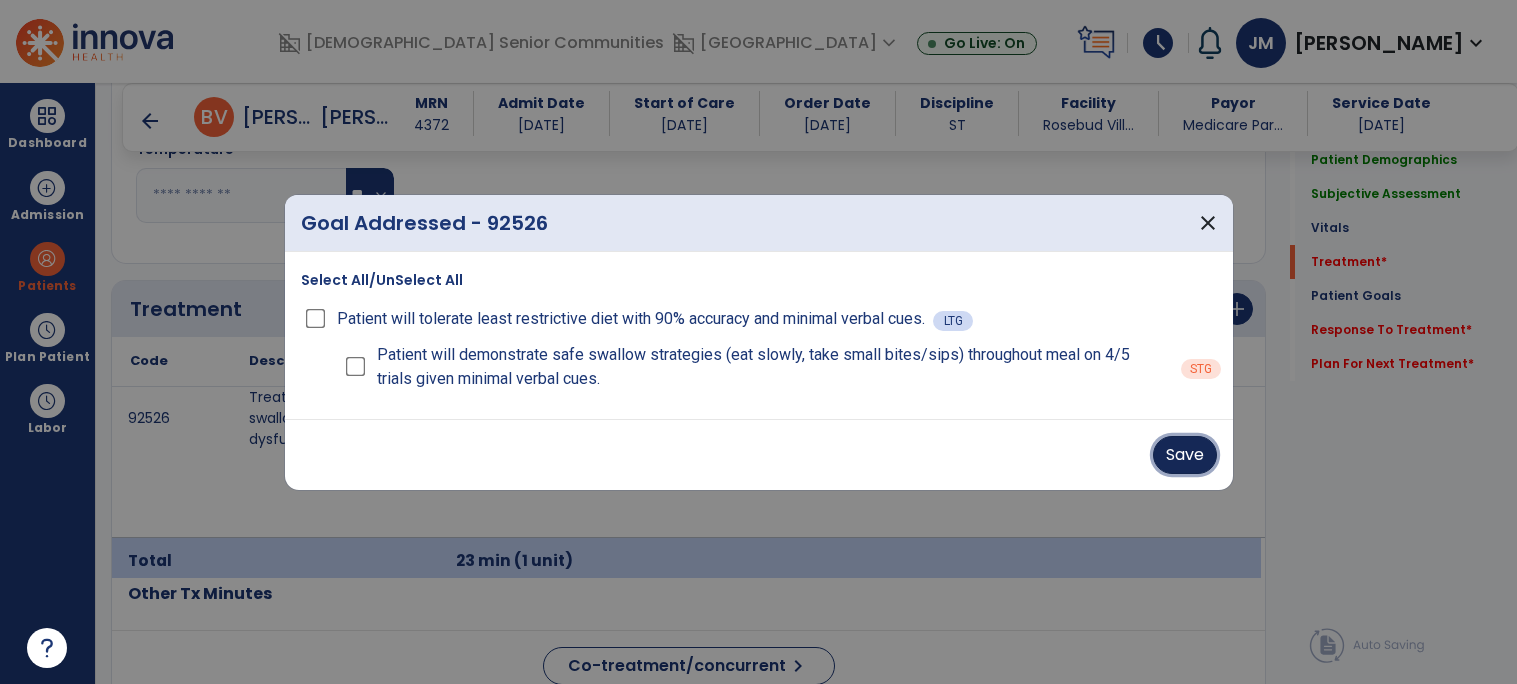 click on "Save" at bounding box center (1185, 455) 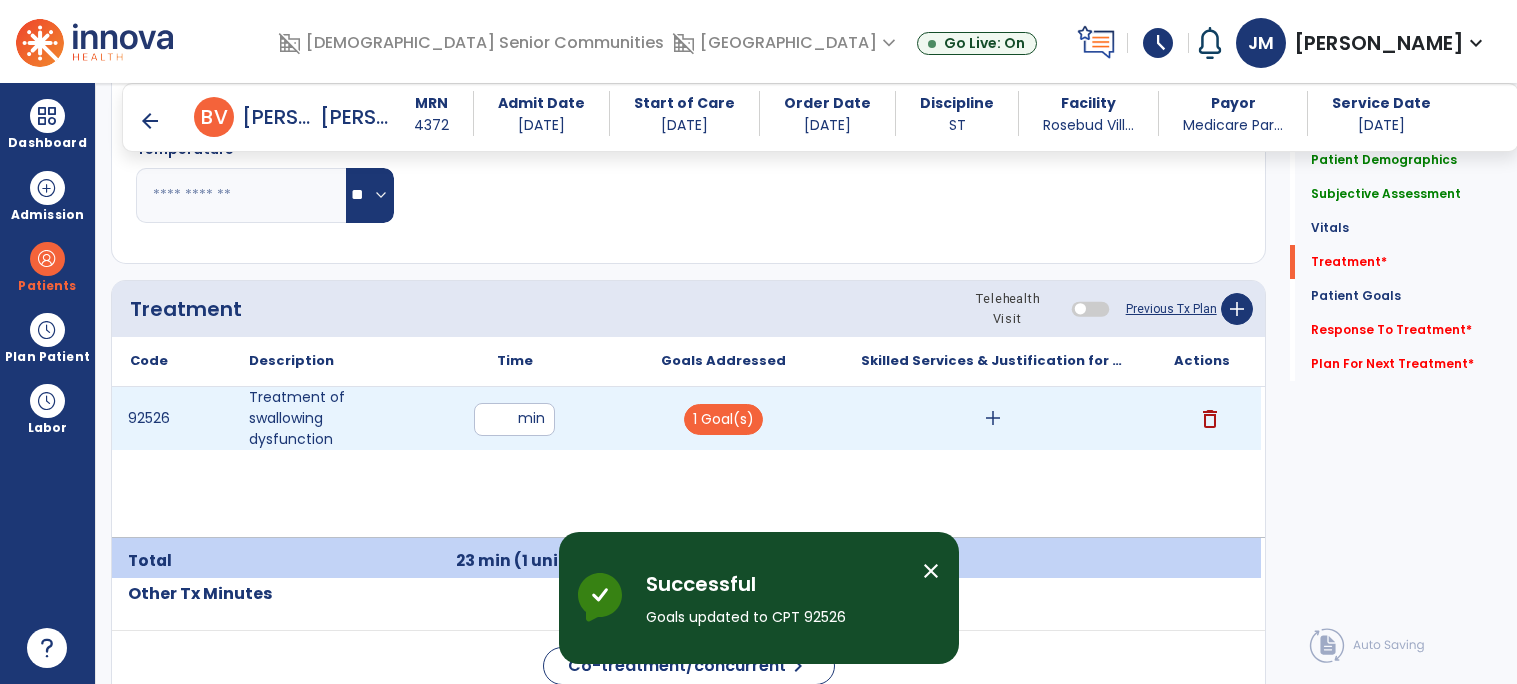 click on "add" at bounding box center [993, 418] 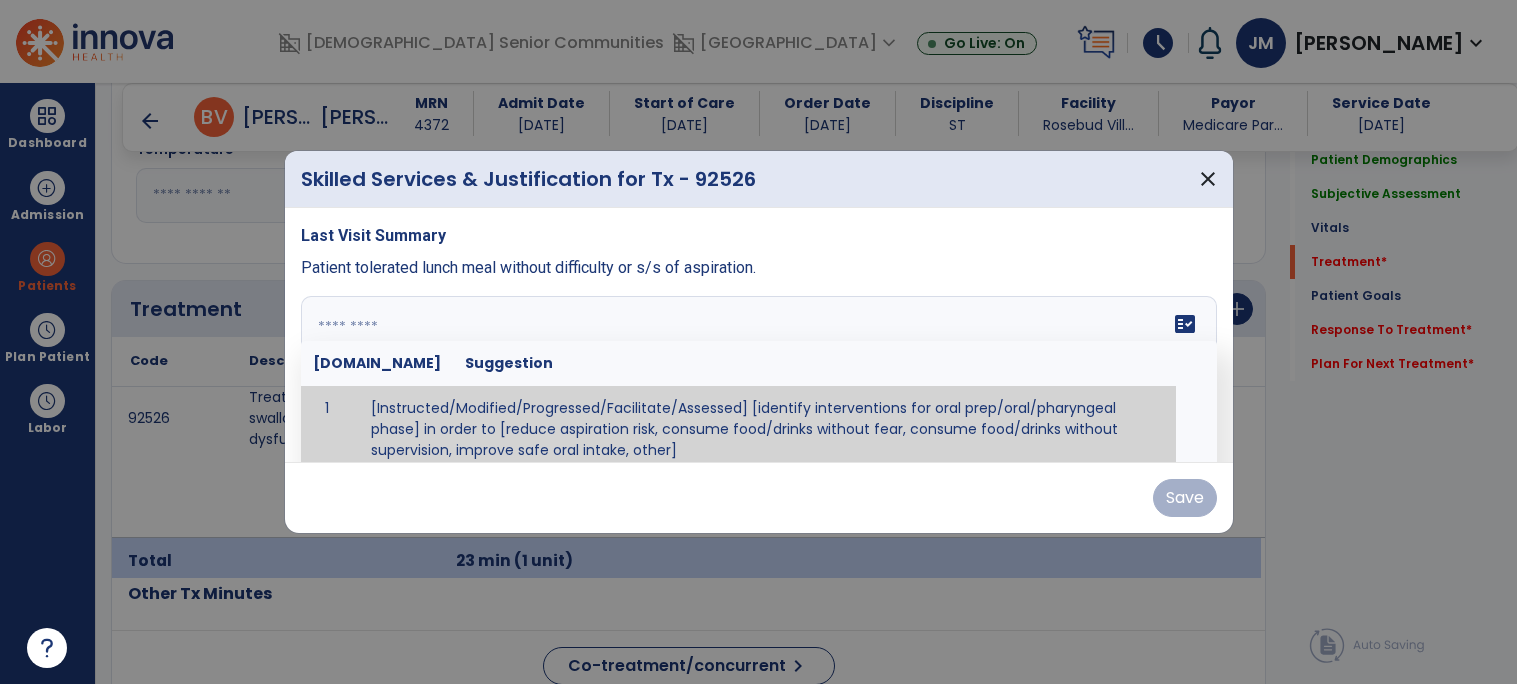 click on "fact_check  [DOMAIN_NAME] Suggestion 1 [Instructed/Modified/Progressed/Facilitate/Assessed] [identify interventions for oral prep/oral/pharyngeal phase] in order to [reduce aspiration risk, consume food/drinks without fear, consume food/drinks without supervision, improve safe oral intake, other] 2 [Instructed/Modified/Progressed/Facilitate/Assessed] [identify compensatory methods such as alternating bites/sips, effortful swallow, other] in order to [reduce aspiration risk, consume food/drinks without fear, consume food/drinks without supervision, improve safe oral intake, other] 3 [Instructed/Modified/Progressed/Assessed] trials of [identify IDDSI Food/Drink Level or NDD Solid/Liquid Level] in order to [reduce aspiration risk, consume food/drinks without fear, consume food/drinks without supervision, improve safe oral intake, other] 4 5 Assessed swallow with administration of [identify test]" at bounding box center (759, 371) 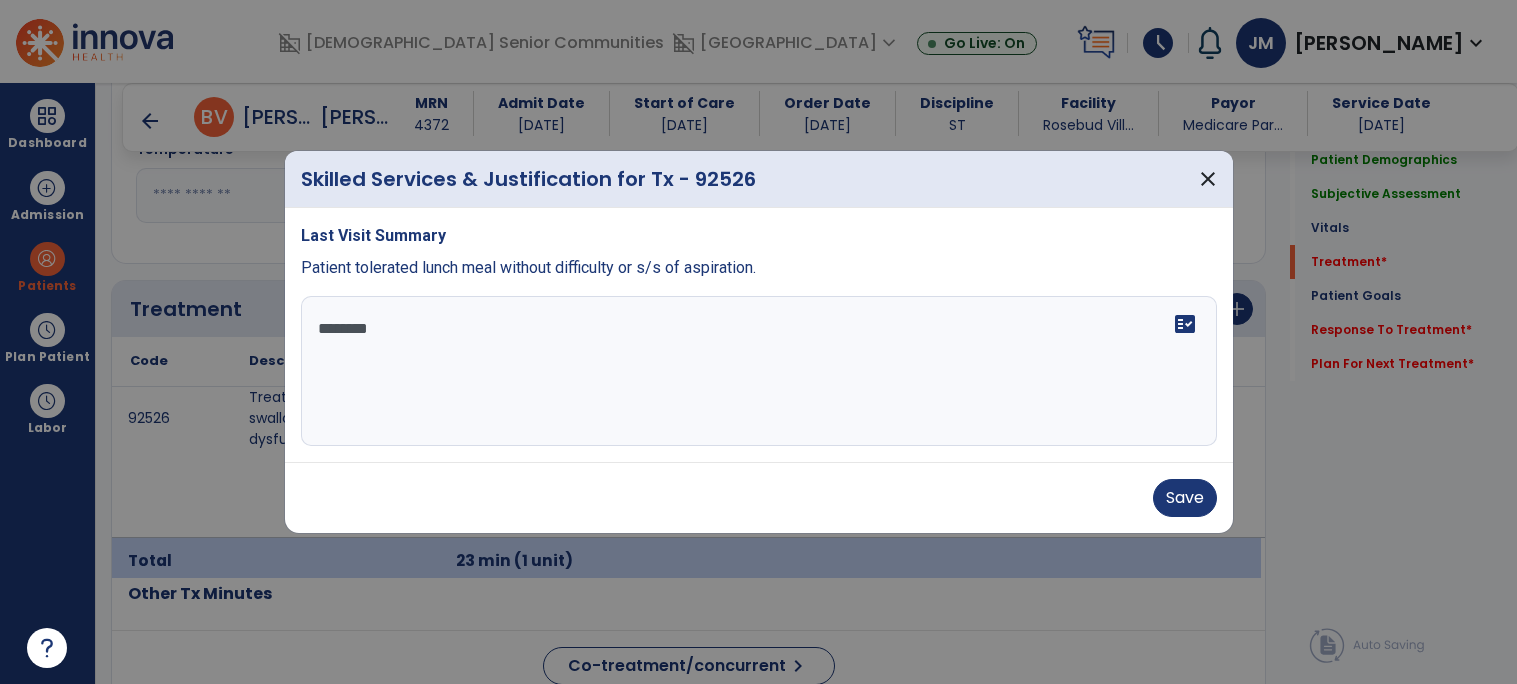 scroll, scrollTop: 0, scrollLeft: 0, axis: both 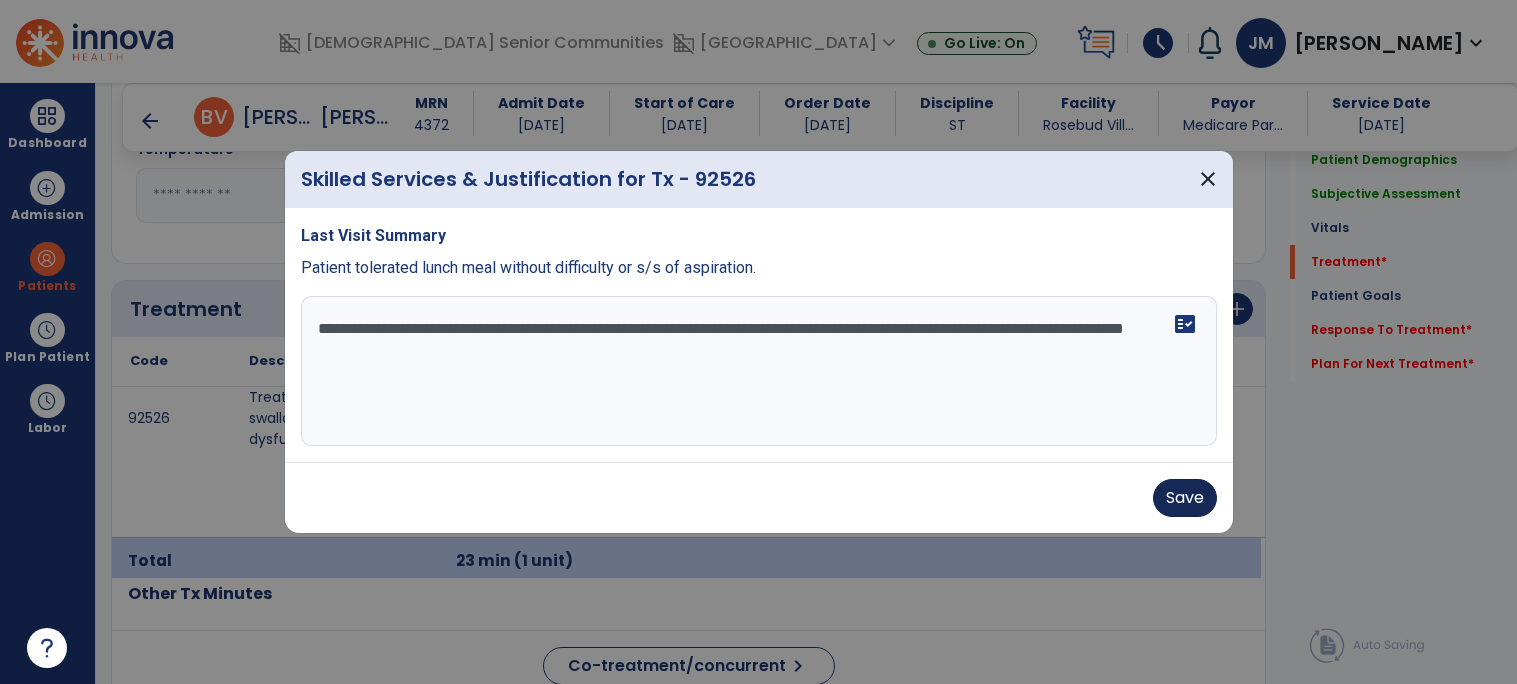 type on "**********" 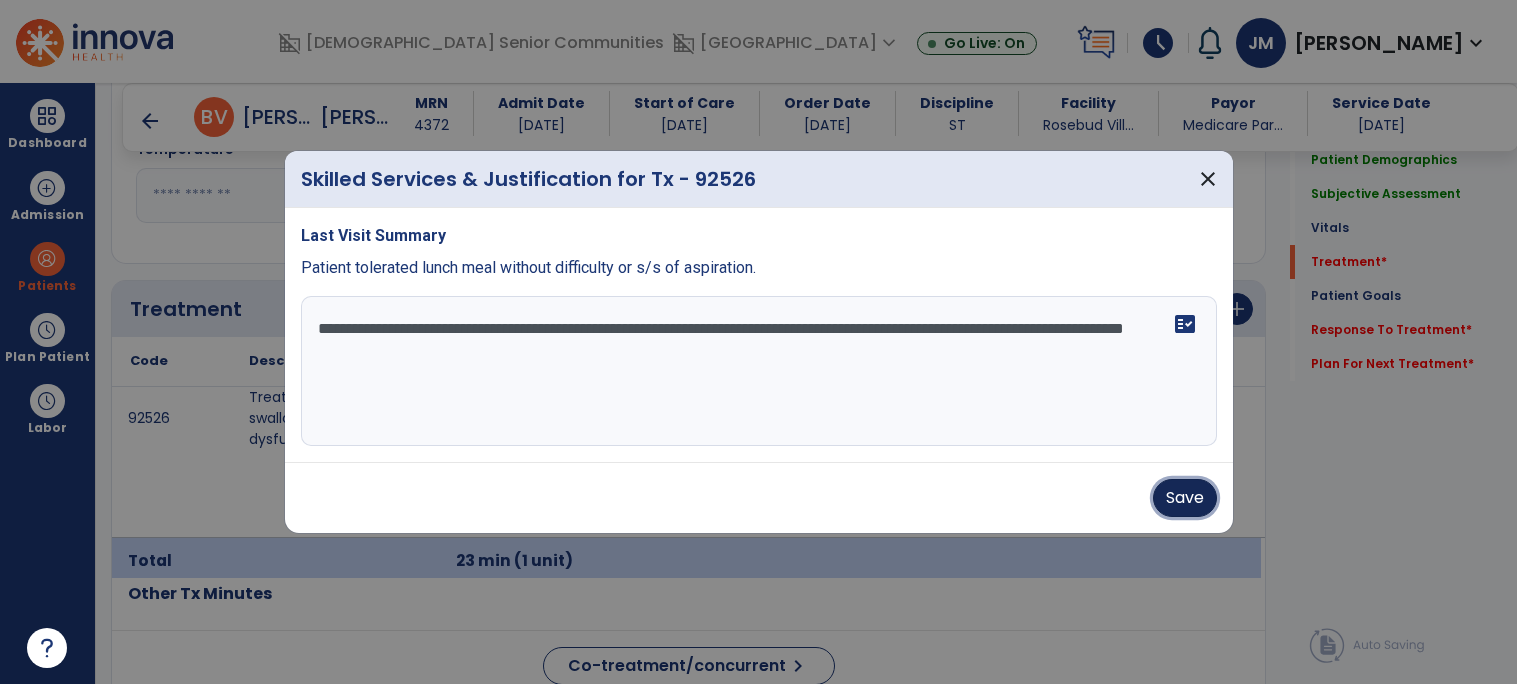 click on "Save" at bounding box center [1185, 498] 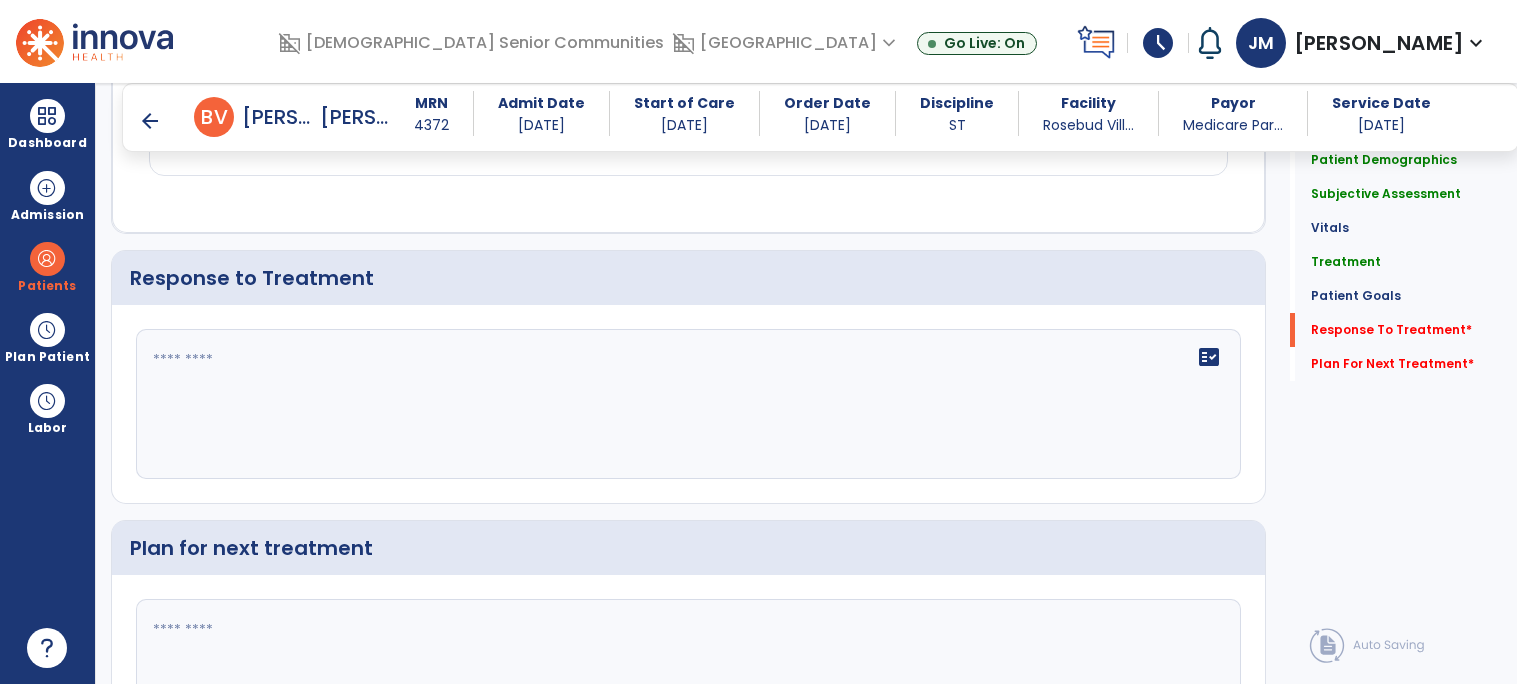 scroll, scrollTop: 2015, scrollLeft: 0, axis: vertical 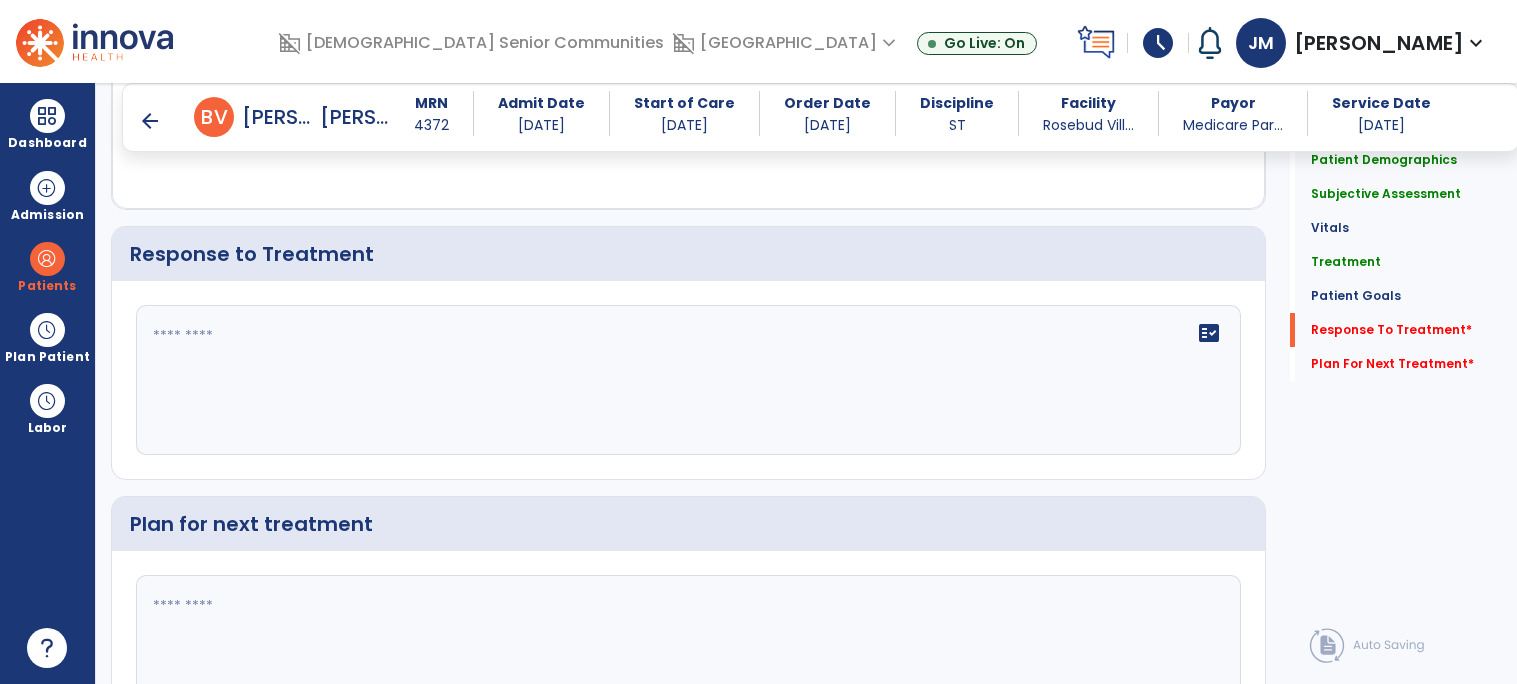 click on "fact_check" 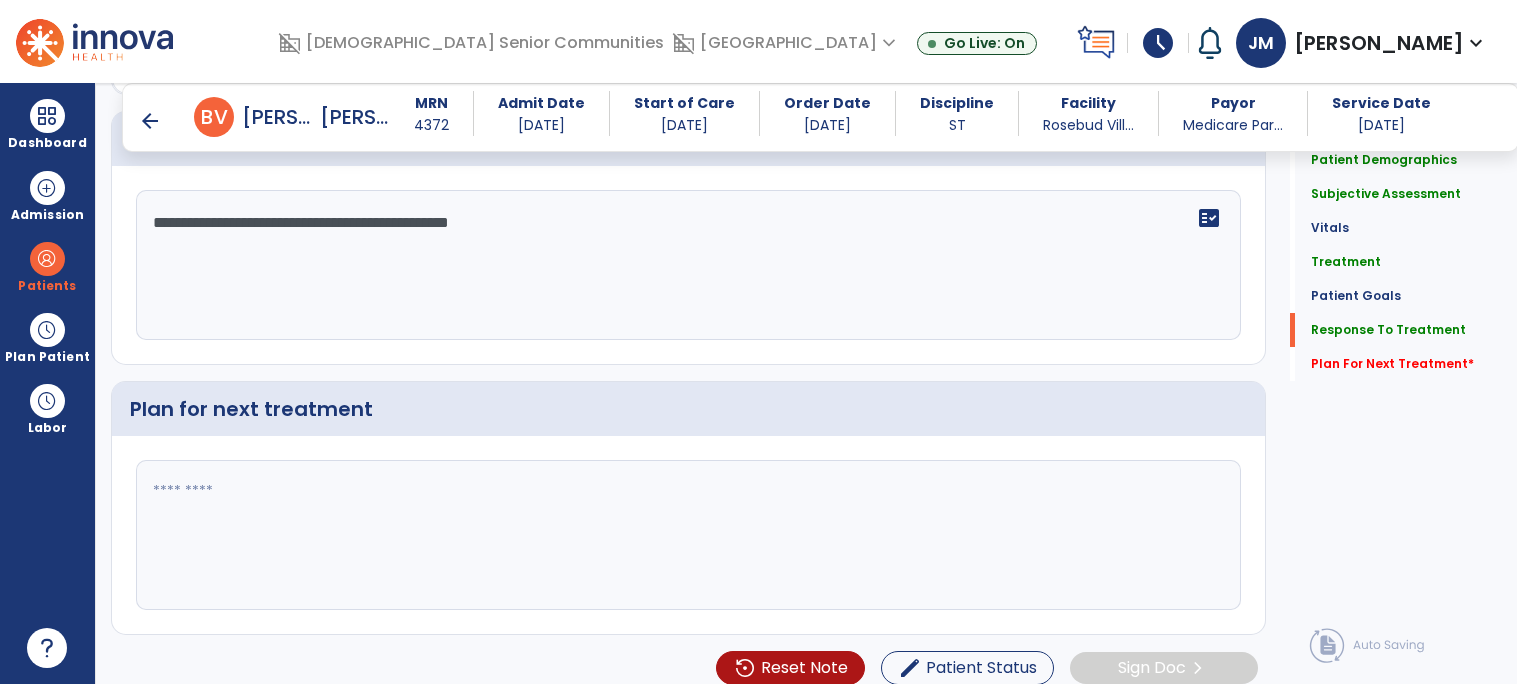 scroll, scrollTop: 2150, scrollLeft: 0, axis: vertical 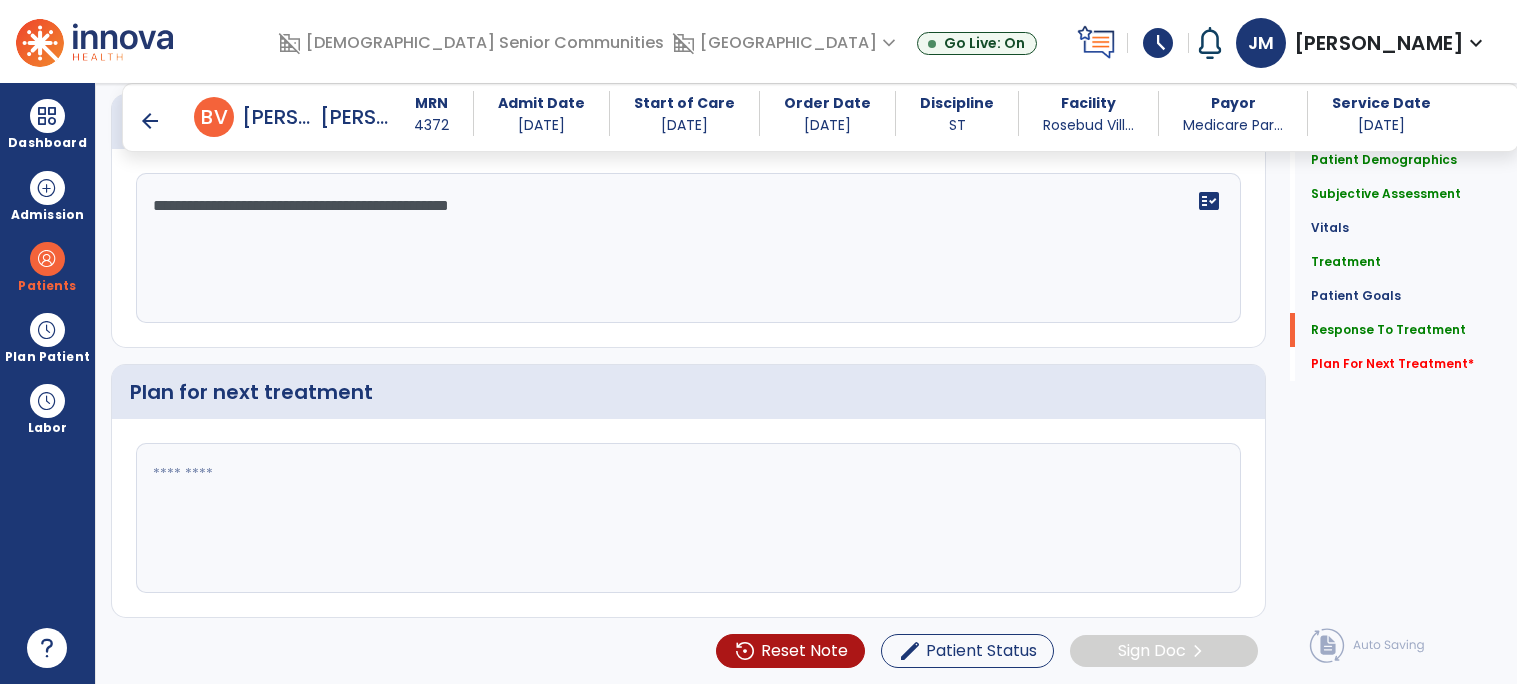 type on "**********" 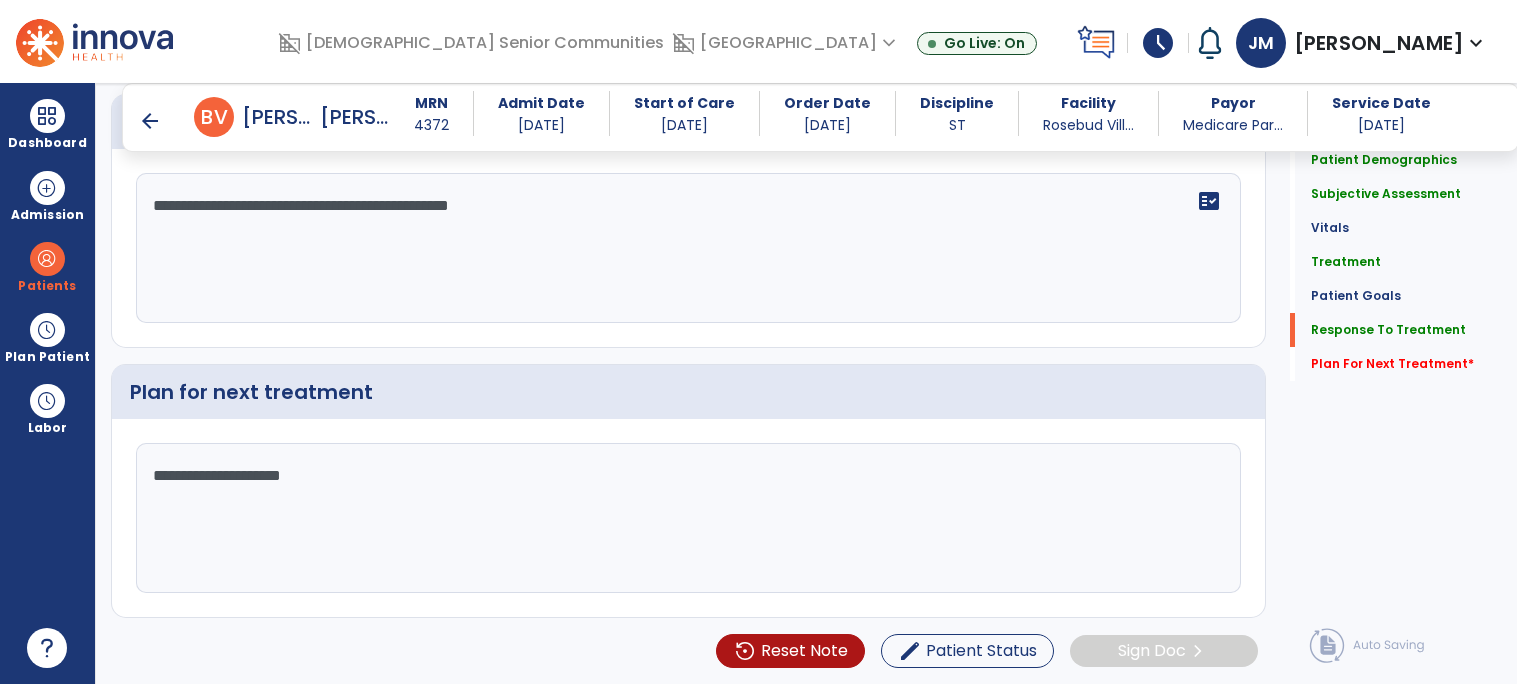 type on "**********" 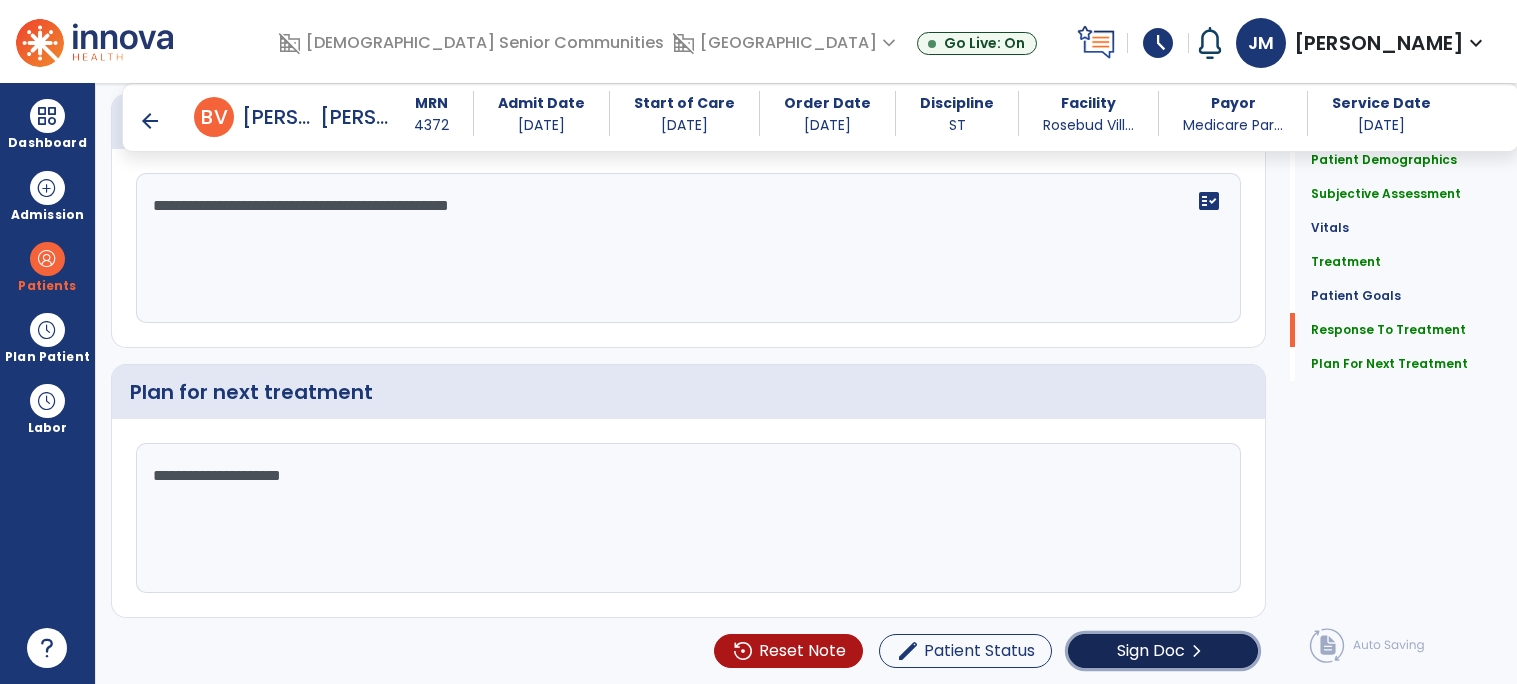 click on "Sign Doc" 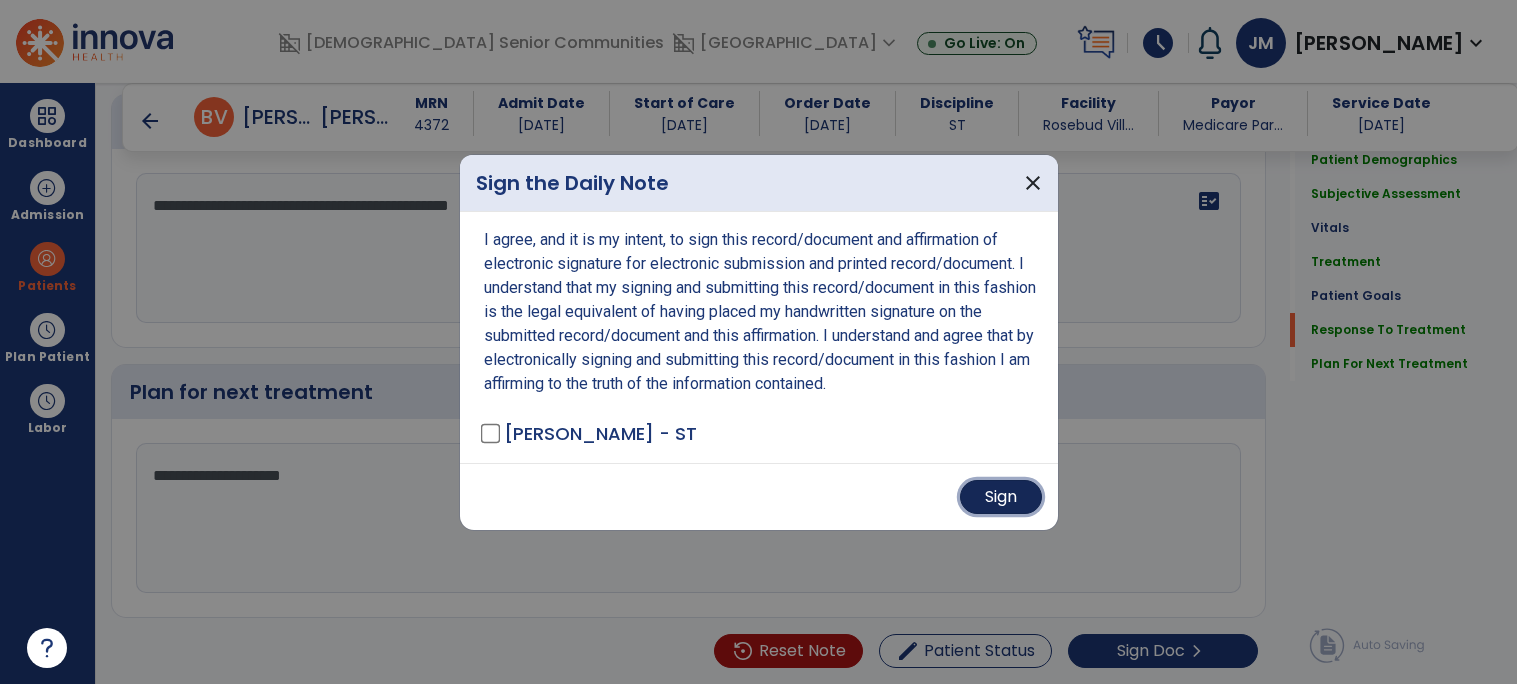 click on "Sign" at bounding box center [1001, 497] 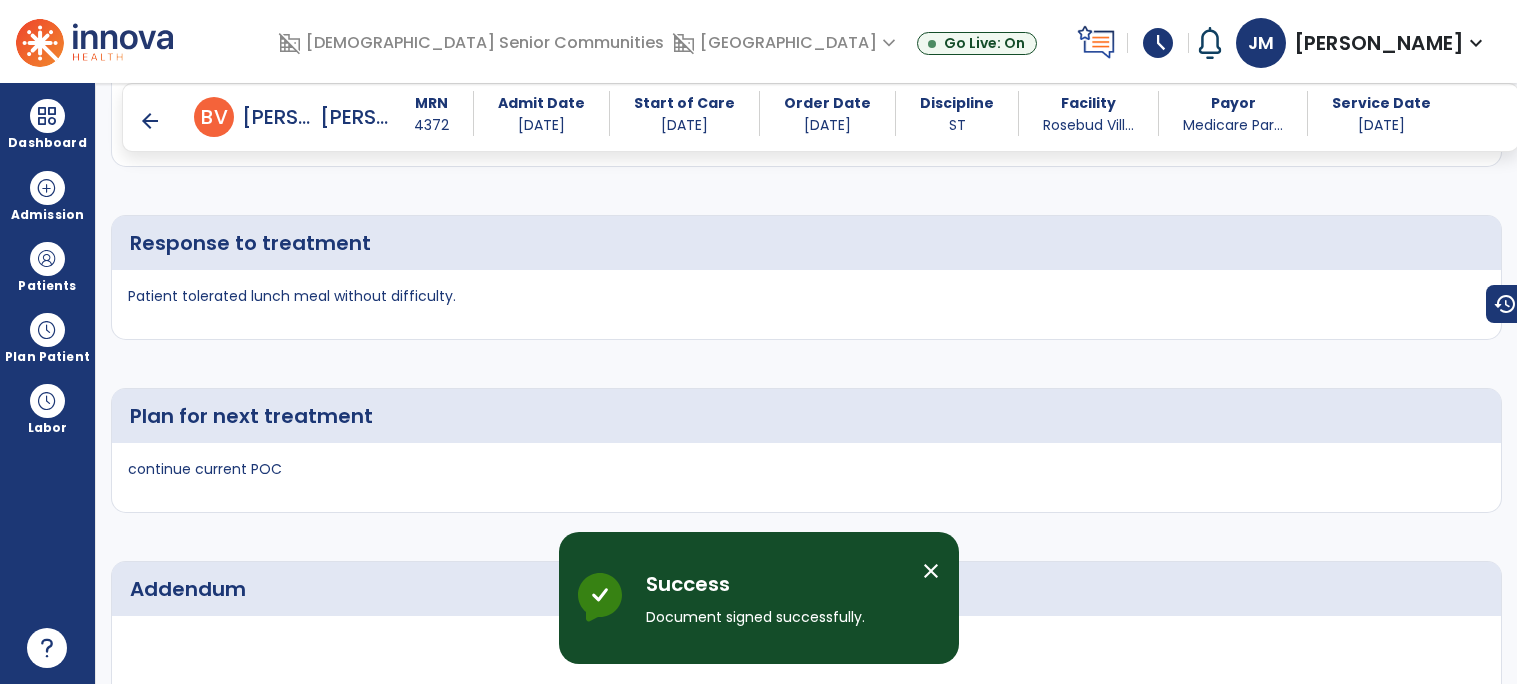 scroll, scrollTop: 2478, scrollLeft: 0, axis: vertical 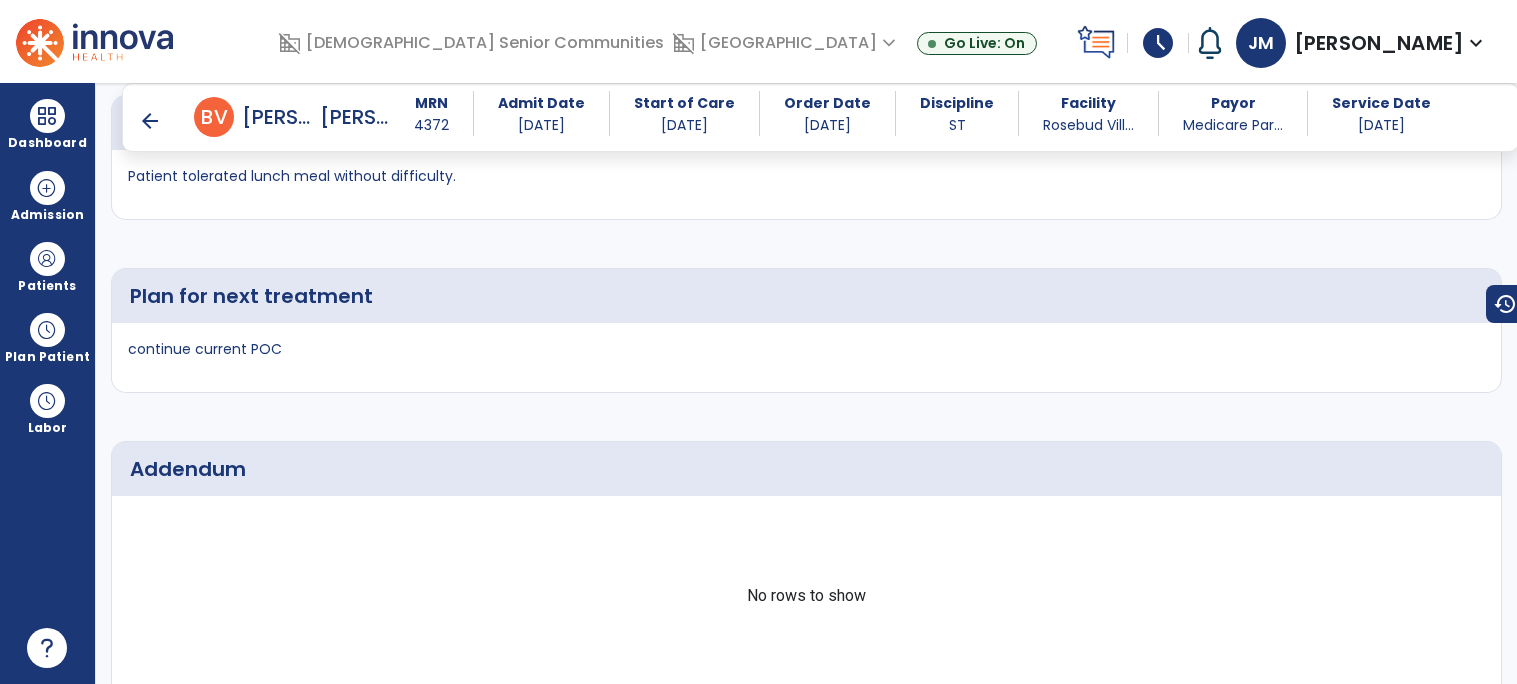 click on "arrow_back" at bounding box center (150, 121) 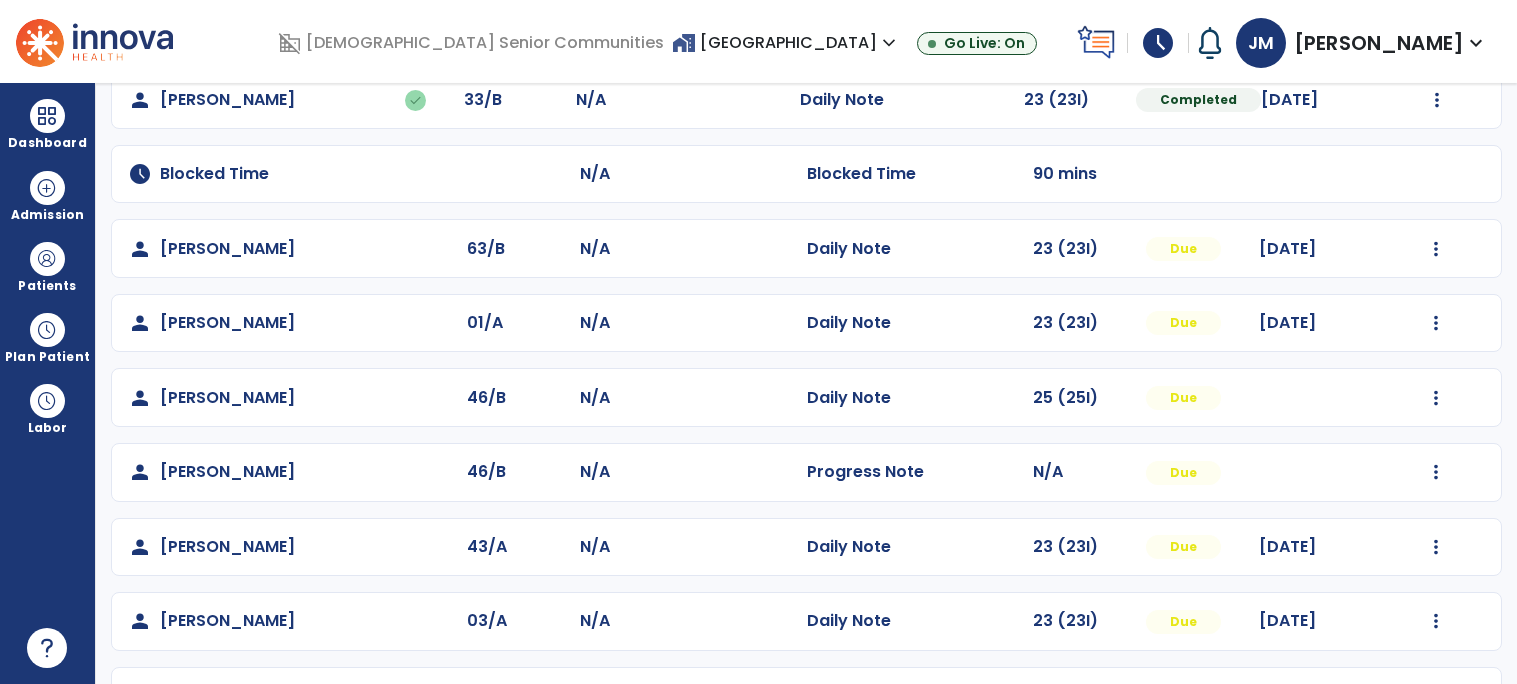 scroll, scrollTop: 215, scrollLeft: 0, axis: vertical 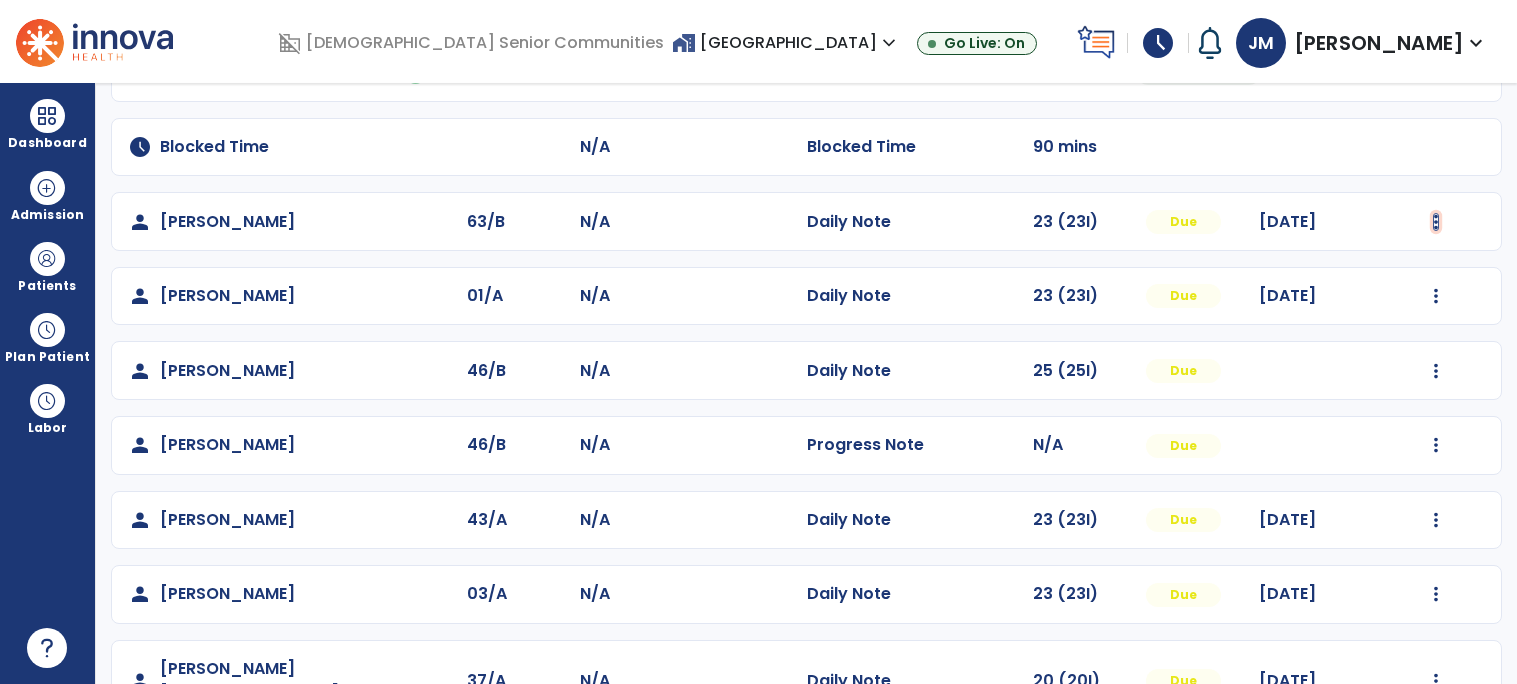 click at bounding box center [1437, 73] 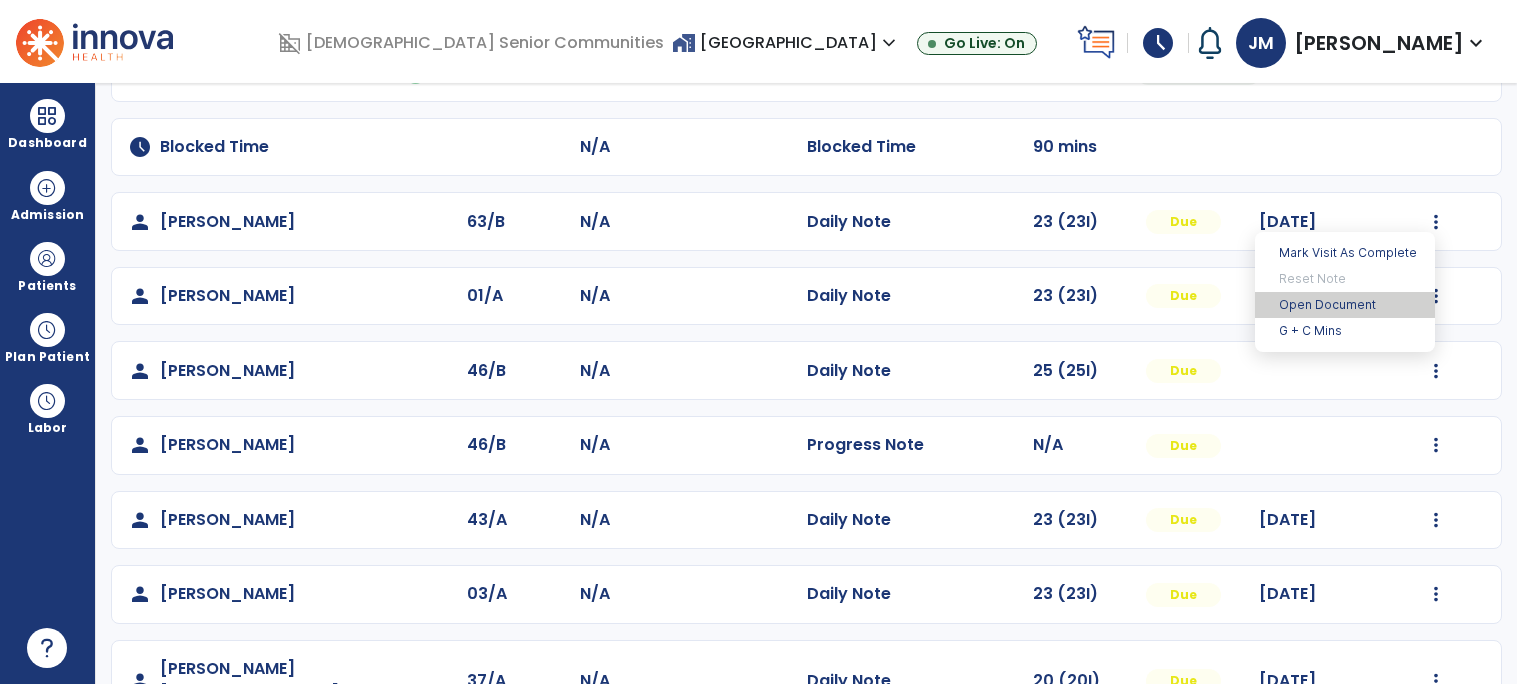 click on "Open Document" at bounding box center (1345, 305) 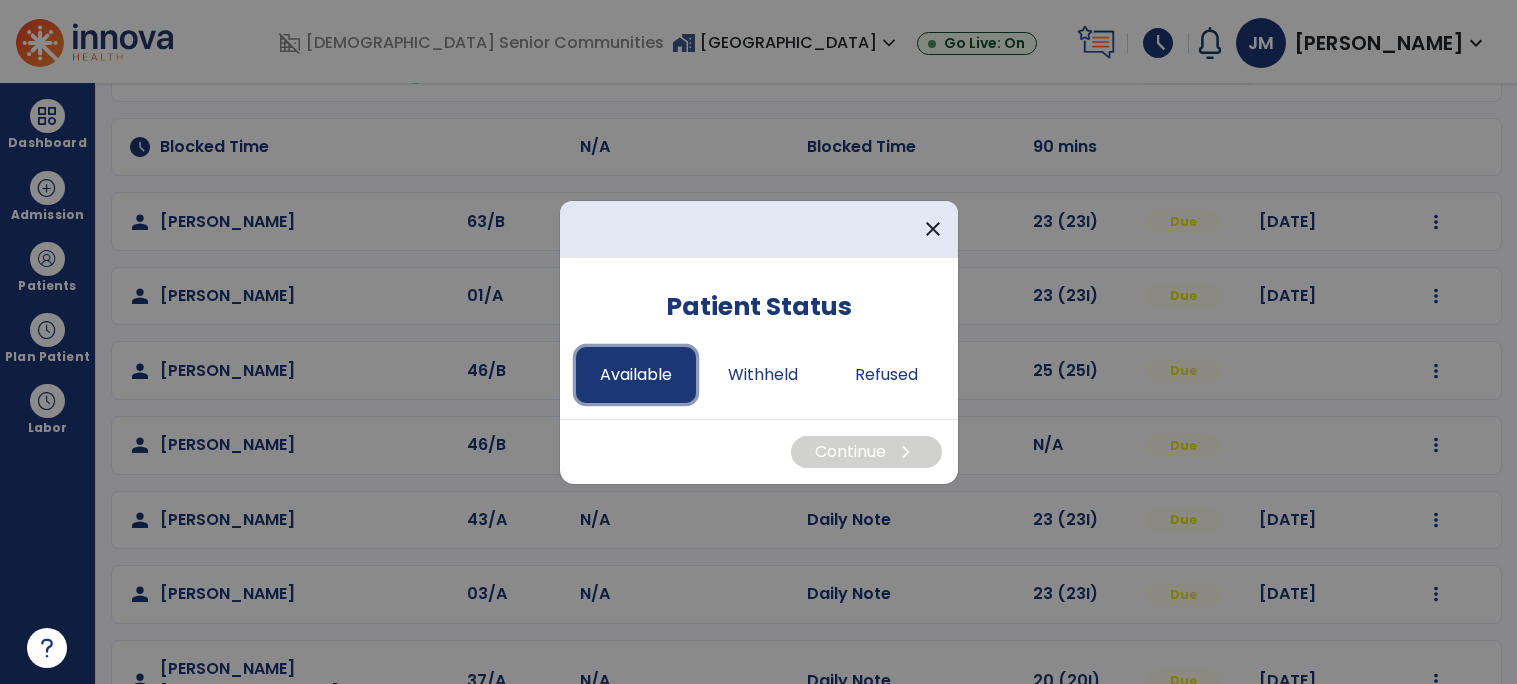 click on "Available" at bounding box center [636, 375] 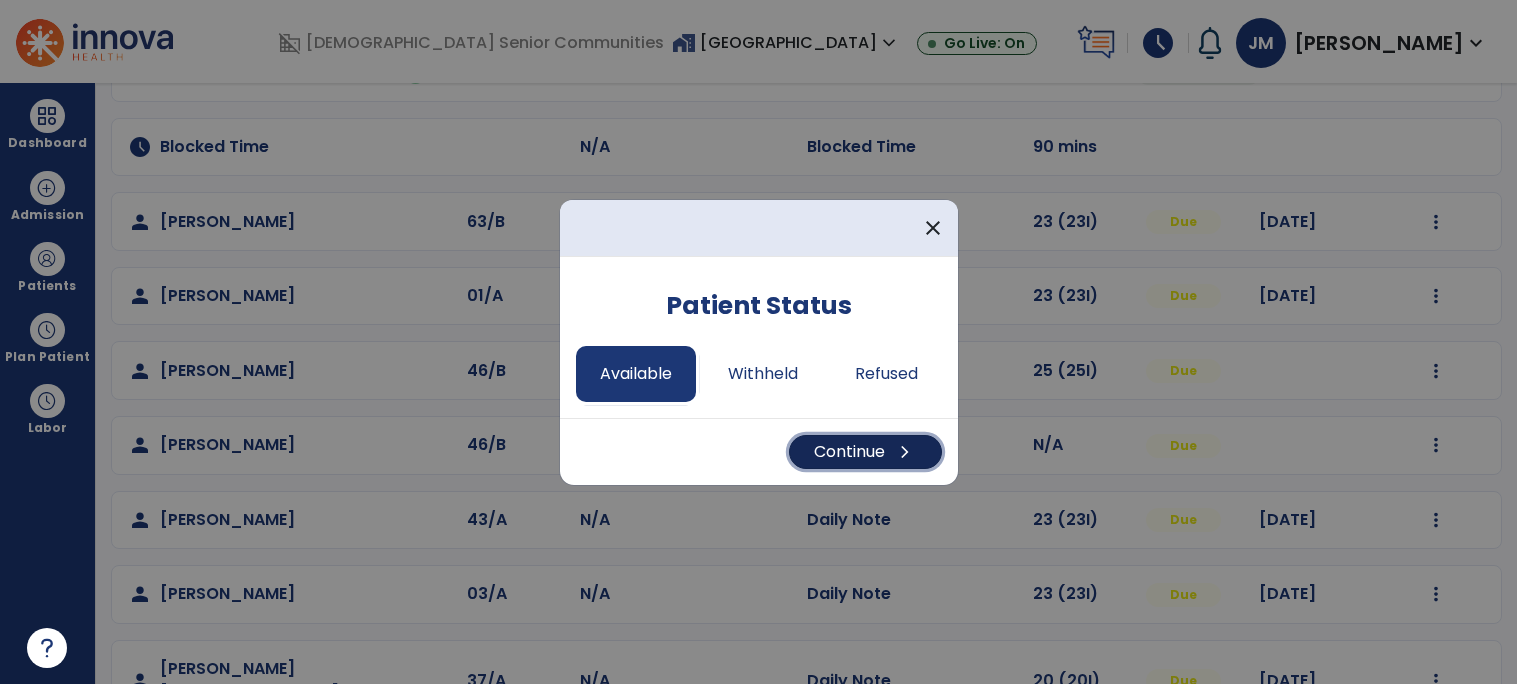 click on "Continue   chevron_right" at bounding box center [865, 452] 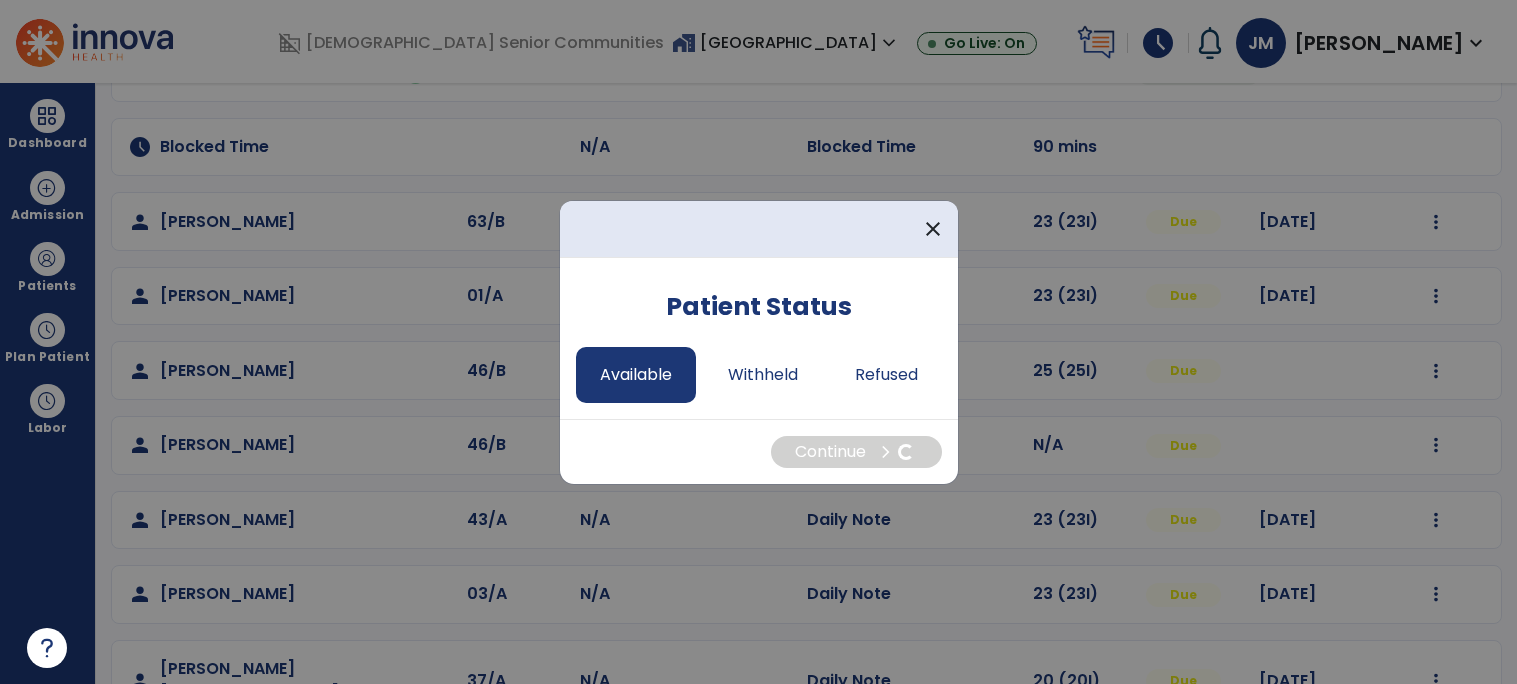 select on "*" 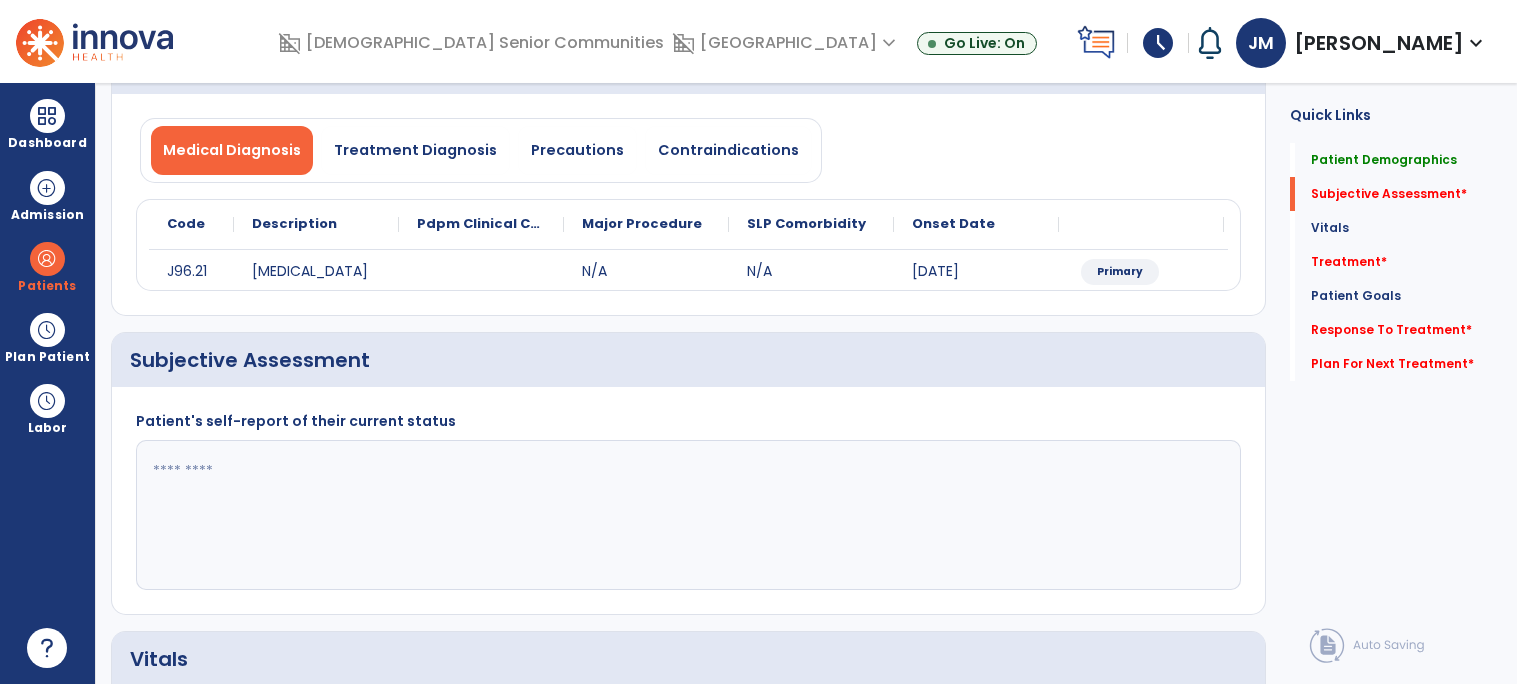 click 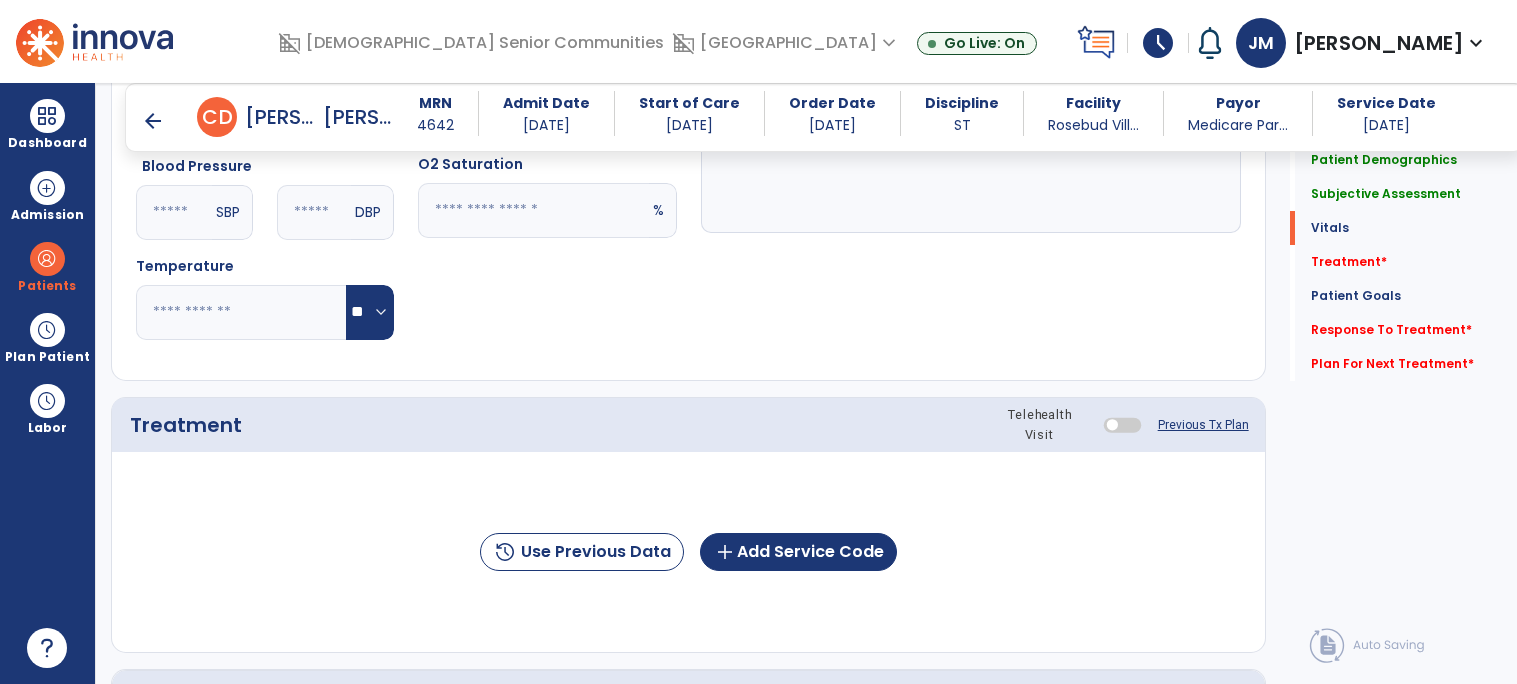 scroll, scrollTop: 864, scrollLeft: 0, axis: vertical 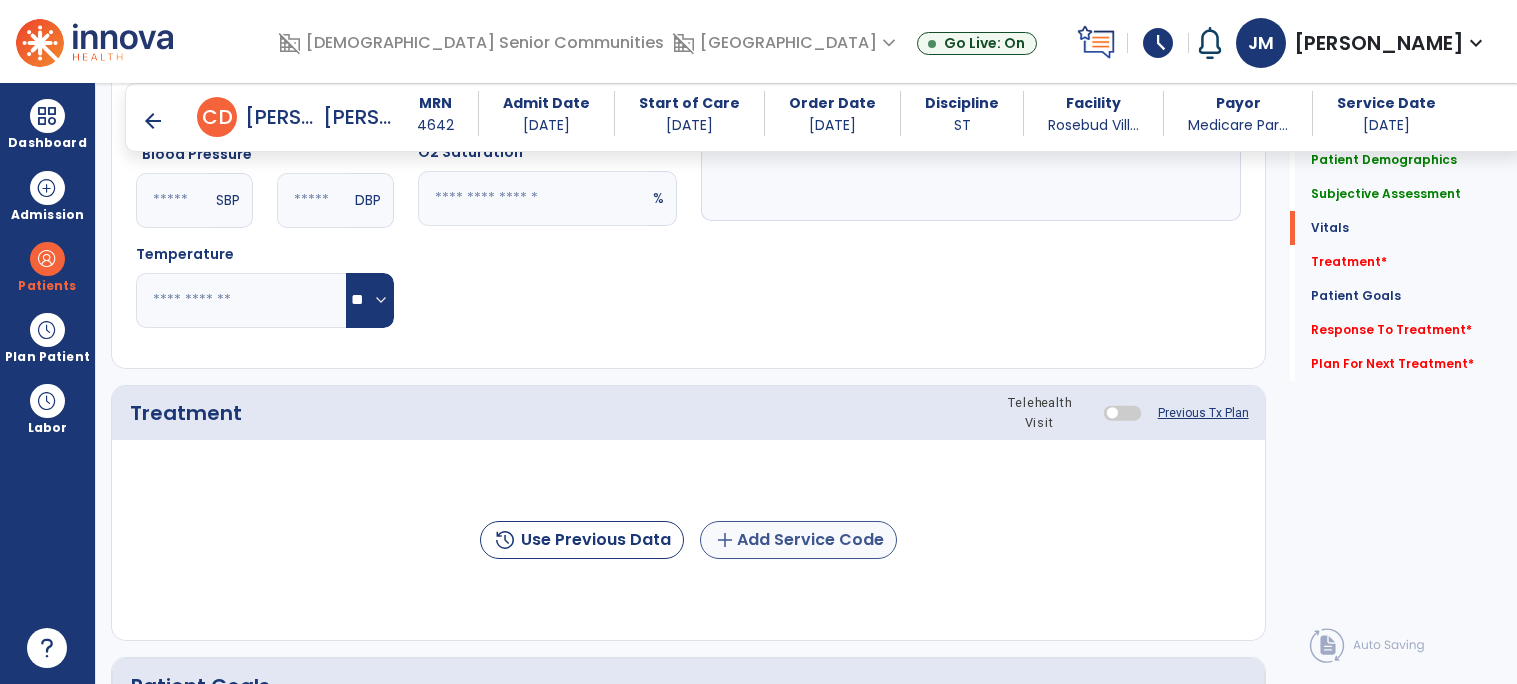 type on "**********" 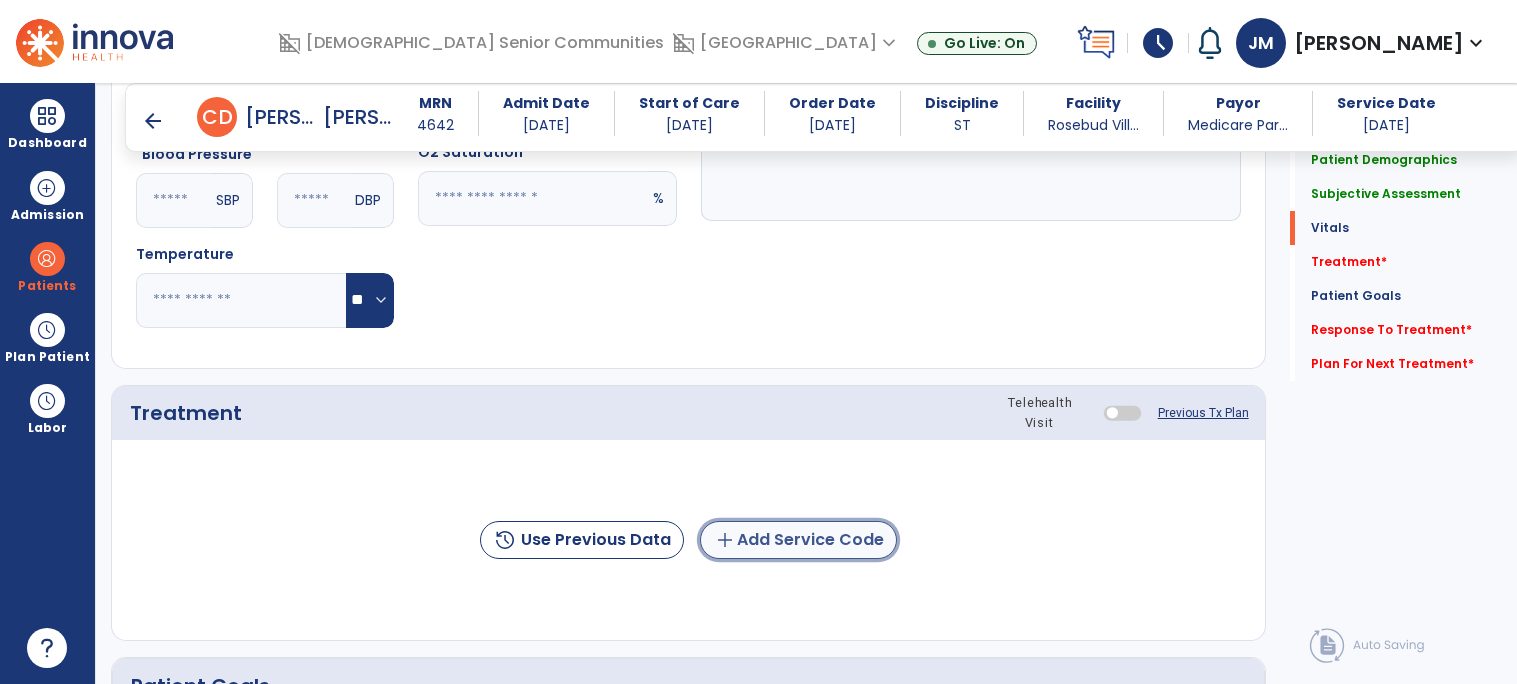 click on "add  Add Service Code" 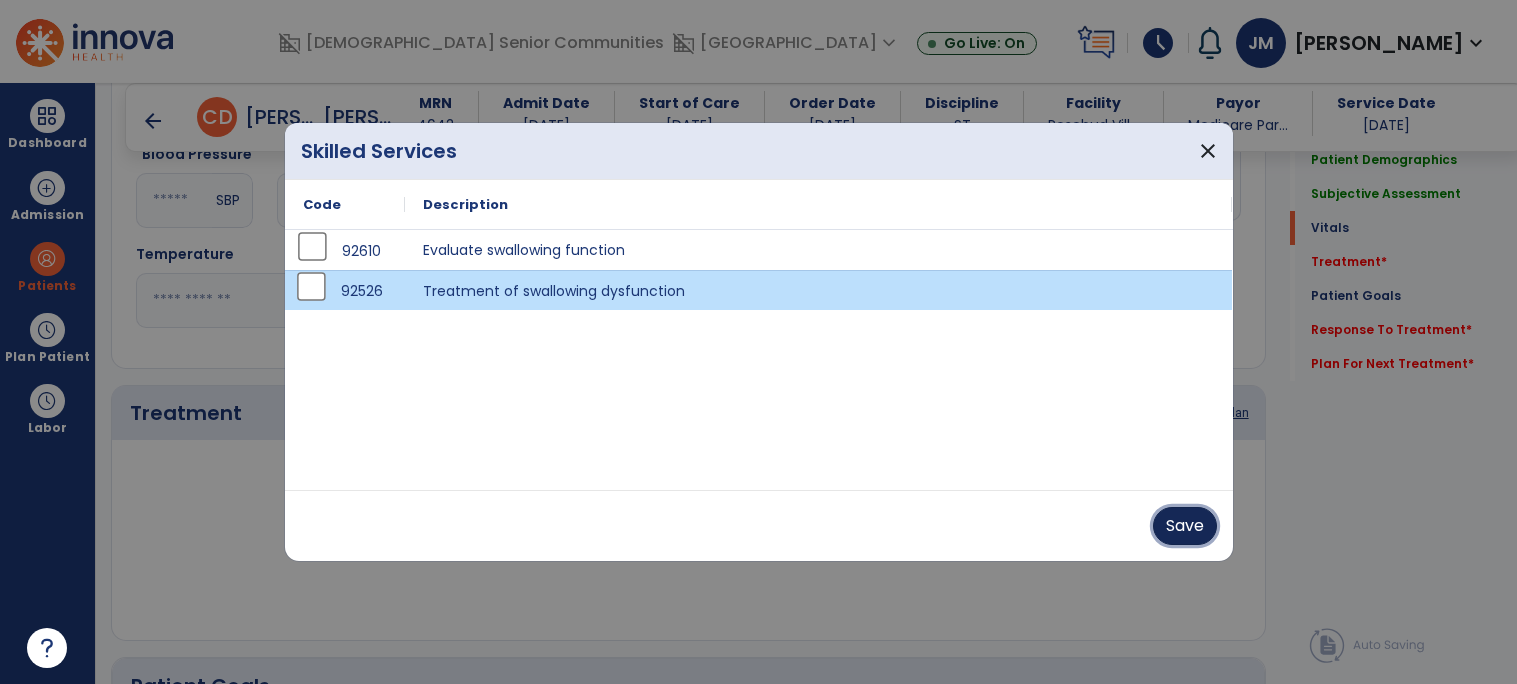 click on "Save" at bounding box center [1185, 526] 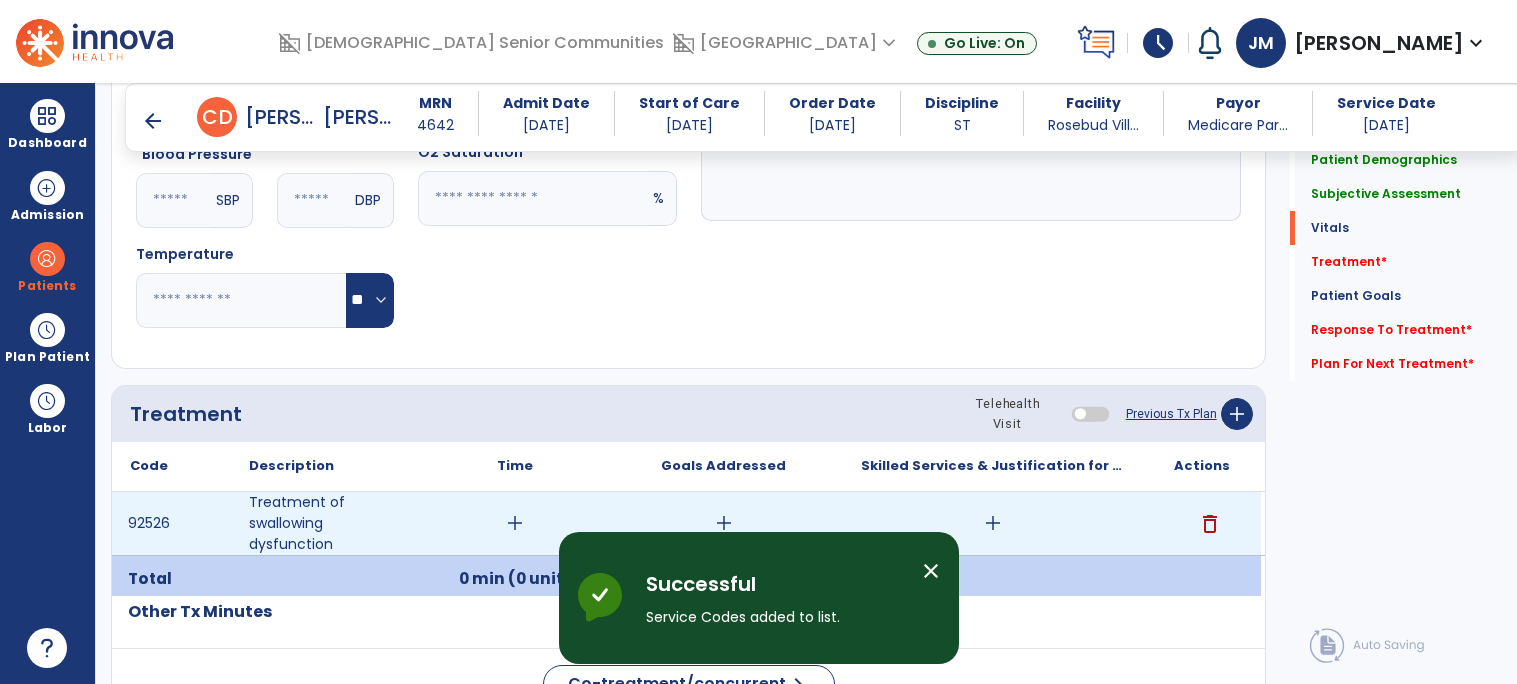 click on "add" at bounding box center [515, 523] 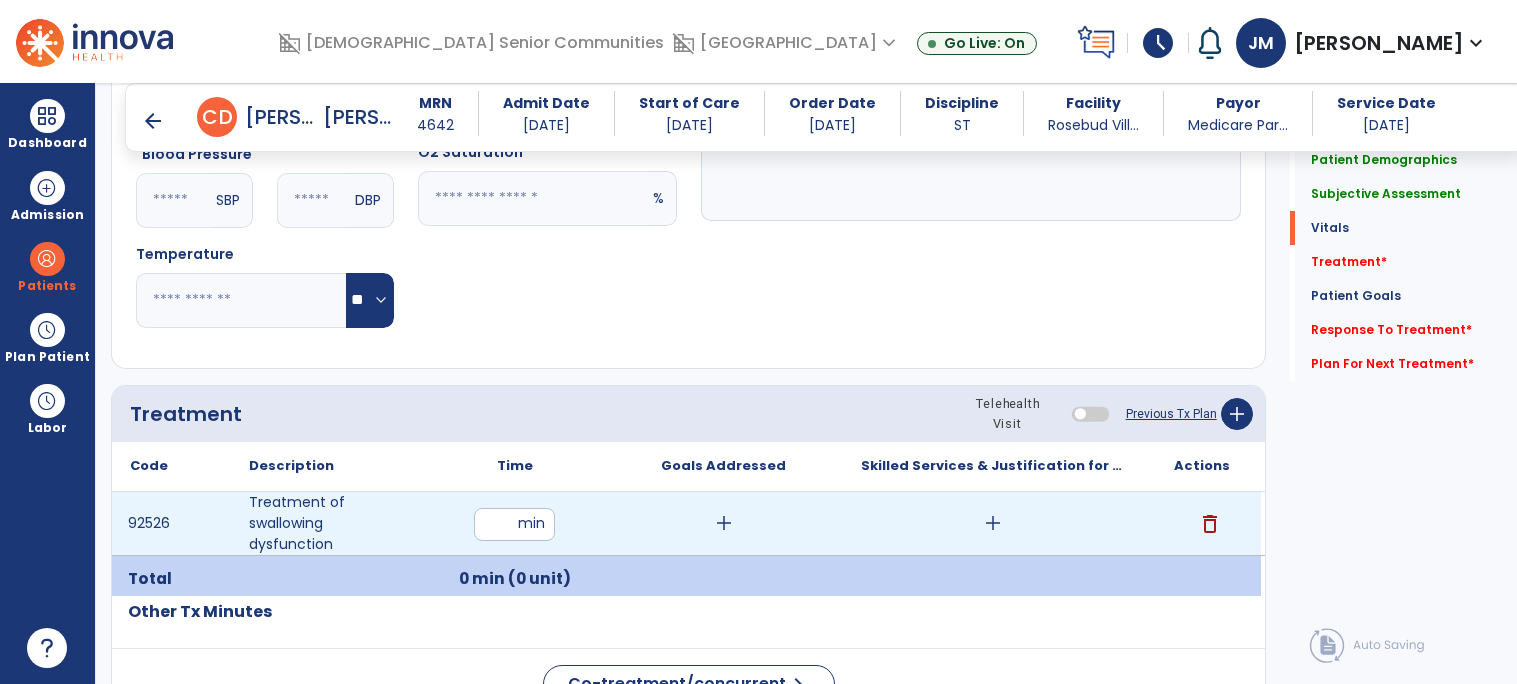 type on "**" 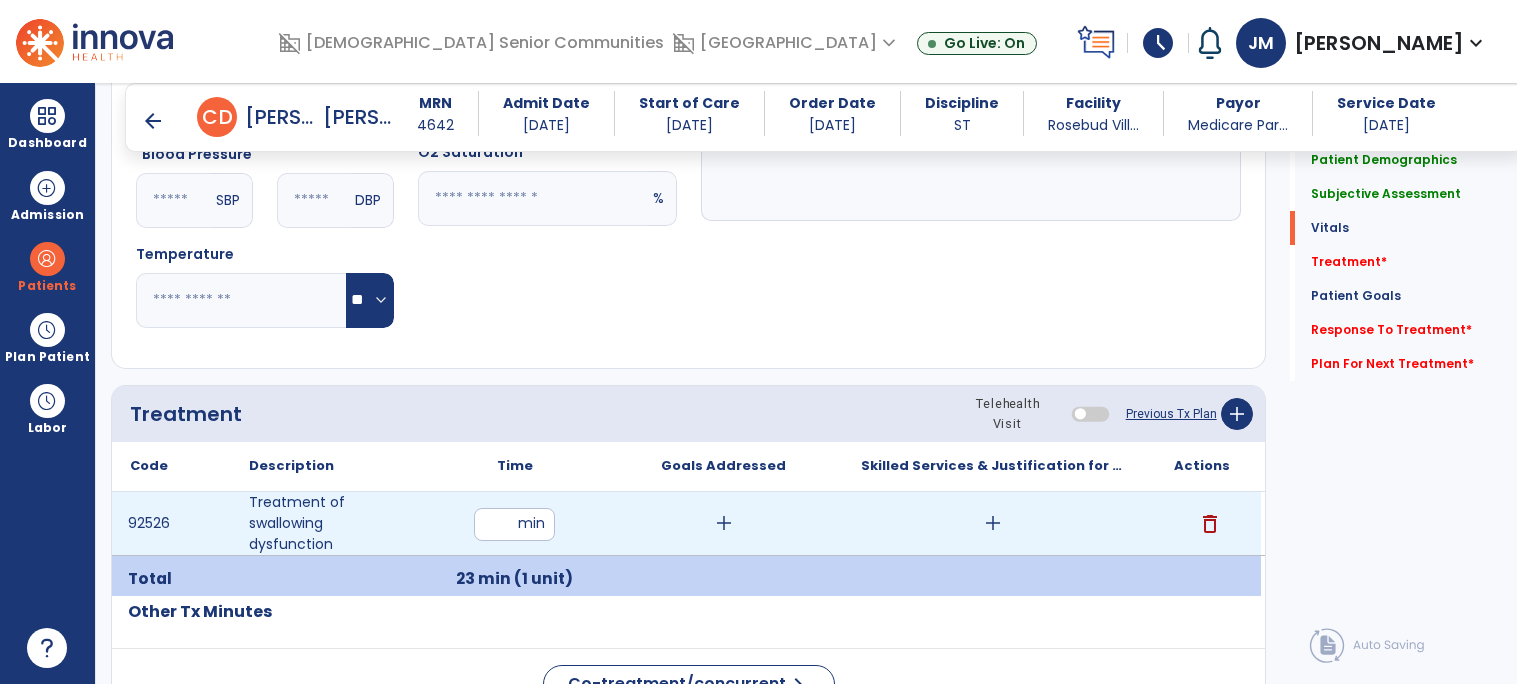 click on "add" at bounding box center [724, 523] 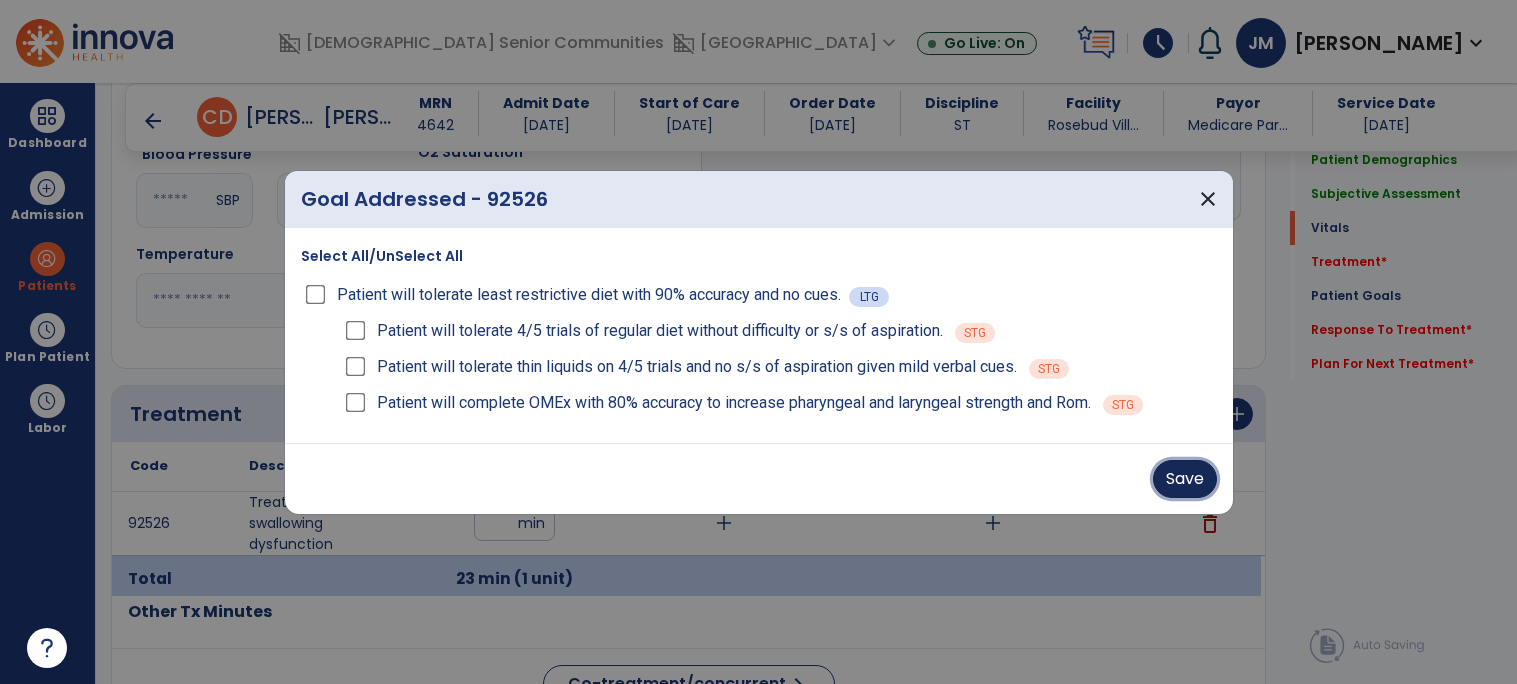 click on "Save" at bounding box center (1185, 479) 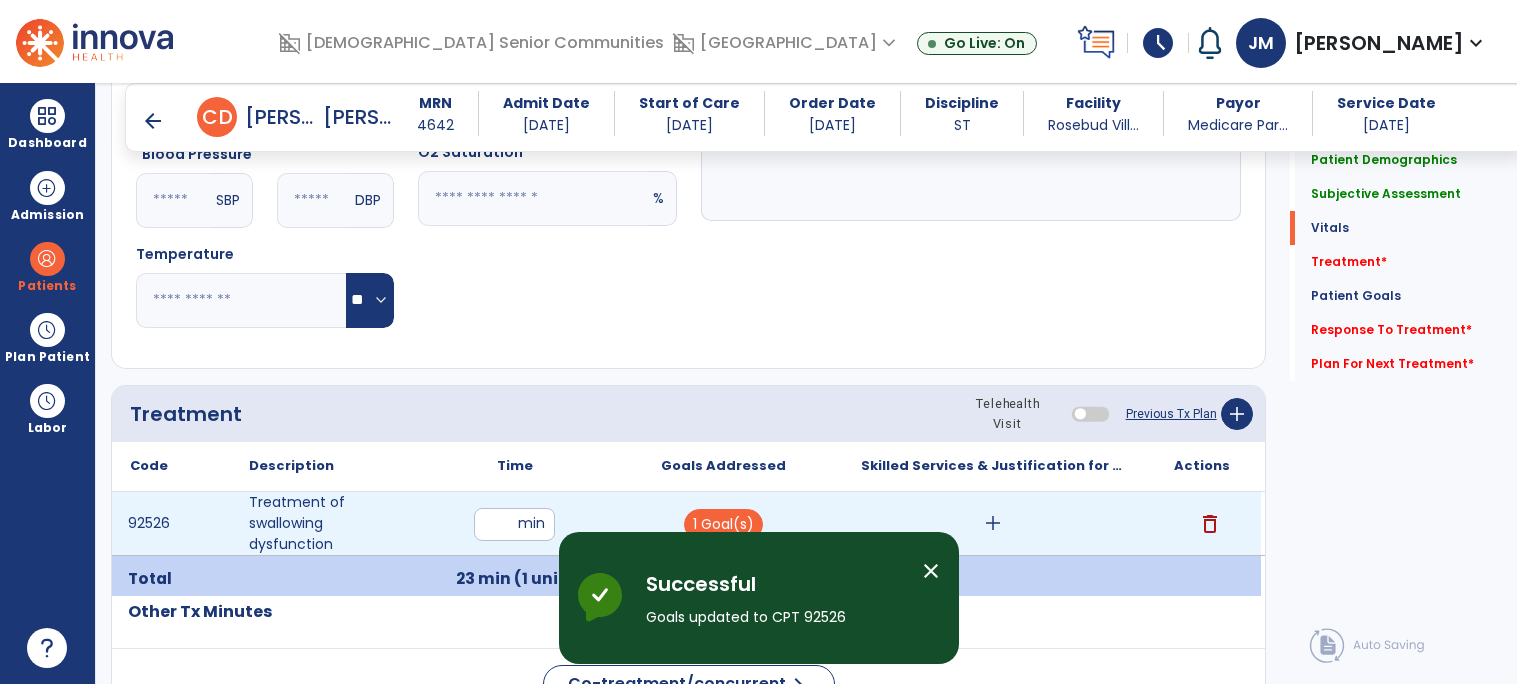click on "add" at bounding box center (993, 523) 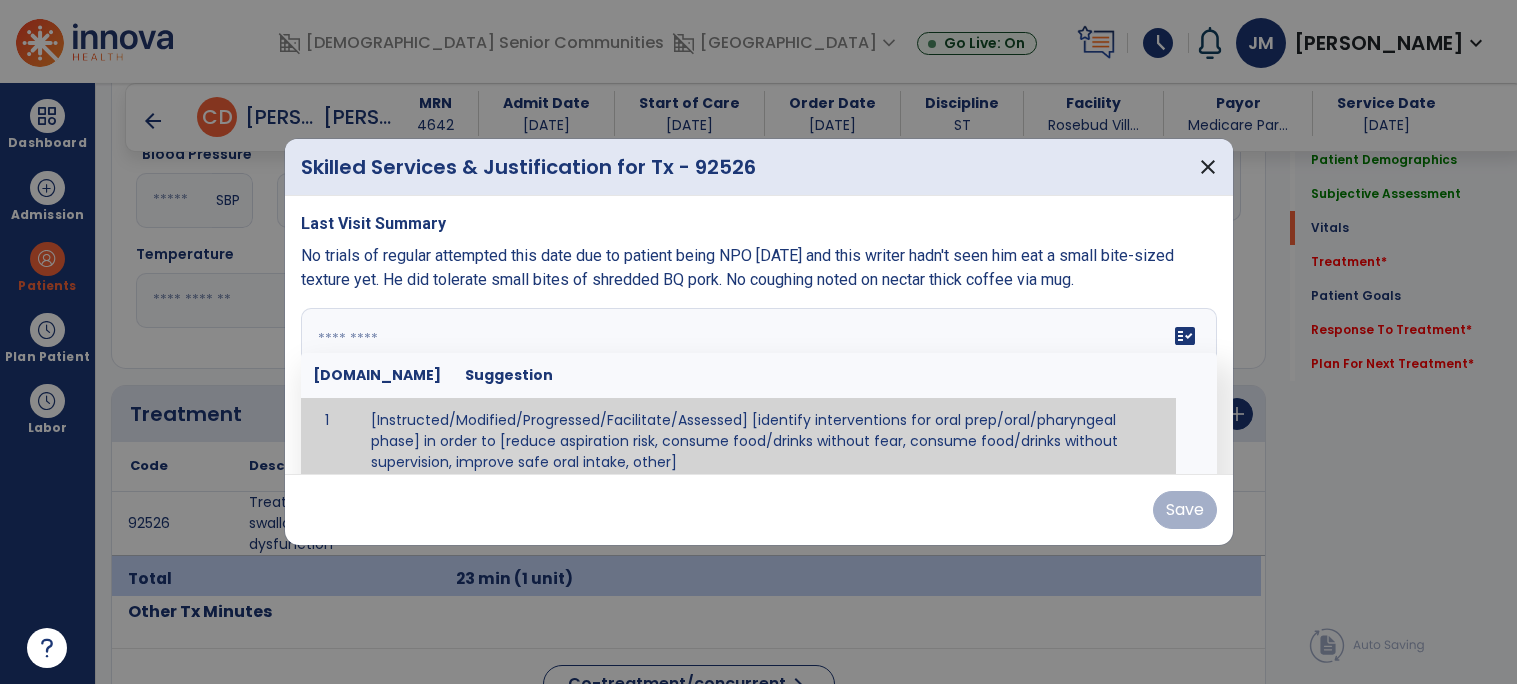 click on "fact_check  [DOMAIN_NAME] Suggestion 1 [Instructed/Modified/Progressed/Facilitate/Assessed] [identify interventions for oral prep/oral/pharyngeal phase] in order to [reduce aspiration risk, consume food/drinks without fear, consume food/drinks without supervision, improve safe oral intake, other] 2 [Instructed/Modified/Progressed/Facilitate/Assessed] [identify compensatory methods such as alternating bites/sips, effortful swallow, other] in order to [reduce aspiration risk, consume food/drinks without fear, consume food/drinks without supervision, improve safe oral intake, other] 3 [Instructed/Modified/Progressed/Assessed] trials of [identify IDDSI Food/Drink Level or NDD Solid/Liquid Level] in order to [reduce aspiration risk, consume food/drinks without fear, consume food/drinks without supervision, improve safe oral intake, other] 4 5 Assessed swallow with administration of [identify test]" at bounding box center (759, 383) 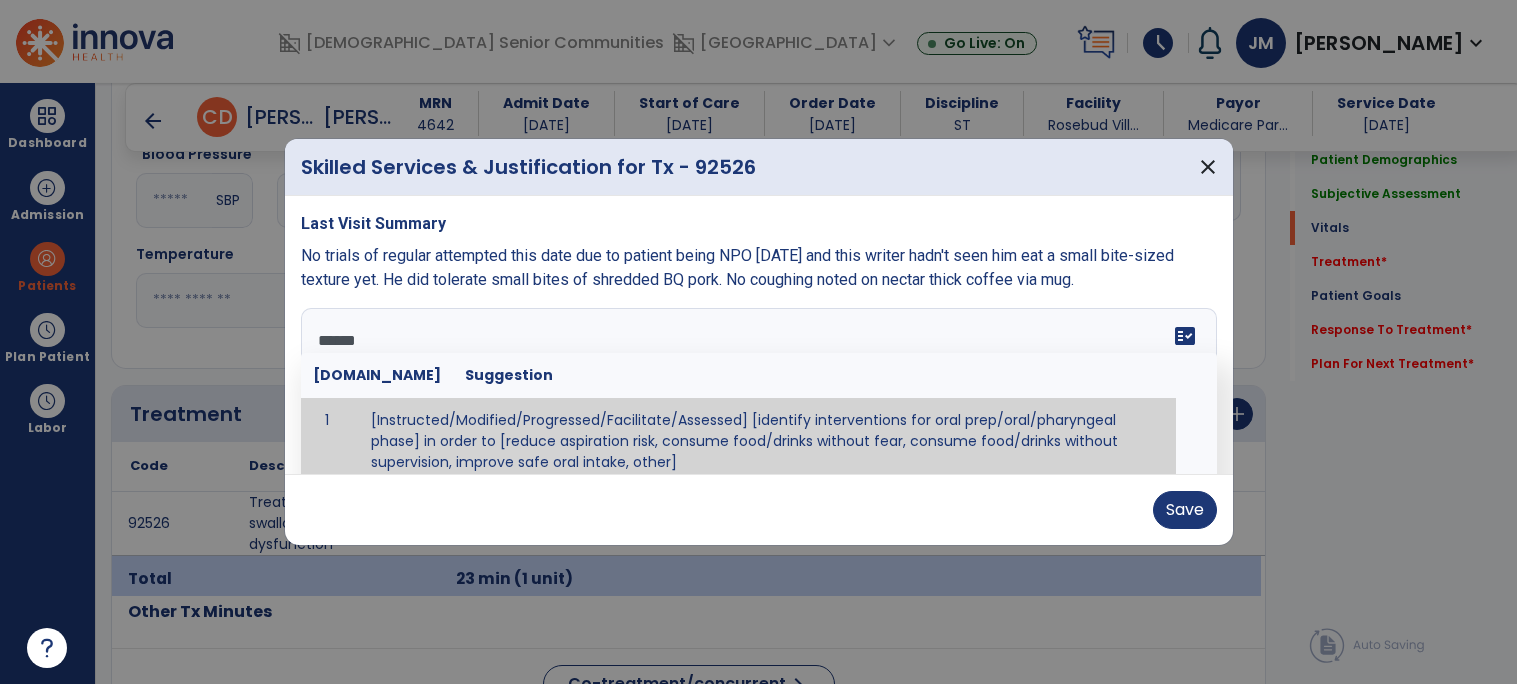 scroll, scrollTop: 0, scrollLeft: 0, axis: both 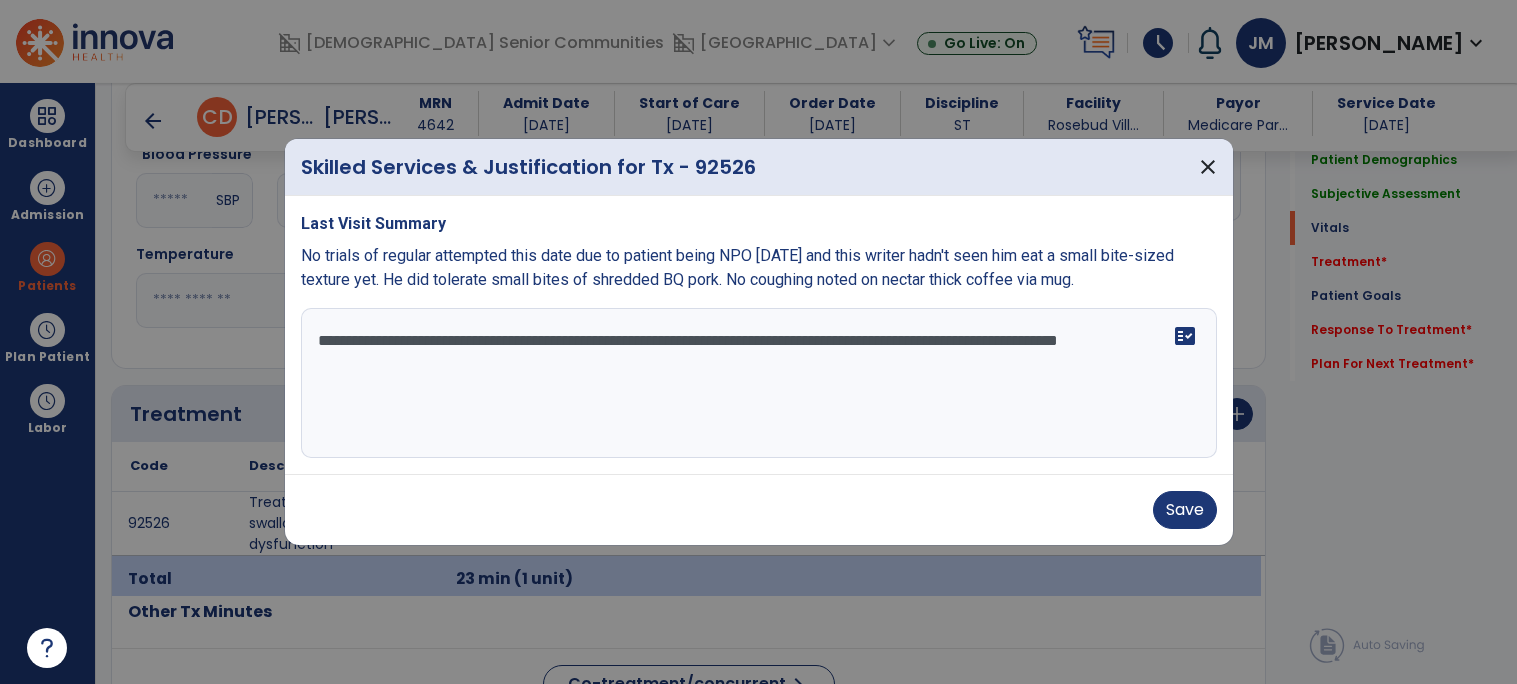 click on "**********" at bounding box center (759, 383) 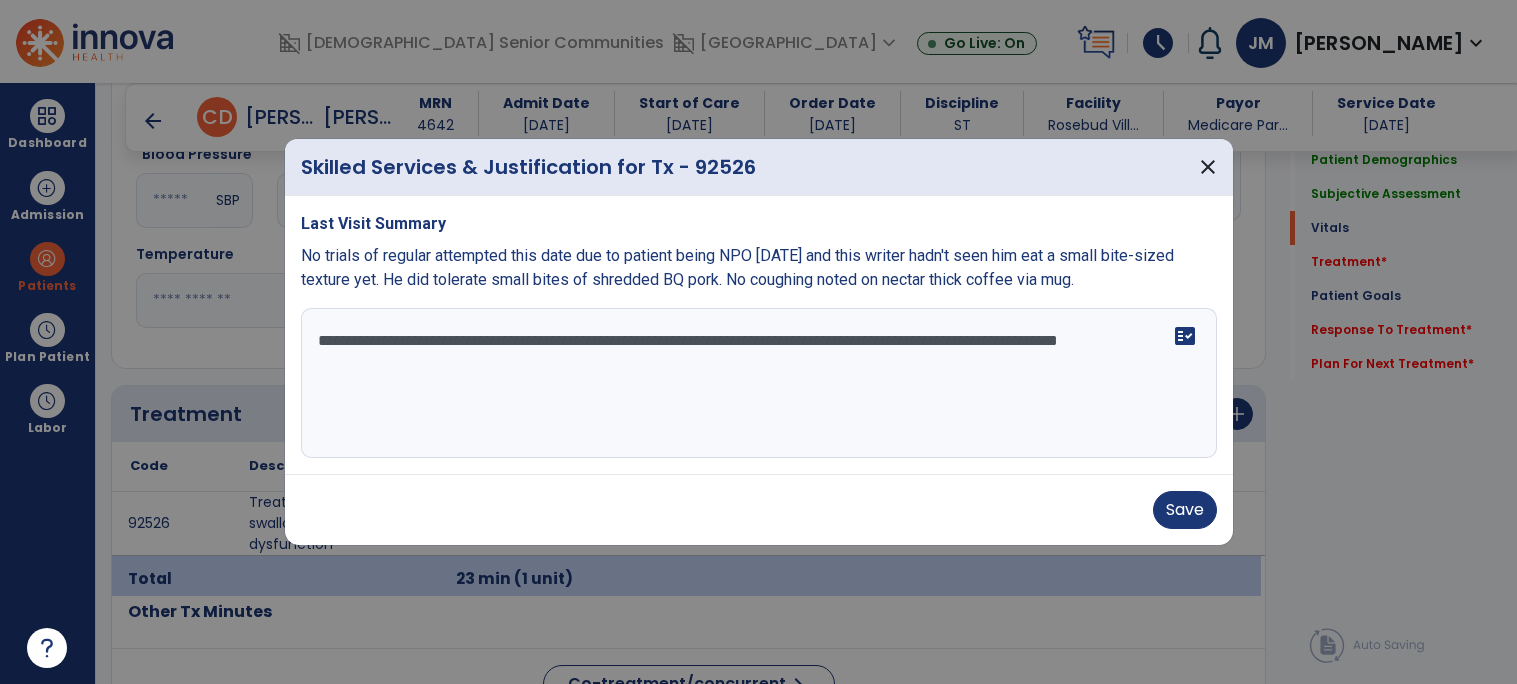 click on "**********" at bounding box center [759, 383] 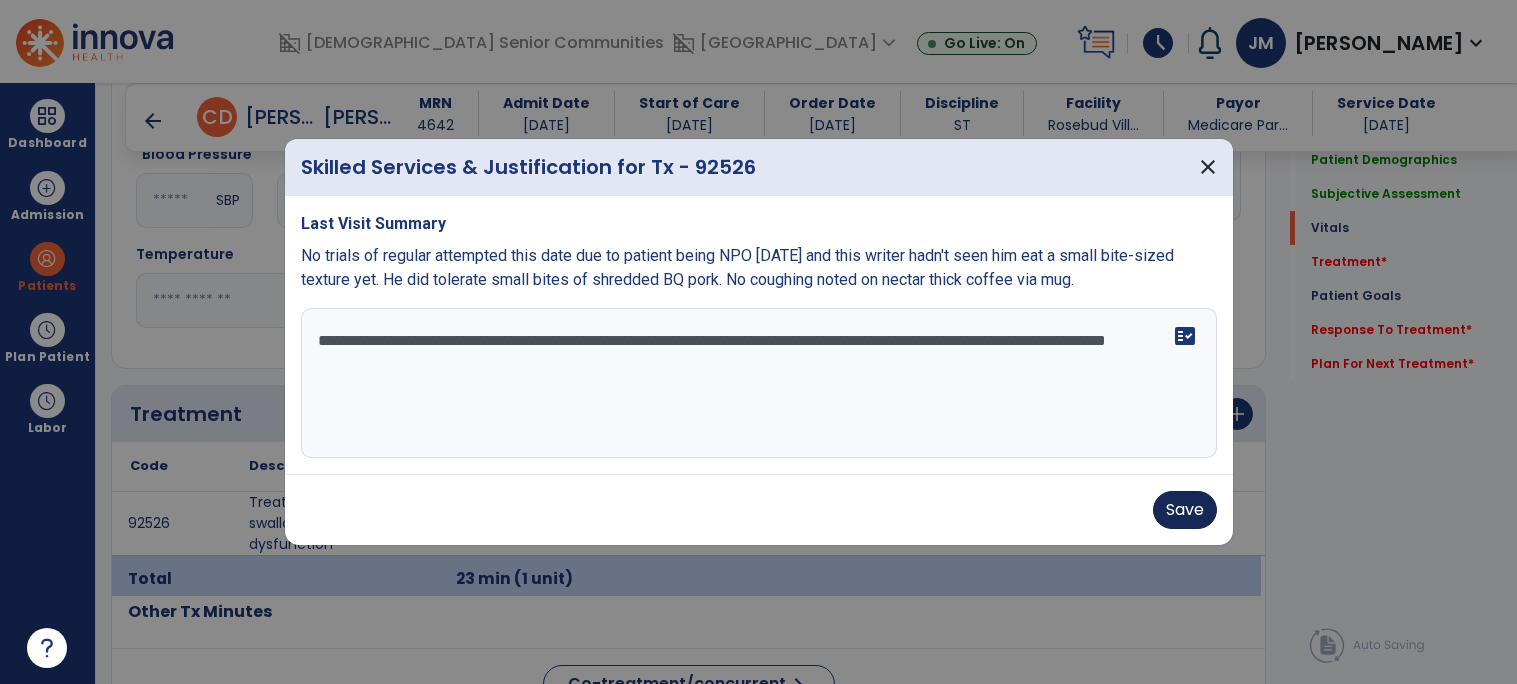type on "**********" 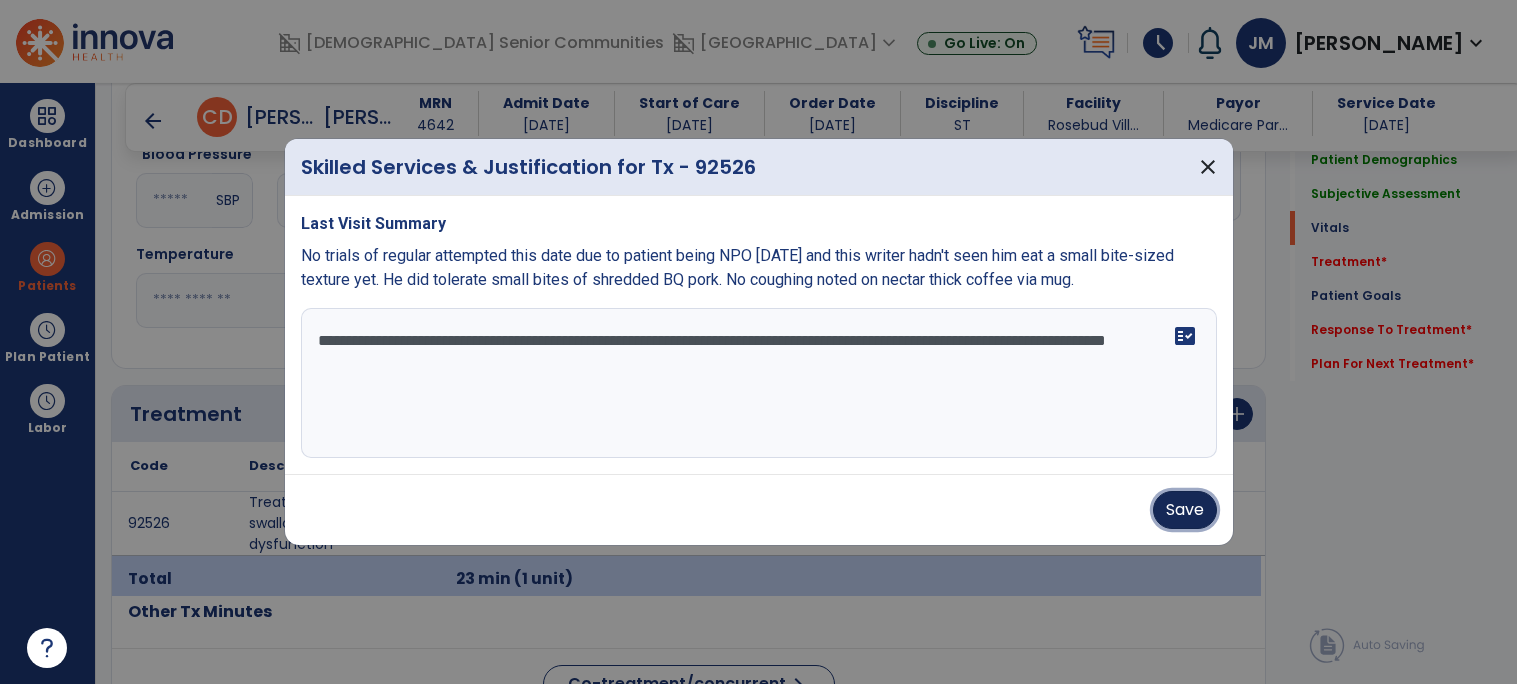 click on "Save" at bounding box center [1185, 510] 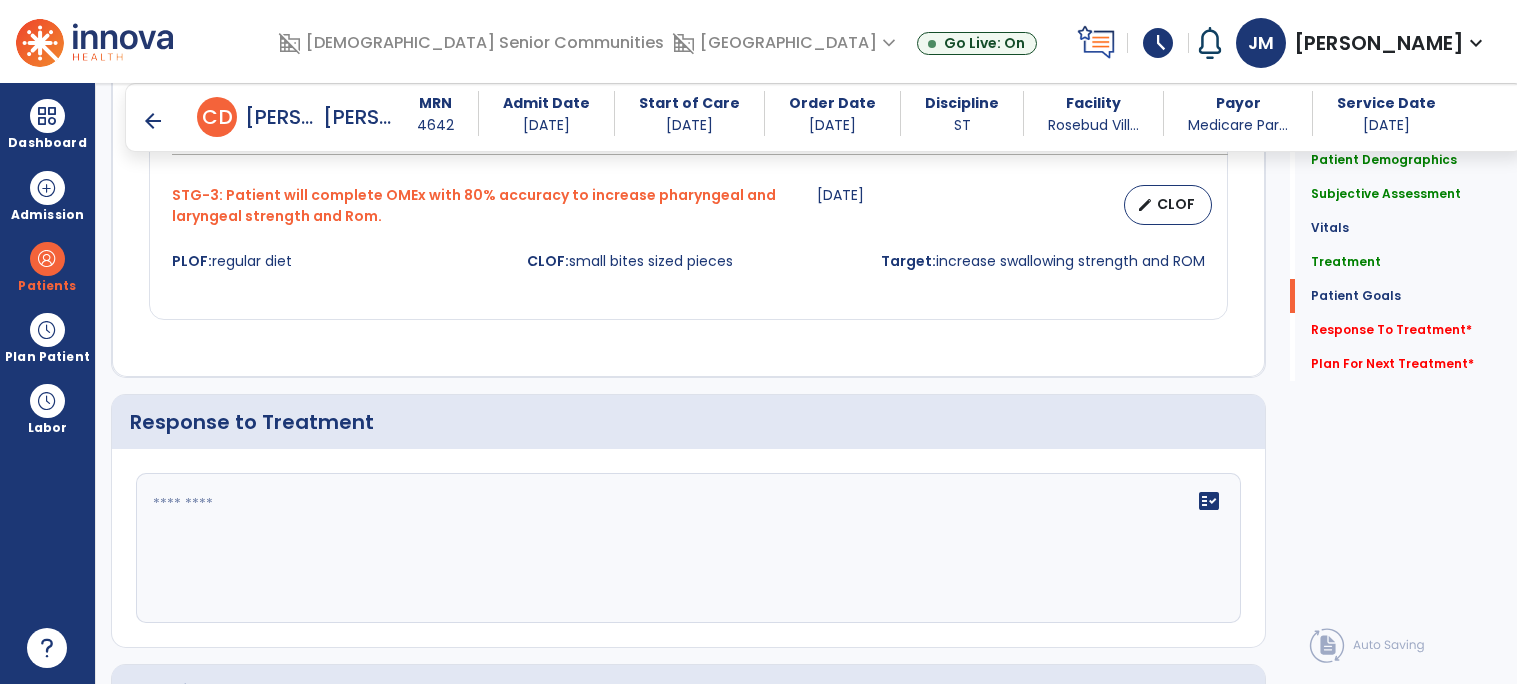 scroll, scrollTop: 1943, scrollLeft: 0, axis: vertical 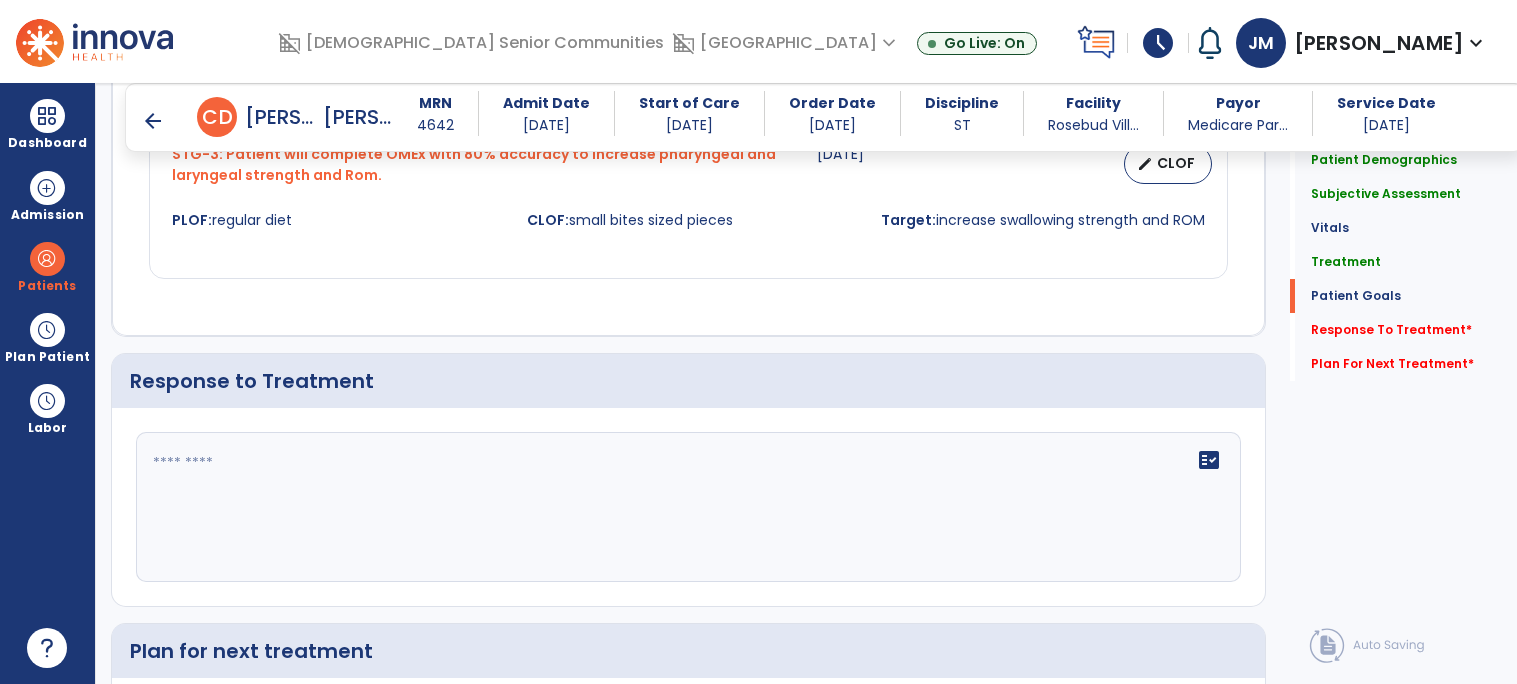 click on "fact_check" 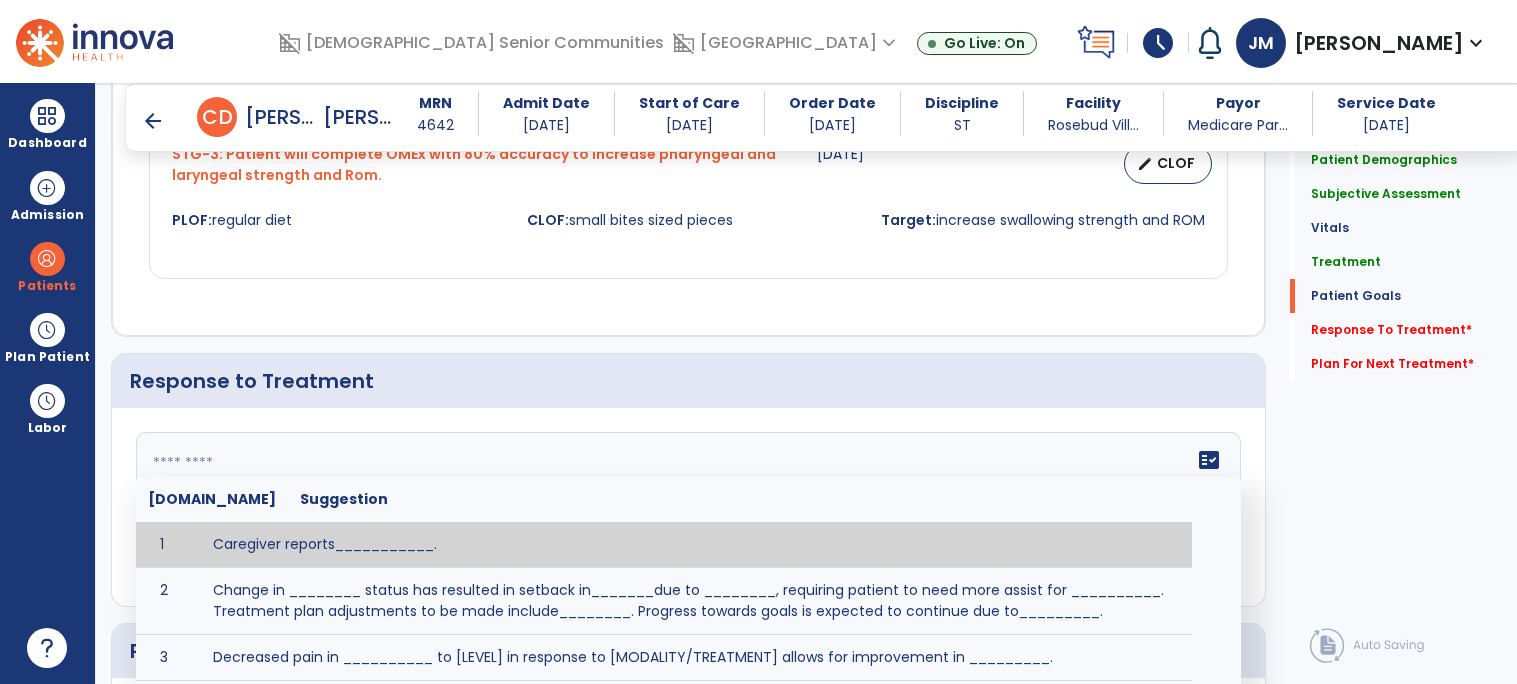 scroll, scrollTop: 2015, scrollLeft: 0, axis: vertical 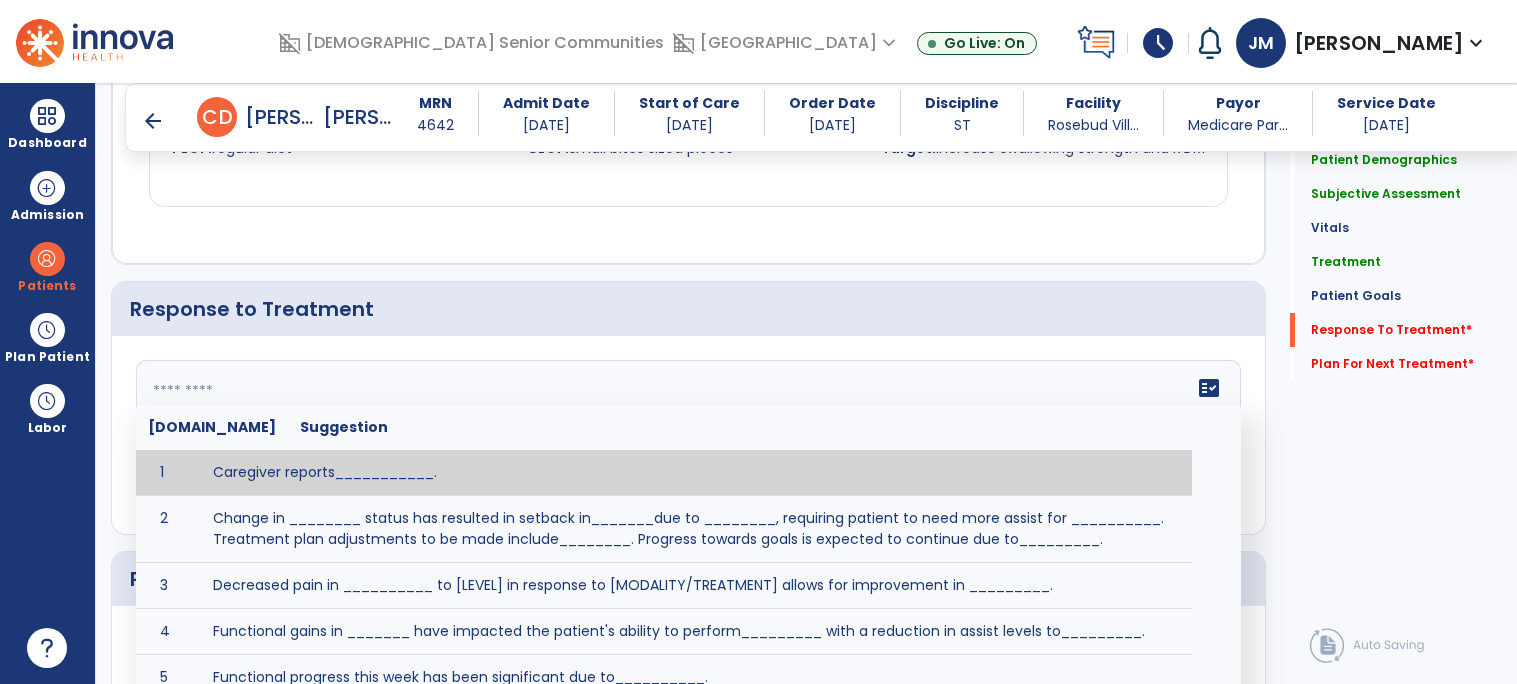 click 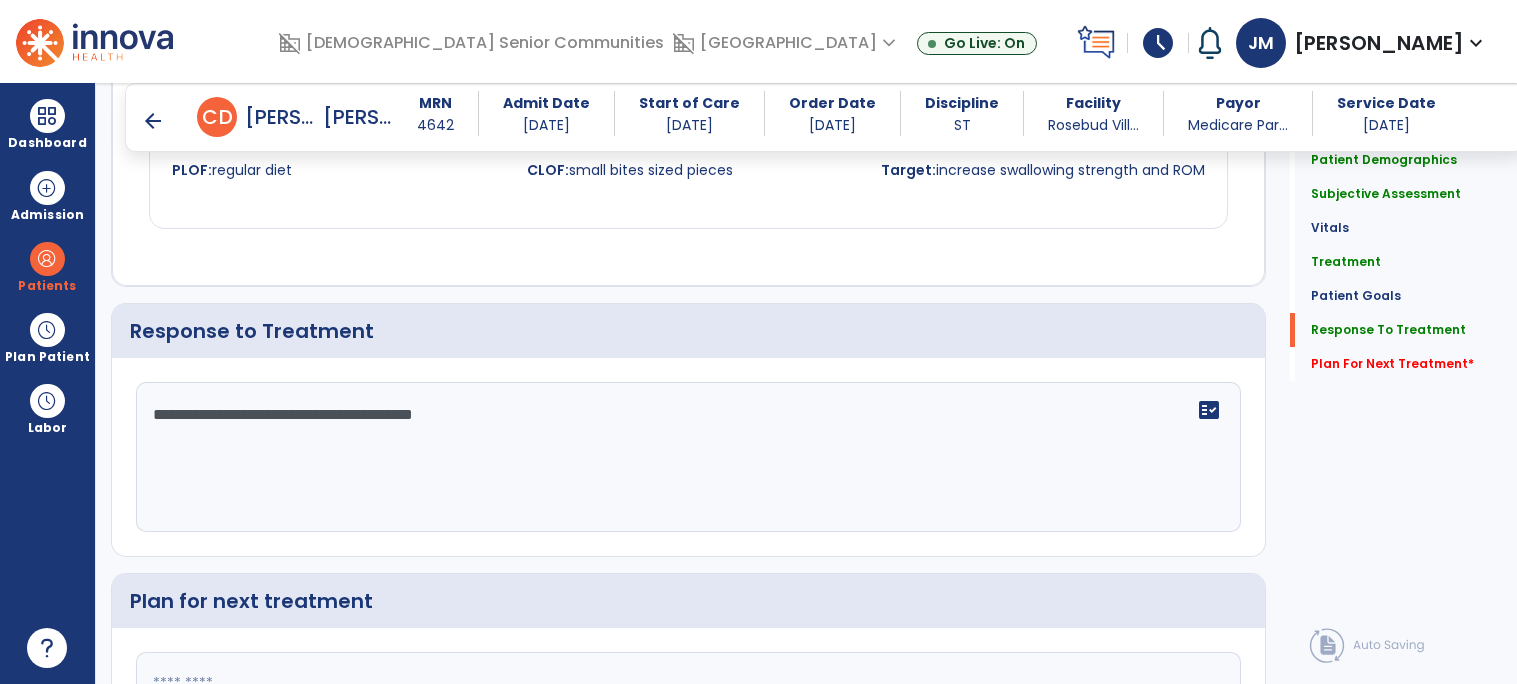 scroll, scrollTop: 2016, scrollLeft: 0, axis: vertical 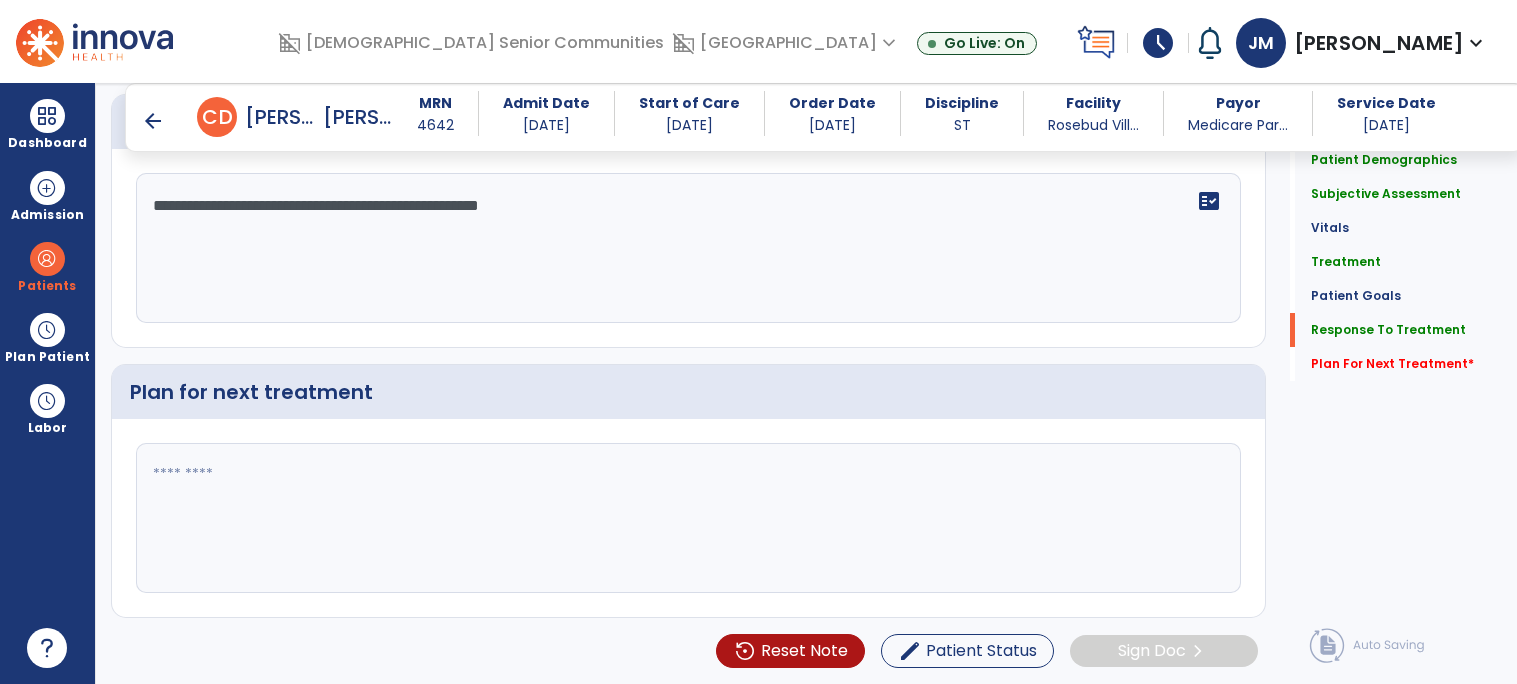 type on "**********" 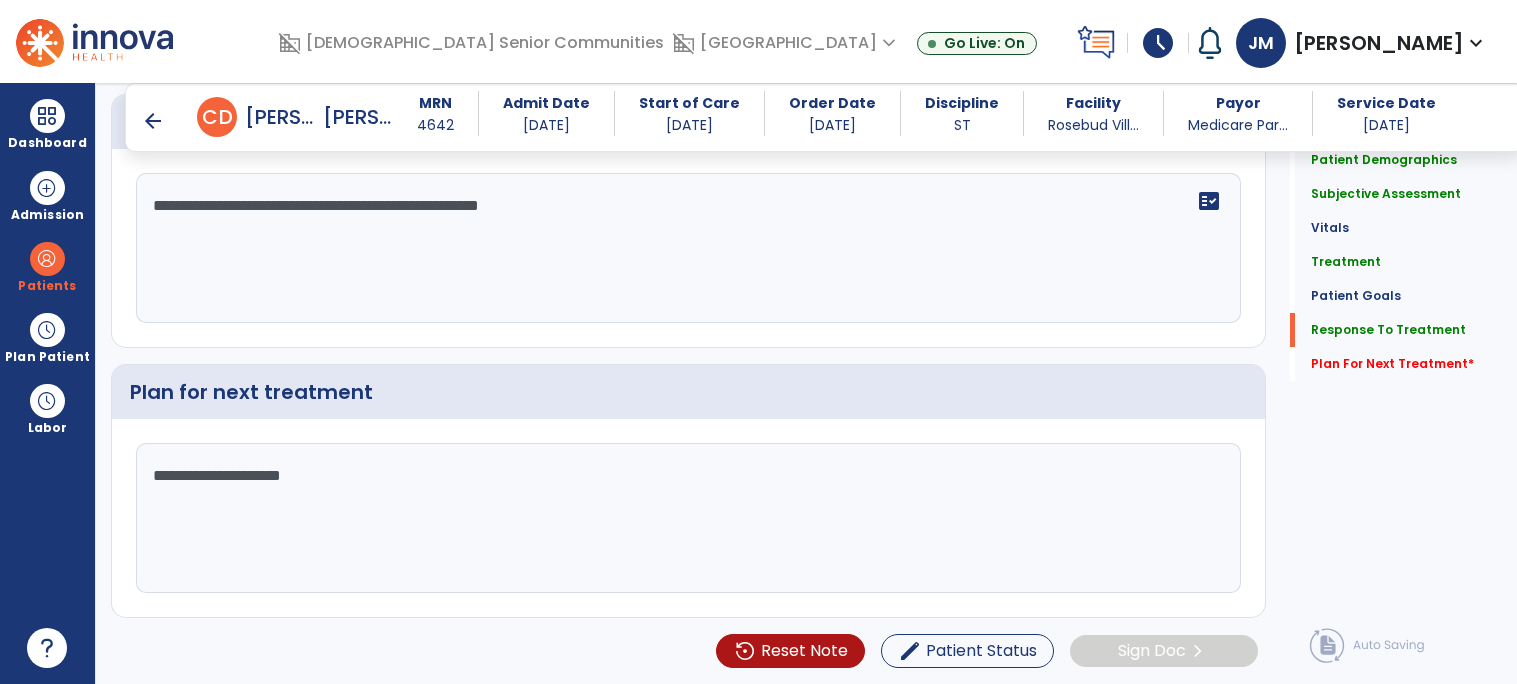 type on "**********" 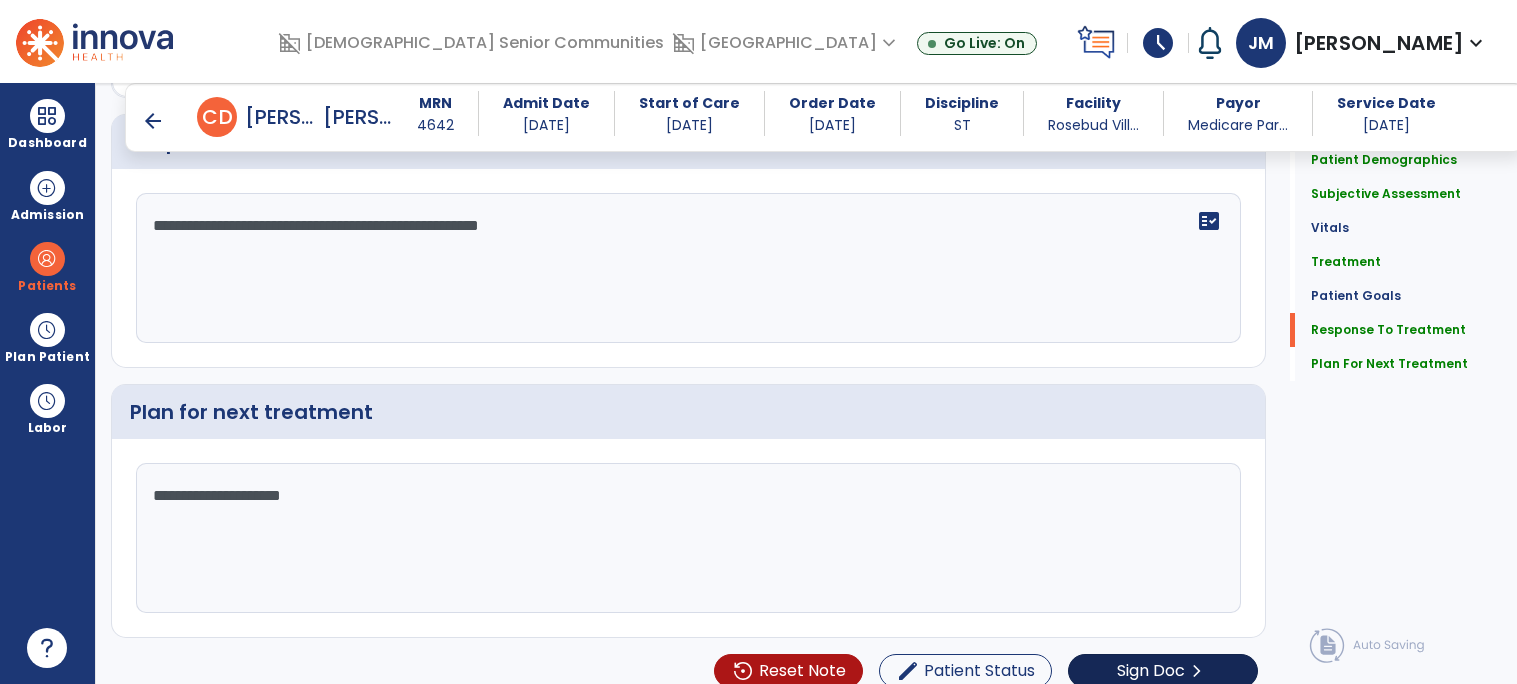 scroll, scrollTop: 2205, scrollLeft: 0, axis: vertical 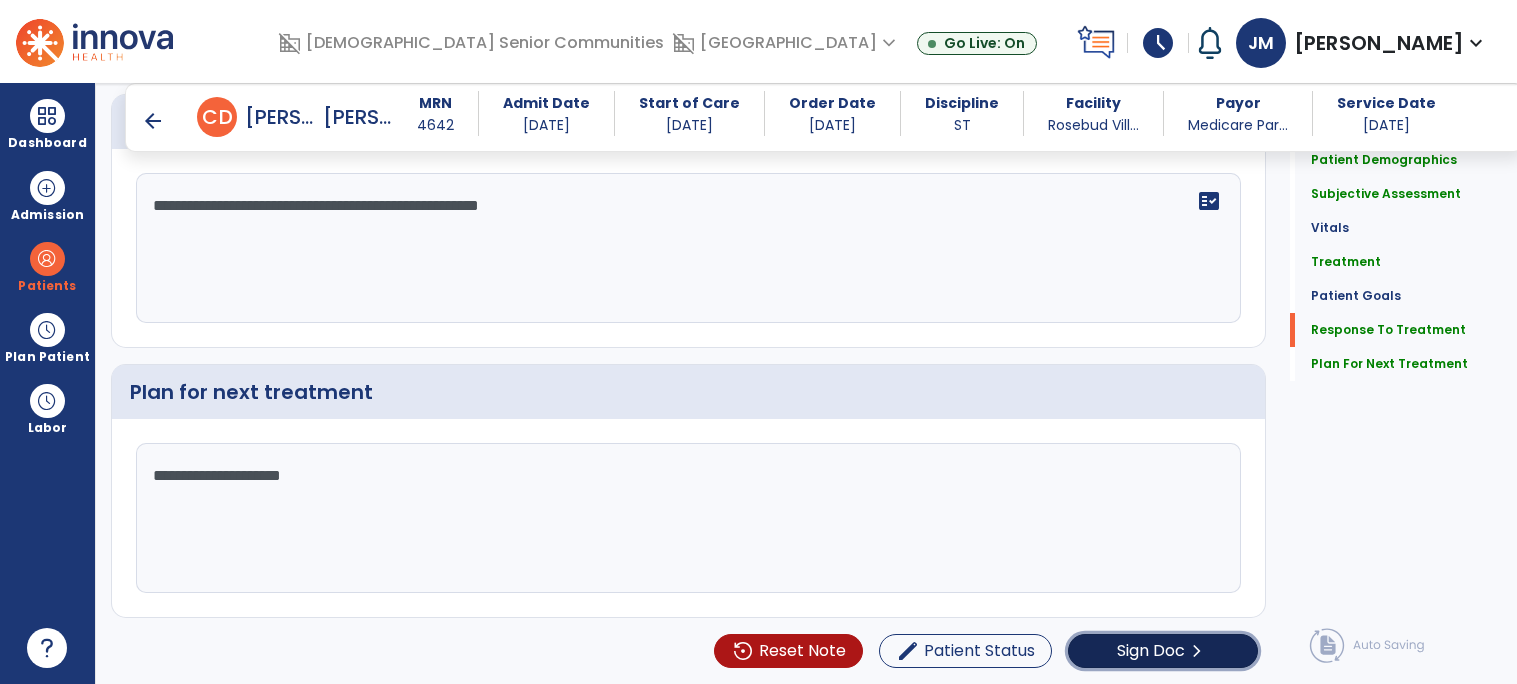 click on "Sign Doc  chevron_right" 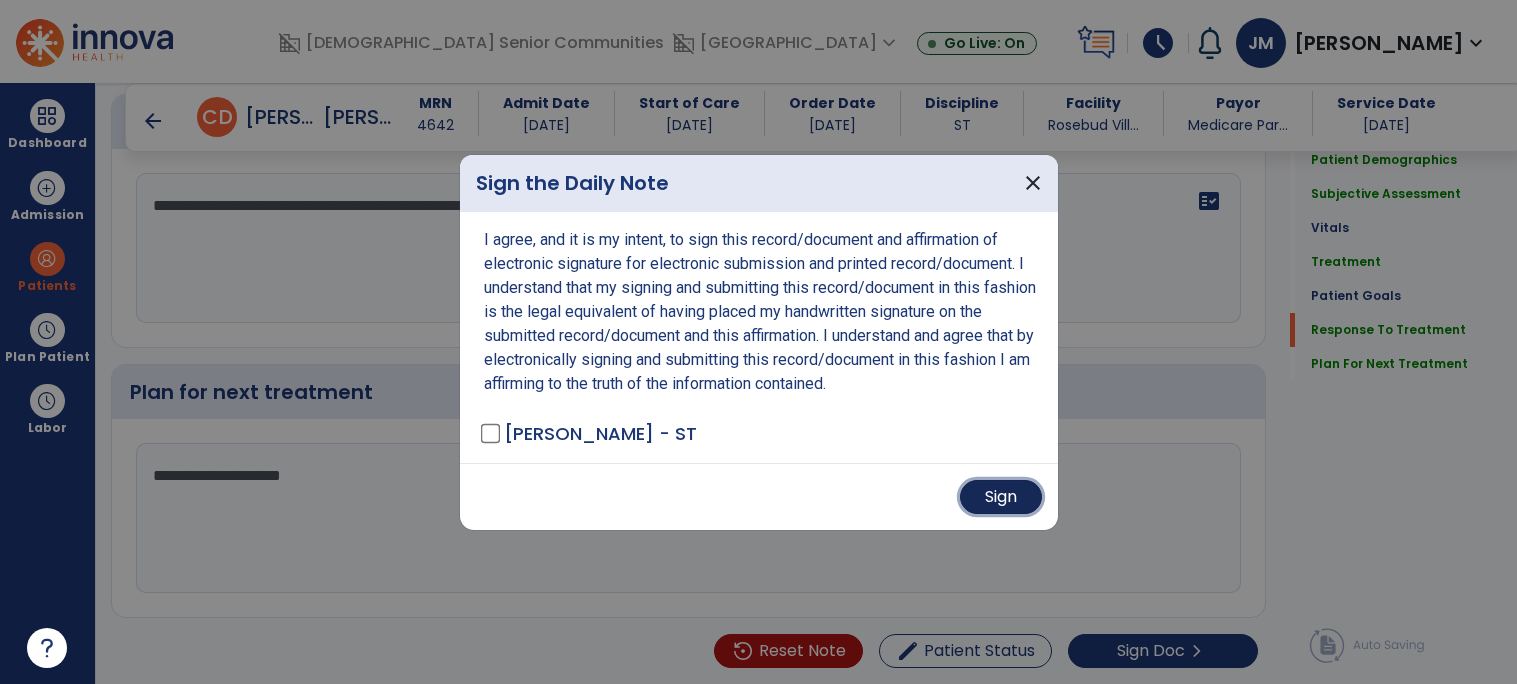 click on "Sign" at bounding box center (1001, 497) 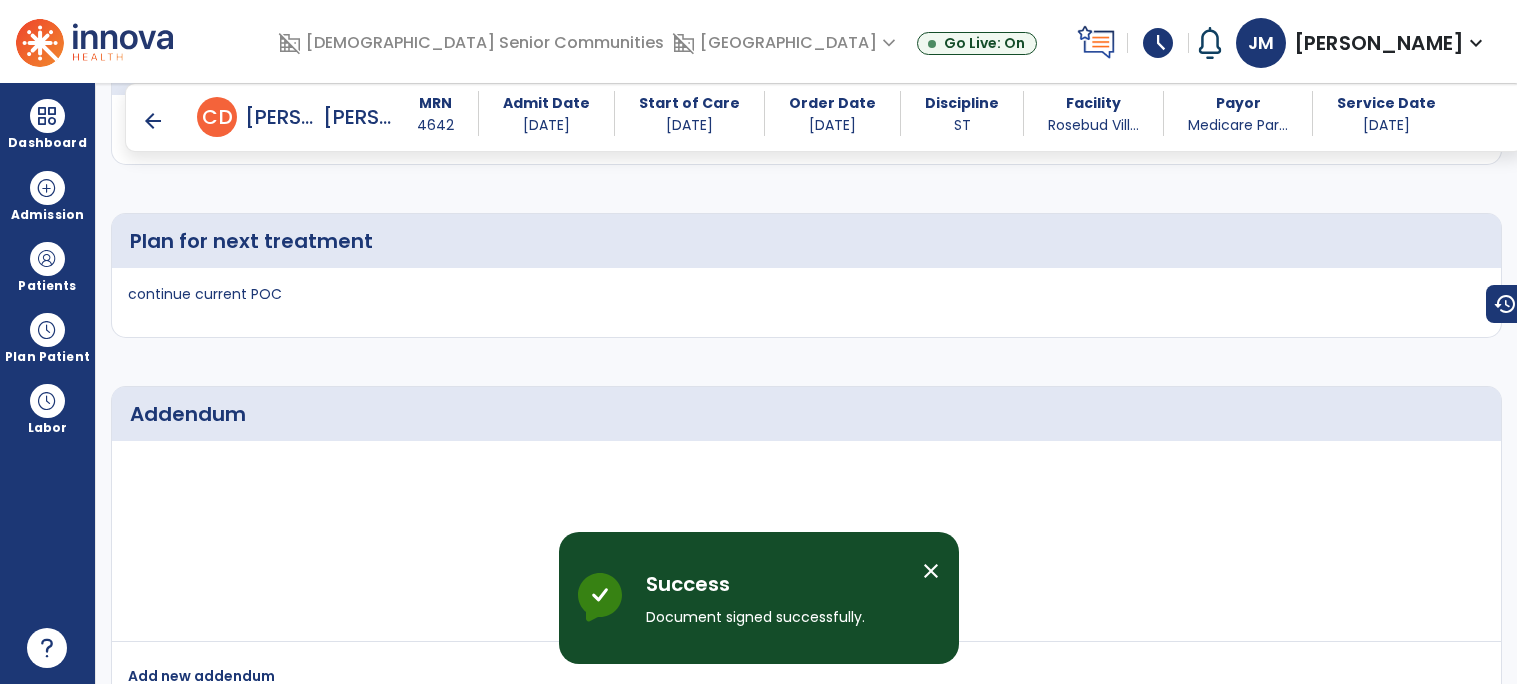scroll, scrollTop: 2727, scrollLeft: 0, axis: vertical 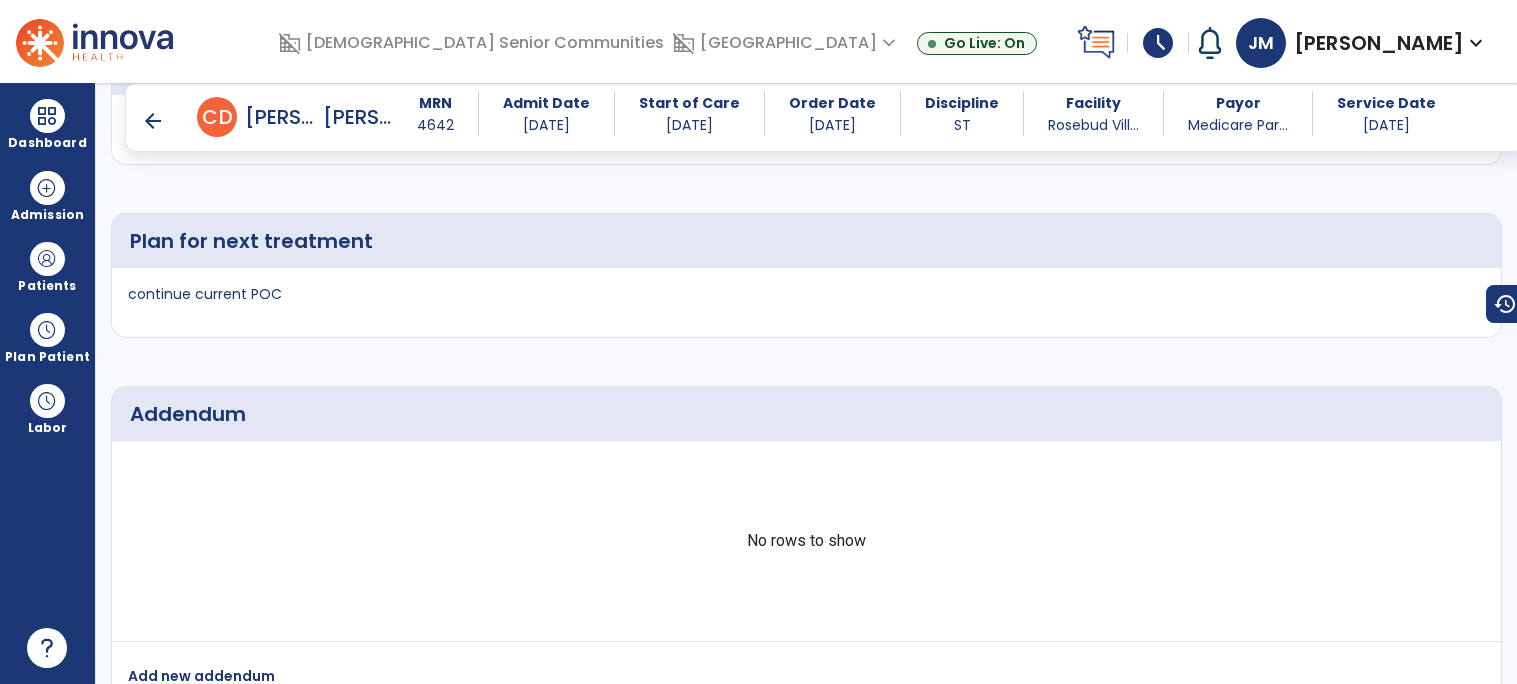 click on "arrow_back" at bounding box center [153, 121] 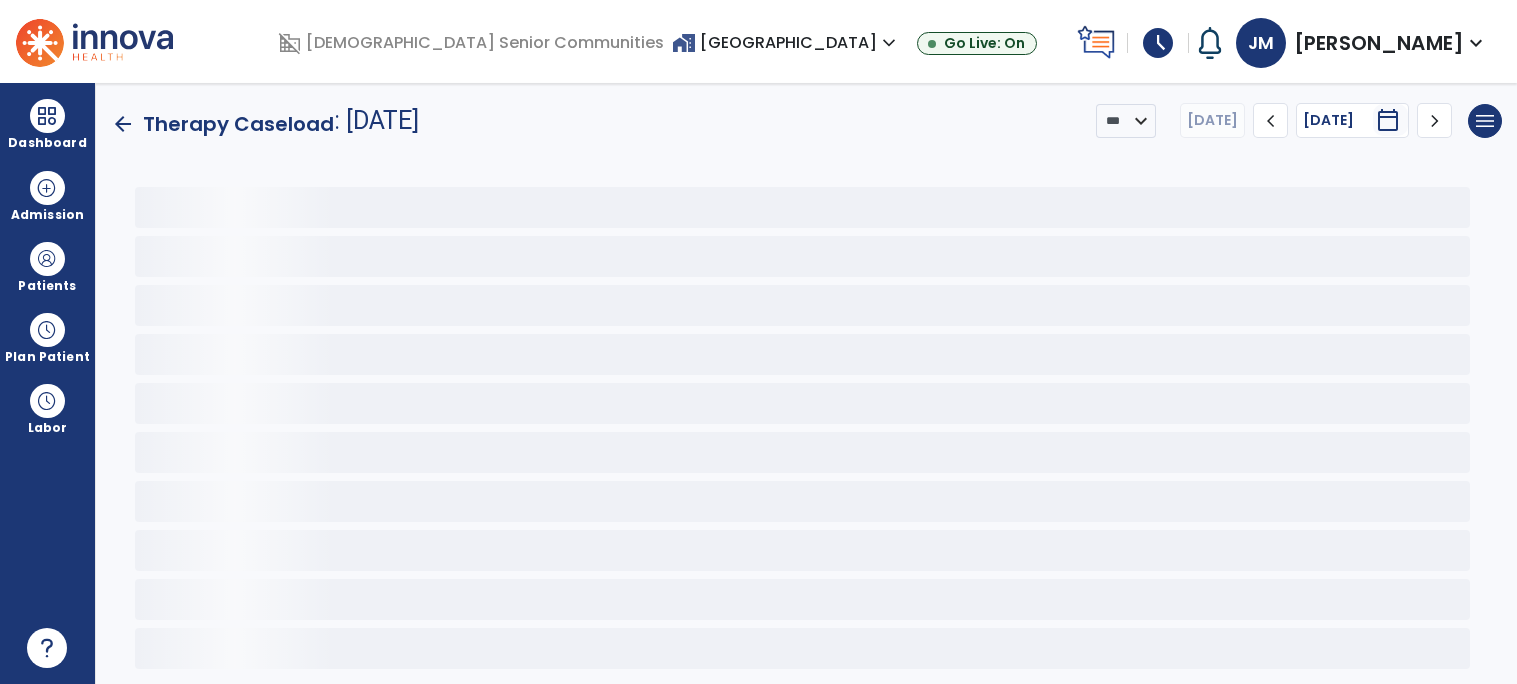scroll, scrollTop: 0, scrollLeft: 0, axis: both 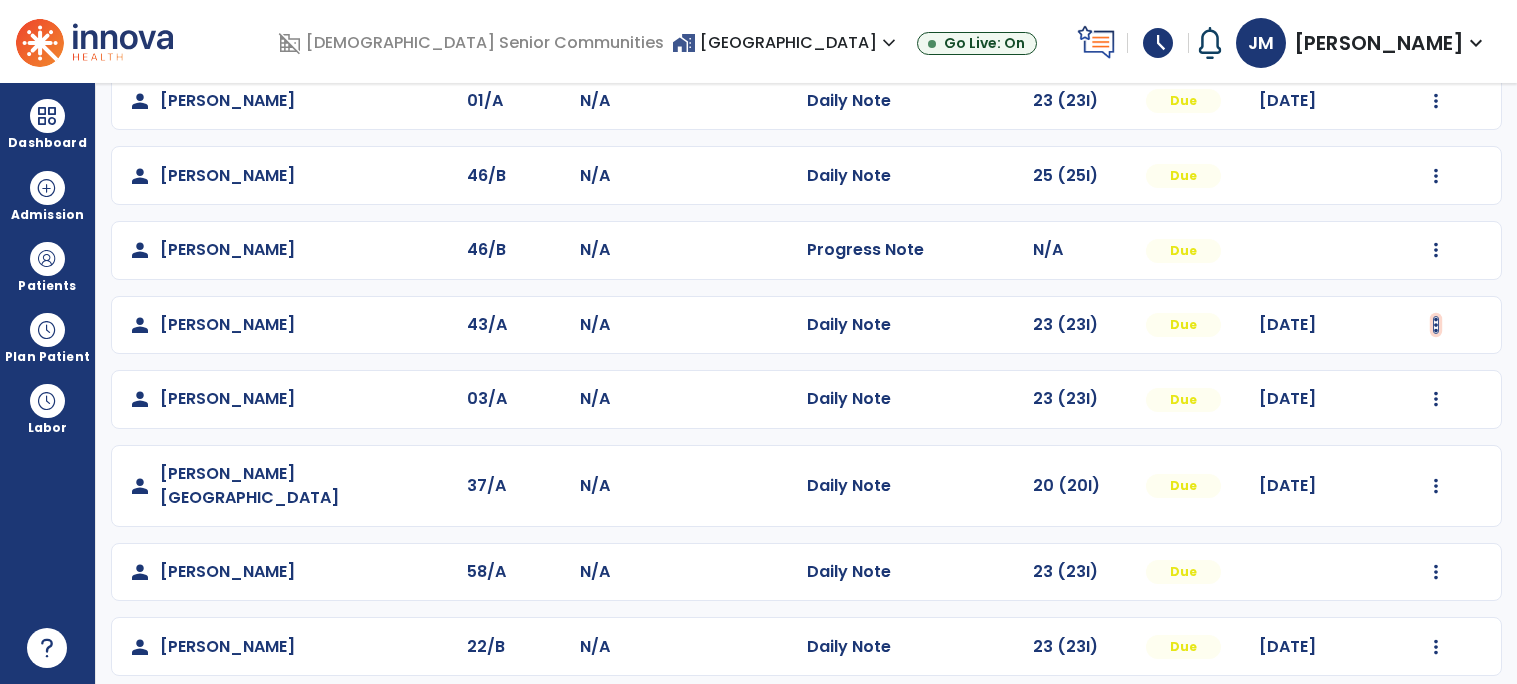 click at bounding box center (1437, -122) 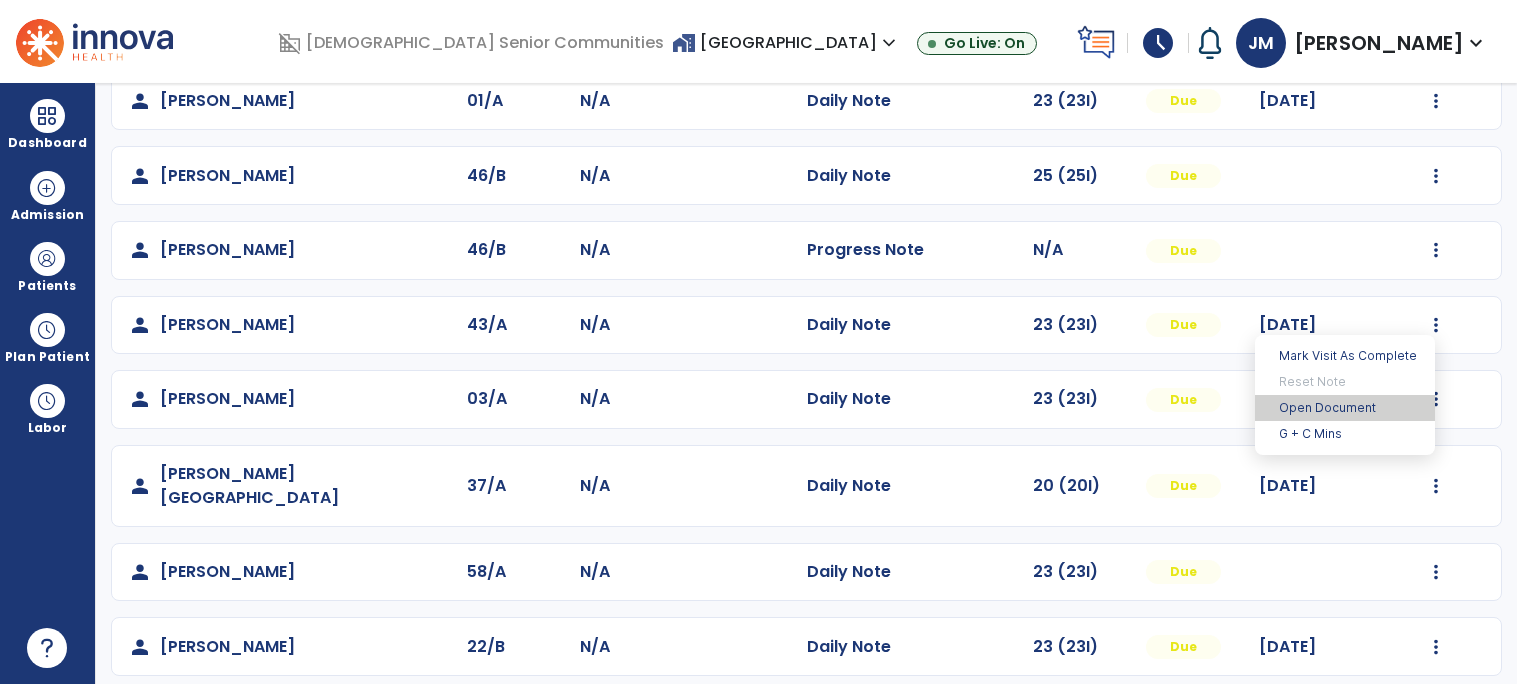 click on "Open Document" at bounding box center [1345, 408] 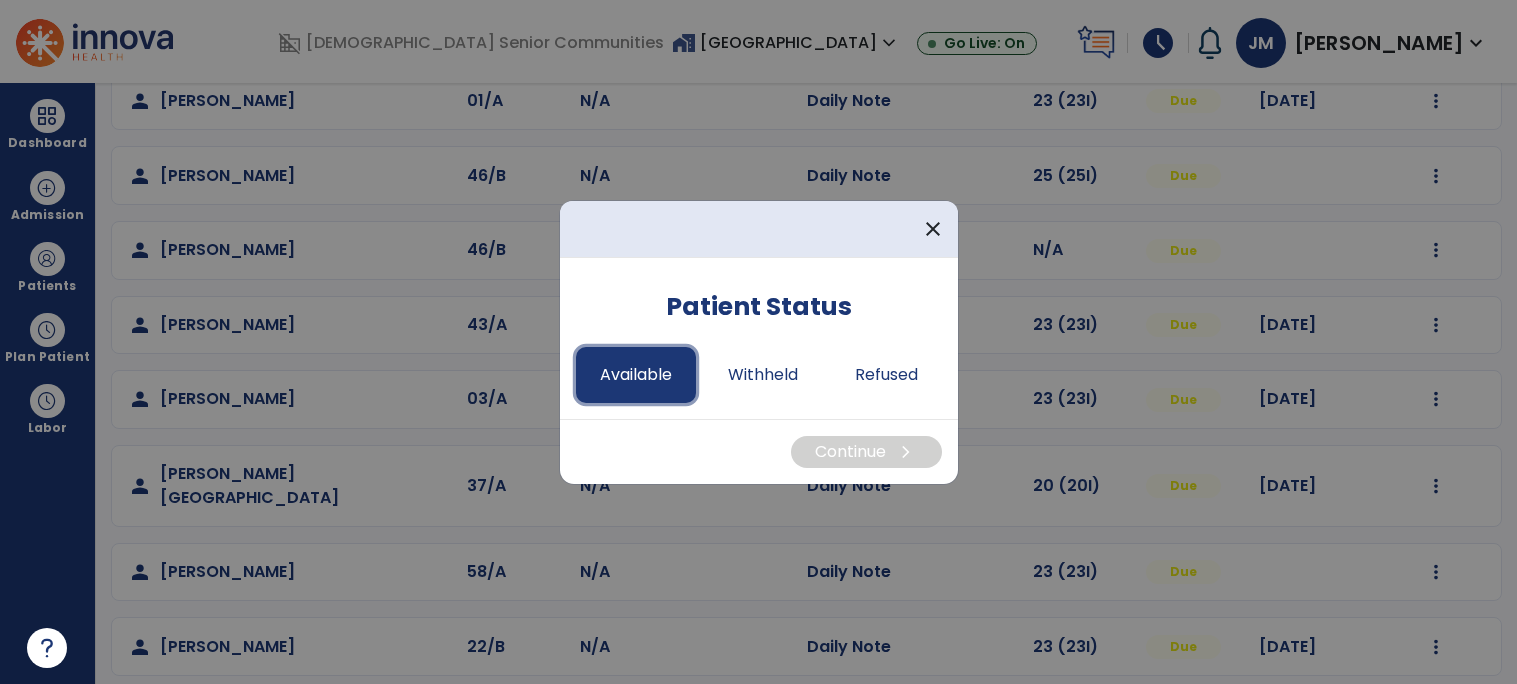click on "Available" at bounding box center [636, 375] 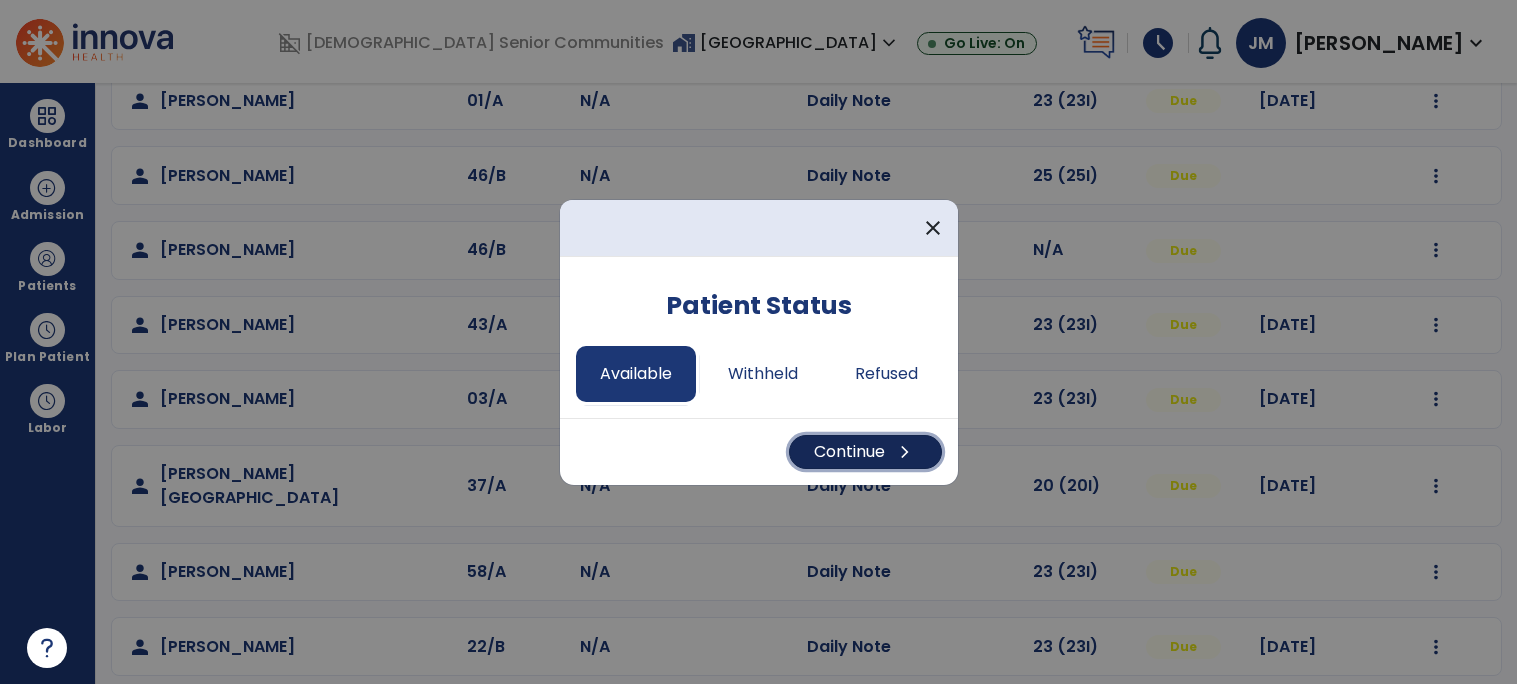 click on "Continue   chevron_right" at bounding box center (865, 452) 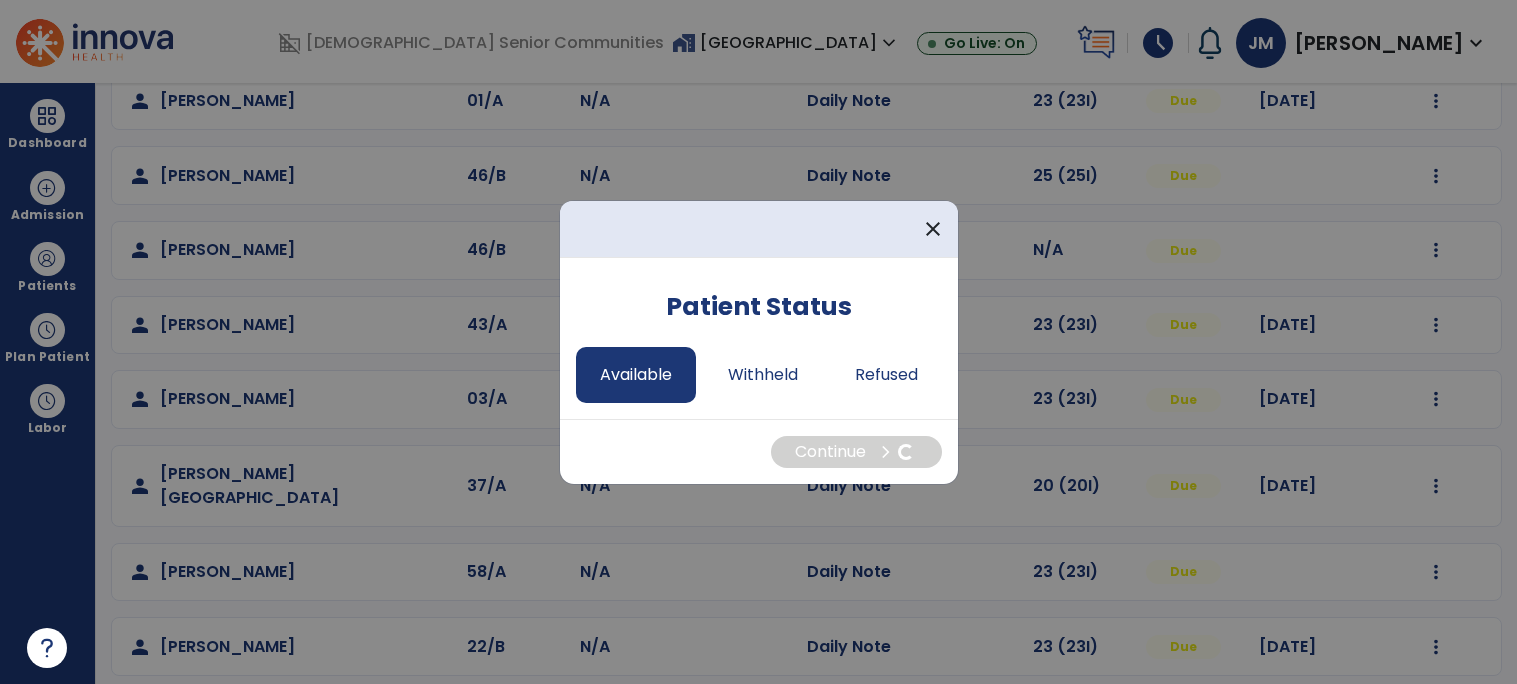 select on "*" 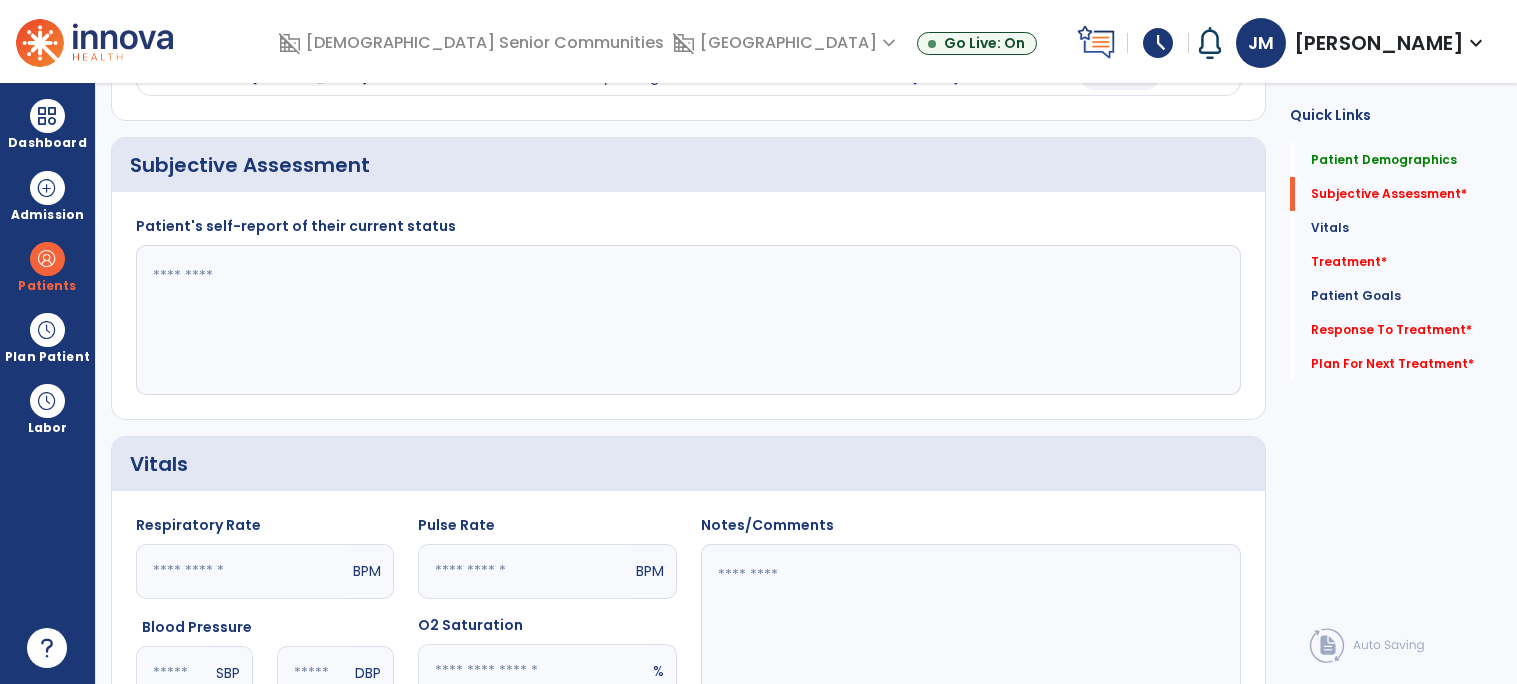 click 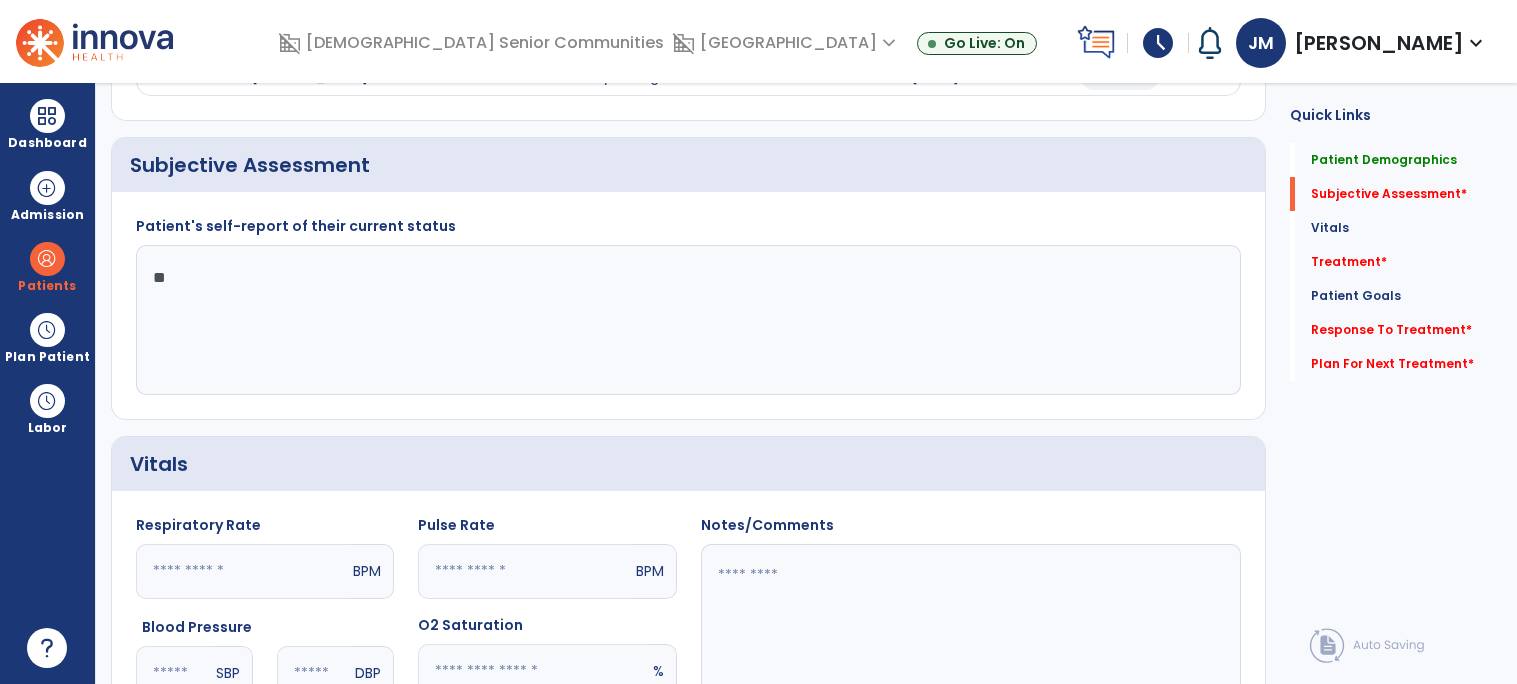 type on "*" 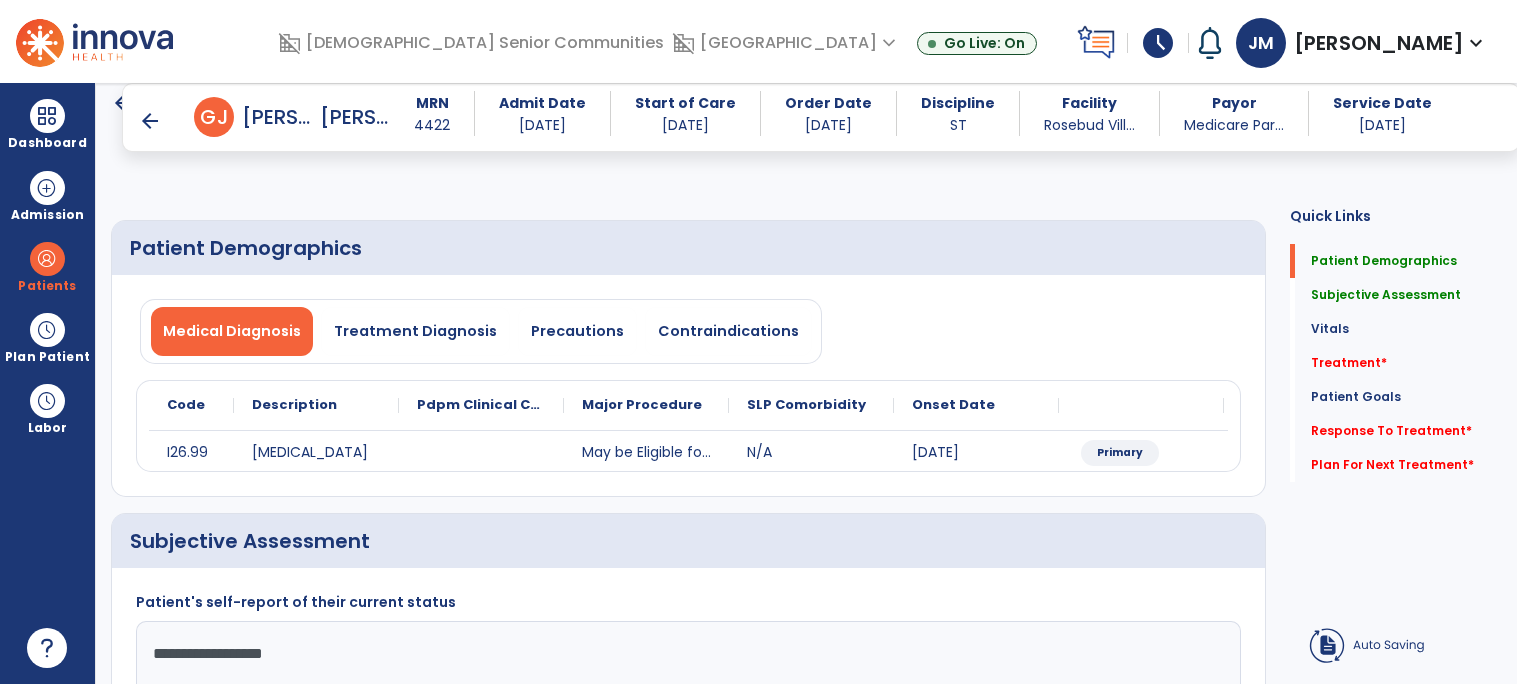 scroll, scrollTop: 0, scrollLeft: 0, axis: both 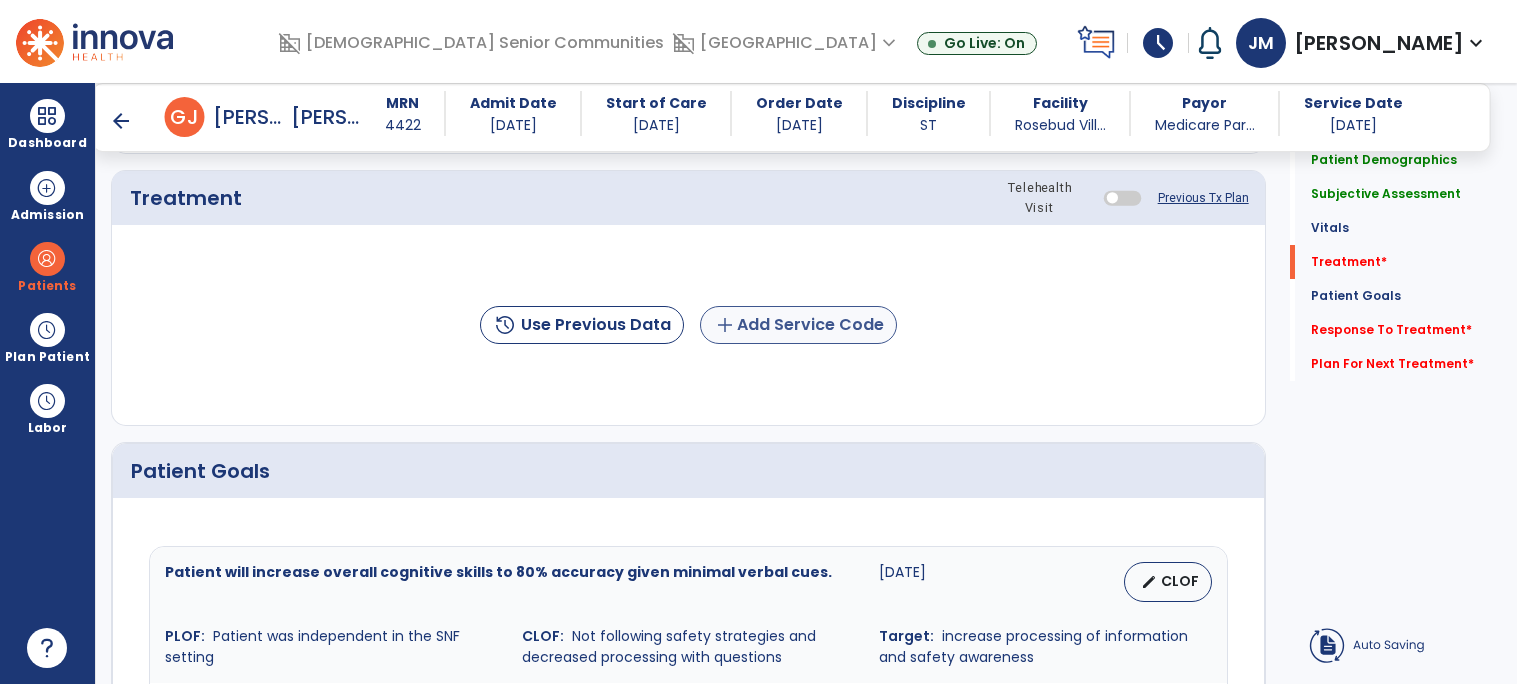 type on "**********" 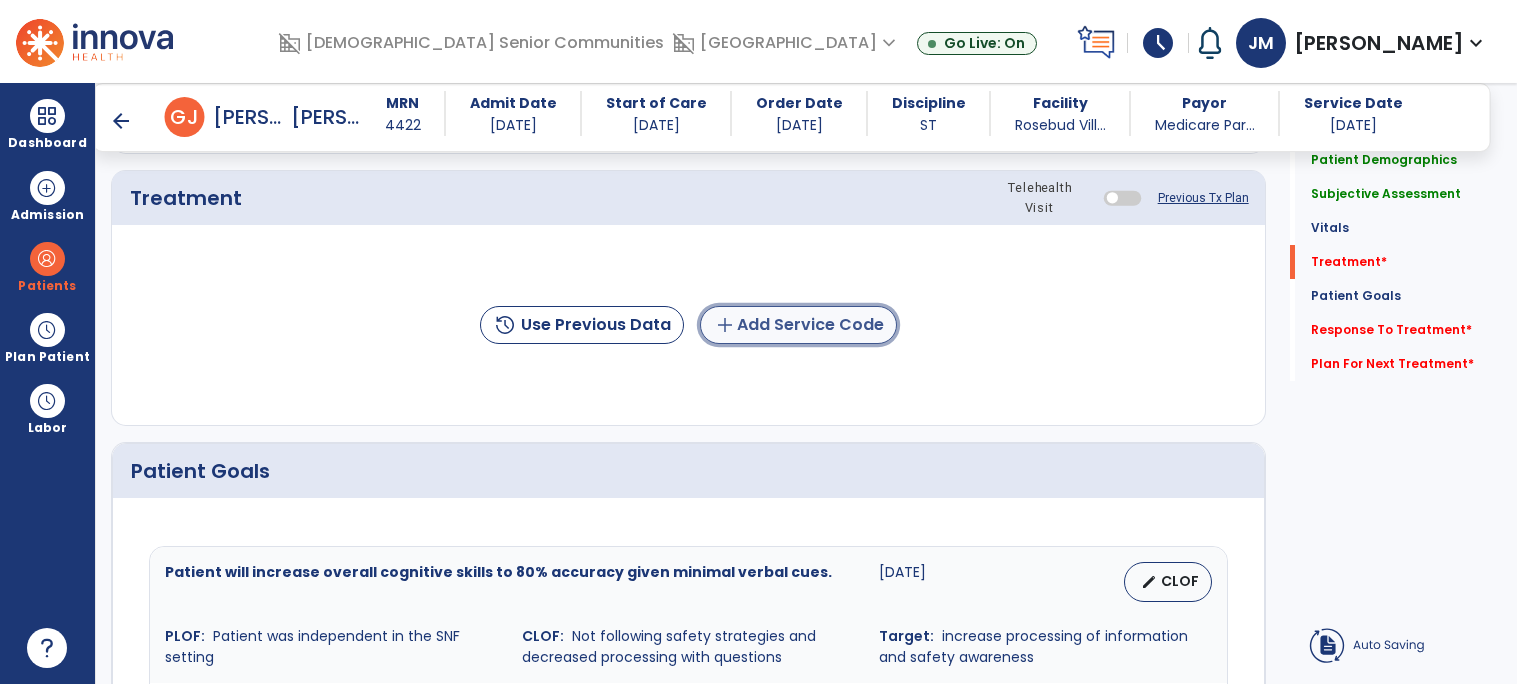 click on "add  Add Service Code" 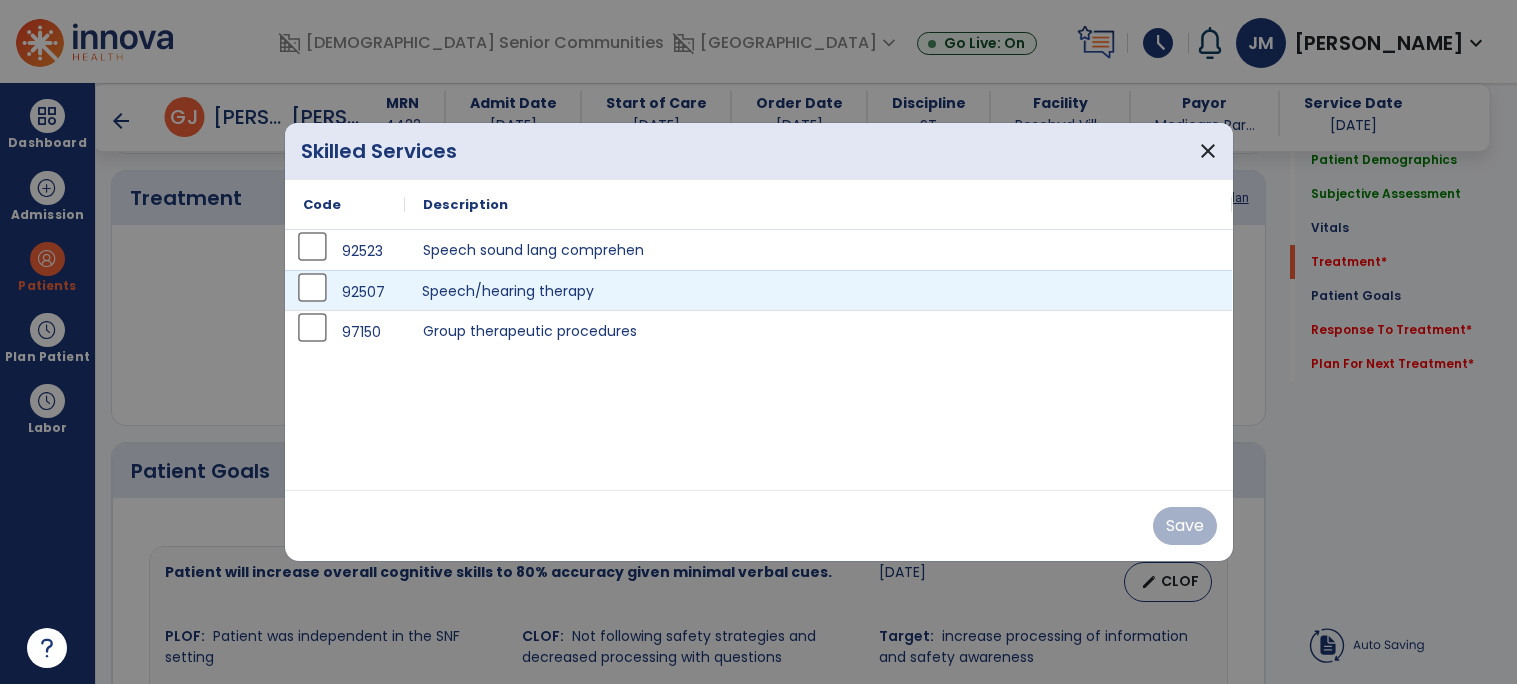 click on "Speech/hearing therapy" at bounding box center [819, 290] 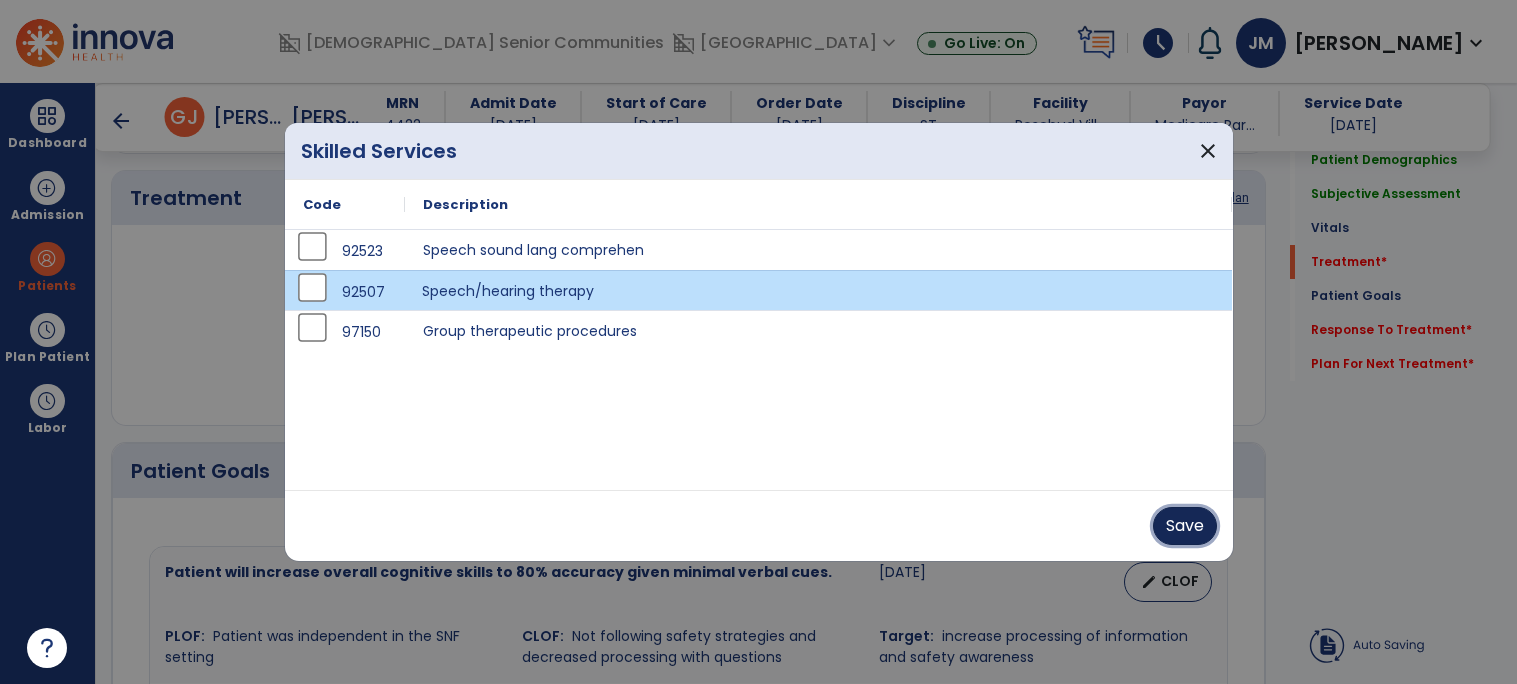click on "Save" at bounding box center [1185, 526] 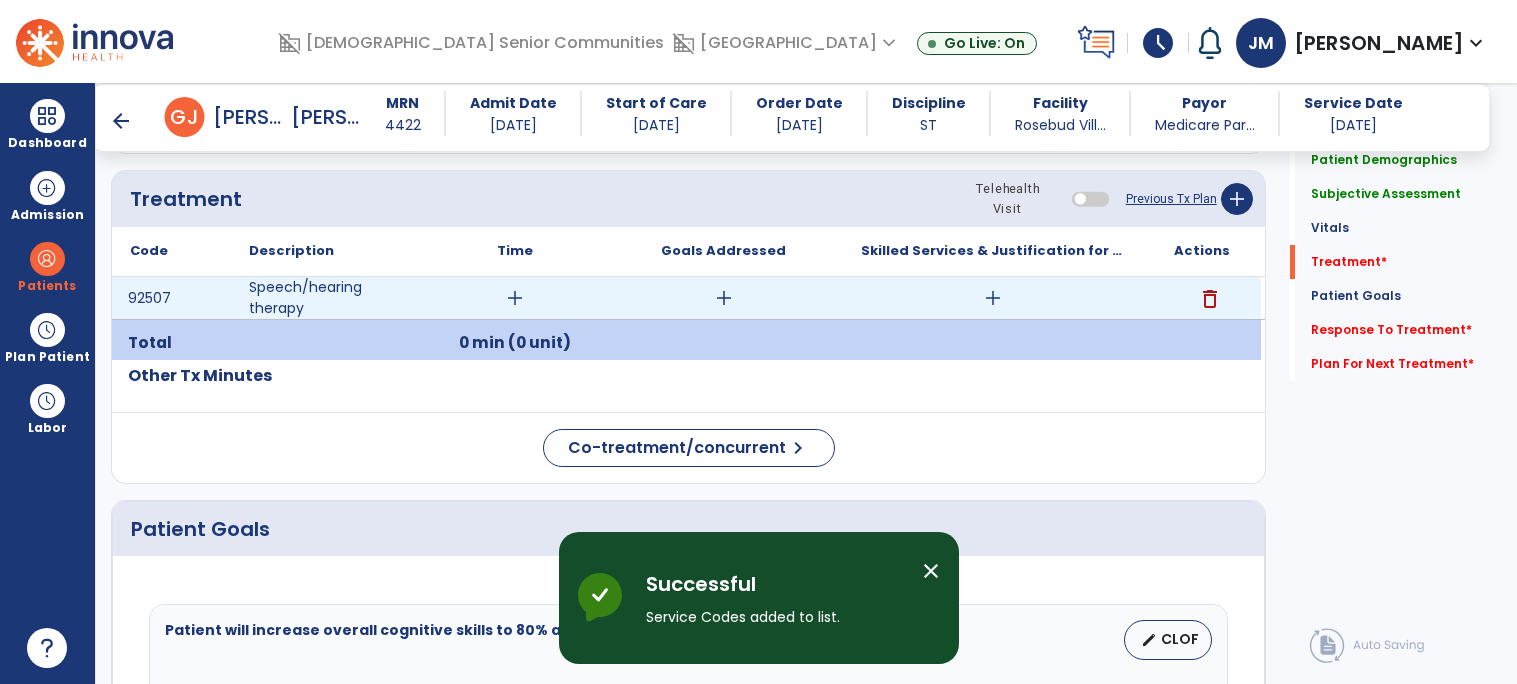 click on "add" at bounding box center (515, 298) 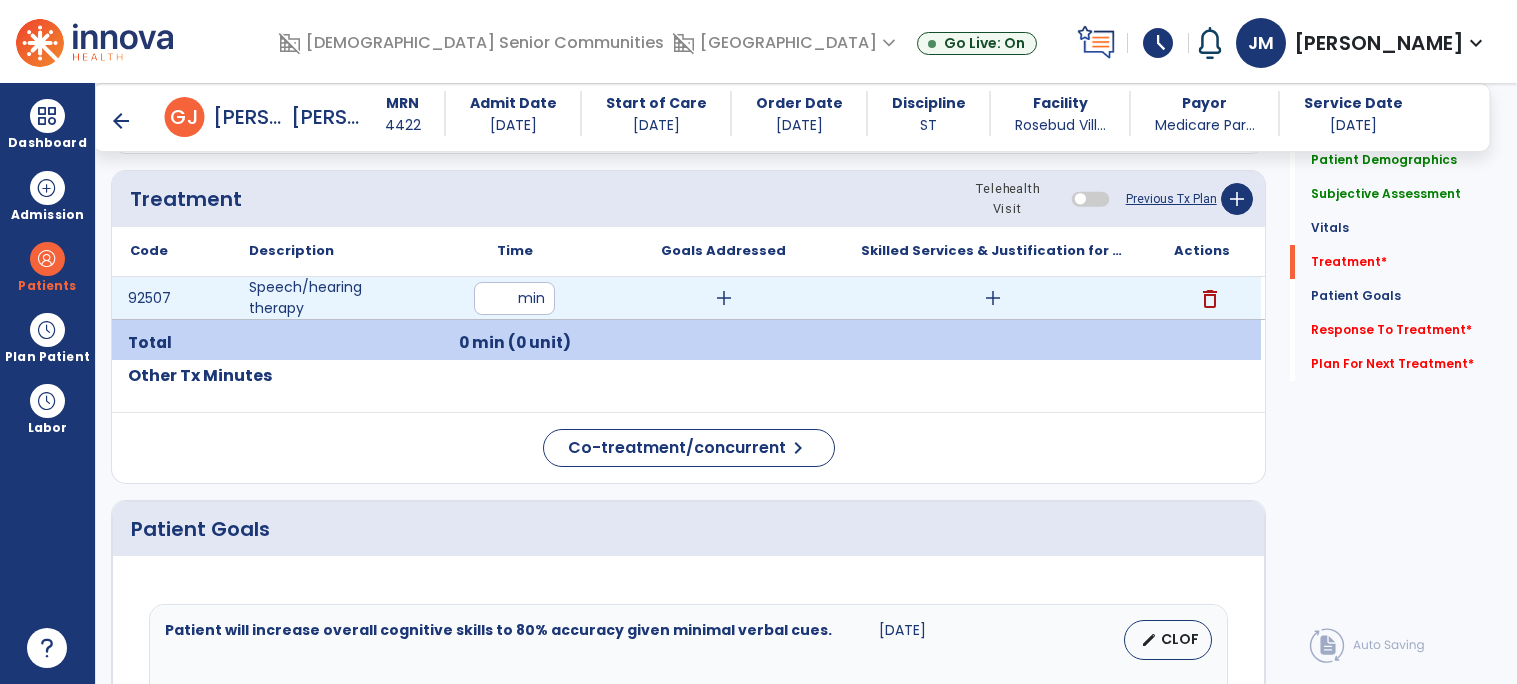 type on "**" 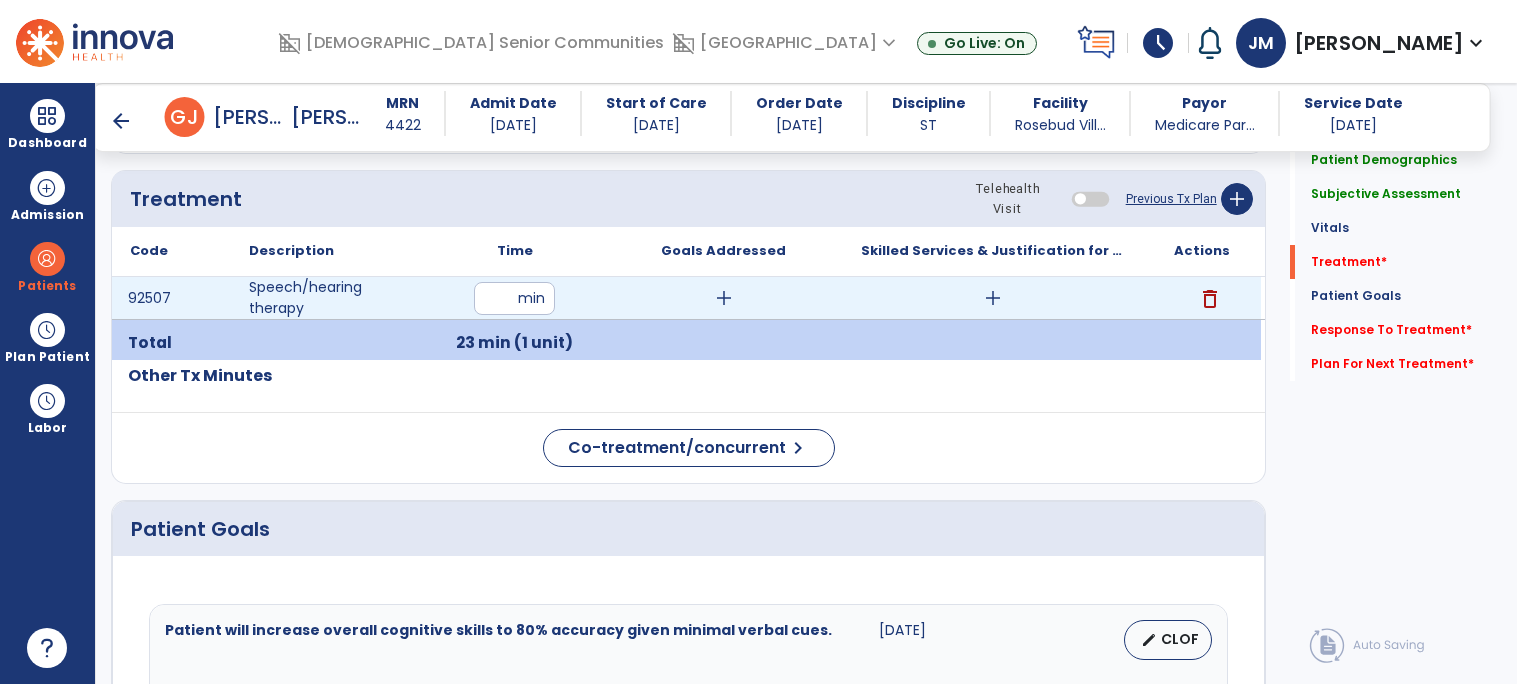 click on "add" at bounding box center (724, 298) 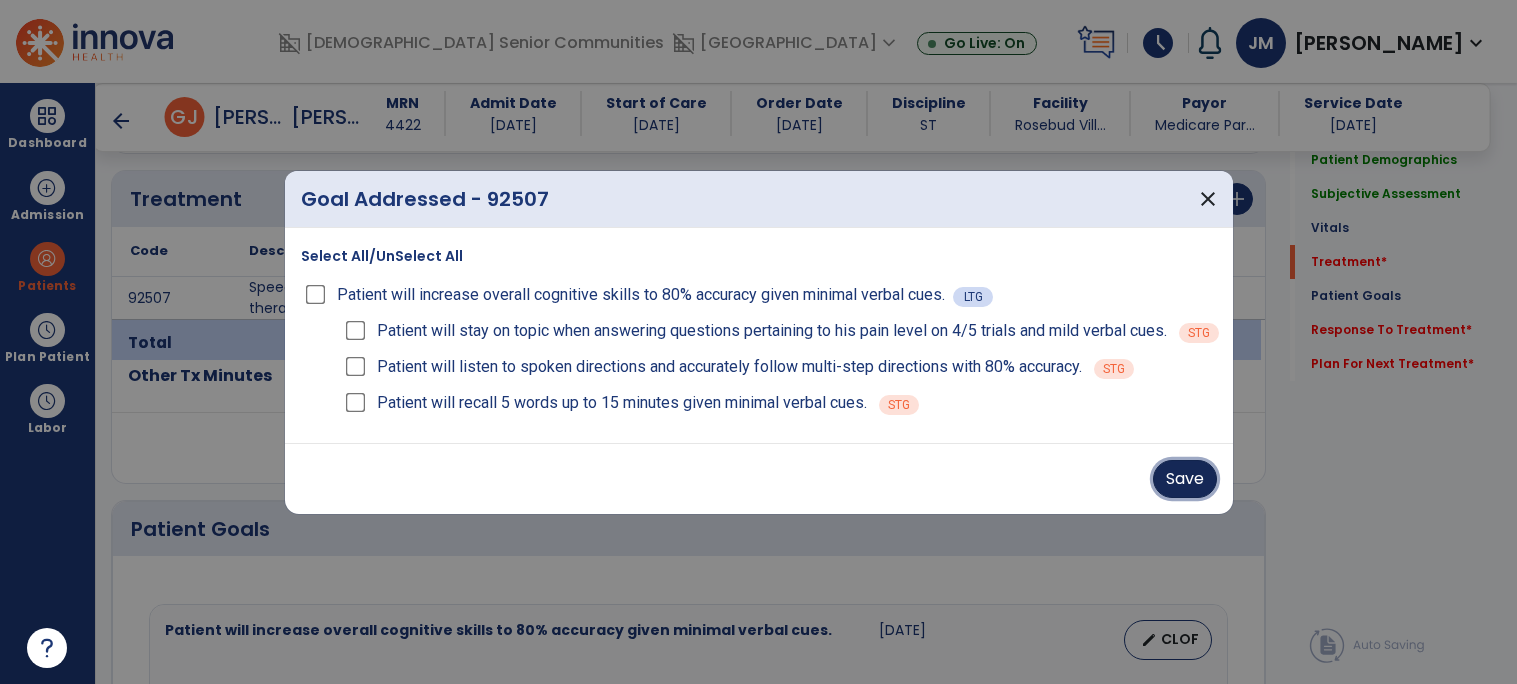 click on "Save" at bounding box center (1185, 479) 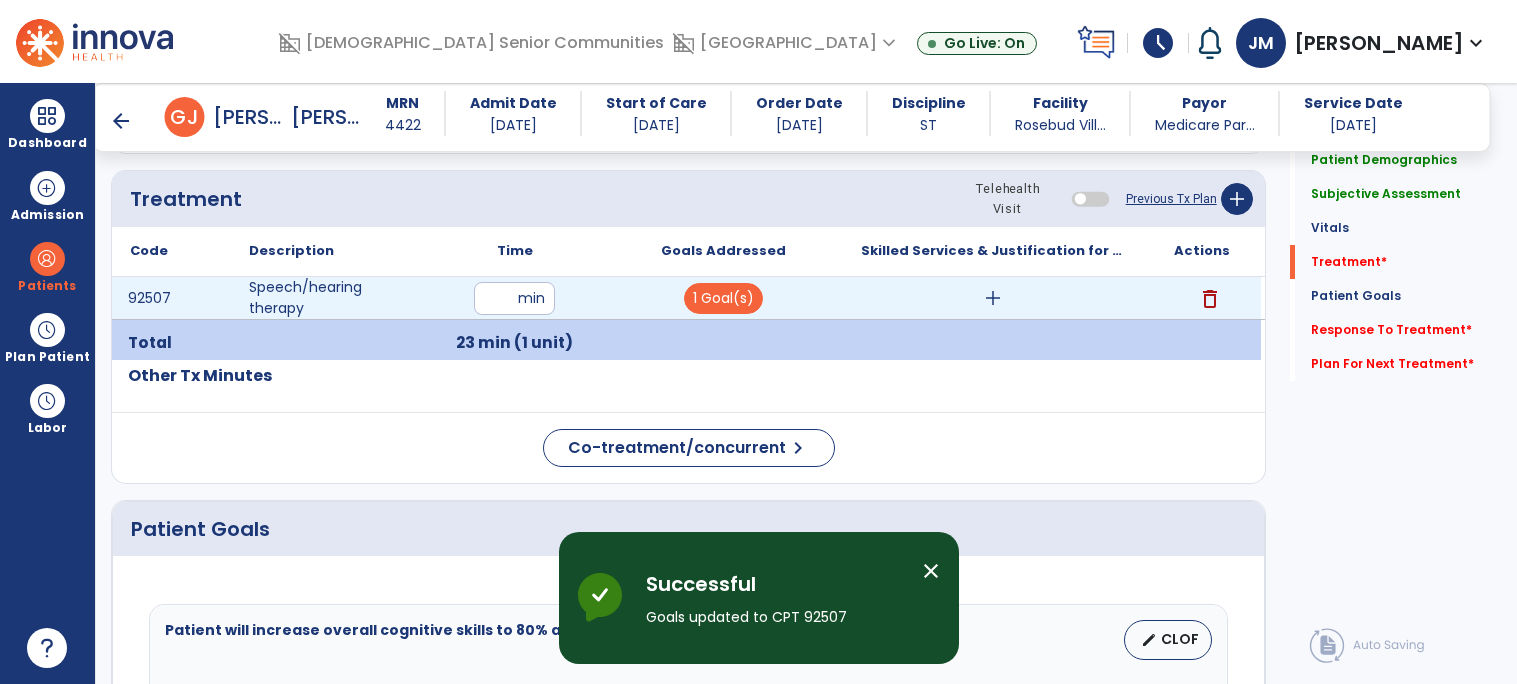 click on "add" at bounding box center [993, 298] 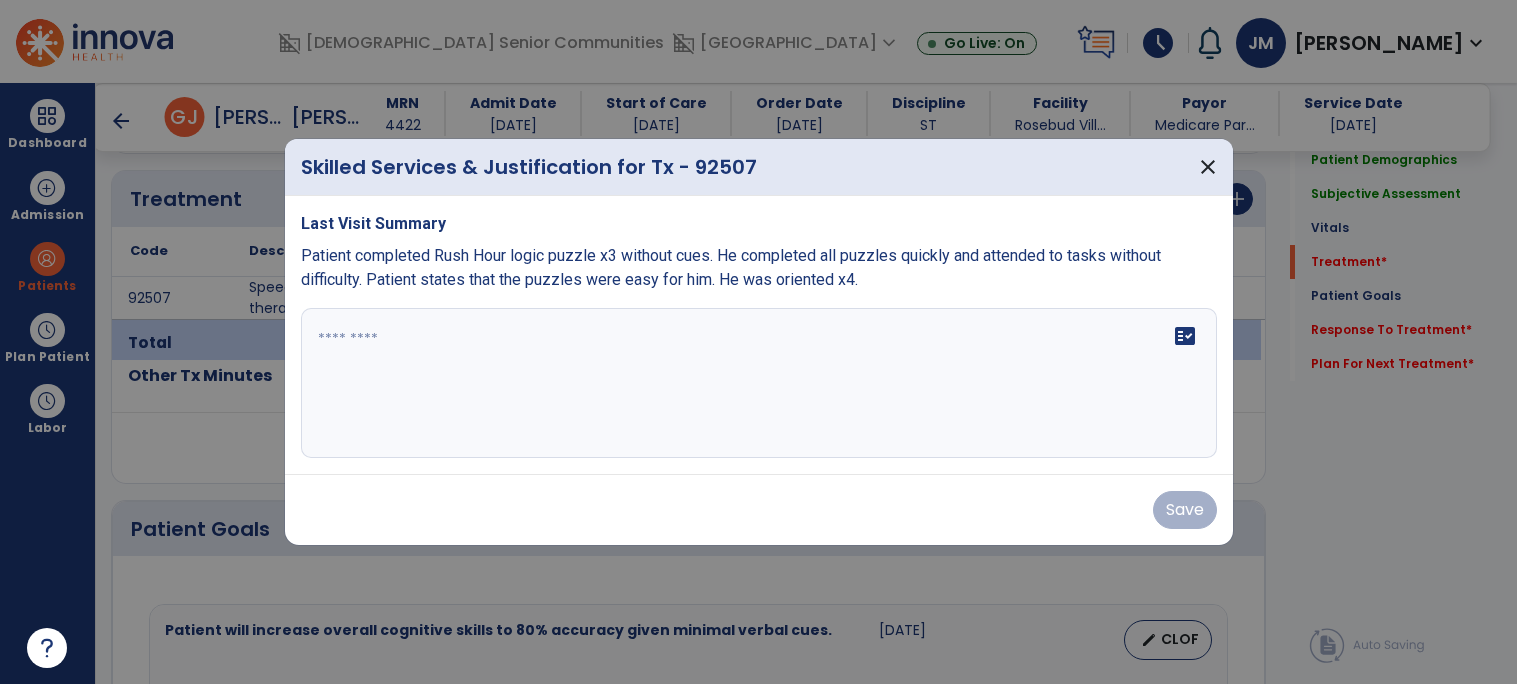 click on "fact_check" at bounding box center [759, 383] 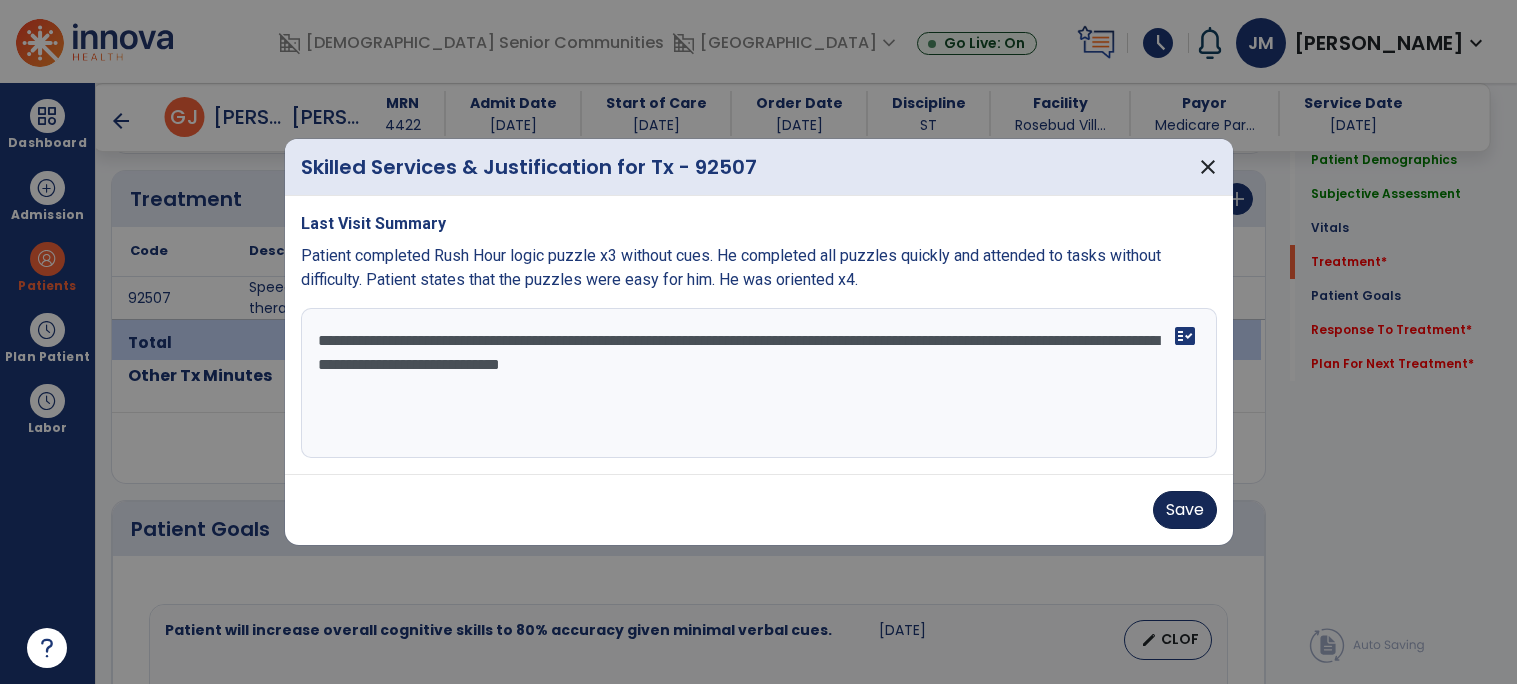 type on "**********" 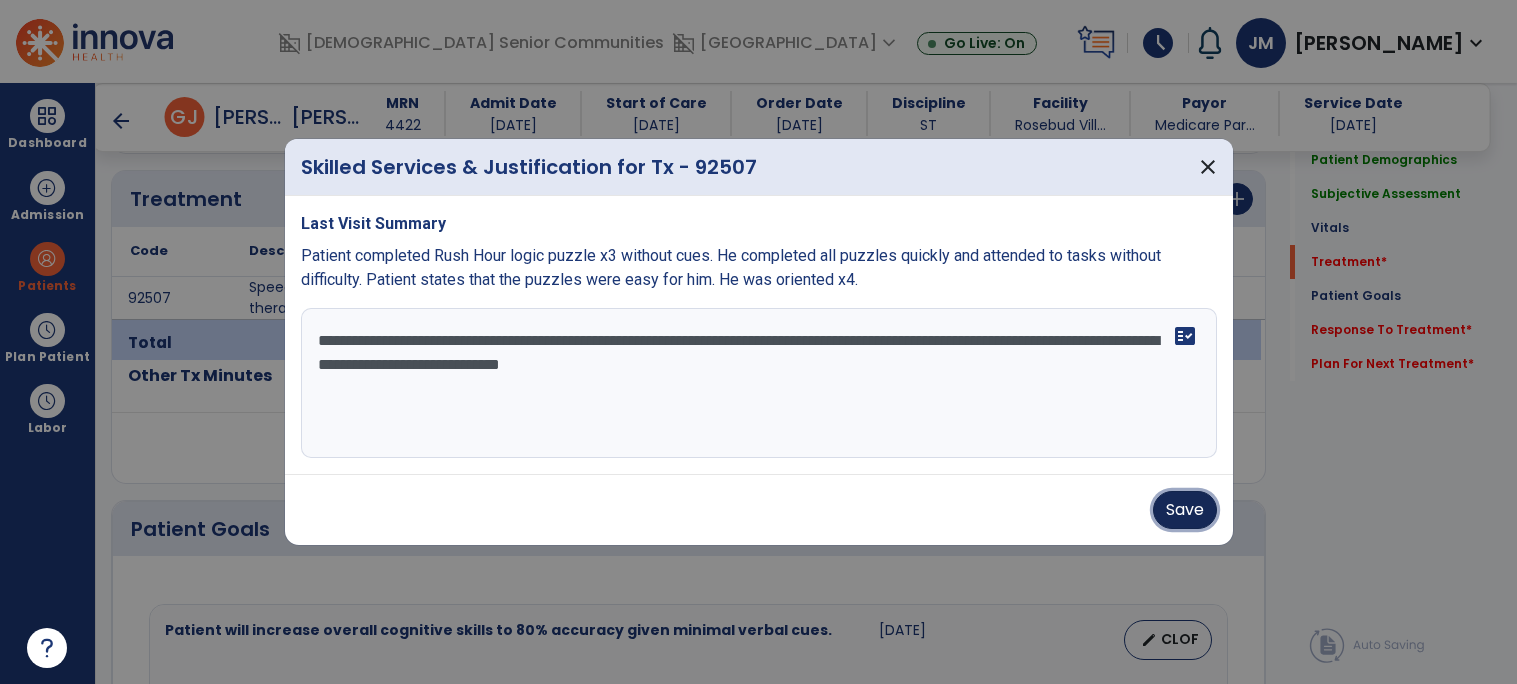 click on "Save" at bounding box center [1185, 510] 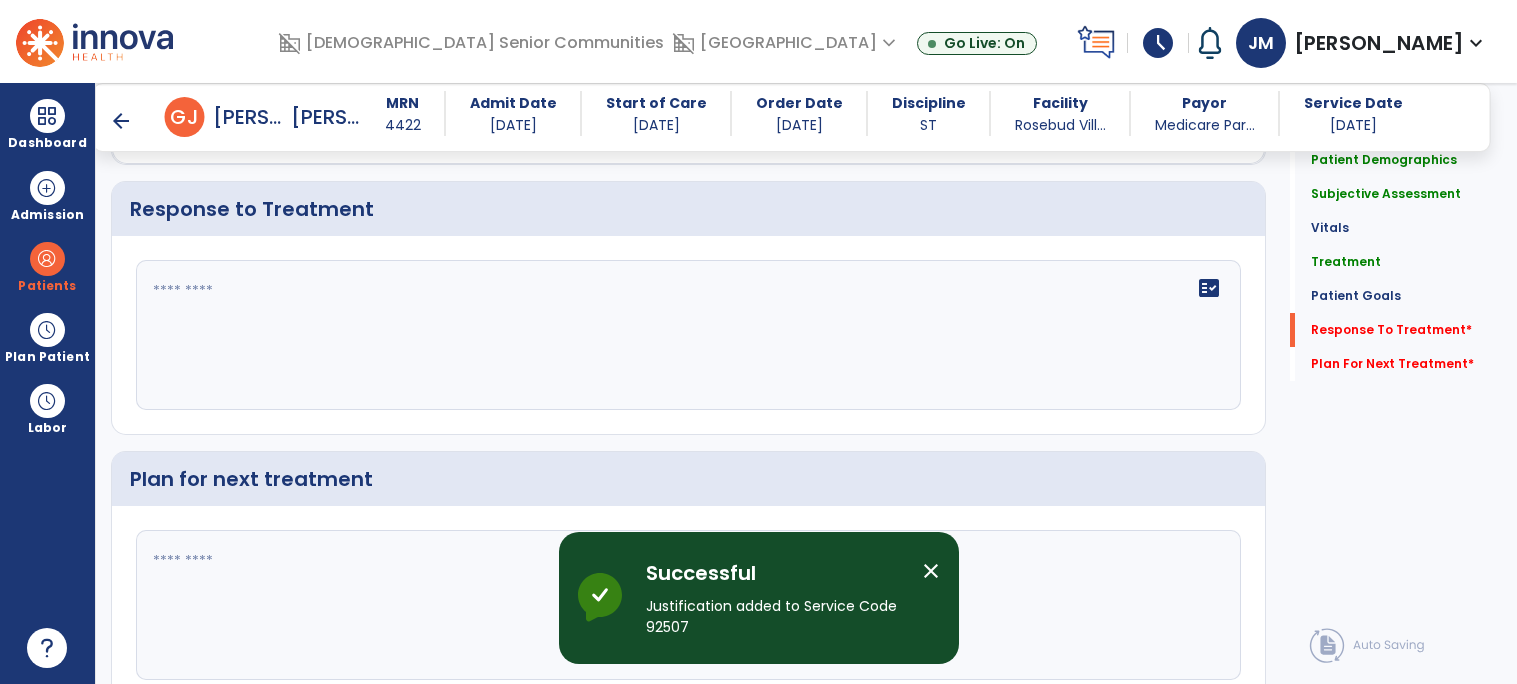 scroll, scrollTop: 2218, scrollLeft: 0, axis: vertical 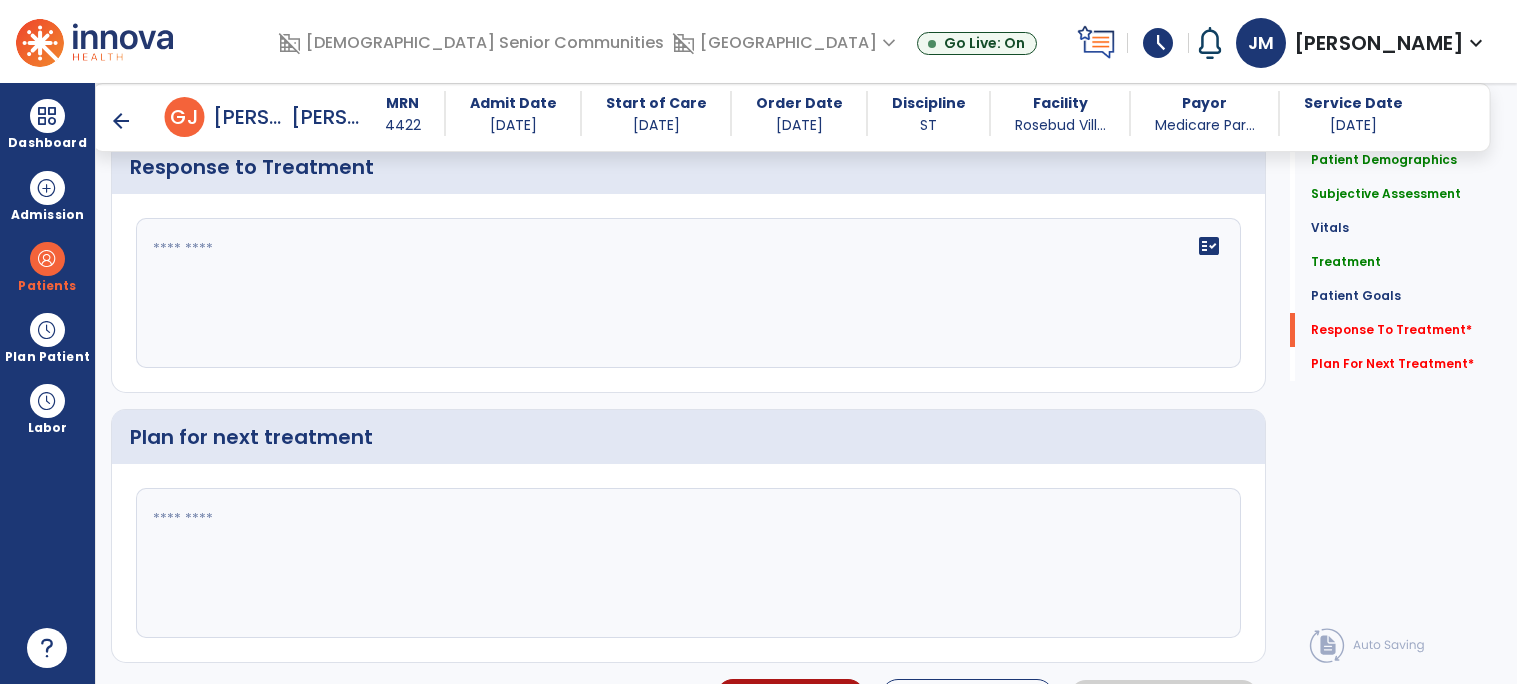 click 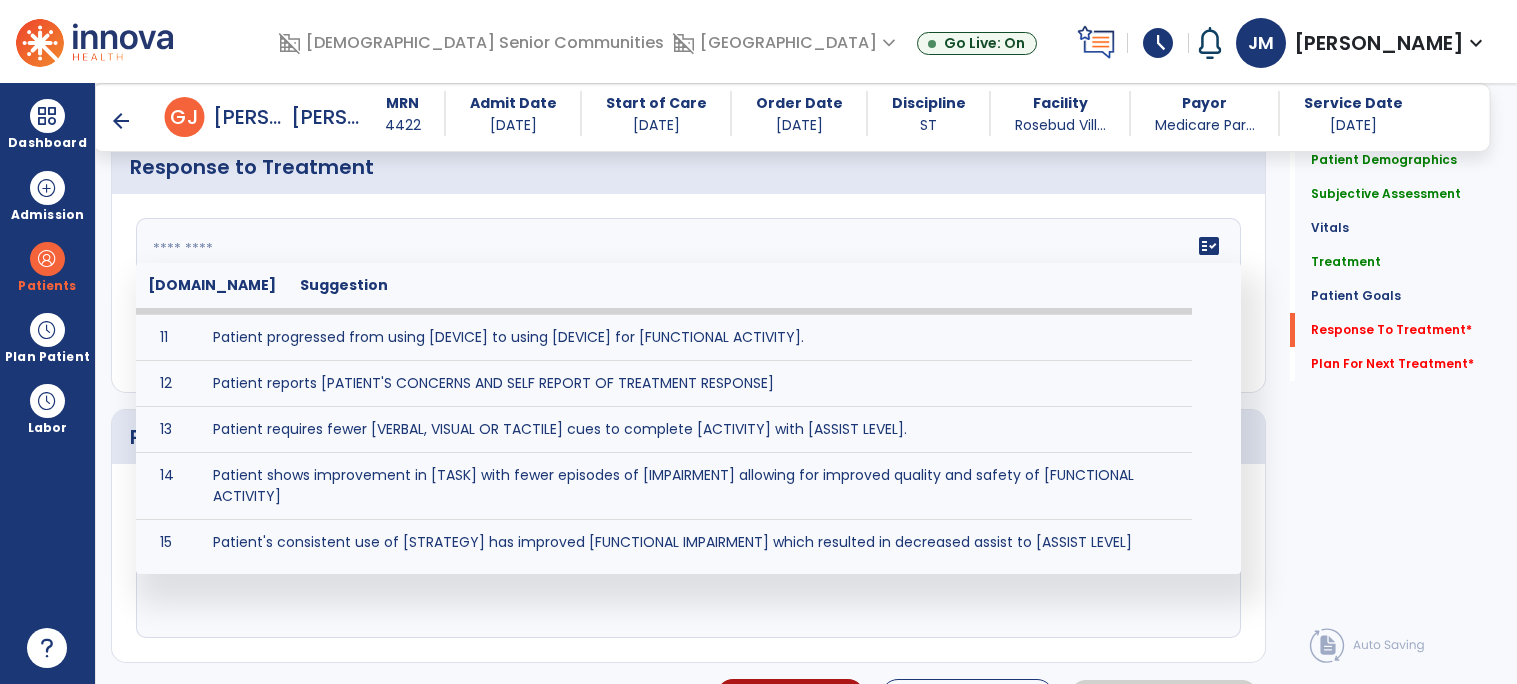 scroll, scrollTop: 432, scrollLeft: 0, axis: vertical 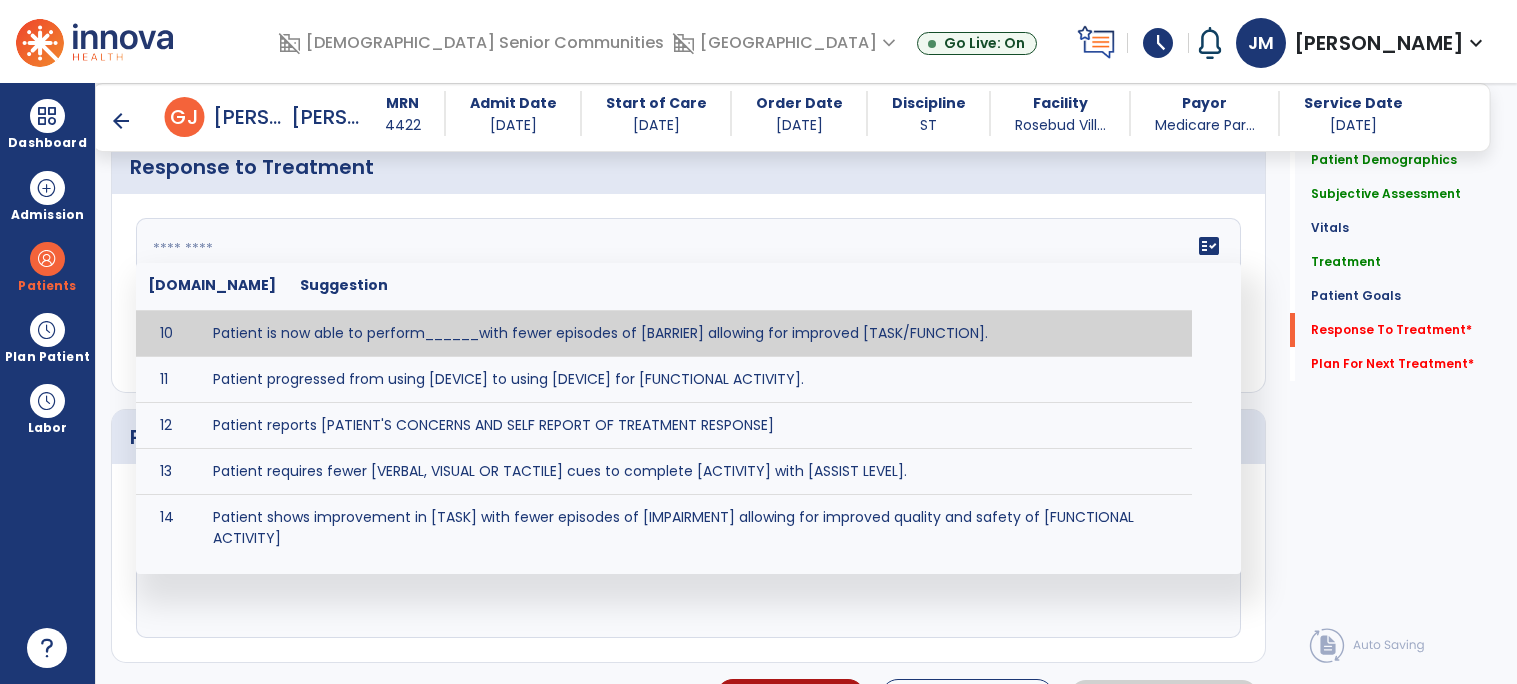 click 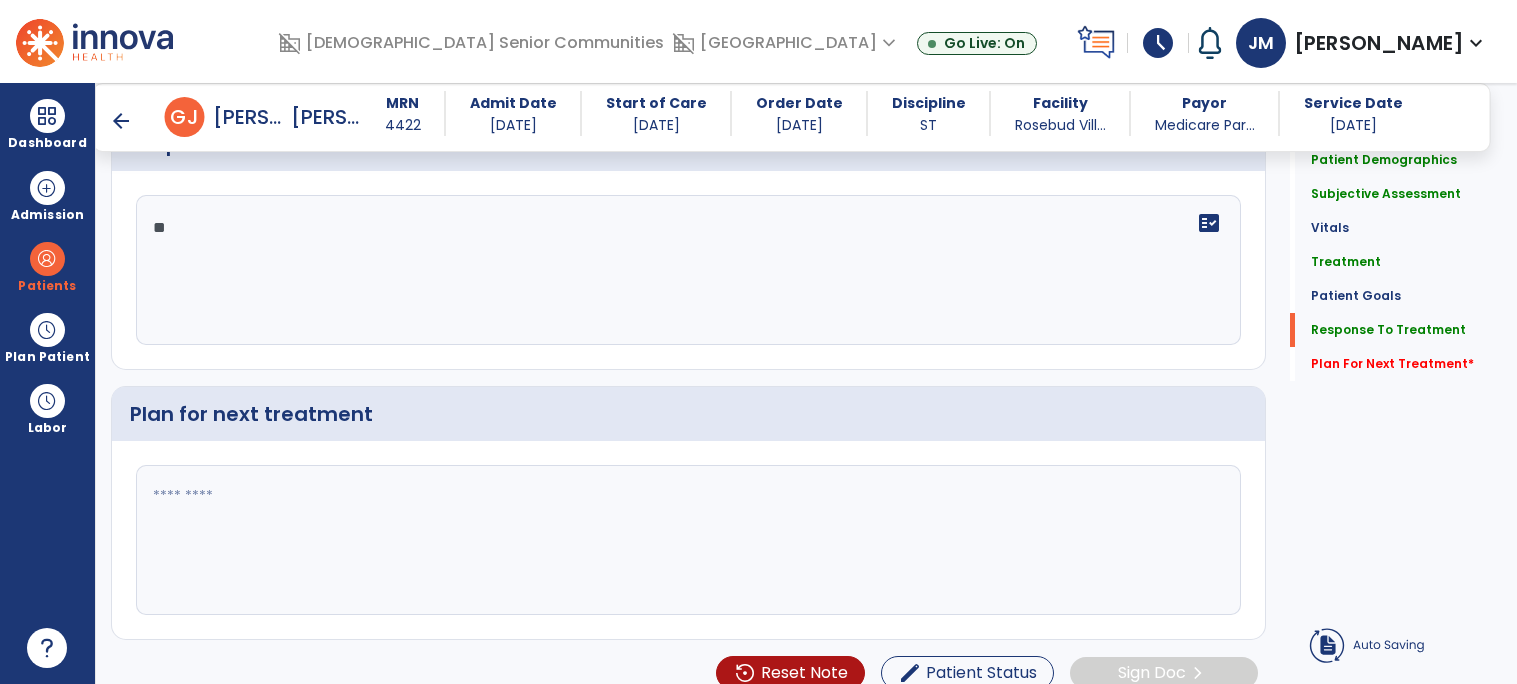 type on "*" 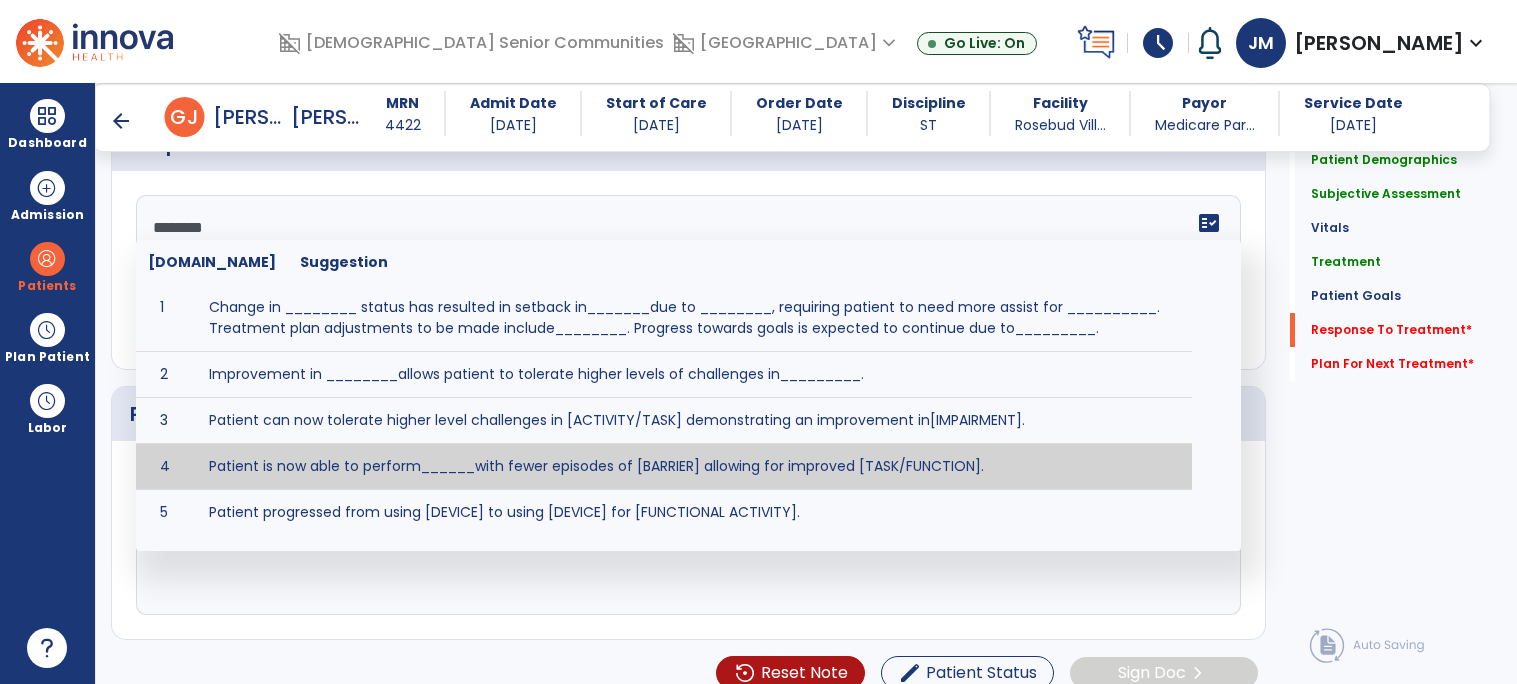 scroll, scrollTop: 2195, scrollLeft: 0, axis: vertical 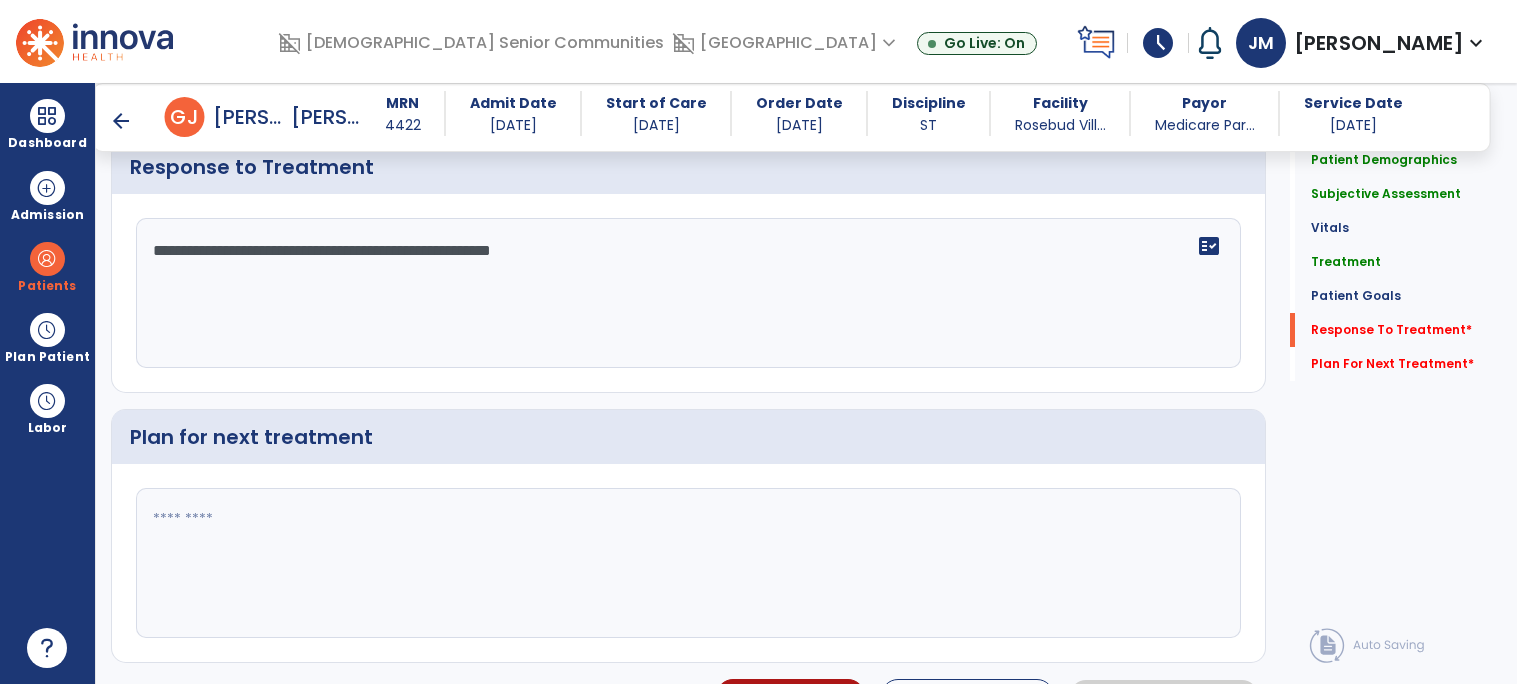type on "**********" 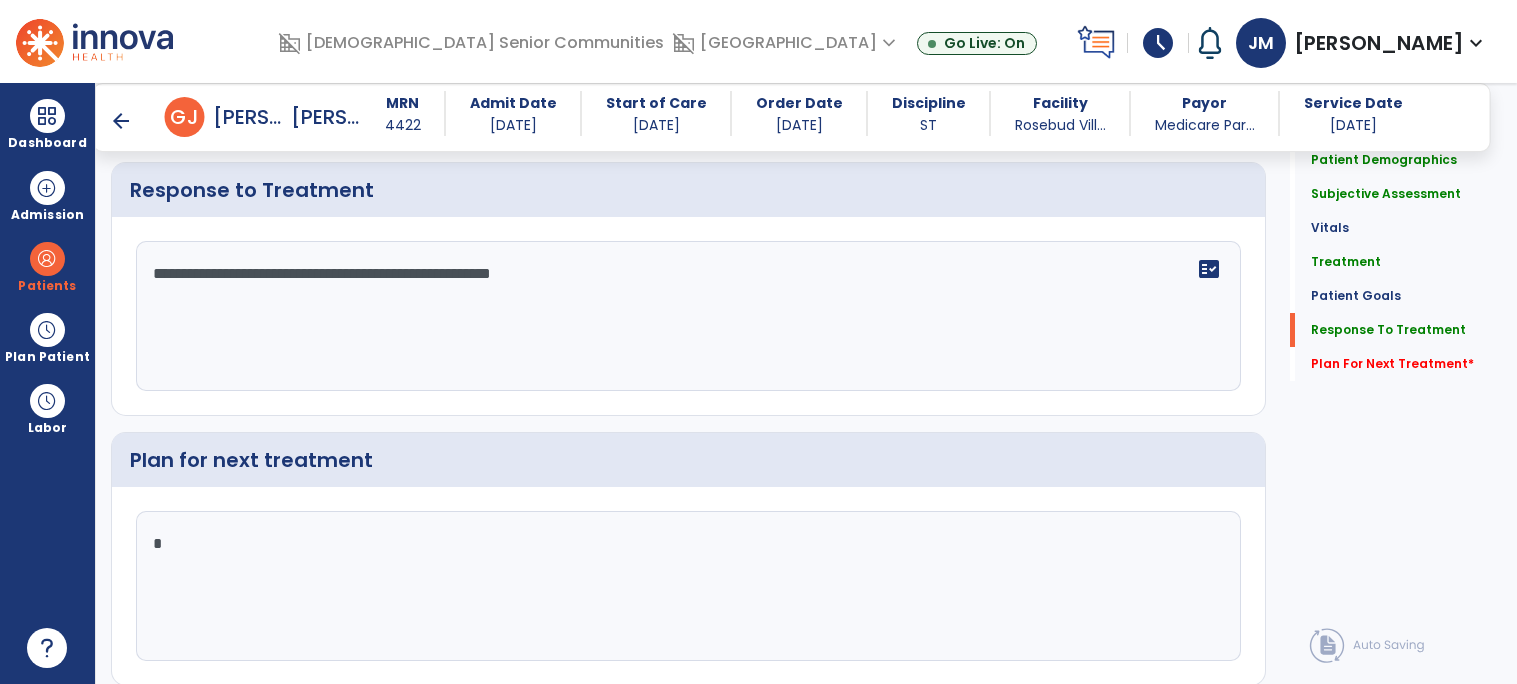 scroll, scrollTop: 2218, scrollLeft: 0, axis: vertical 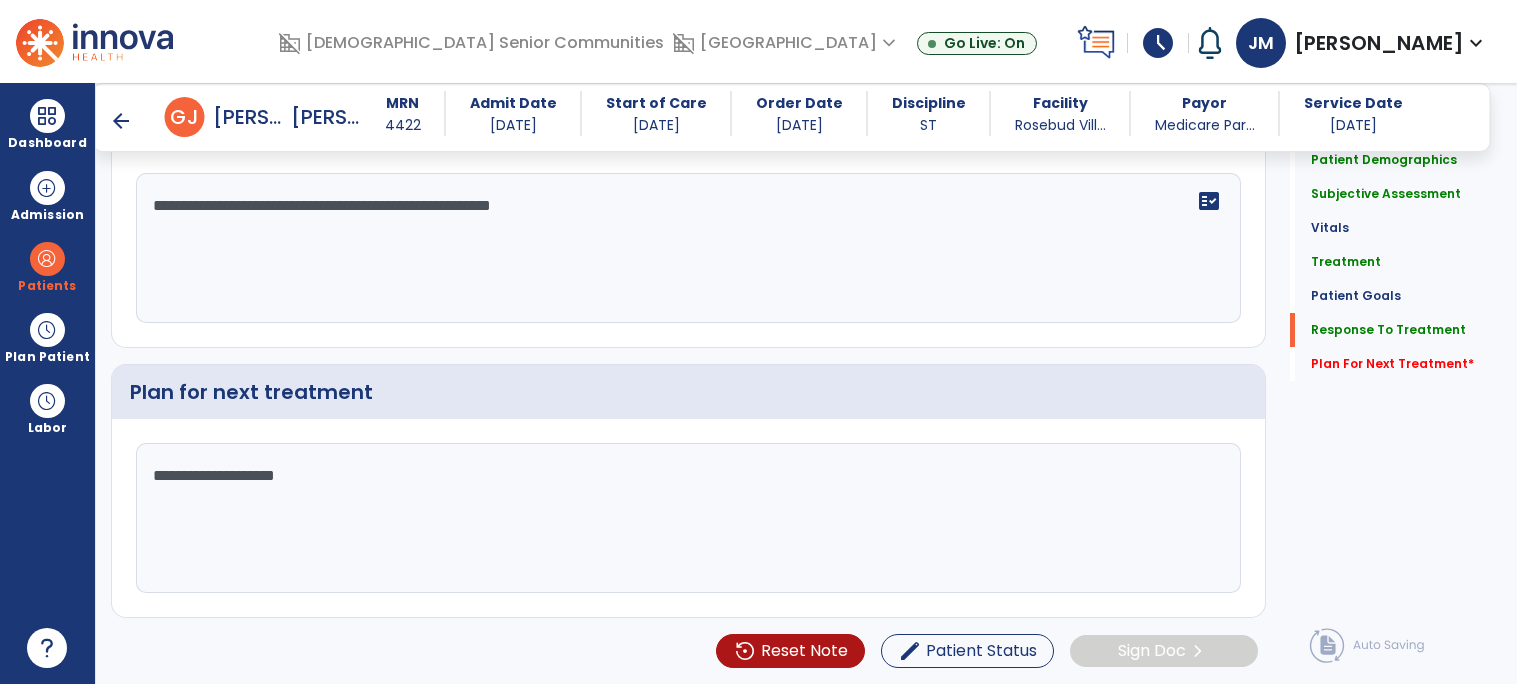 type on "**********" 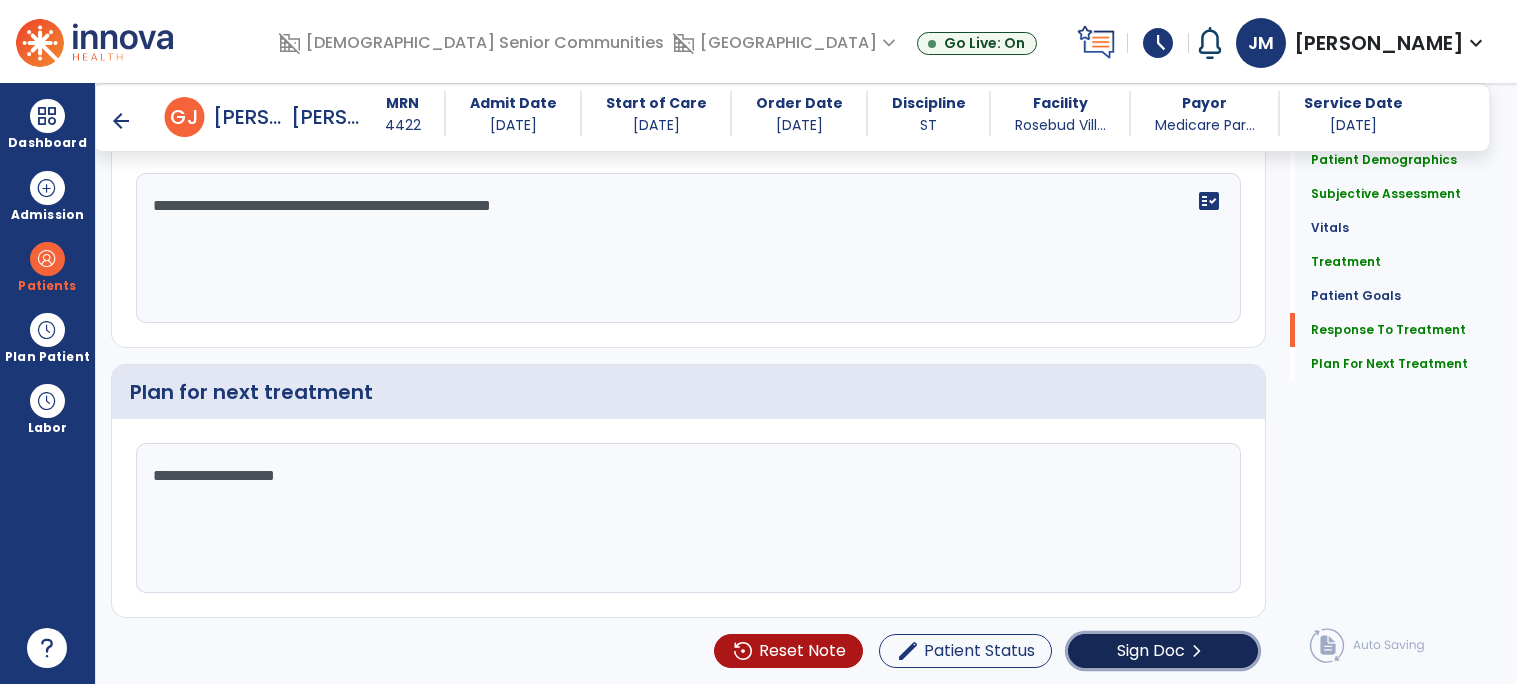 scroll, scrollTop: 2265, scrollLeft: 0, axis: vertical 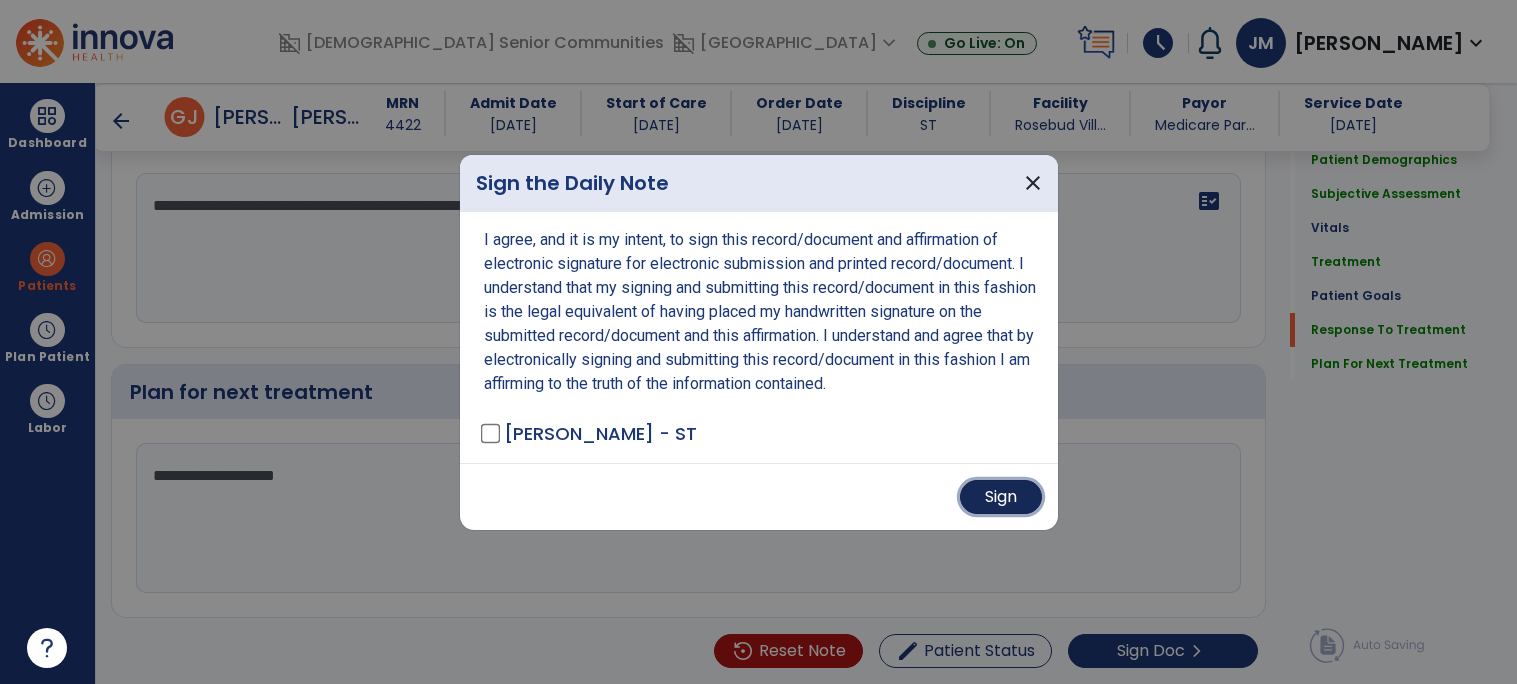 click on "Sign" at bounding box center (1001, 497) 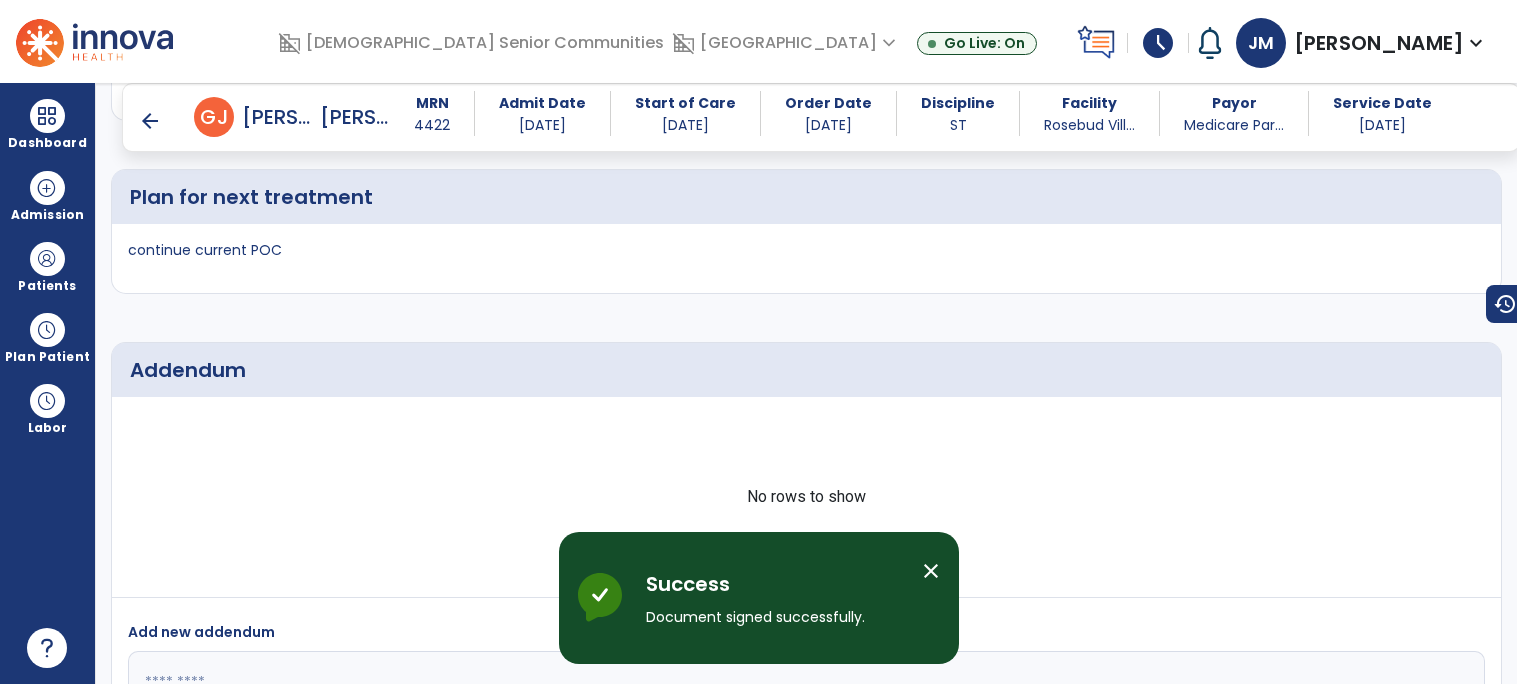 scroll, scrollTop: 2840, scrollLeft: 0, axis: vertical 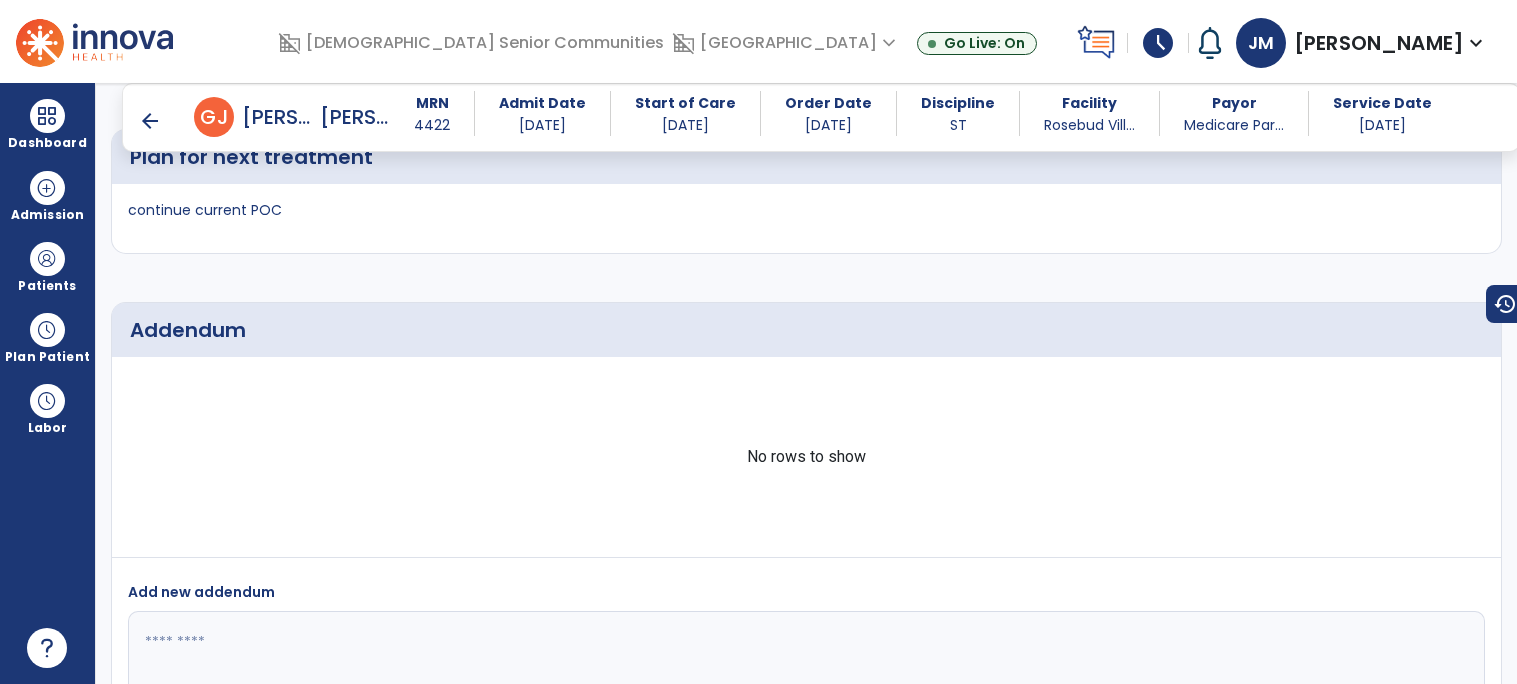 click on "arrow_back" at bounding box center (150, 121) 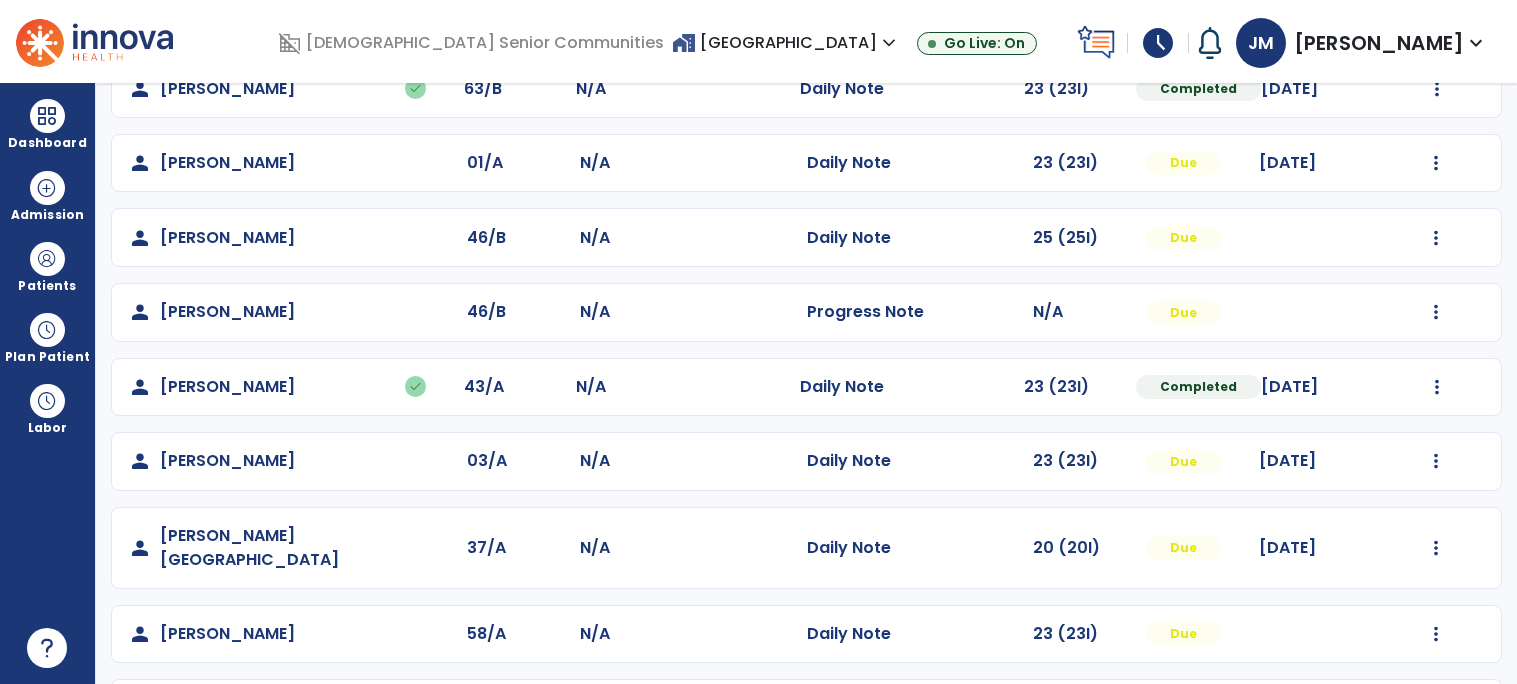 scroll, scrollTop: 359, scrollLeft: 0, axis: vertical 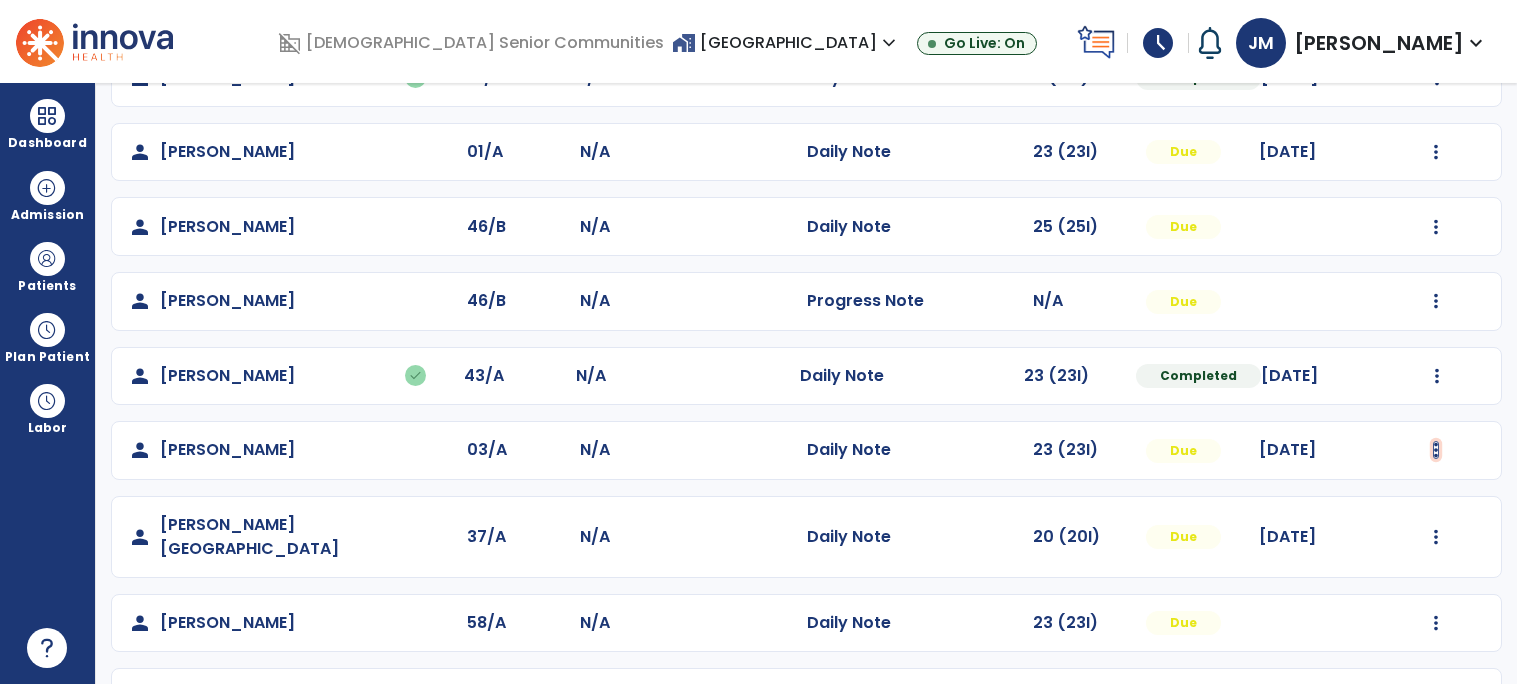 click at bounding box center (1437, -71) 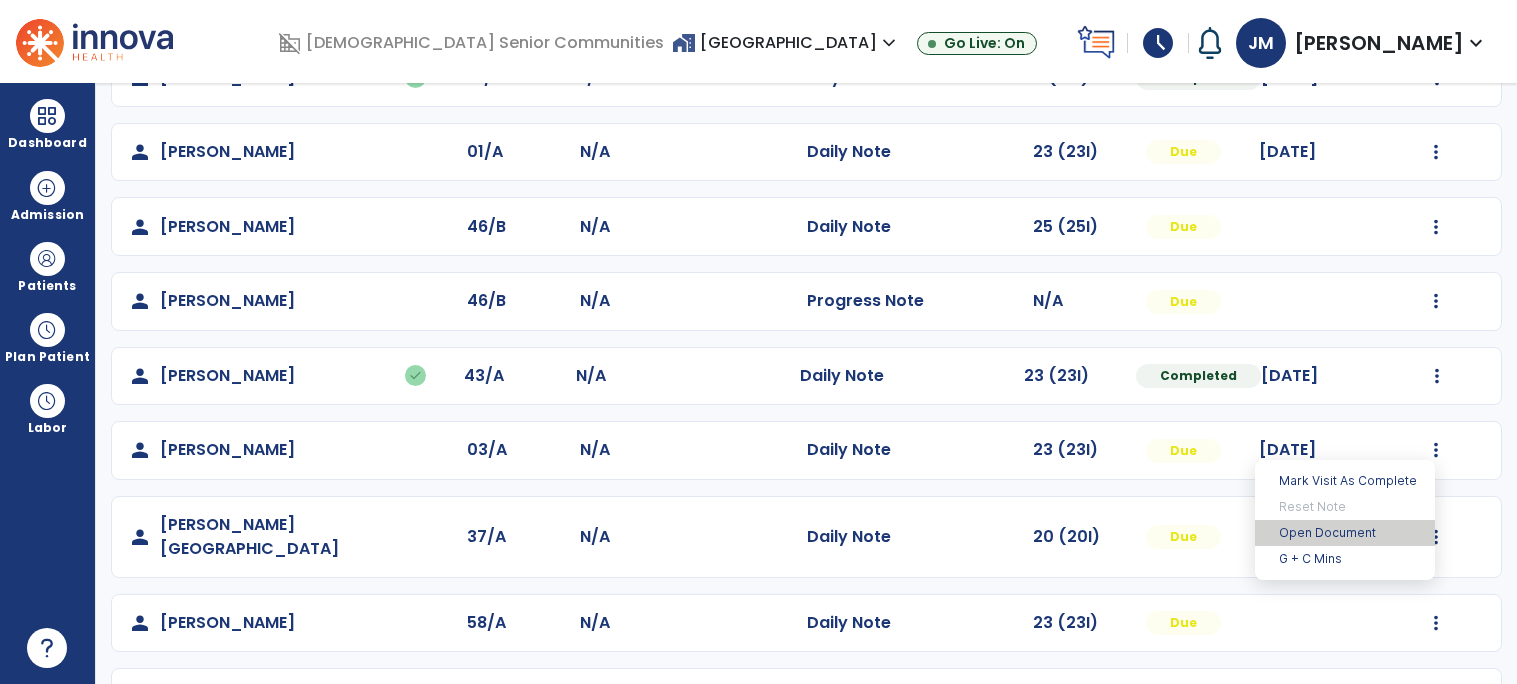 click on "Open Document" at bounding box center [1345, 533] 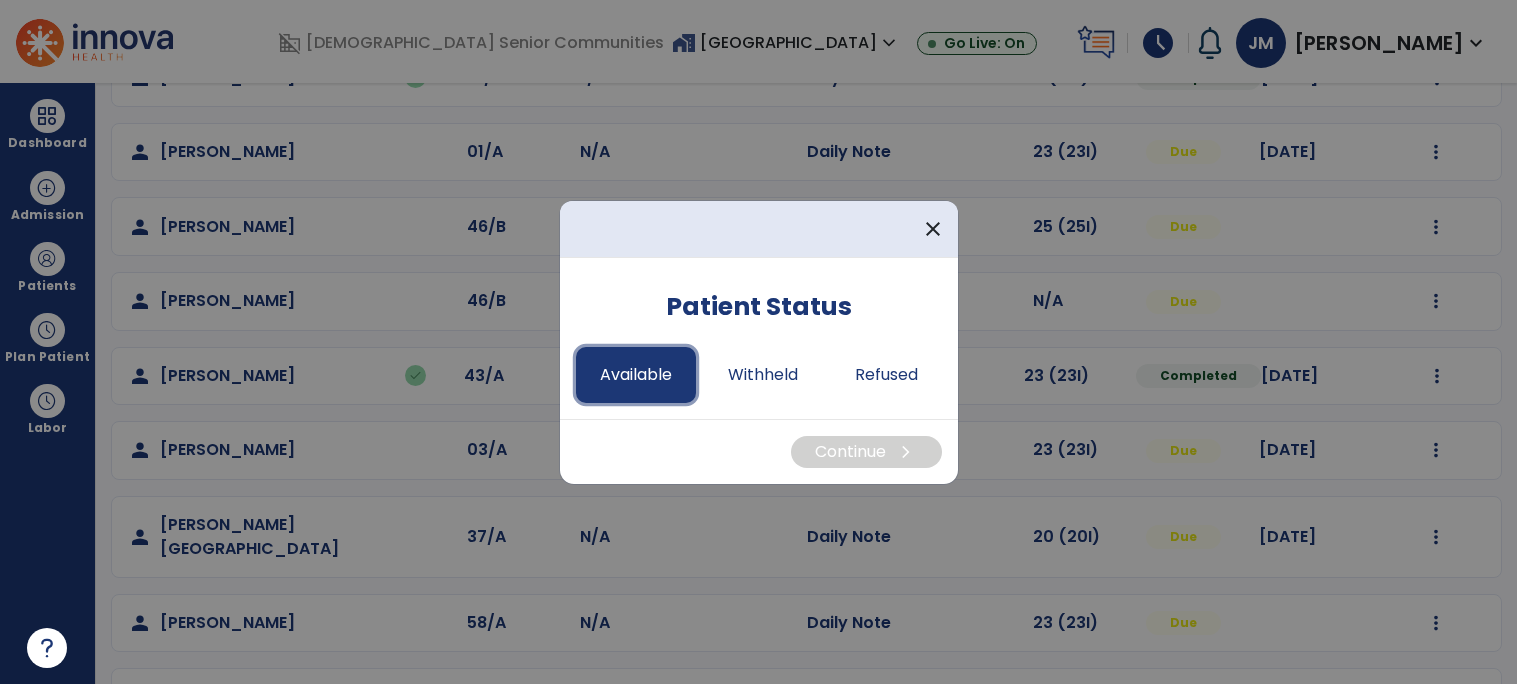 drag, startPoint x: 654, startPoint y: 369, endPoint x: 663, endPoint y: 375, distance: 10.816654 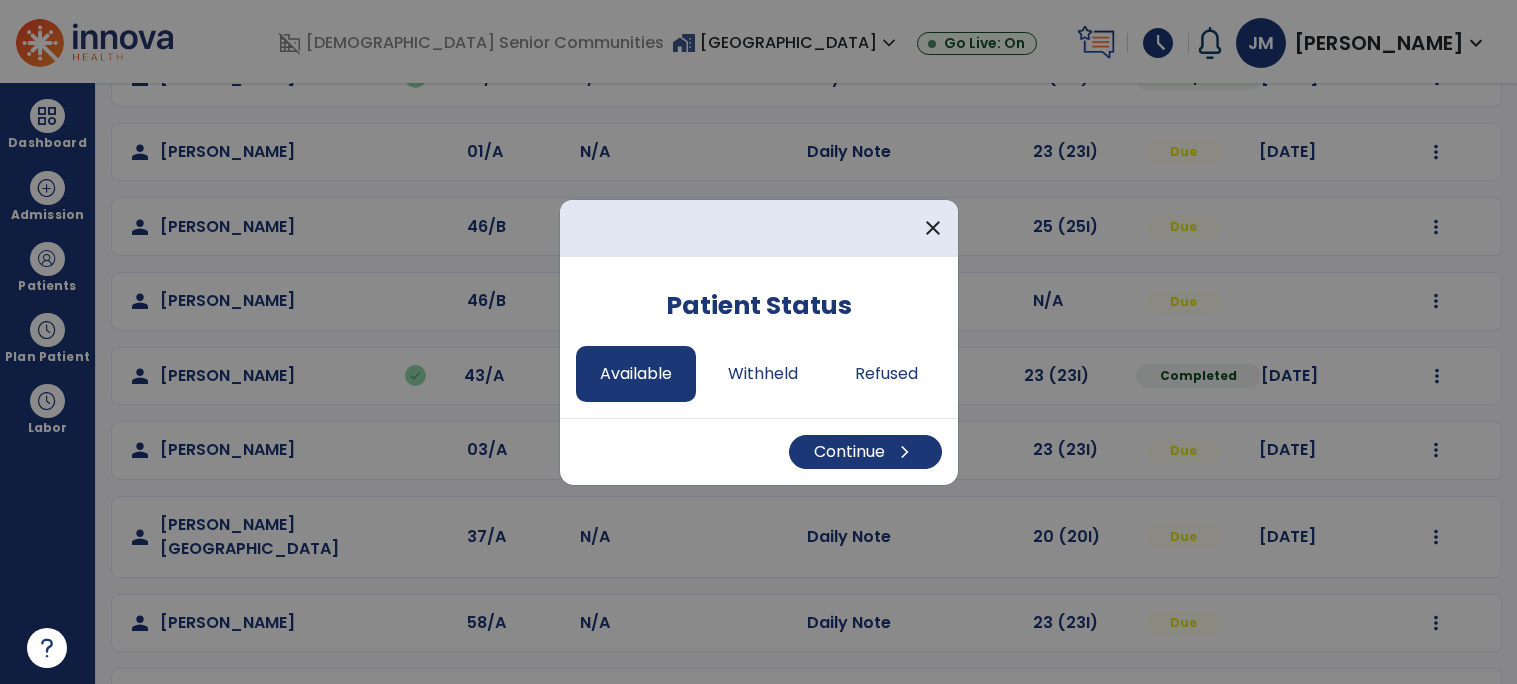 click on "Continue   chevron_right" at bounding box center [759, 451] 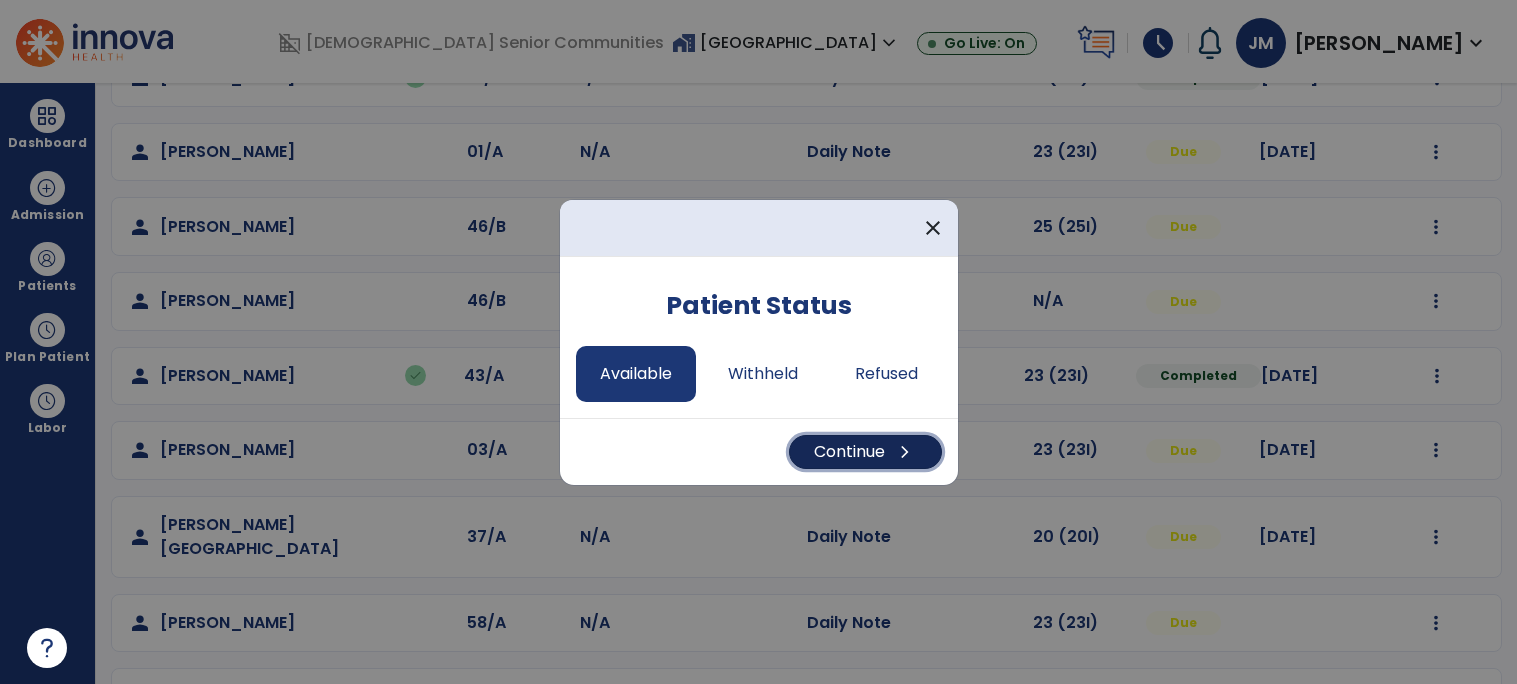 click on "Continue   chevron_right" at bounding box center [865, 452] 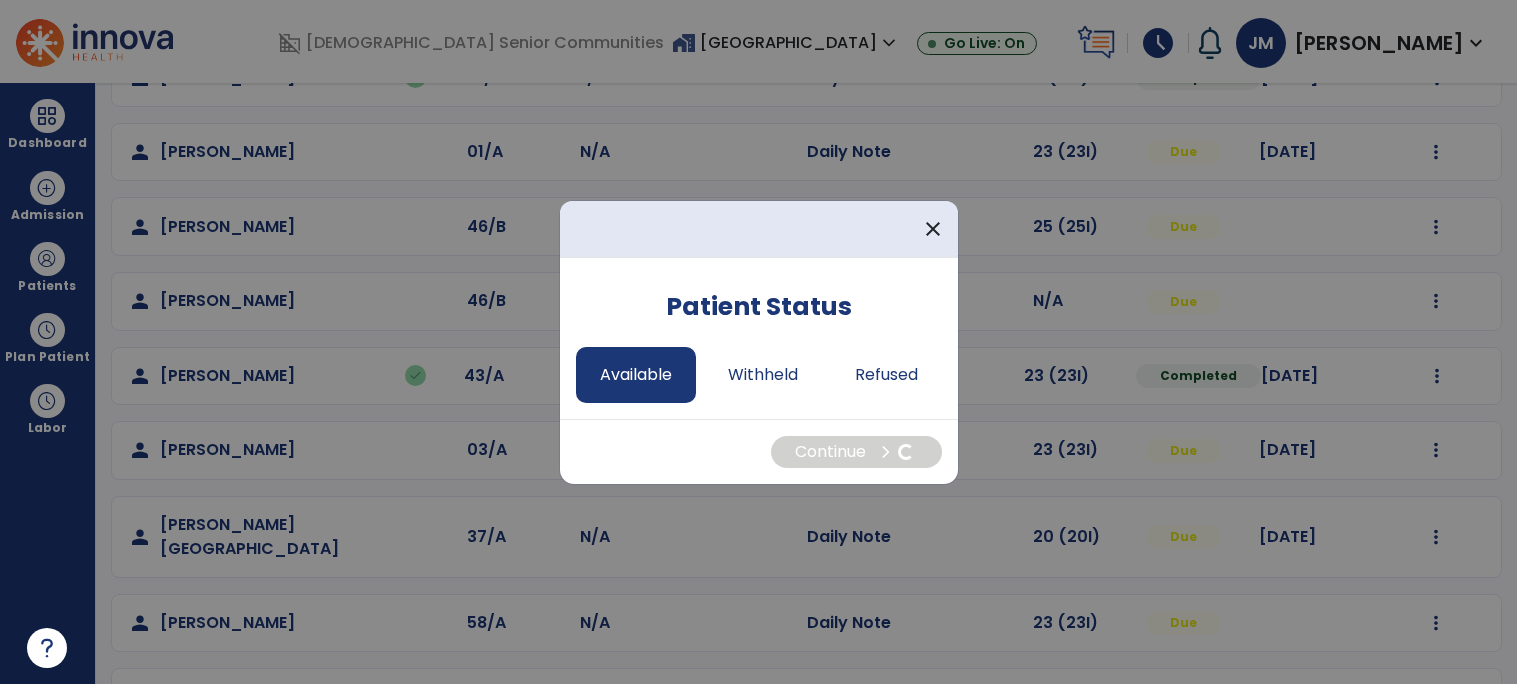 select on "*" 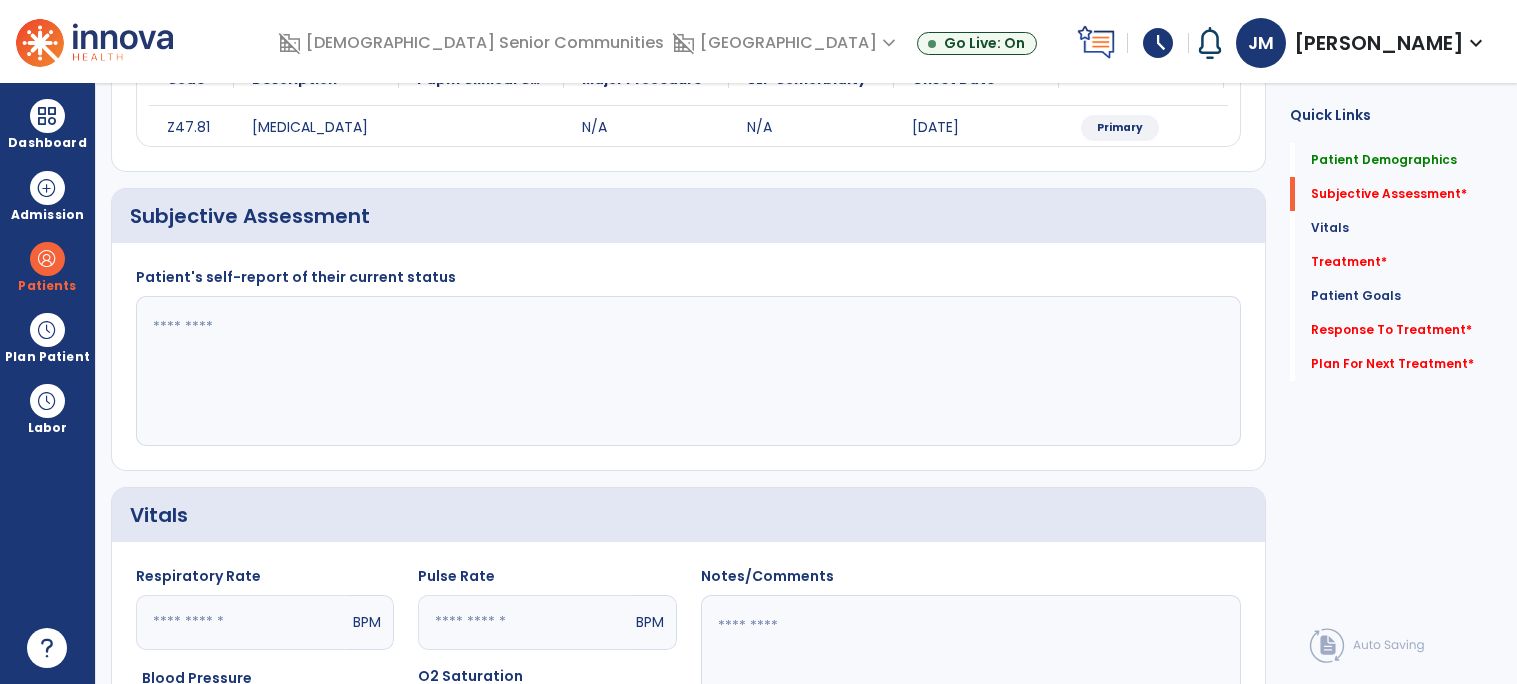 click 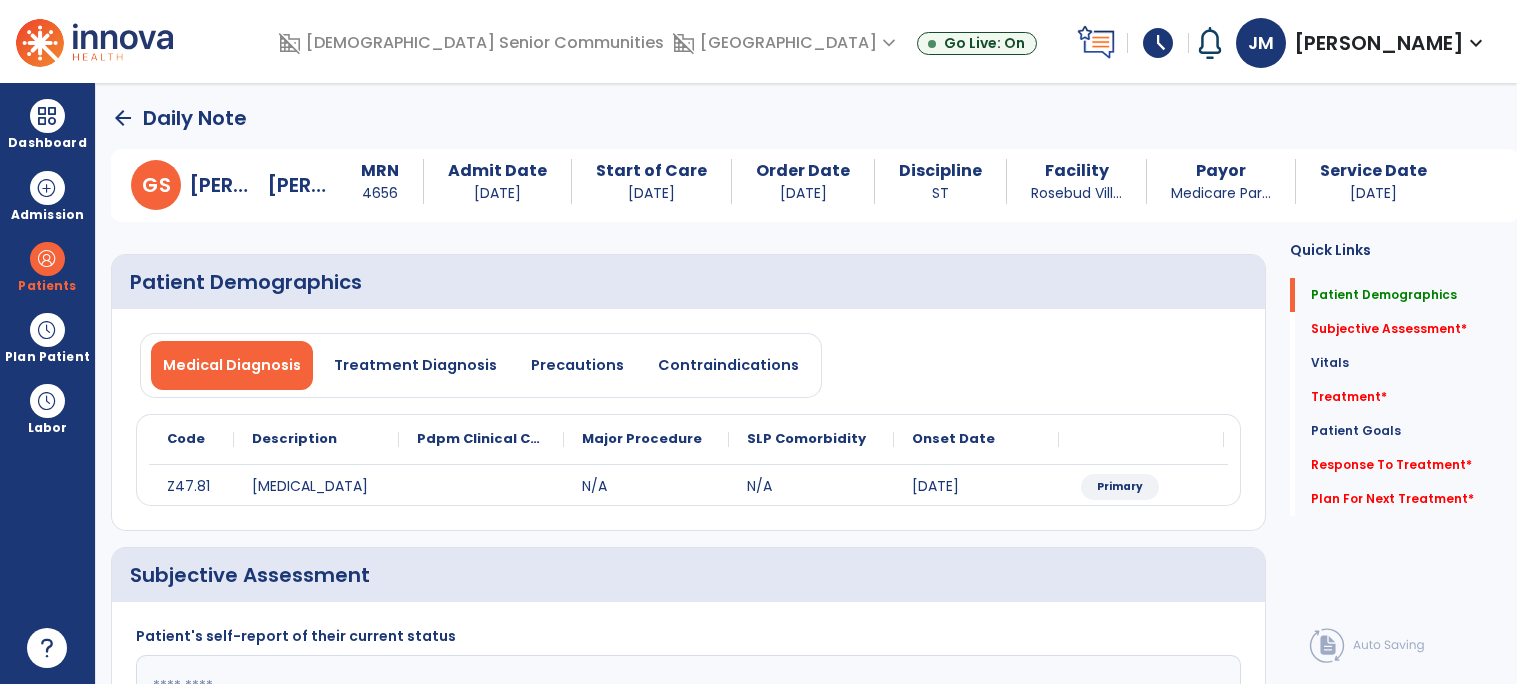 scroll, scrollTop: 287, scrollLeft: 0, axis: vertical 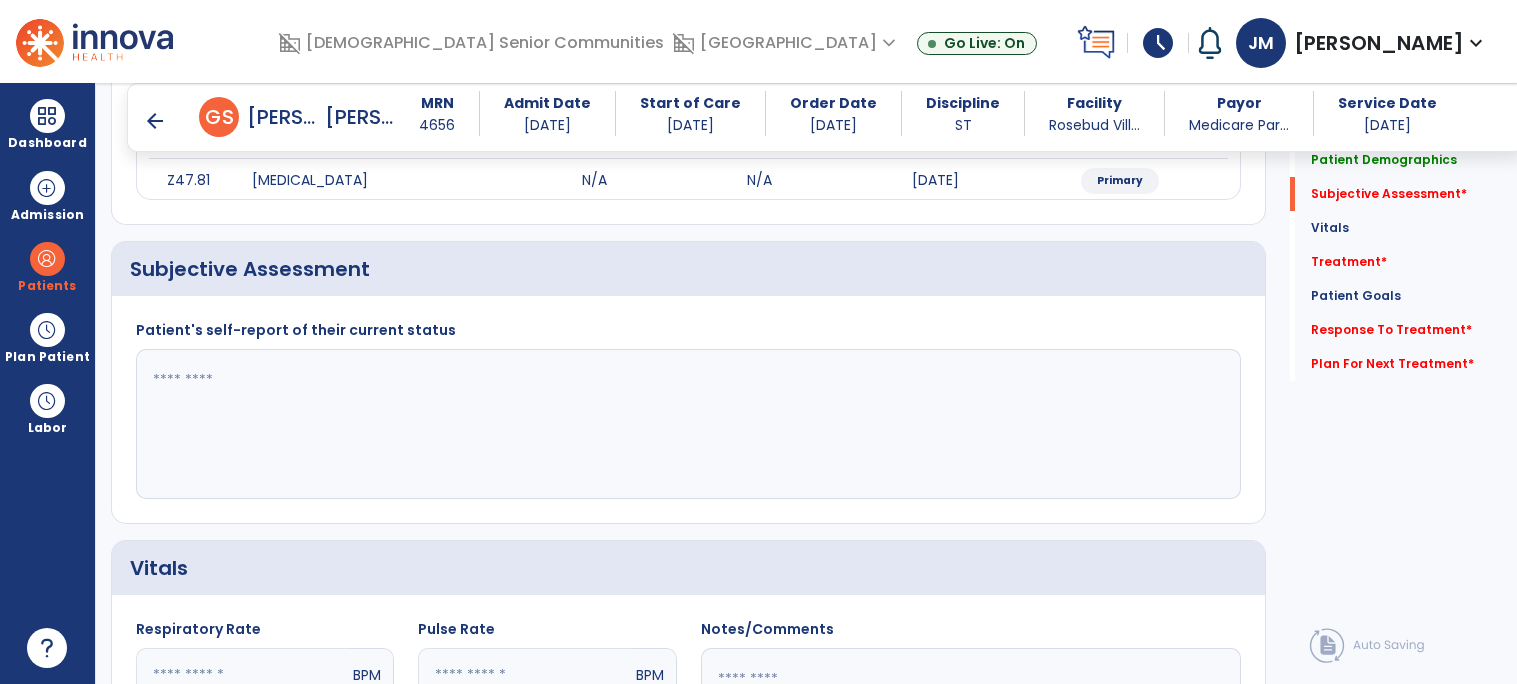 click 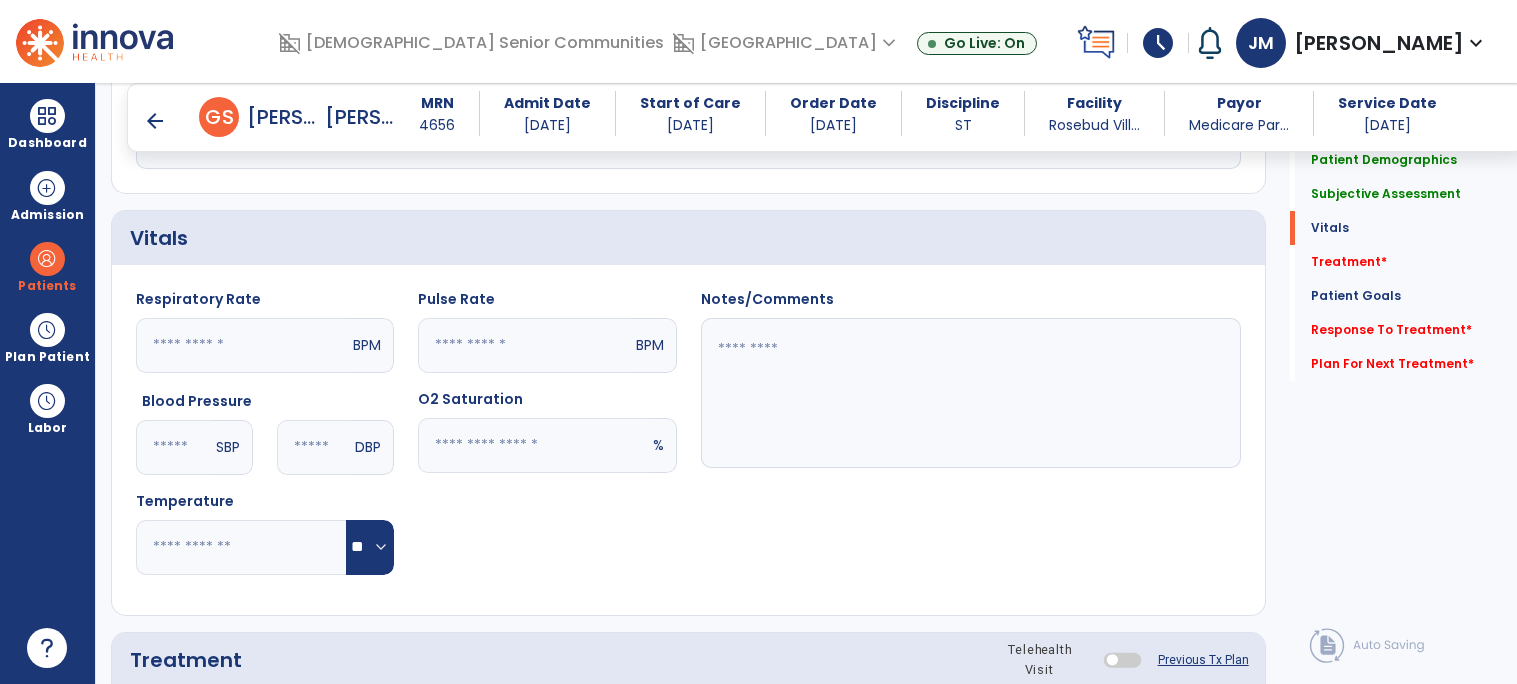 scroll, scrollTop: 791, scrollLeft: 0, axis: vertical 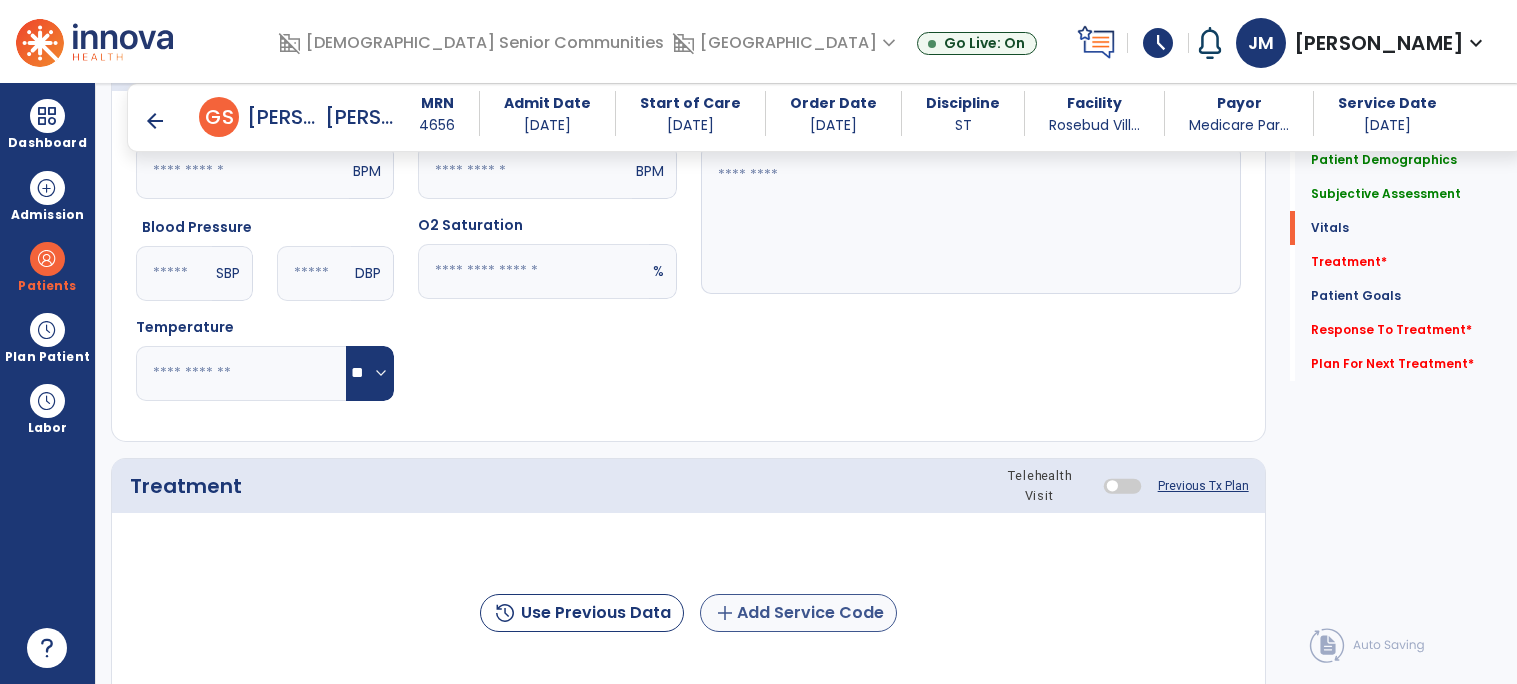 type on "**********" 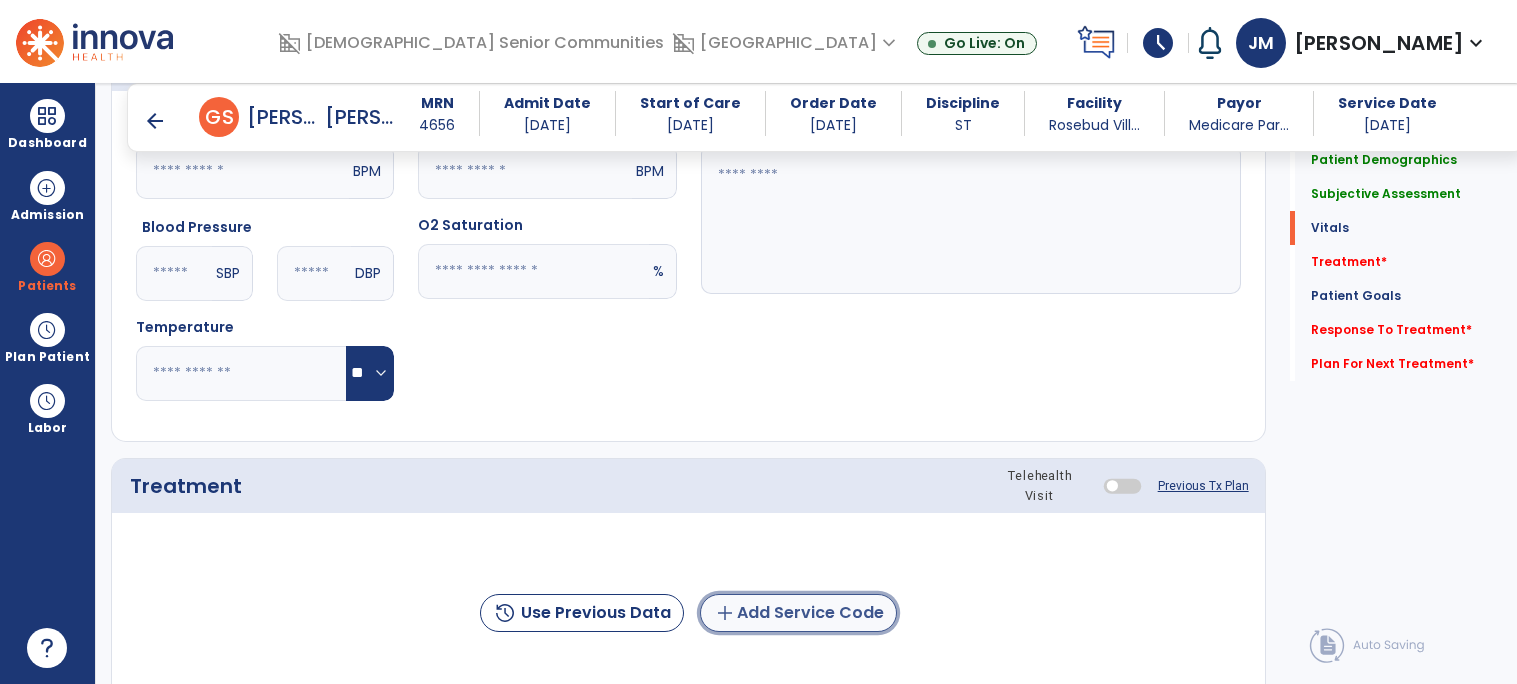 click on "add  Add Service Code" 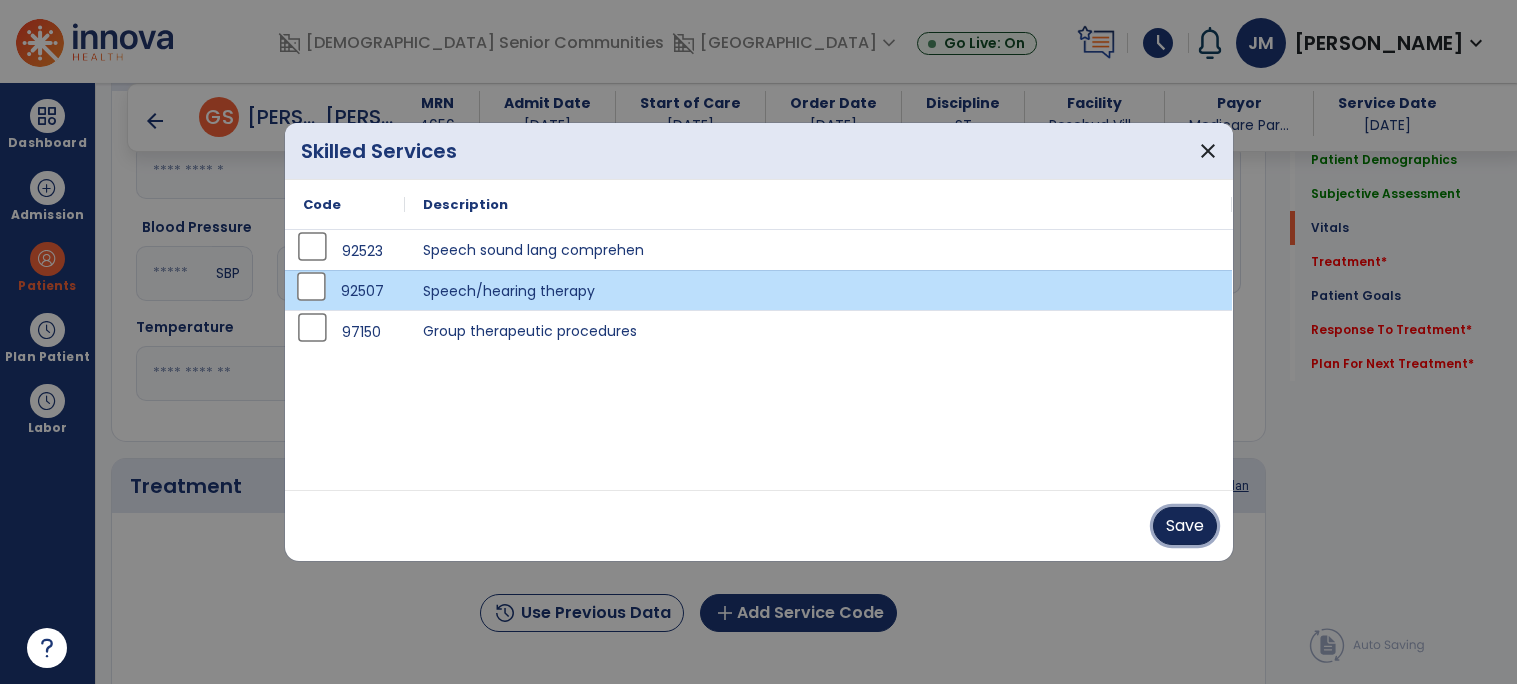 click on "Save" at bounding box center (1185, 526) 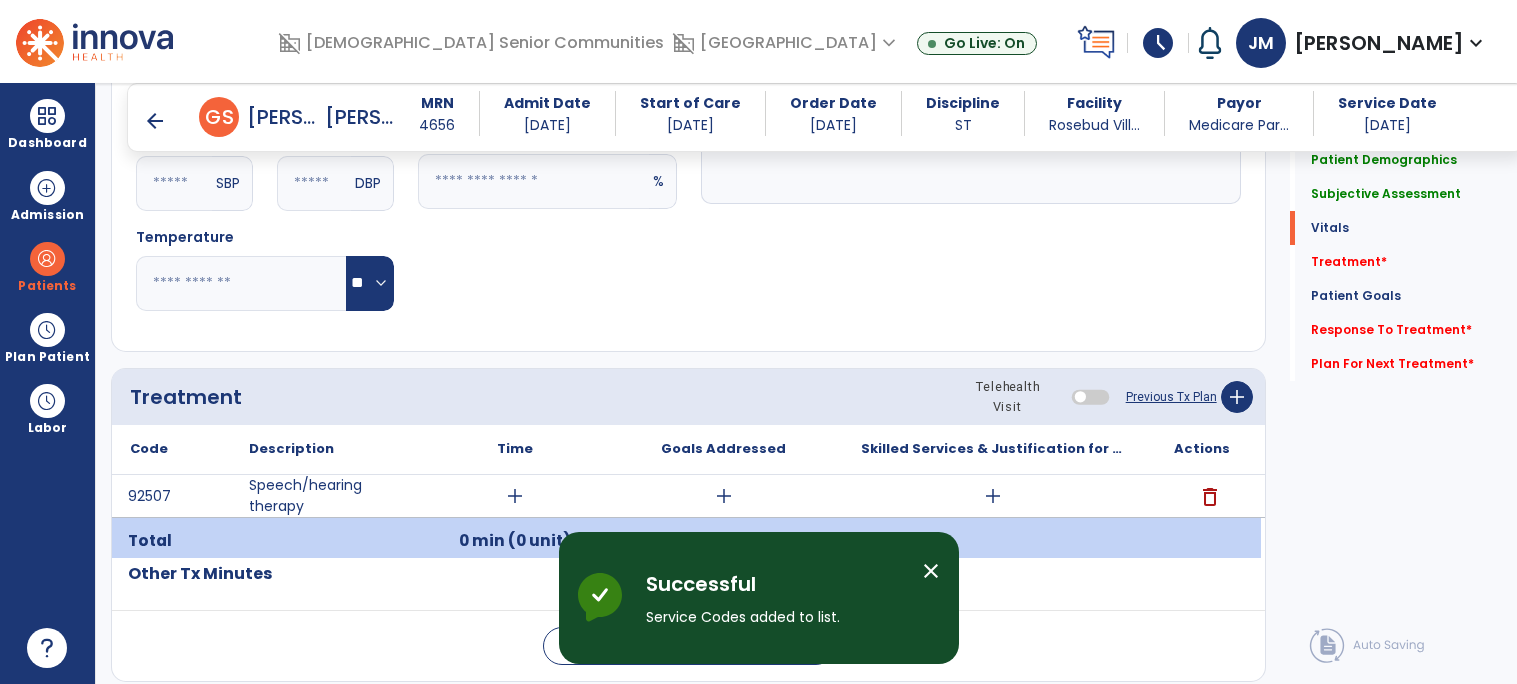 scroll, scrollTop: 1008, scrollLeft: 0, axis: vertical 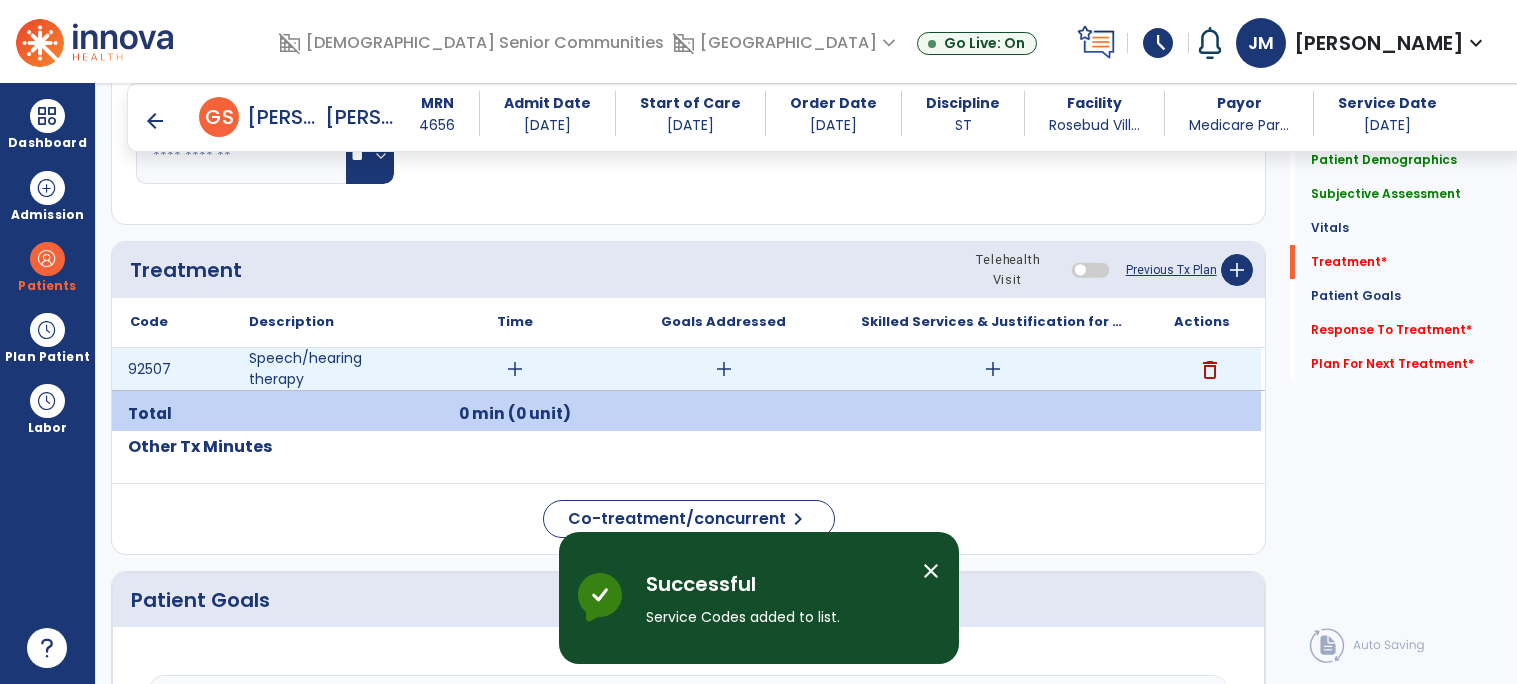 click on "add" at bounding box center (515, 369) 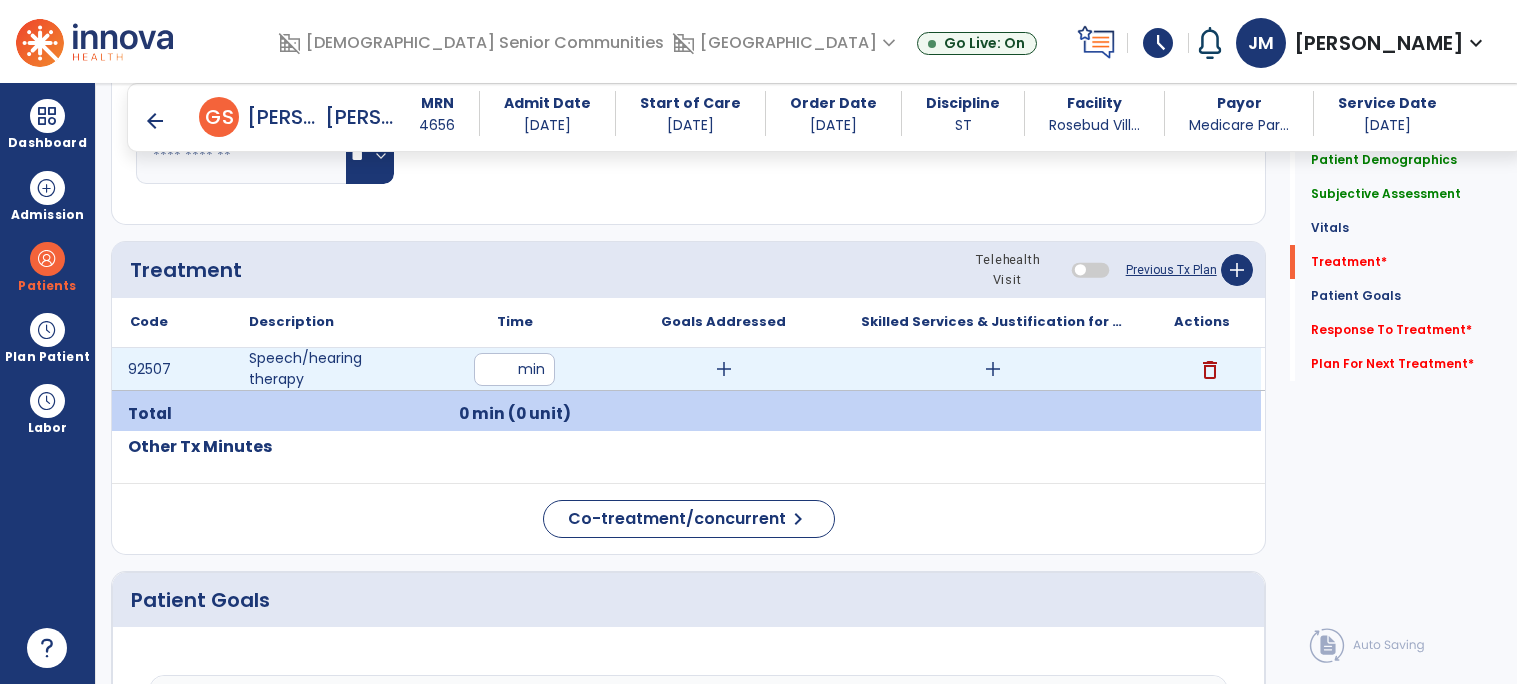 click at bounding box center [514, 369] 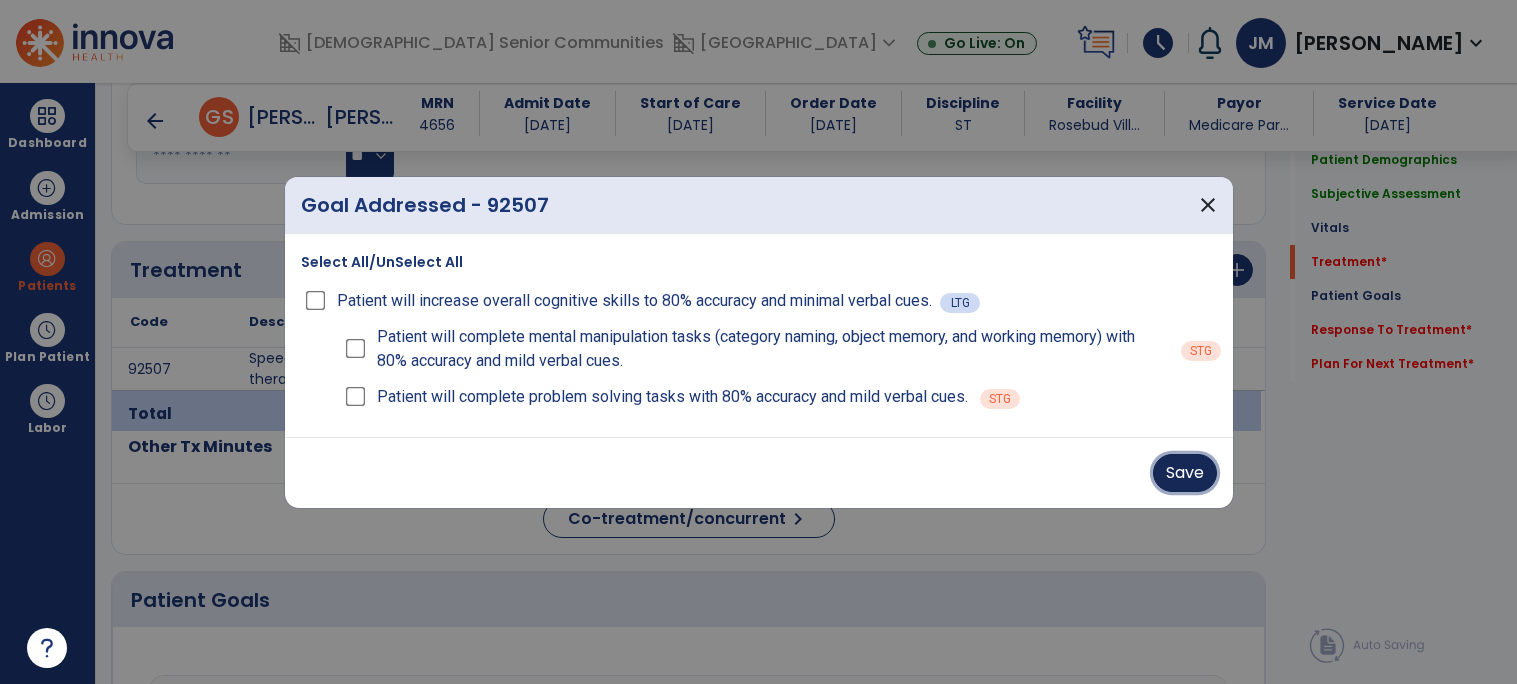 click on "Save" at bounding box center [1185, 473] 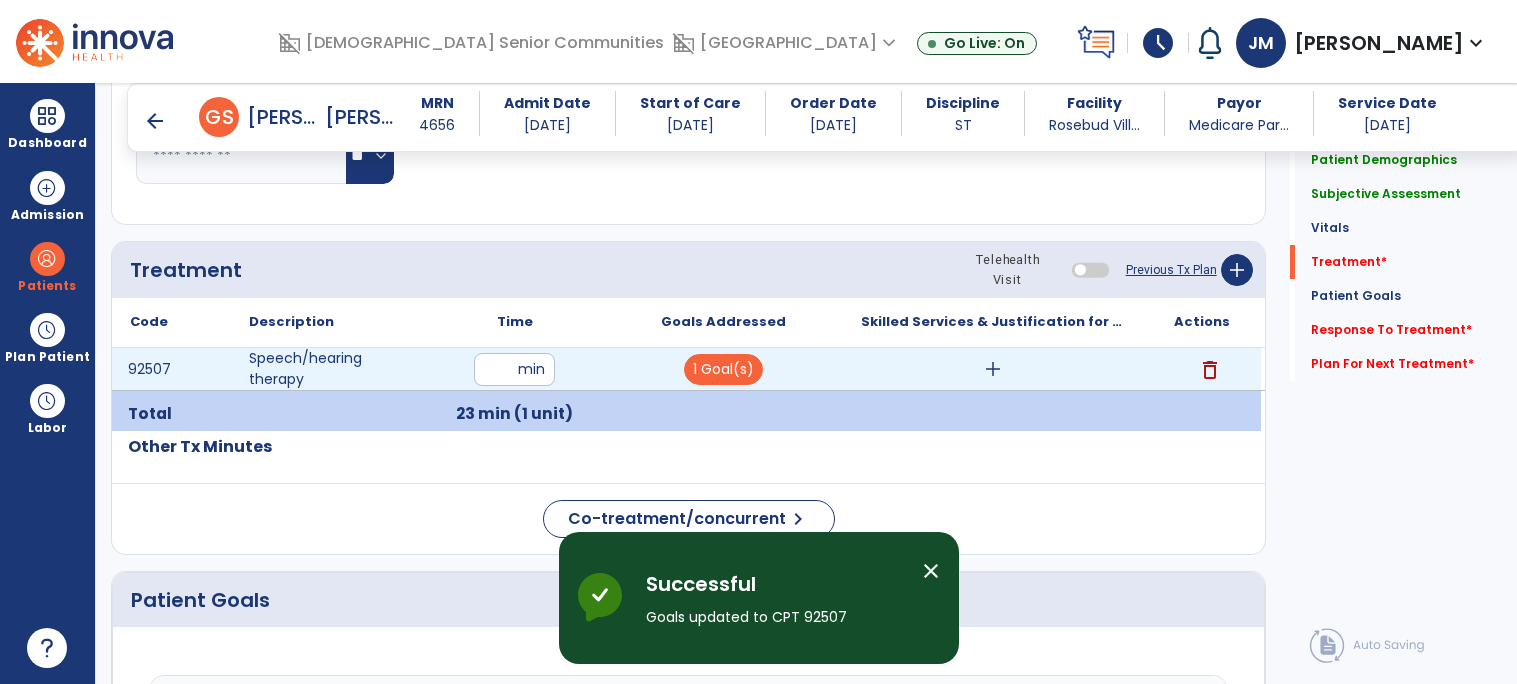 click on "add" at bounding box center (993, 369) 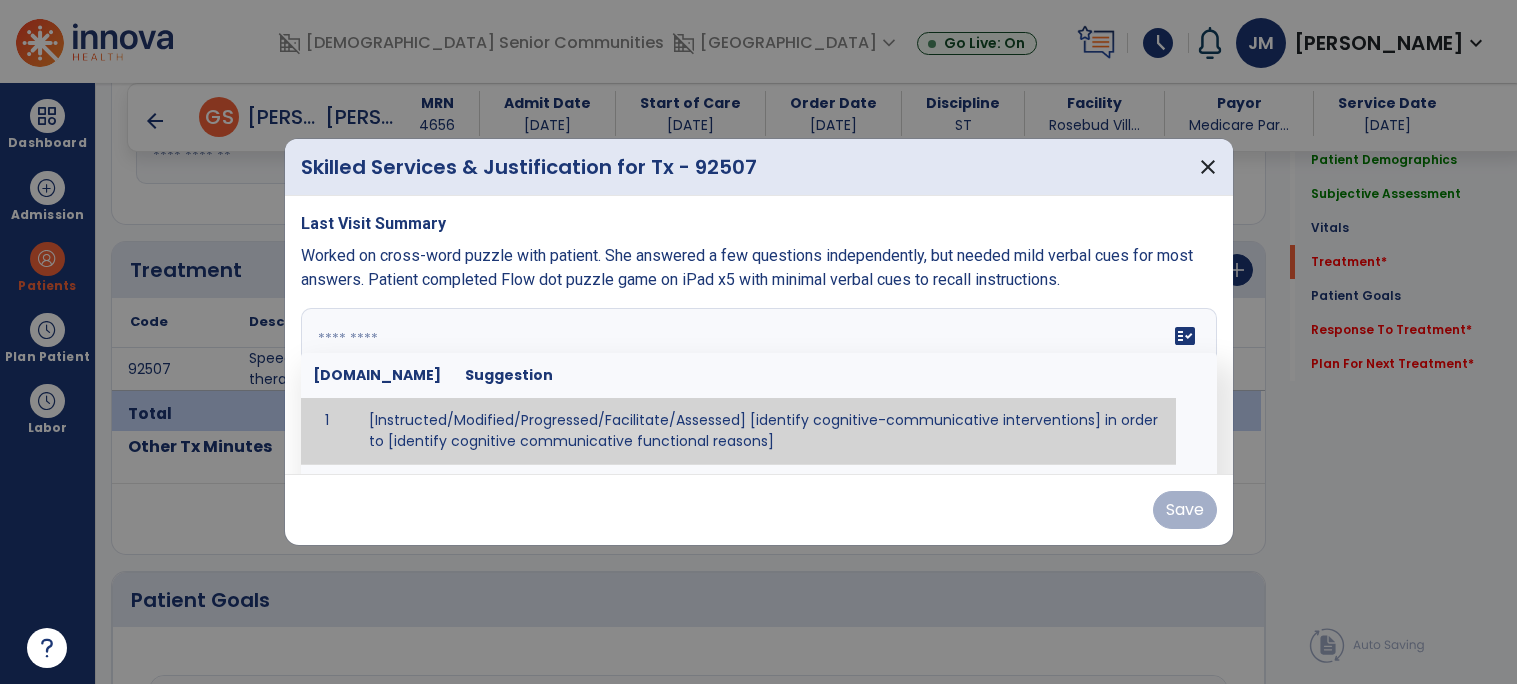 click on "fact_check  [DOMAIN_NAME] Suggestion 1 [Instructed/Modified/Progressed/Facilitate/Assessed] [identify cognitive-communicative interventions] in order to [identify cognitive communicative functional reasons] 2 Assessed cognitive-communicative skills using [identify test]." at bounding box center [759, 383] 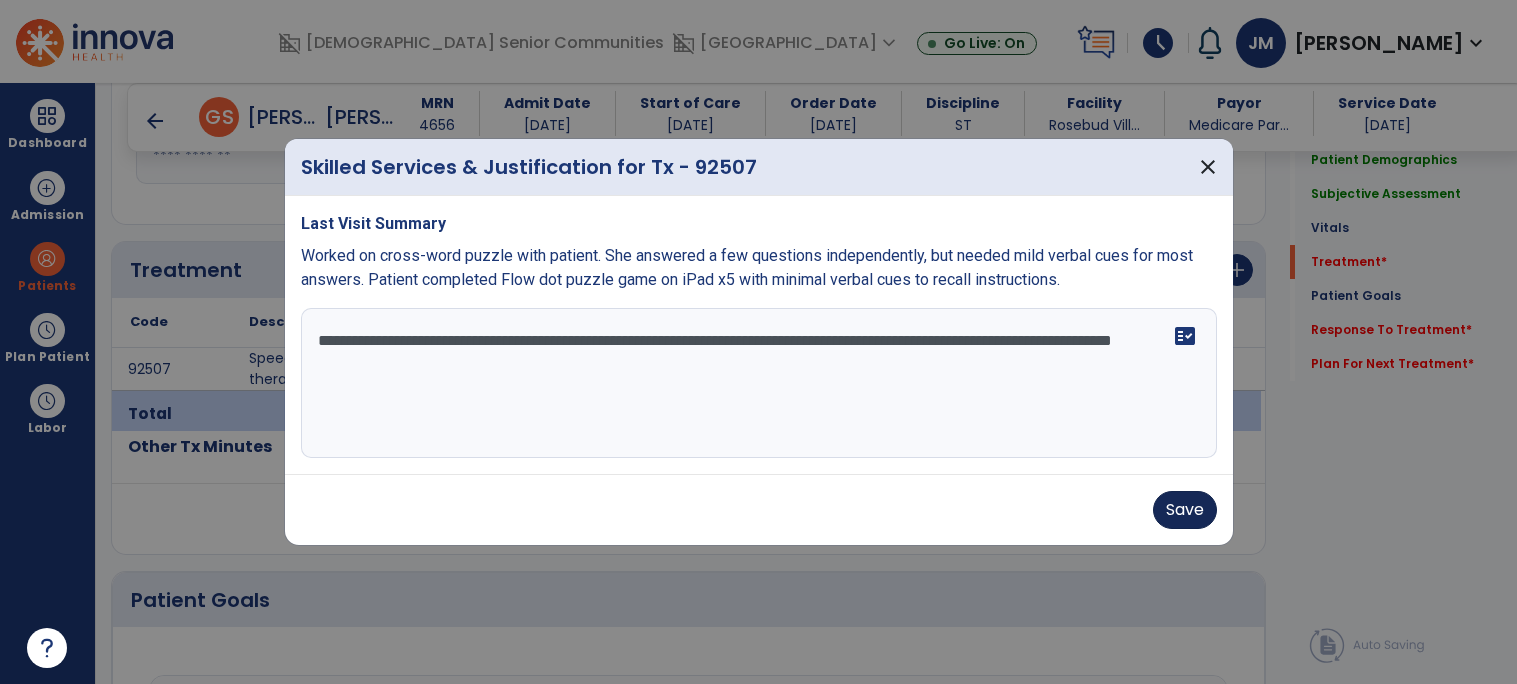 type on "**********" 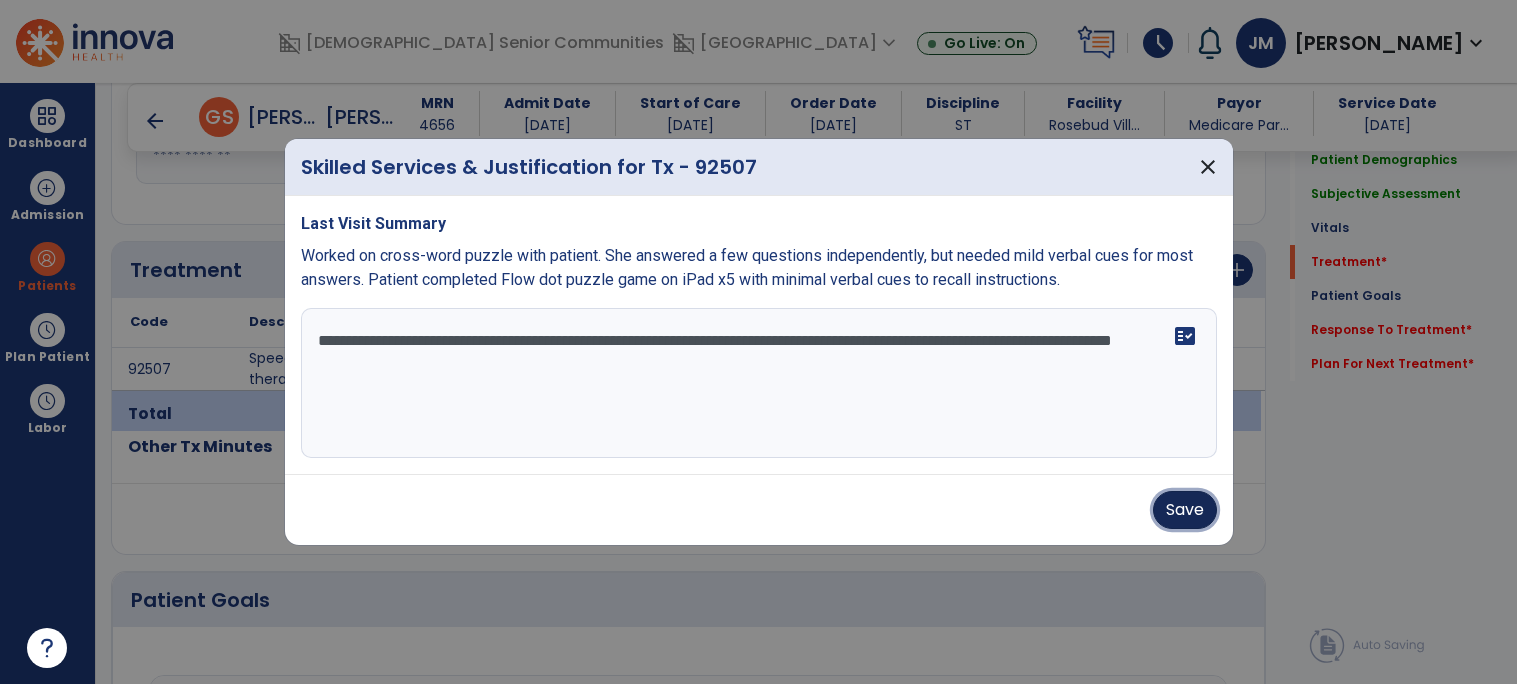 click on "Save" at bounding box center [1185, 510] 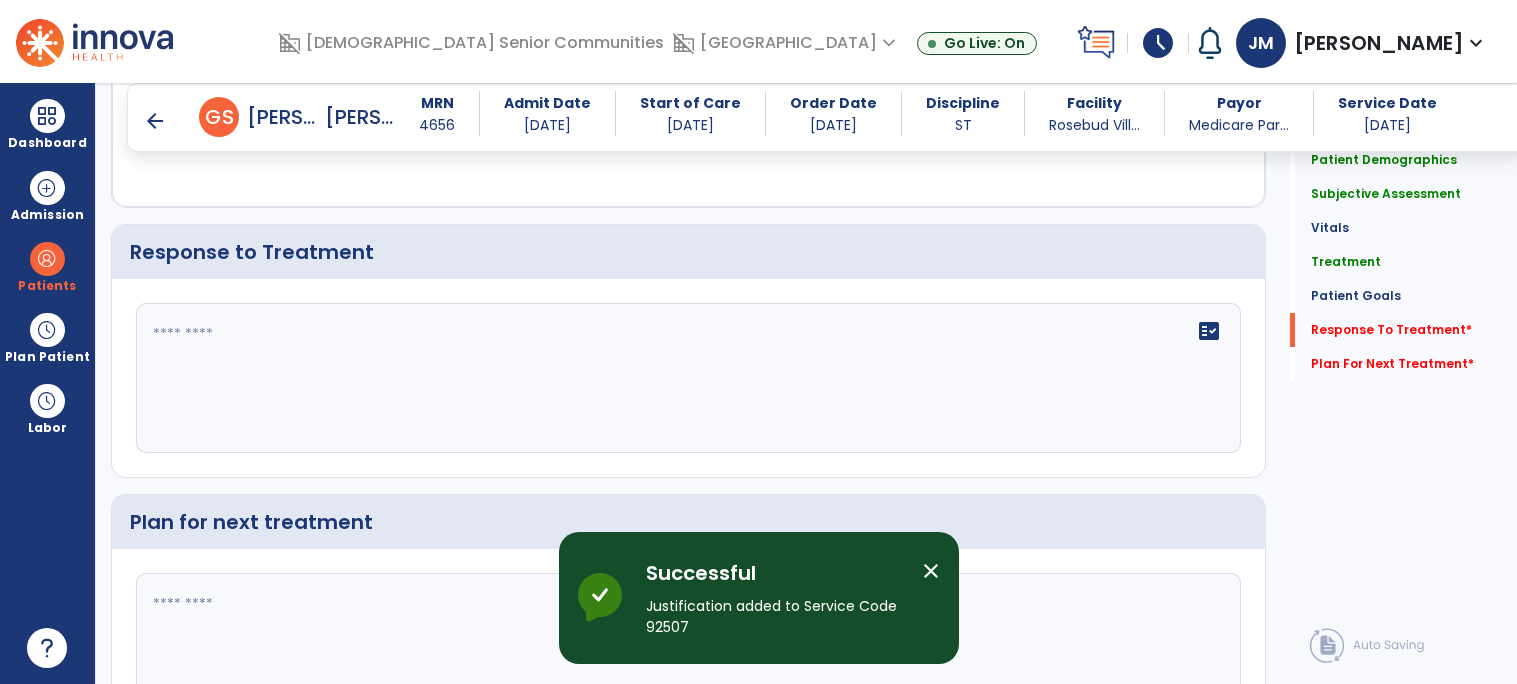 scroll, scrollTop: 2015, scrollLeft: 0, axis: vertical 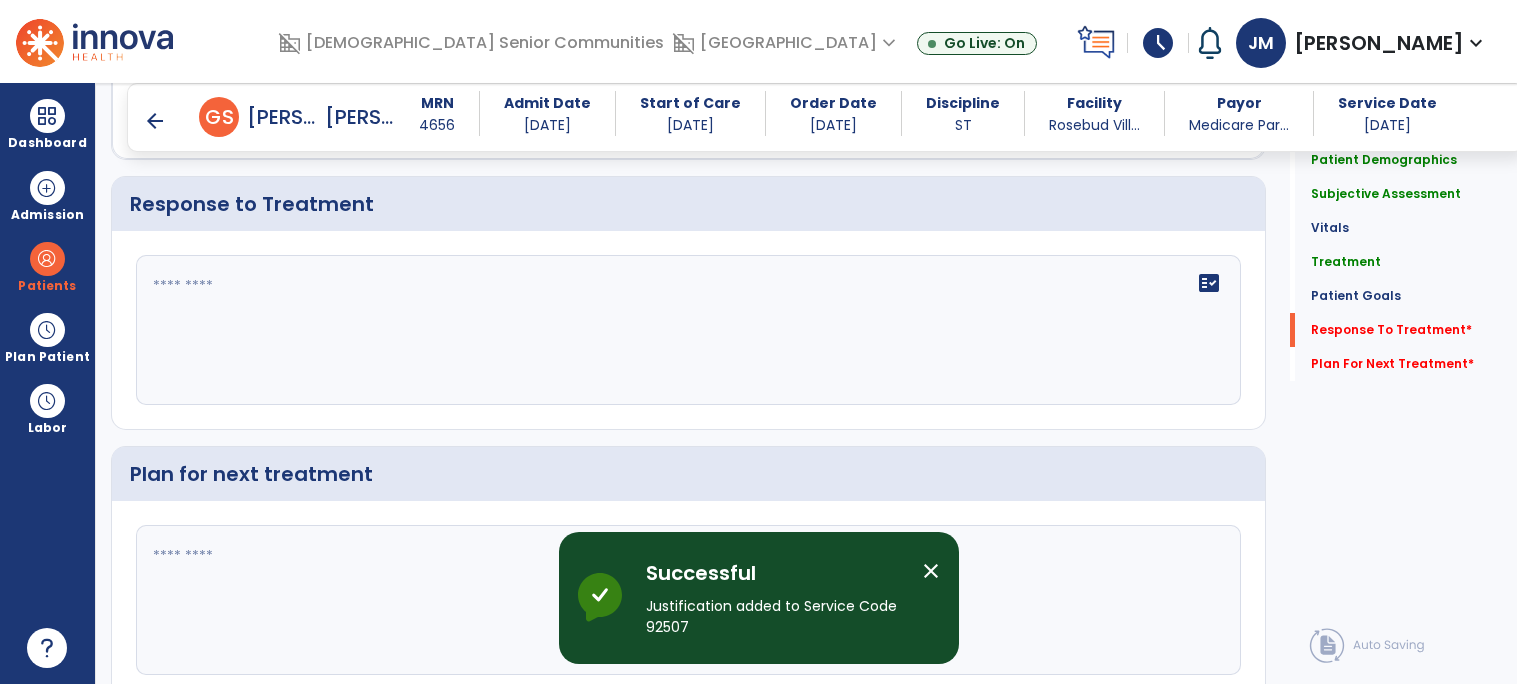 click on "fact_check" 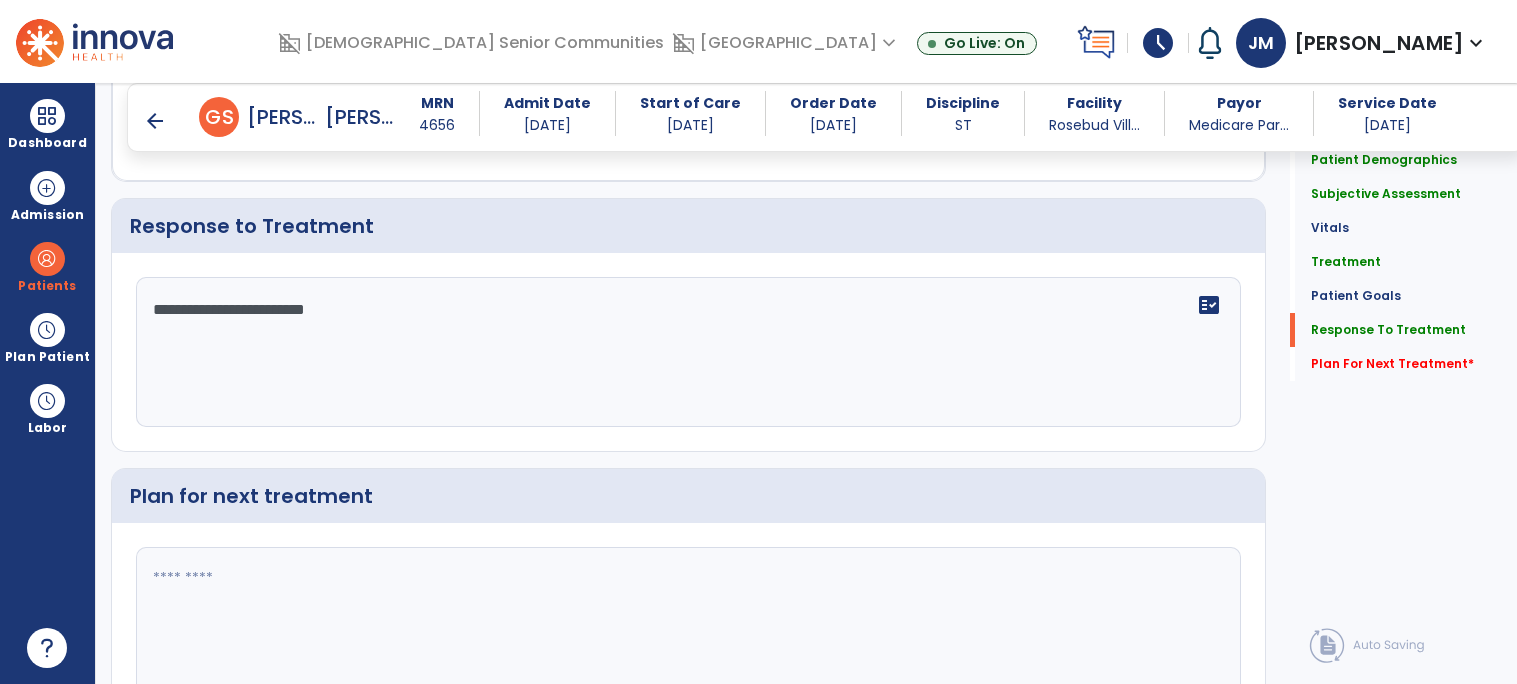 scroll, scrollTop: 2016, scrollLeft: 0, axis: vertical 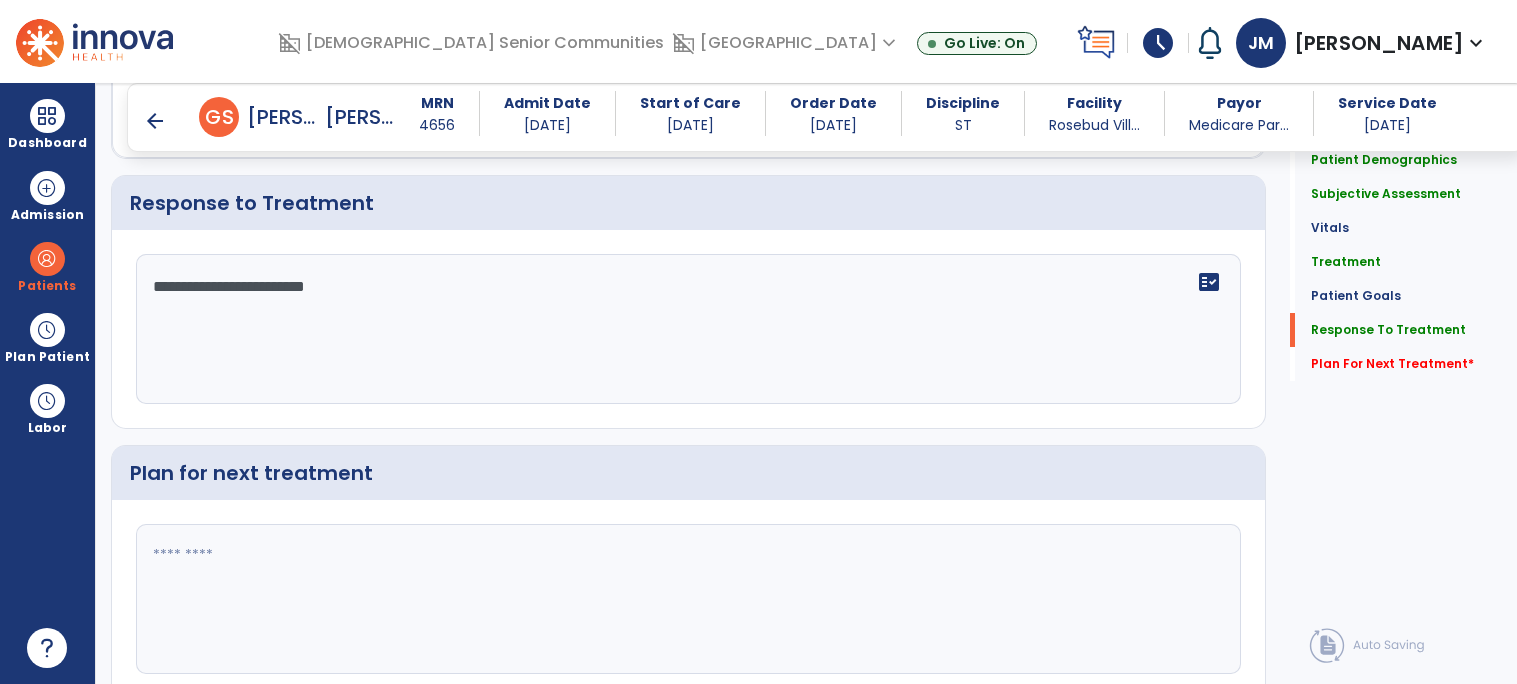 type on "**********" 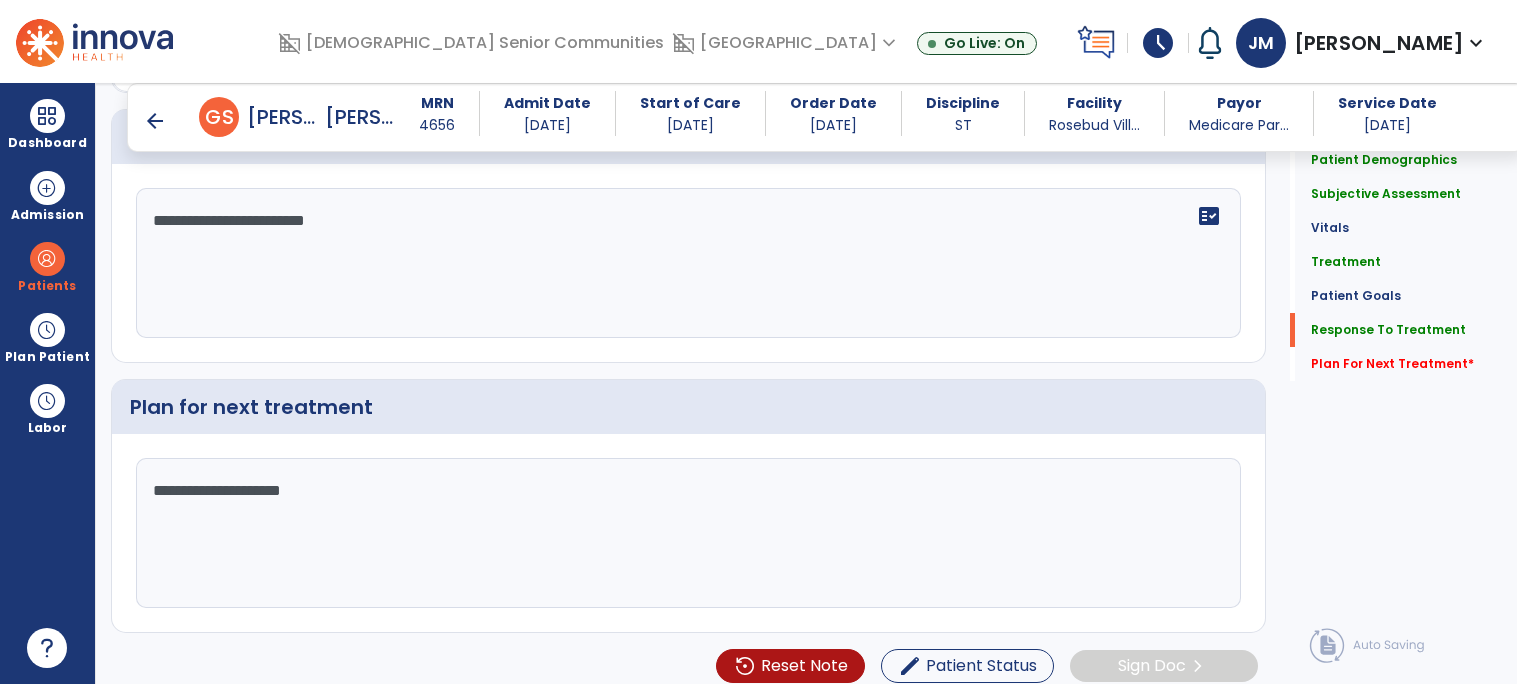 scroll, scrollTop: 2100, scrollLeft: 0, axis: vertical 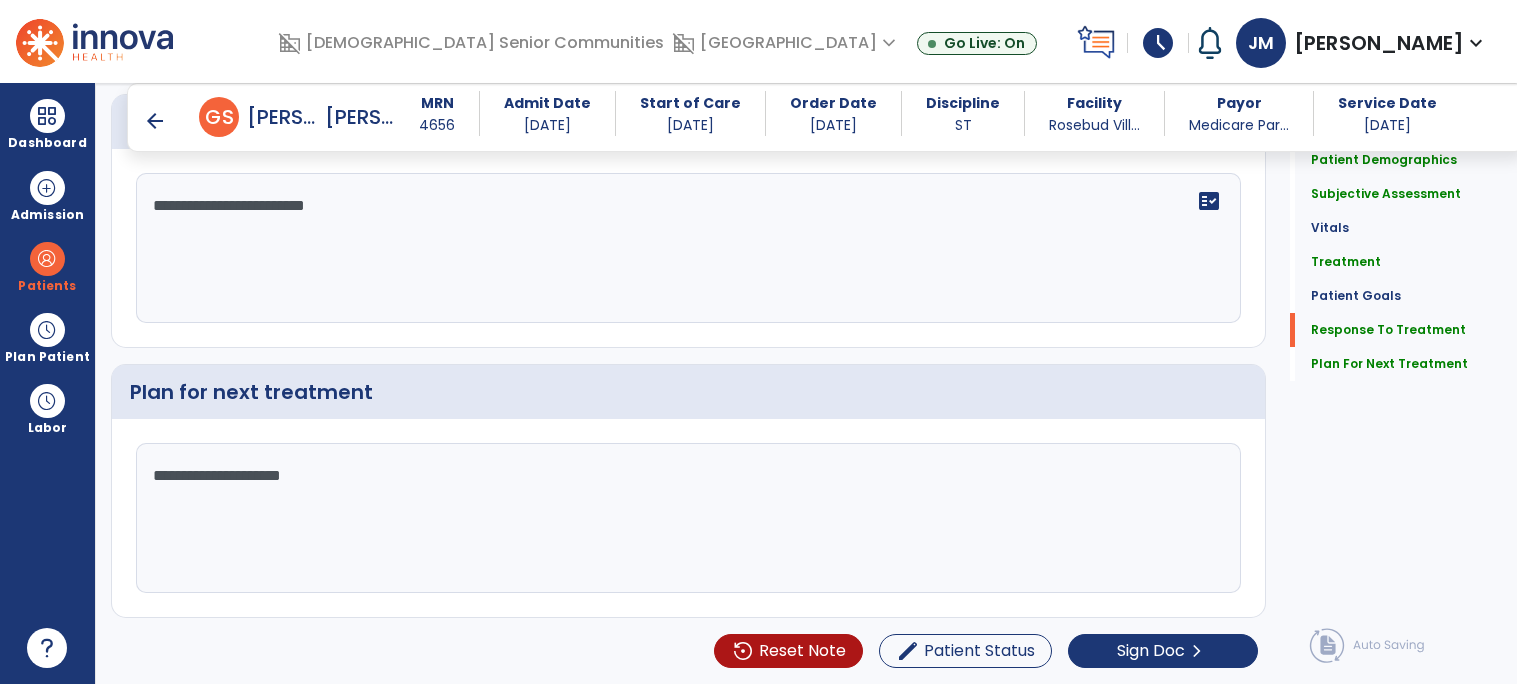 type on "**********" 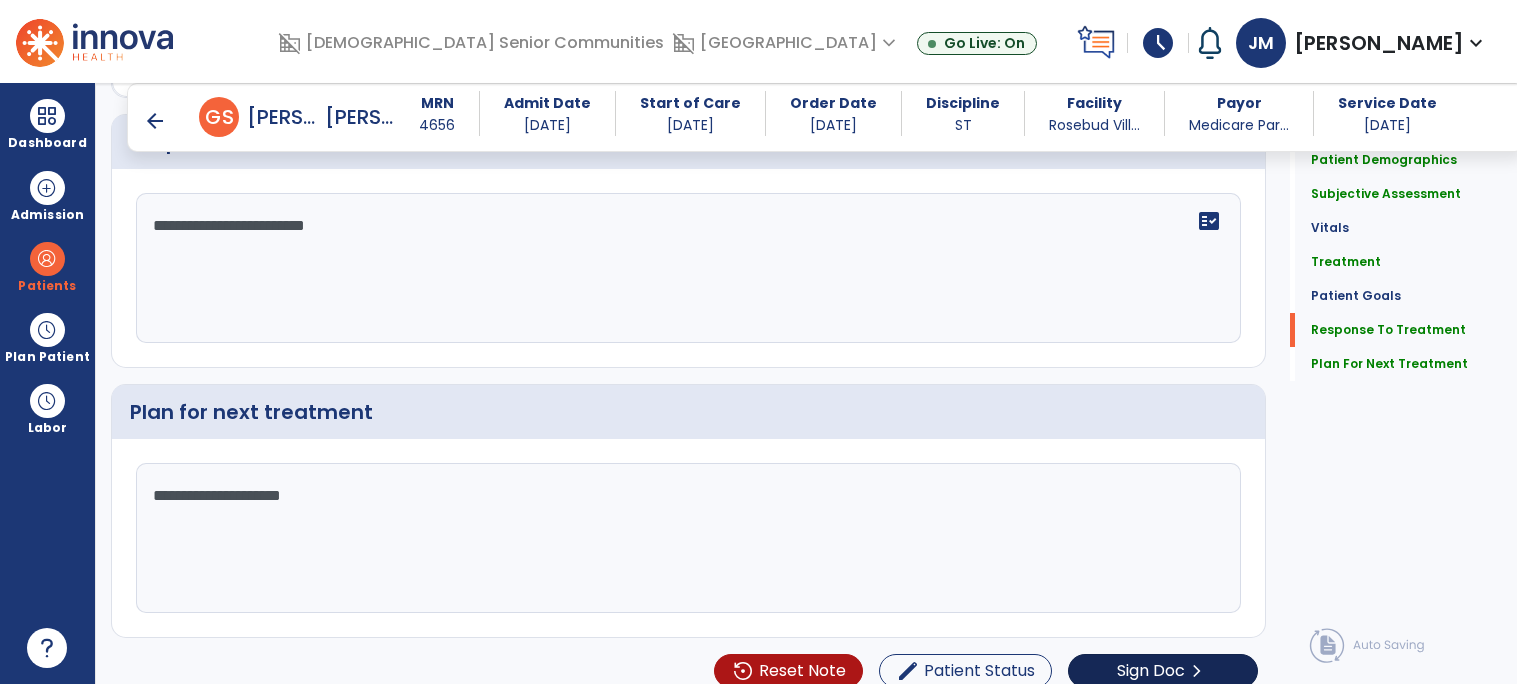 scroll, scrollTop: 2100, scrollLeft: 0, axis: vertical 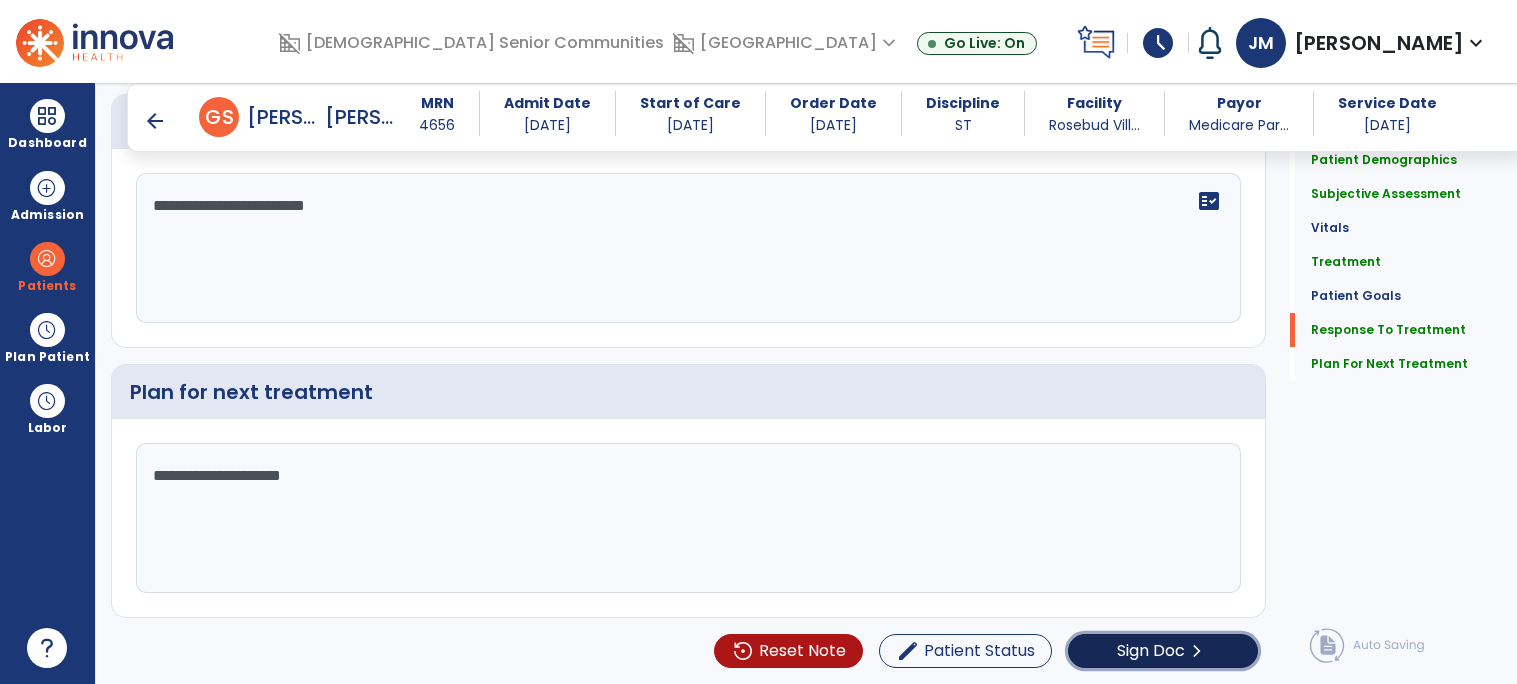 click on "Sign Doc" 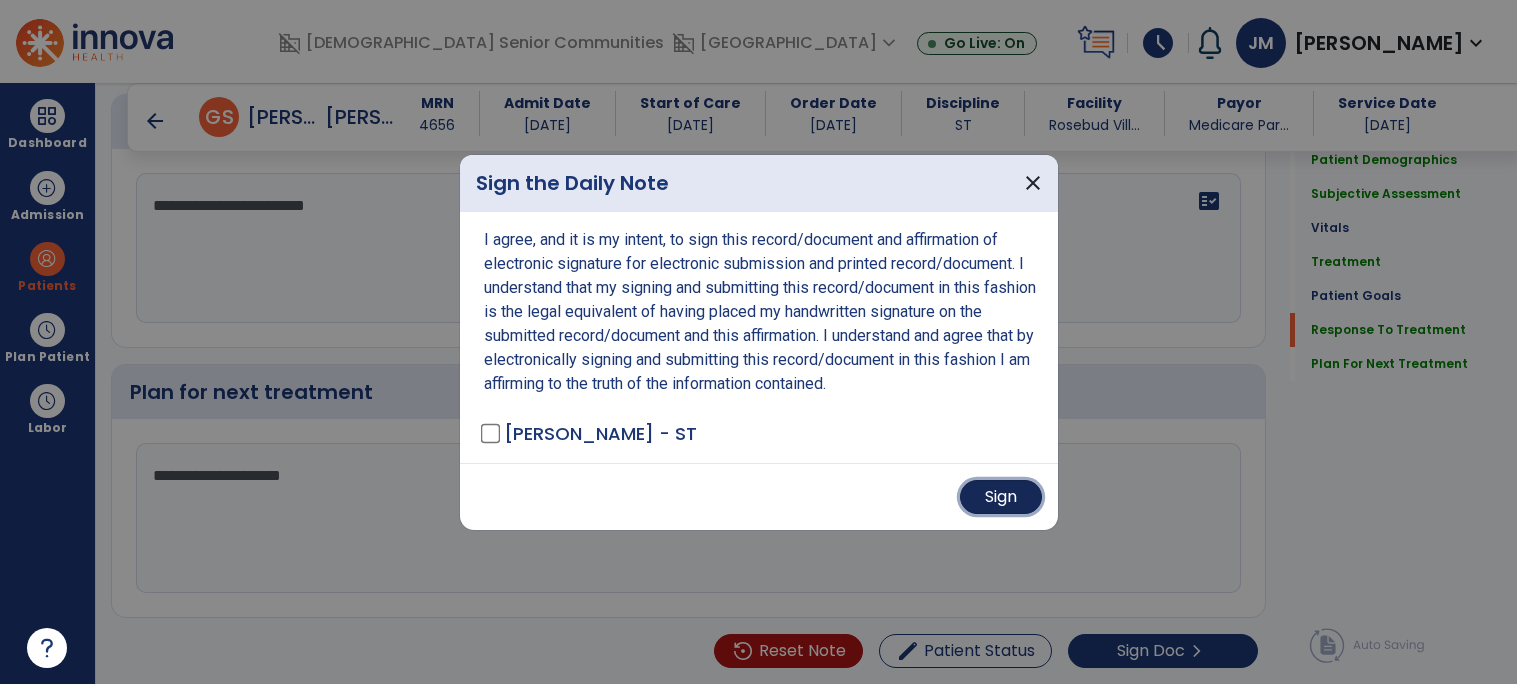 click on "Sign" at bounding box center [1001, 497] 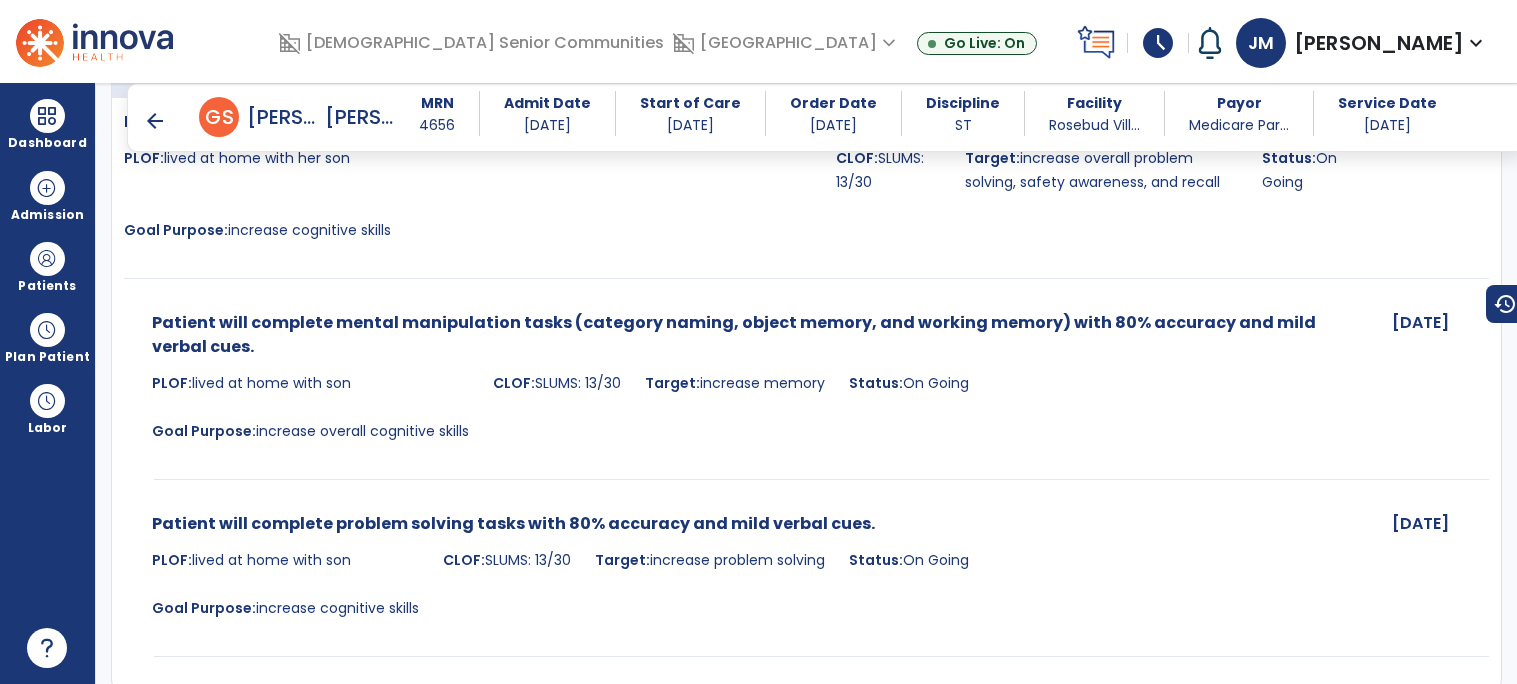 scroll, scrollTop: 1804, scrollLeft: 0, axis: vertical 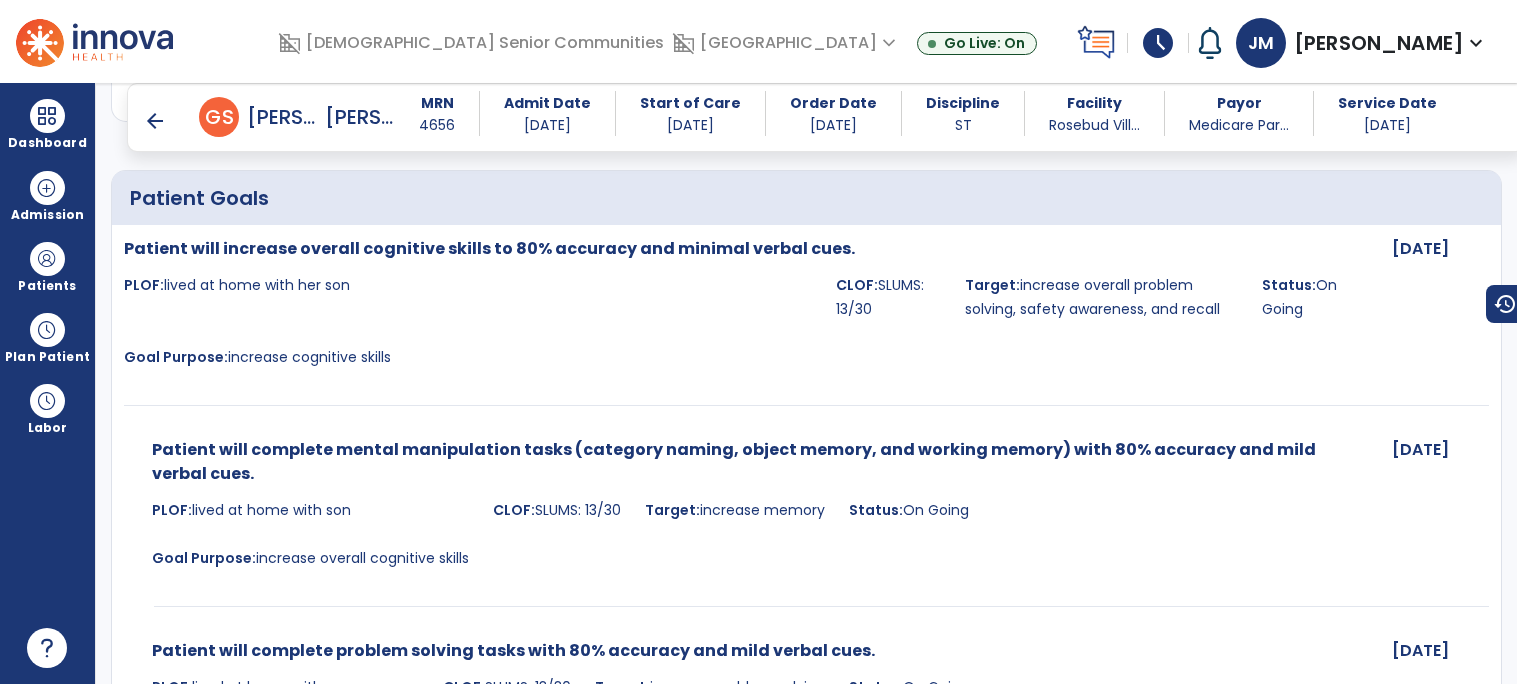 click on "arrow_back" at bounding box center (155, 121) 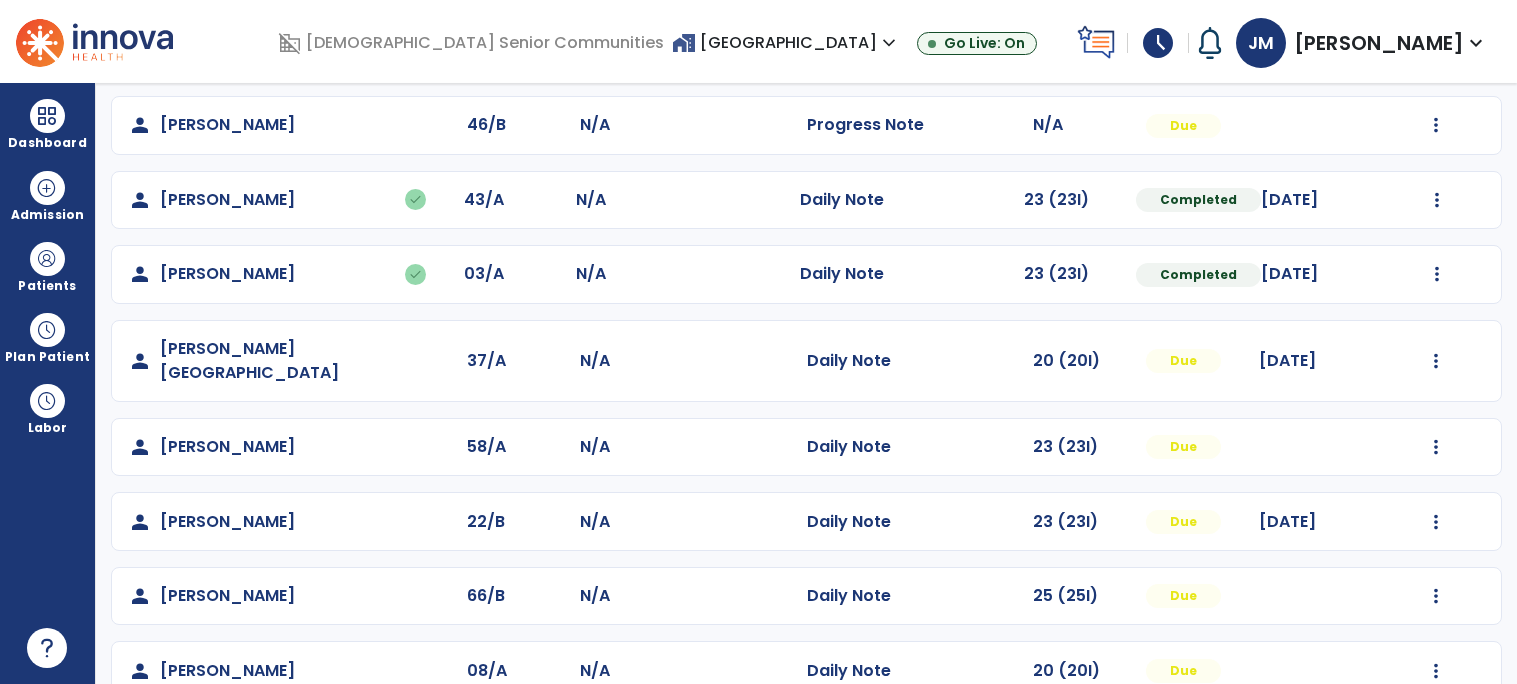 scroll, scrollTop: 489, scrollLeft: 0, axis: vertical 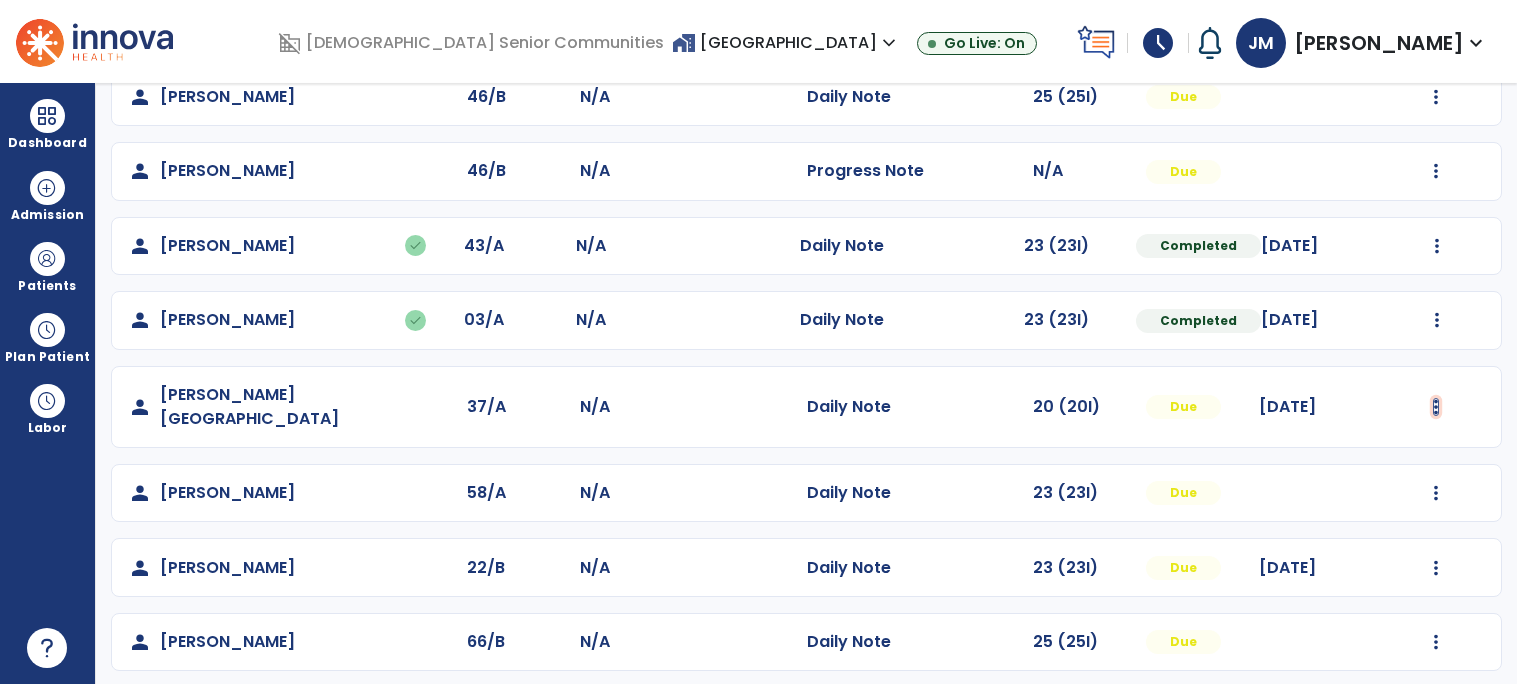 click at bounding box center (1437, -201) 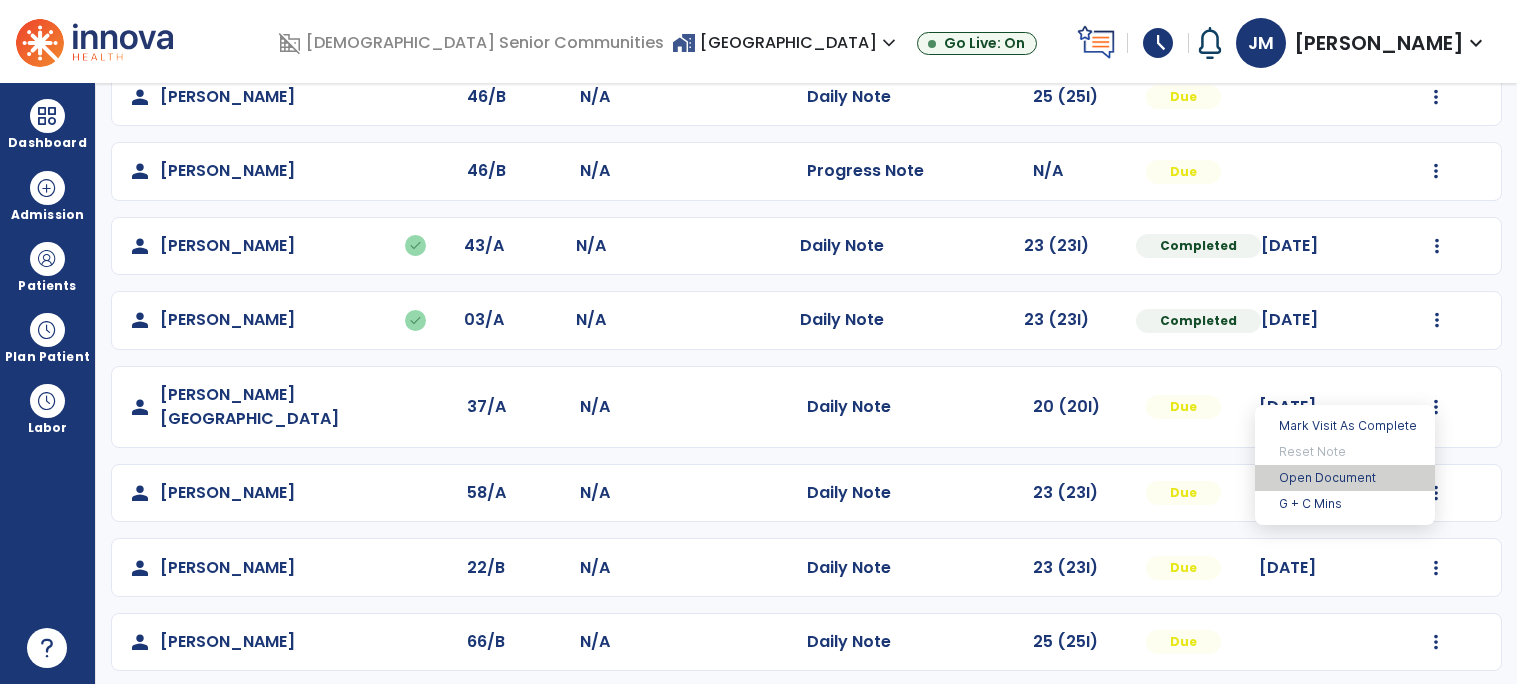 click on "Open Document" at bounding box center (1345, 478) 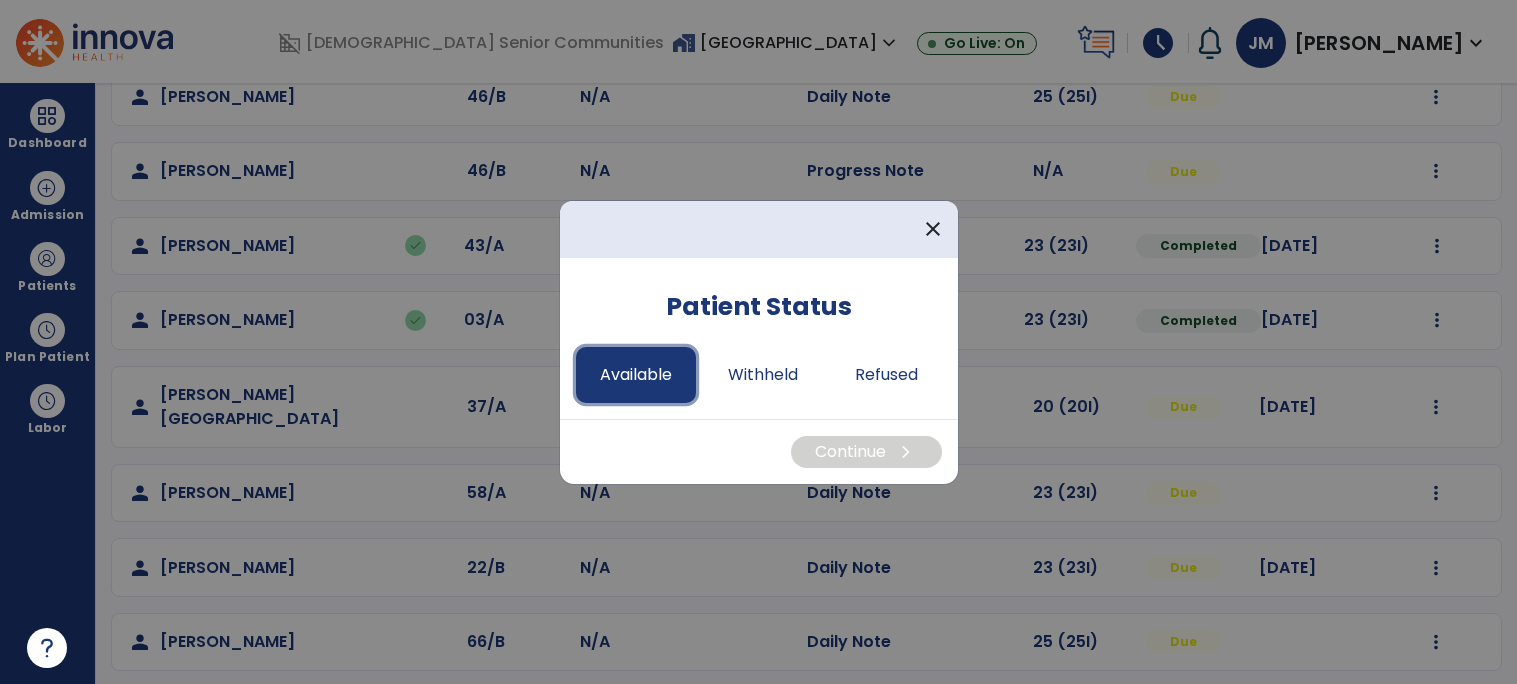 click on "Available" at bounding box center (636, 375) 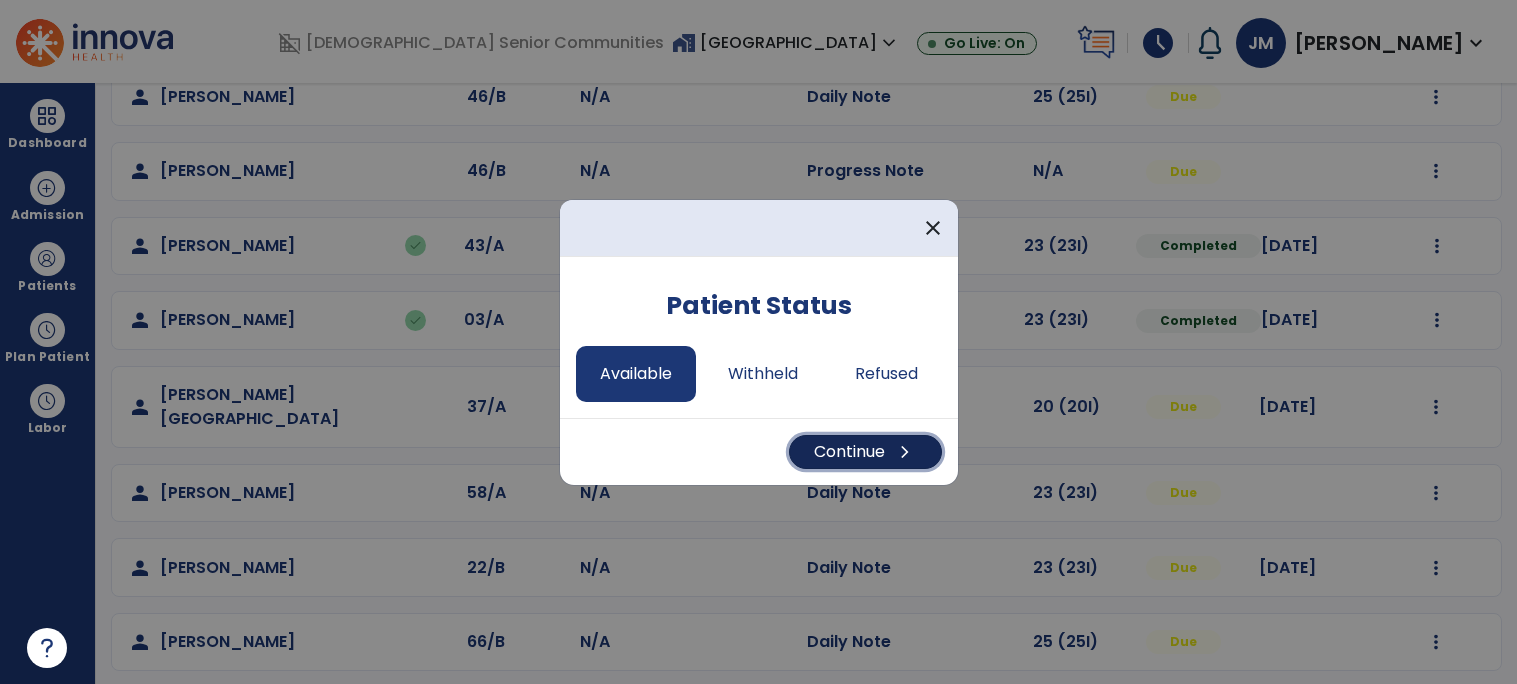 click on "Continue   chevron_right" at bounding box center [865, 452] 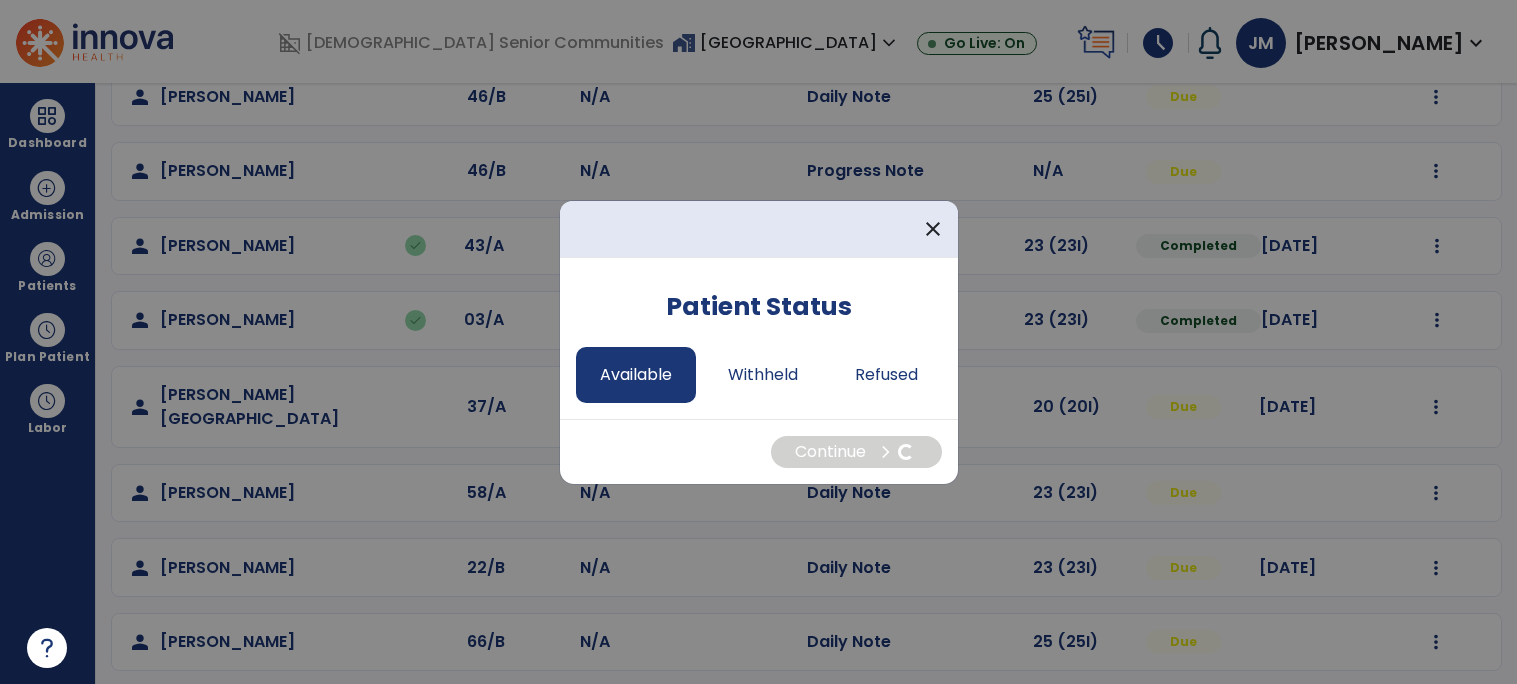 select on "*" 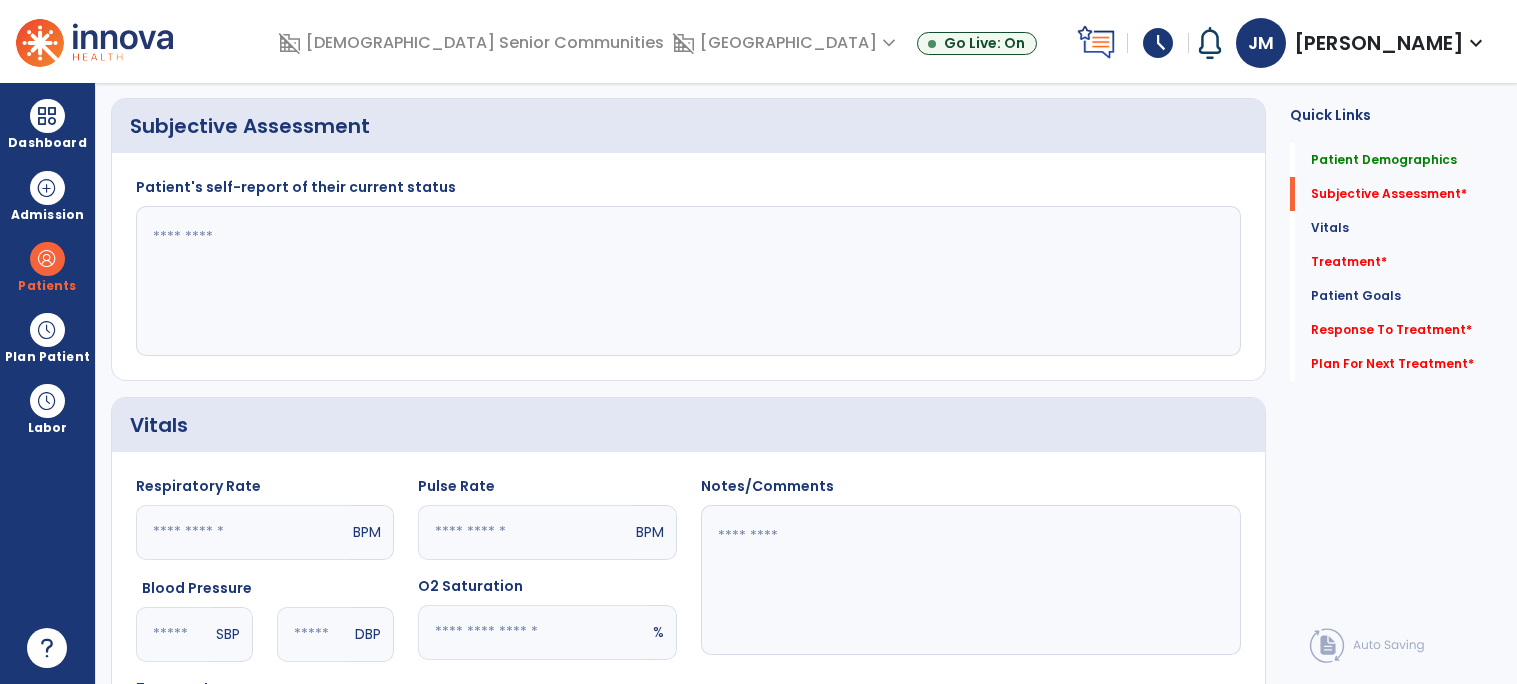 click 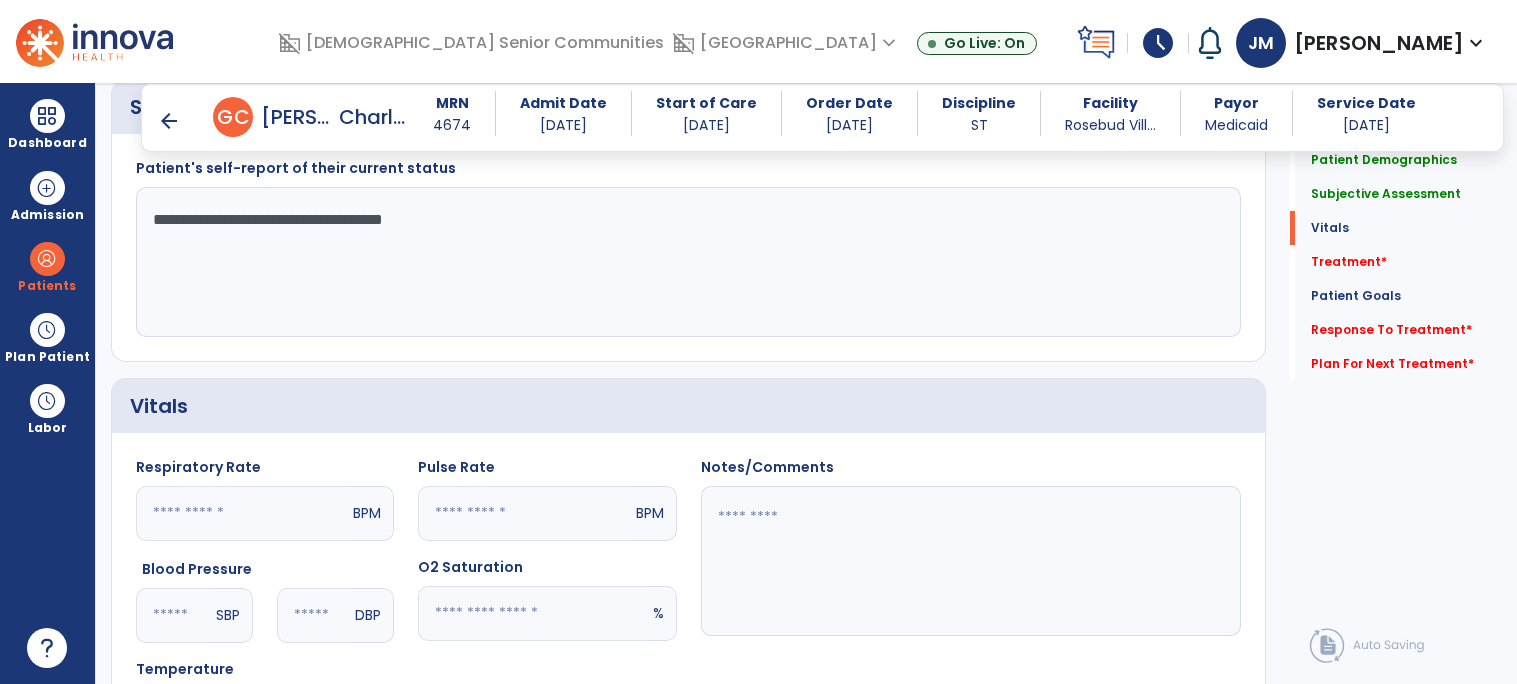 scroll, scrollTop: 1066, scrollLeft: 0, axis: vertical 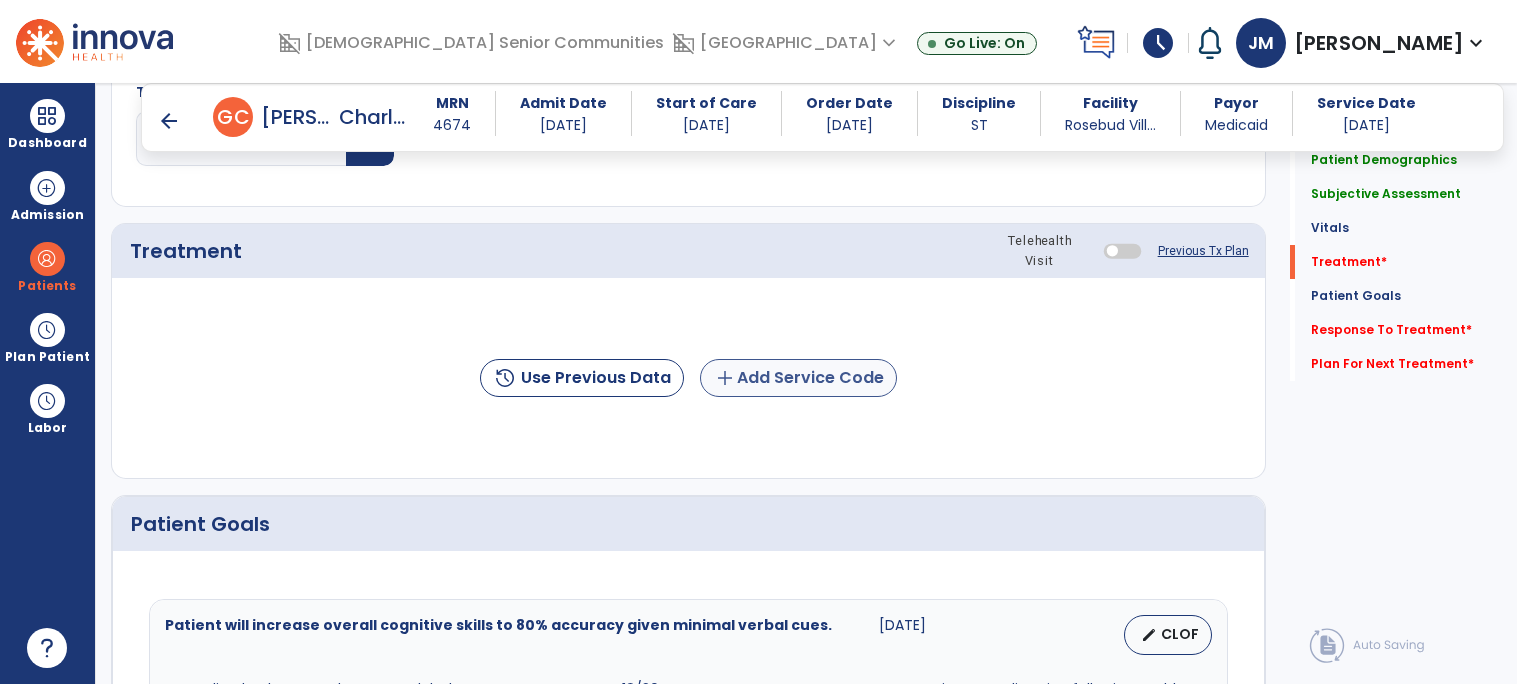 type on "**********" 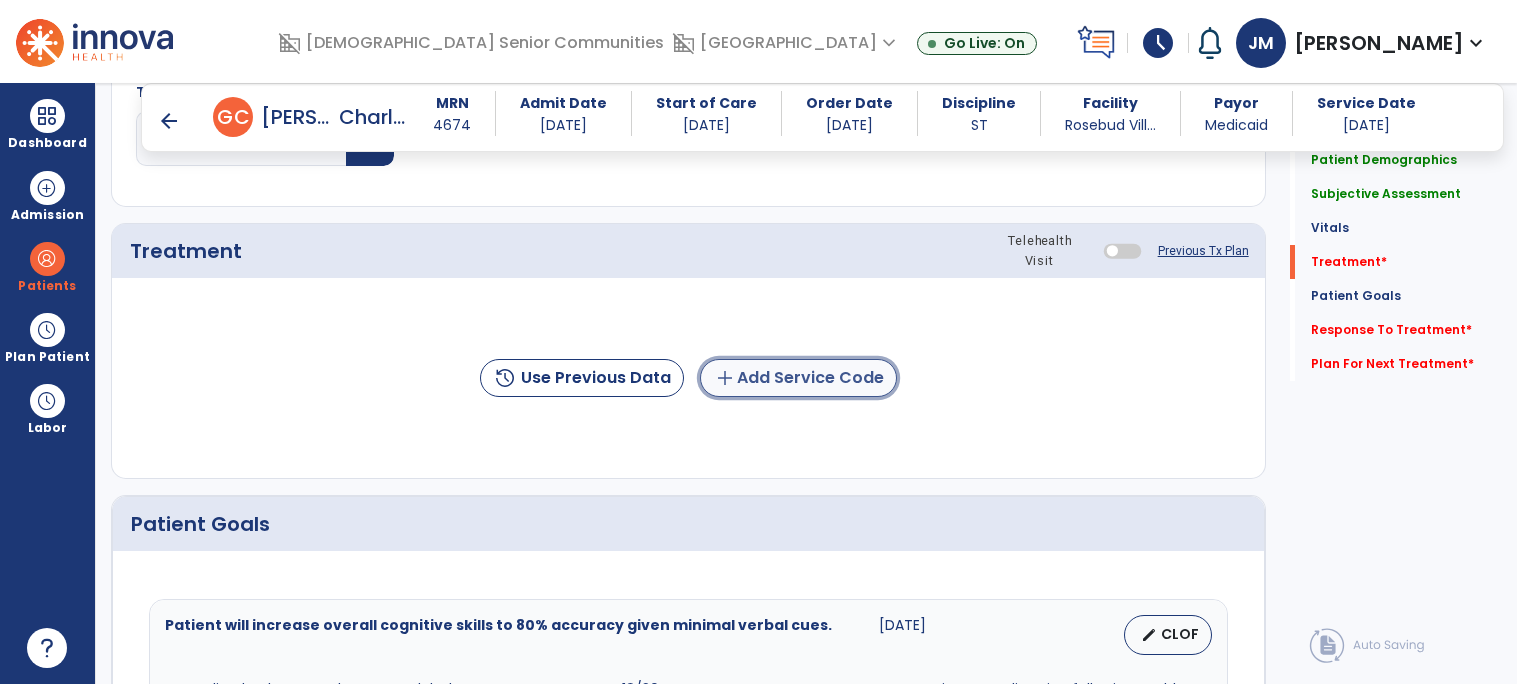 click on "add  Add Service Code" 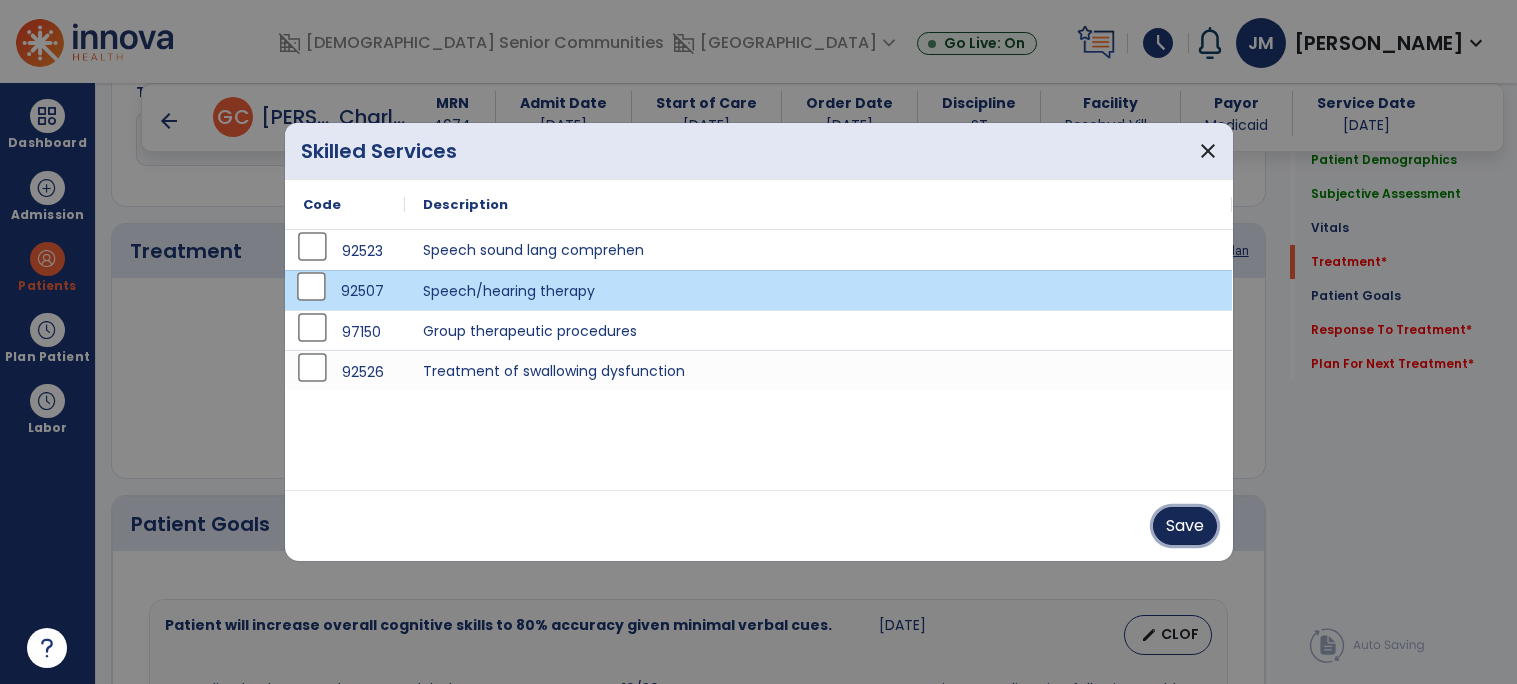 click on "Save" at bounding box center [1185, 526] 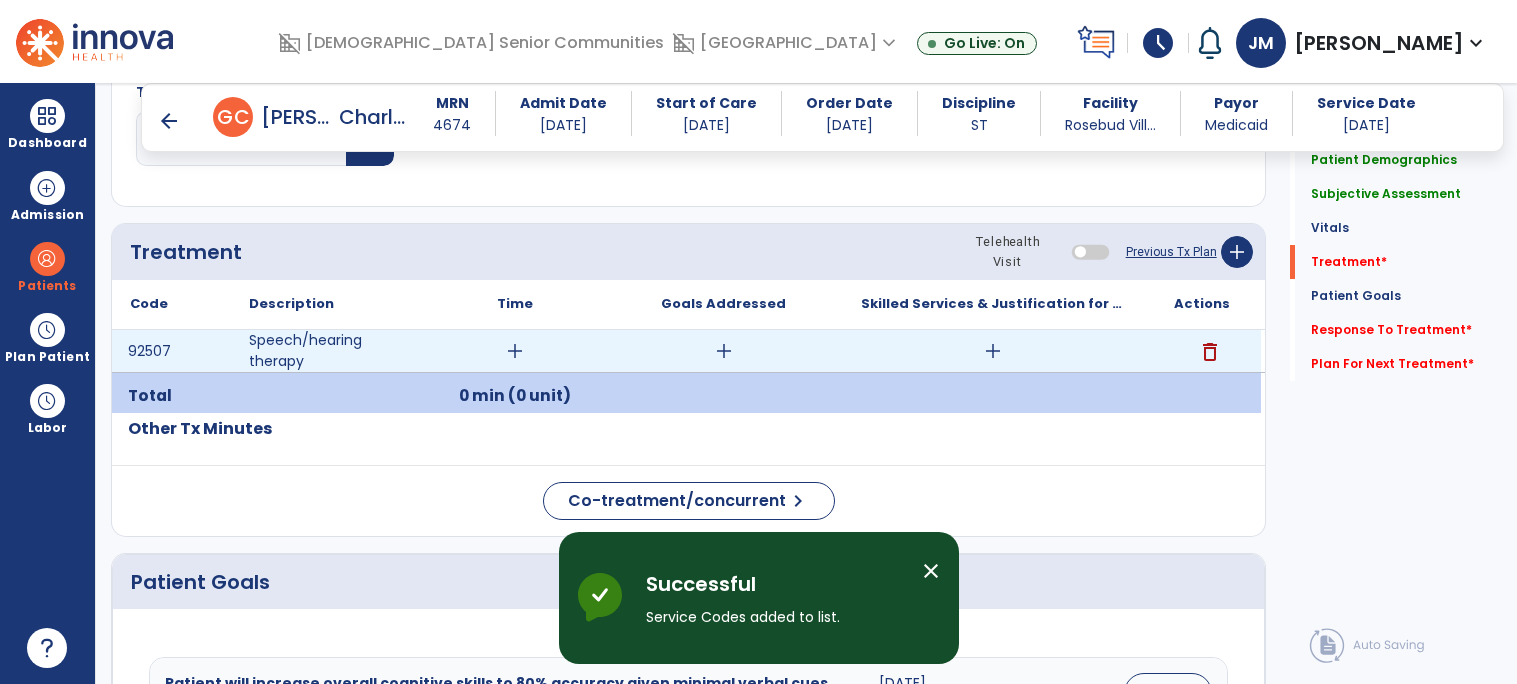click on "add" at bounding box center [515, 351] 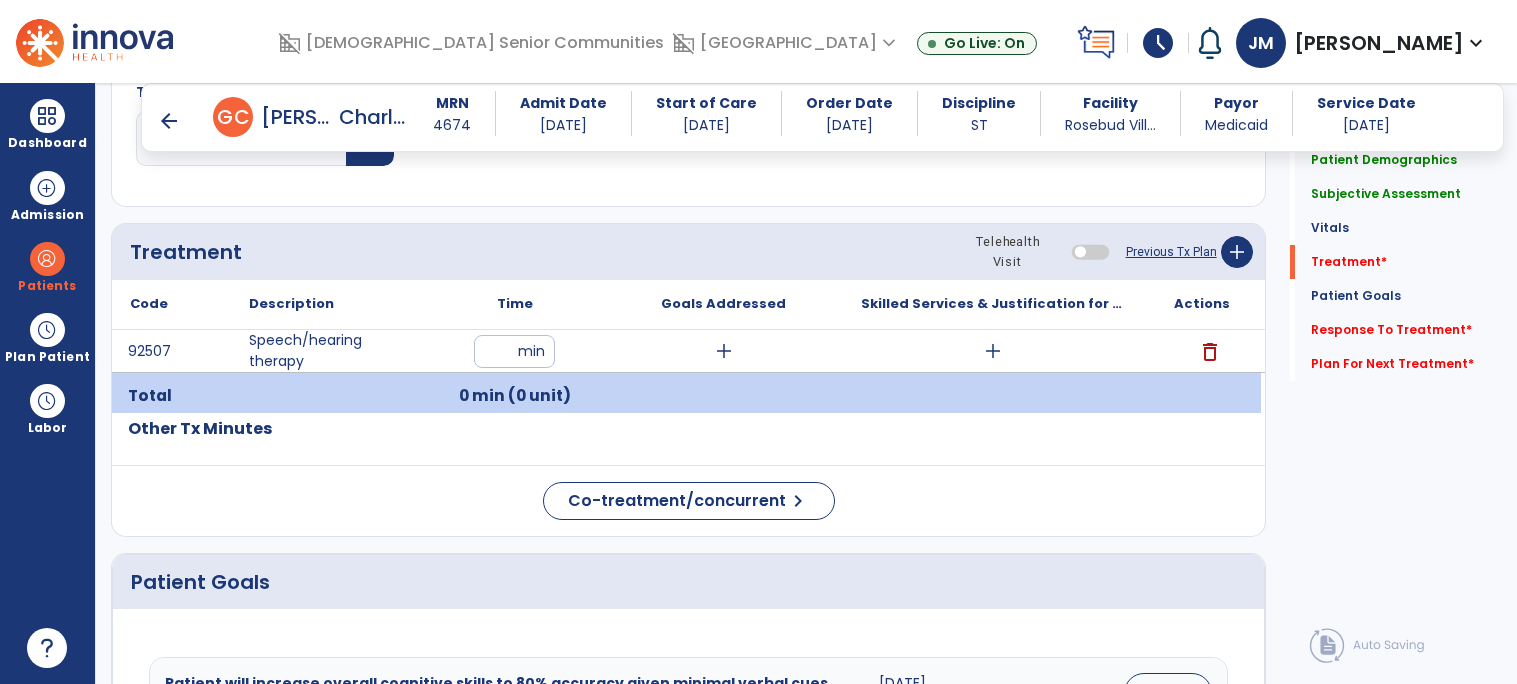 type on "**" 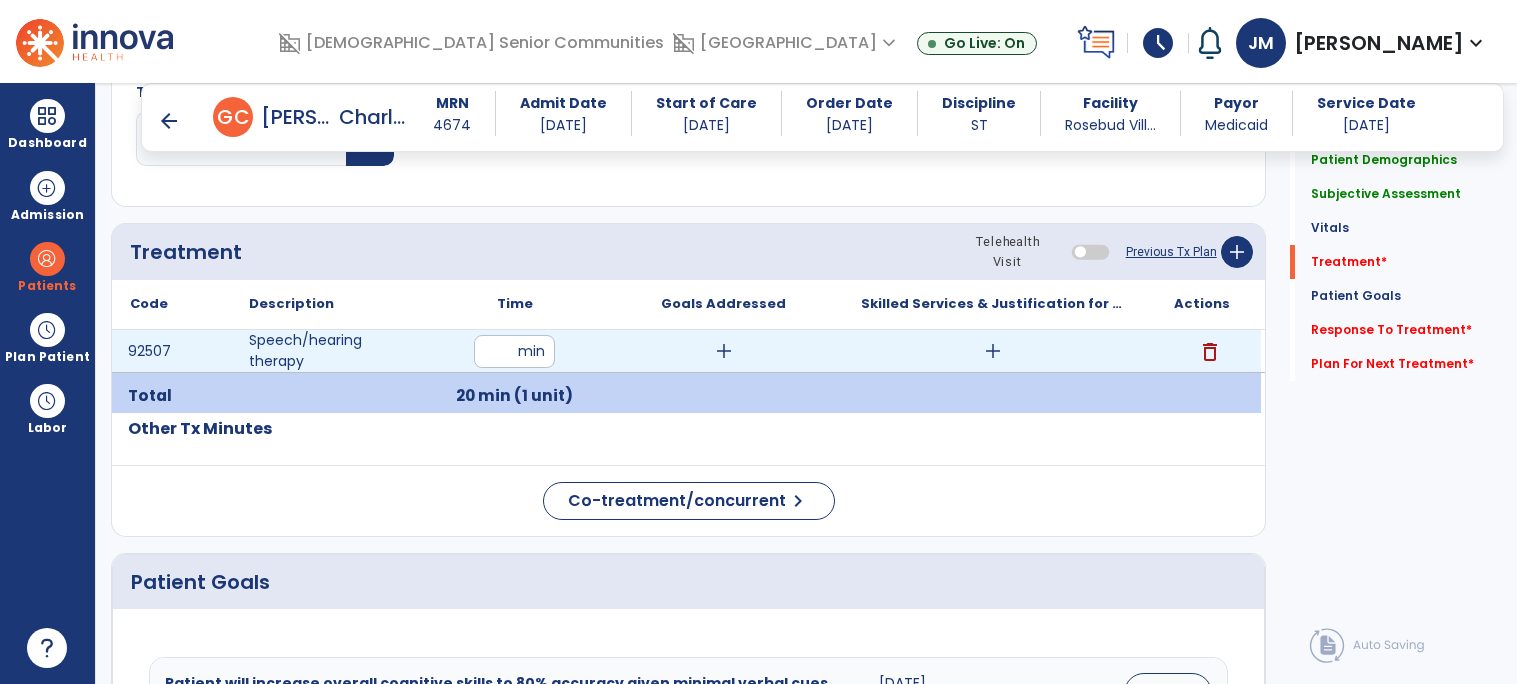 click on "add" at bounding box center (724, 351) 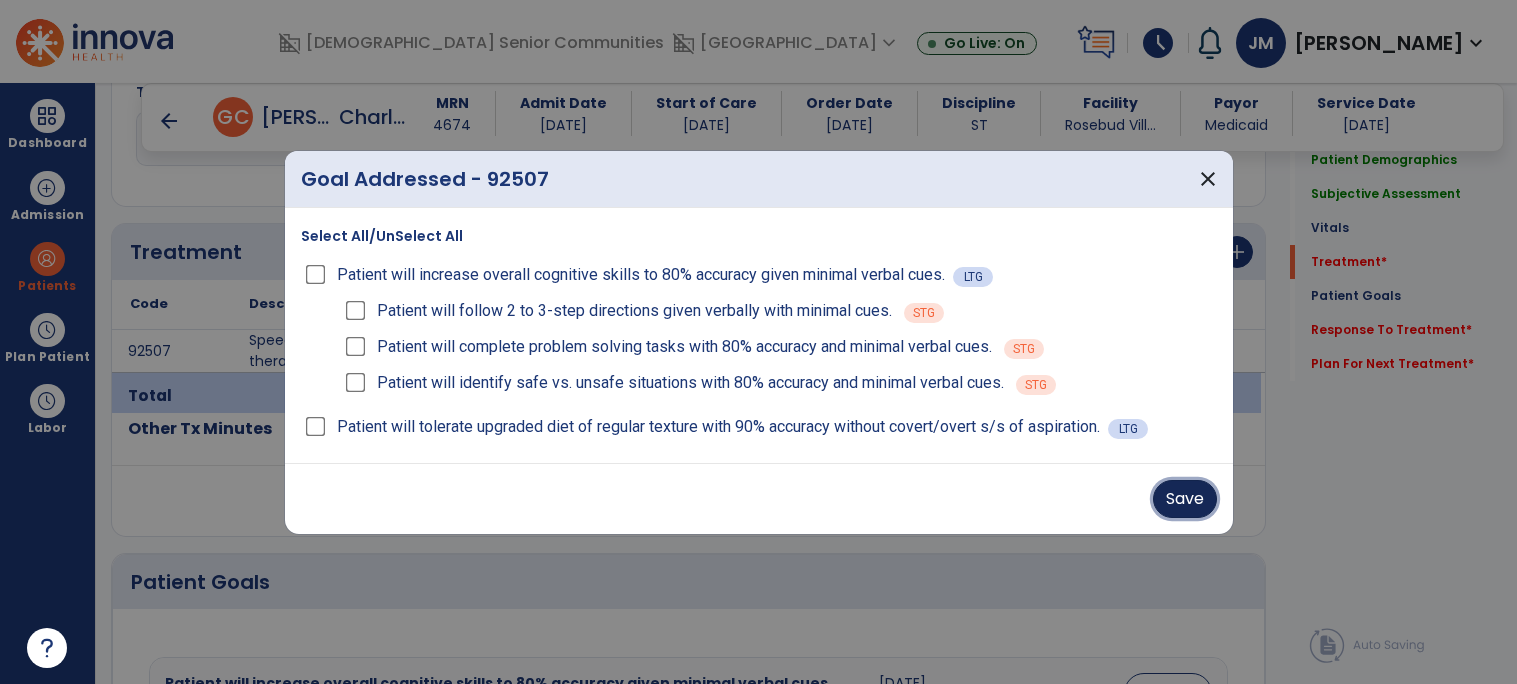 click on "Save" at bounding box center (1185, 499) 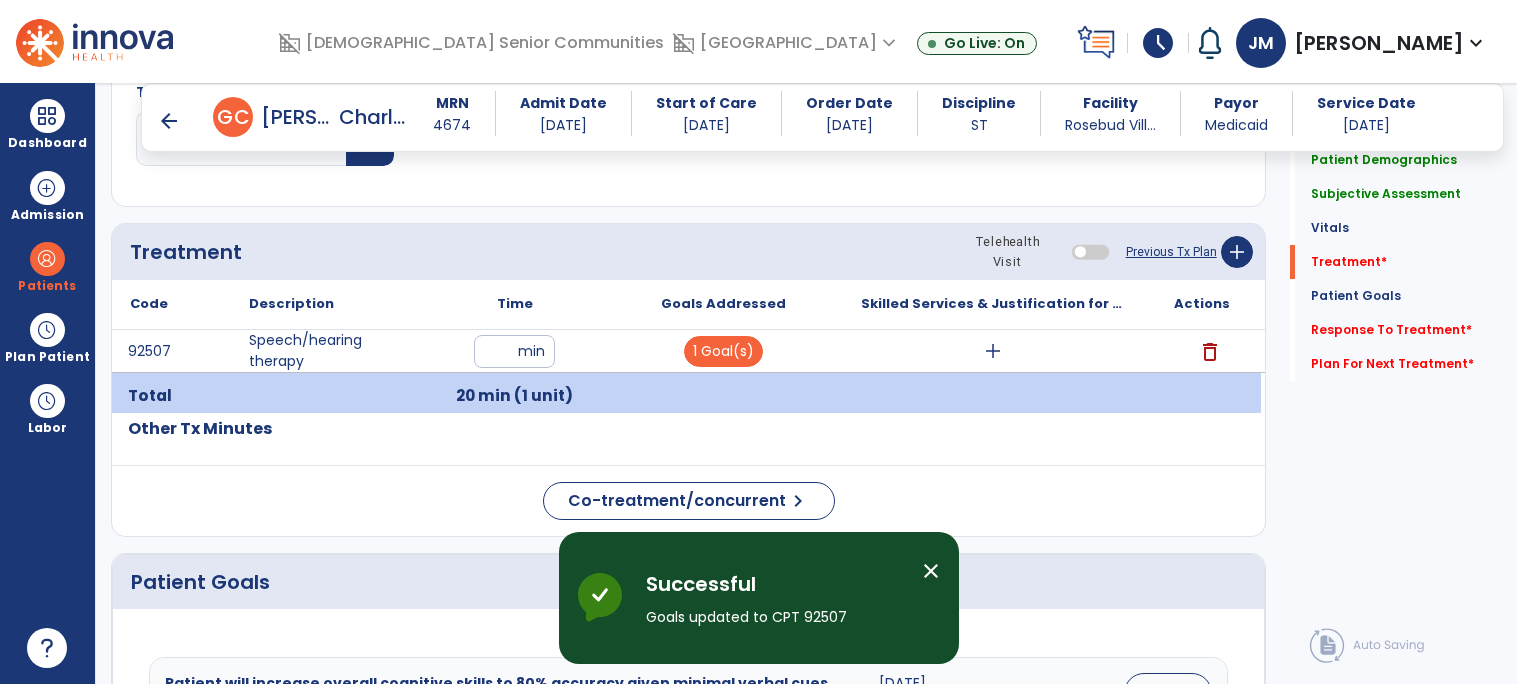 scroll, scrollTop: 1137, scrollLeft: 0, axis: vertical 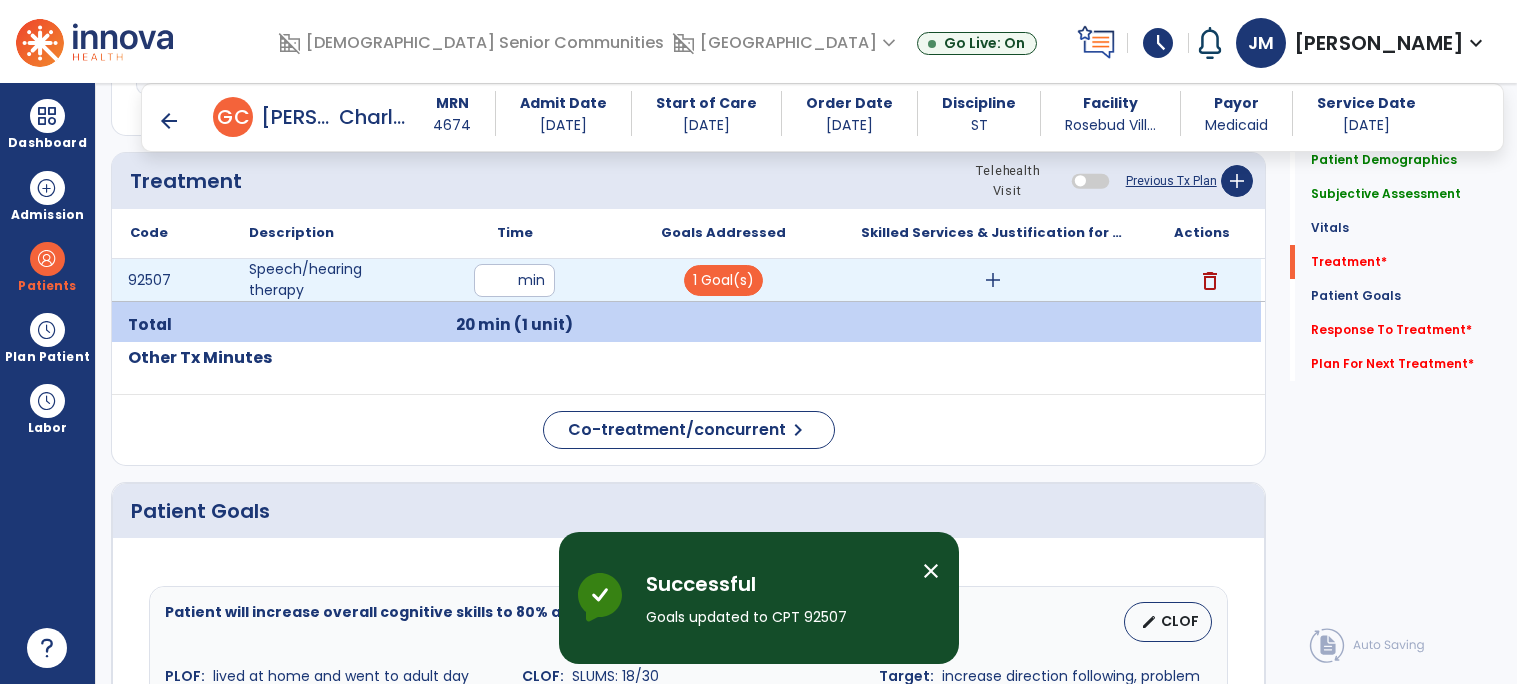 click on "add" at bounding box center [993, 280] 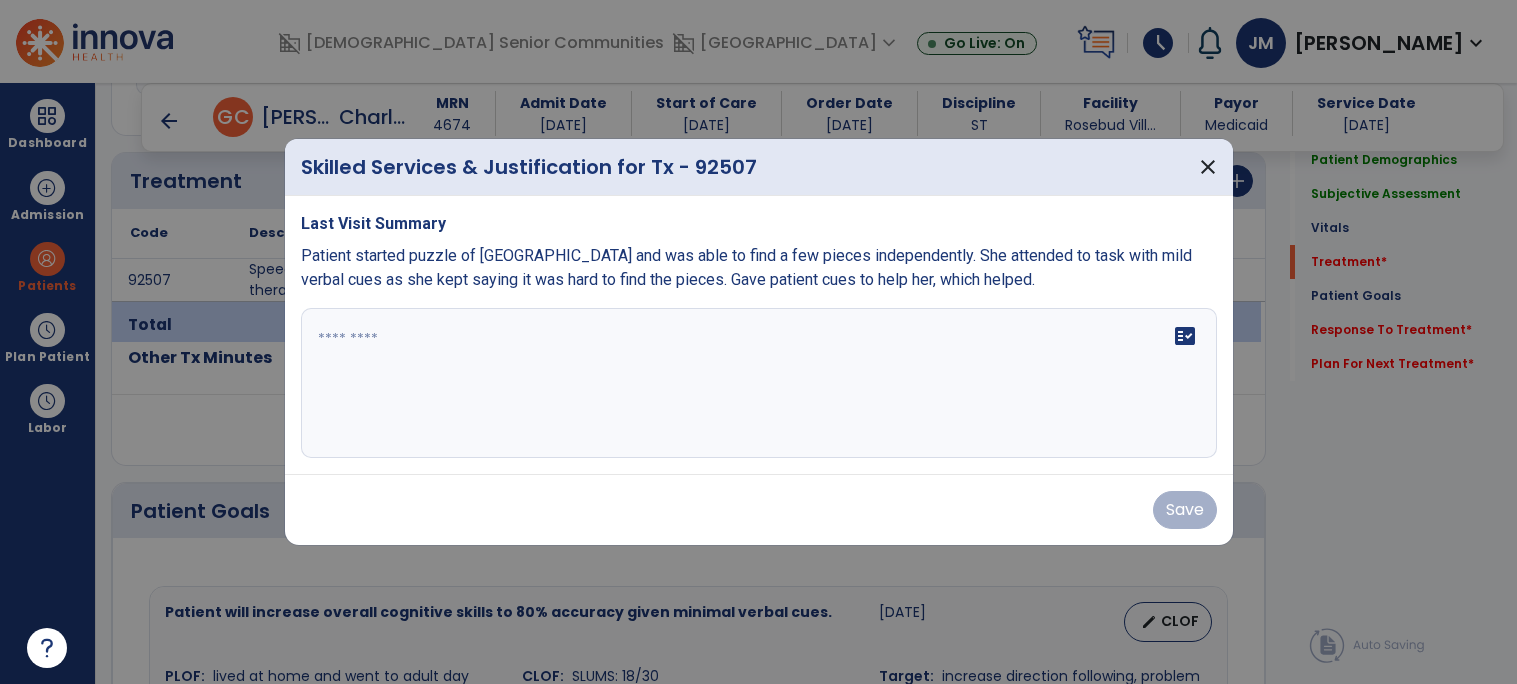 drag, startPoint x: 482, startPoint y: 349, endPoint x: 475, endPoint y: 341, distance: 10.630146 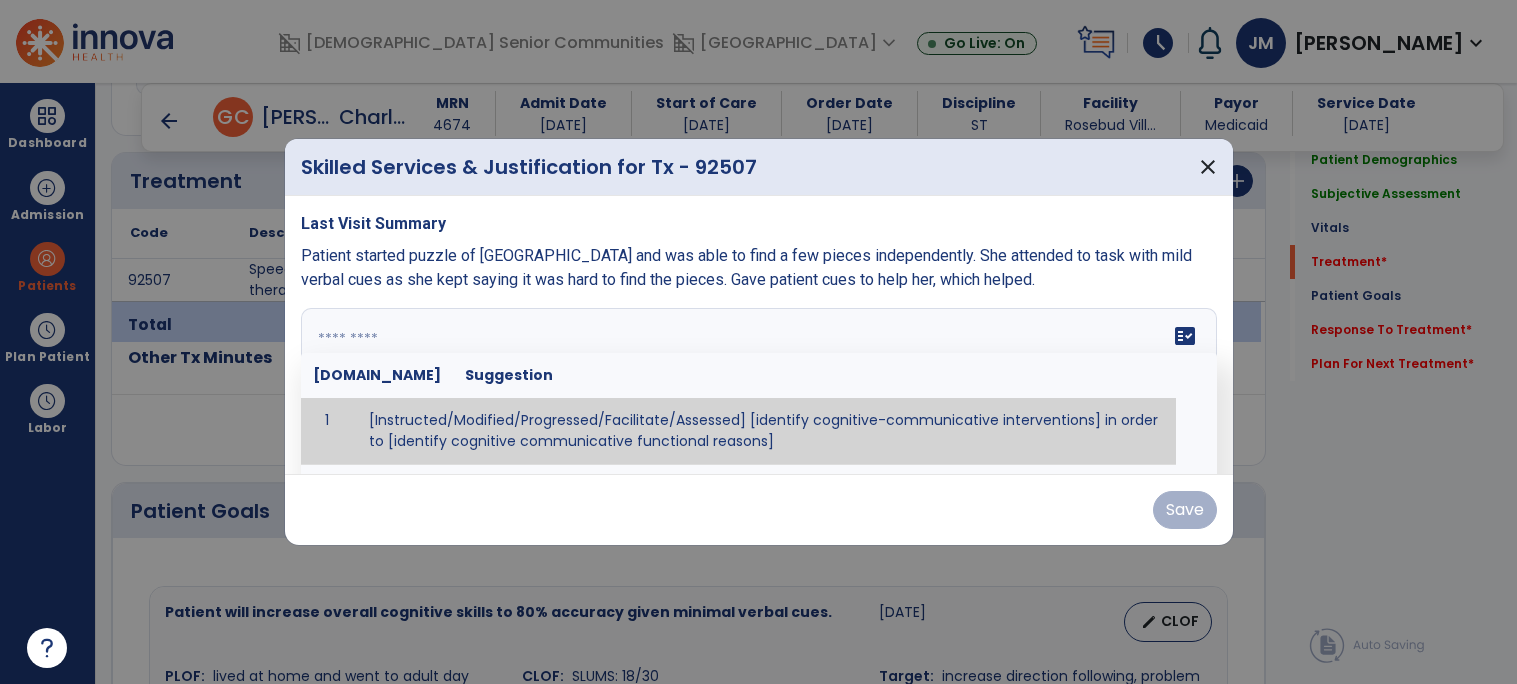 click at bounding box center [758, 342] 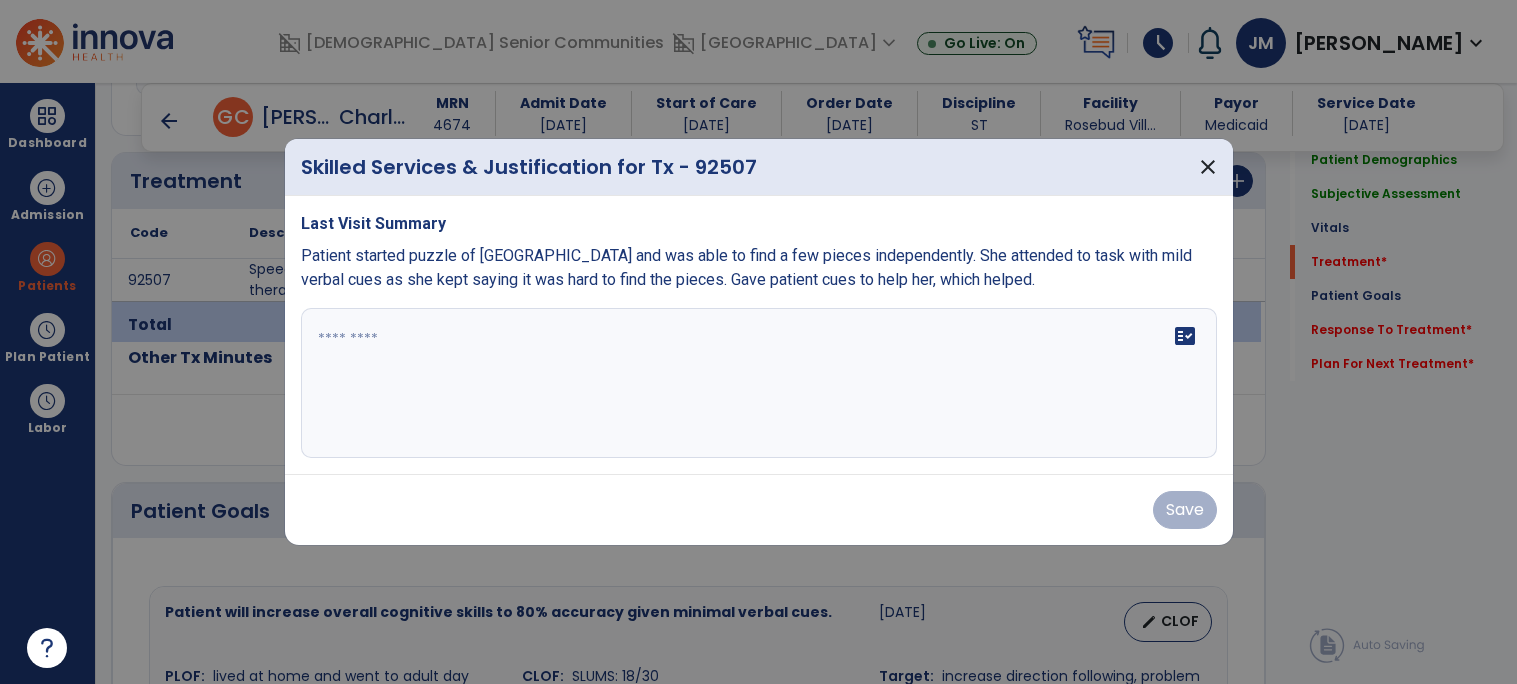 click at bounding box center [759, 383] 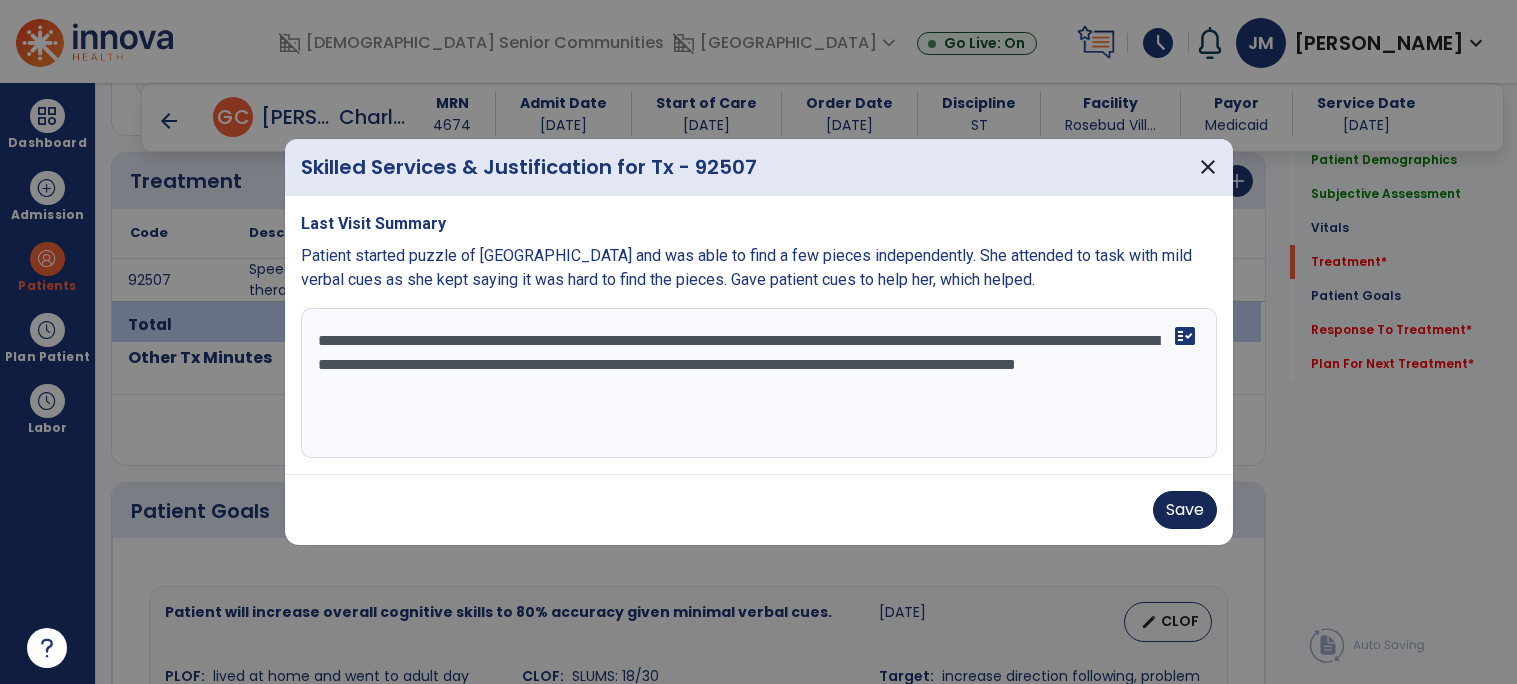 type on "**********" 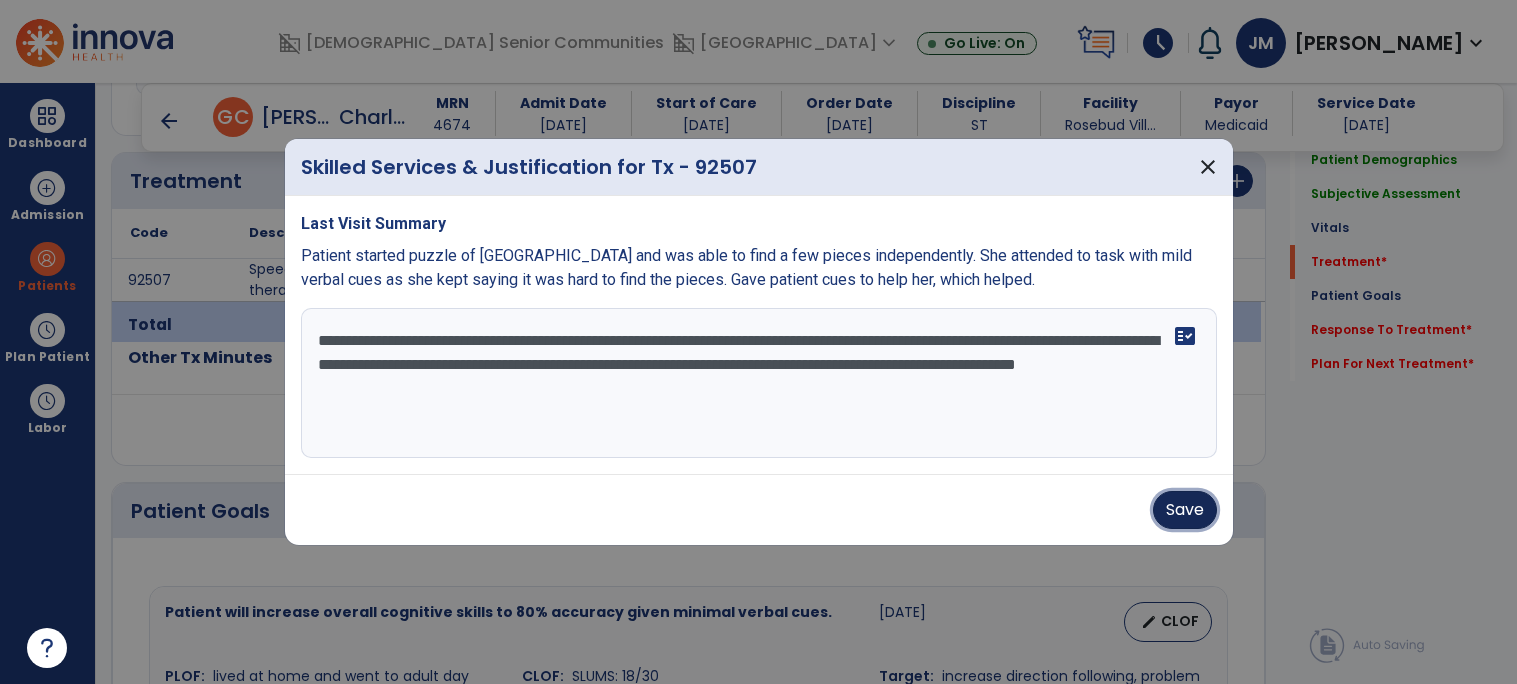 click on "Save" at bounding box center [1185, 510] 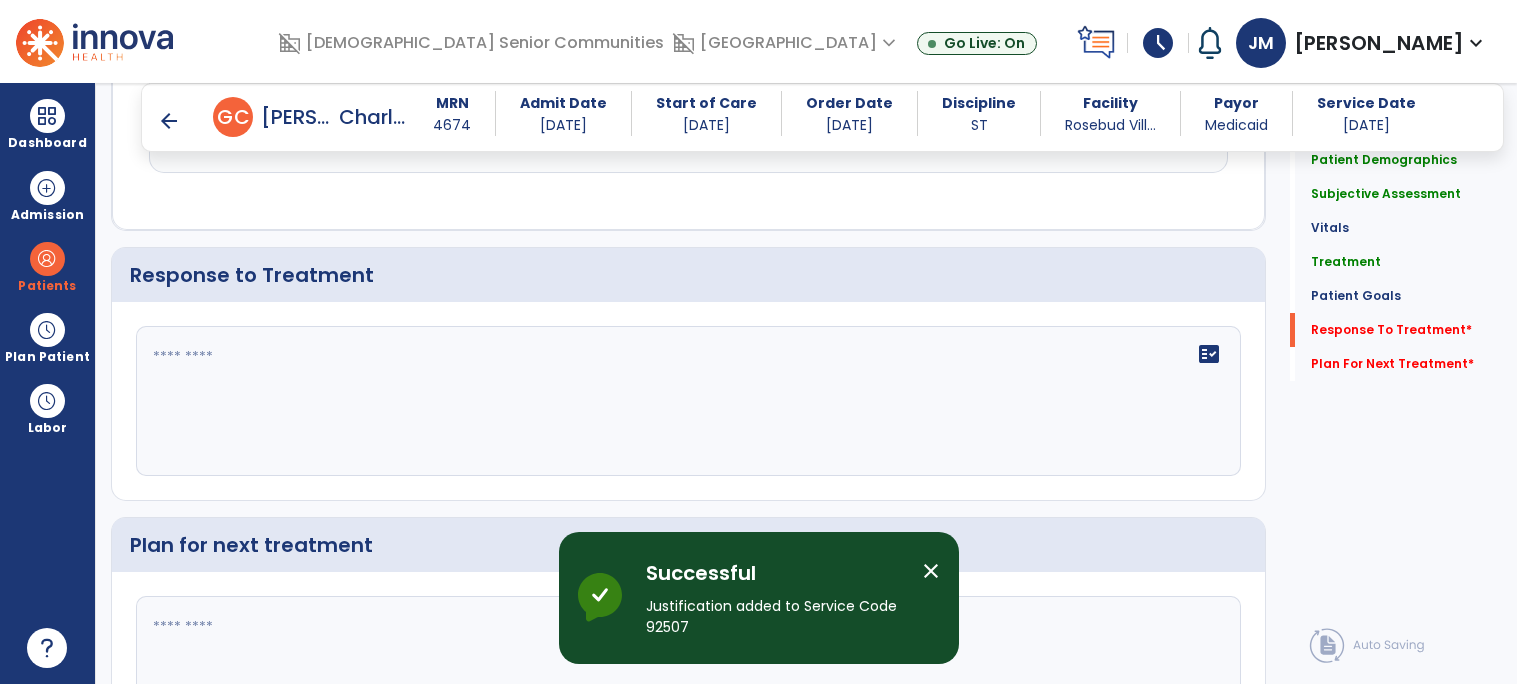 scroll, scrollTop: 2362, scrollLeft: 0, axis: vertical 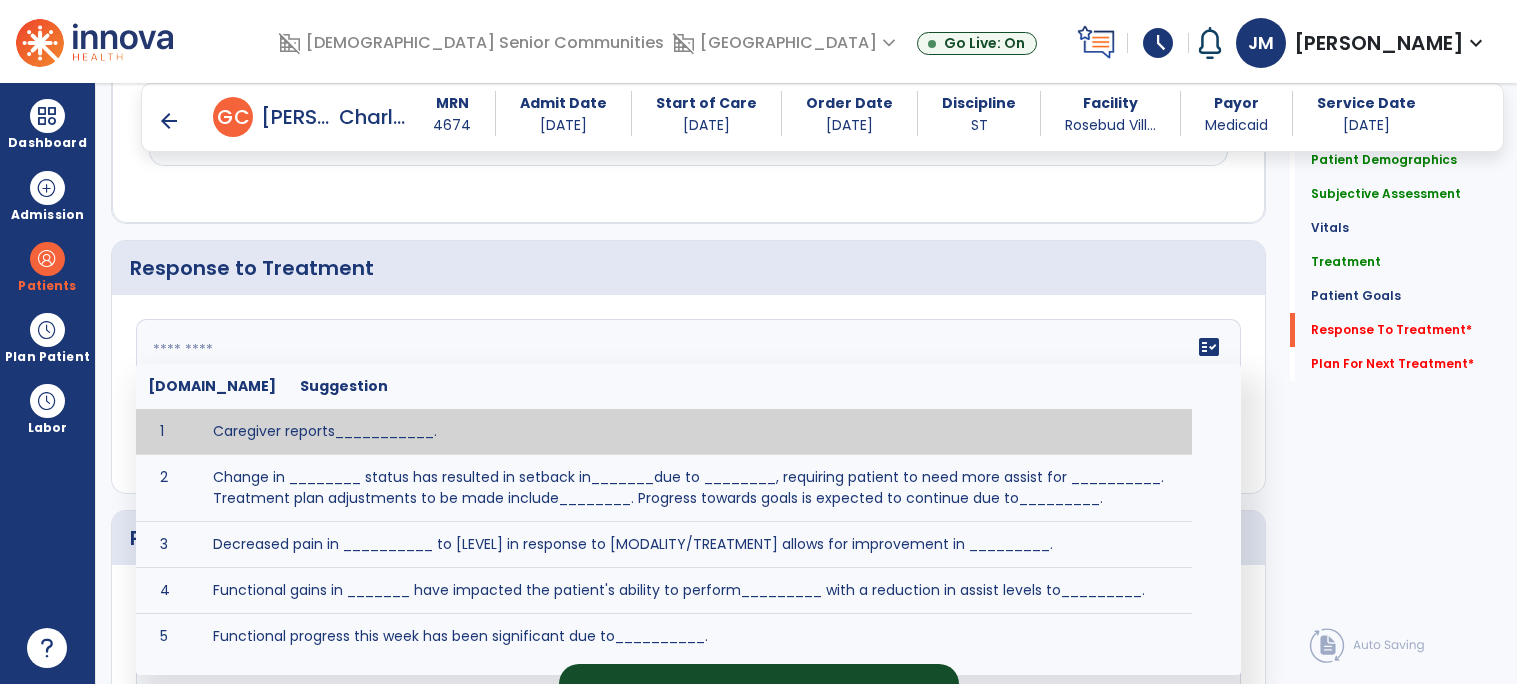 click 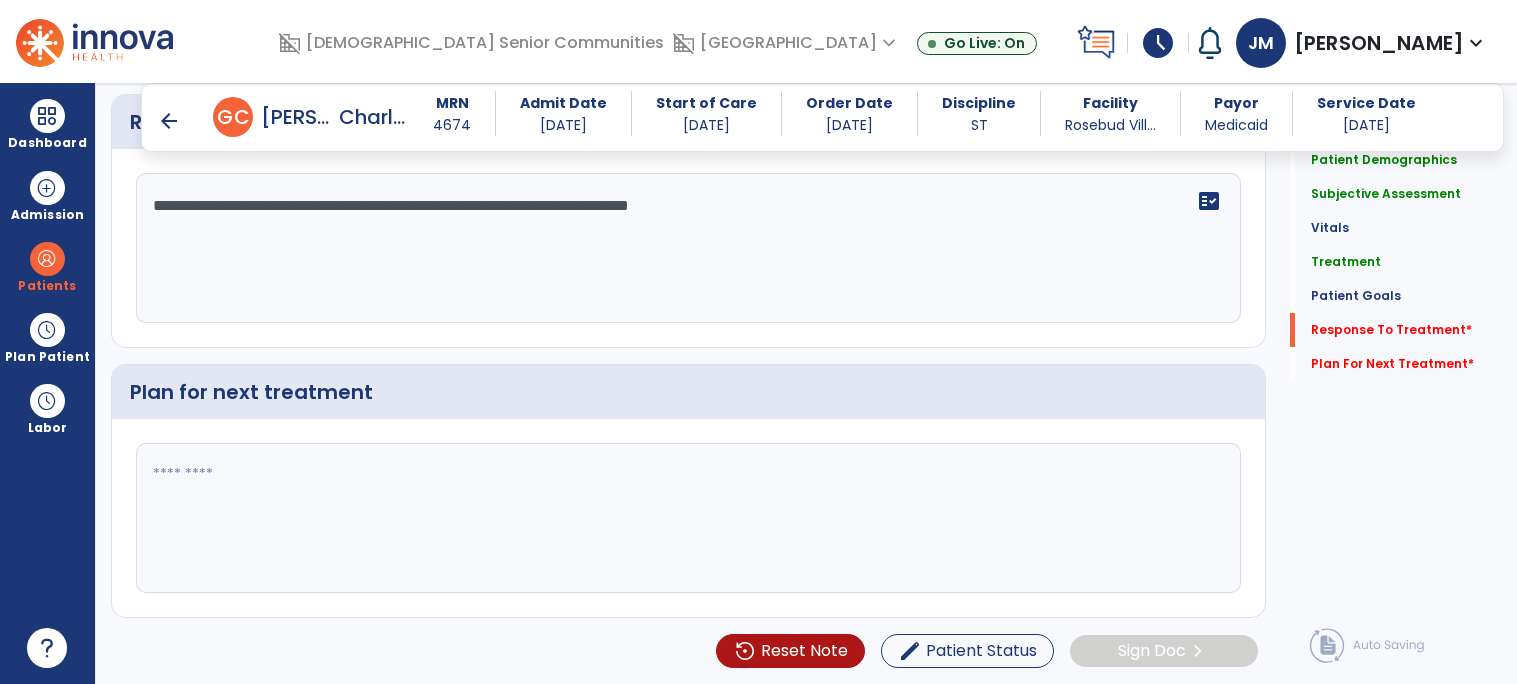 type on "**********" 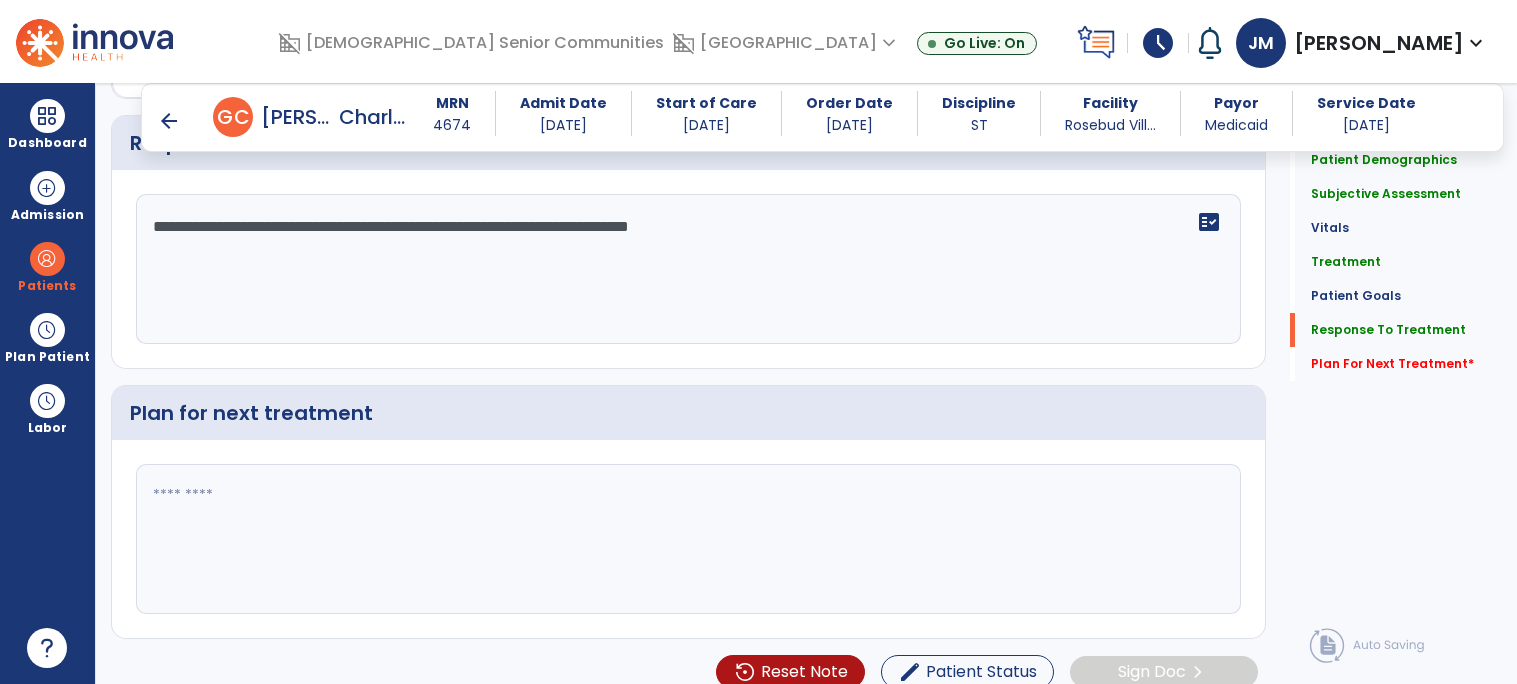 scroll, scrollTop: 2510, scrollLeft: 0, axis: vertical 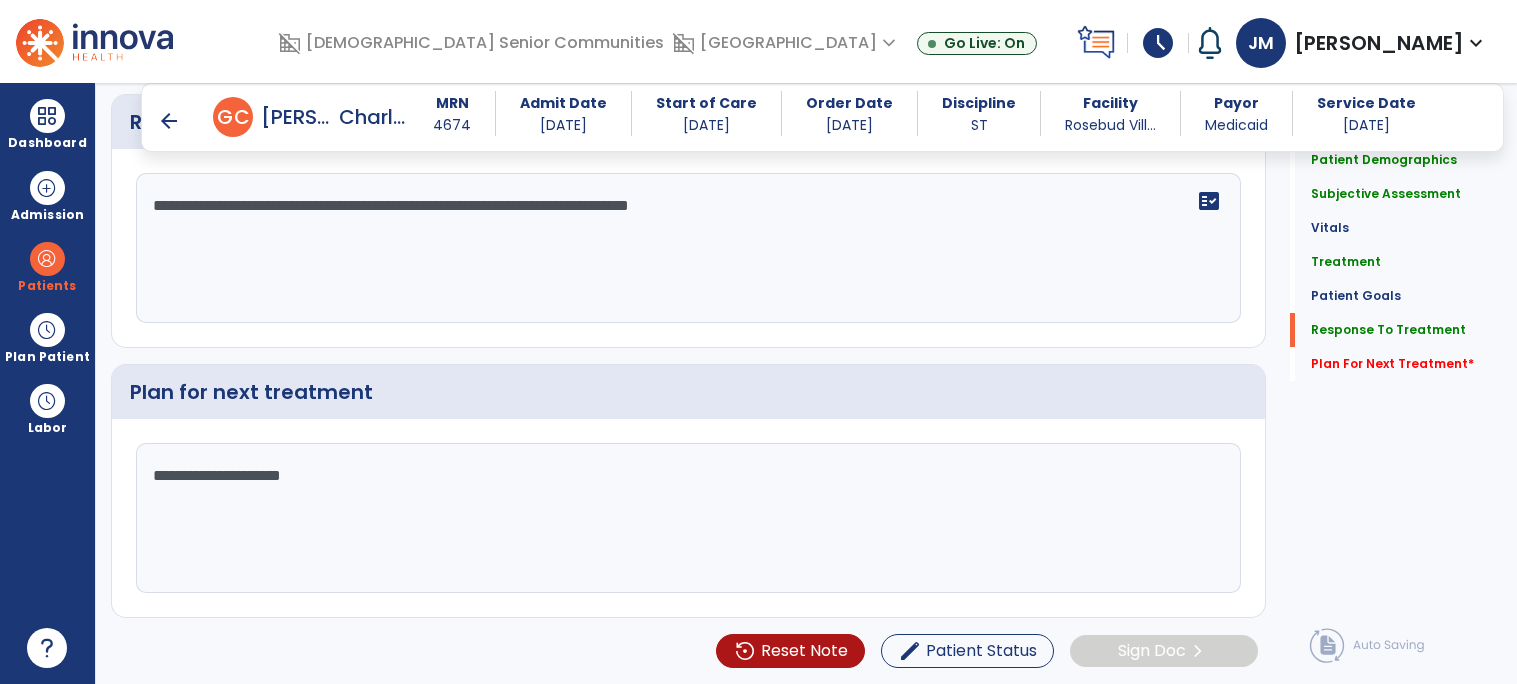 type on "**********" 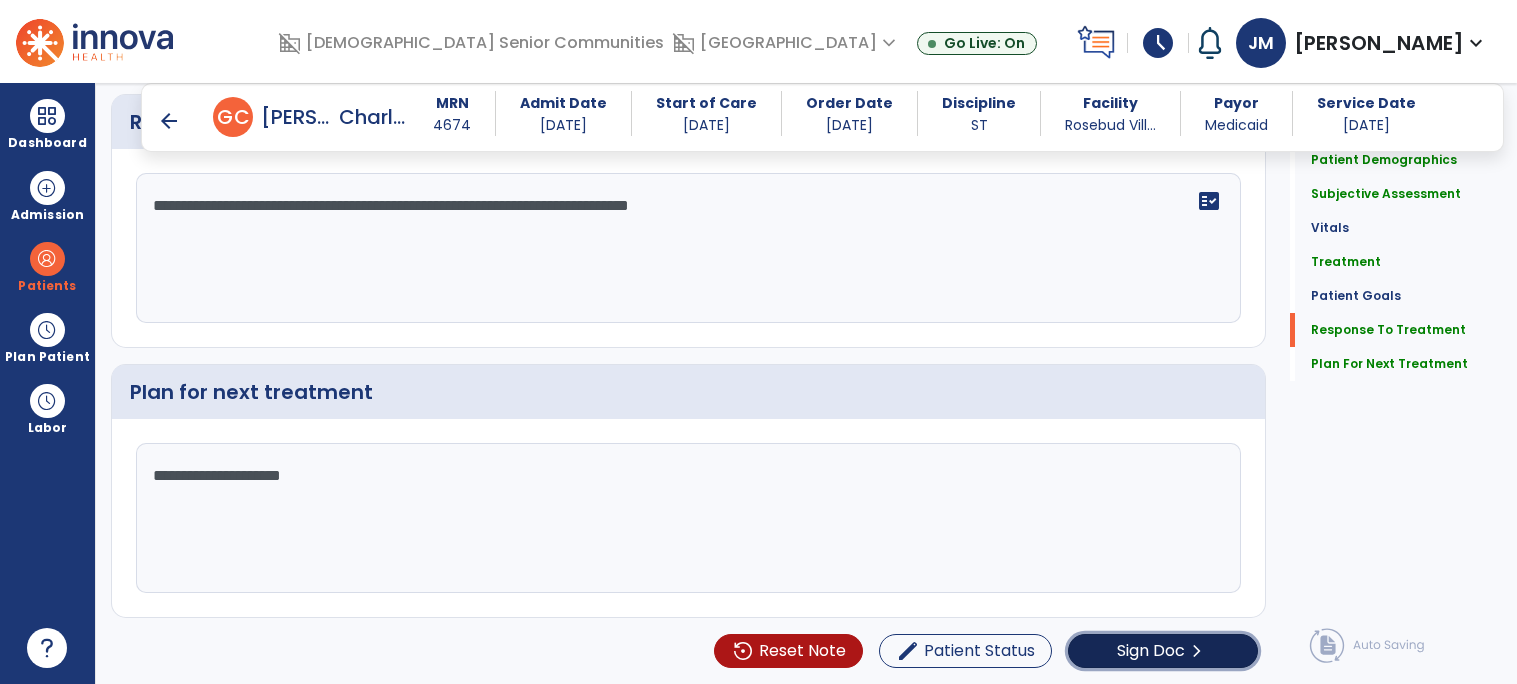 scroll, scrollTop: 2510, scrollLeft: 0, axis: vertical 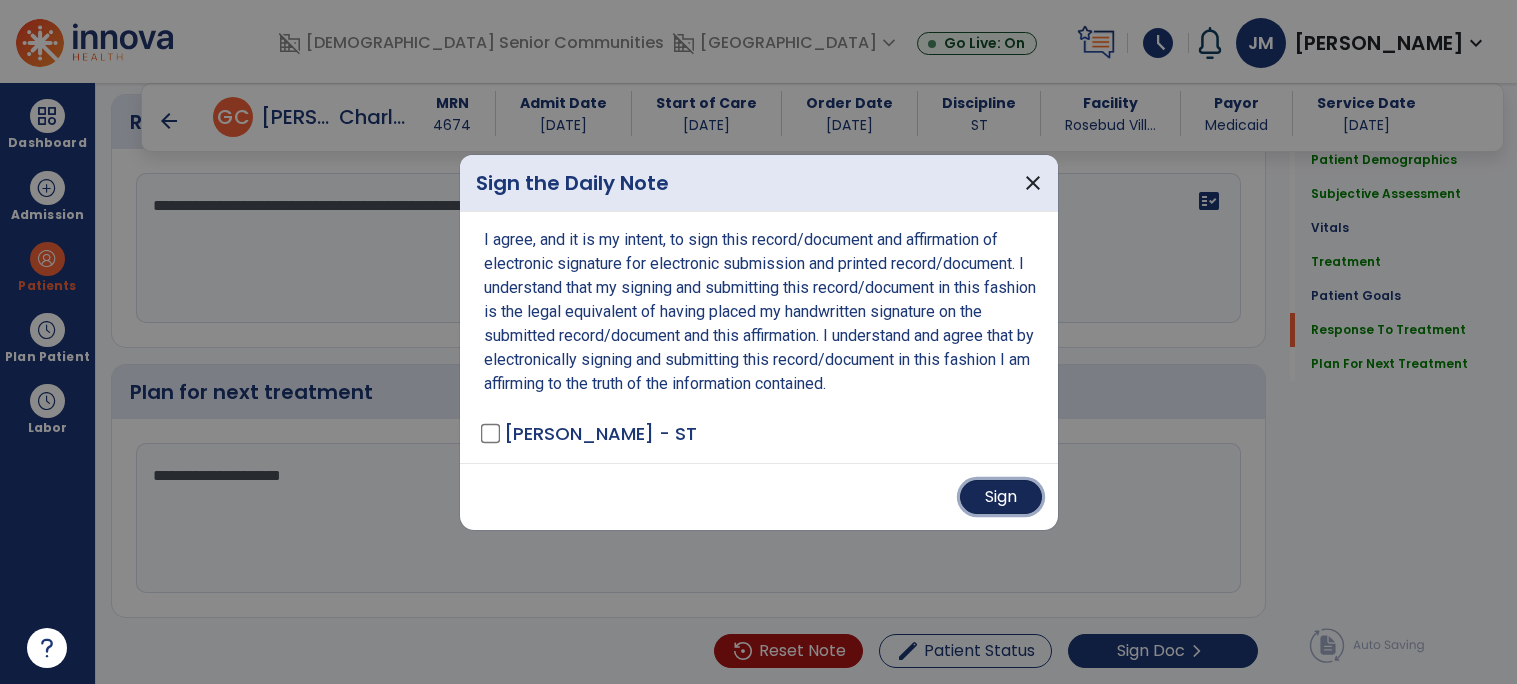click on "Sign" at bounding box center [1001, 497] 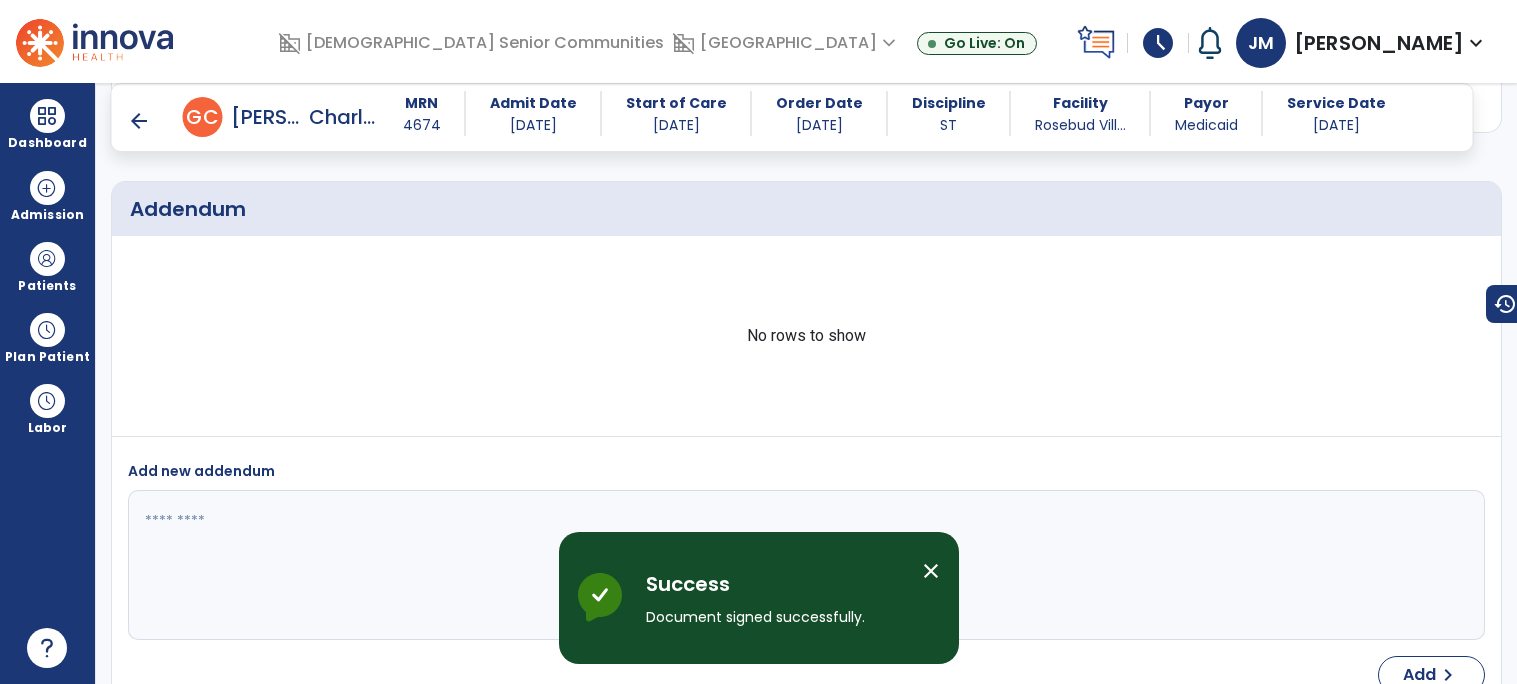 scroll, scrollTop: 3417, scrollLeft: 0, axis: vertical 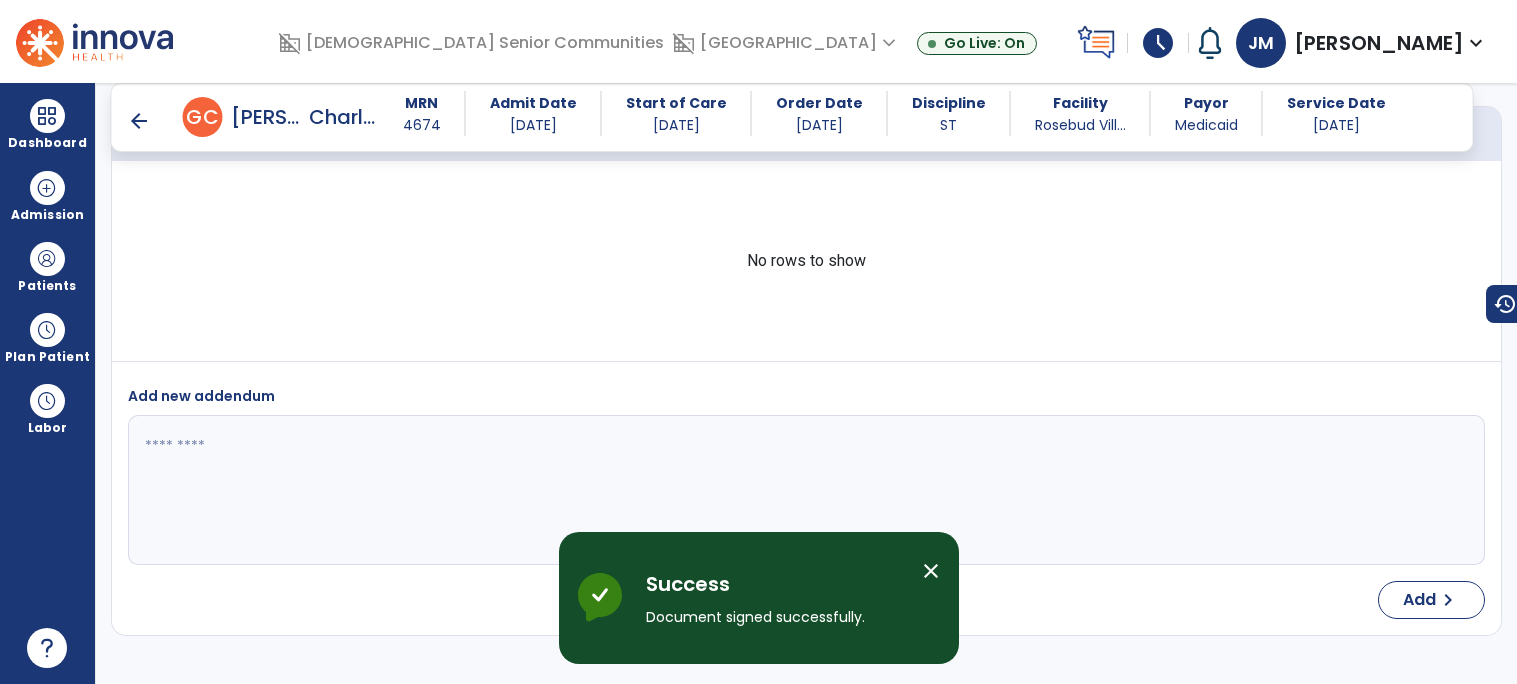 click on "arrow_back" at bounding box center [139, 121] 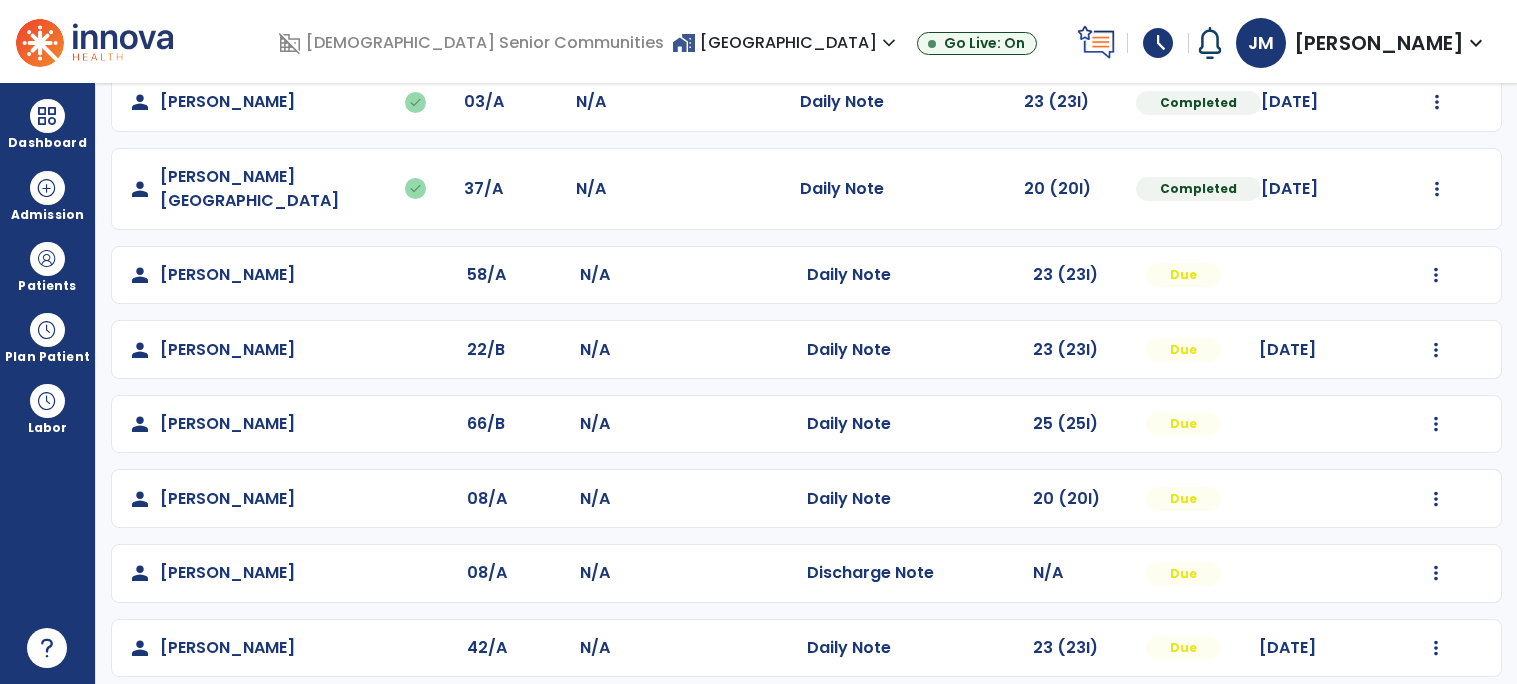 scroll, scrollTop: 706, scrollLeft: 0, axis: vertical 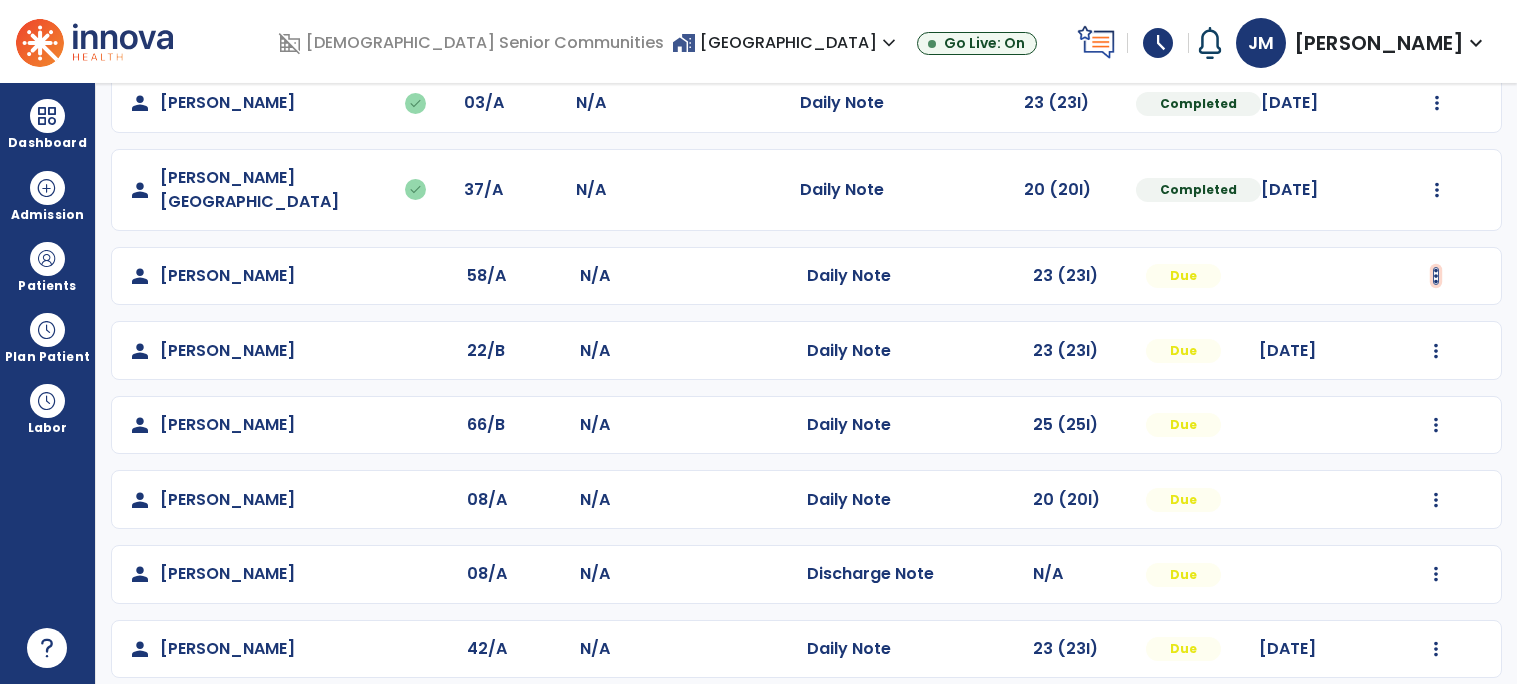 click at bounding box center [1437, -418] 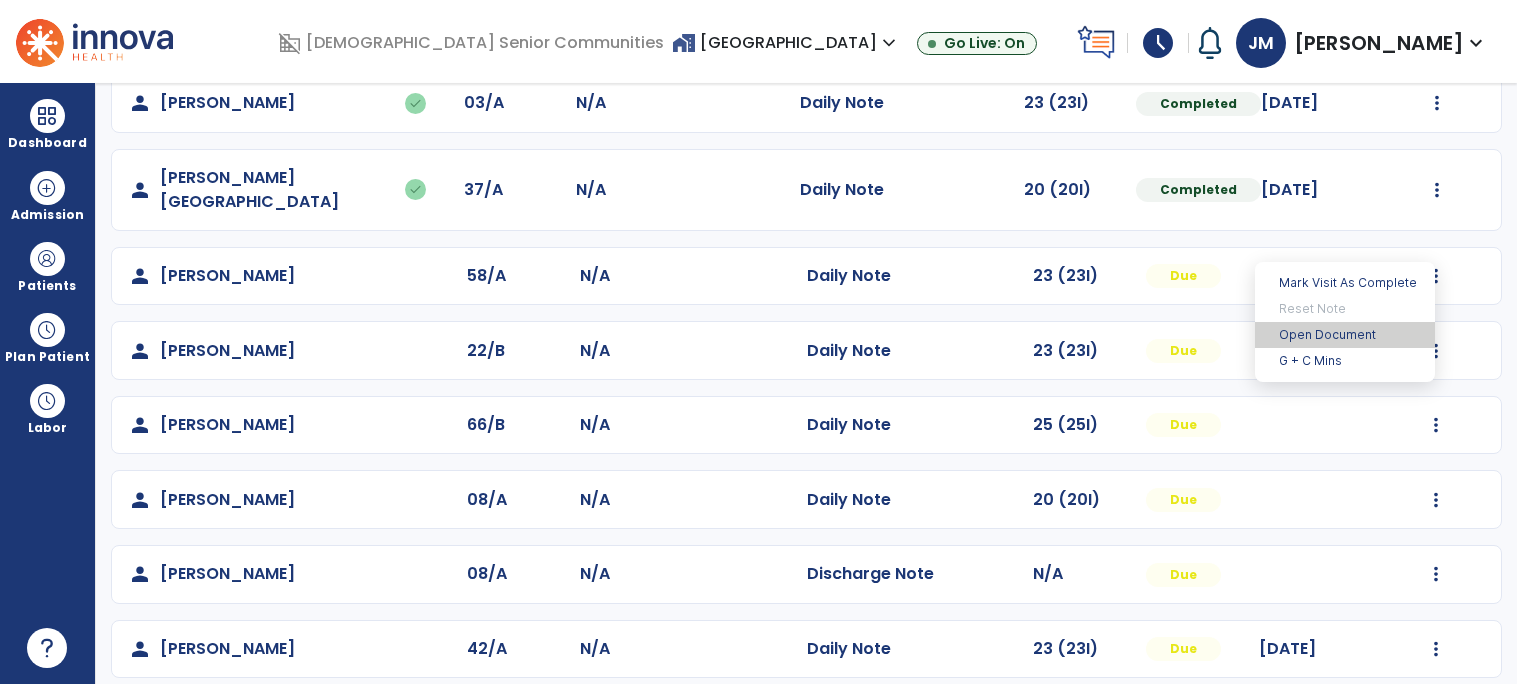 click on "Open Document" at bounding box center (1345, 335) 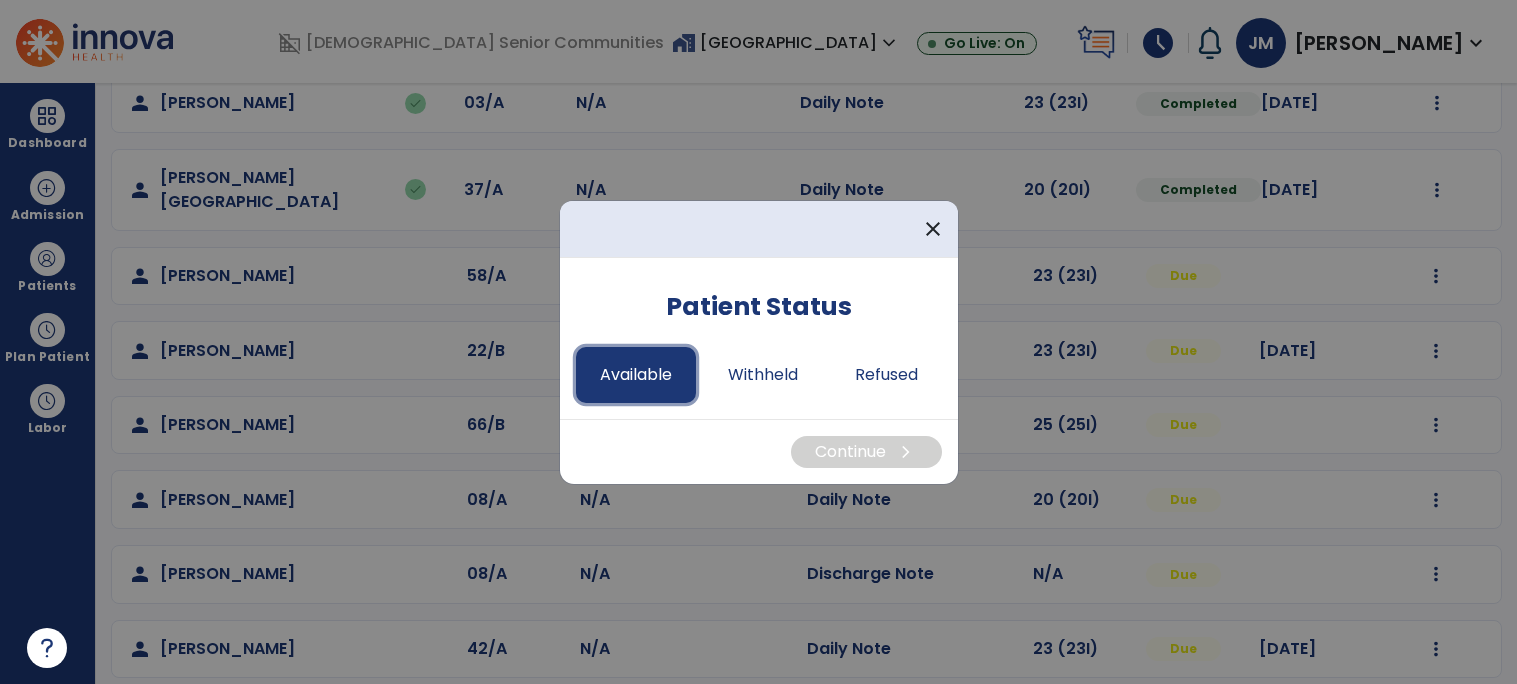 click on "Available" at bounding box center (636, 375) 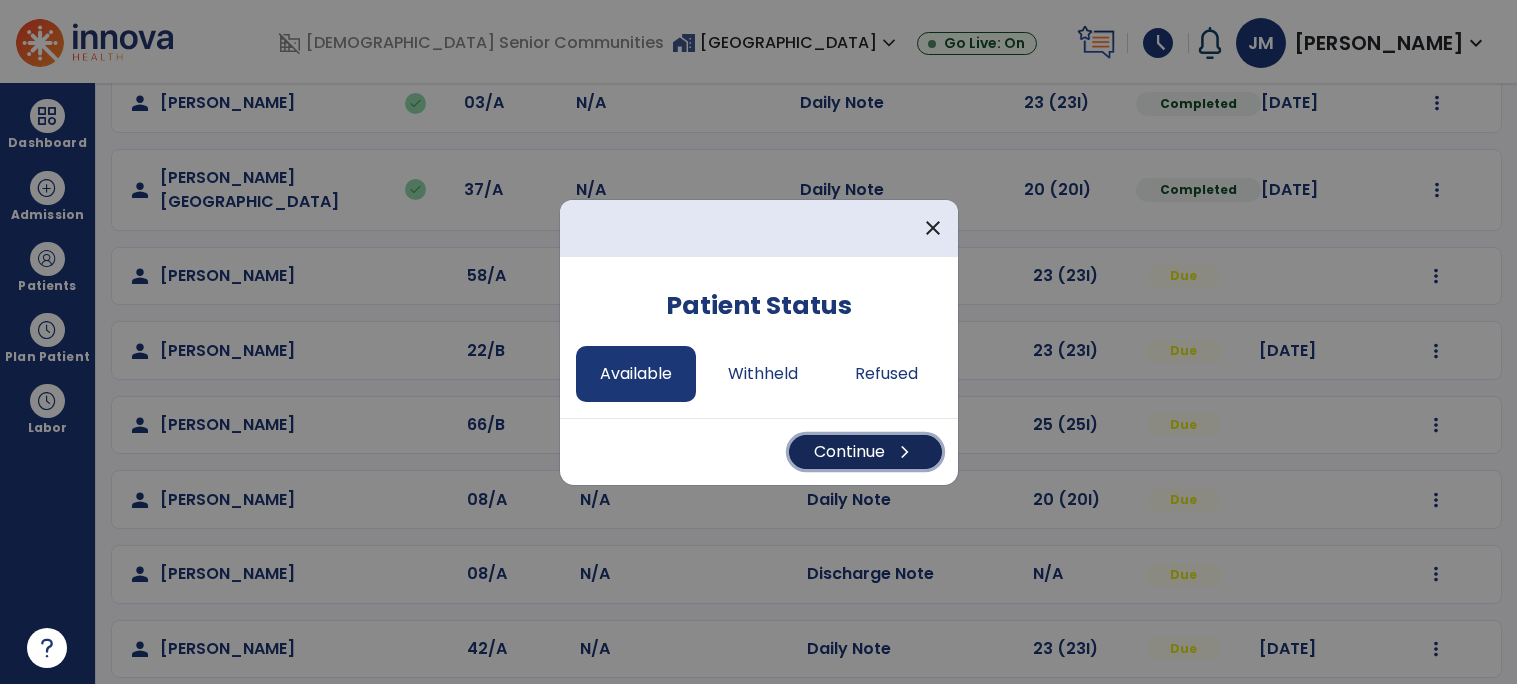click on "Continue   chevron_right" at bounding box center (865, 452) 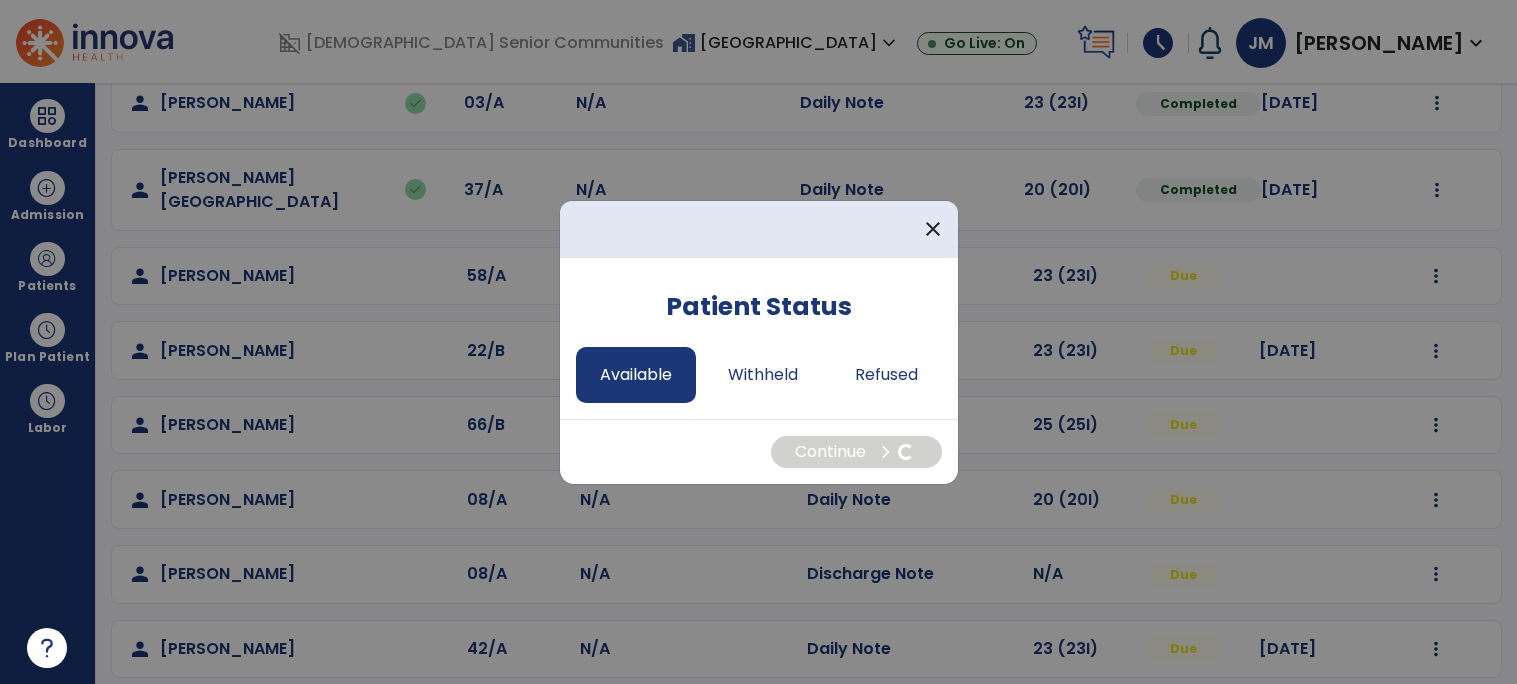 select on "*" 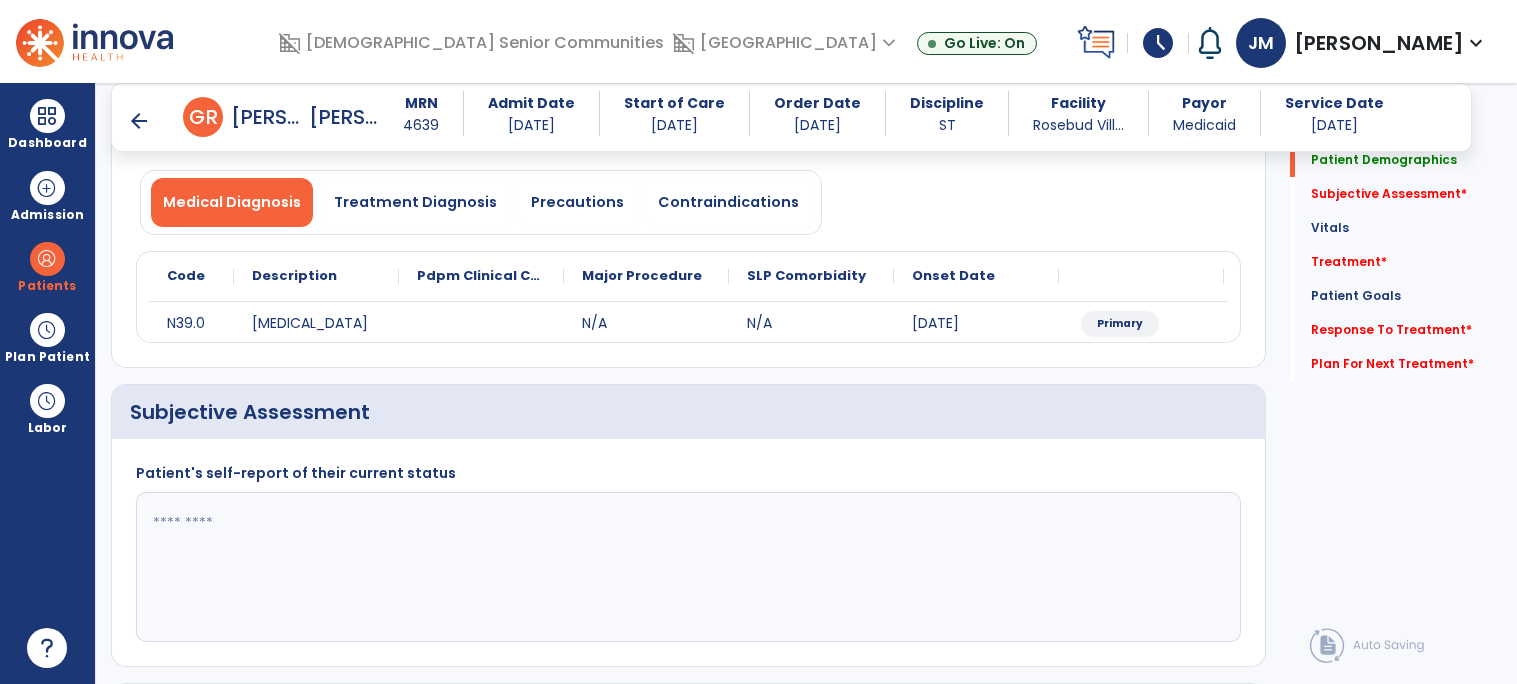 scroll, scrollTop: 215, scrollLeft: 0, axis: vertical 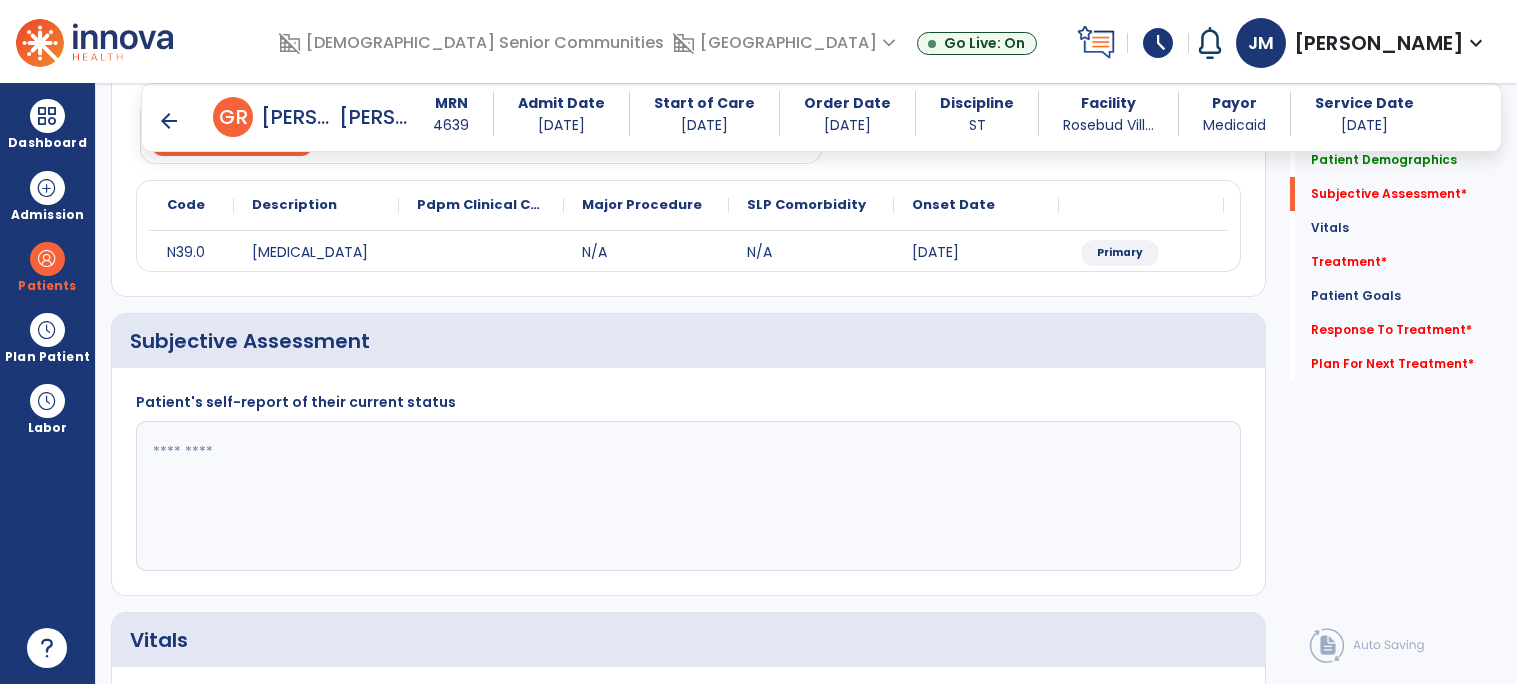 click 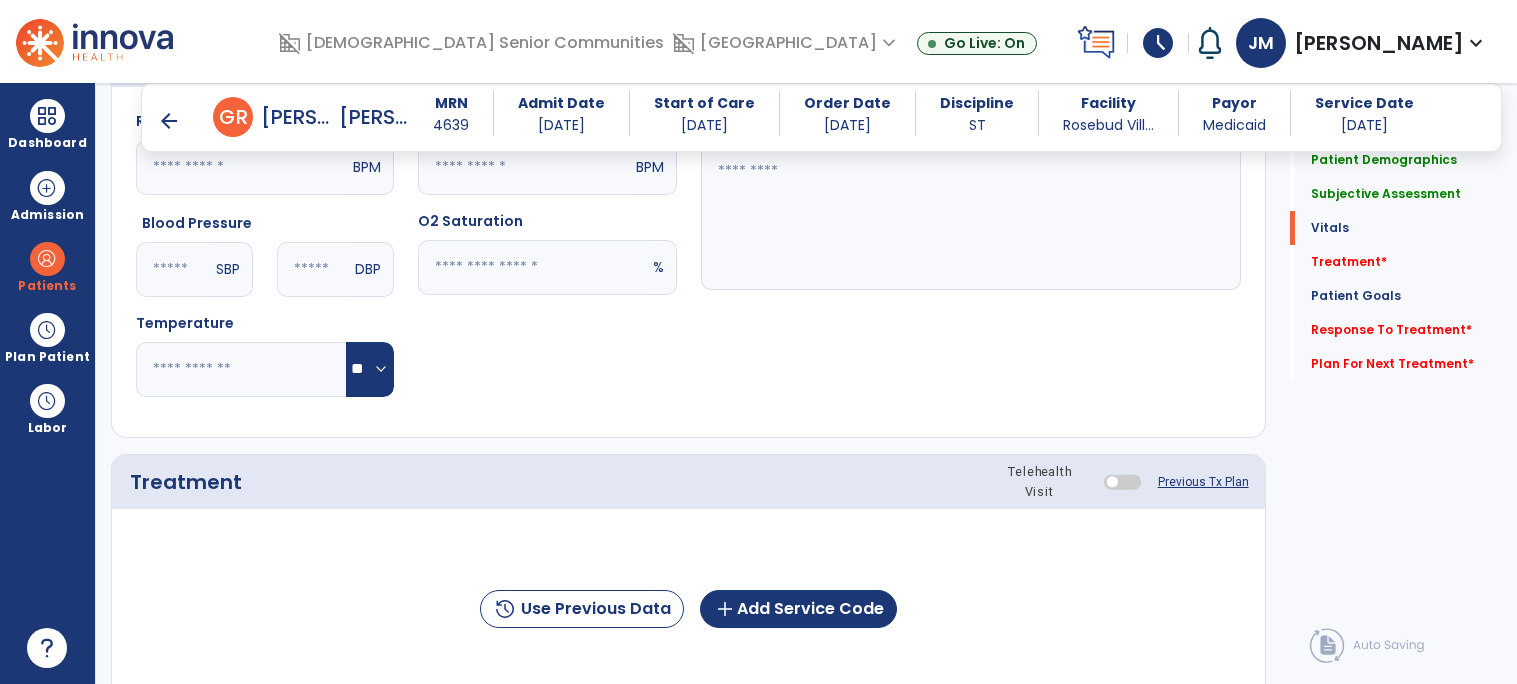 scroll, scrollTop: 936, scrollLeft: 0, axis: vertical 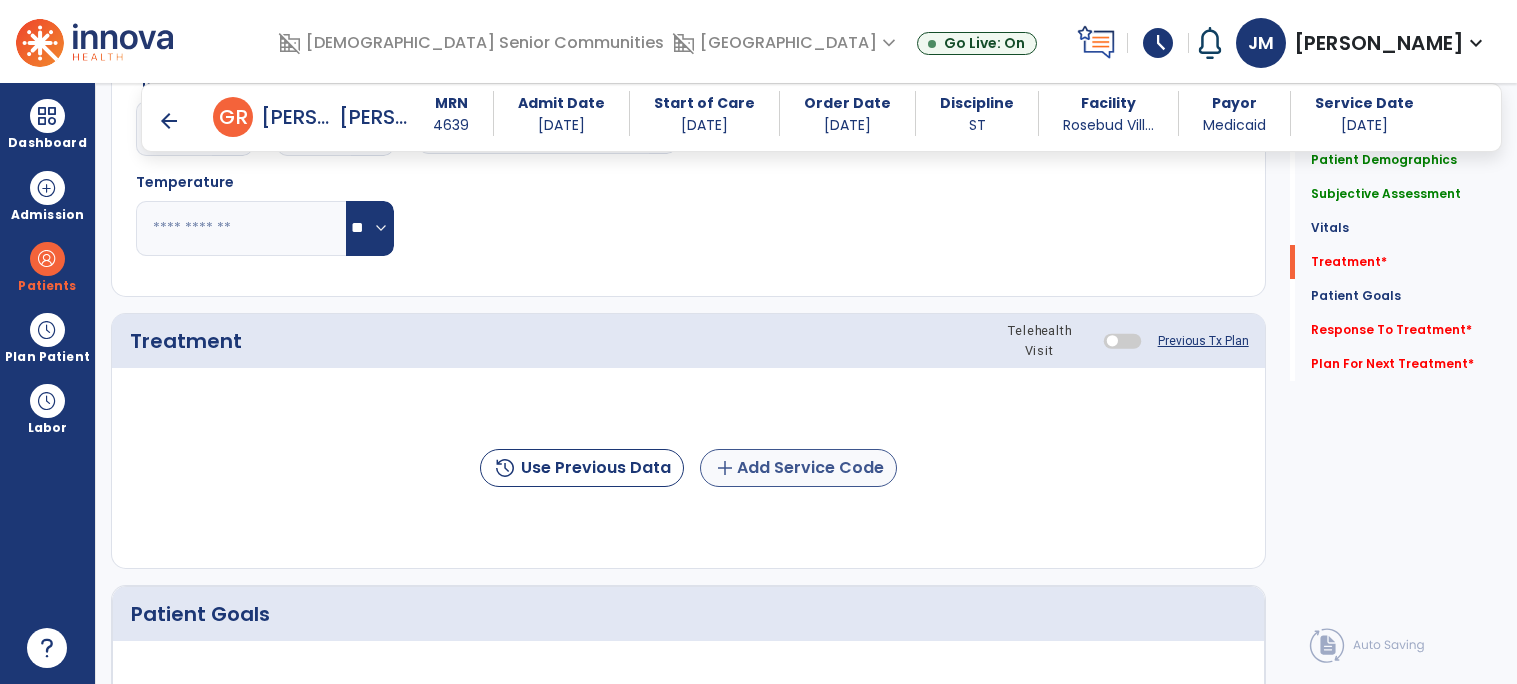 type on "**********" 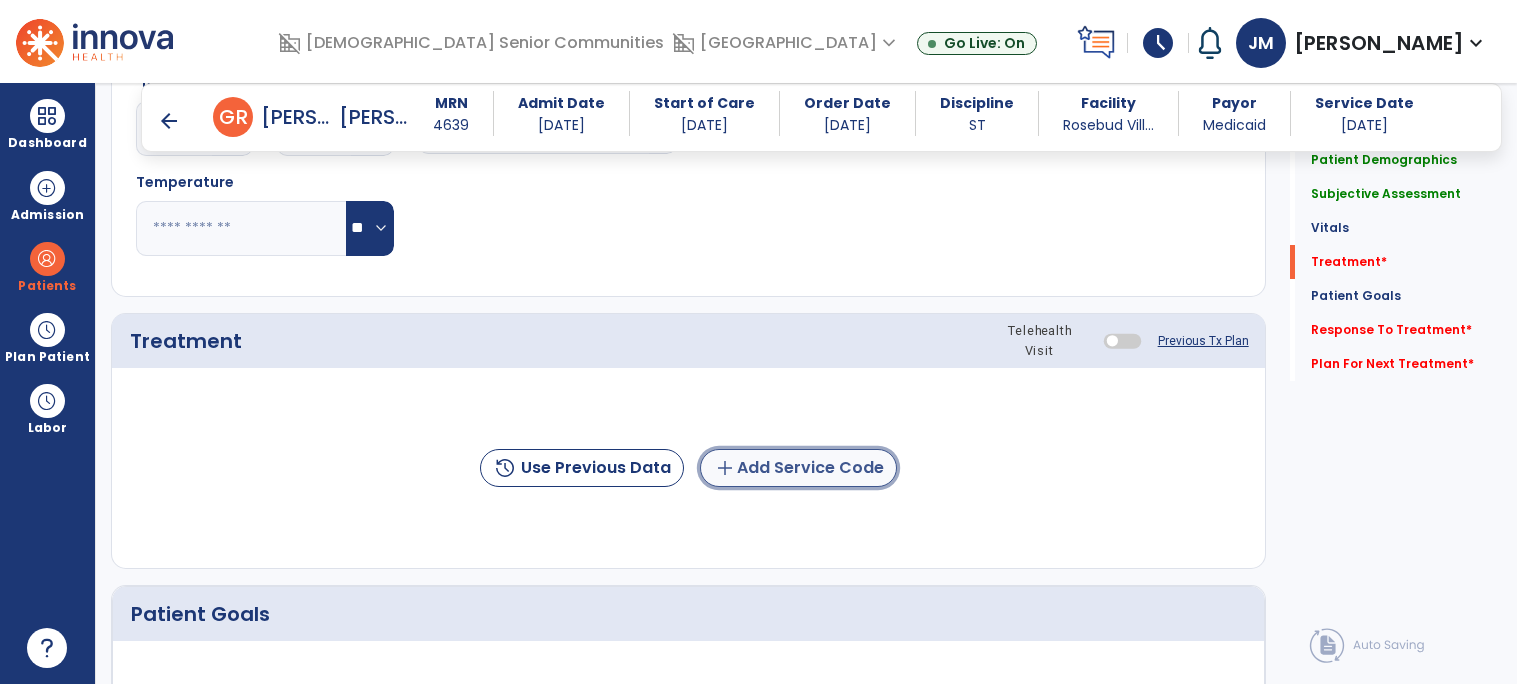 click on "add  Add Service Code" 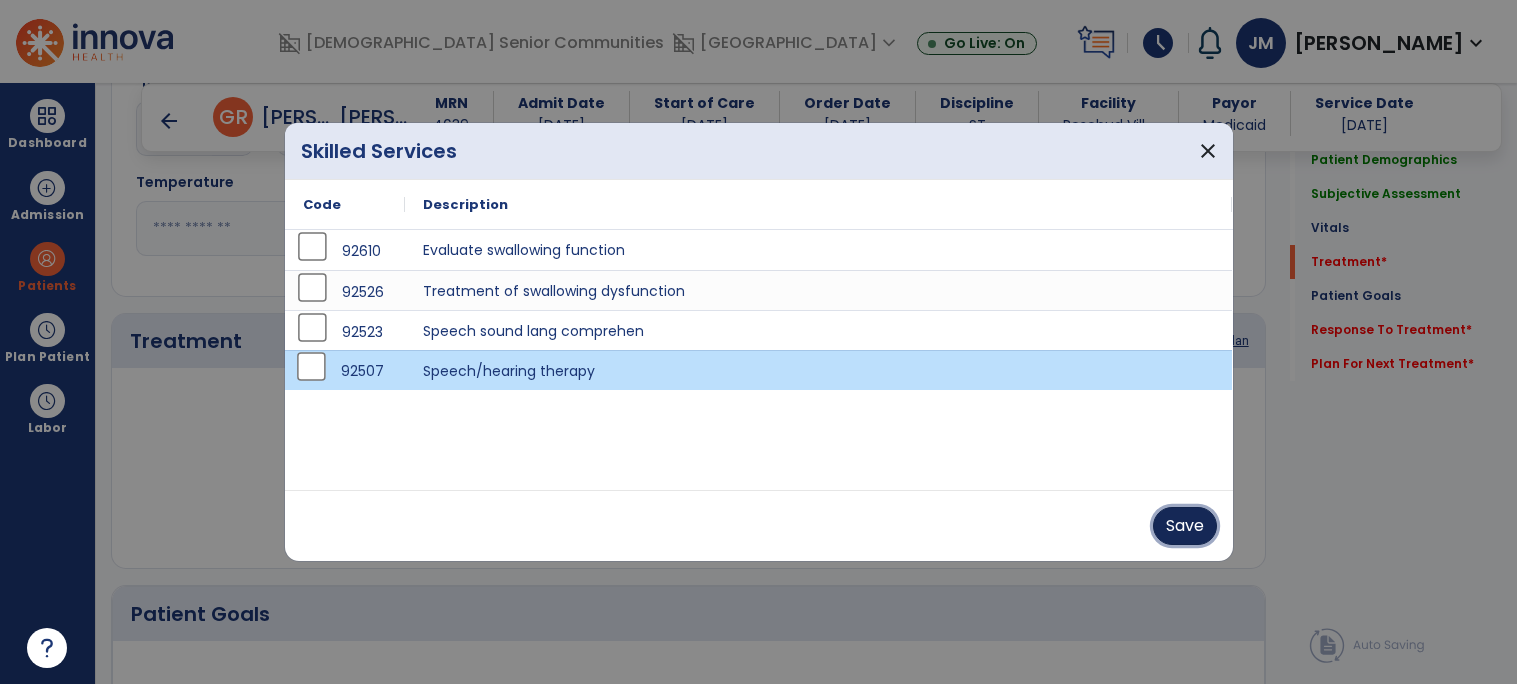 click on "Save" at bounding box center [1185, 526] 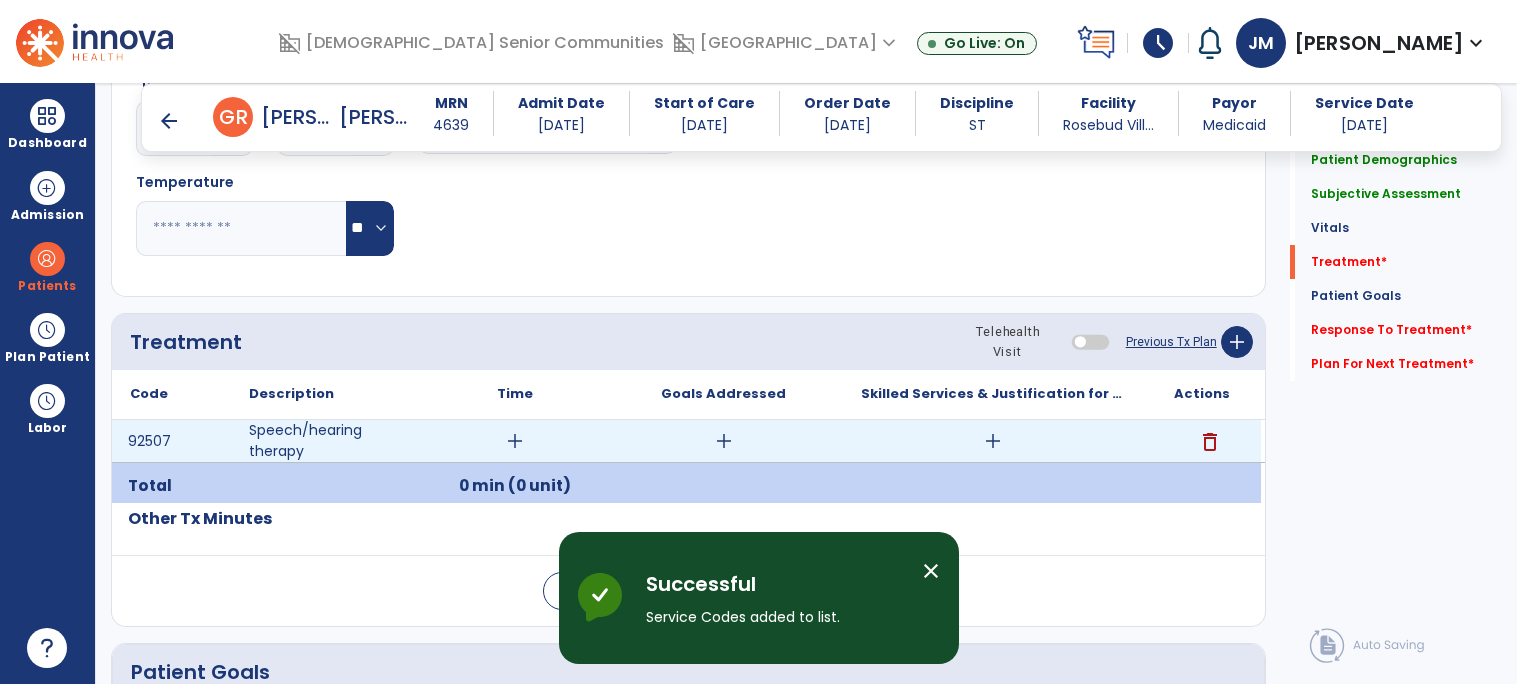 click on "add" at bounding box center (515, 441) 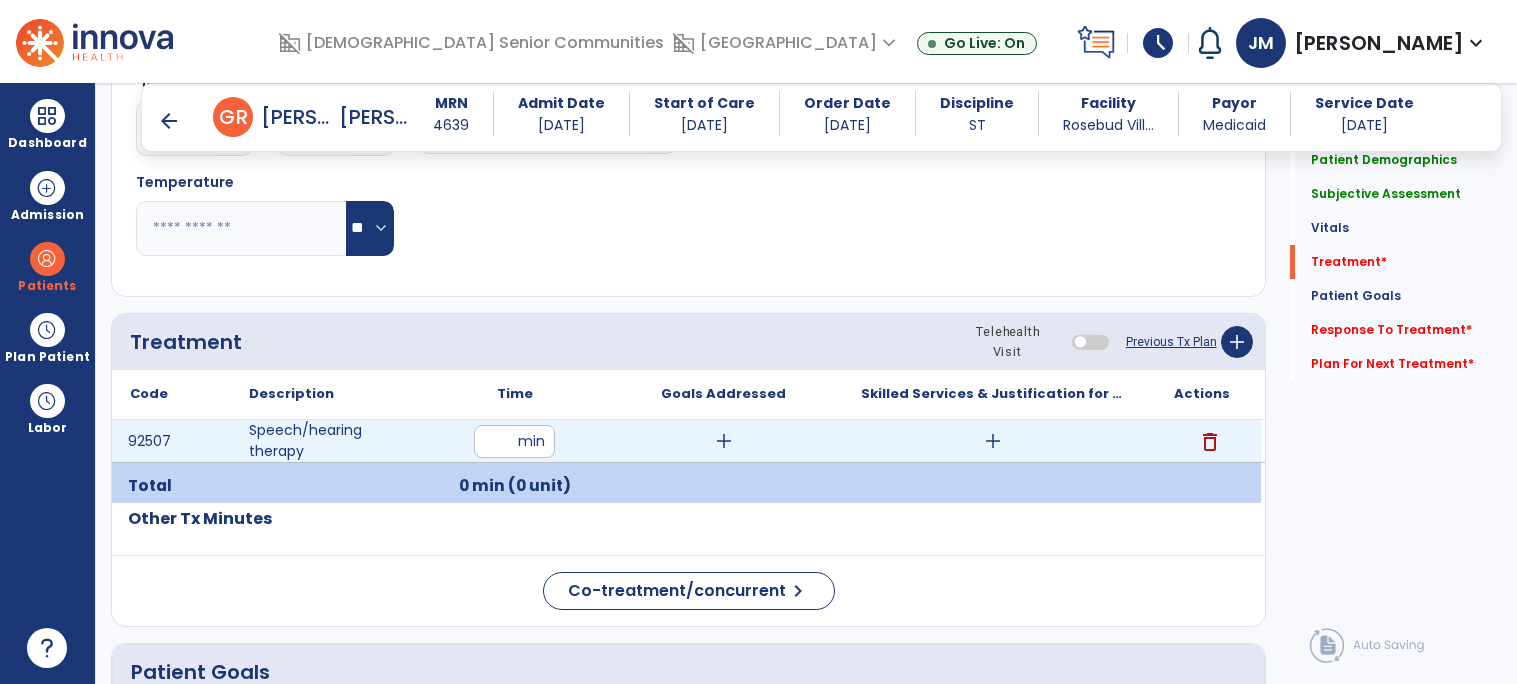 type on "**" 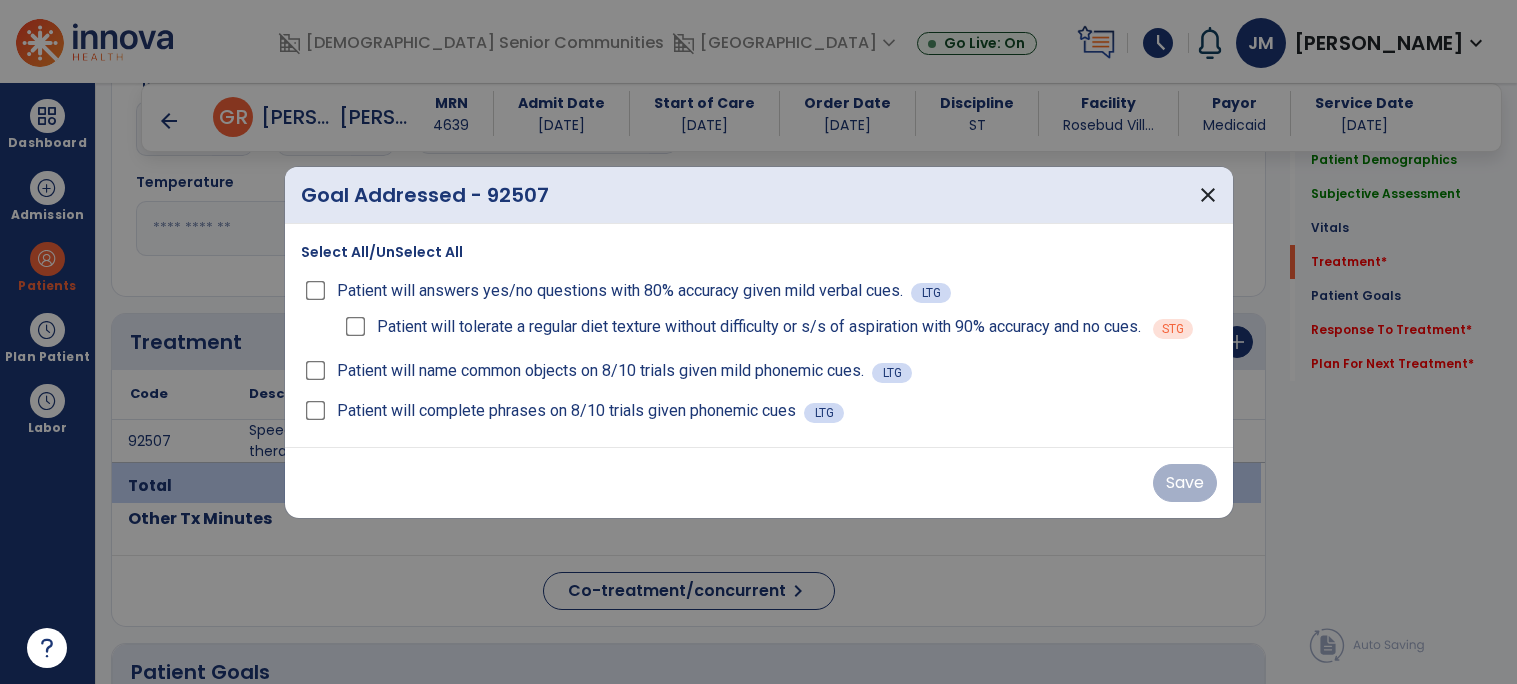 click on "Patient will name common objects on 8/10 trials given mild phonemic cues." at bounding box center (600, 371) 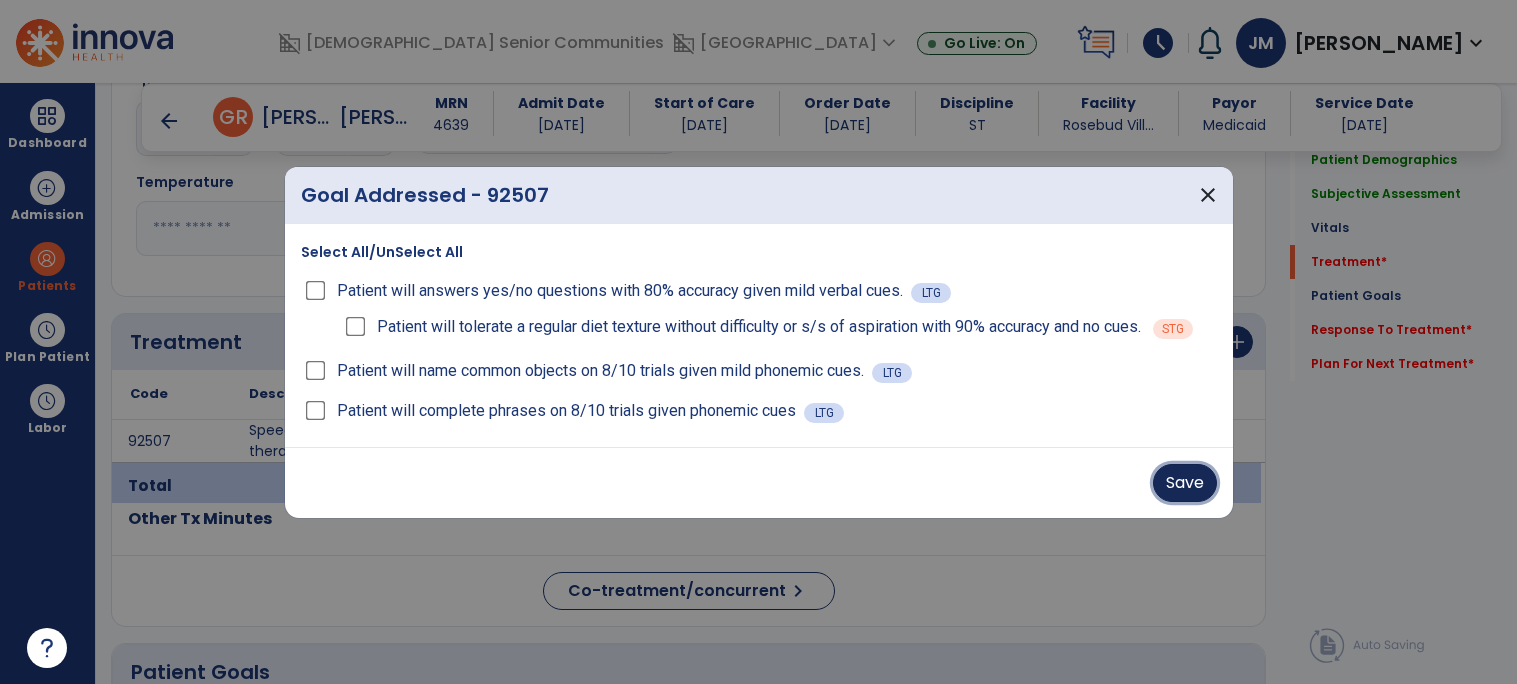 click on "Save" at bounding box center [1185, 483] 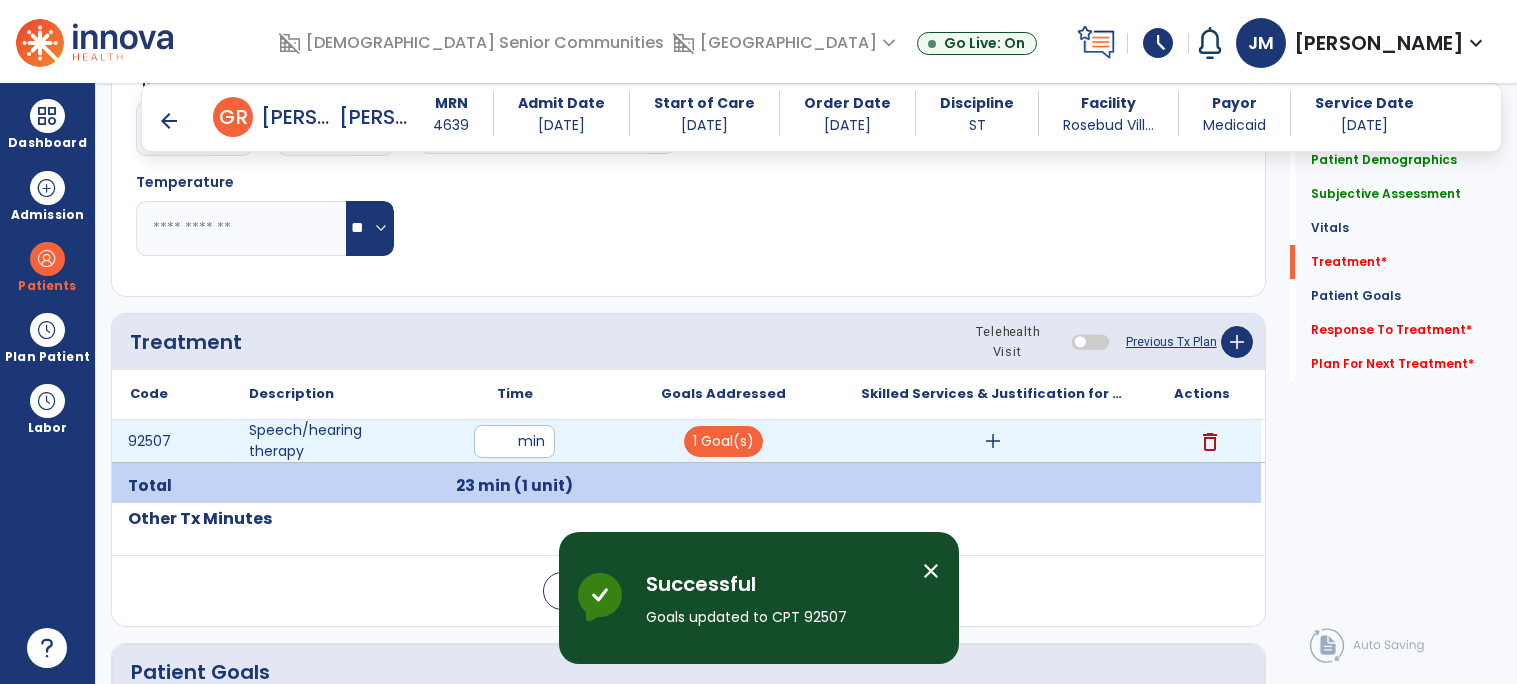 click on "add" at bounding box center [993, 441] 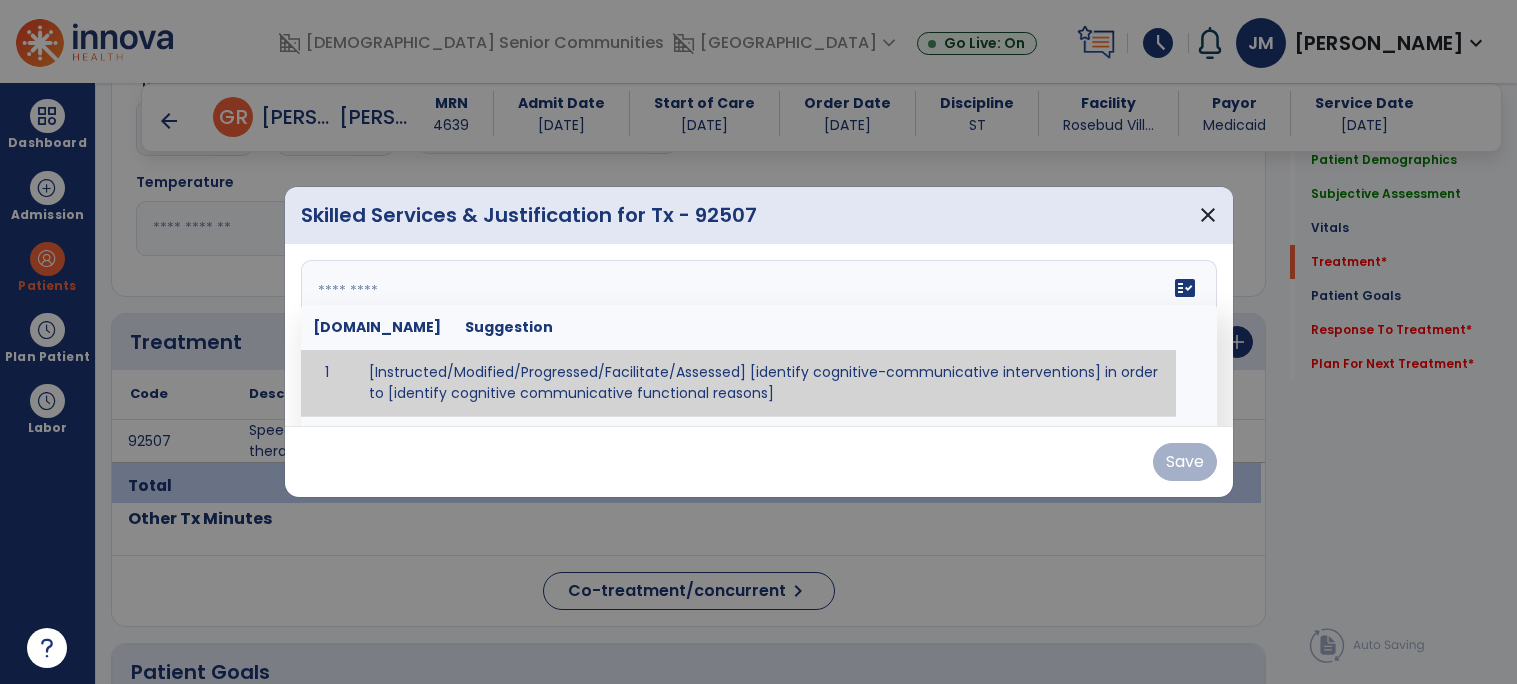 click on "fact_check  [DOMAIN_NAME] Suggestion 1 [Instructed/Modified/Progressed/Facilitate/Assessed] [identify cognitive-communicative interventions] in order to [identify cognitive communicative functional reasons] 2 Assessed cognitive-communicative skills using [identify test]." at bounding box center (759, 335) 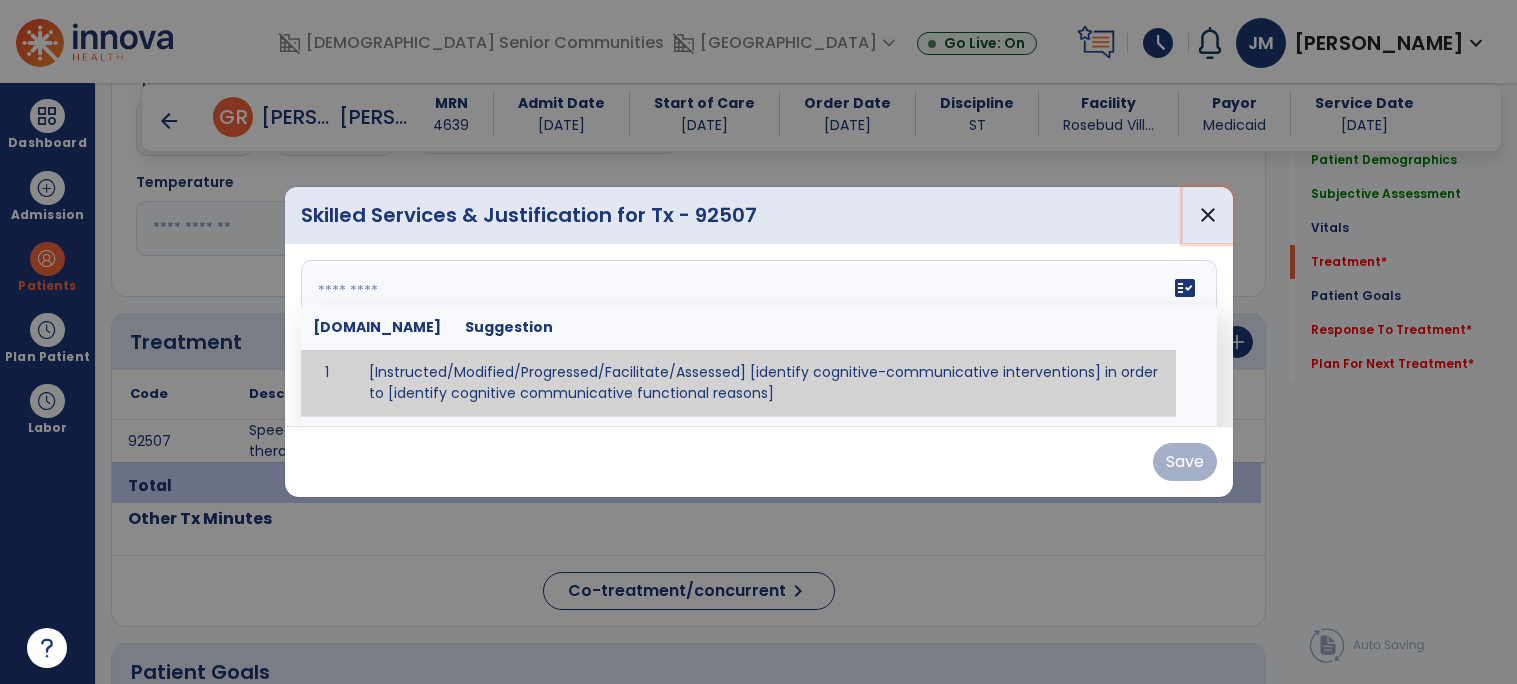 click on "close" at bounding box center (1208, 215) 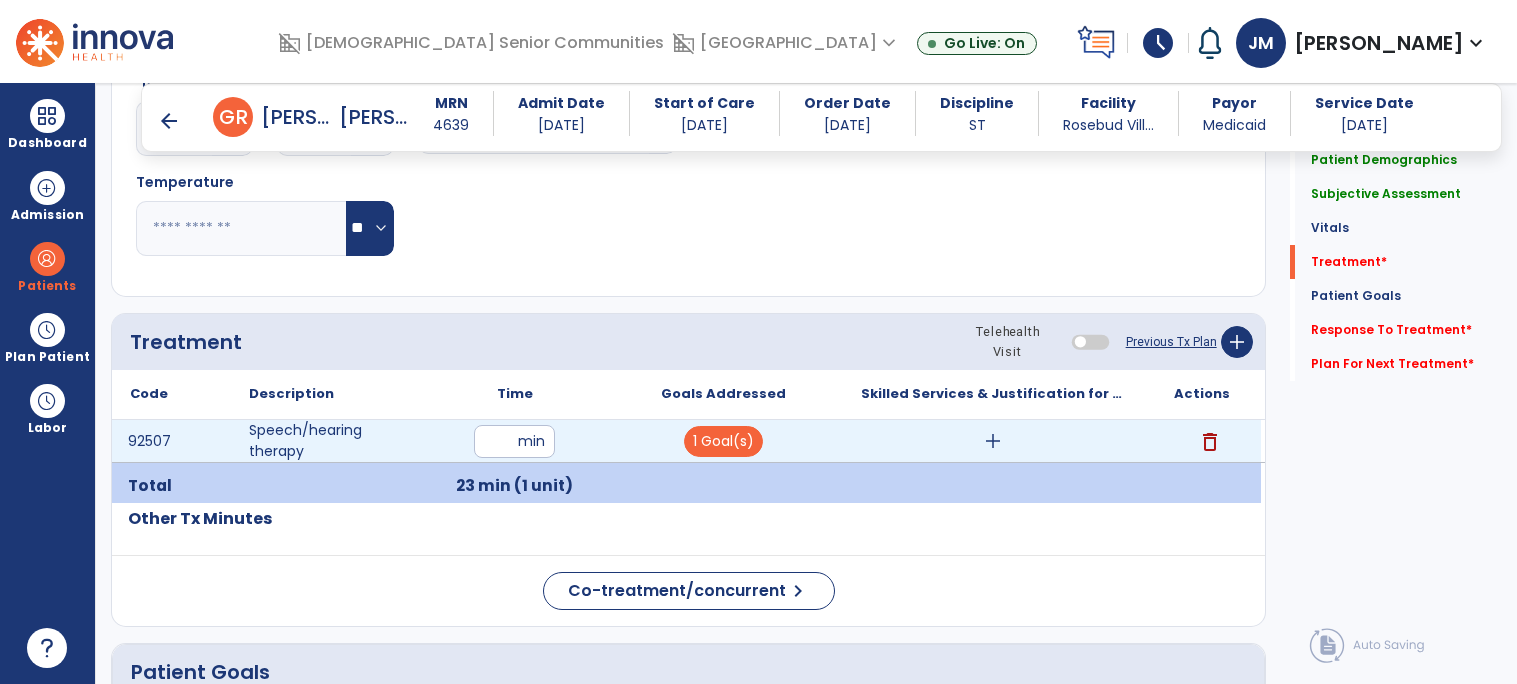 click on "add" at bounding box center (993, 441) 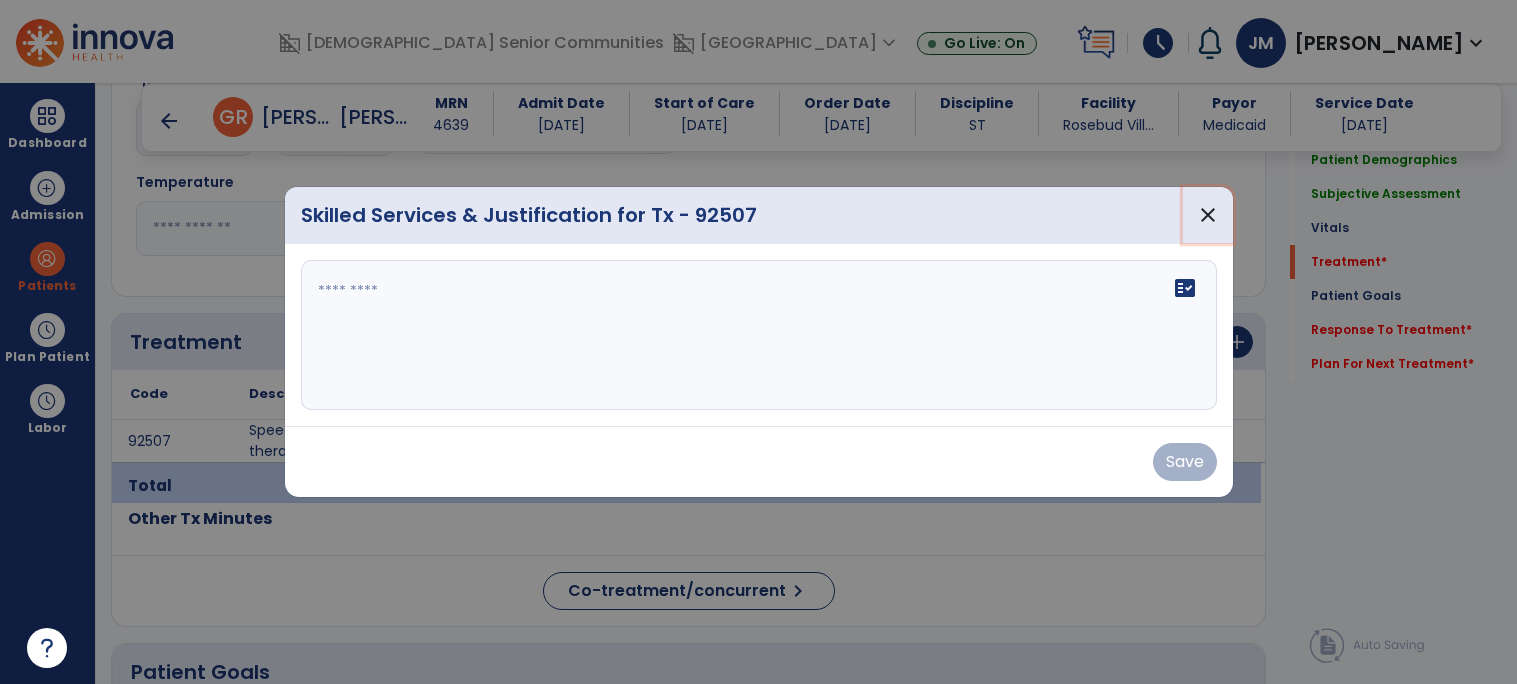 click on "close" at bounding box center (1208, 215) 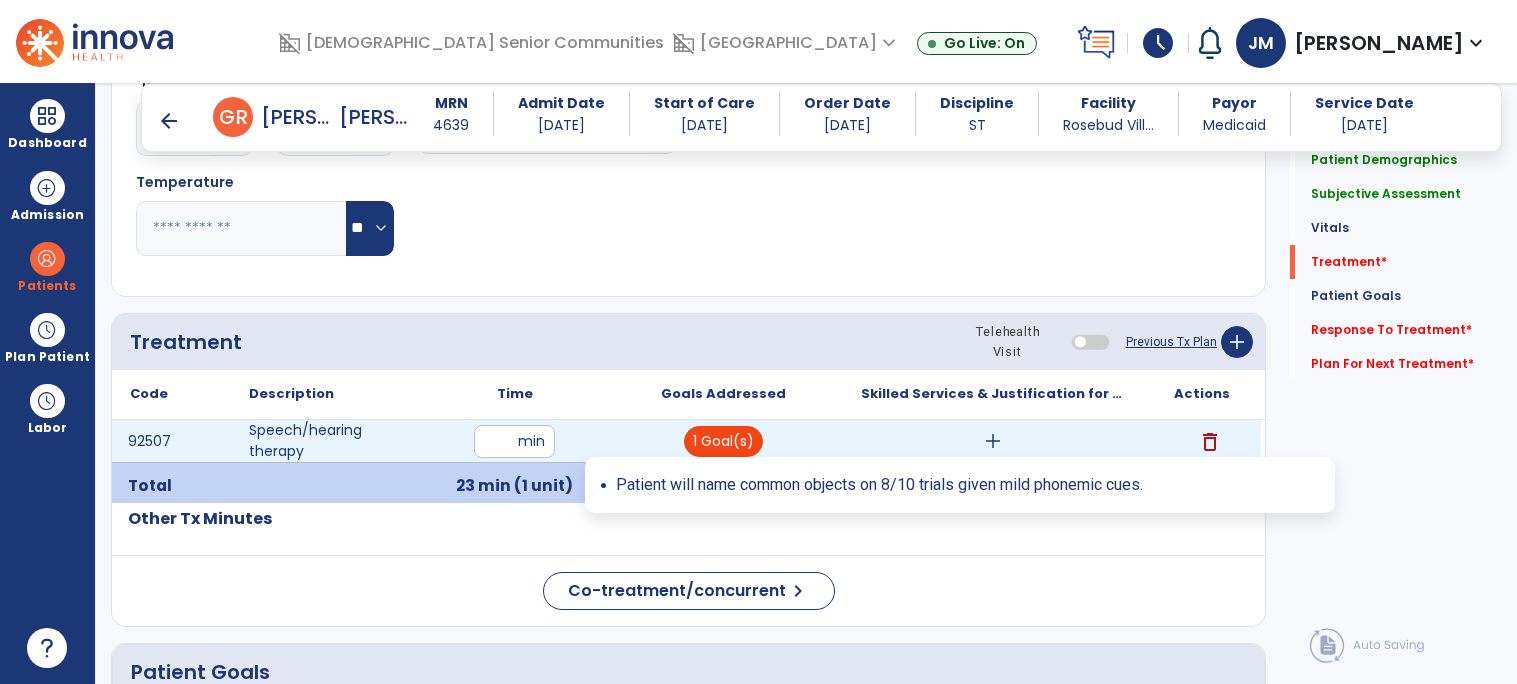 click on "1 Goal(s)" at bounding box center [723, 441] 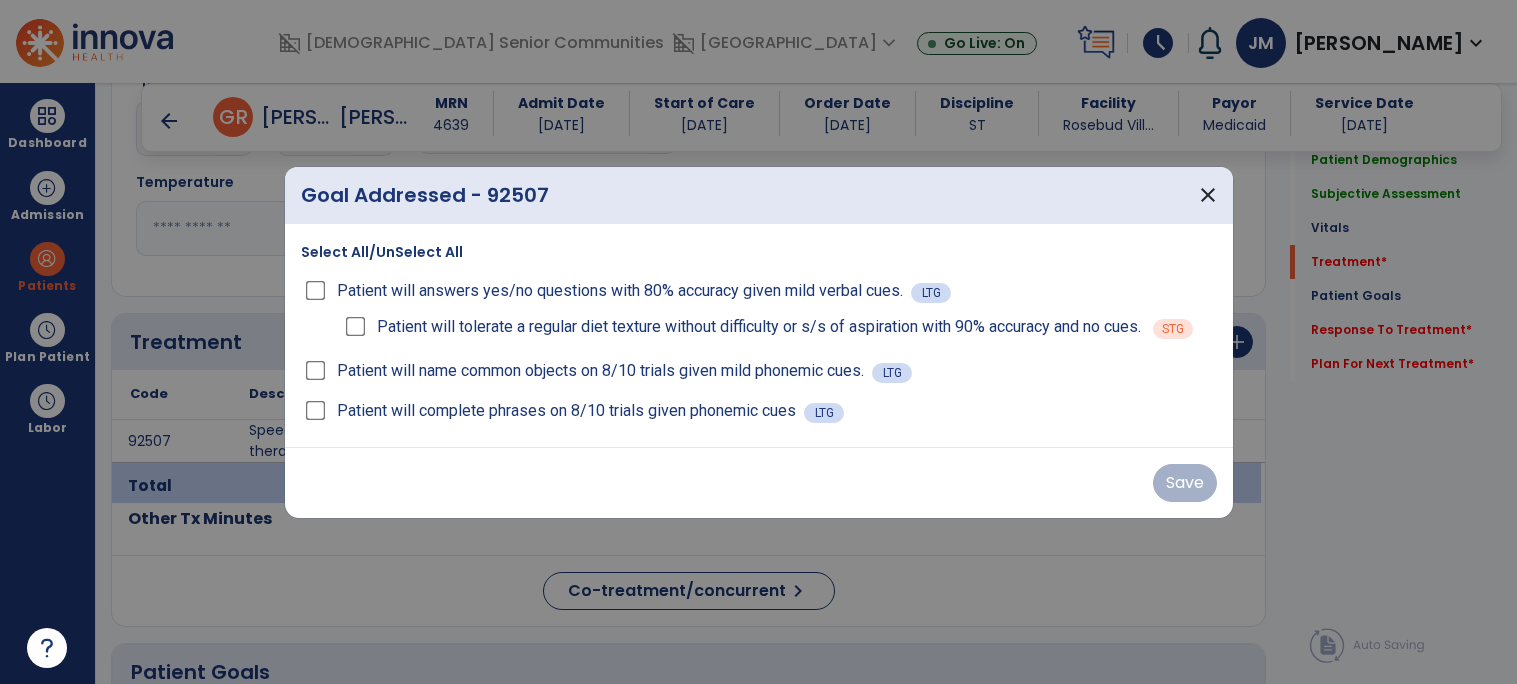 click on "Save" at bounding box center [759, 483] 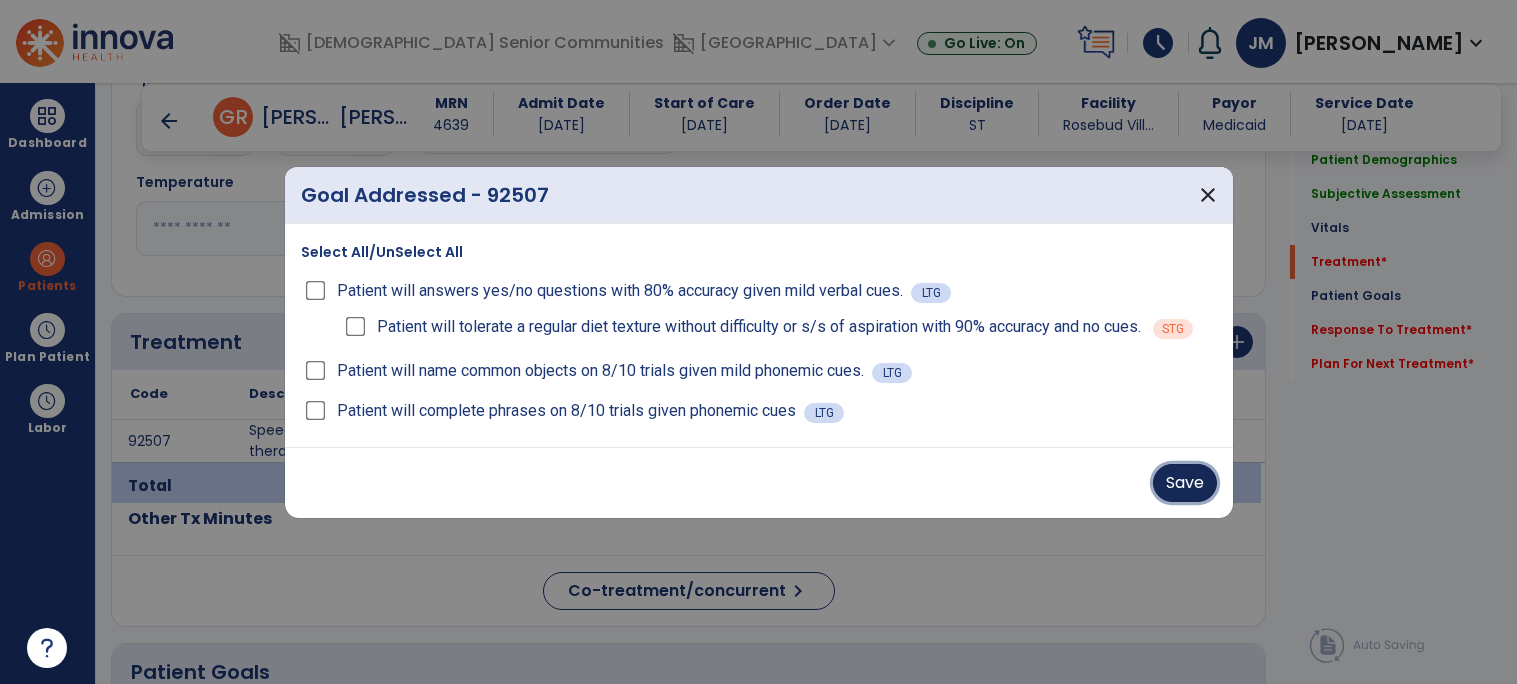 click on "Save" at bounding box center [1185, 483] 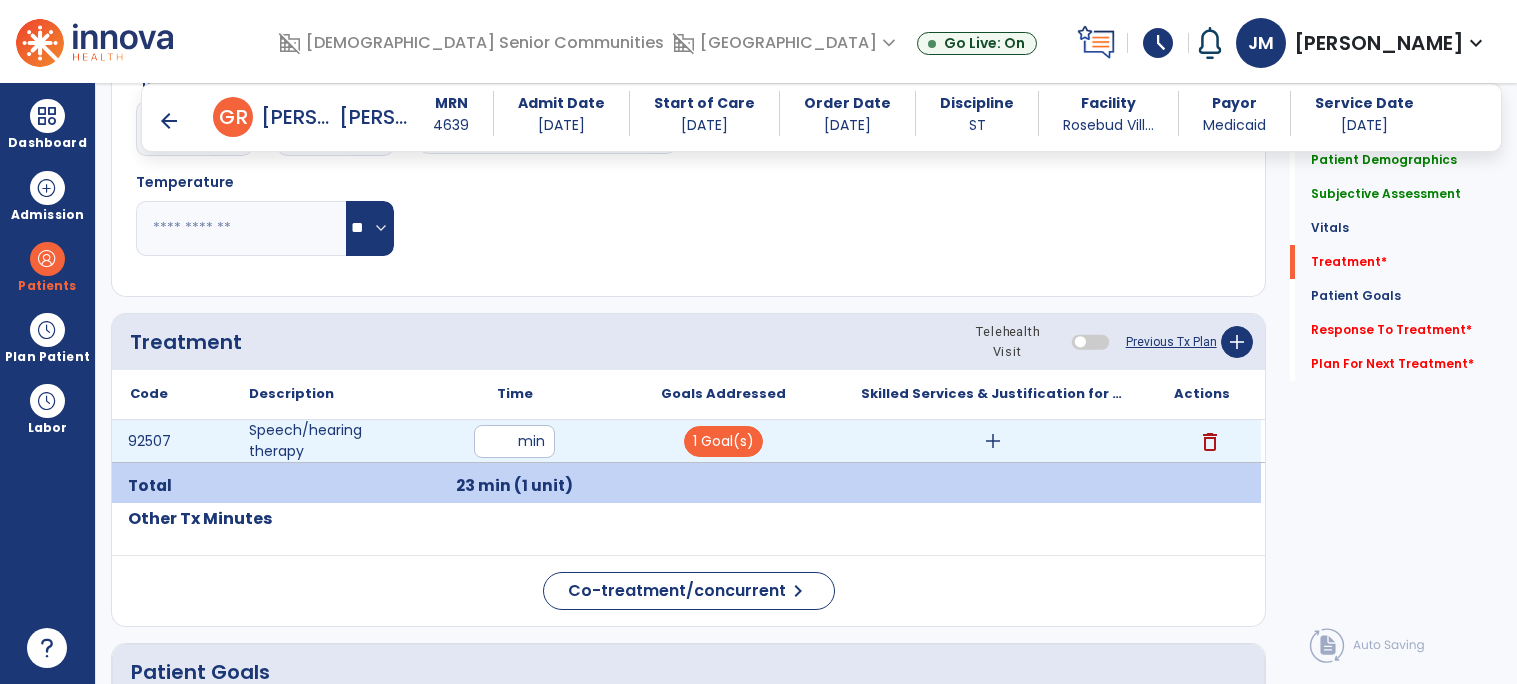 click on "add" at bounding box center [993, 441] 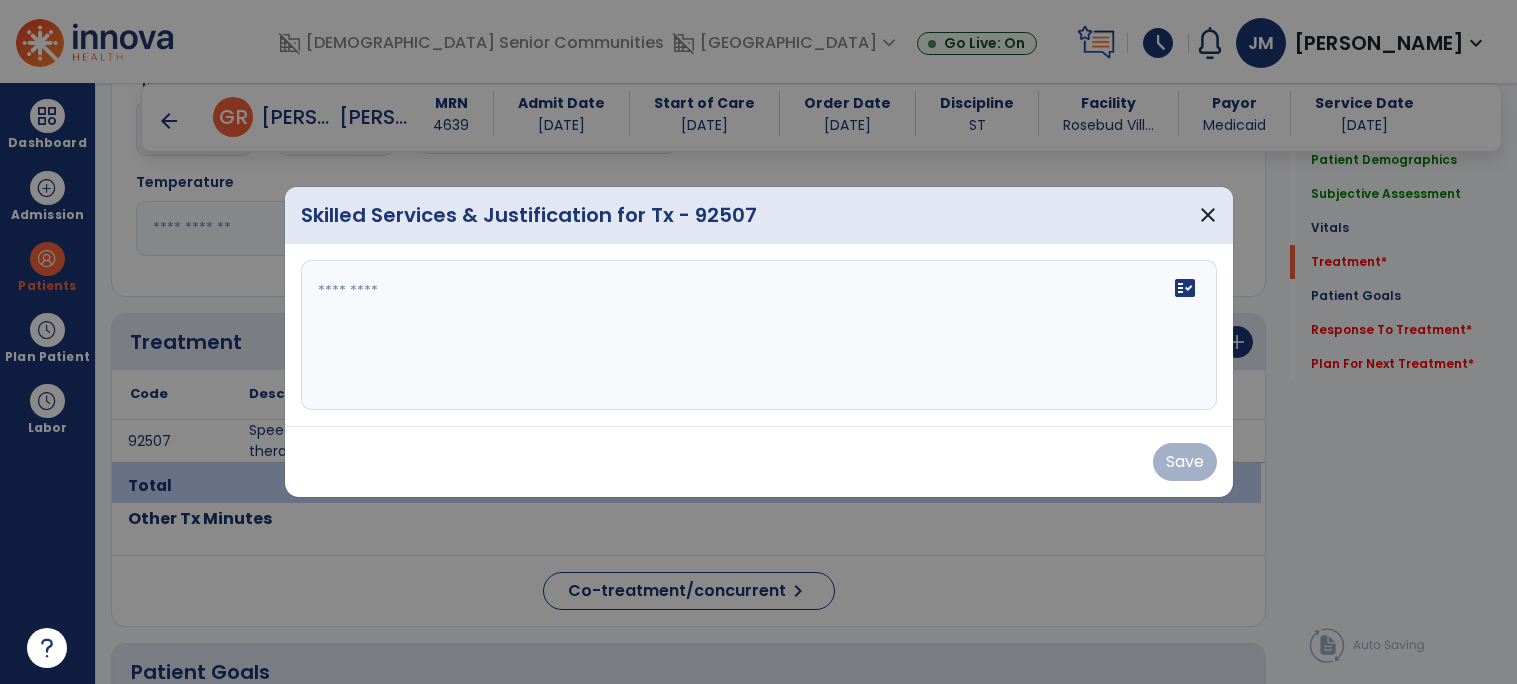 click on "fact_check" at bounding box center (759, 335) 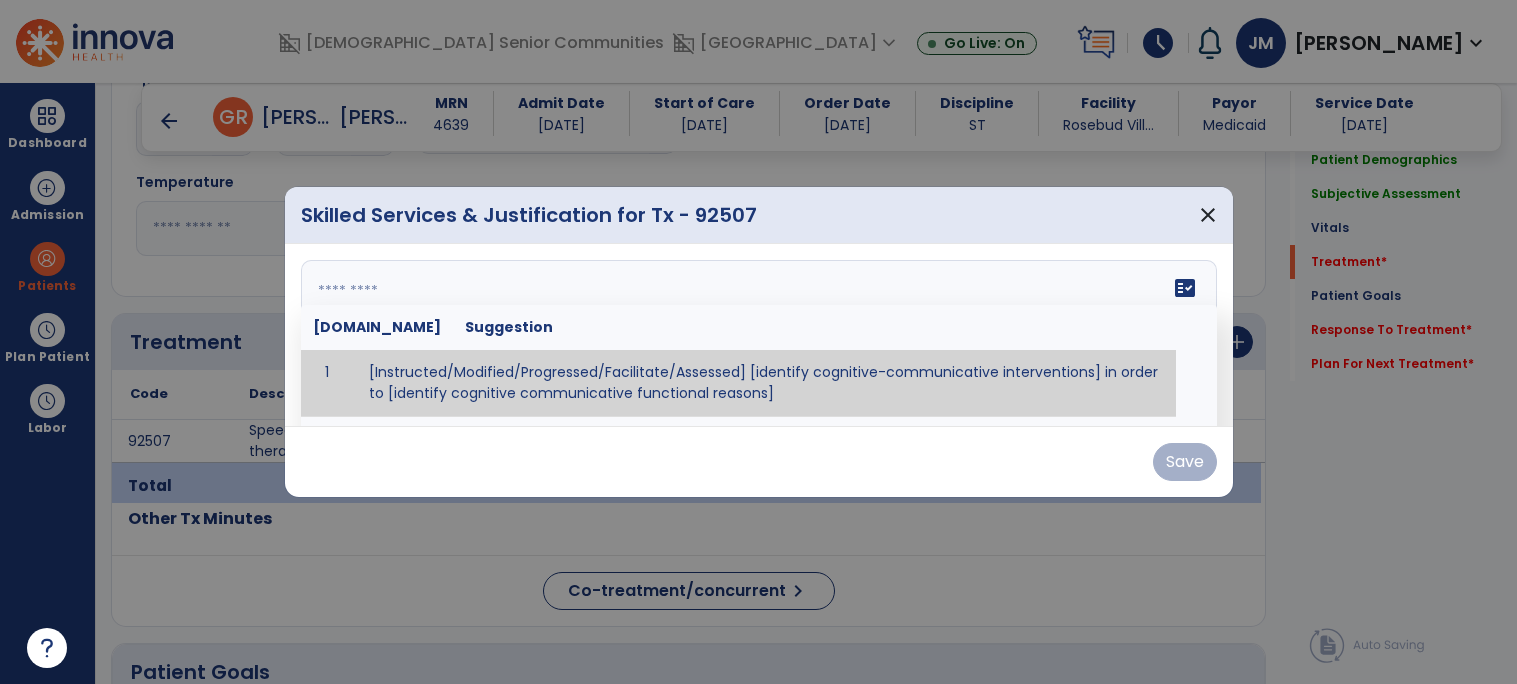 click at bounding box center (756, 335) 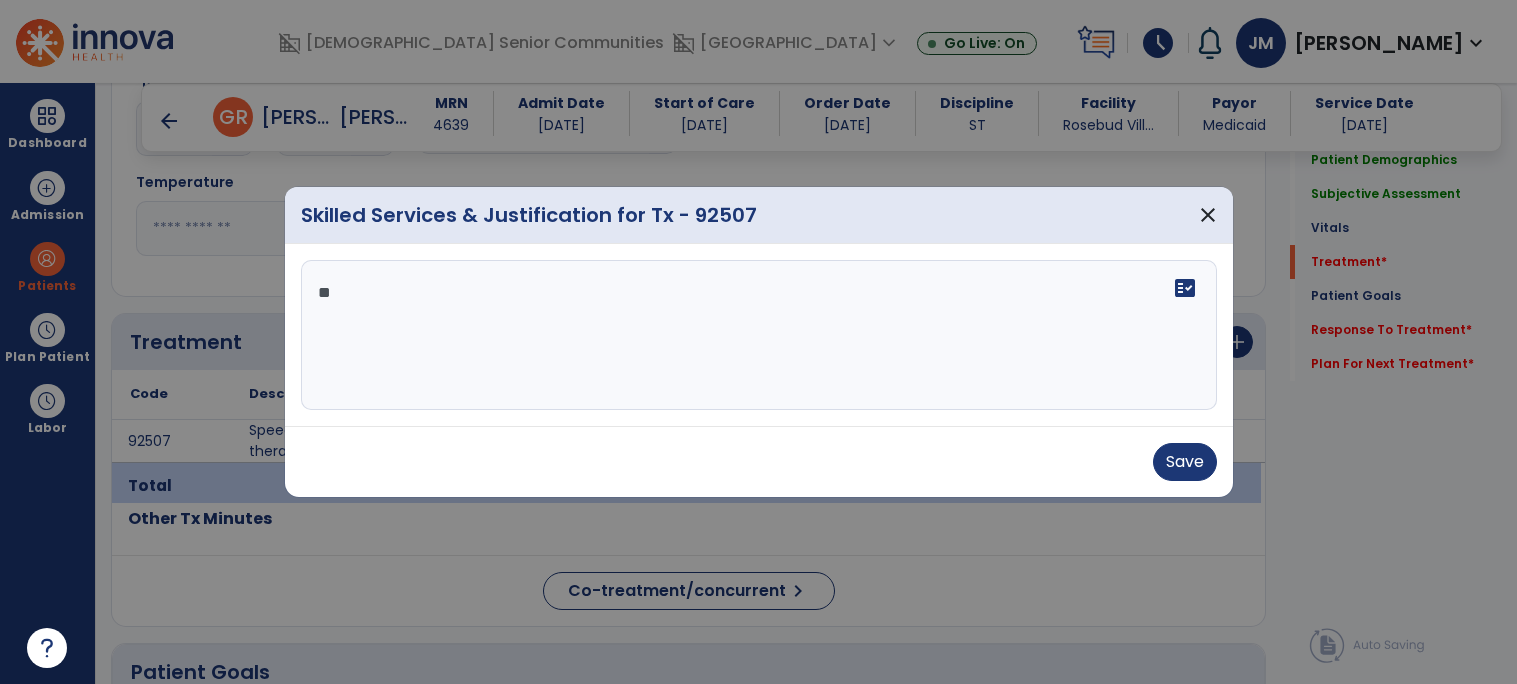 type on "*" 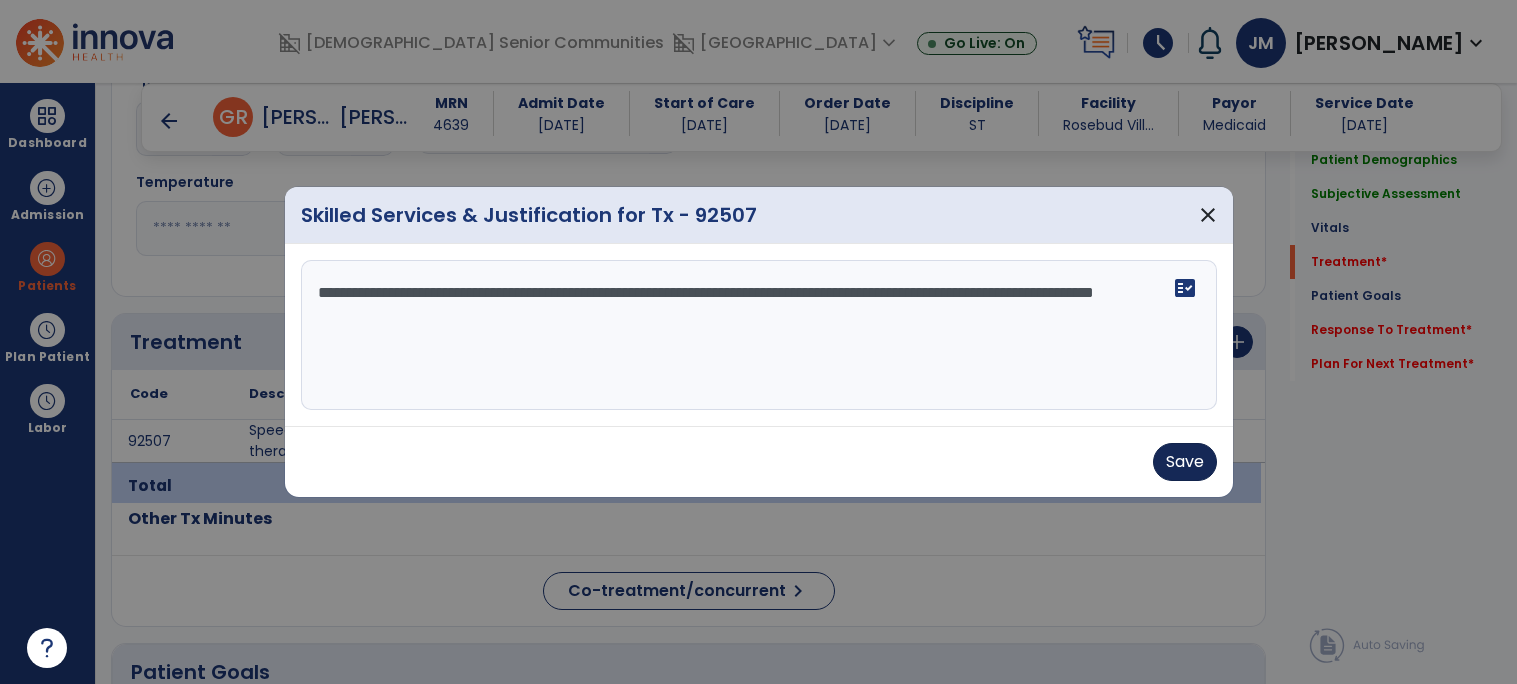 type on "**********" 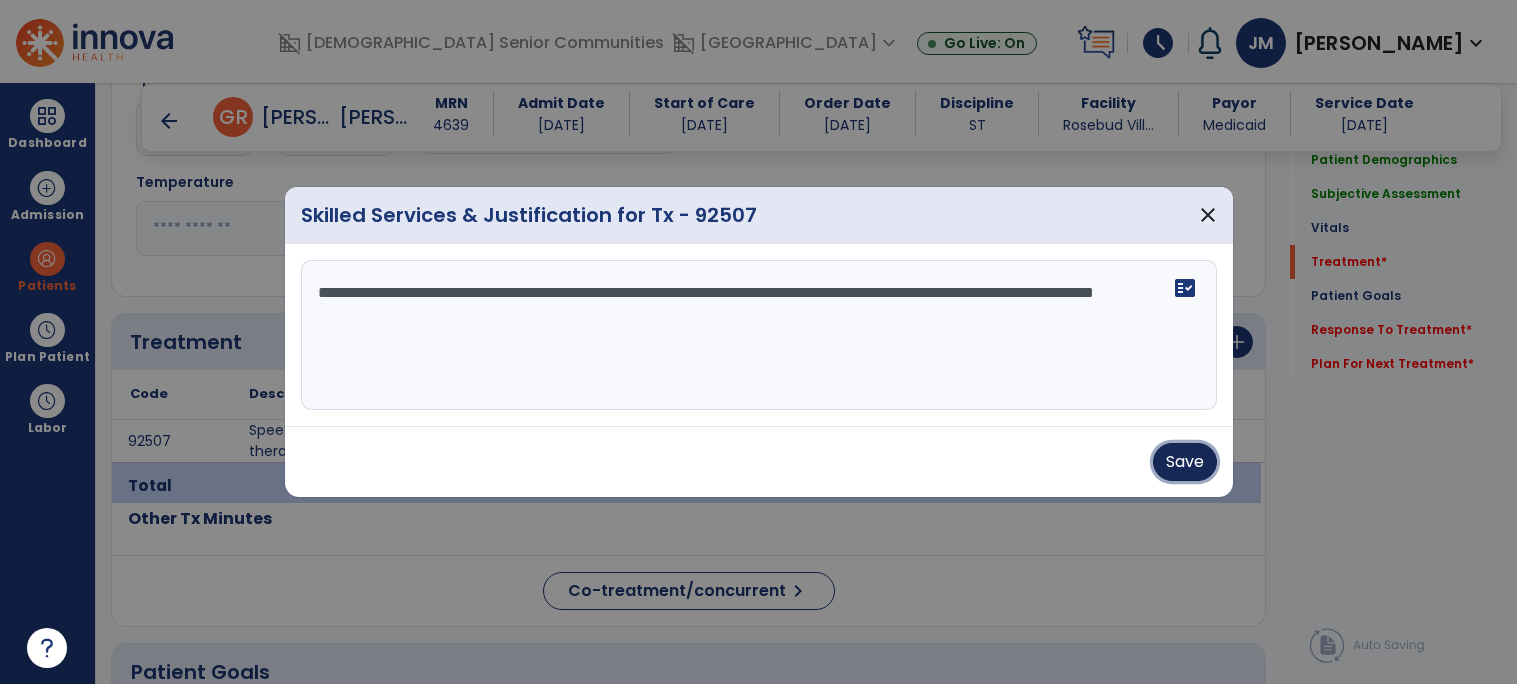 click on "Save" at bounding box center (1185, 462) 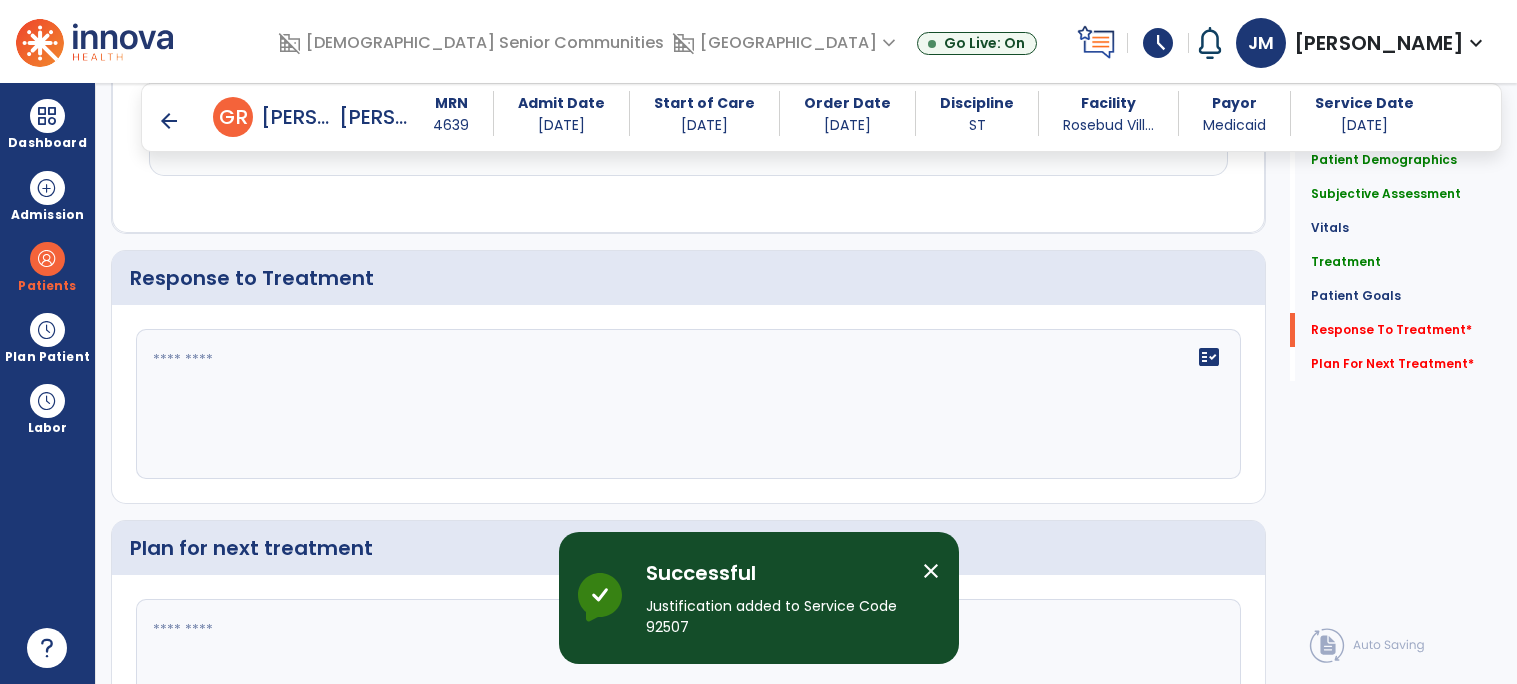 scroll, scrollTop: 2736, scrollLeft: 0, axis: vertical 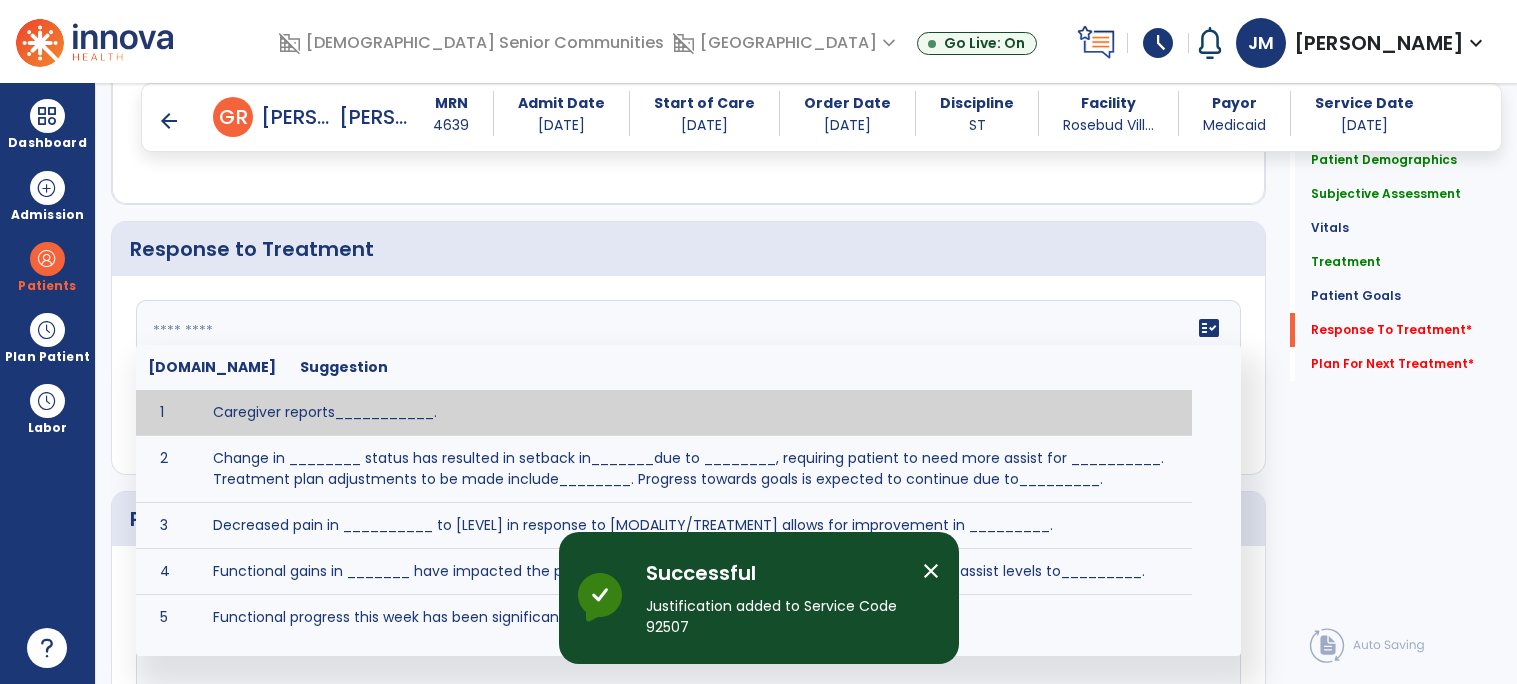 click 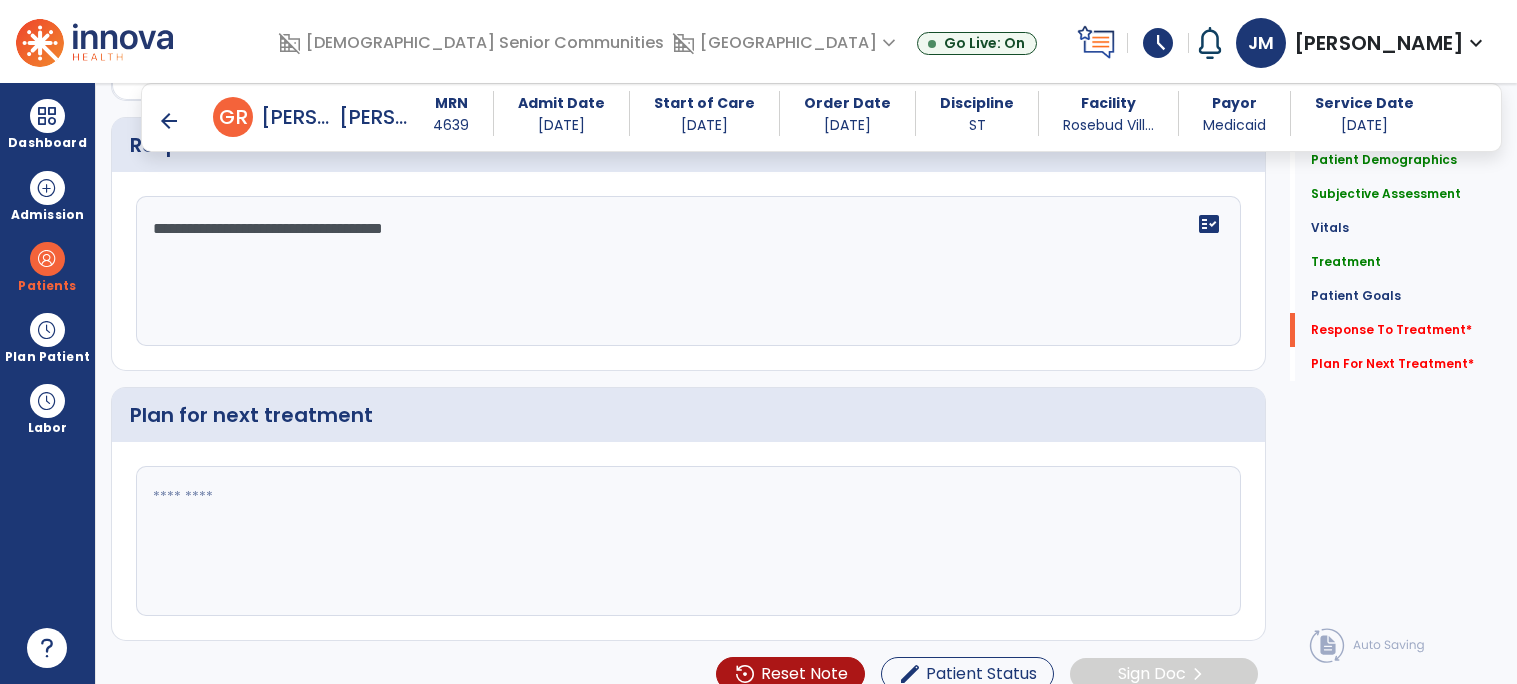 scroll, scrollTop: 2842, scrollLeft: 0, axis: vertical 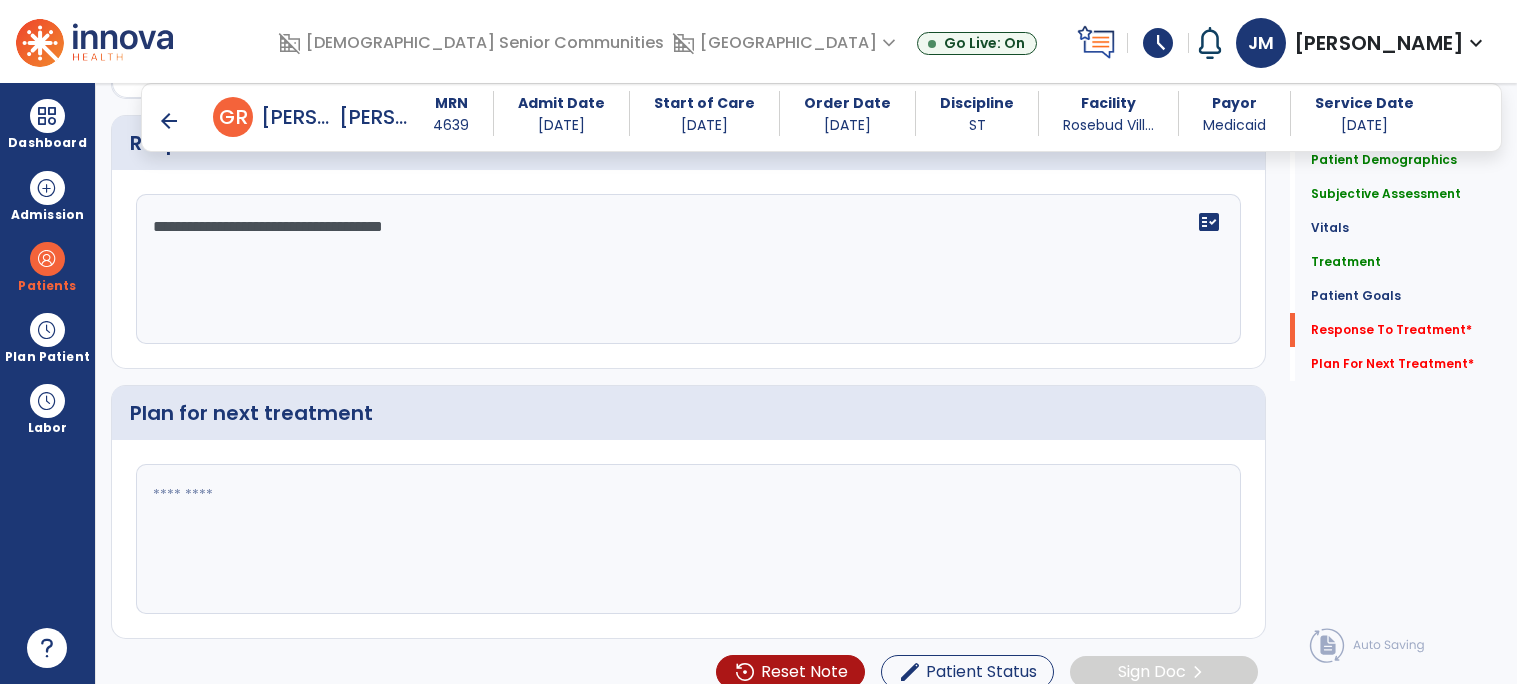 type on "**********" 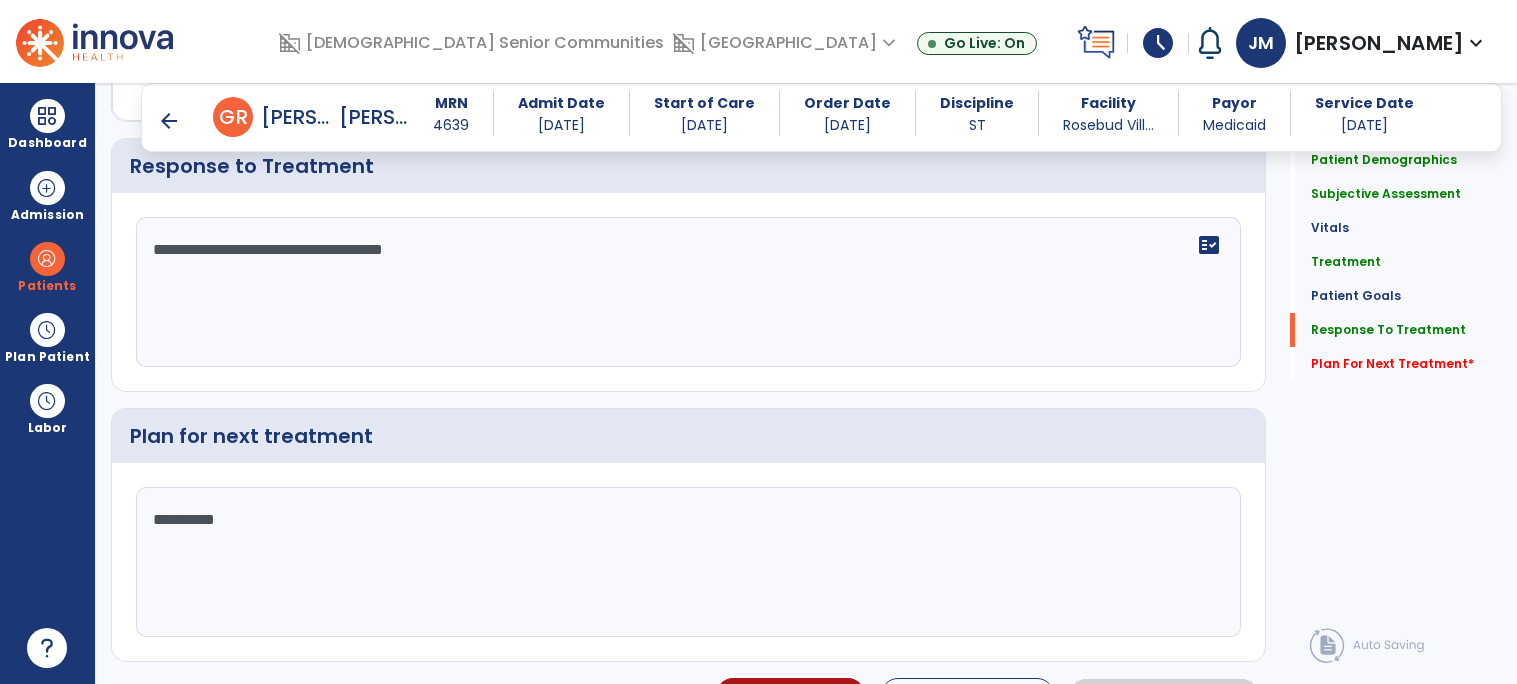scroll, scrollTop: 2842, scrollLeft: 0, axis: vertical 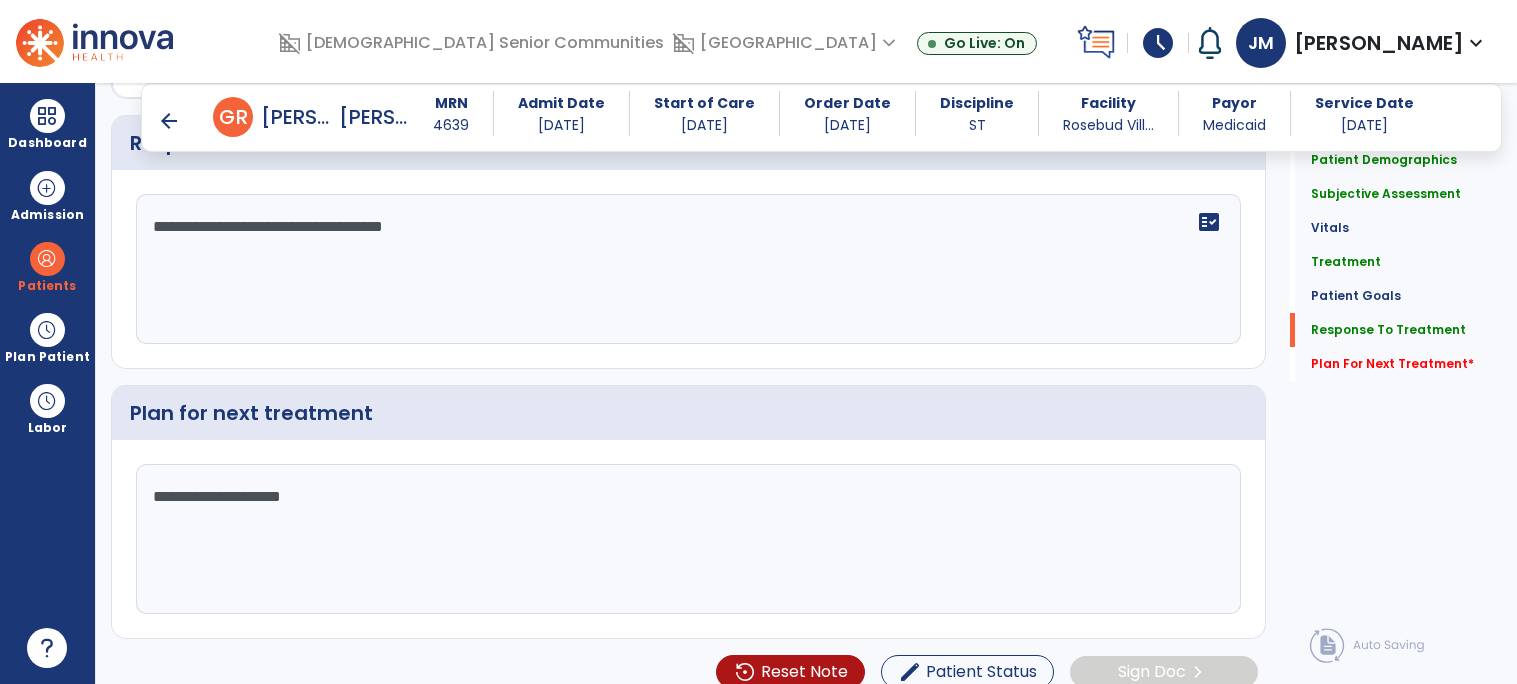 type on "**********" 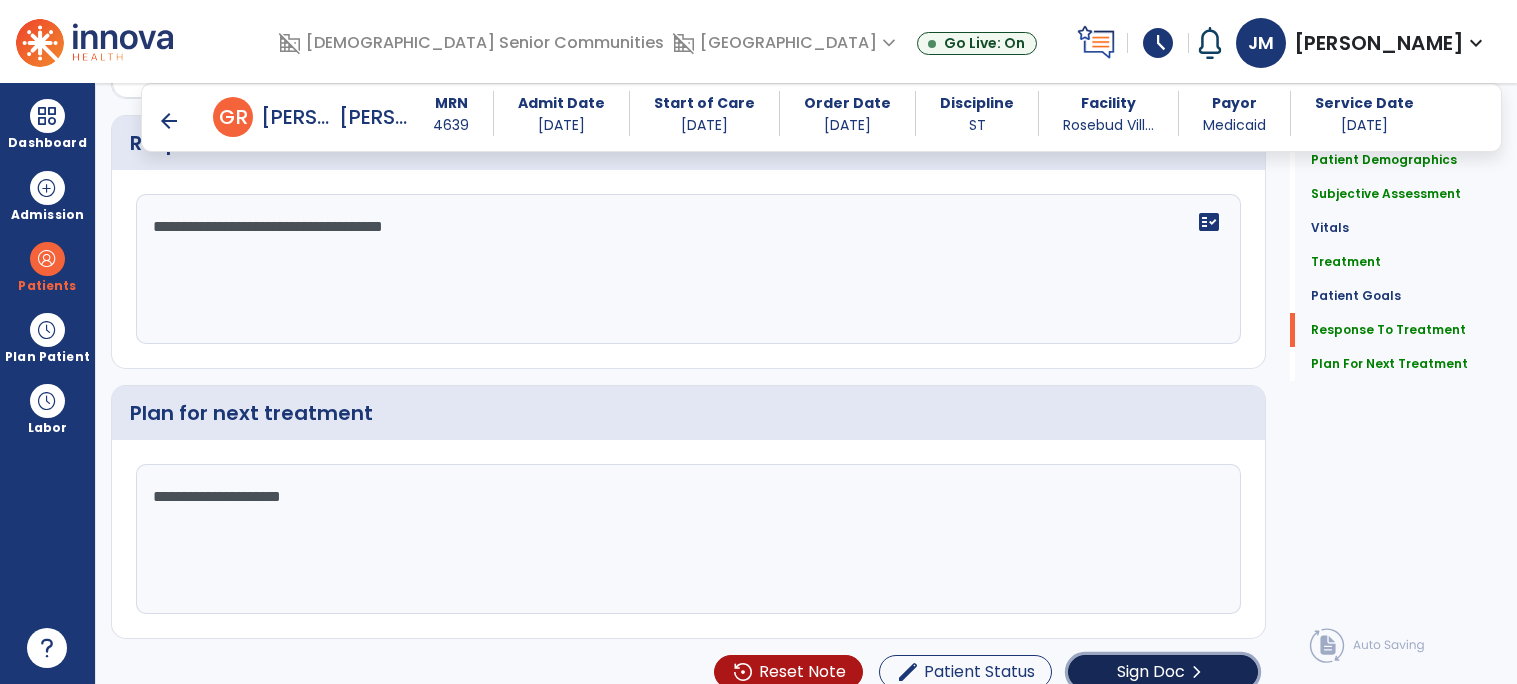click on "Sign Doc" 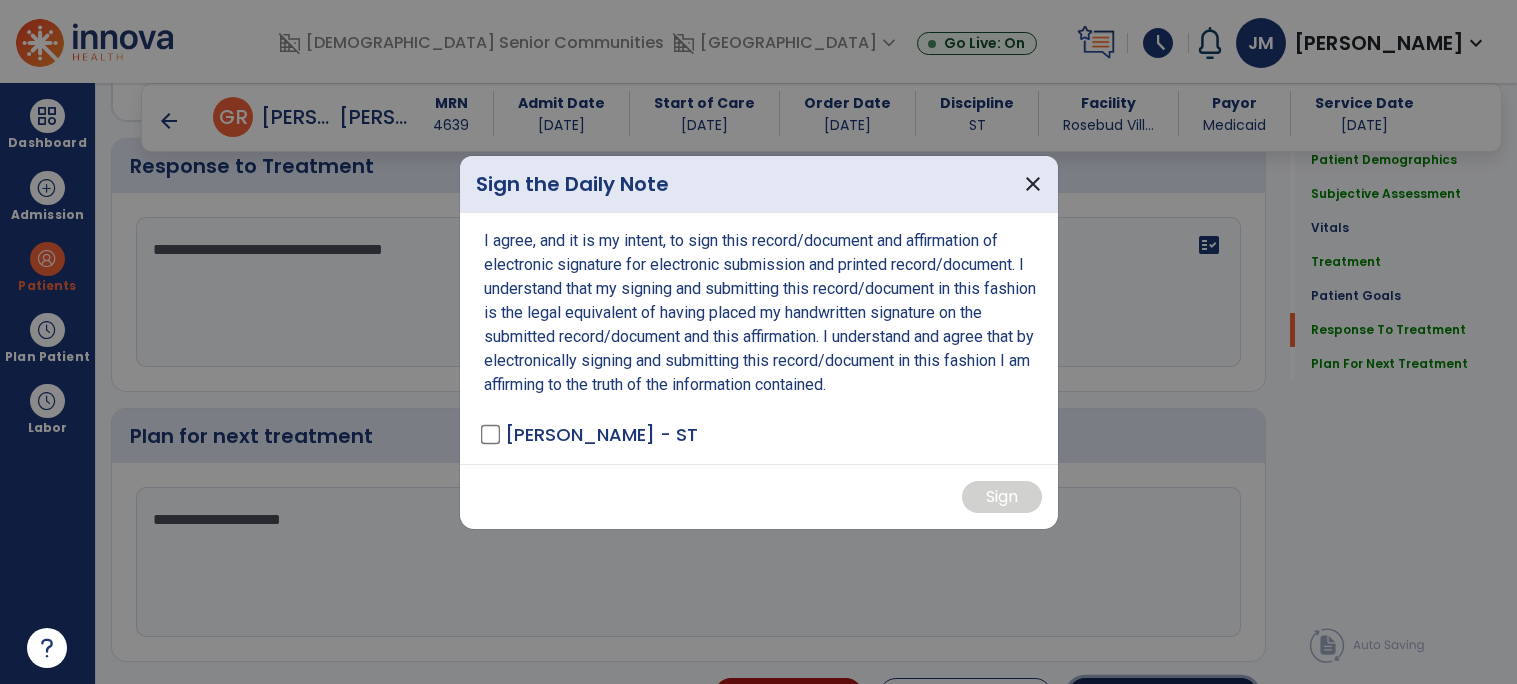 scroll, scrollTop: 2842, scrollLeft: 0, axis: vertical 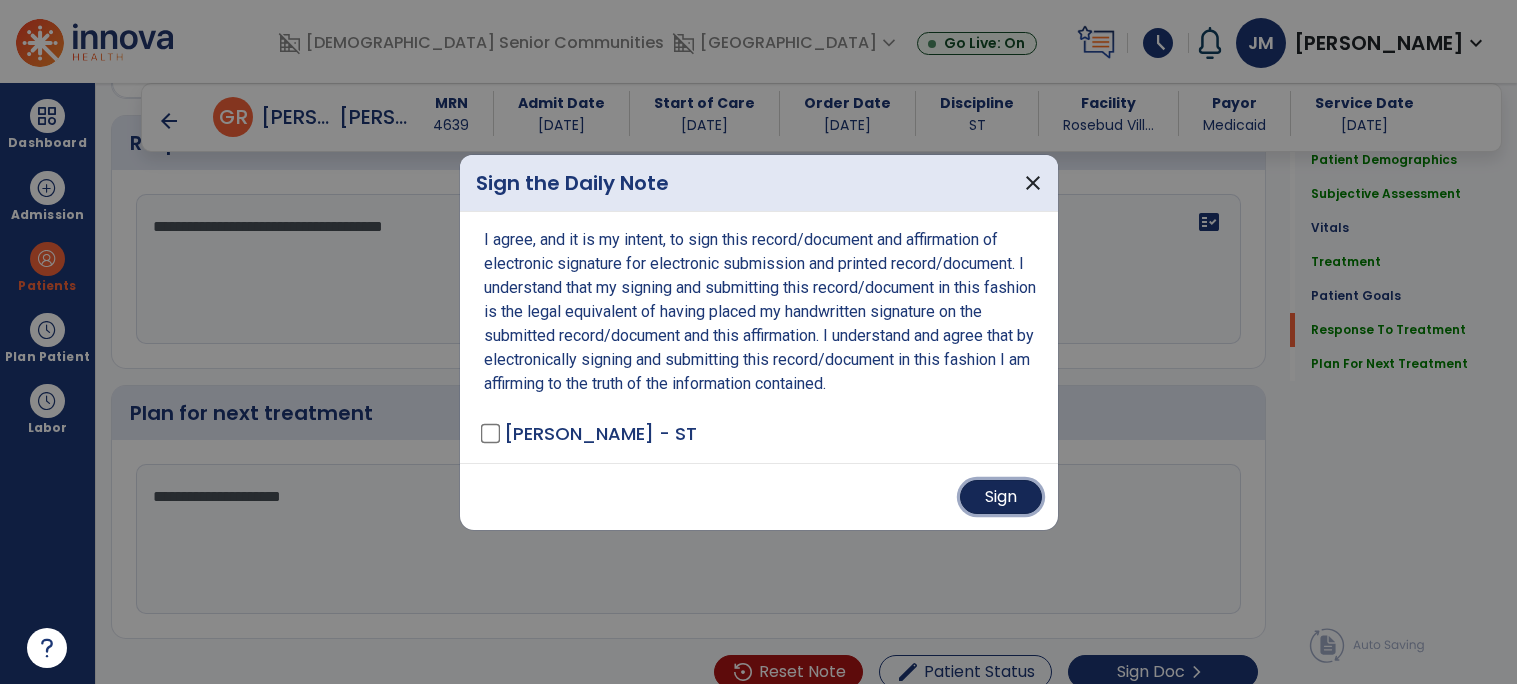 click on "Sign" at bounding box center (1001, 497) 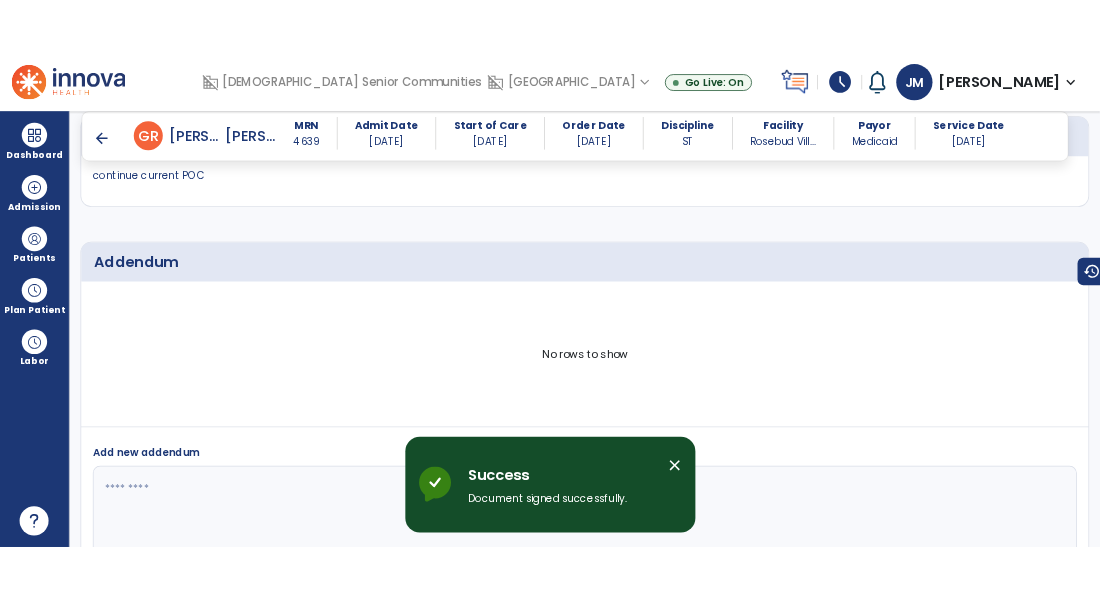 scroll, scrollTop: 3643, scrollLeft: 0, axis: vertical 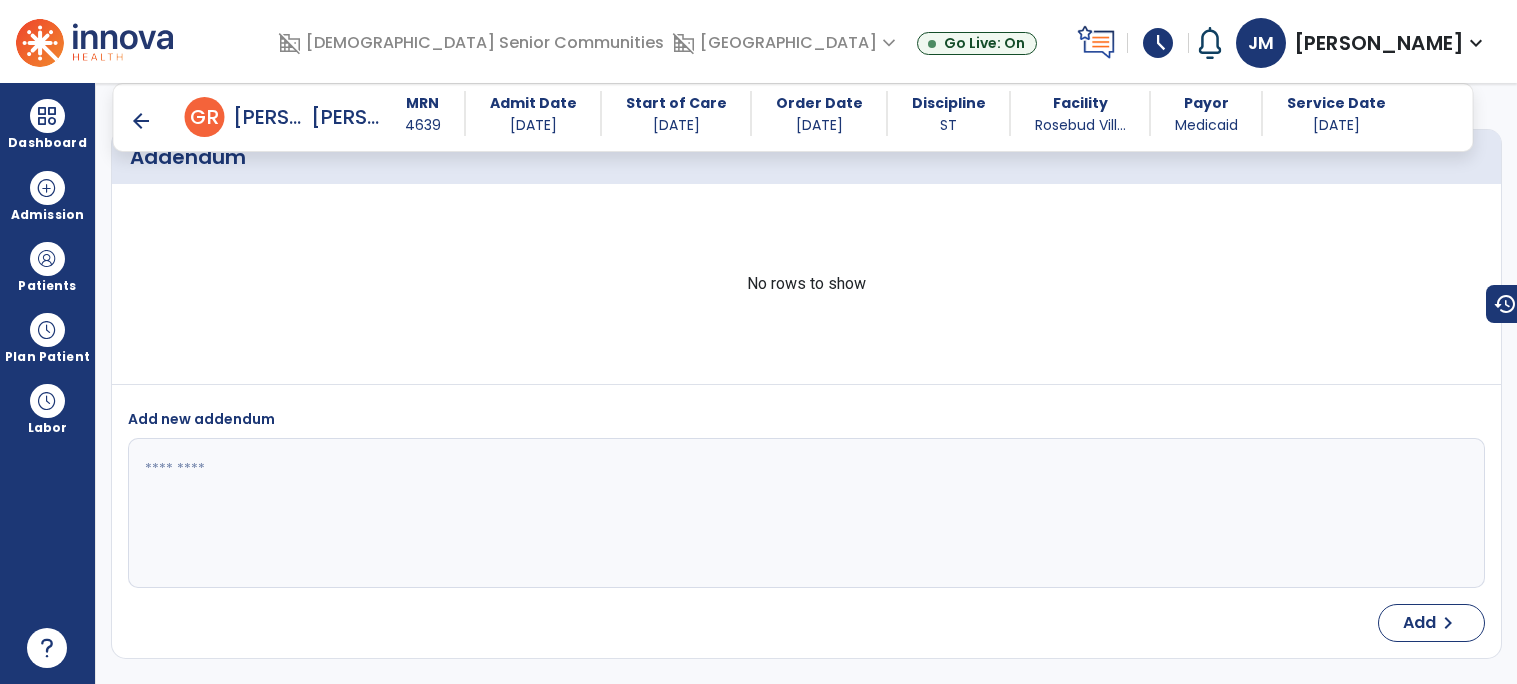 click at bounding box center (804, 513) 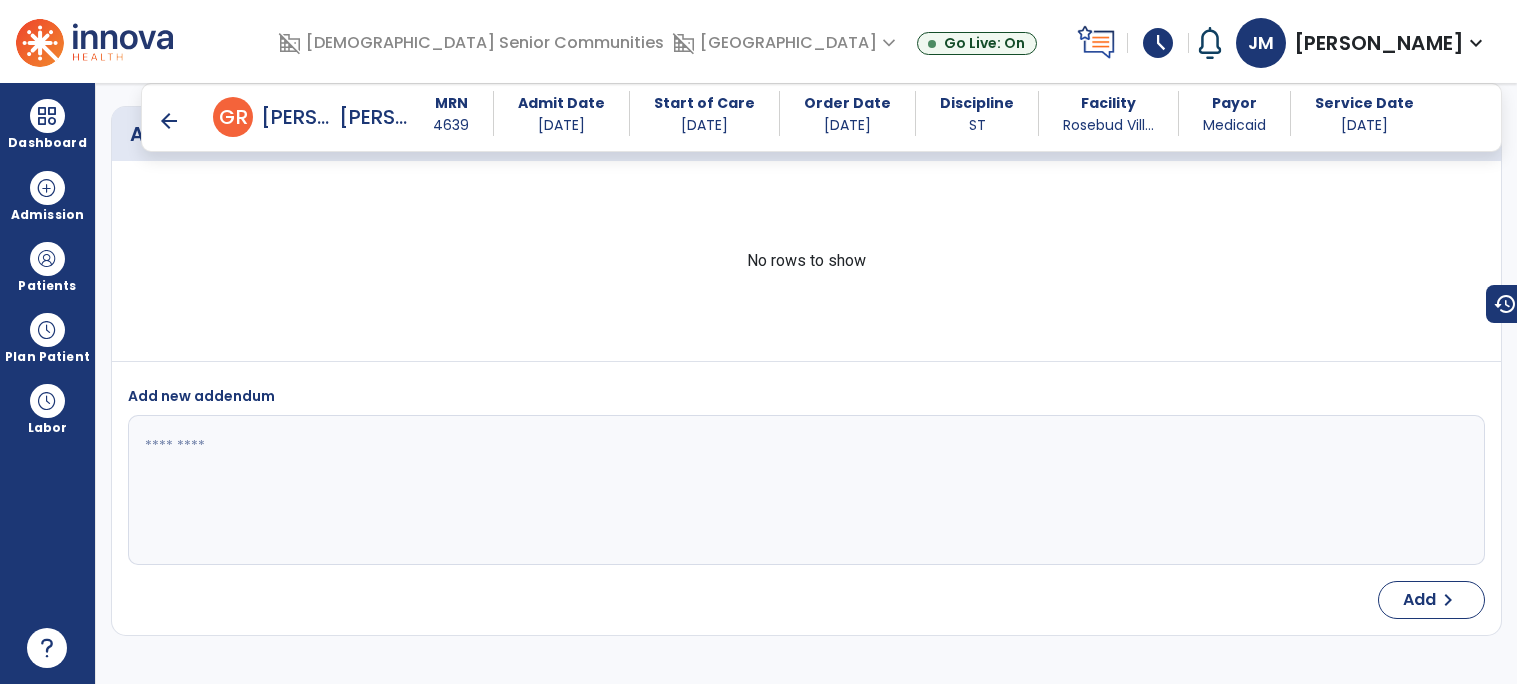 scroll, scrollTop: 3643, scrollLeft: 0, axis: vertical 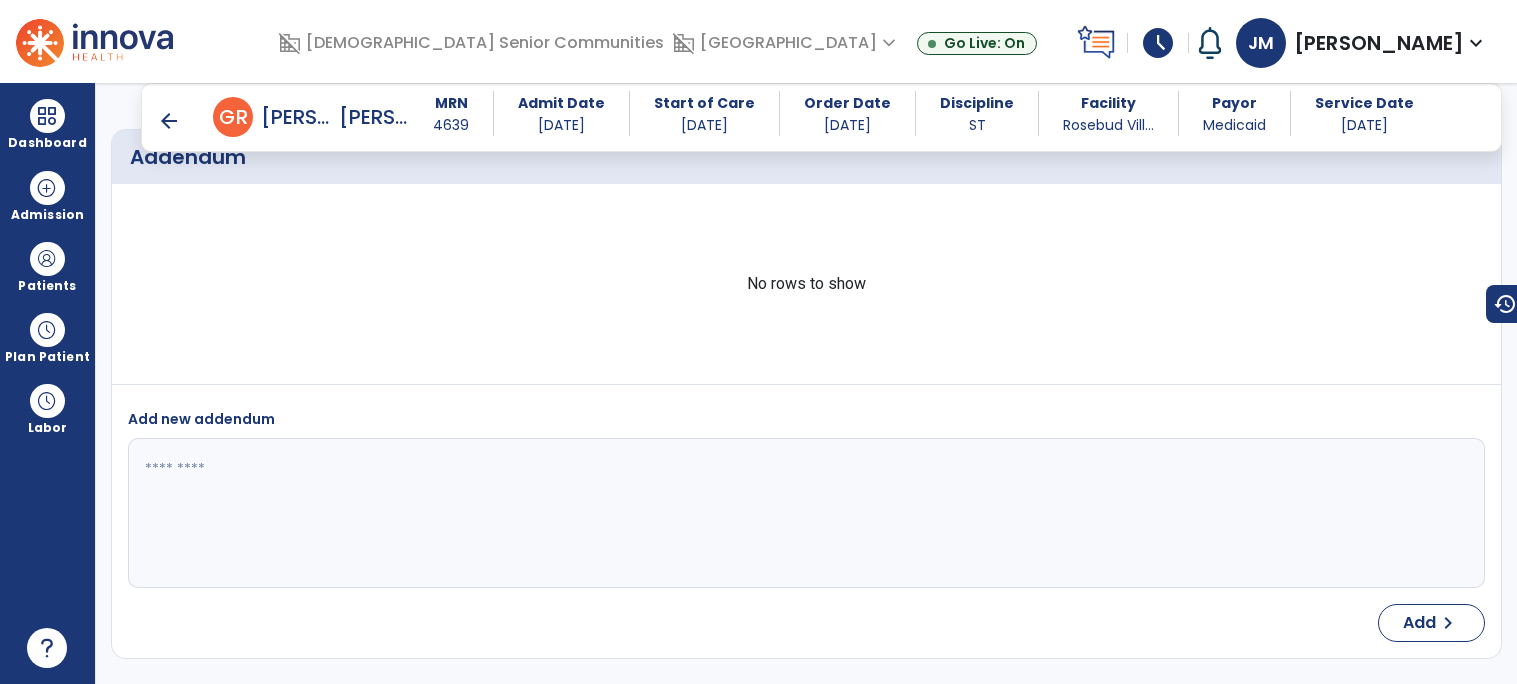 click on "arrow_back" at bounding box center [169, 121] 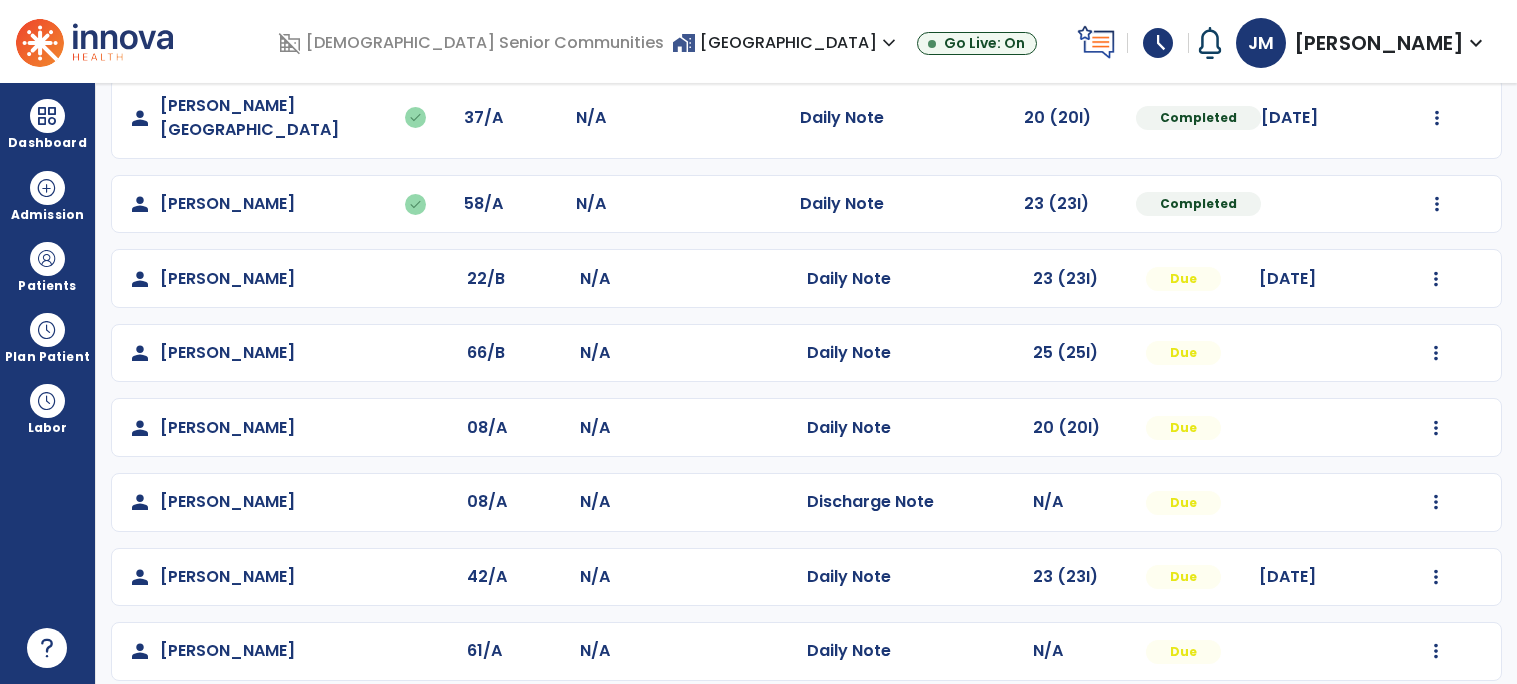 scroll, scrollTop: 777, scrollLeft: 0, axis: vertical 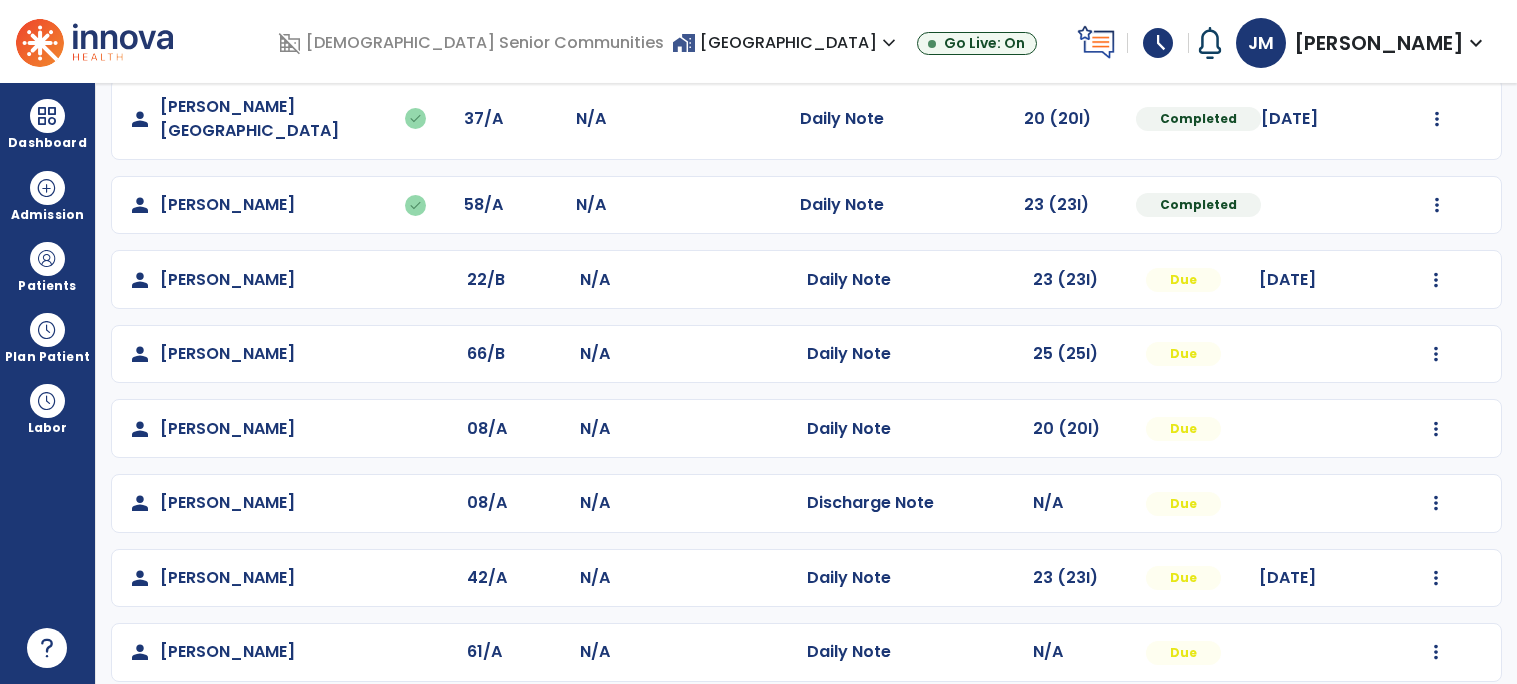 click on "Mark Visit As Complete   Reset Note   Open Document   G + C Mins" 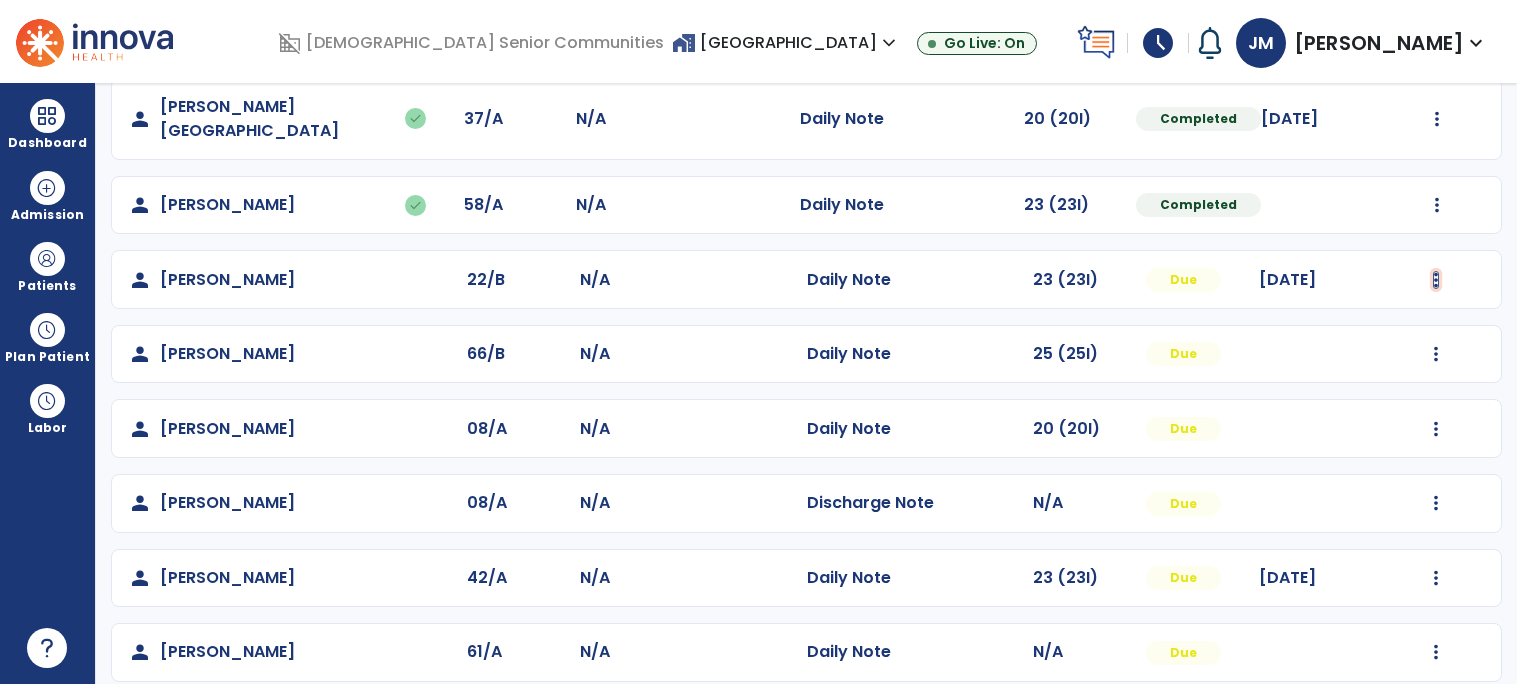 click at bounding box center [1437, -489] 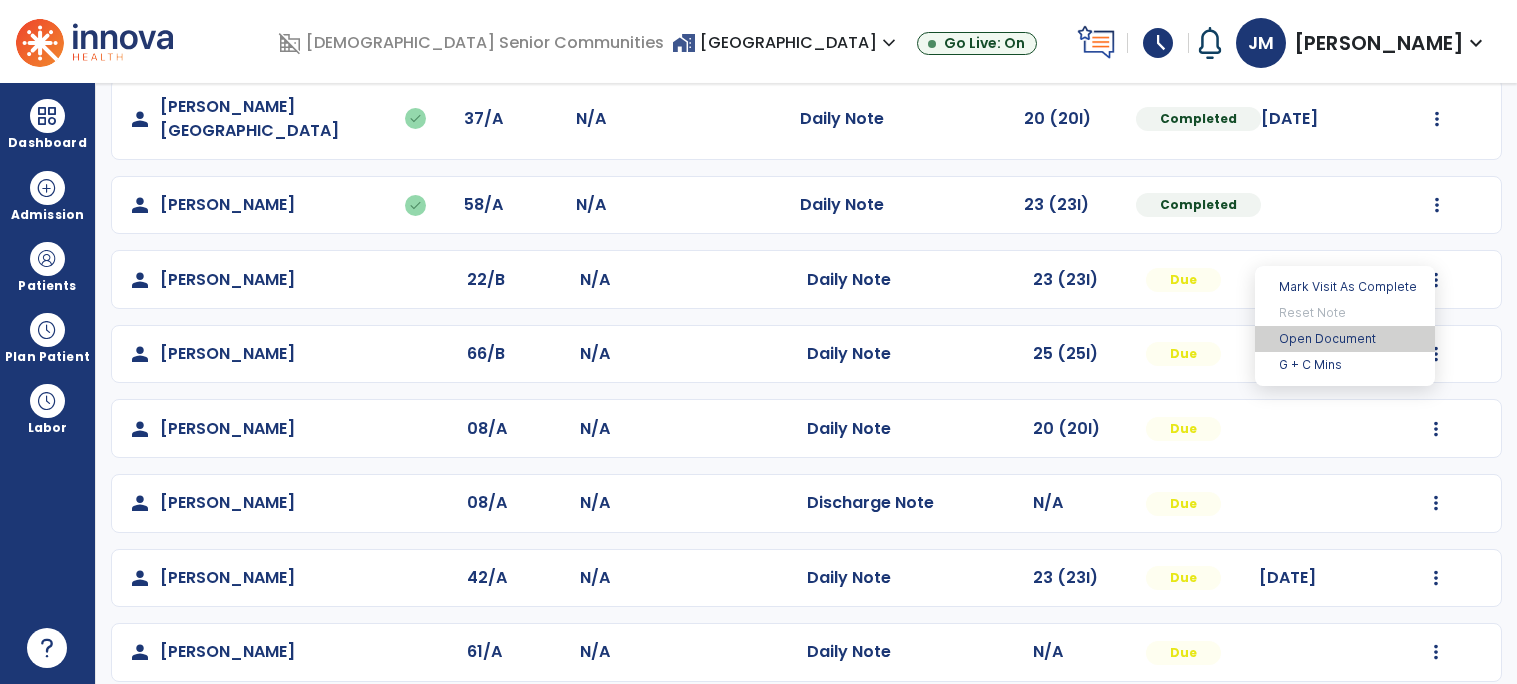 click on "Open Document" at bounding box center (1345, 339) 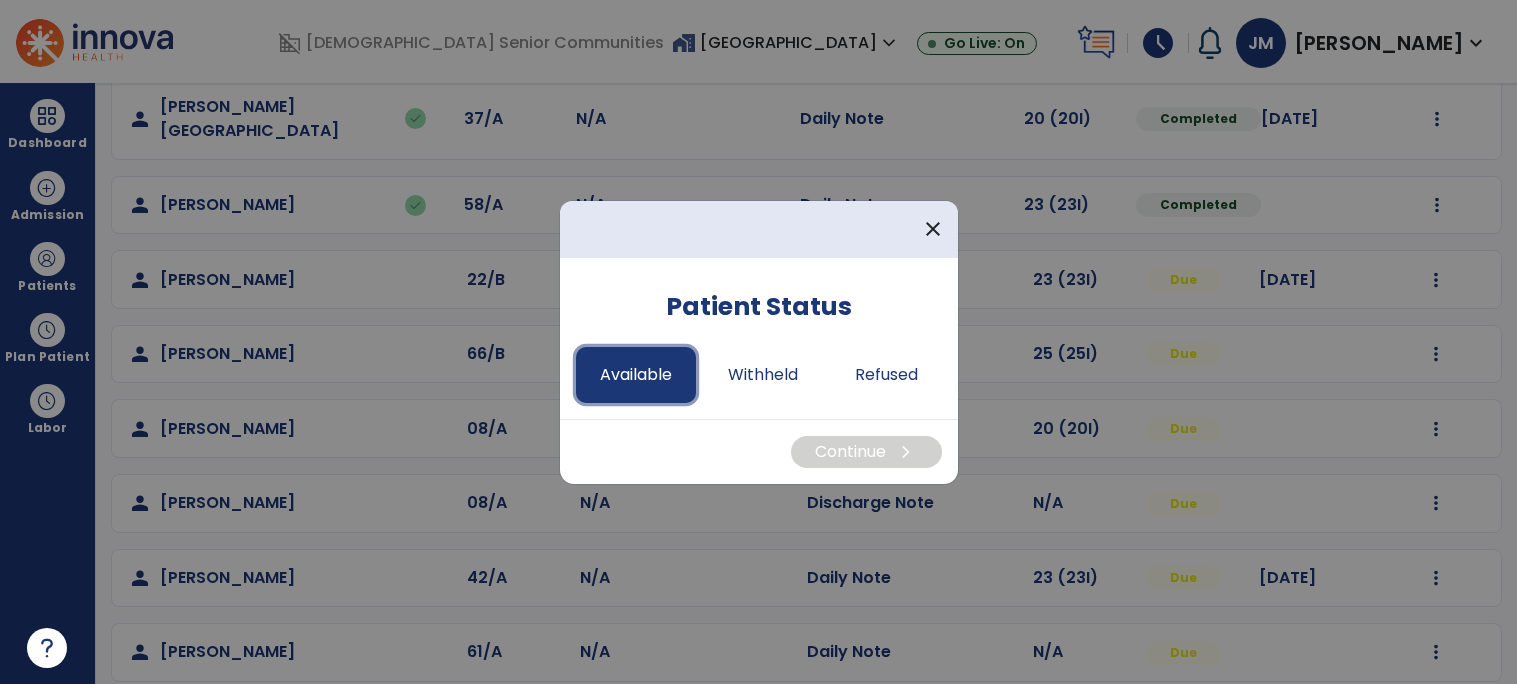 click on "Available" at bounding box center (636, 375) 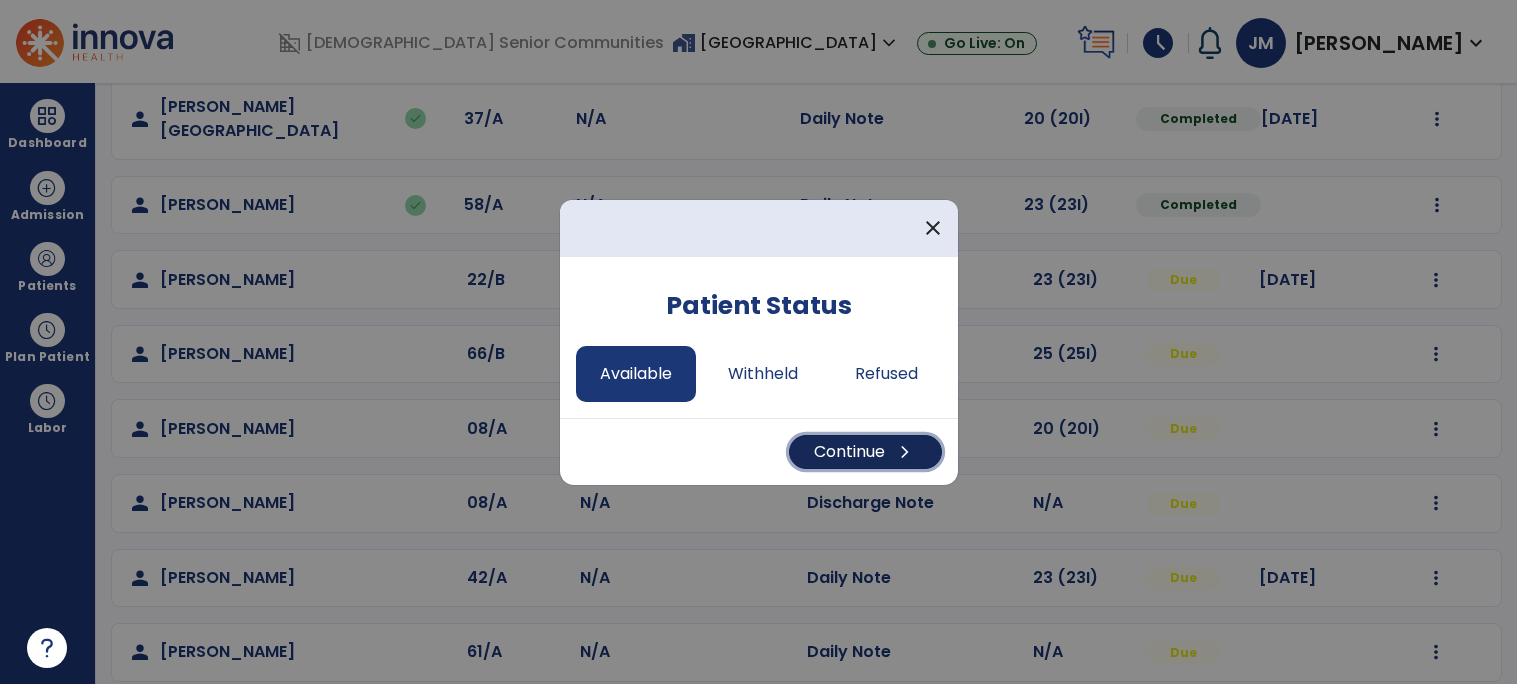 click on "Continue   chevron_right" at bounding box center (865, 452) 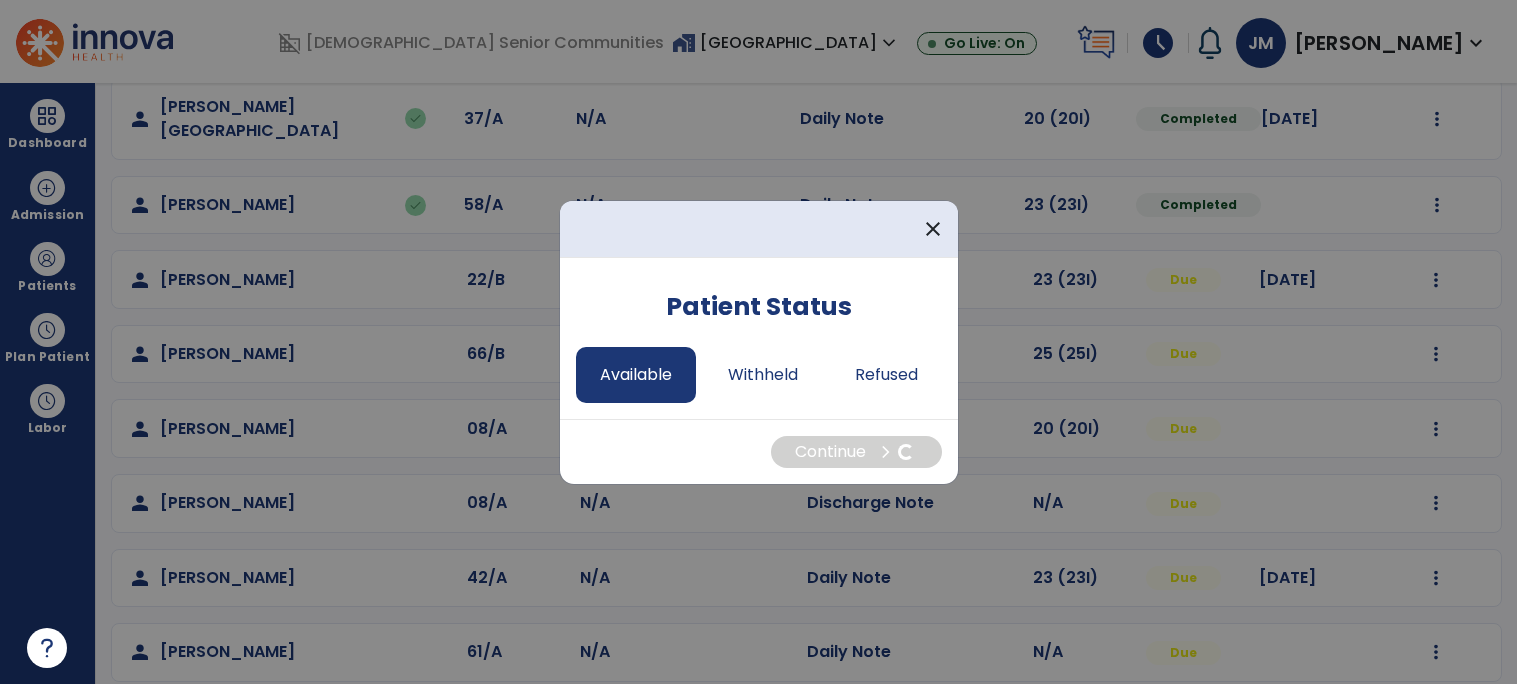 select on "*" 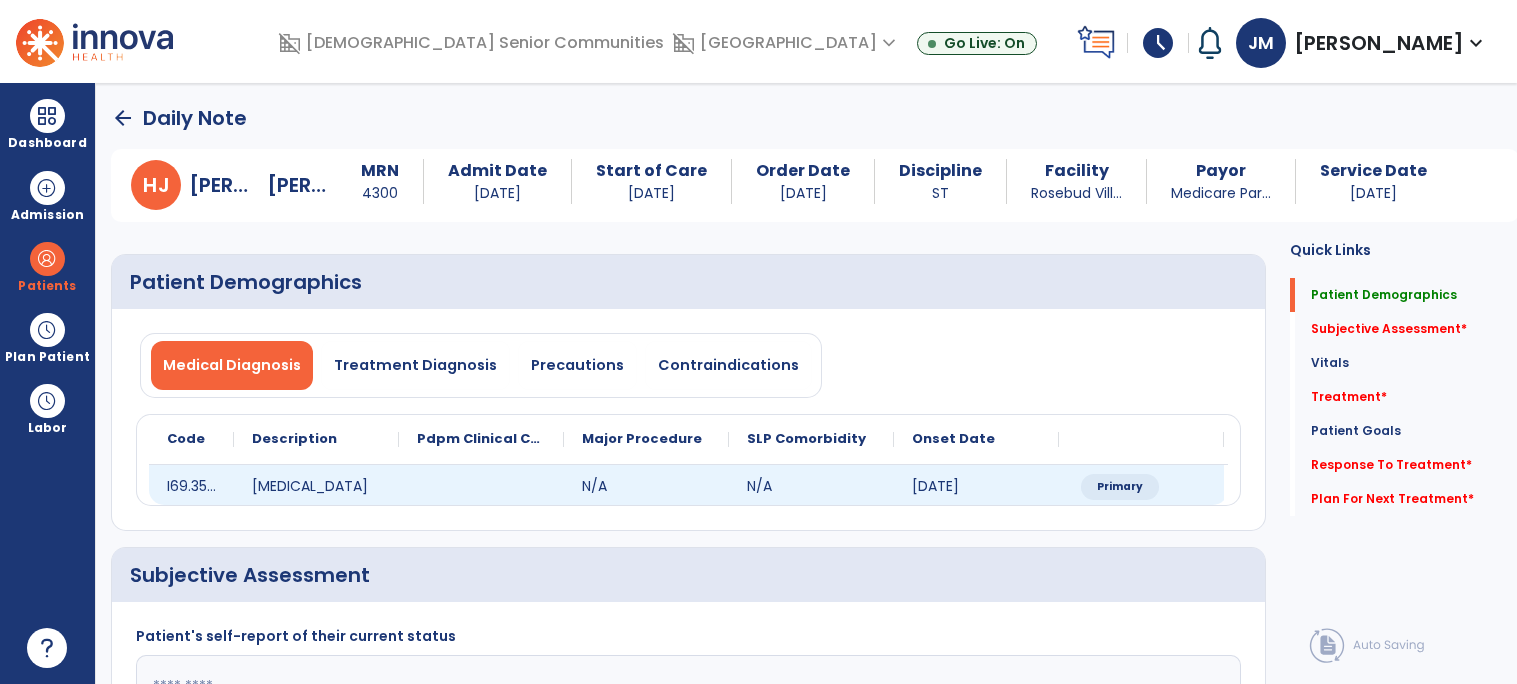 scroll, scrollTop: 287, scrollLeft: 0, axis: vertical 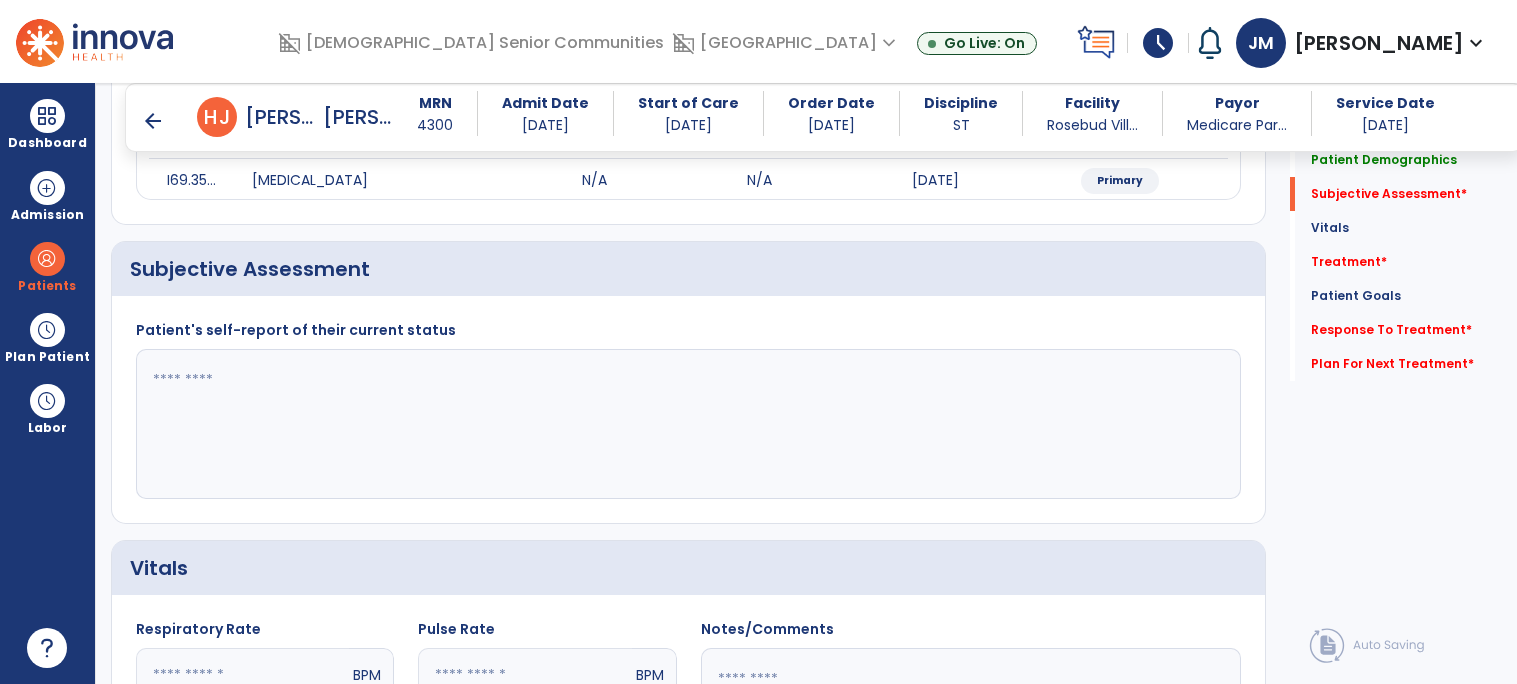 click 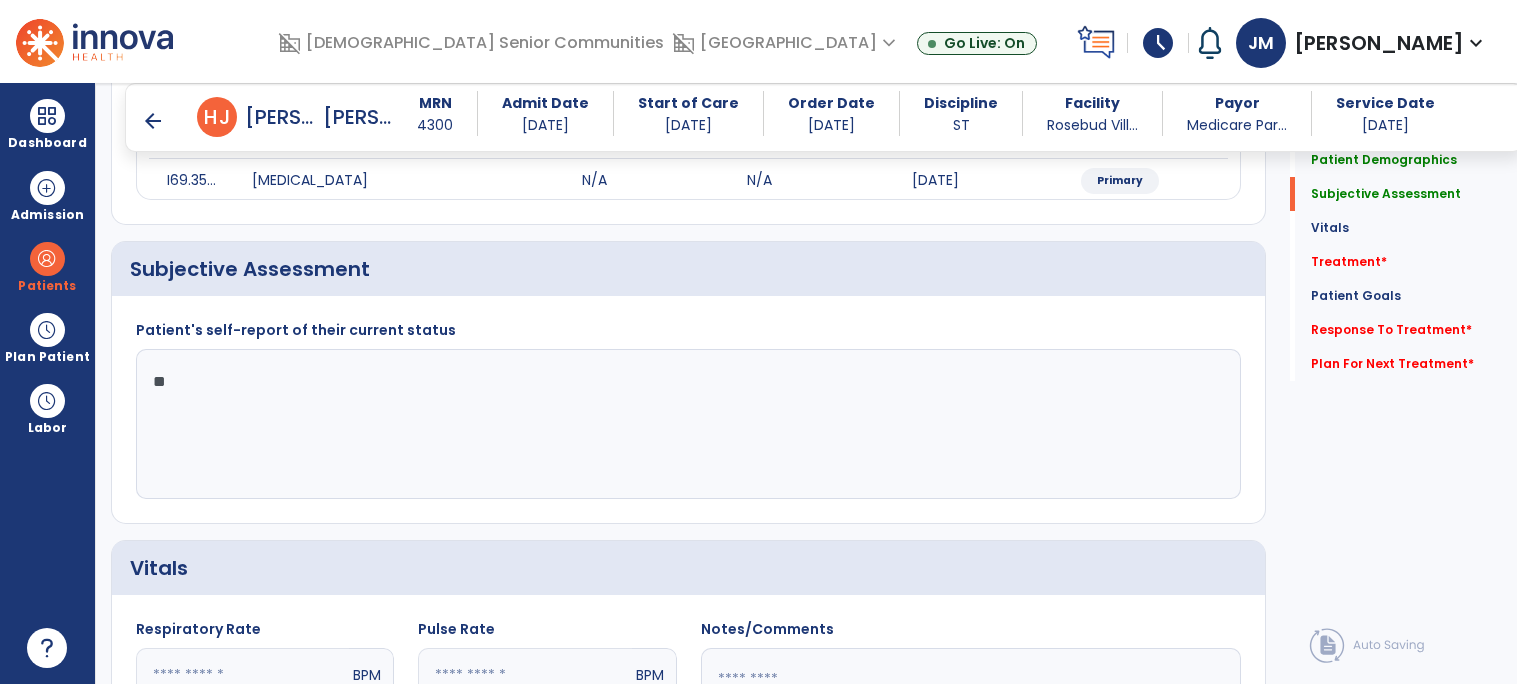 type on "*" 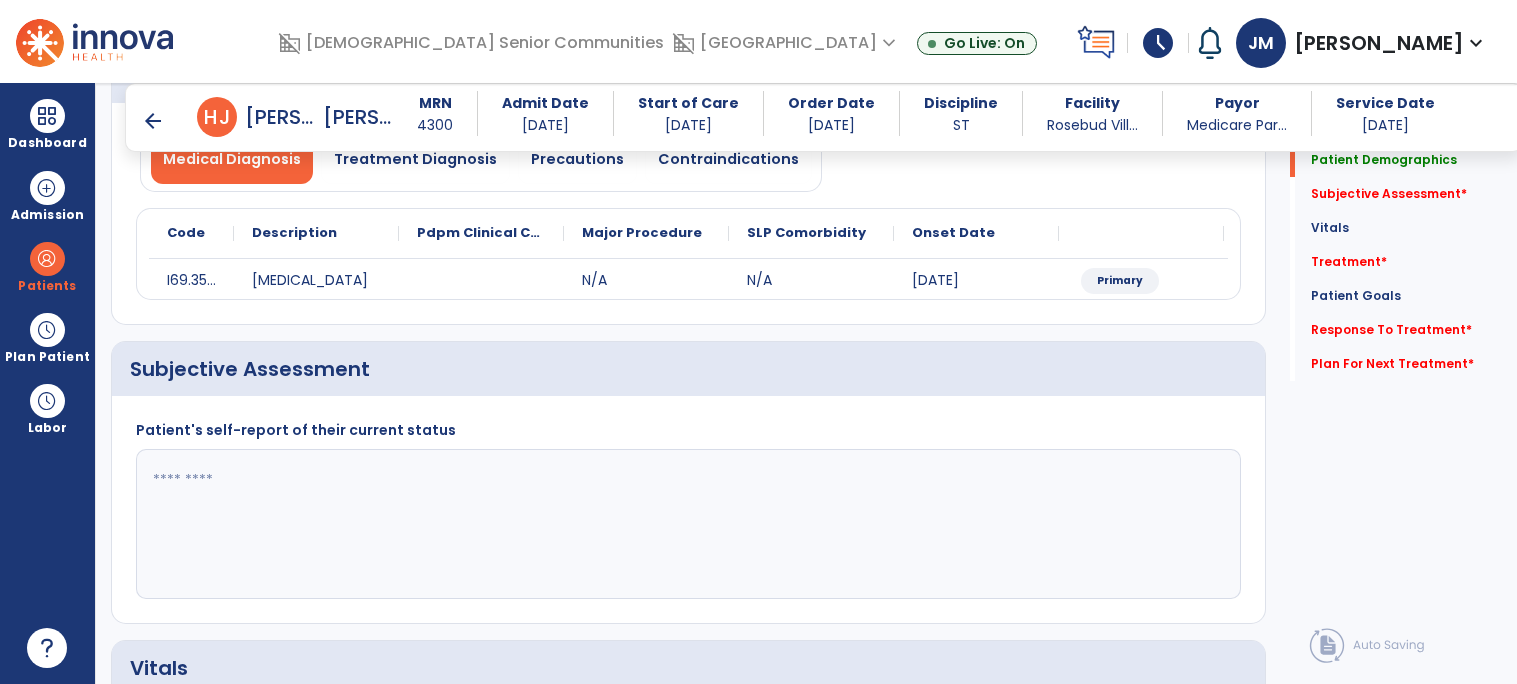 scroll, scrollTop: 215, scrollLeft: 0, axis: vertical 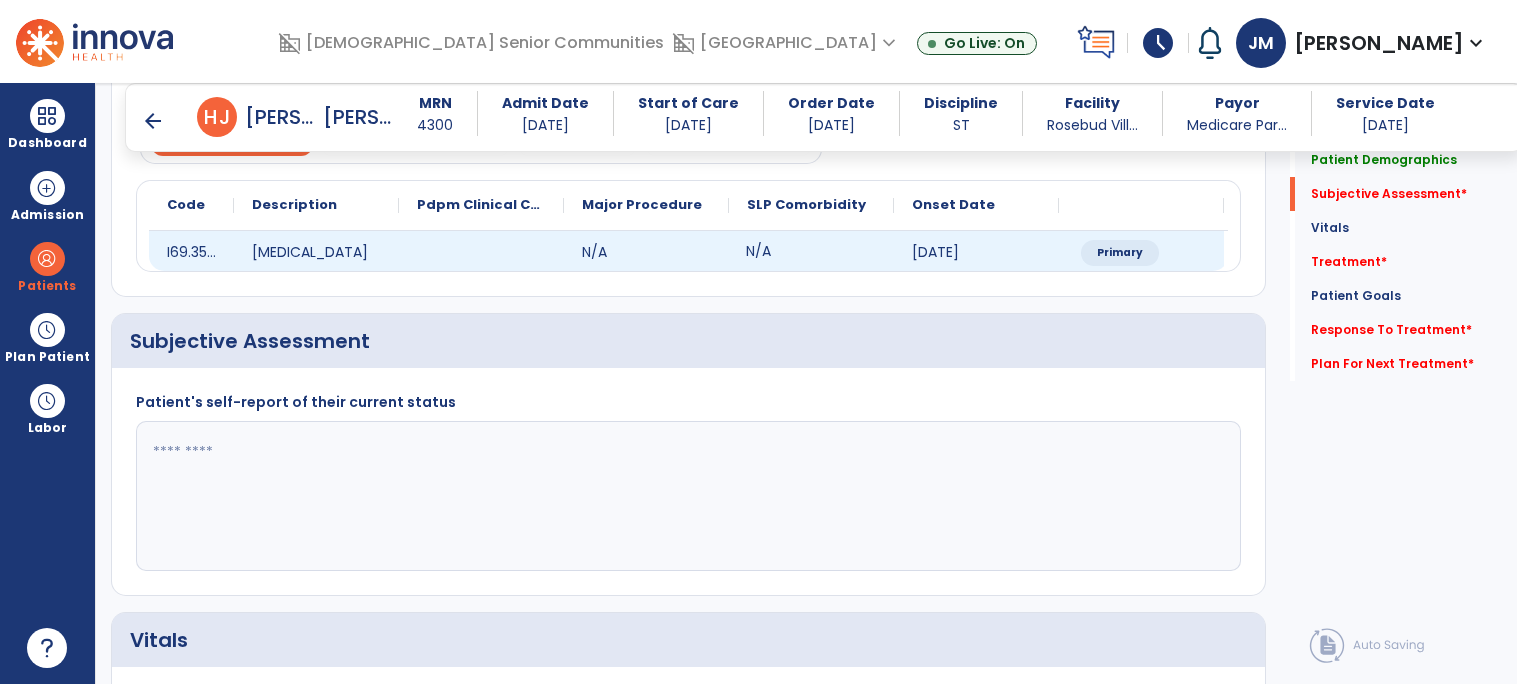 click on "N/A" 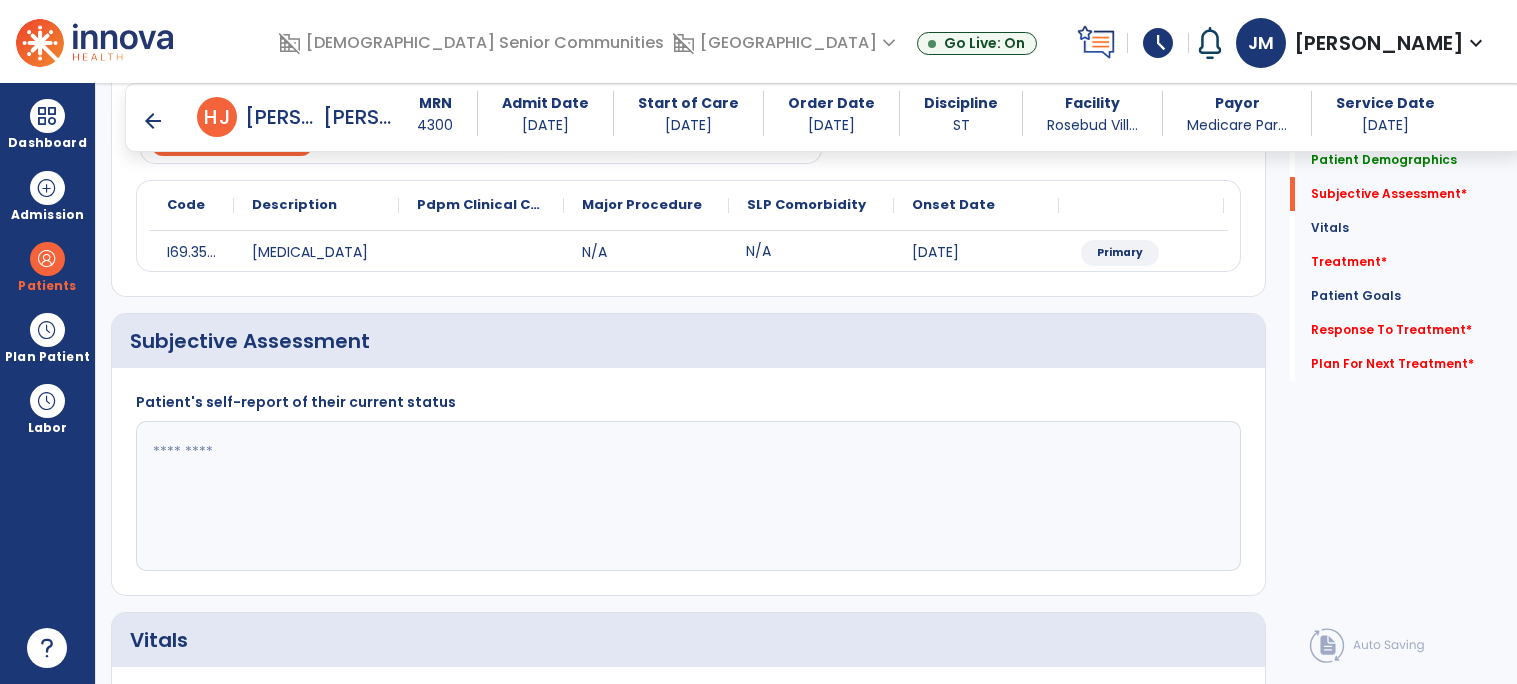 click 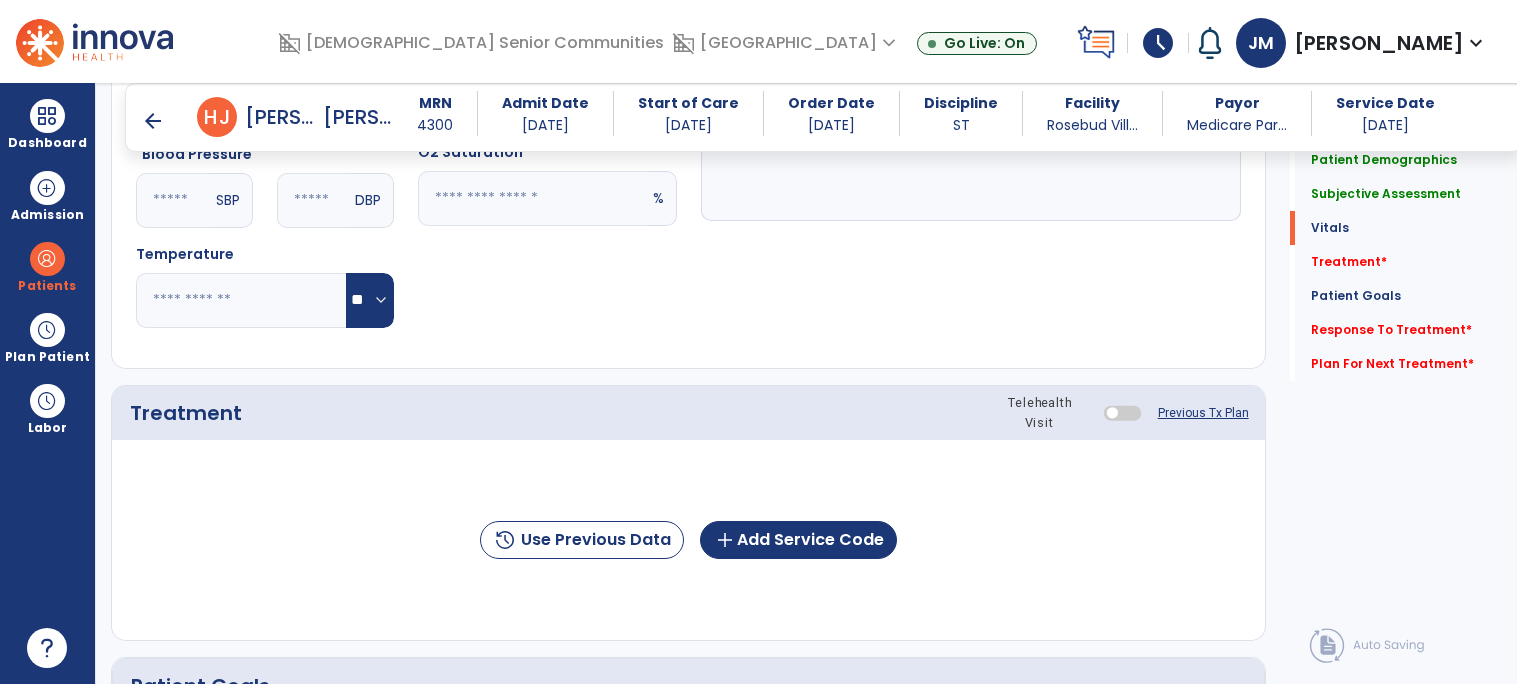 scroll, scrollTop: 1008, scrollLeft: 0, axis: vertical 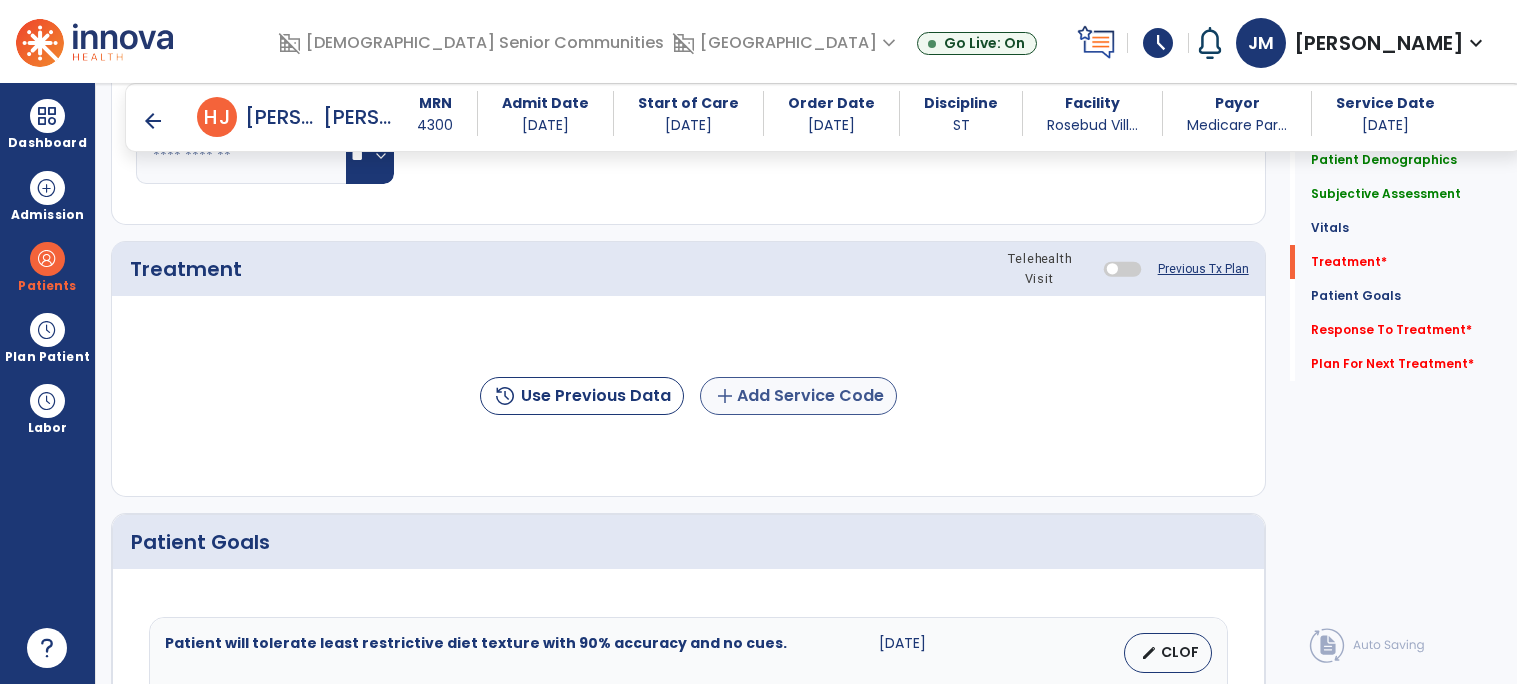 type on "**********" 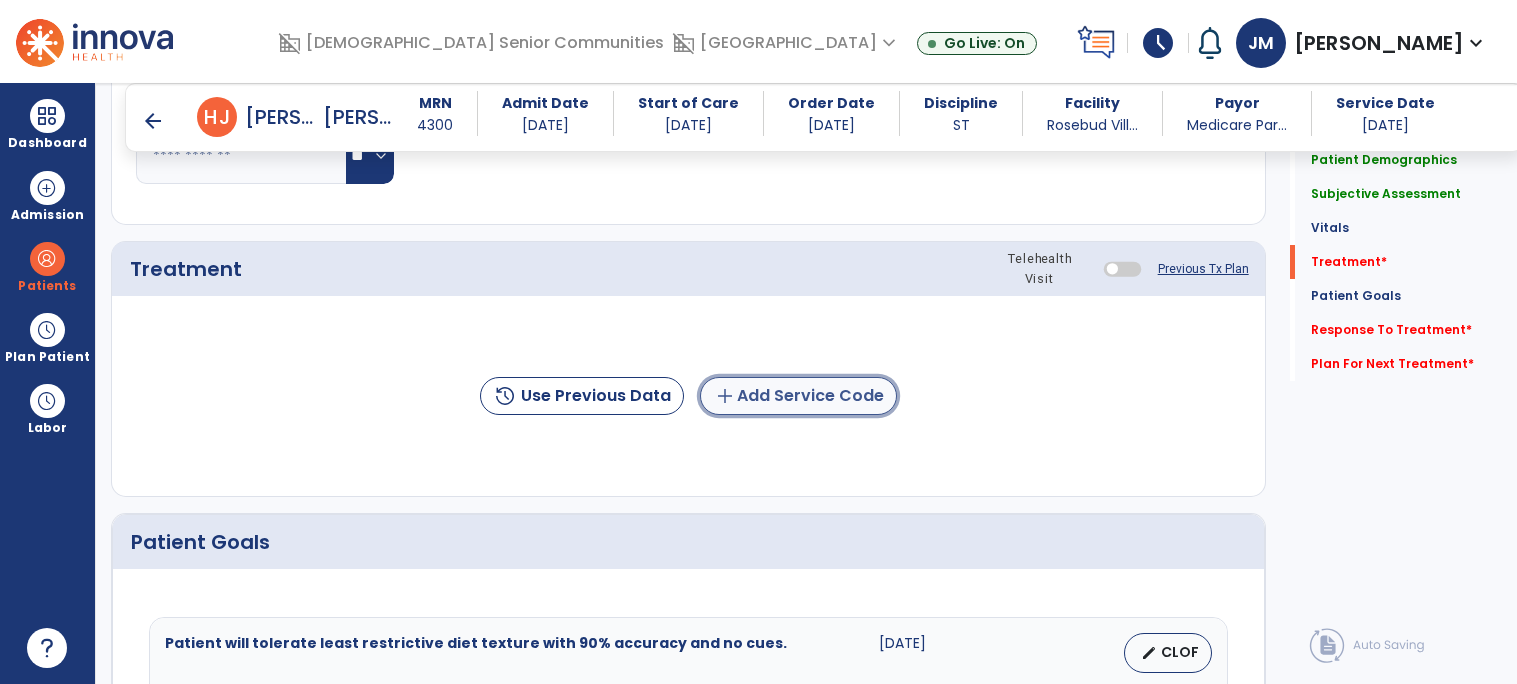 click on "add  Add Service Code" 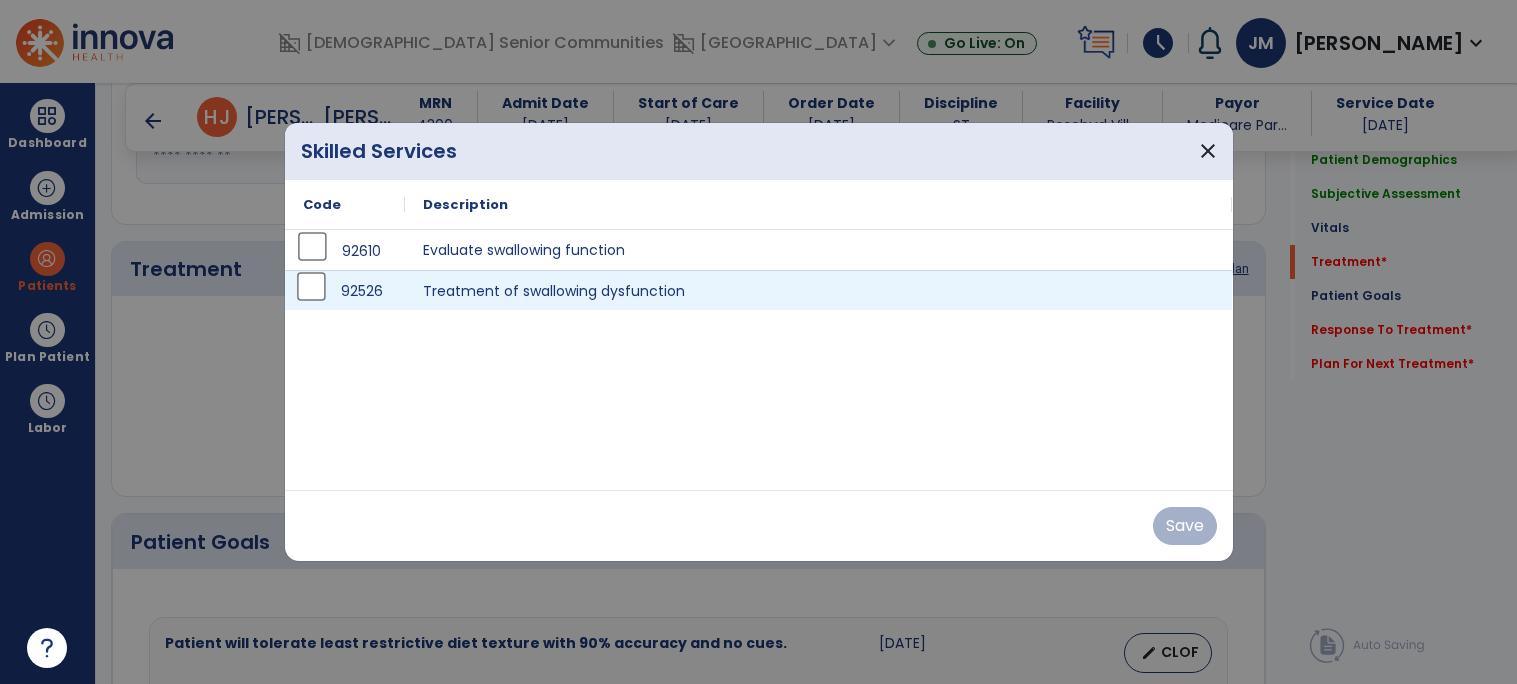 click on "92526" at bounding box center (345, 291) 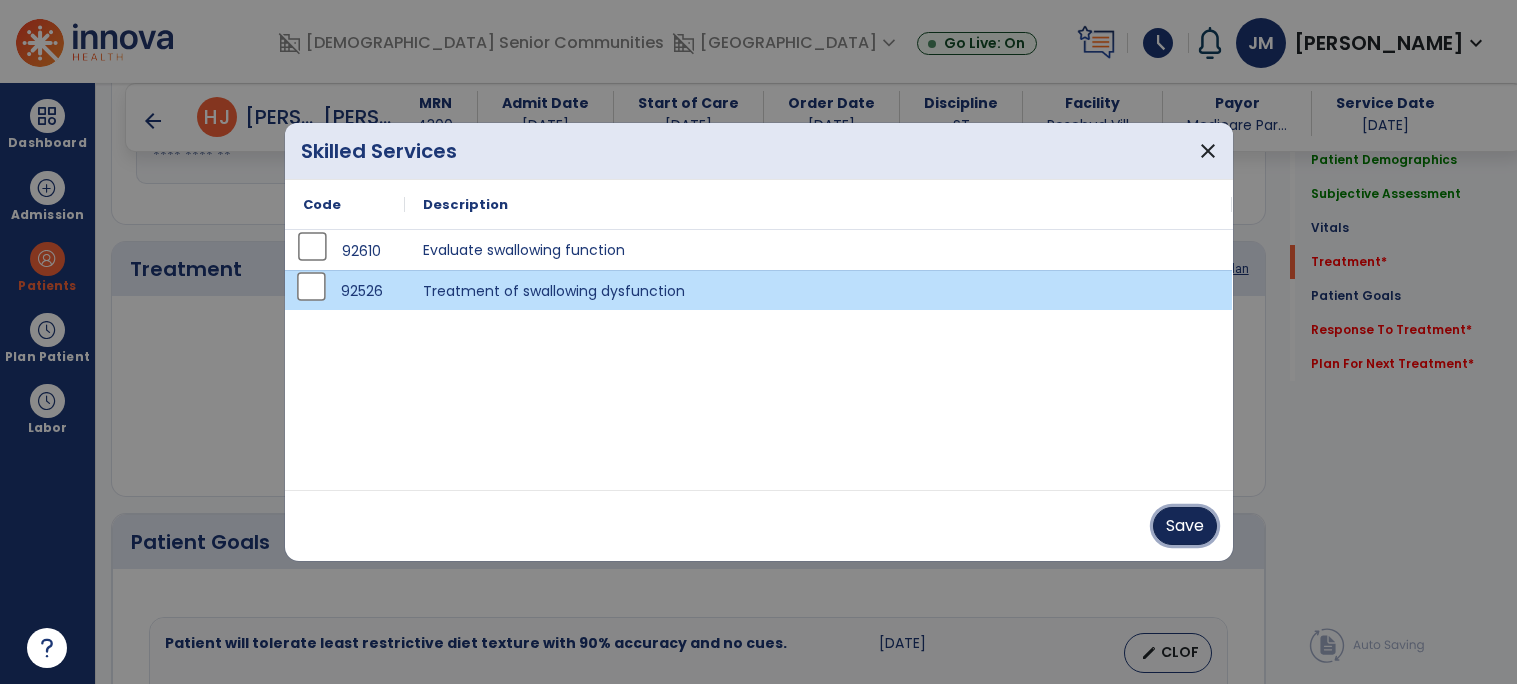 click on "Save" at bounding box center (1185, 526) 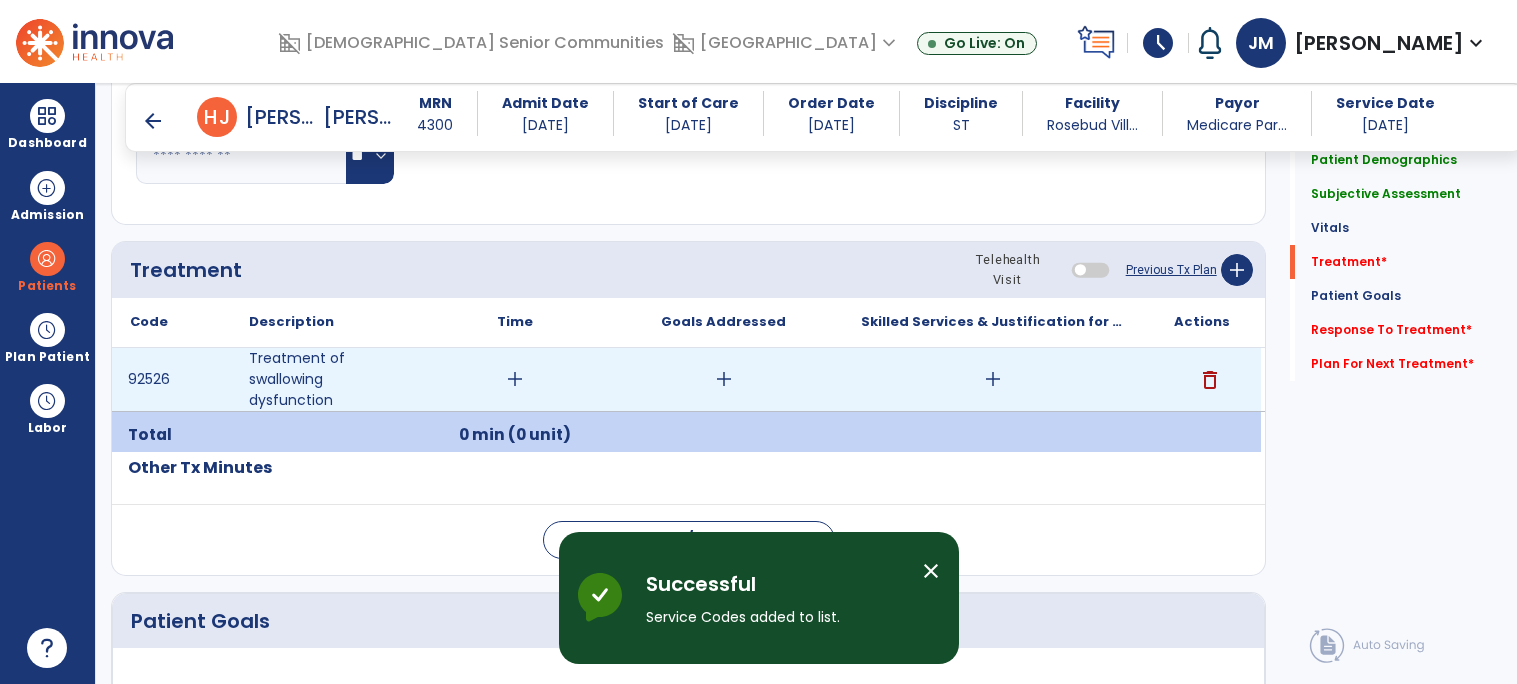 click on "add" at bounding box center (515, 379) 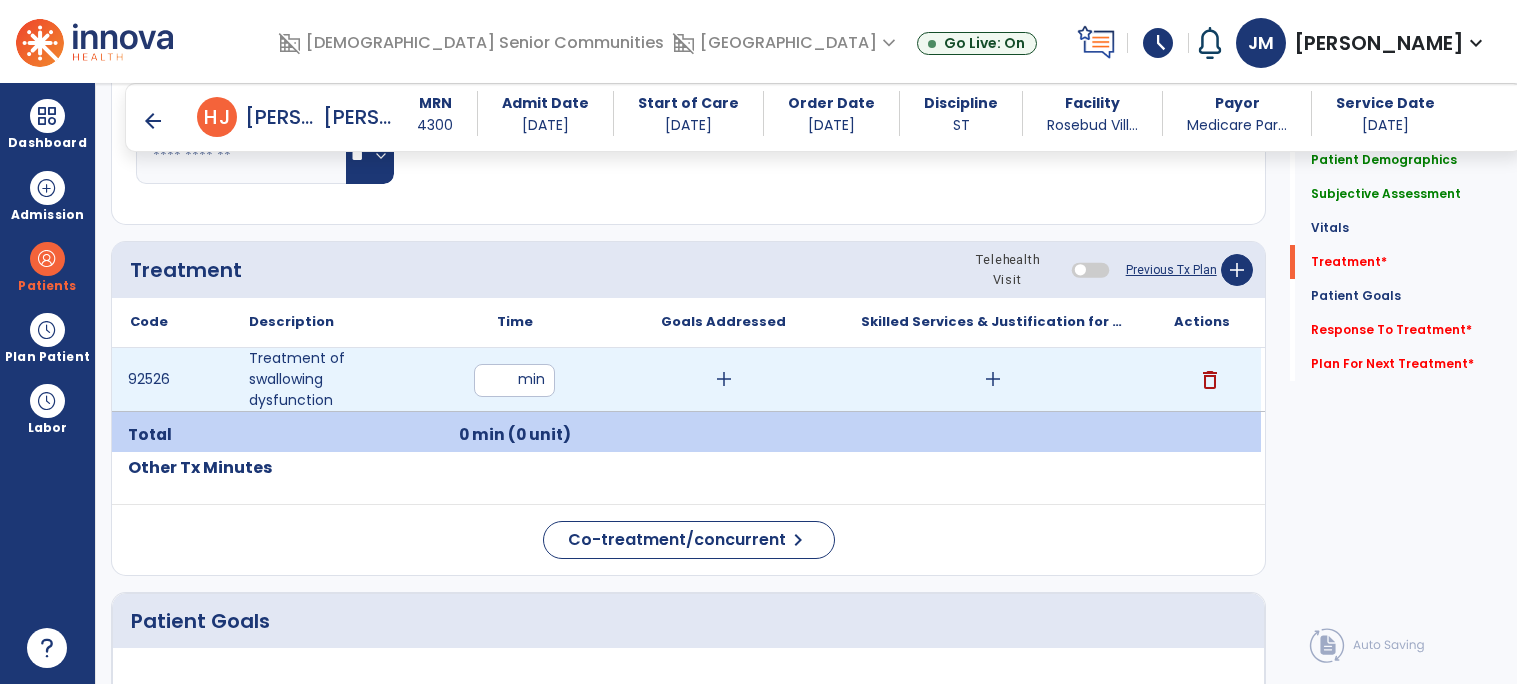 type on "**" 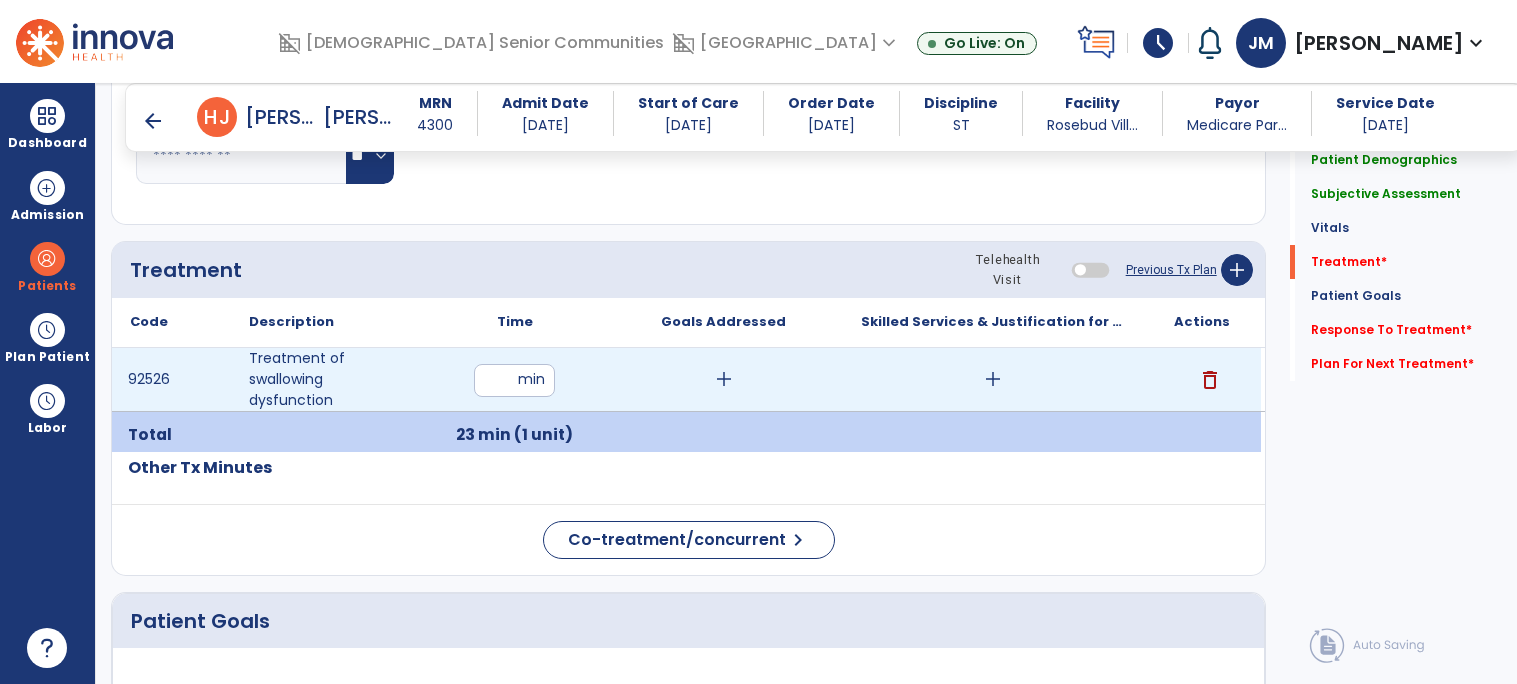 click on "add" at bounding box center [724, 379] 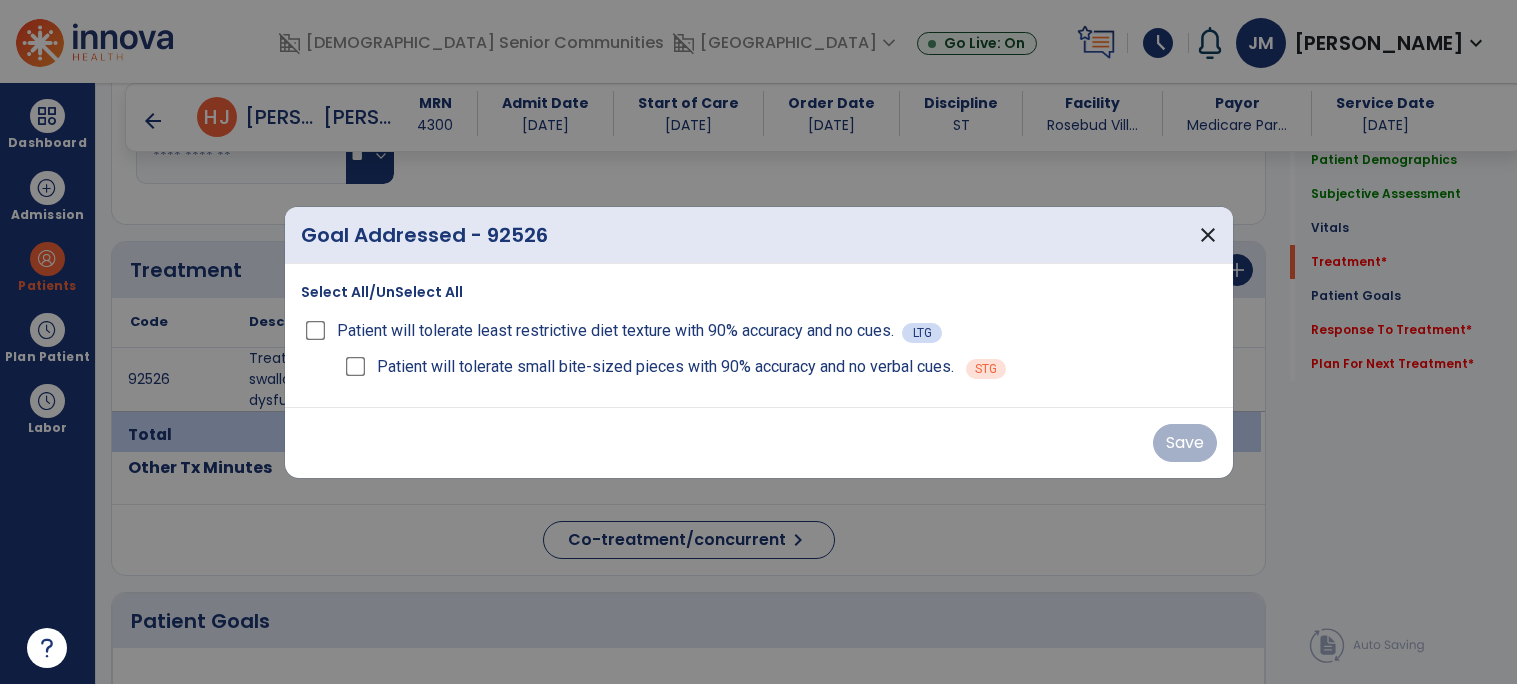 click on "Patient will tolerate small bite-sized pieces with 90% accuracy and no verbal cues." at bounding box center [648, 367] 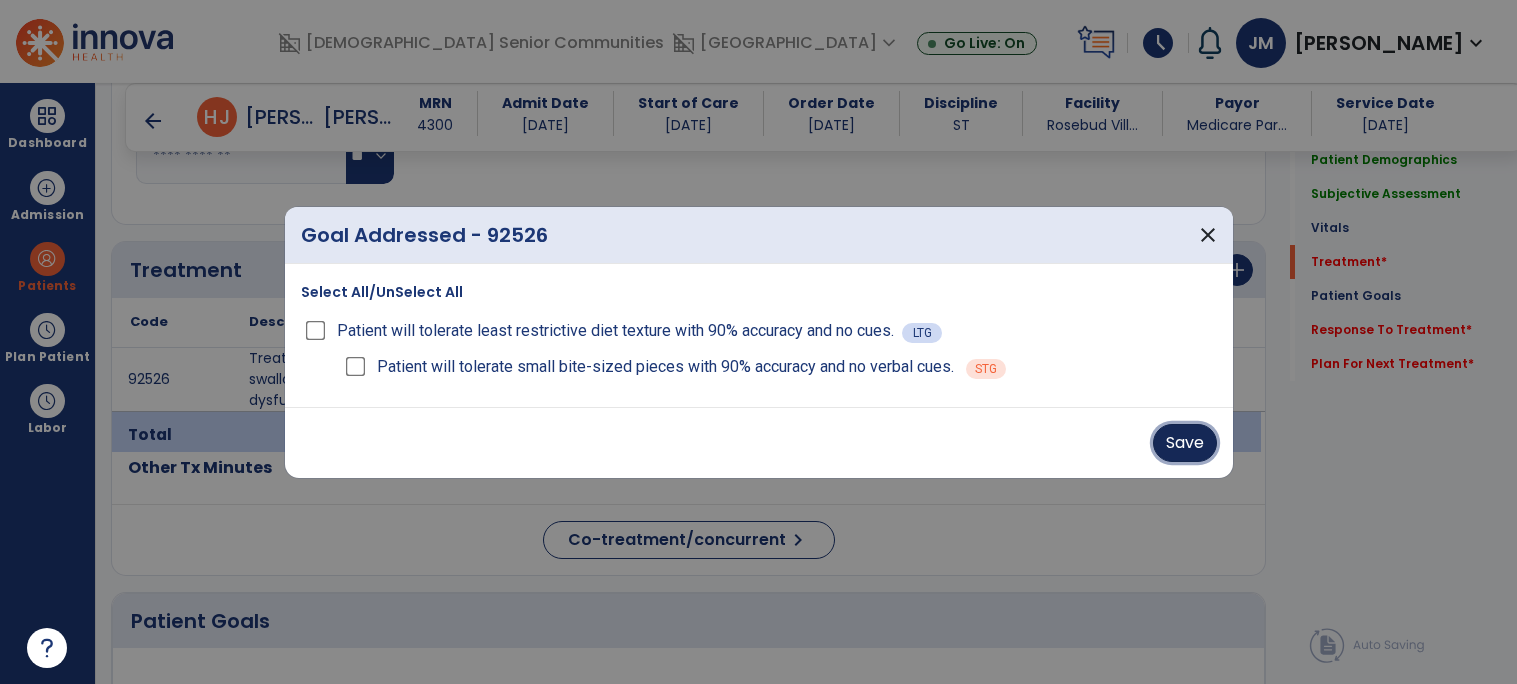 click on "Save" at bounding box center (1185, 443) 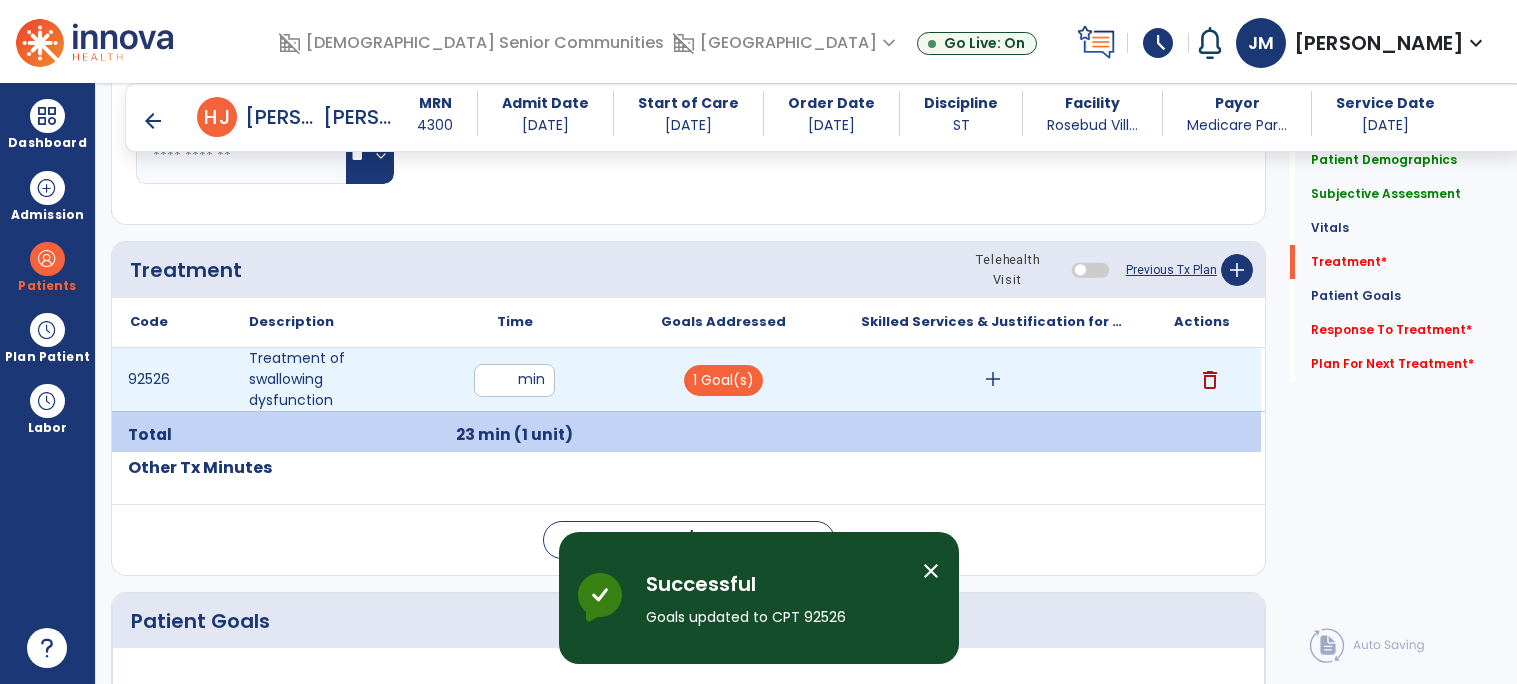click on "add" at bounding box center [993, 379] 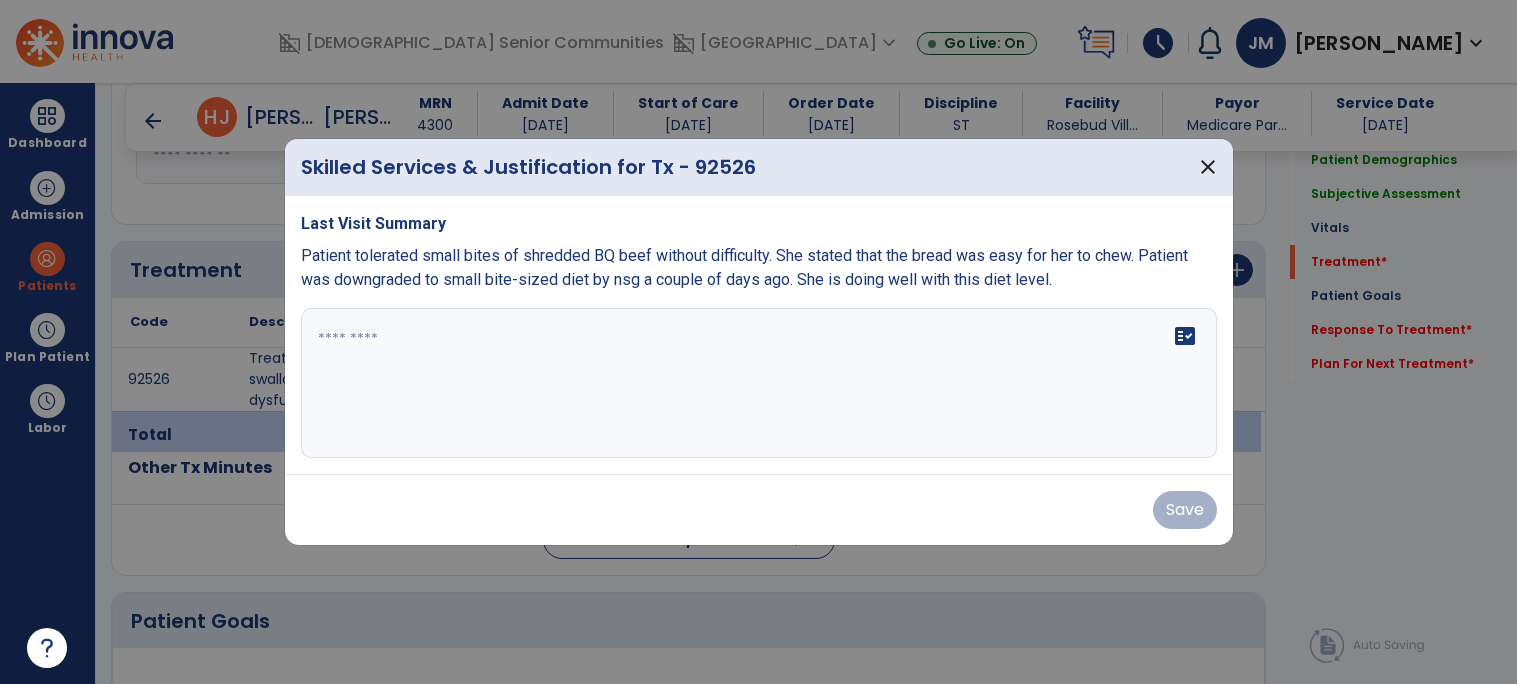 click on "fact_check" at bounding box center [759, 383] 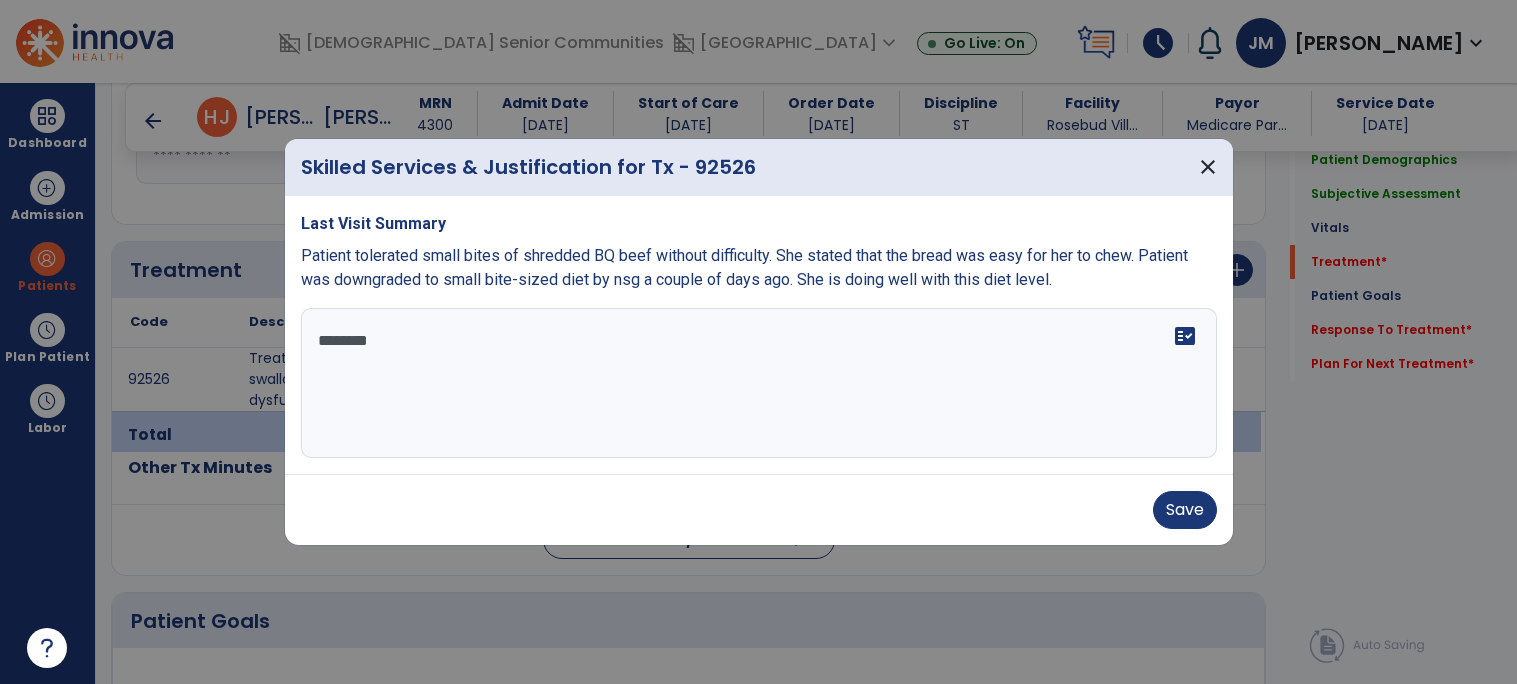scroll, scrollTop: 0, scrollLeft: 0, axis: both 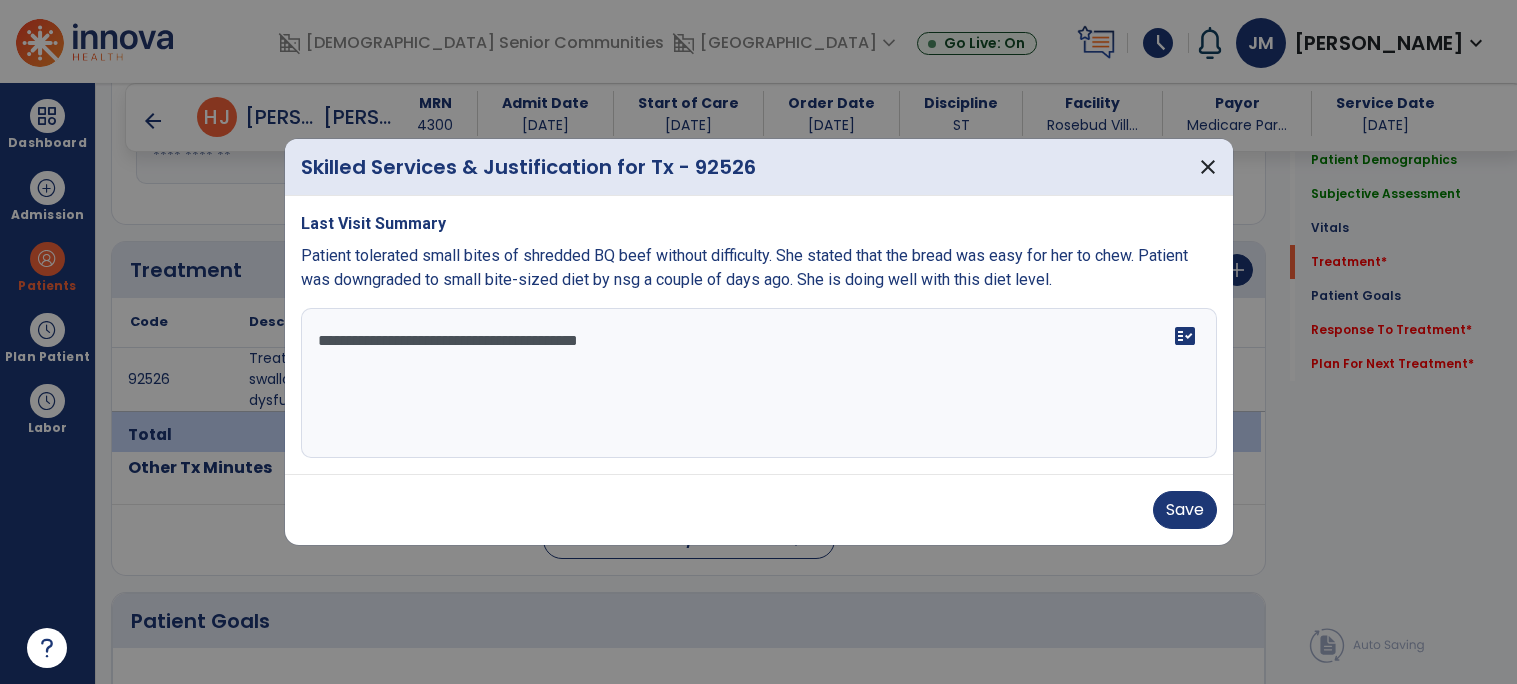 click on "**********" at bounding box center (759, 383) 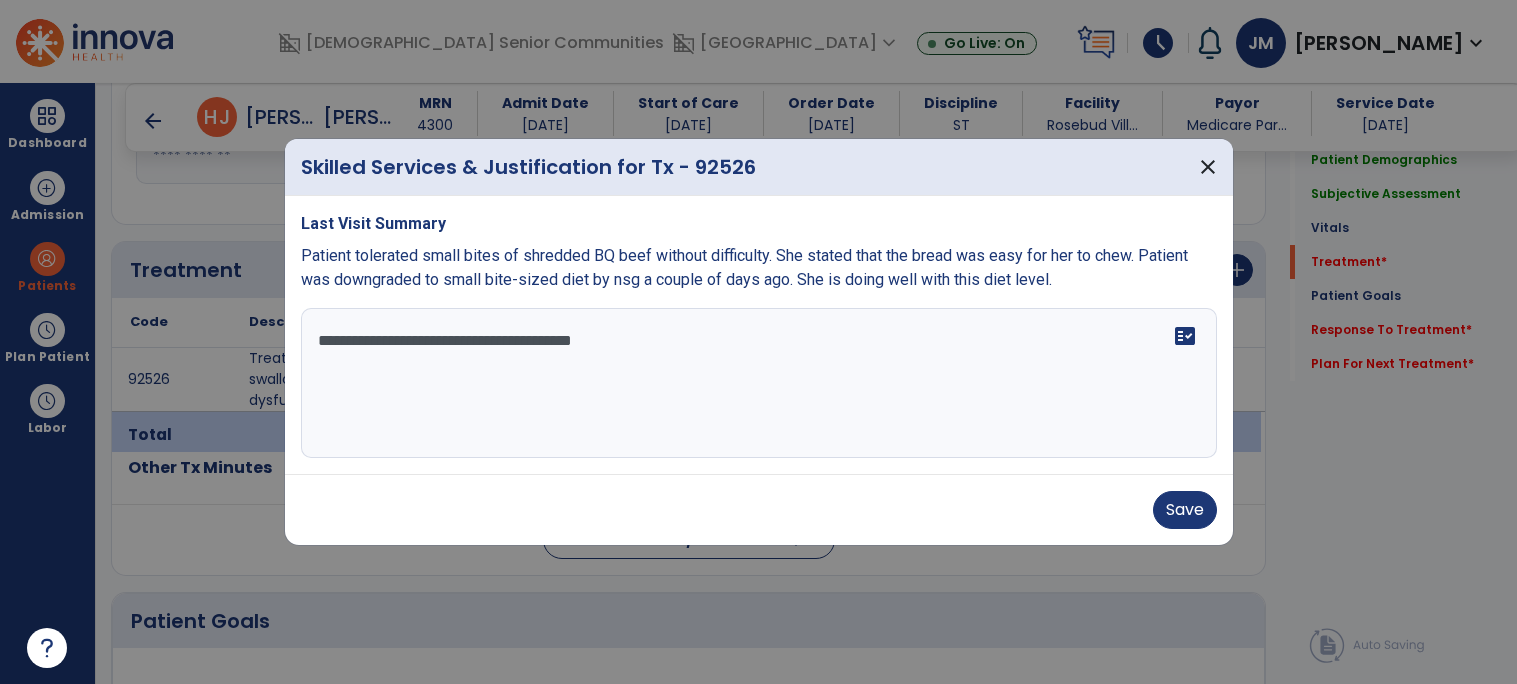 click on "**********" at bounding box center [759, 383] 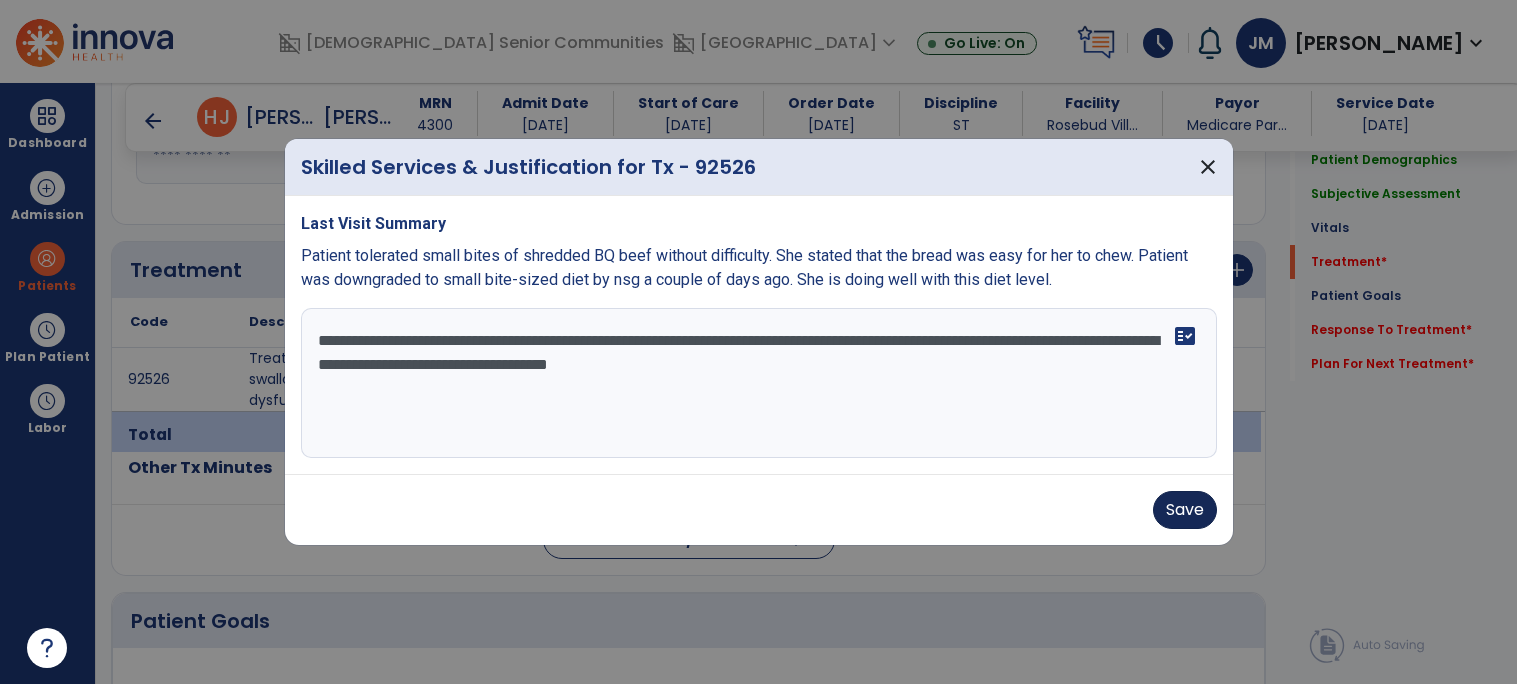 type on "**********" 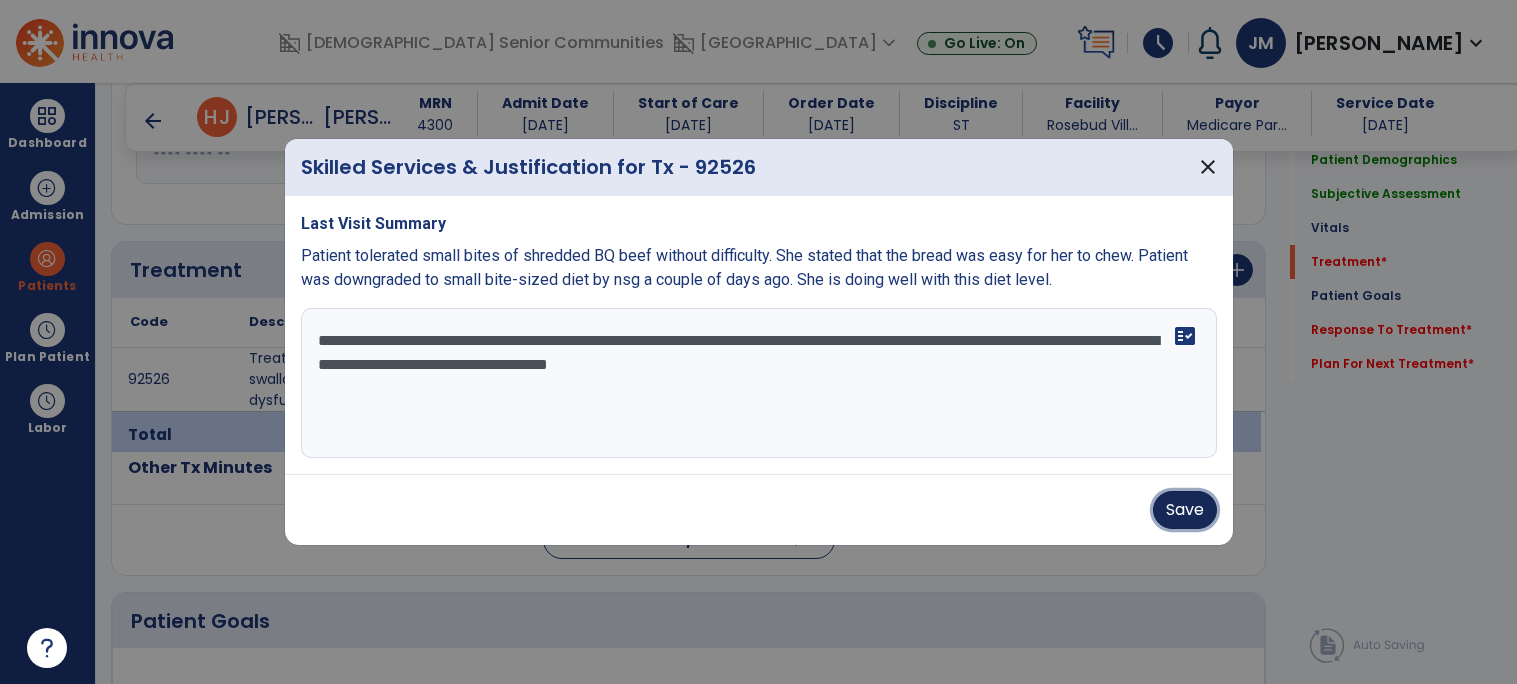 click on "Save" at bounding box center [1185, 510] 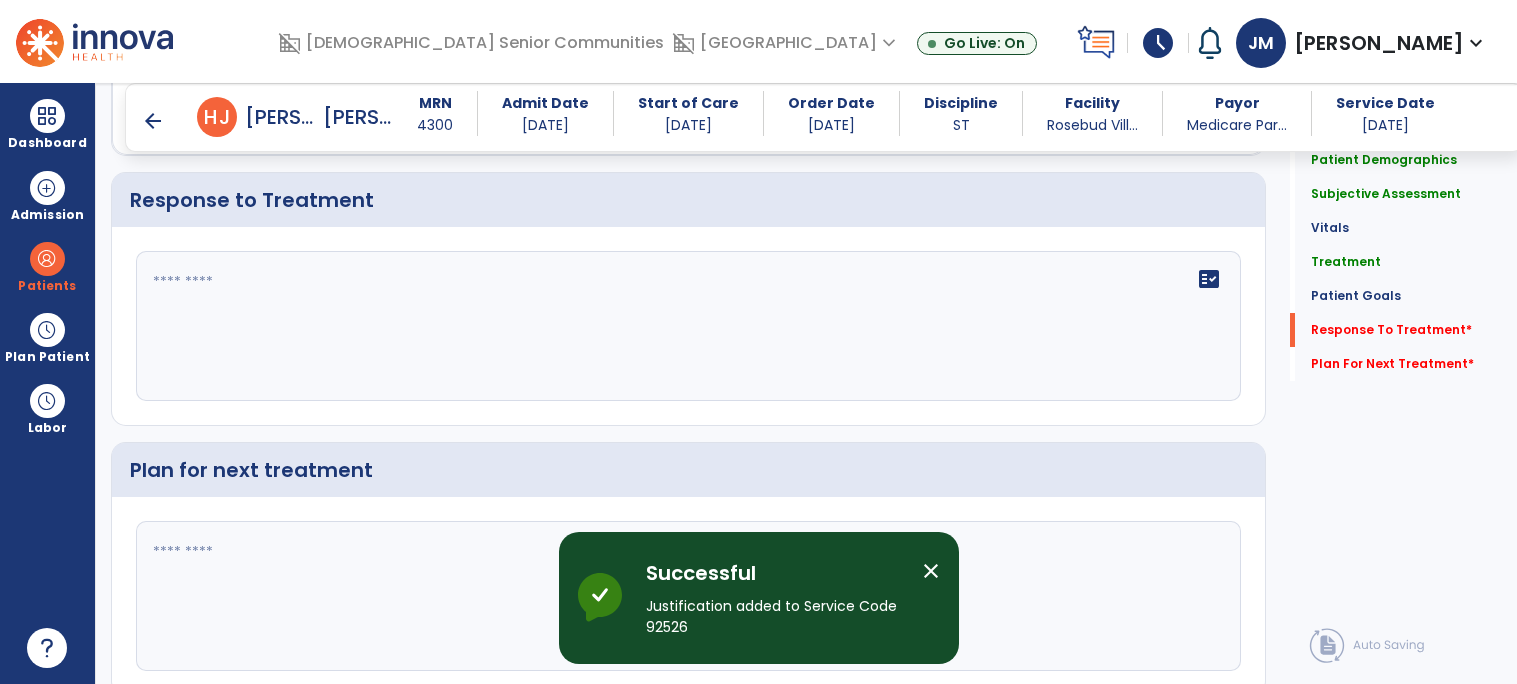 scroll, scrollTop: 1807, scrollLeft: 0, axis: vertical 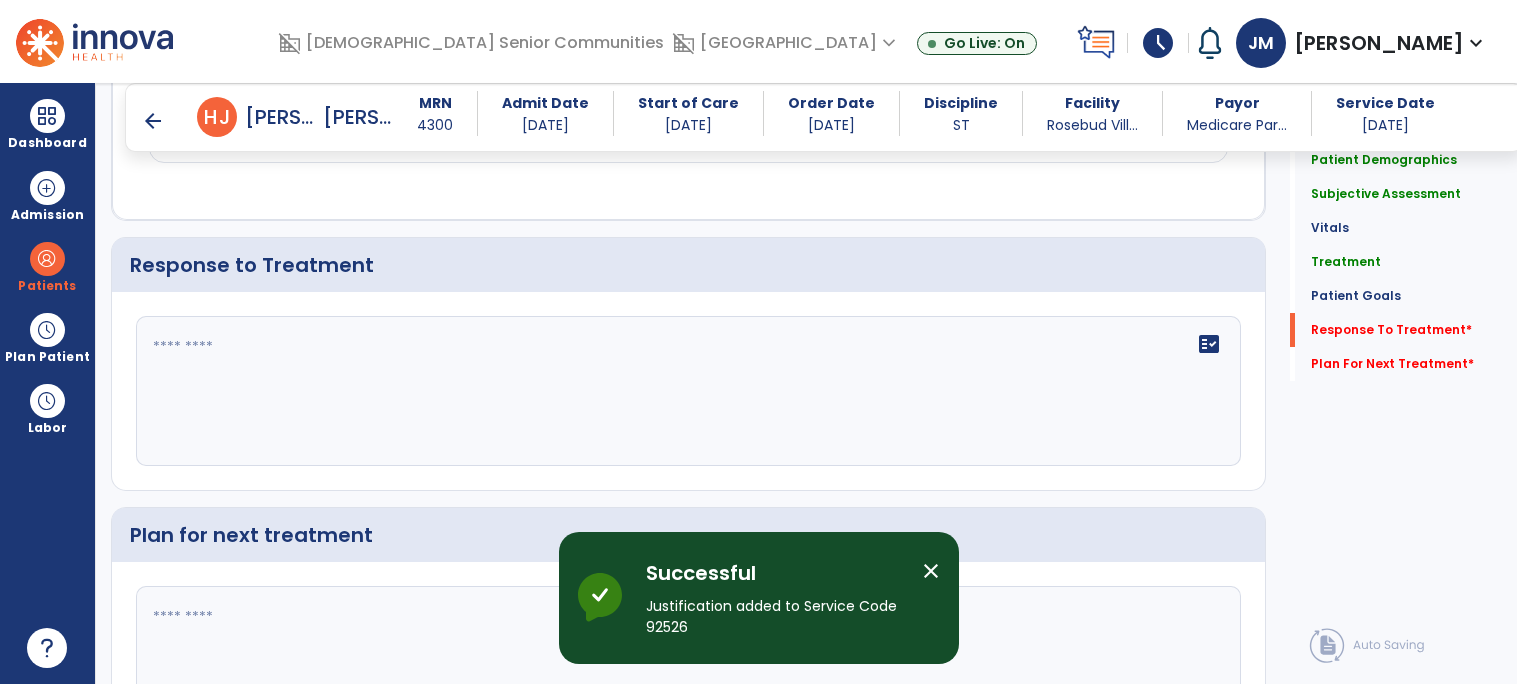 click 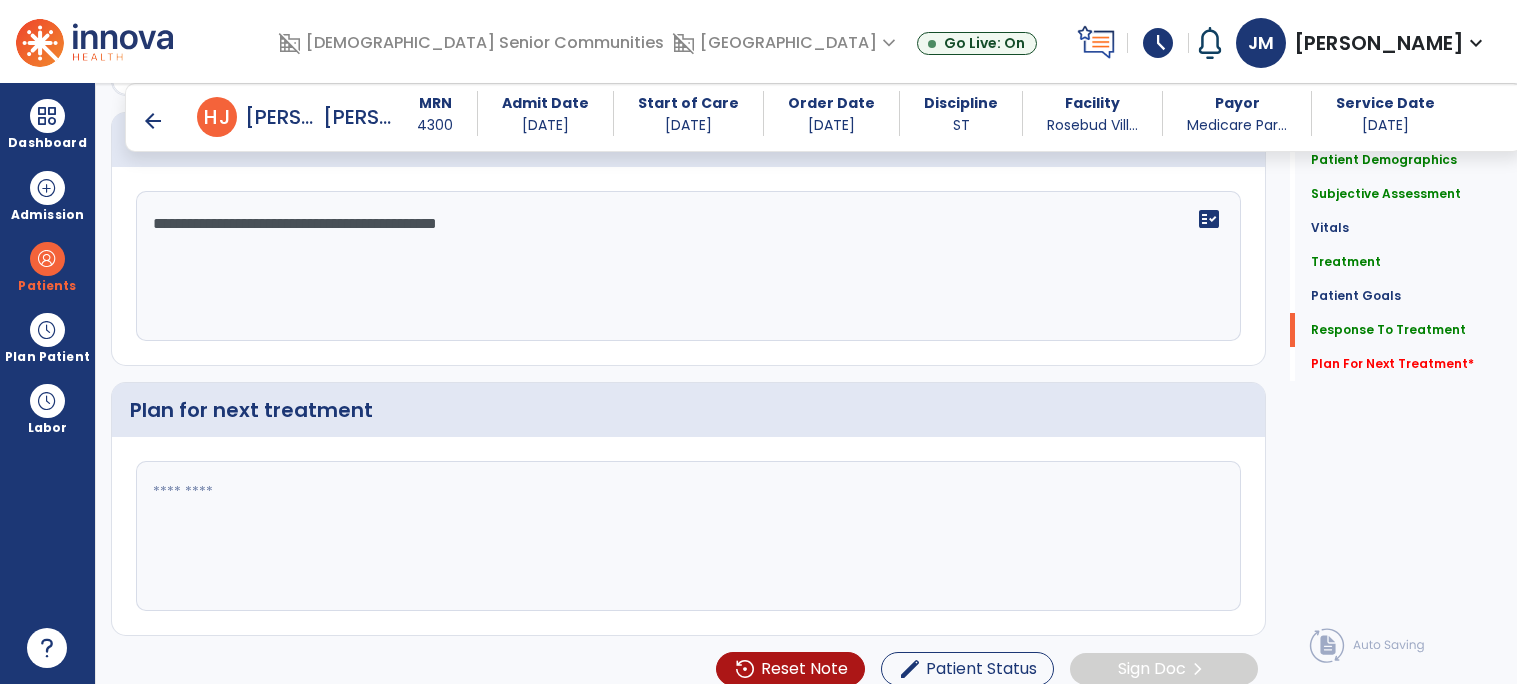 scroll, scrollTop: 1952, scrollLeft: 0, axis: vertical 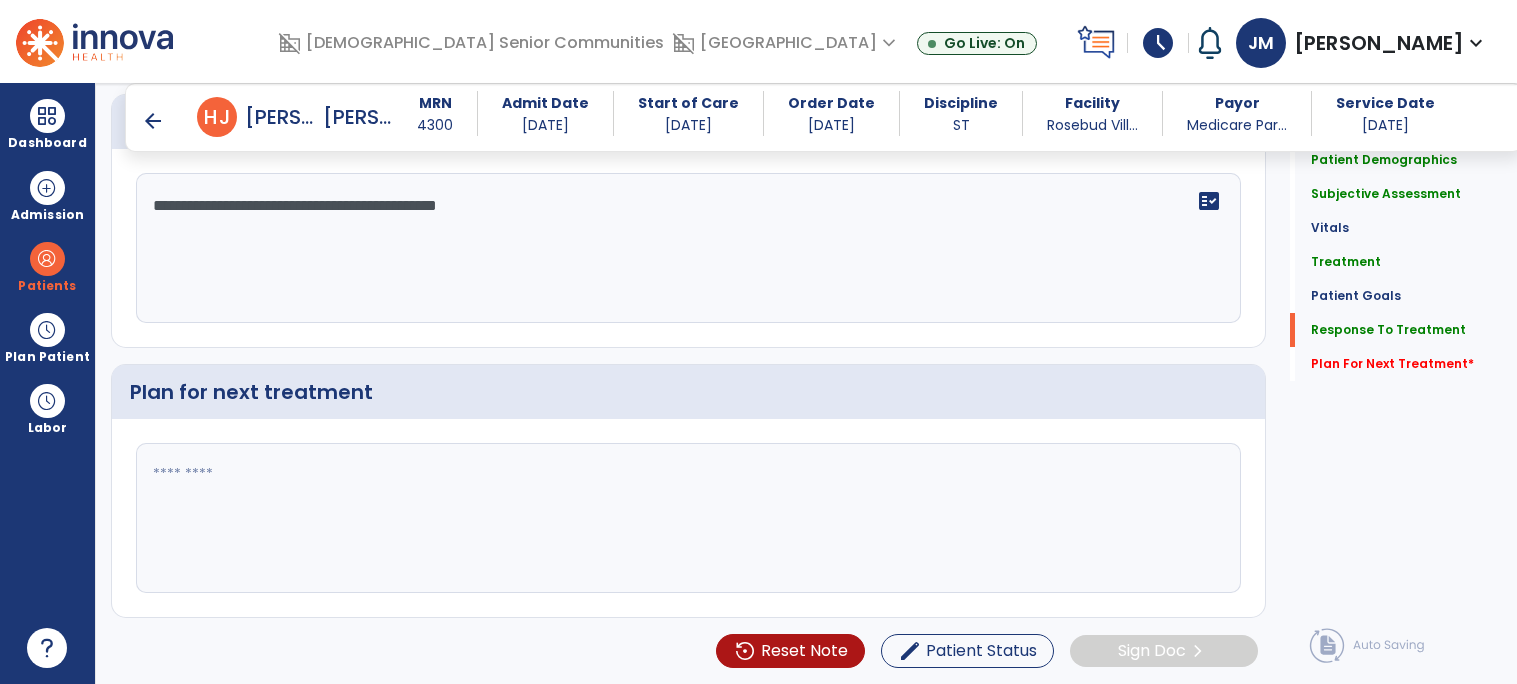type on "**********" 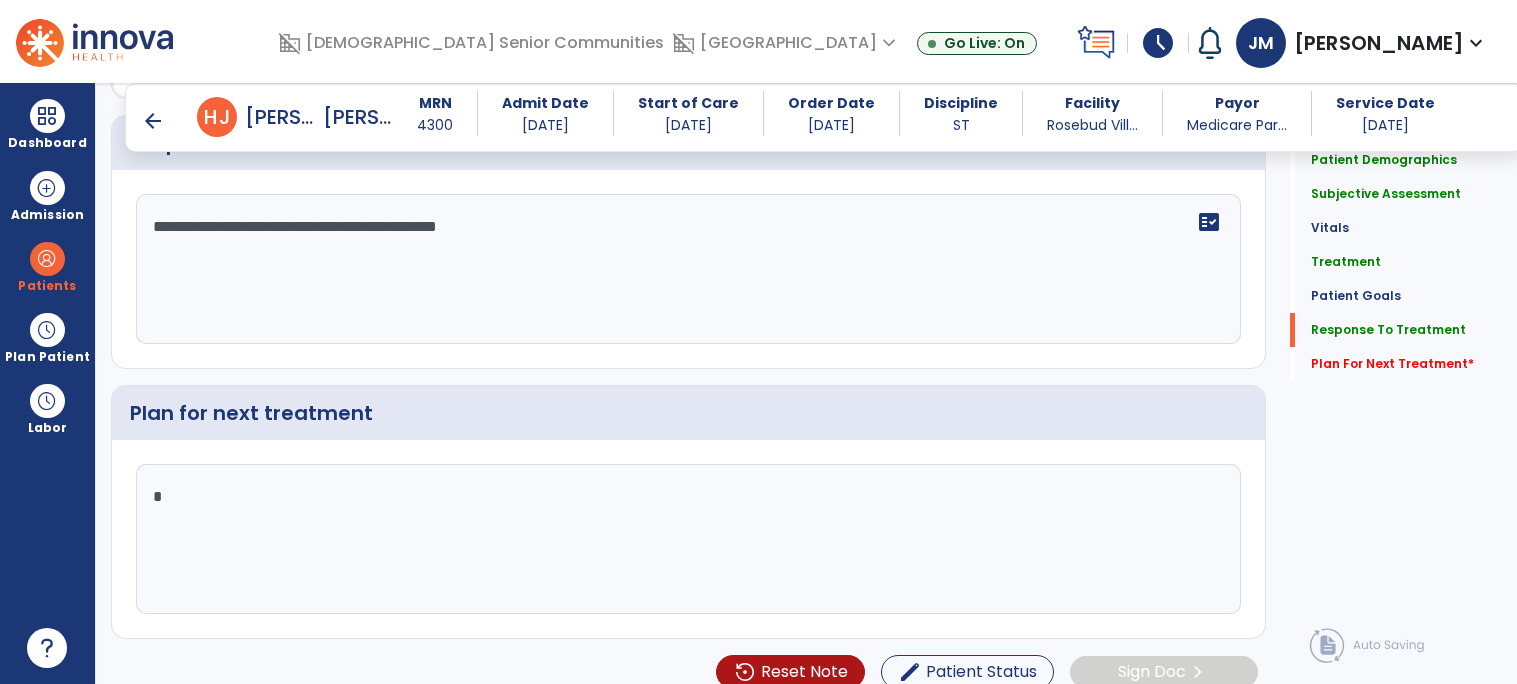 scroll, scrollTop: 1952, scrollLeft: 0, axis: vertical 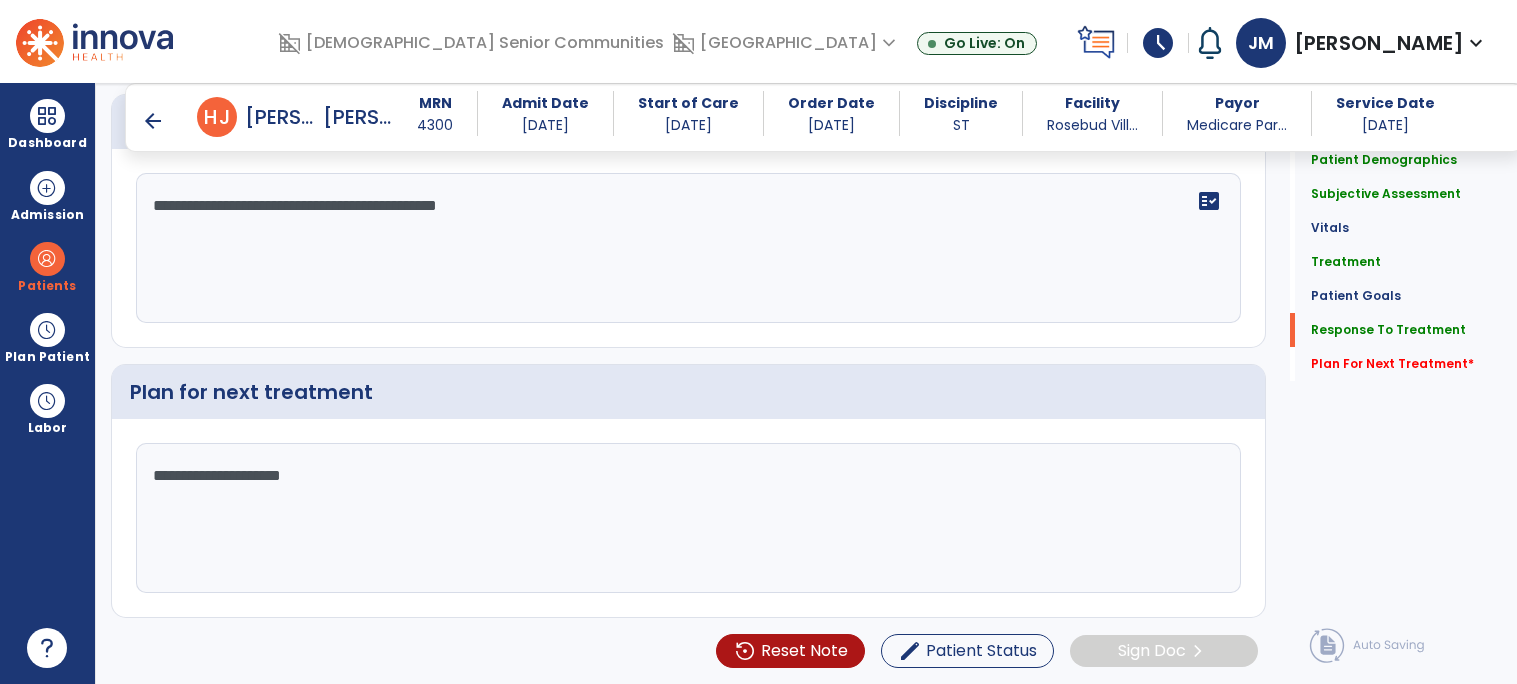 click on "**********" 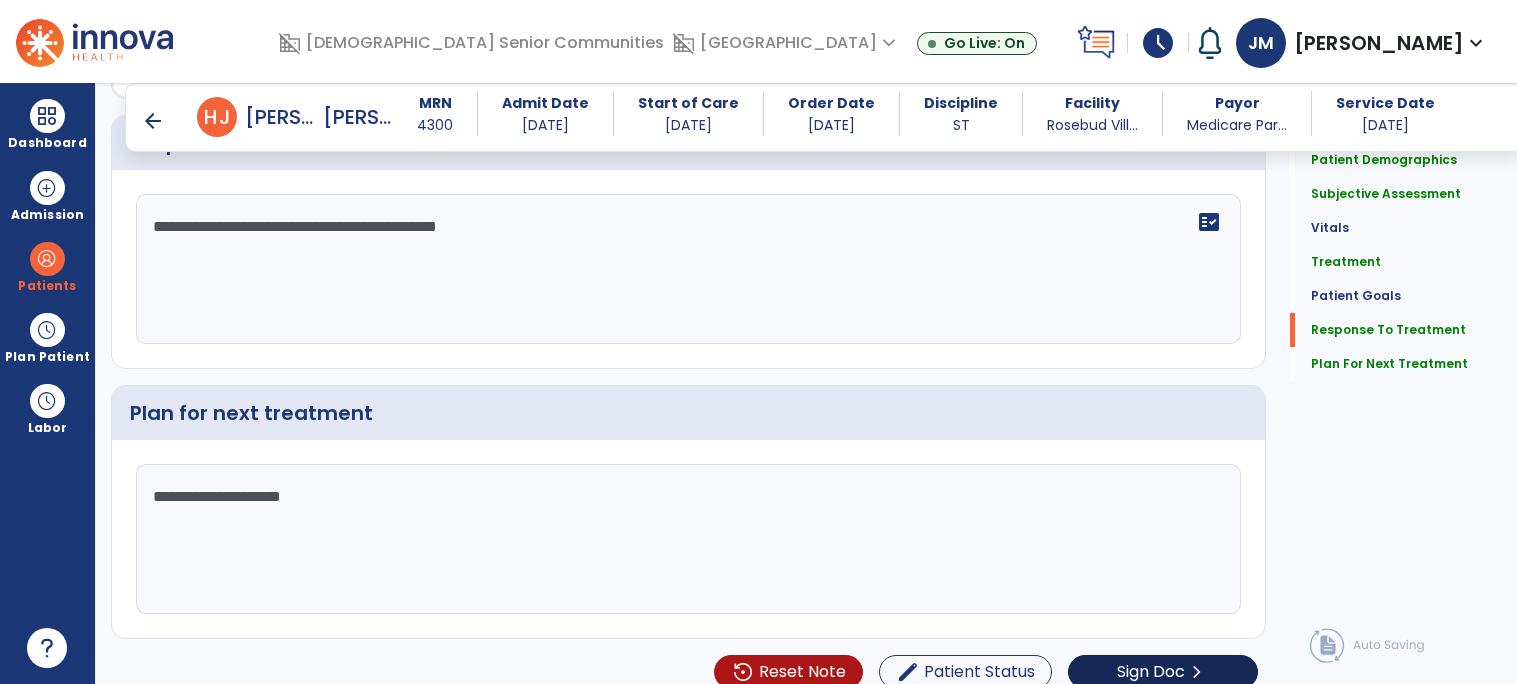 scroll, scrollTop: 1952, scrollLeft: 0, axis: vertical 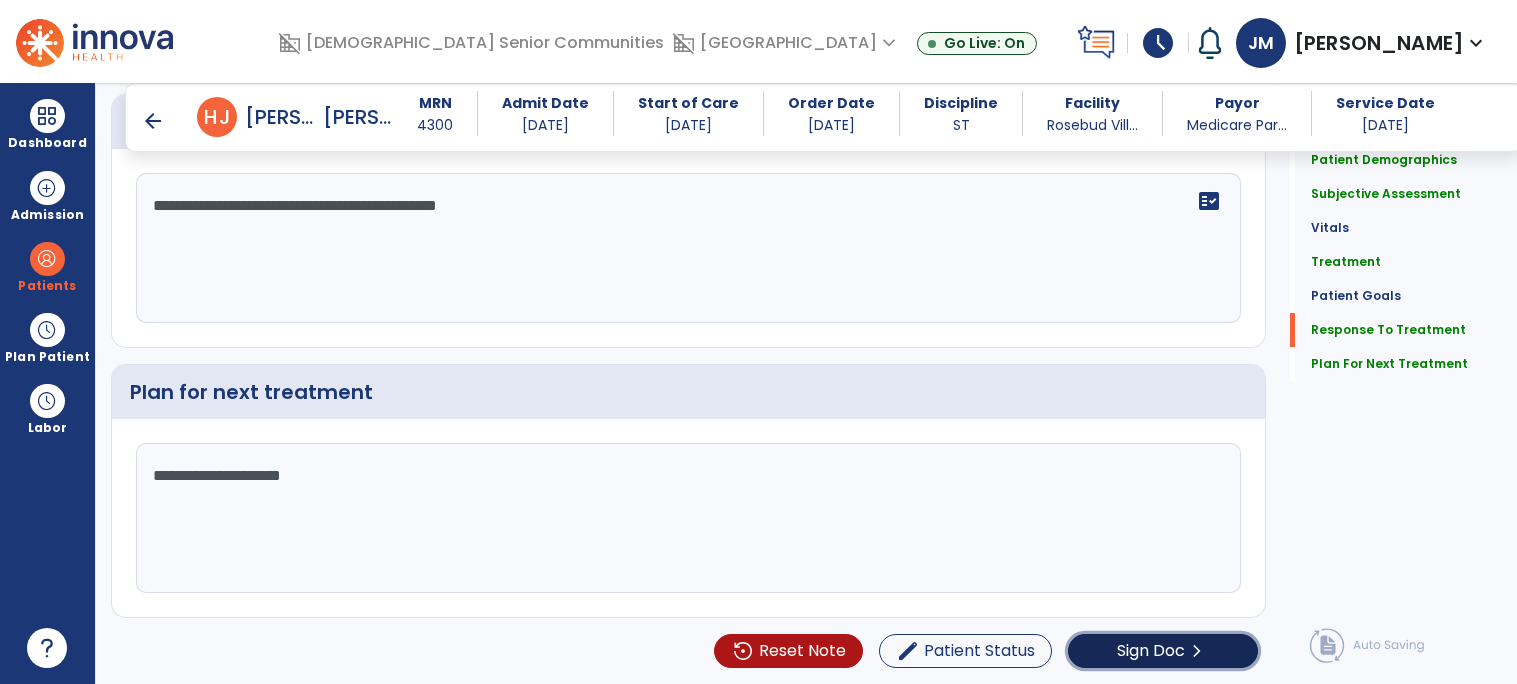 click on "Sign Doc  chevron_right" 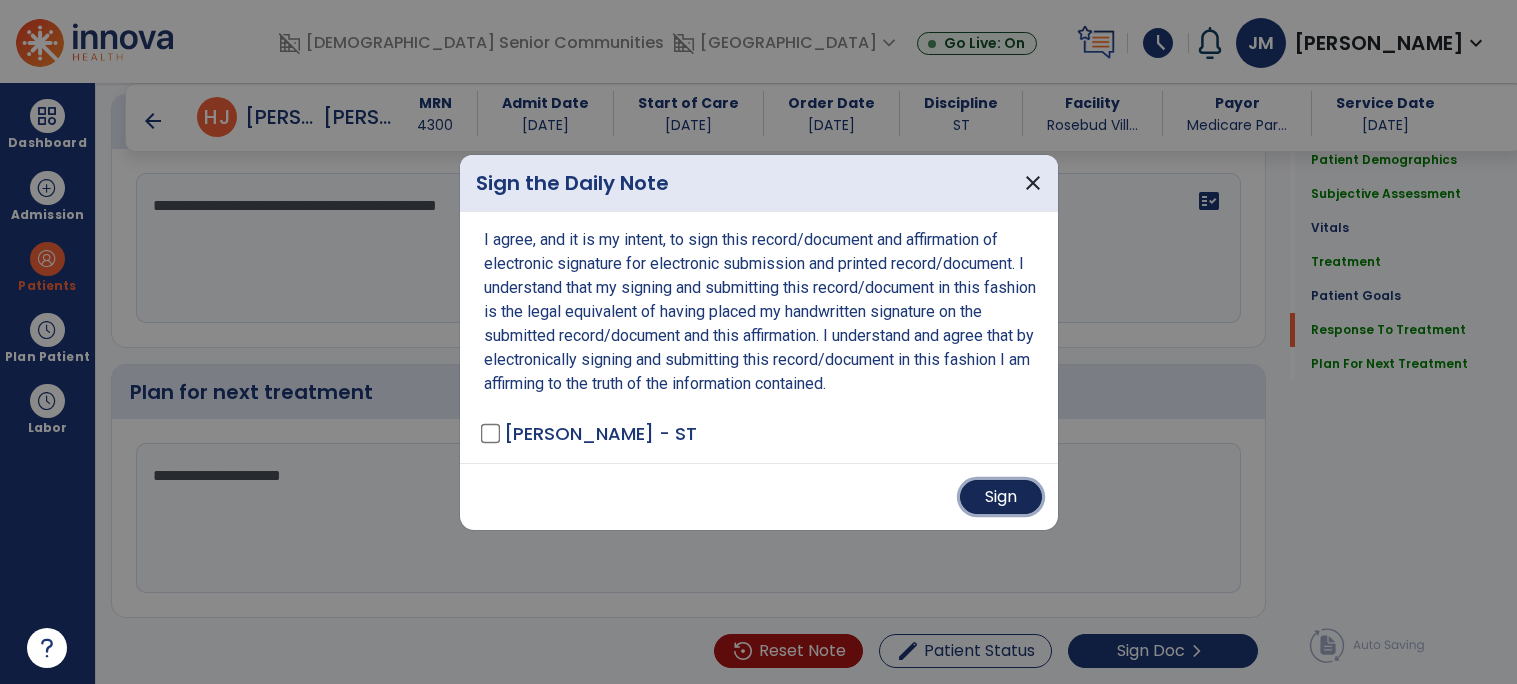 click on "Sign" at bounding box center (1001, 497) 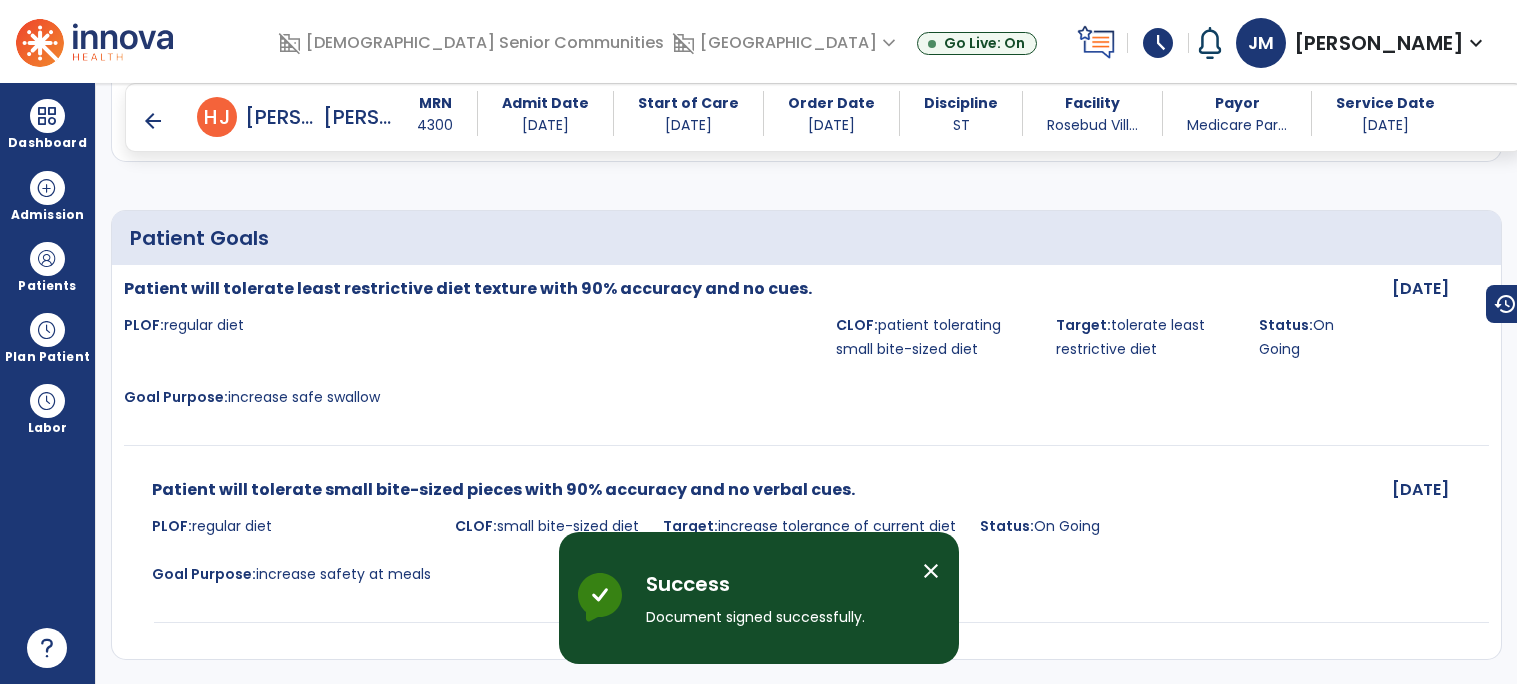 scroll, scrollTop: 1766, scrollLeft: 0, axis: vertical 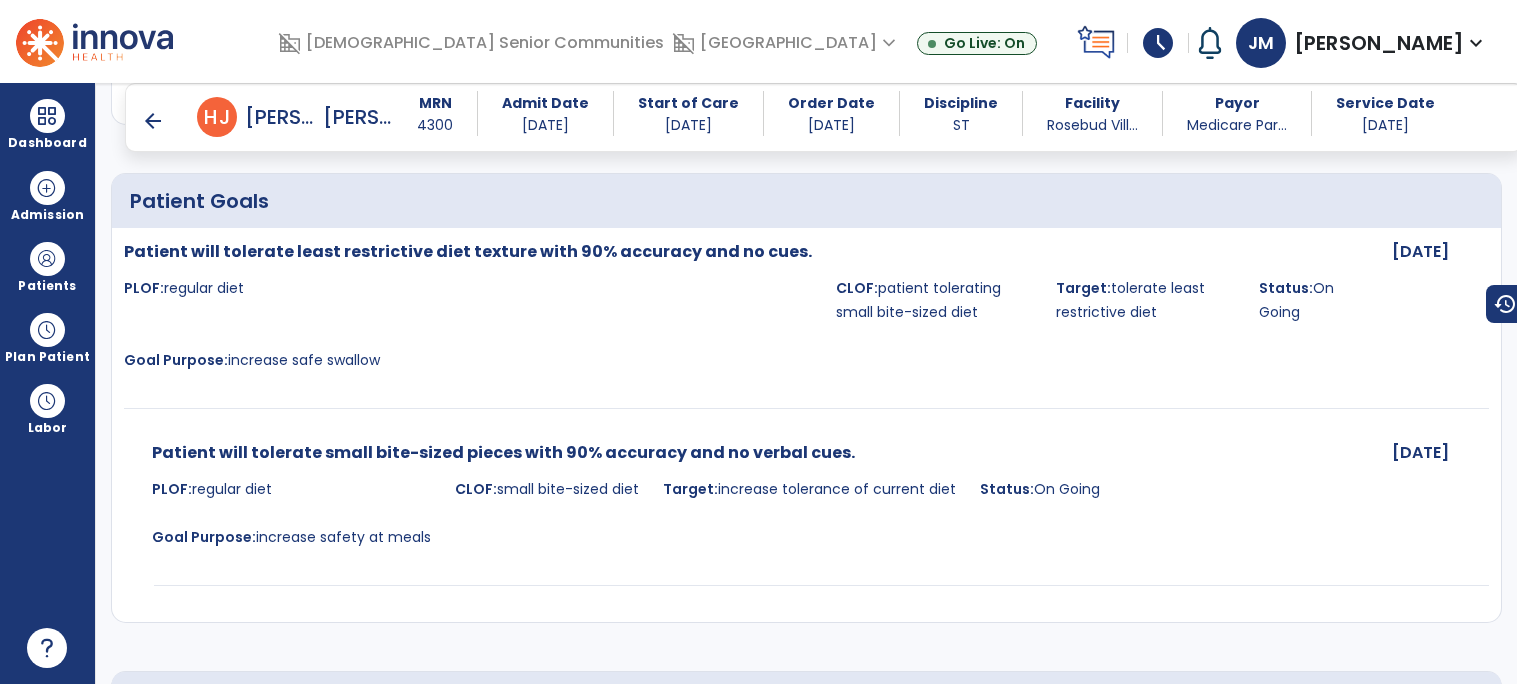 click on "arrow_back" at bounding box center [153, 121] 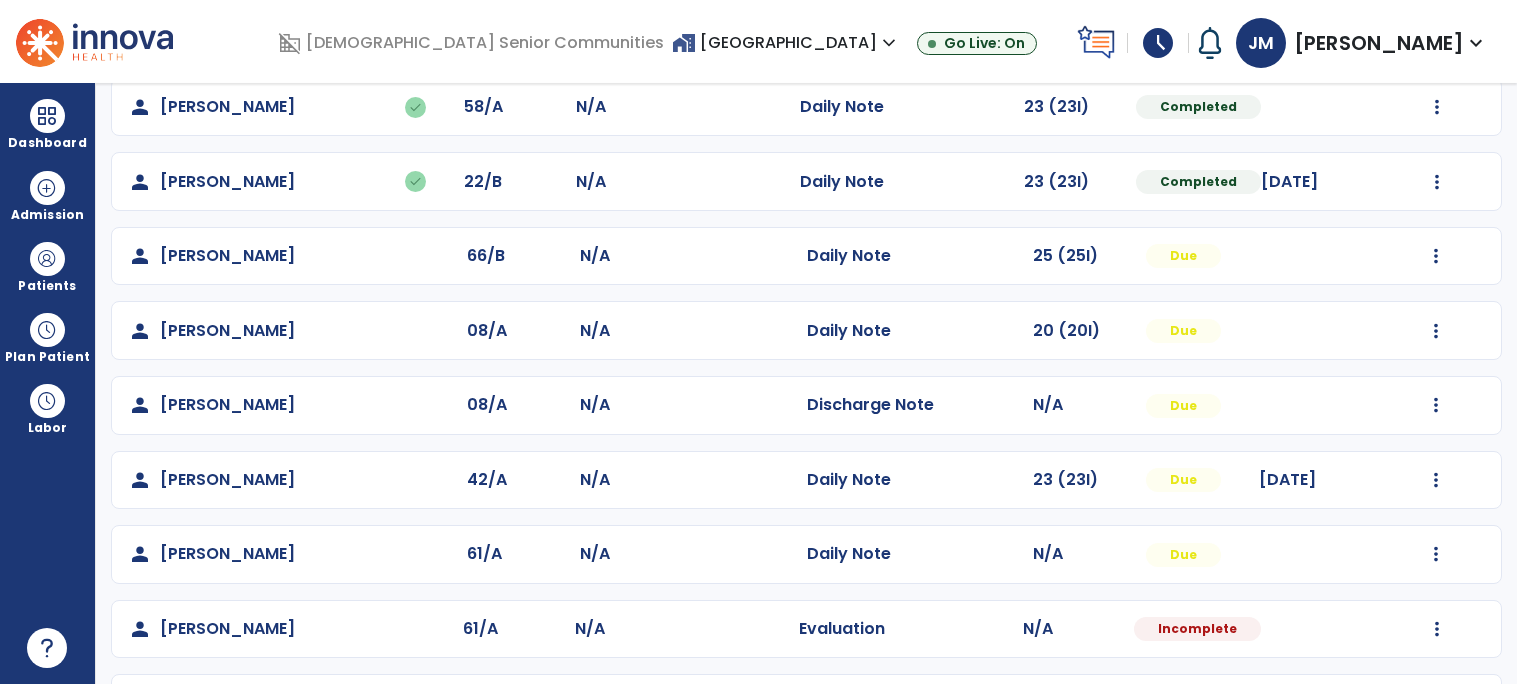 scroll, scrollTop: 849, scrollLeft: 0, axis: vertical 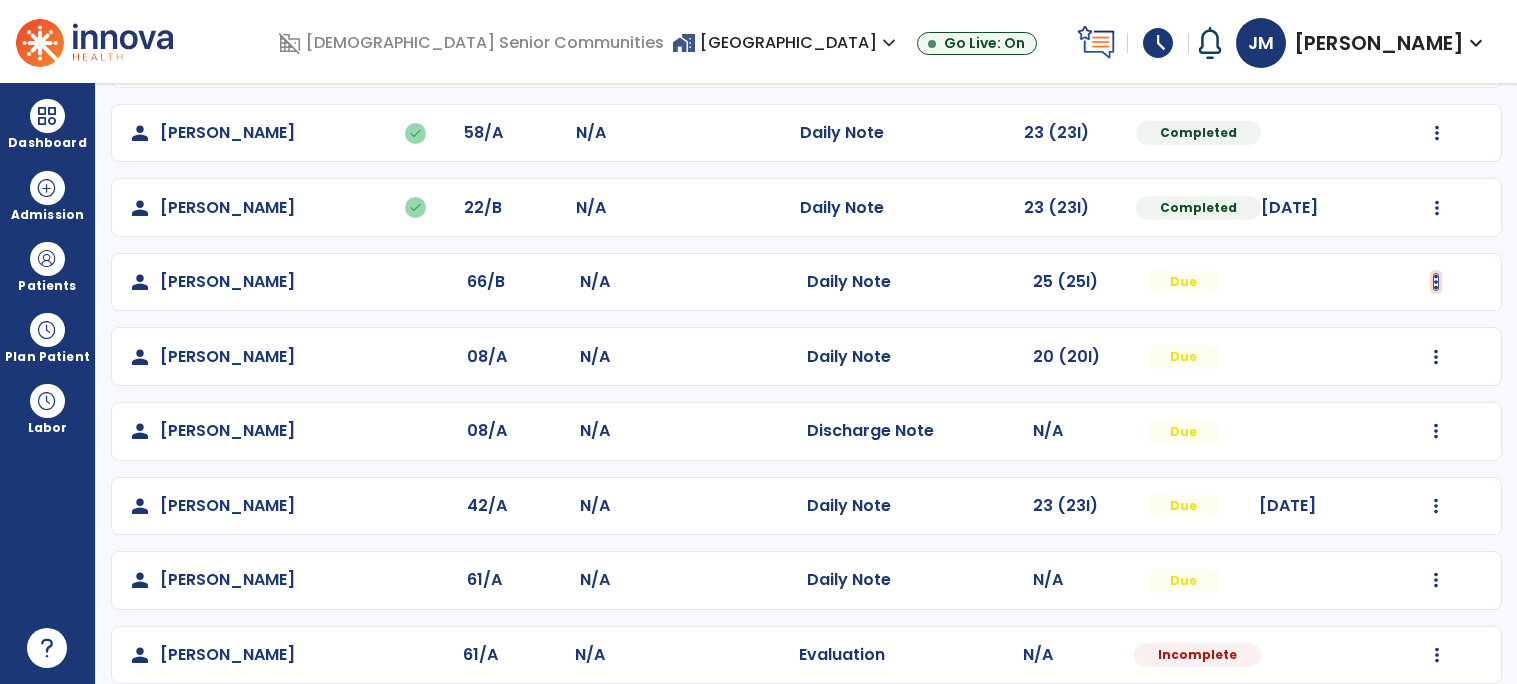 click at bounding box center [1437, -561] 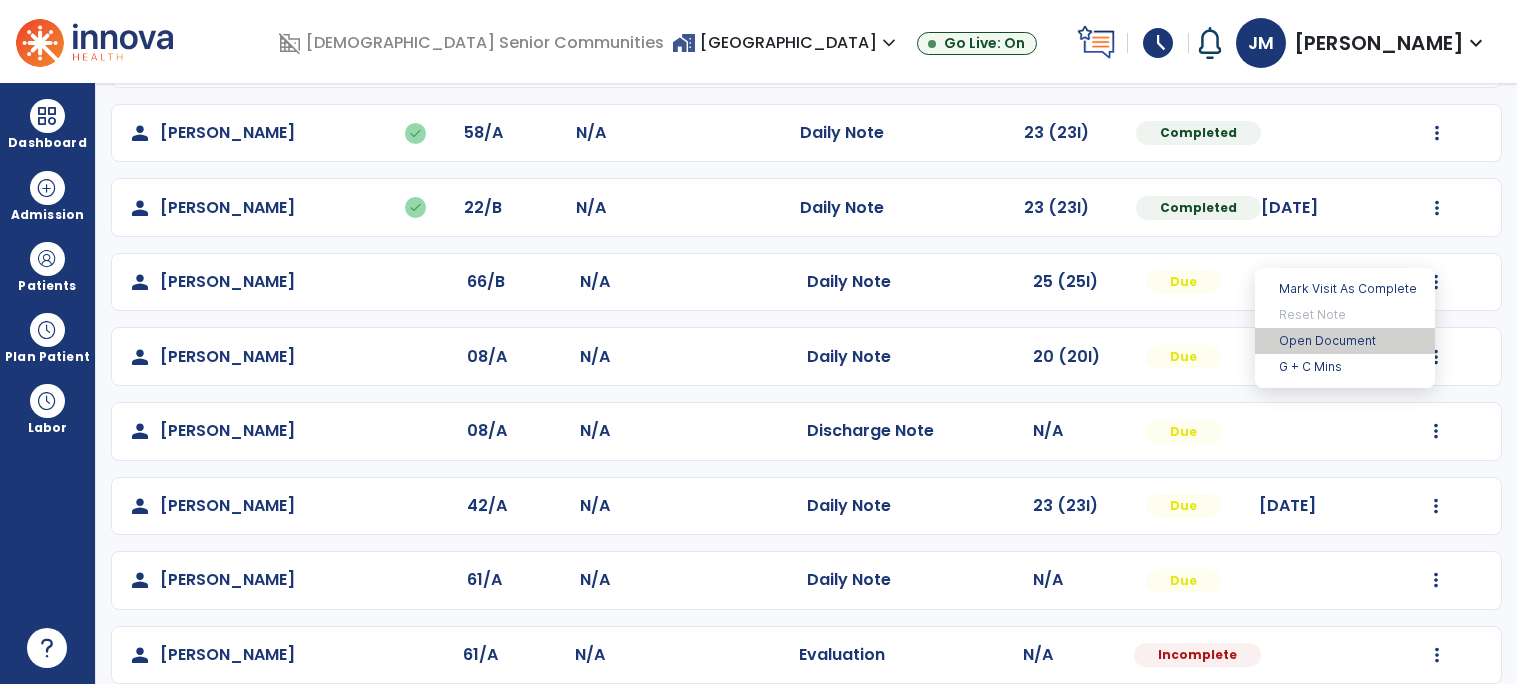 click on "Open Document" at bounding box center (1345, 341) 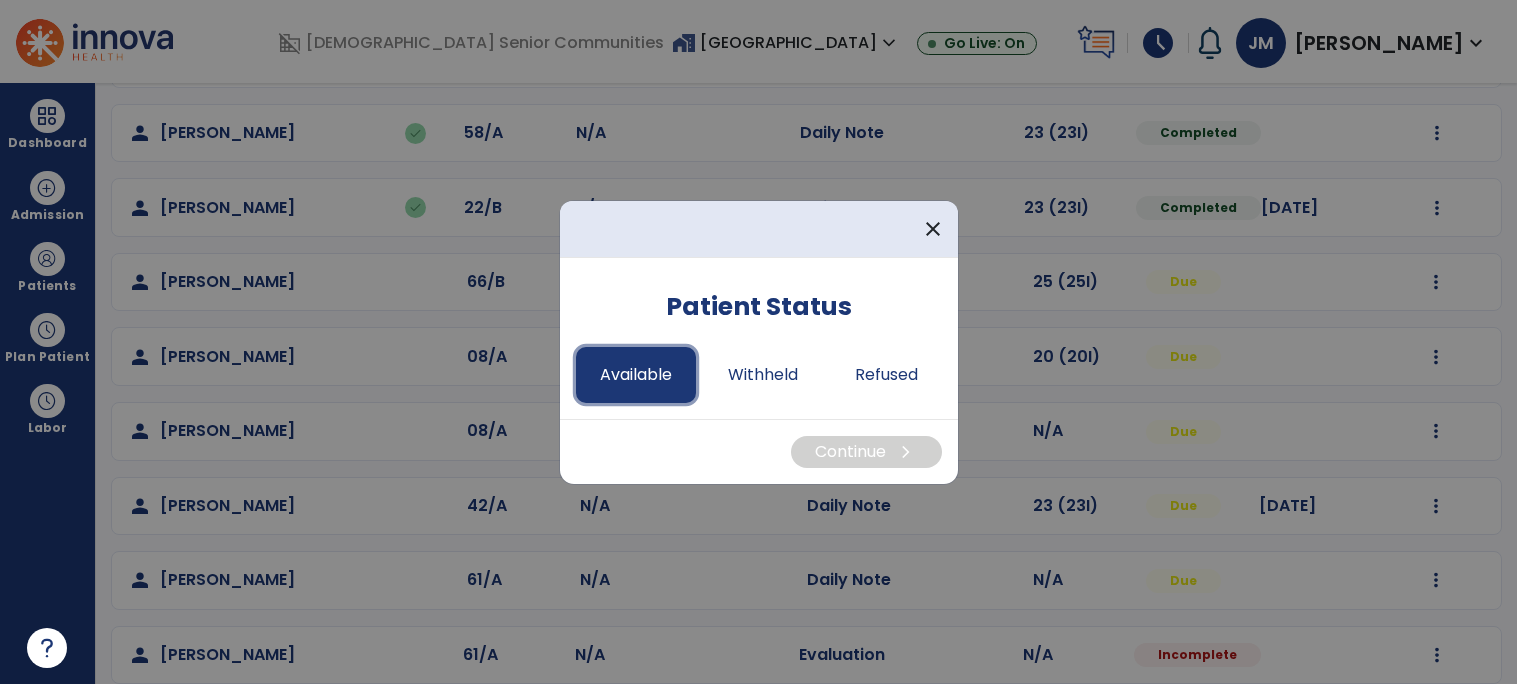 click on "Available" at bounding box center (636, 375) 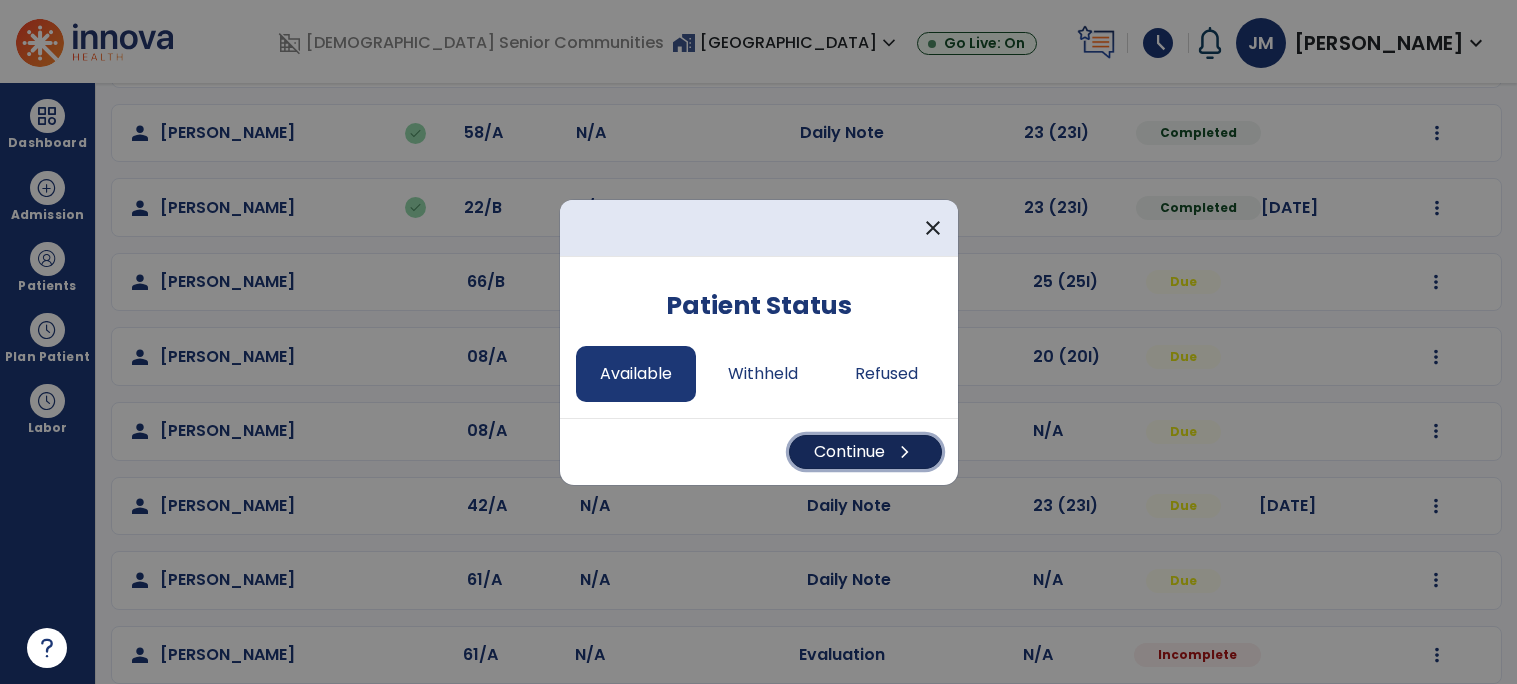 click on "Continue   chevron_right" at bounding box center (865, 452) 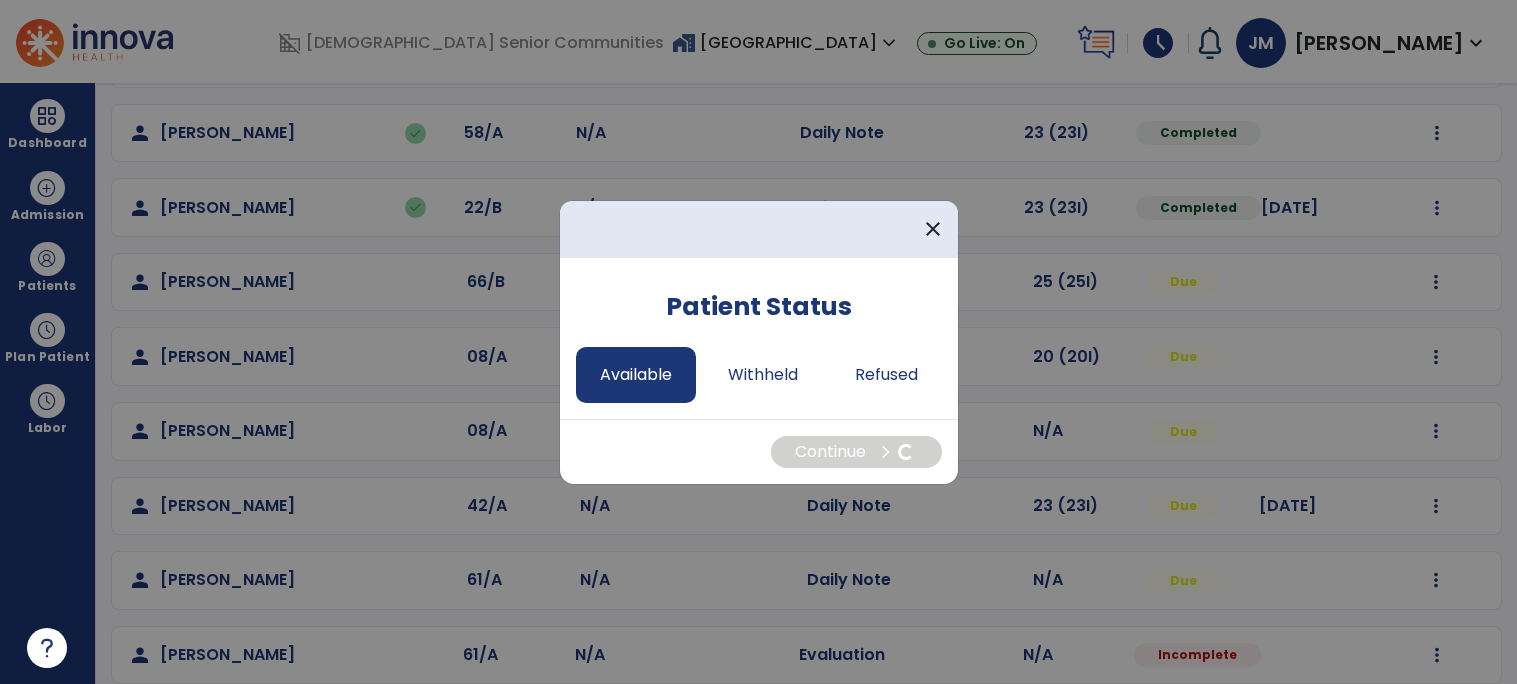 select on "*" 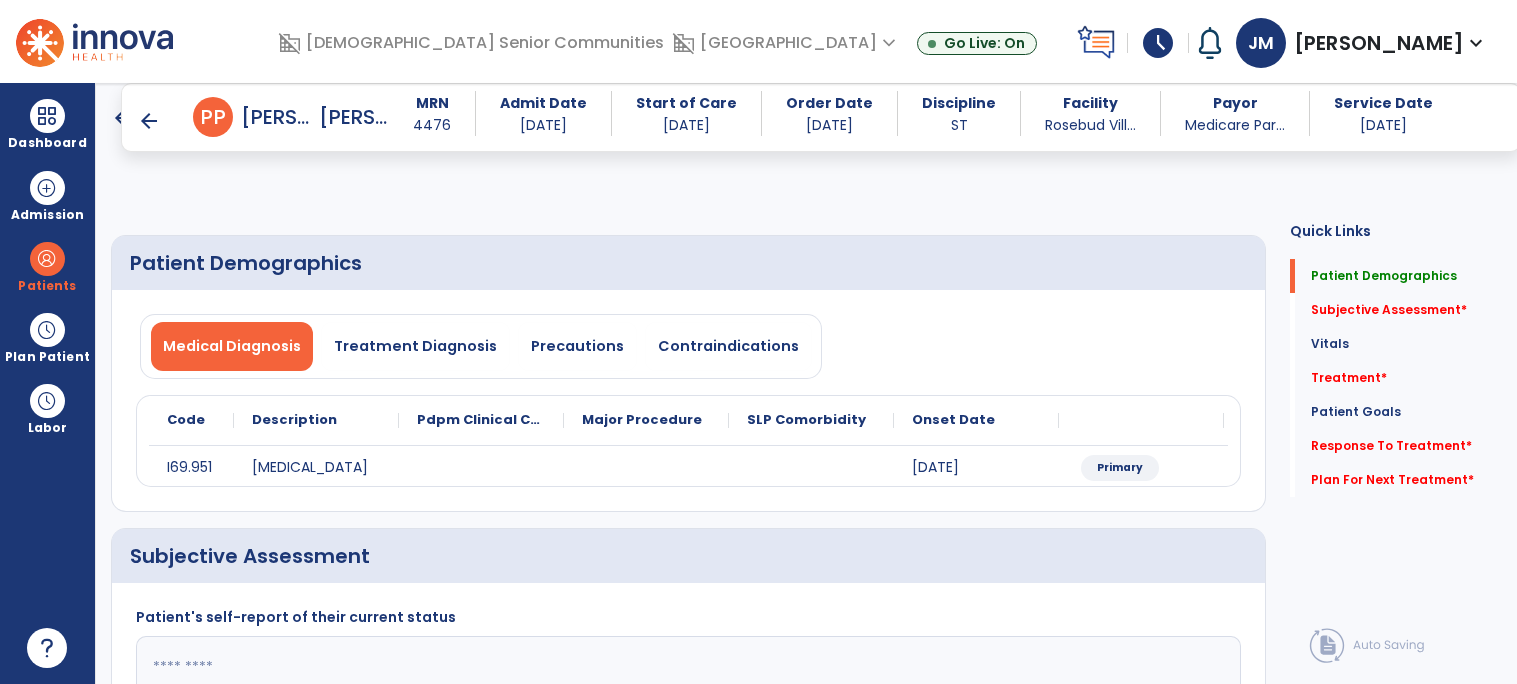 scroll, scrollTop: 287, scrollLeft: 0, axis: vertical 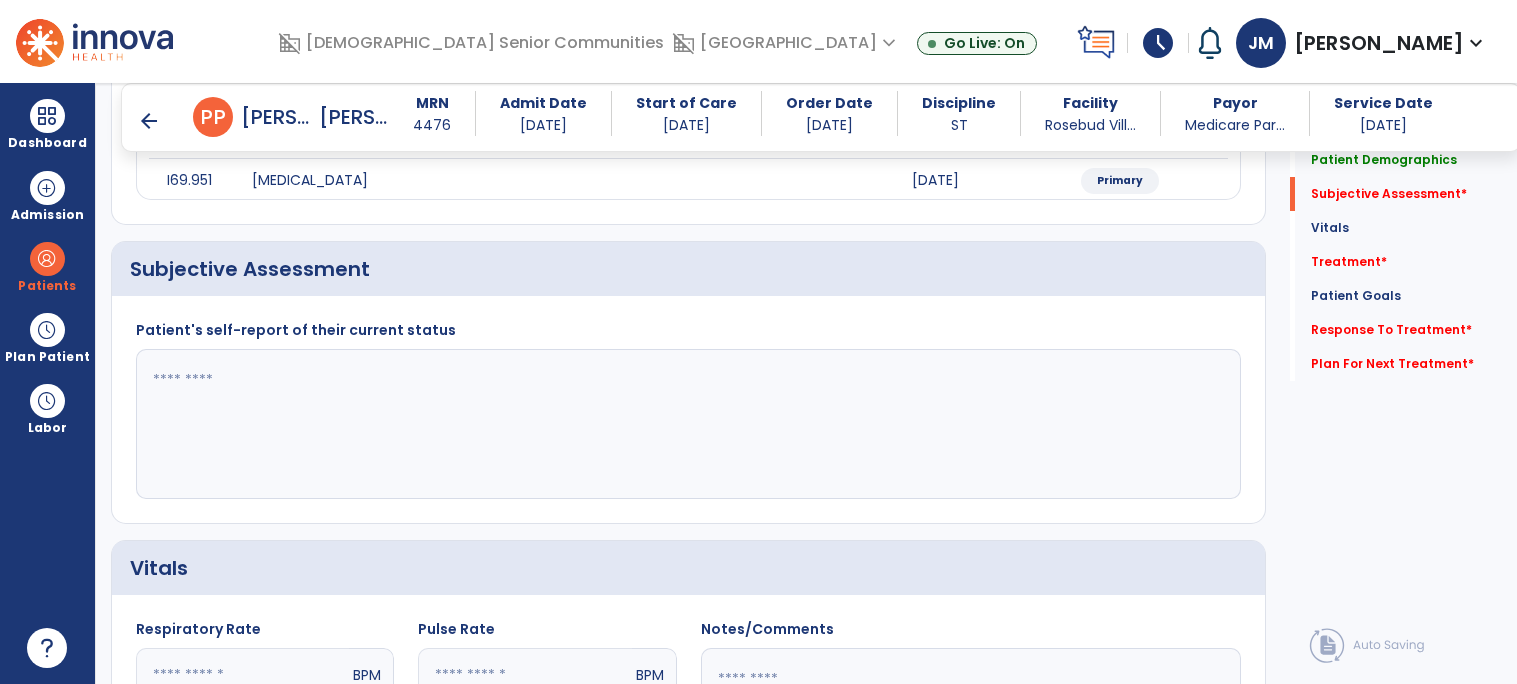 click 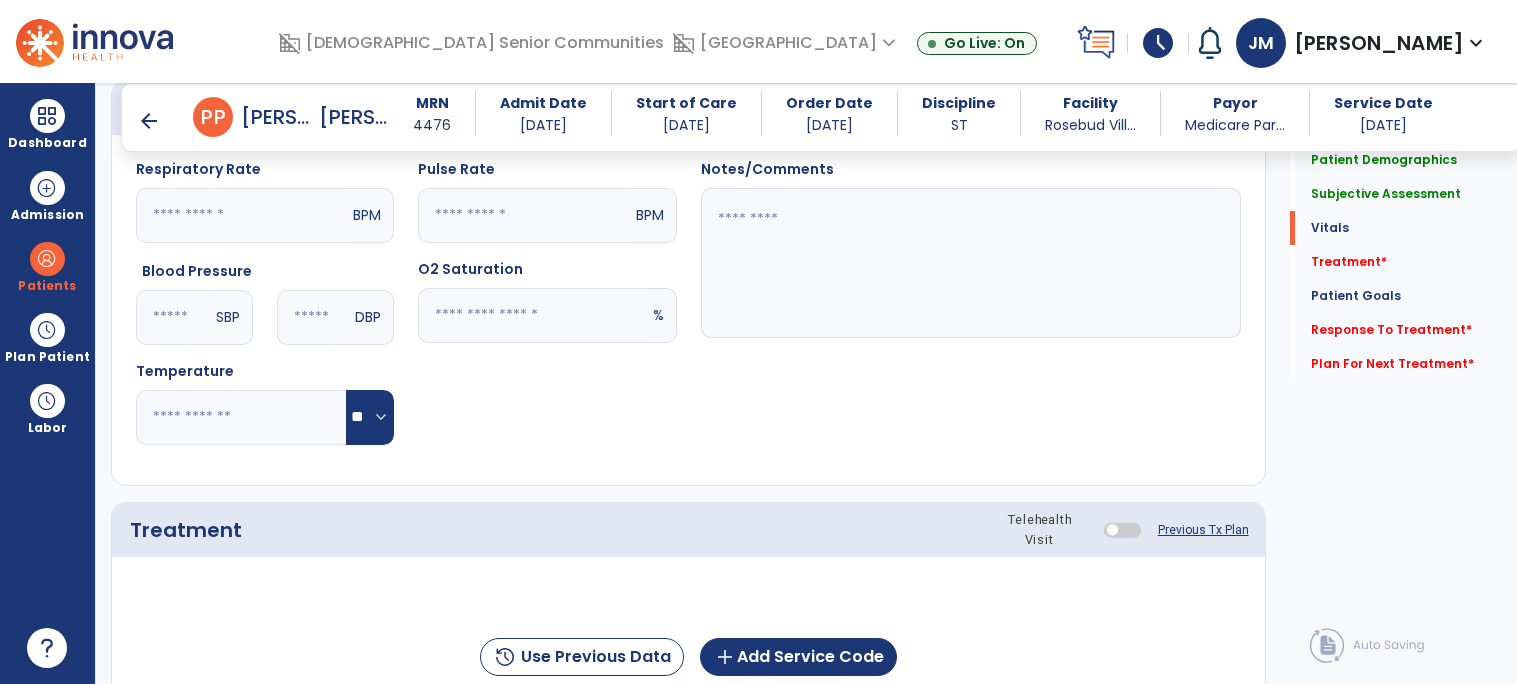 scroll, scrollTop: 864, scrollLeft: 0, axis: vertical 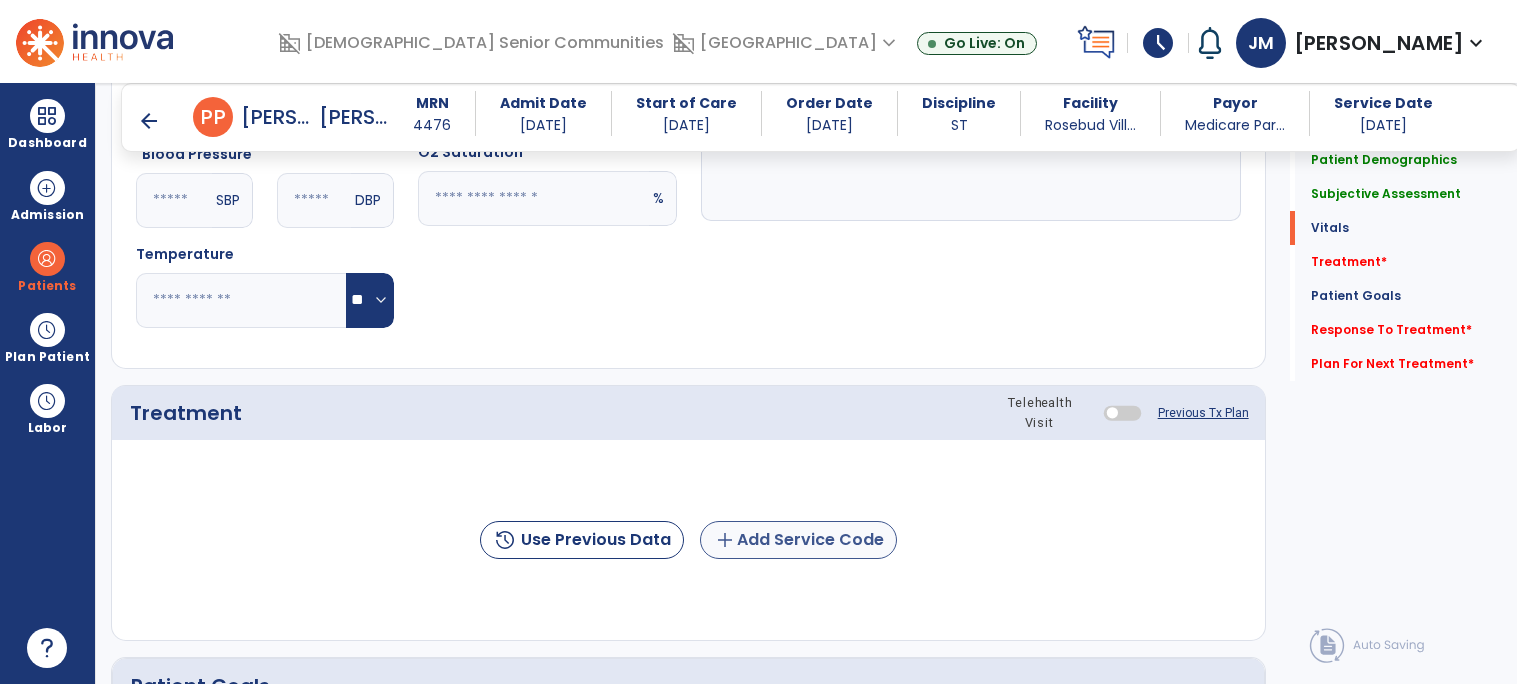 type on "**********" 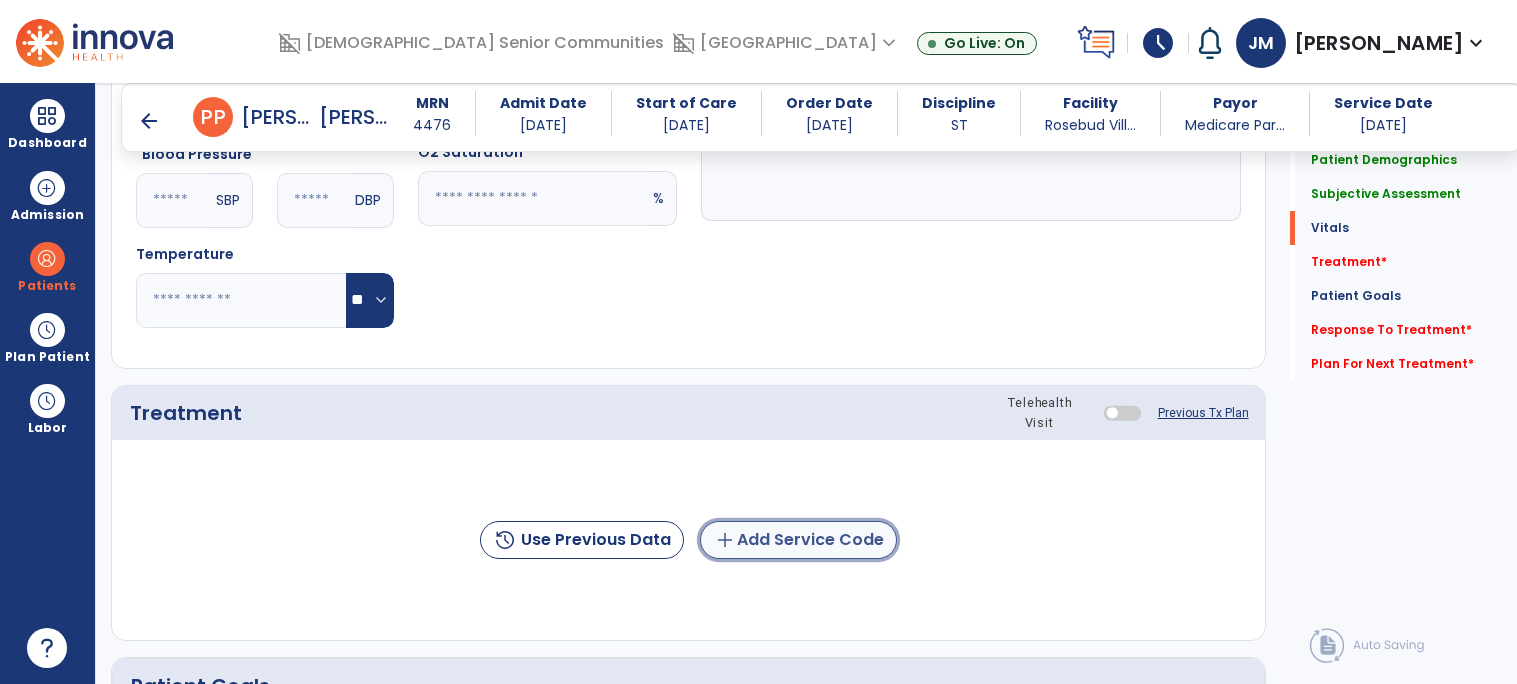 click on "add" 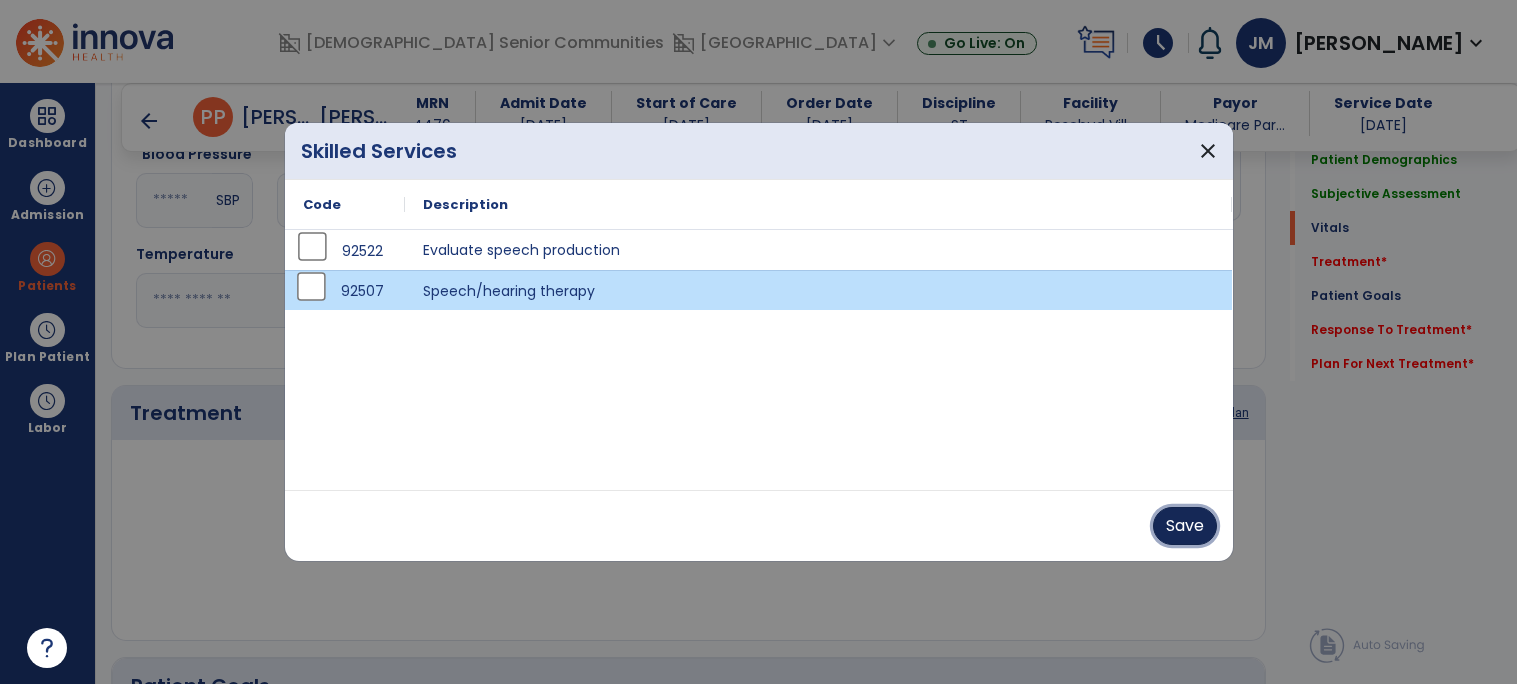 click on "Save" at bounding box center [1185, 526] 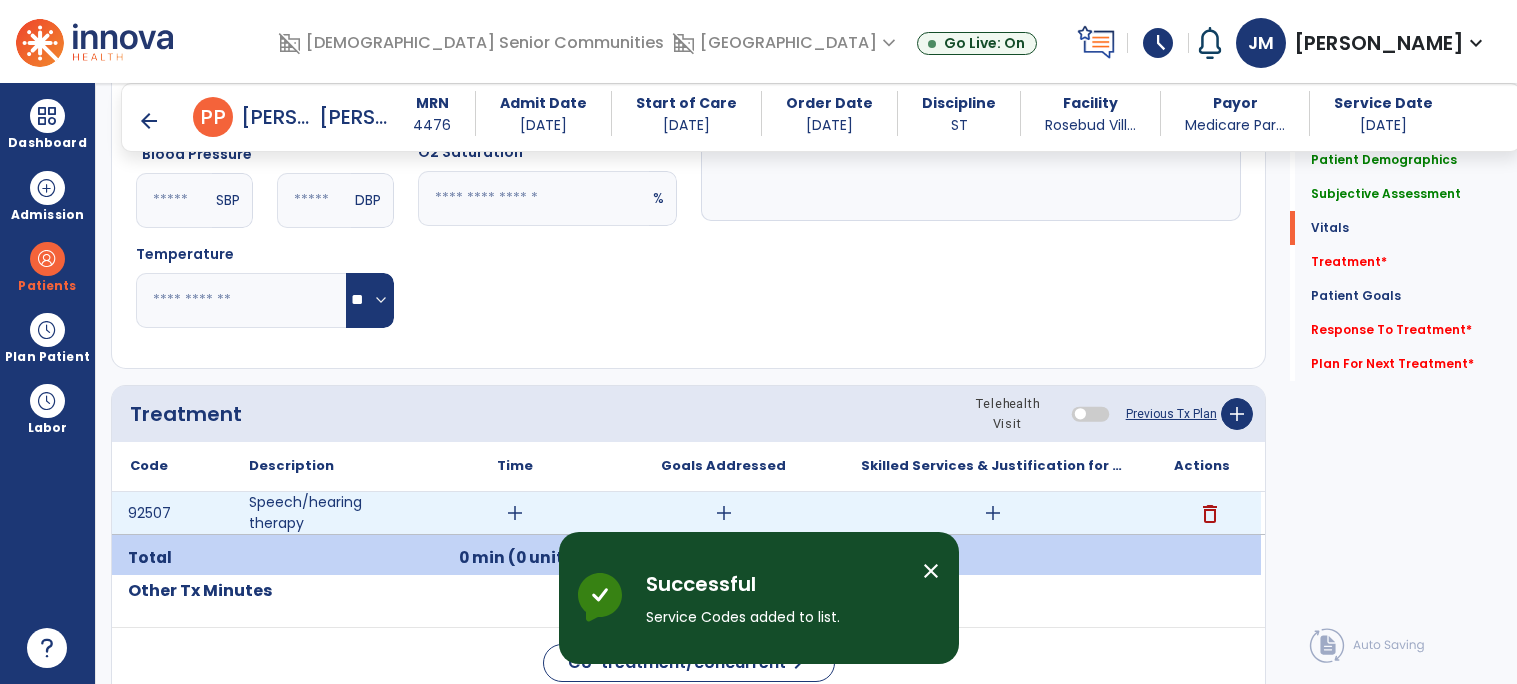 click on "add" at bounding box center [515, 513] 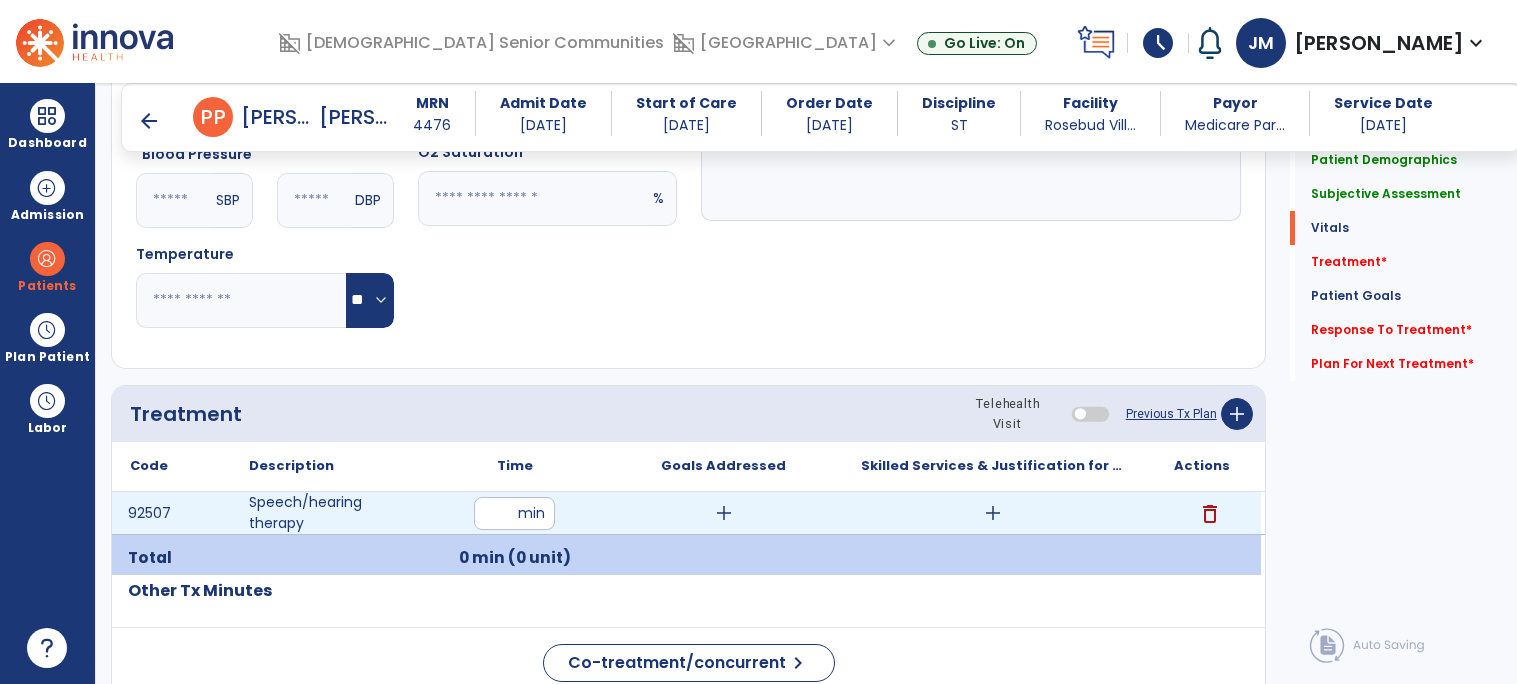 type on "**" 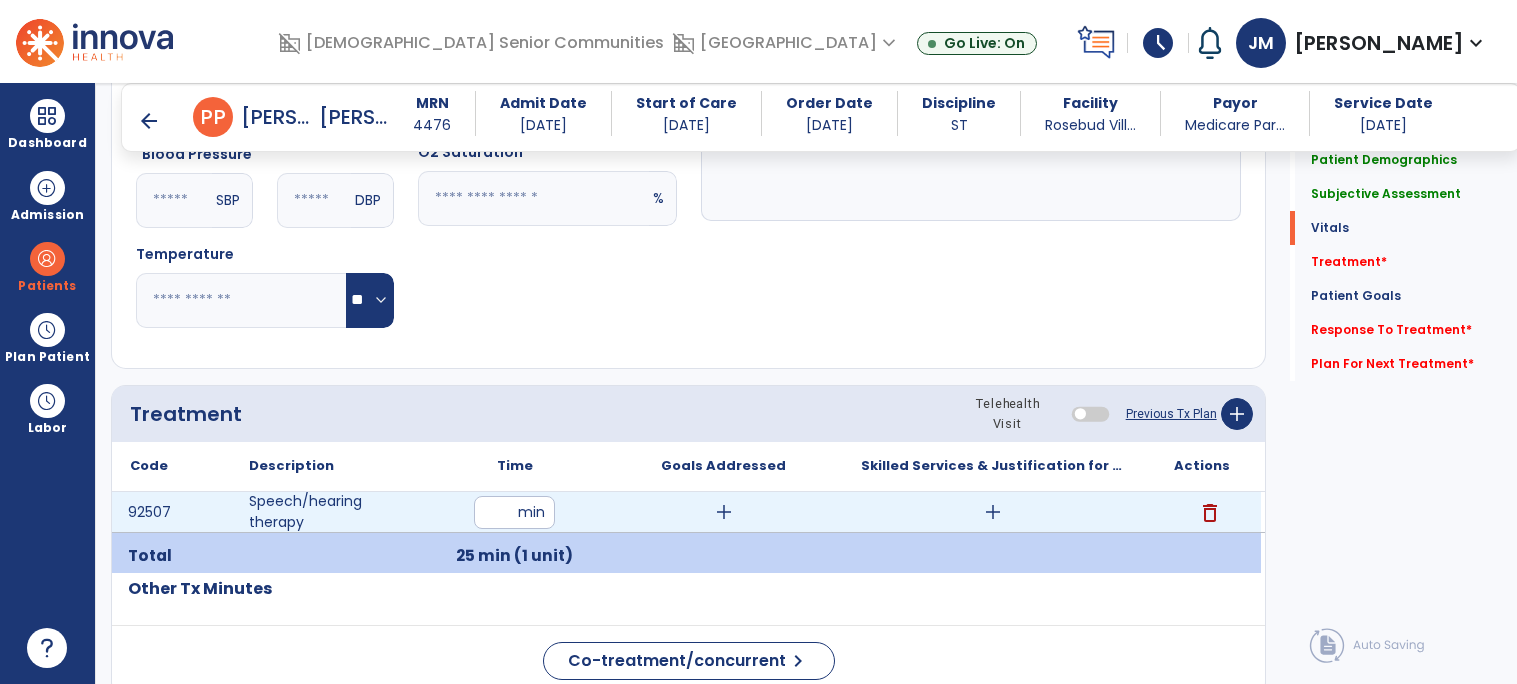 click on "add" at bounding box center [724, 512] 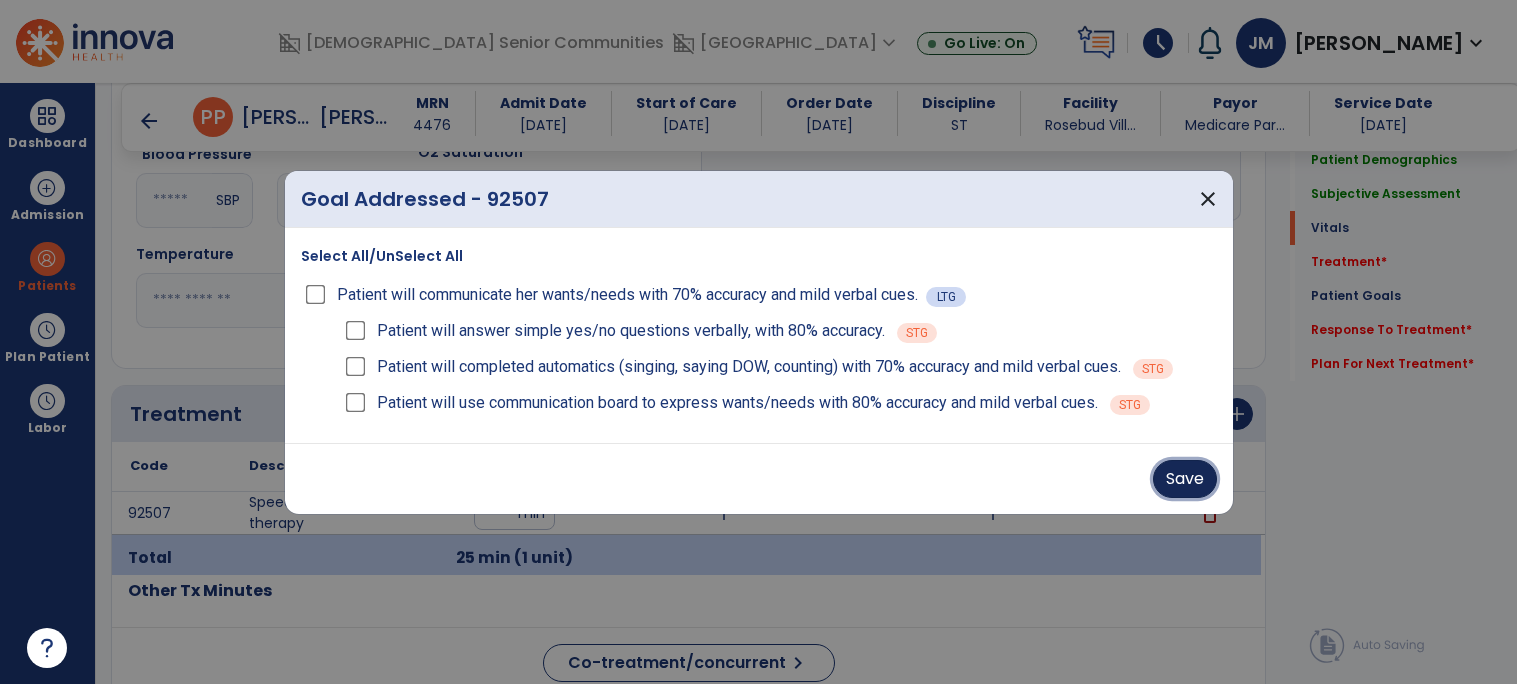 click on "Save" at bounding box center [1185, 479] 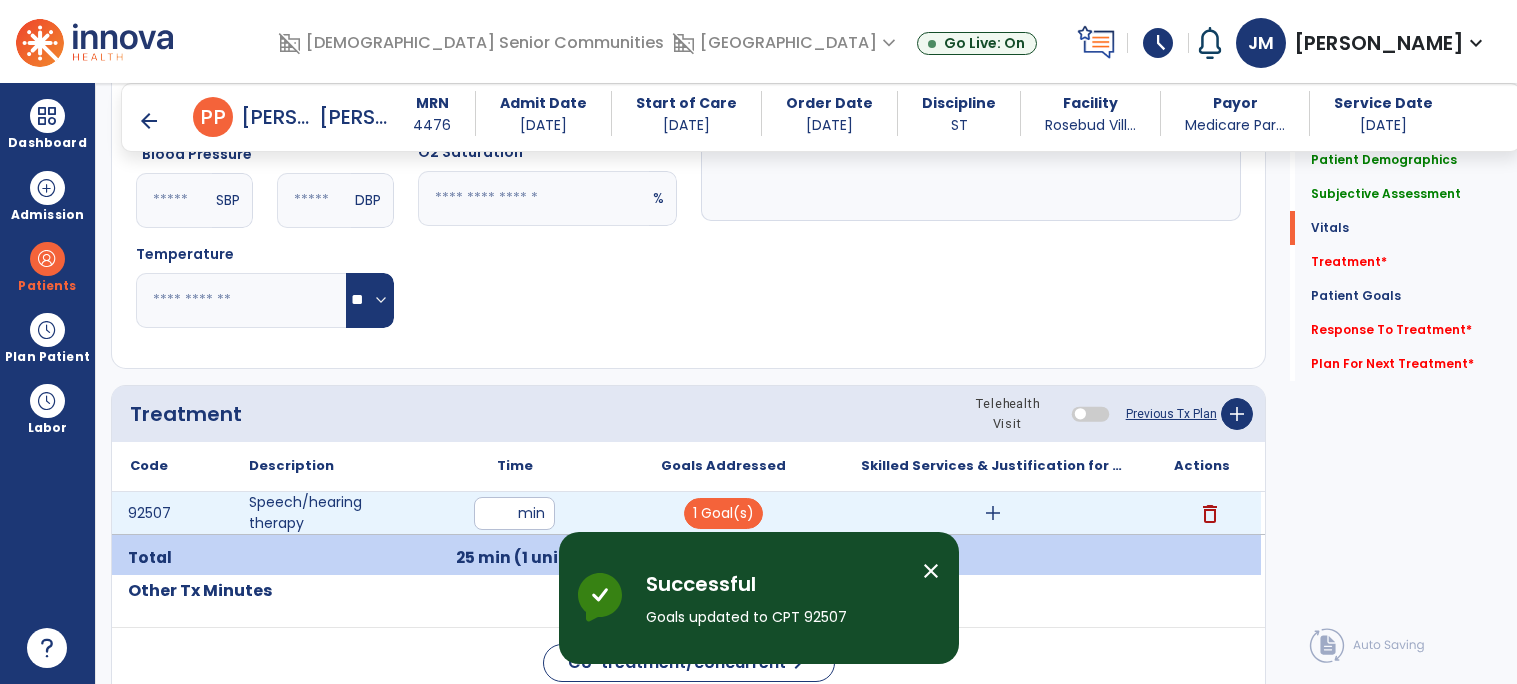 click on "add" at bounding box center [993, 513] 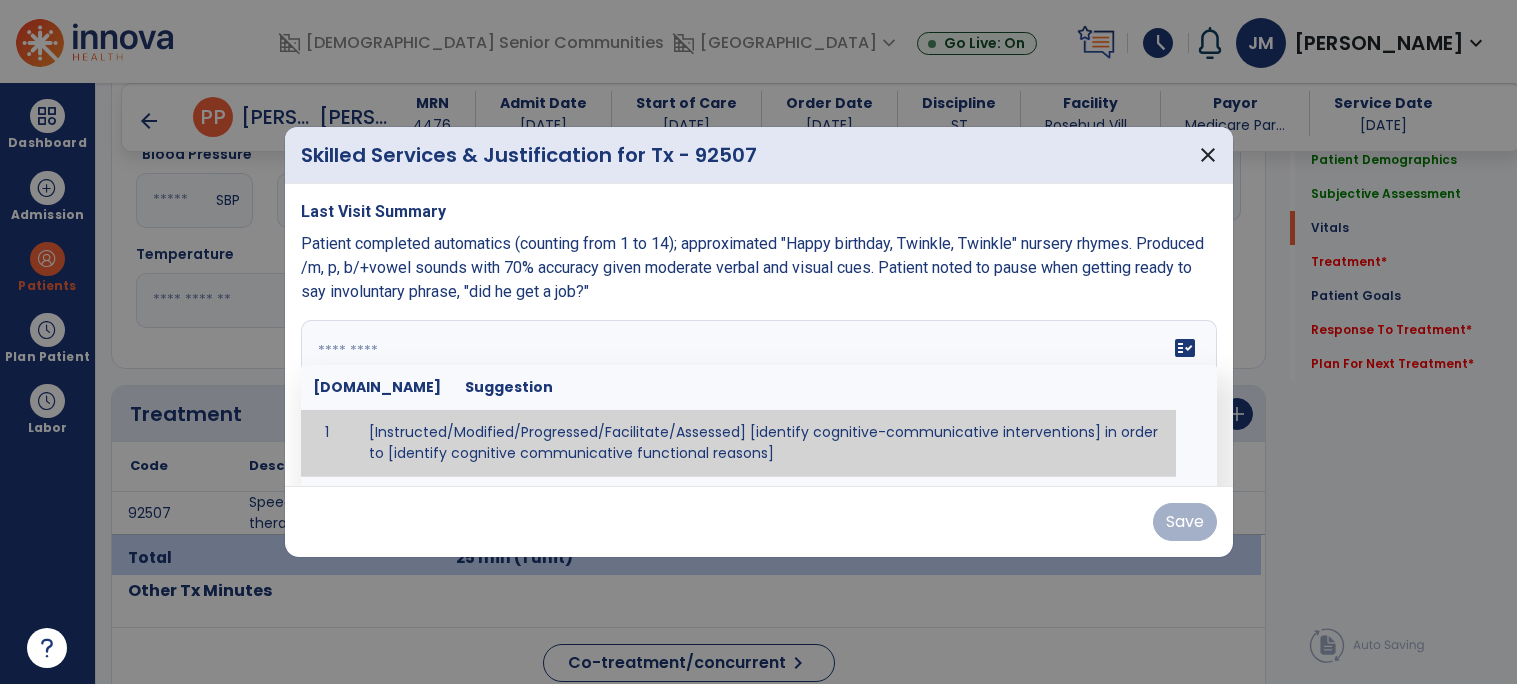 click on "fact_check  [DOMAIN_NAME] Suggestion 1 [Instructed/Modified/Progressed/Facilitate/Assessed] [identify cognitive-communicative interventions] in order to [identify cognitive communicative functional reasons] 2 Assessed cognitive-communicative skills using [identify test]." at bounding box center [759, 395] 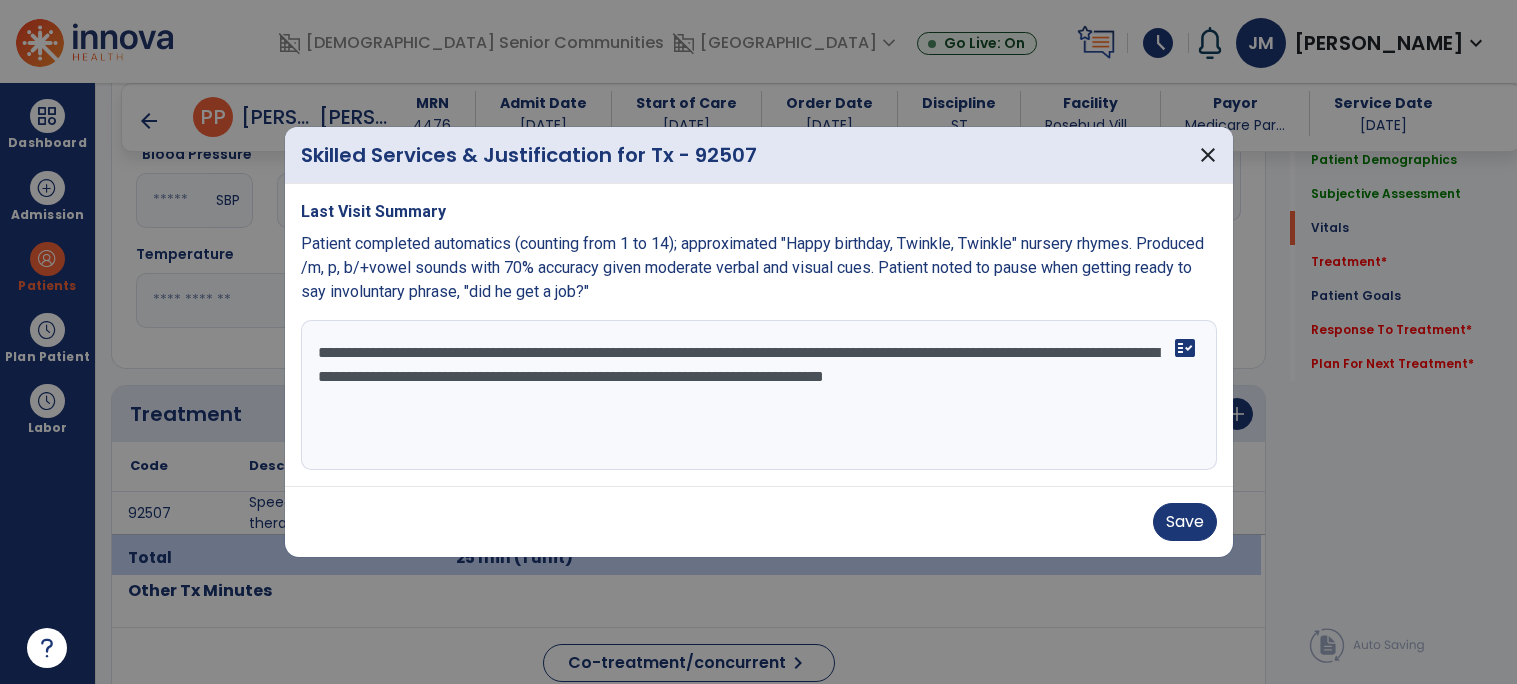 drag, startPoint x: 379, startPoint y: 401, endPoint x: 464, endPoint y: 414, distance: 85.98837 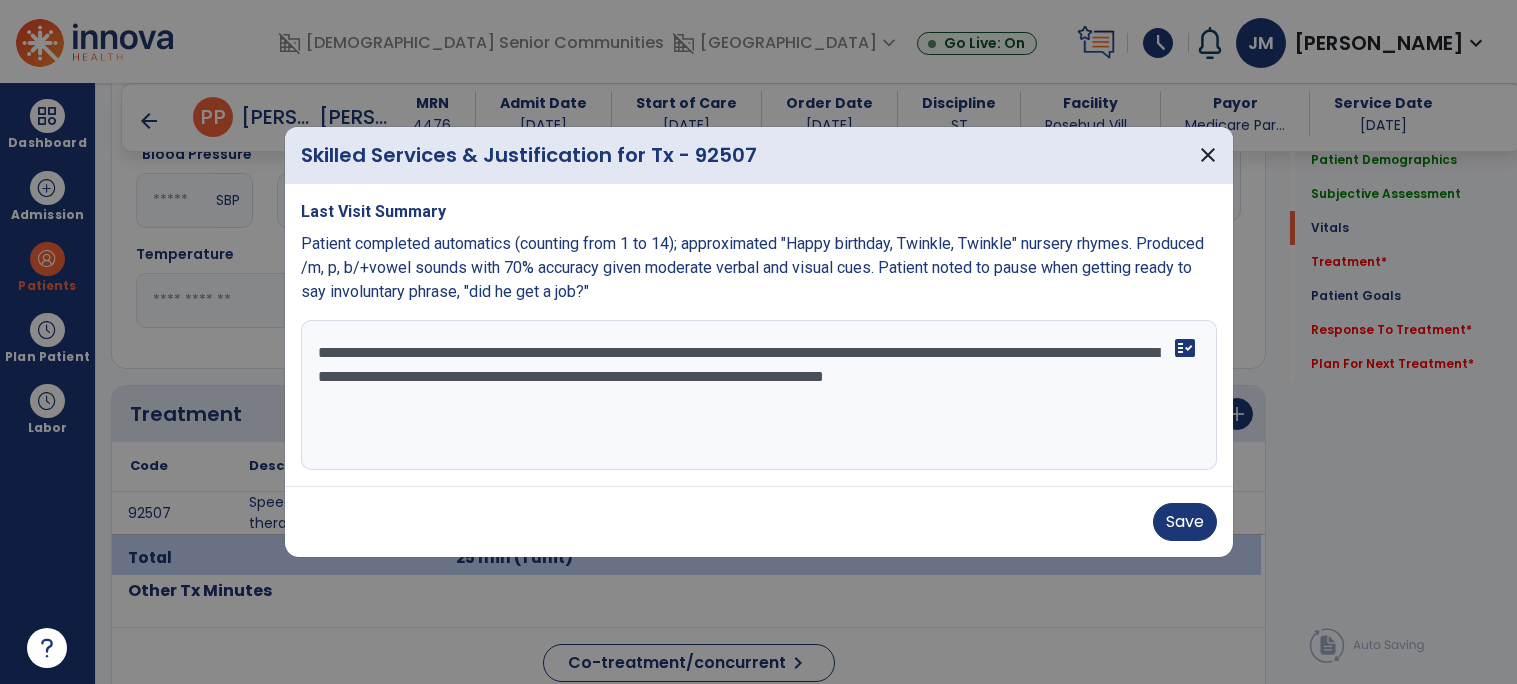 click on "**********" at bounding box center (759, 395) 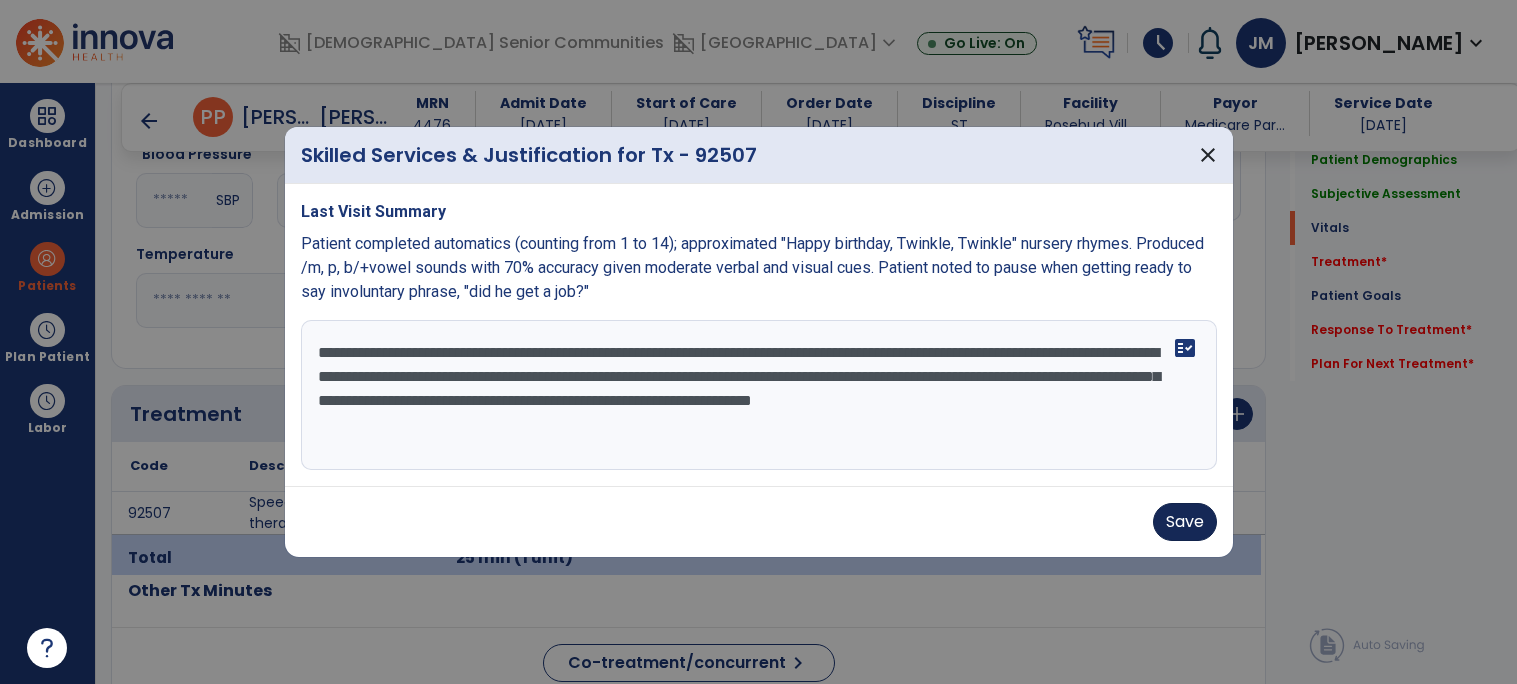 type on "**********" 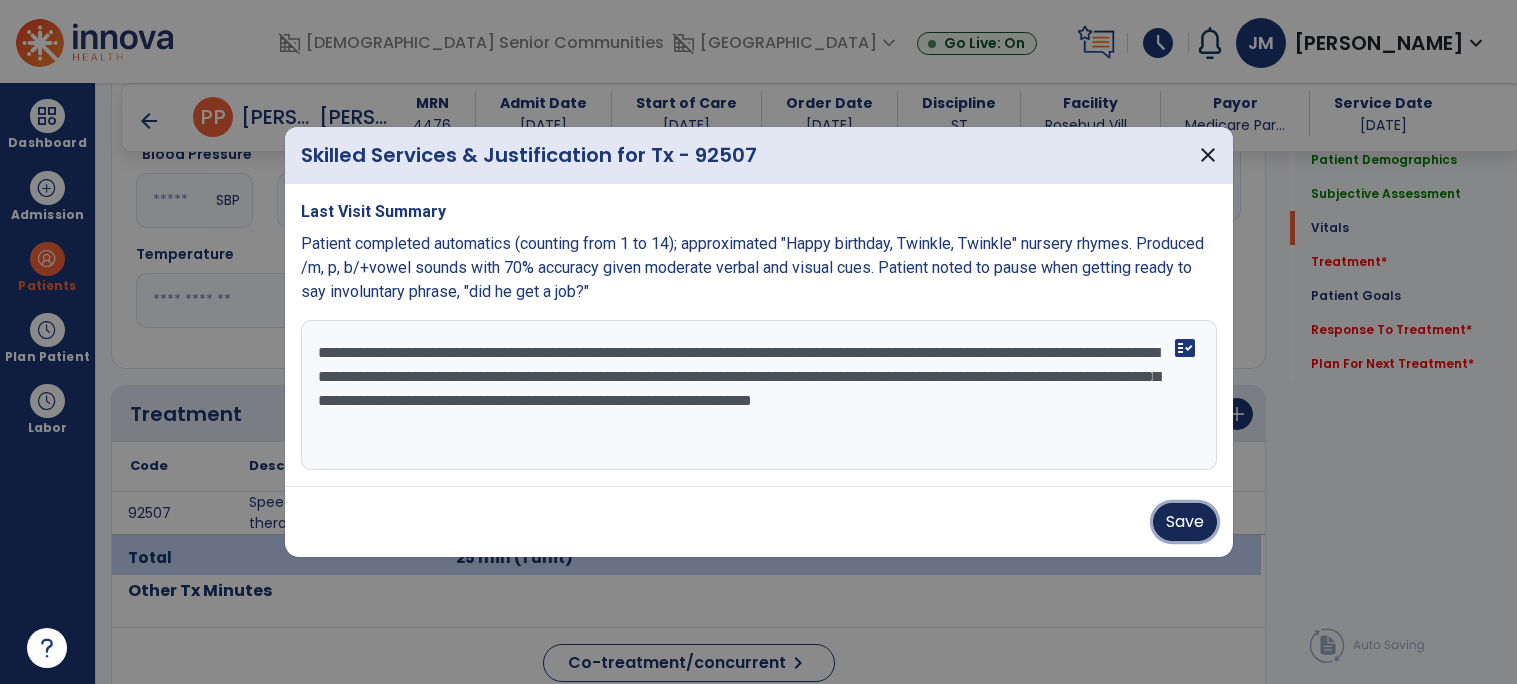click on "Save" at bounding box center [1185, 522] 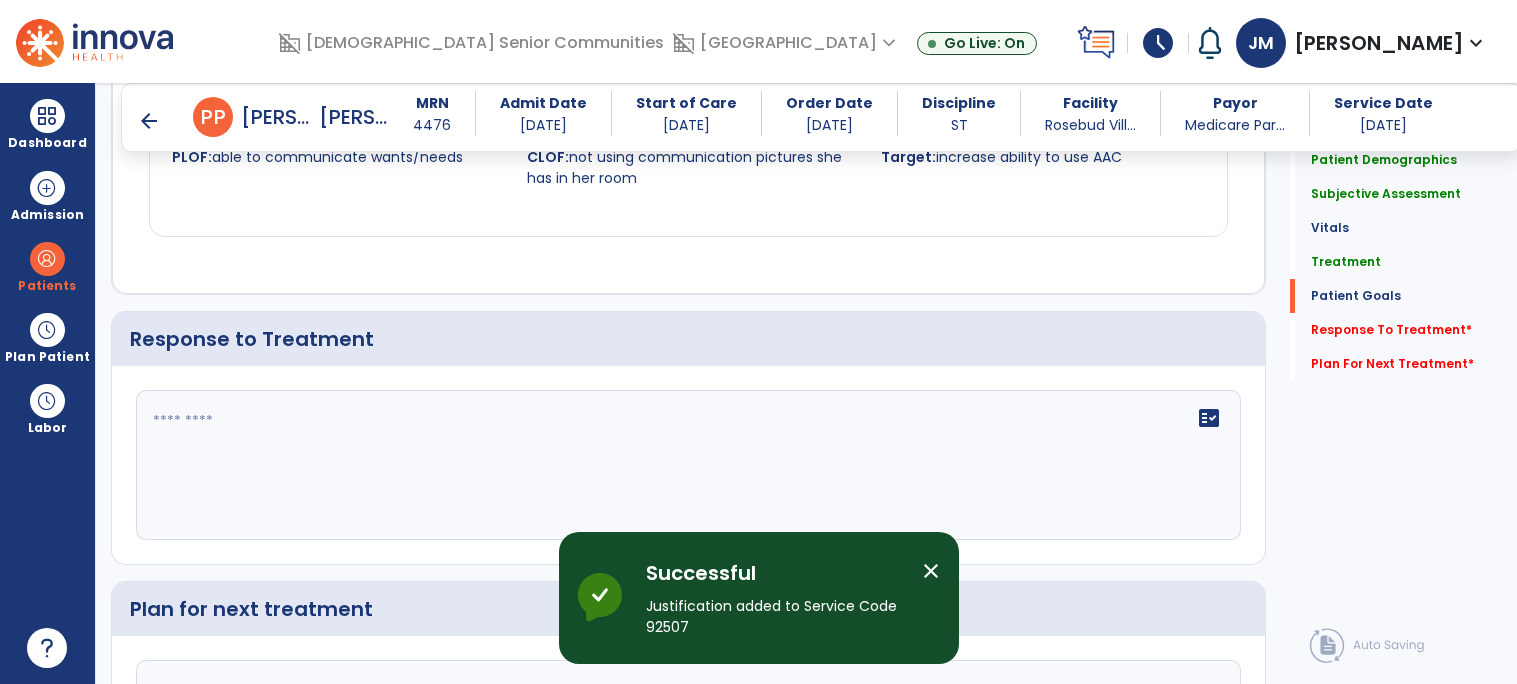 scroll, scrollTop: 2087, scrollLeft: 0, axis: vertical 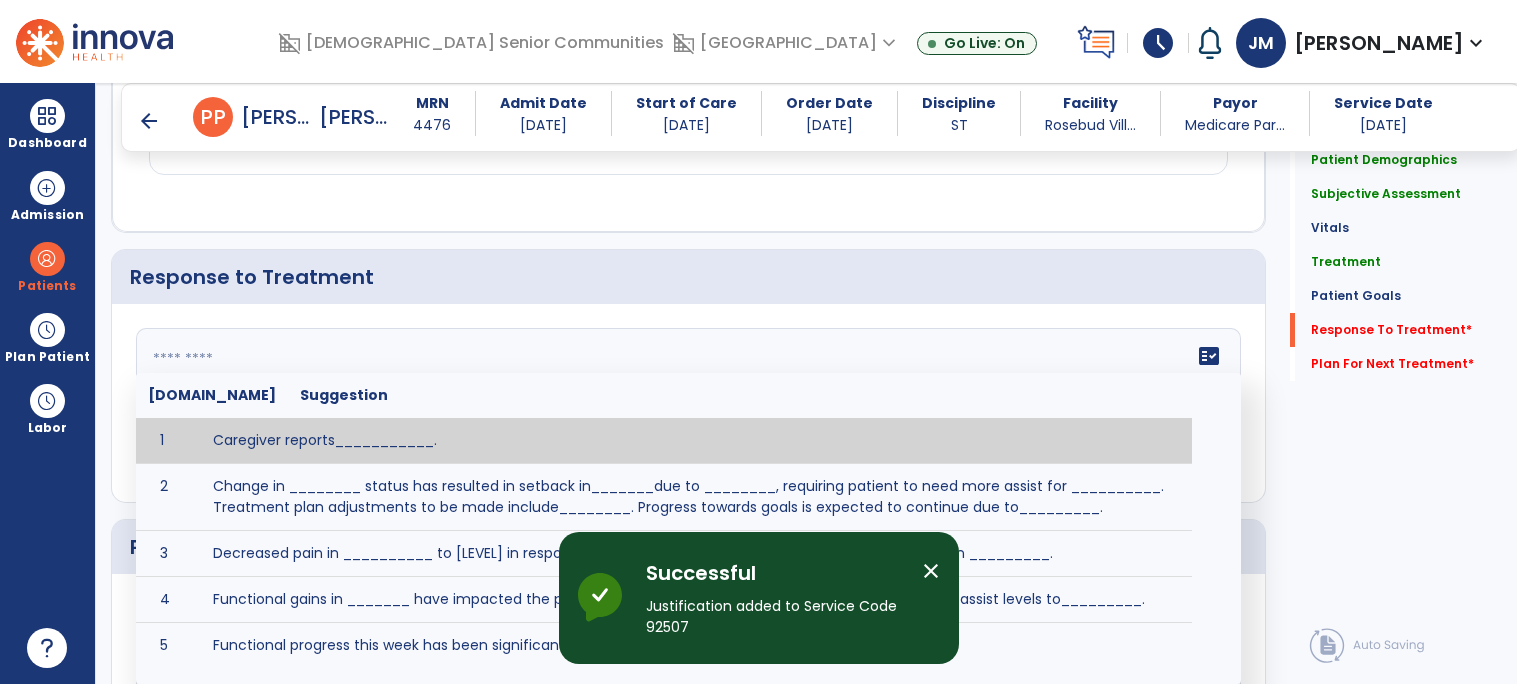 click on "fact_check  [DOMAIN_NAME] Suggestion 1 Caregiver reports___________. 2 Change in ________ status has resulted in setback in_______due to ________, requiring patient to need more assist for __________.   Treatment plan adjustments to be made include________.  Progress towards goals is expected to continue due to_________. 3 Decreased pain in __________ to [LEVEL] in response to [MODALITY/TREATMENT] allows for improvement in _________. 4 Functional gains in _______ have impacted the patient's ability to perform_________ with a reduction in assist levels to_________. 5 Functional progress this week has been significant due to__________. 6 Gains in ________ have improved the patient's ability to perform ______with decreased levels of assist to___________. 7 Improvement in ________allows patient to tolerate higher levels of challenges in_________. 8 Pain in [AREA] has decreased to [LEVEL] in response to [TREATMENT/MODALITY], allowing fore ease in completing__________. 9 10 11 12 13 14 15 16 17 18 19 20 21" 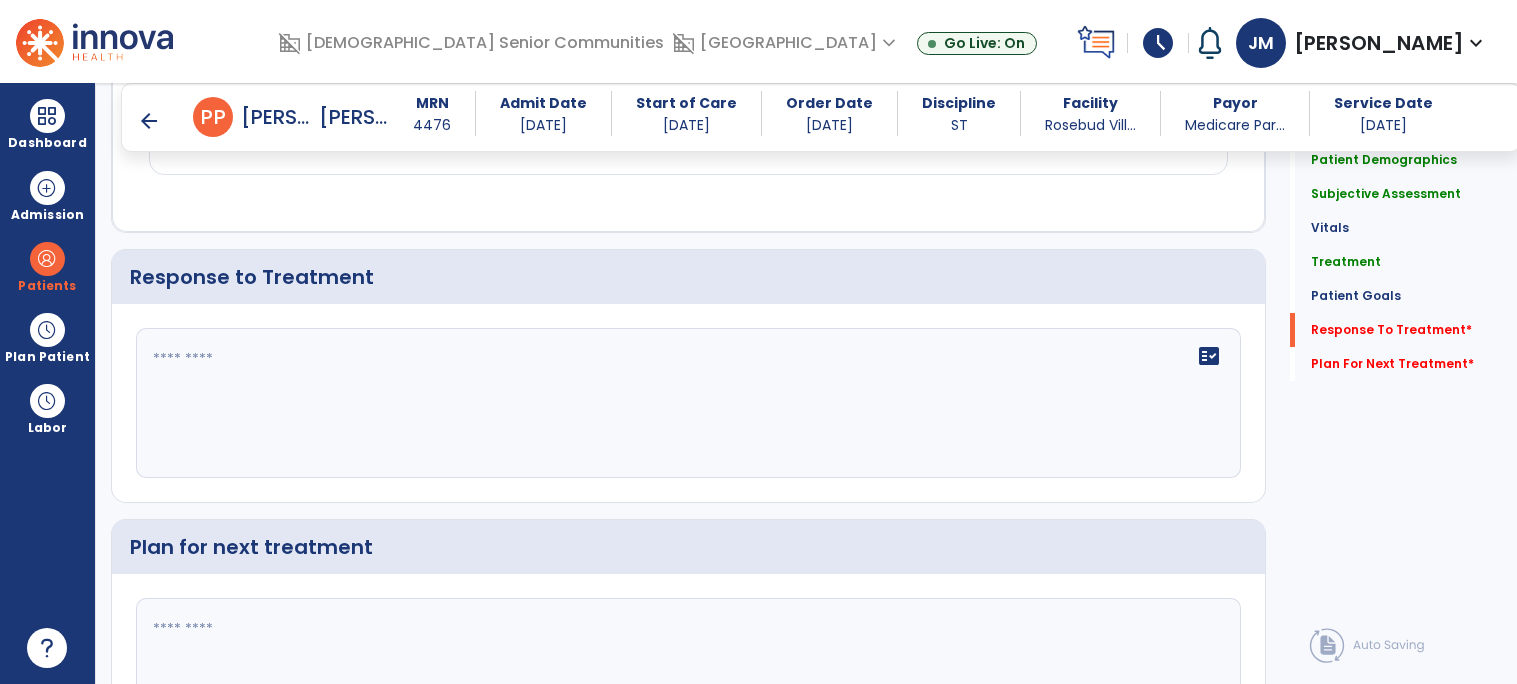 click 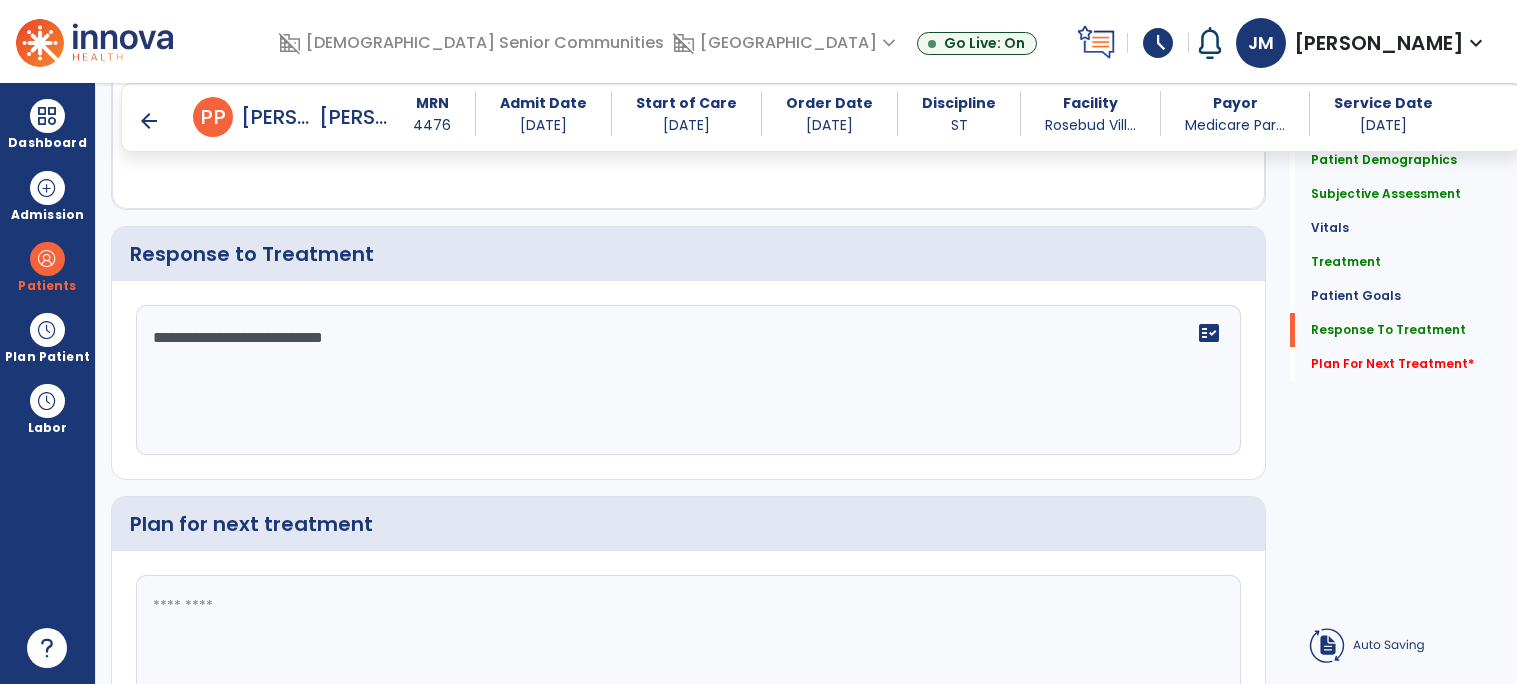 type on "**********" 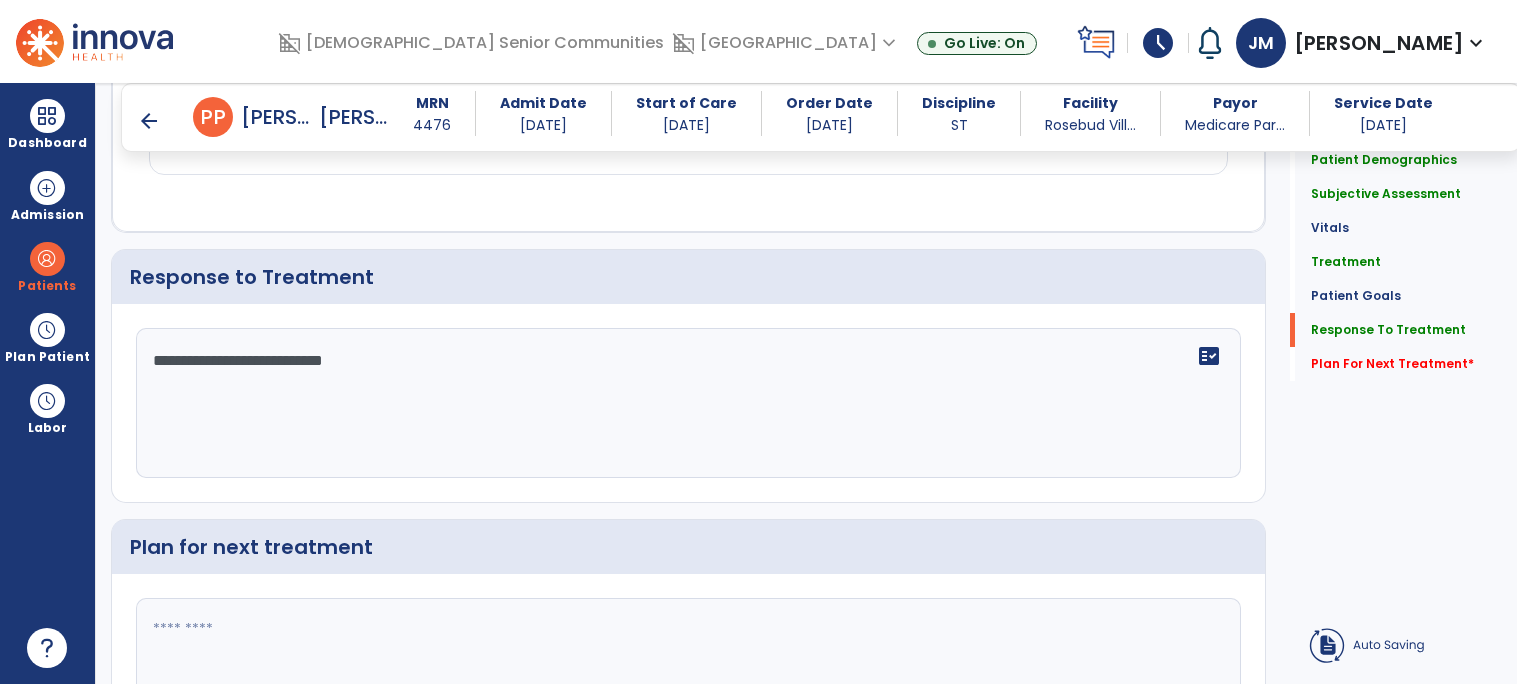 click 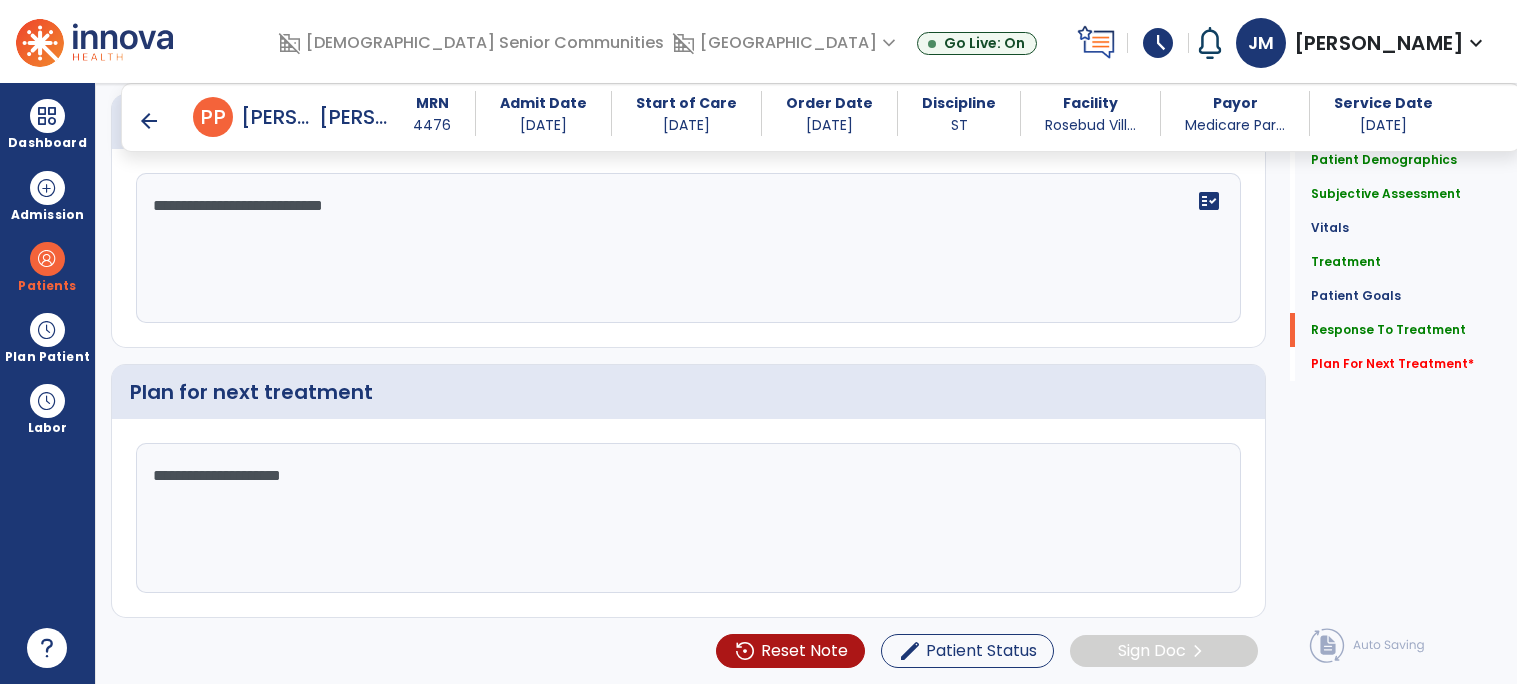 scroll, scrollTop: 2245, scrollLeft: 0, axis: vertical 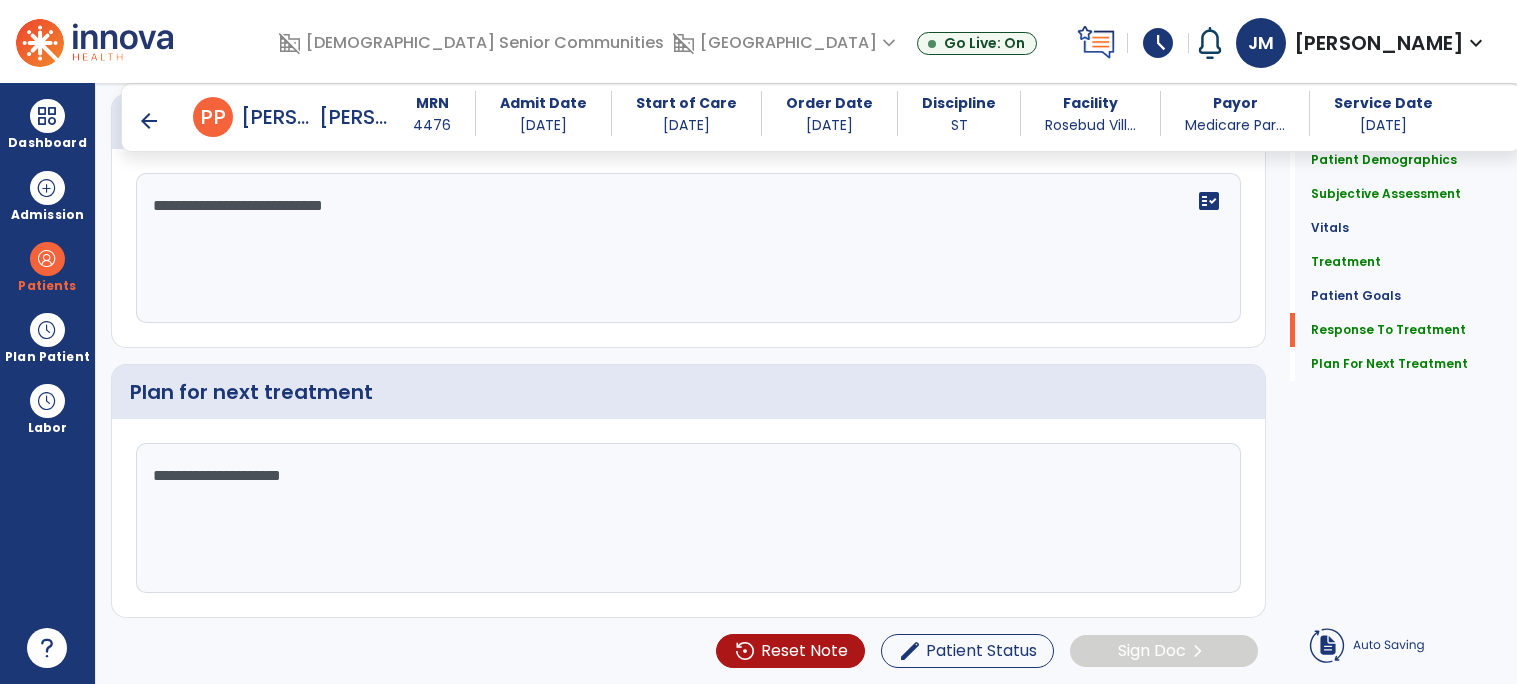 type on "**********" 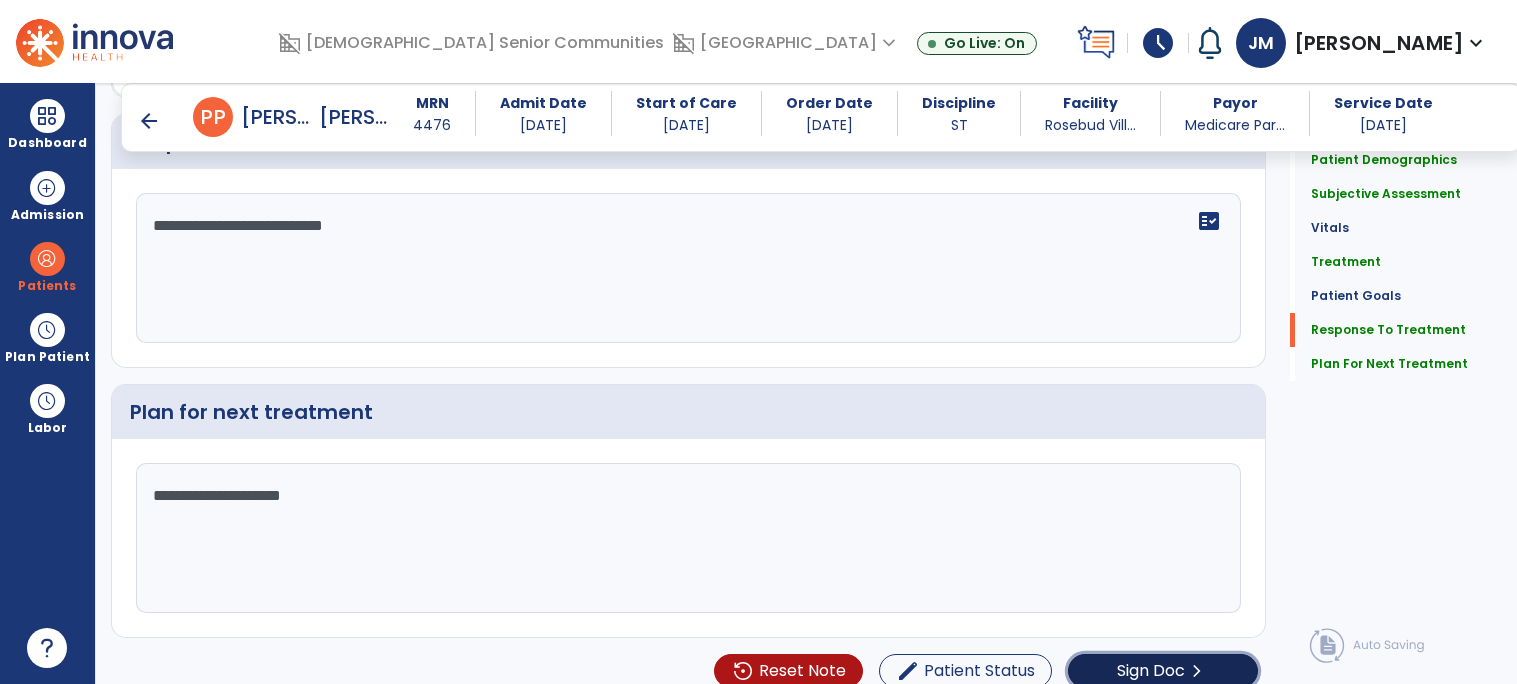 click on "Sign Doc" 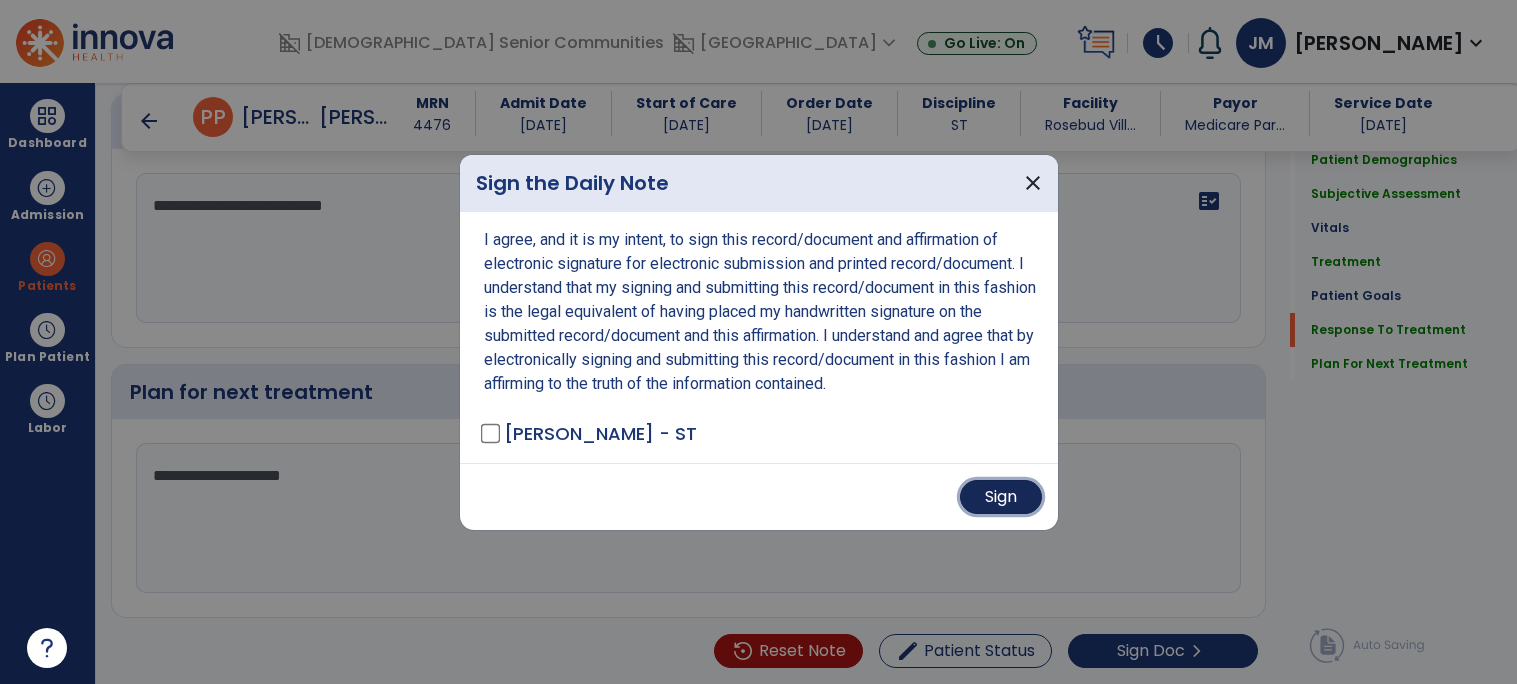 click on "Sign" at bounding box center (1001, 497) 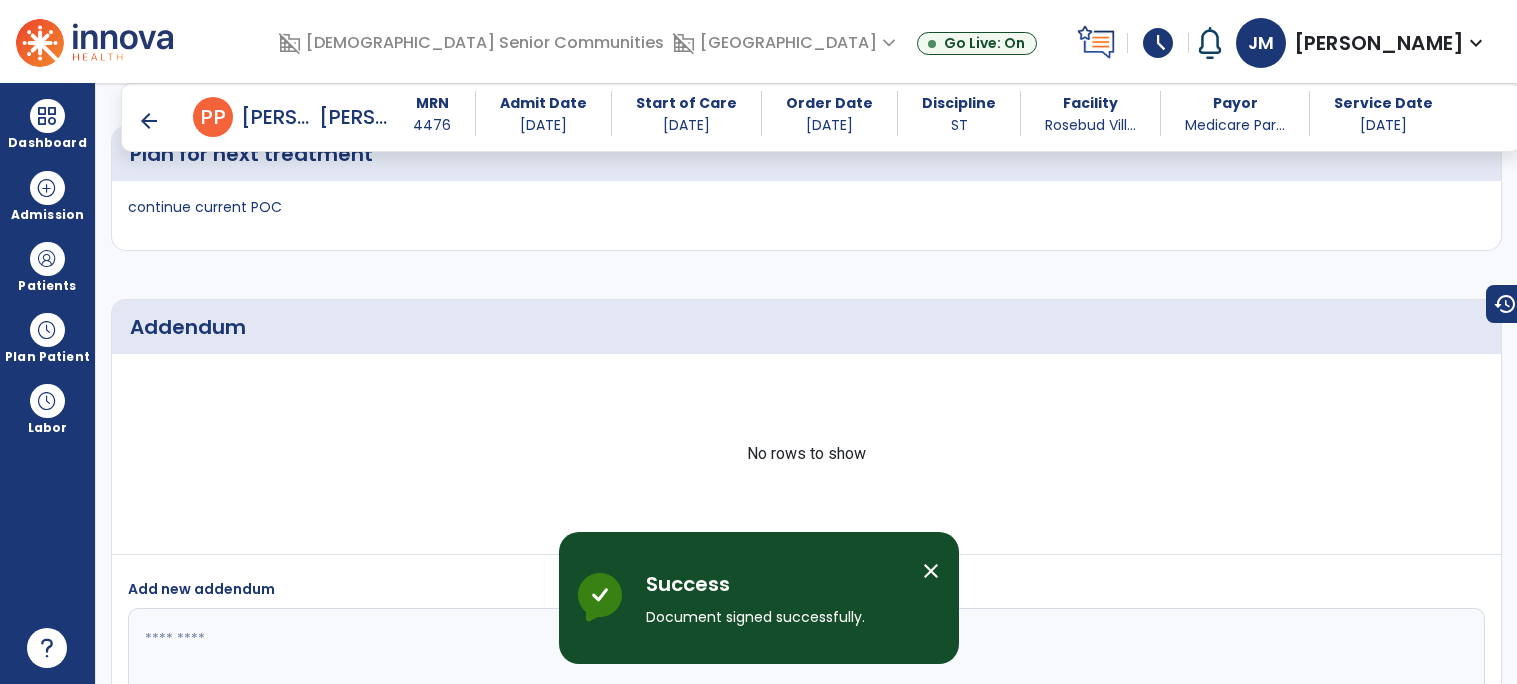 scroll, scrollTop: 2990, scrollLeft: 0, axis: vertical 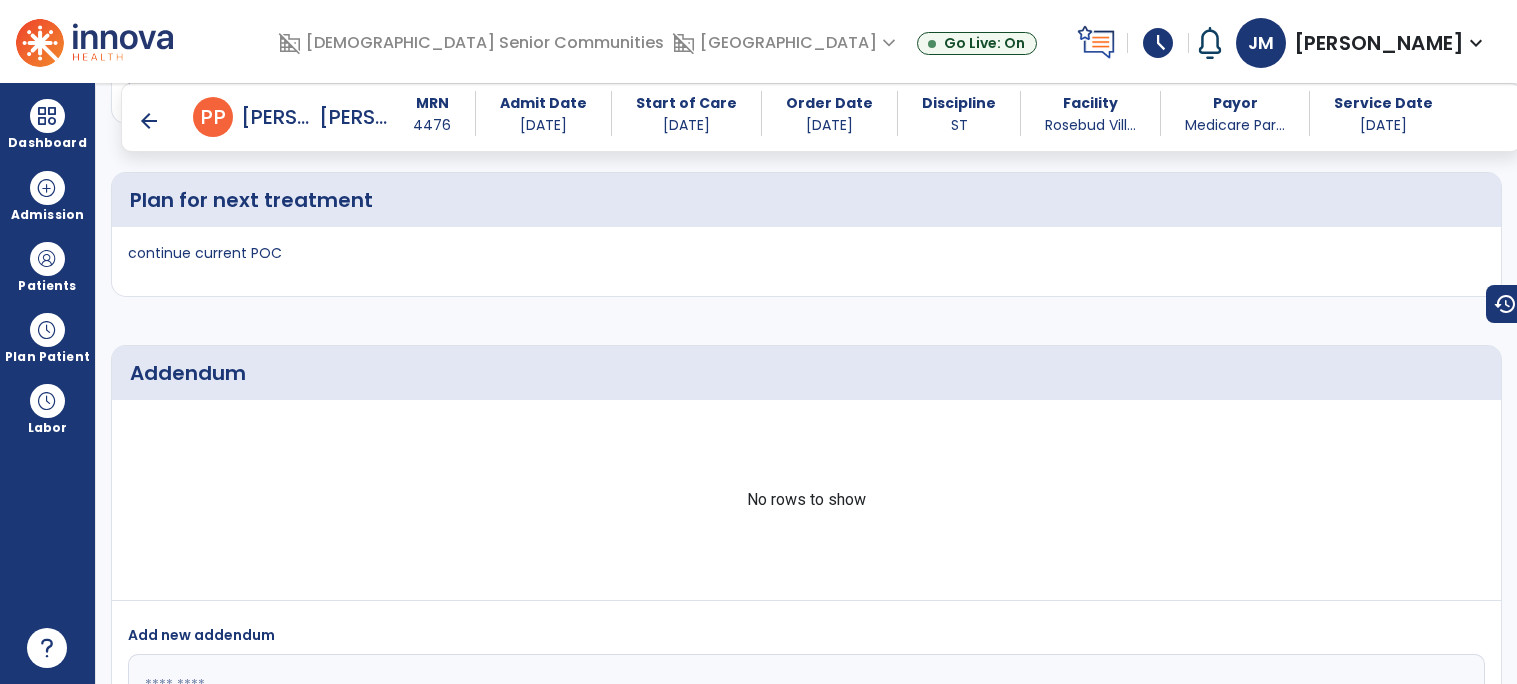 click on "arrow_back" at bounding box center (149, 121) 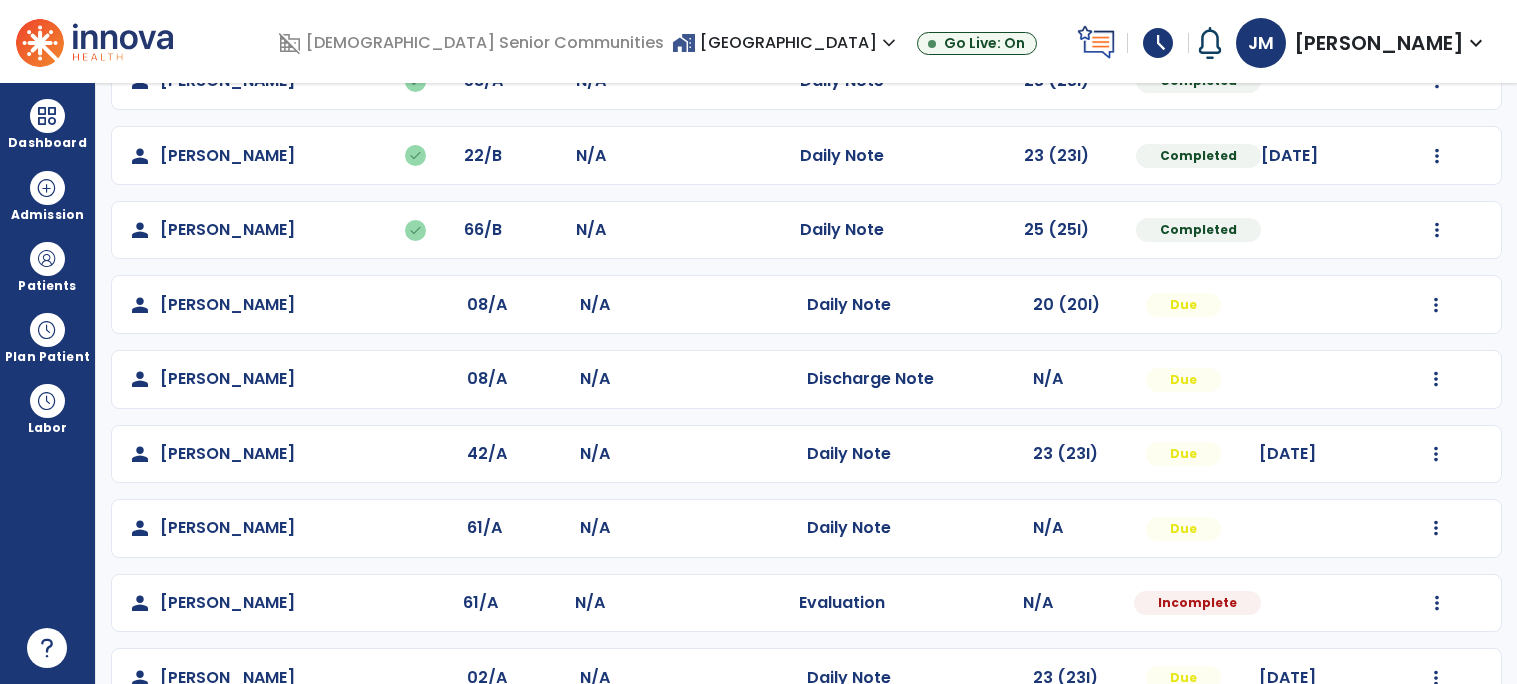 scroll, scrollTop: 921, scrollLeft: 0, axis: vertical 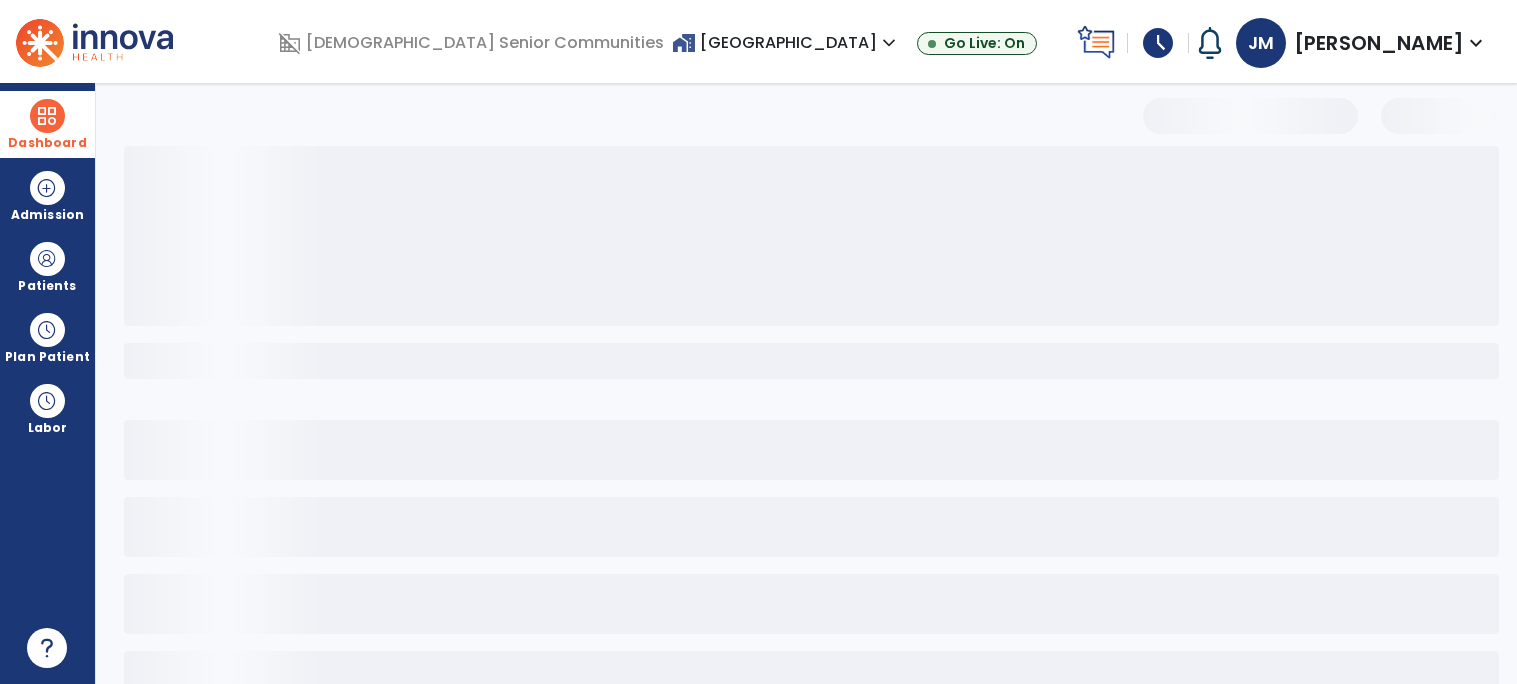 click at bounding box center (47, 116) 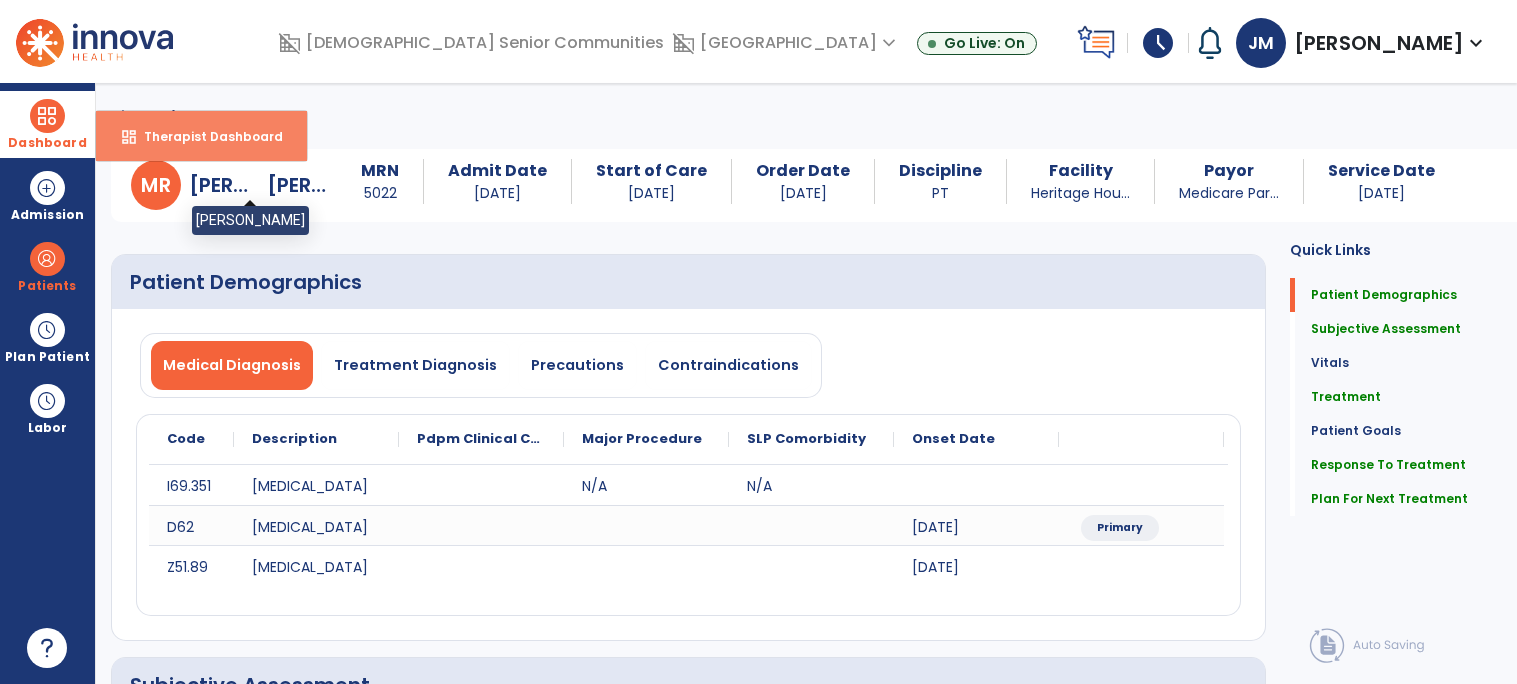 click on "Therapist Dashboard" at bounding box center [205, 136] 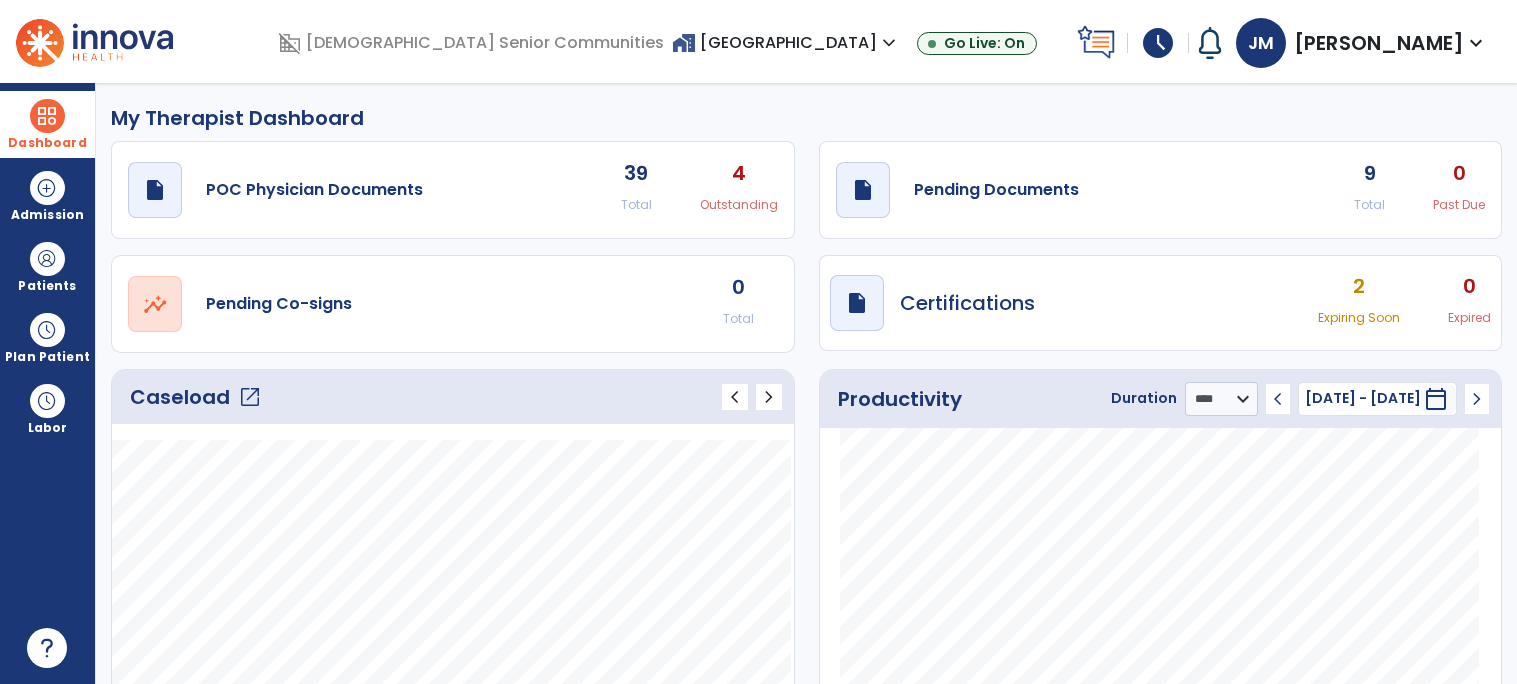 click on "Caseload   open_in_new" 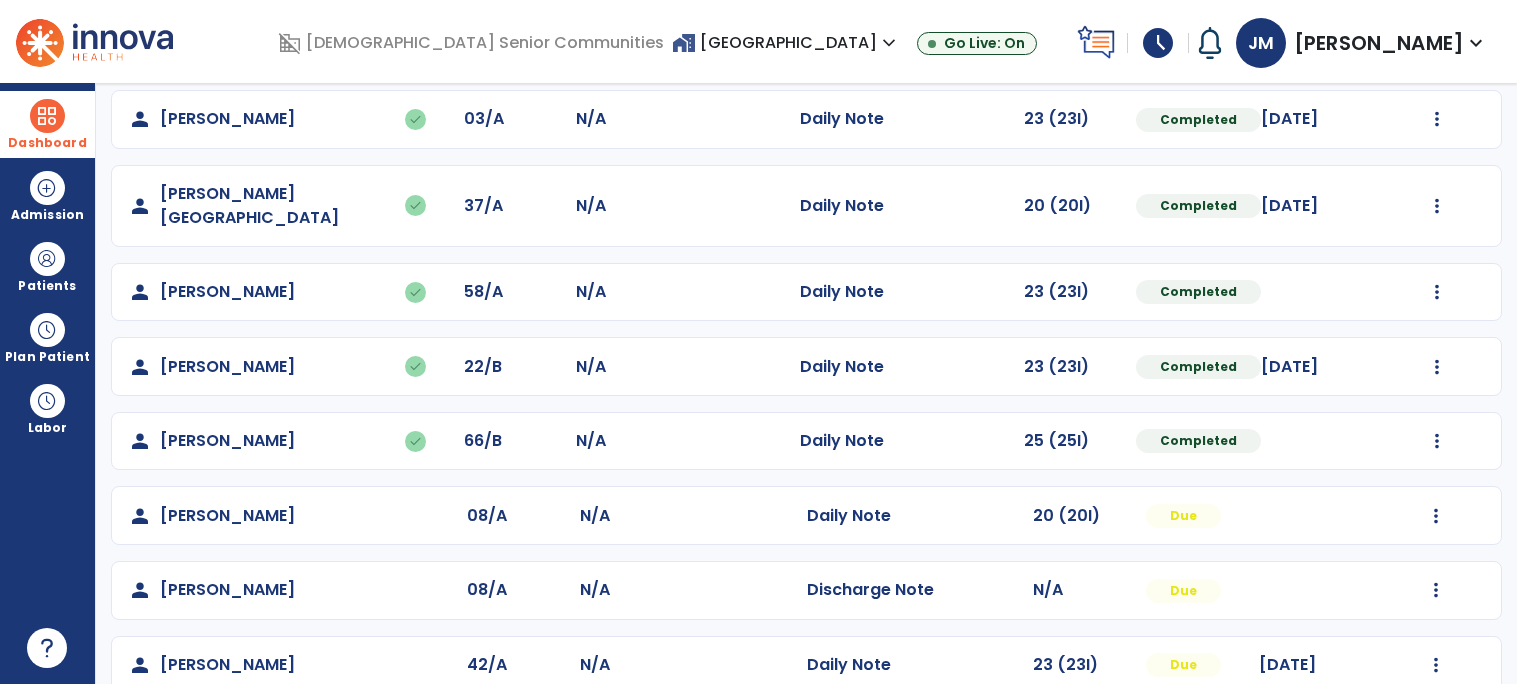 scroll, scrollTop: 921, scrollLeft: 0, axis: vertical 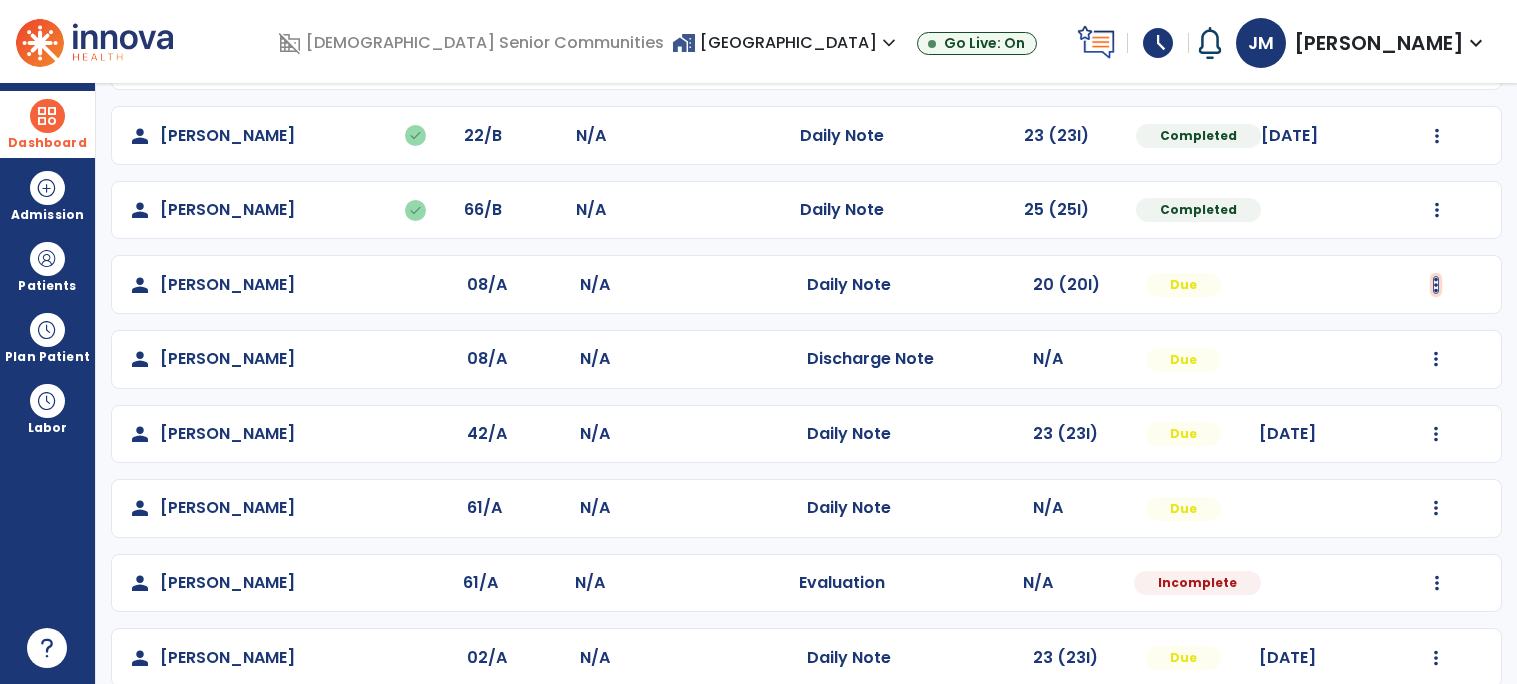 click at bounding box center [1437, -633] 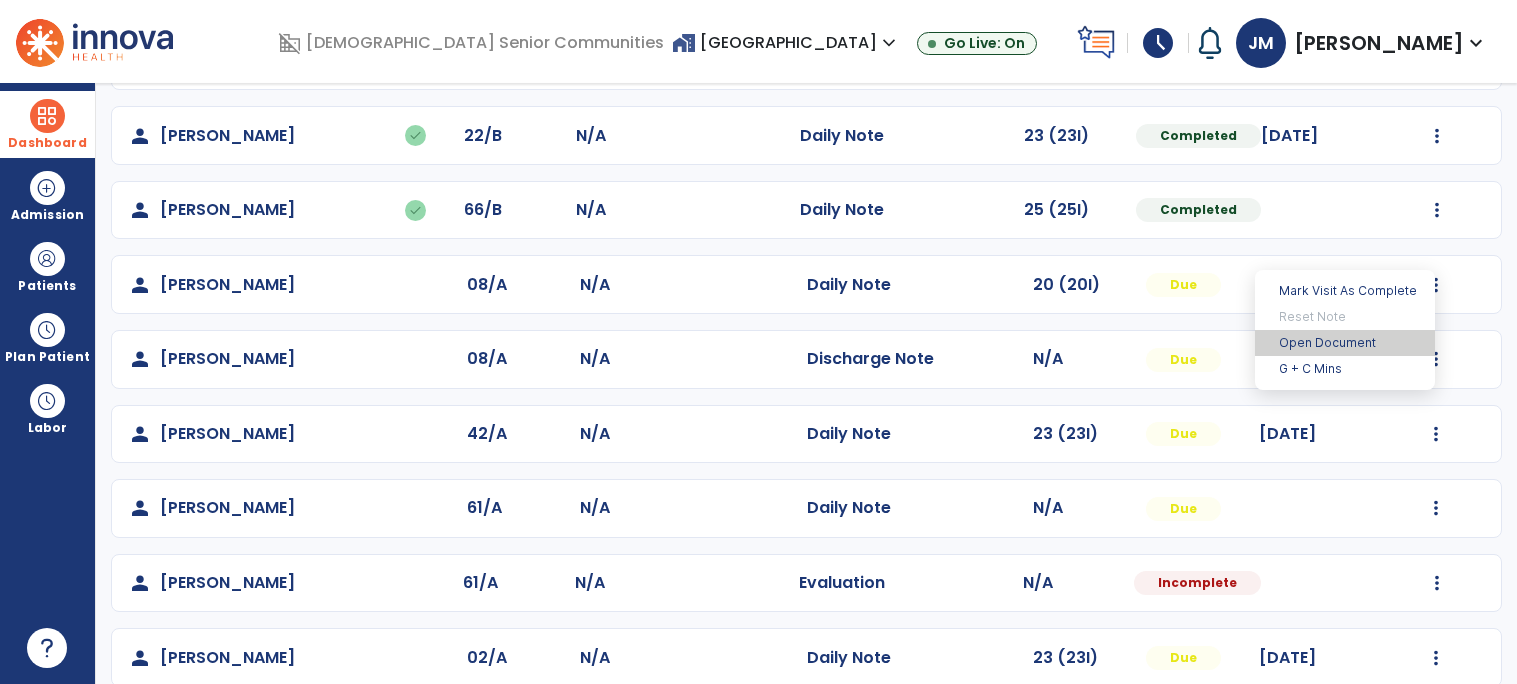 click on "Open Document" at bounding box center (1345, 343) 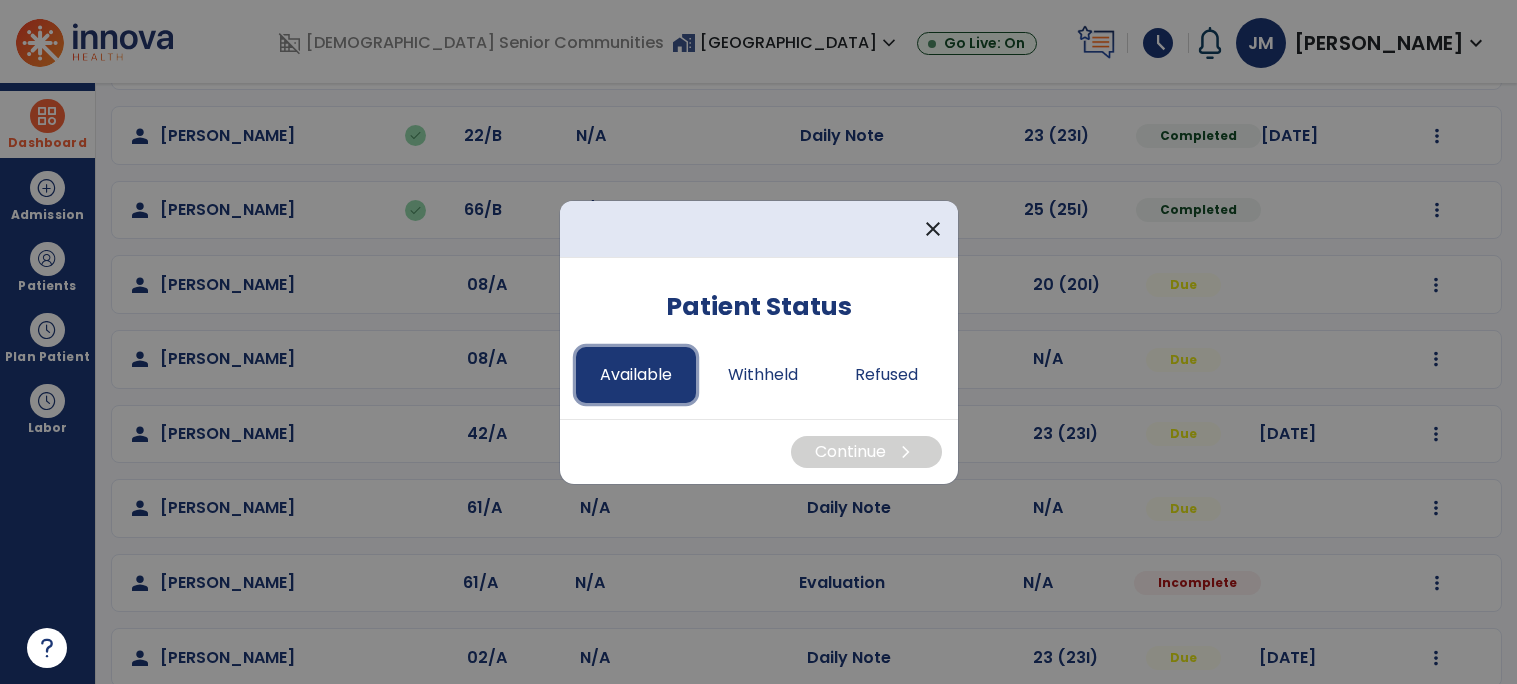 click on "Available" at bounding box center [636, 375] 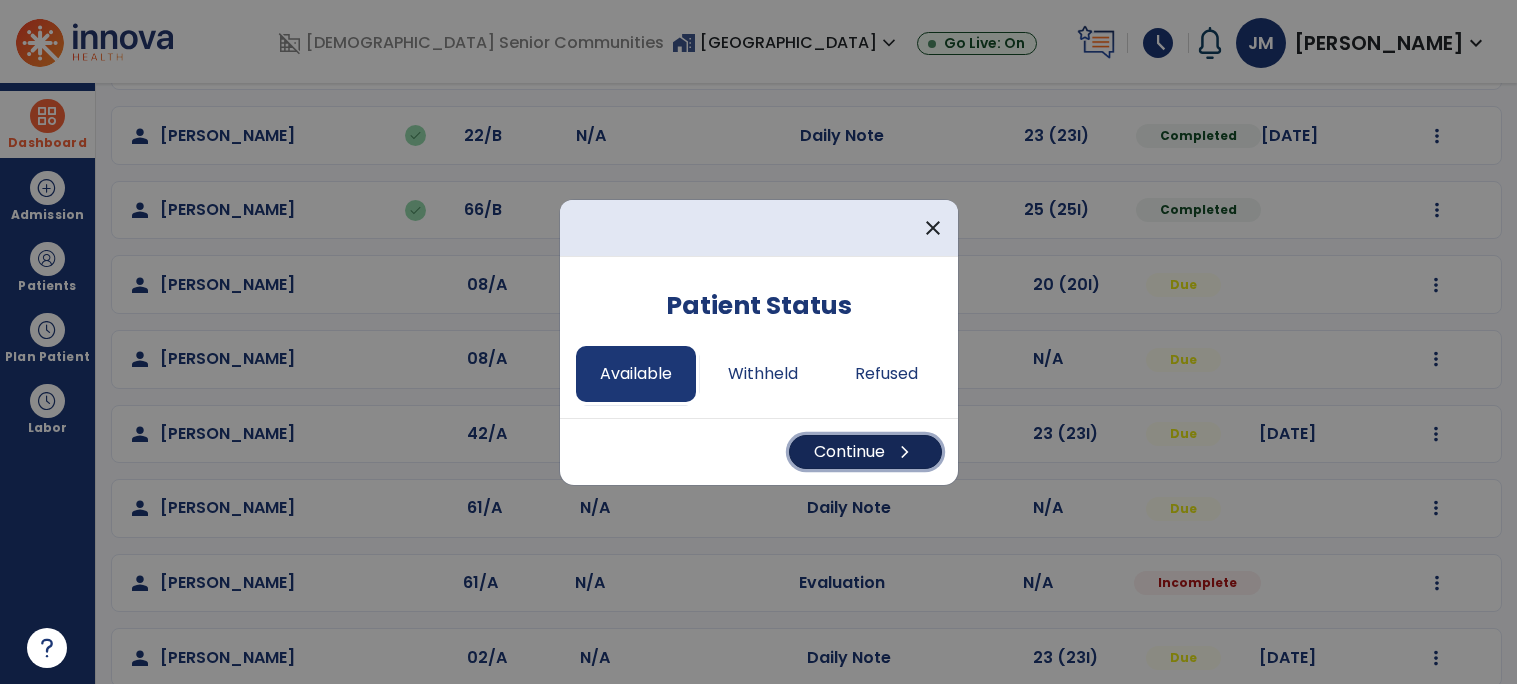 click on "Continue   chevron_right" at bounding box center [865, 452] 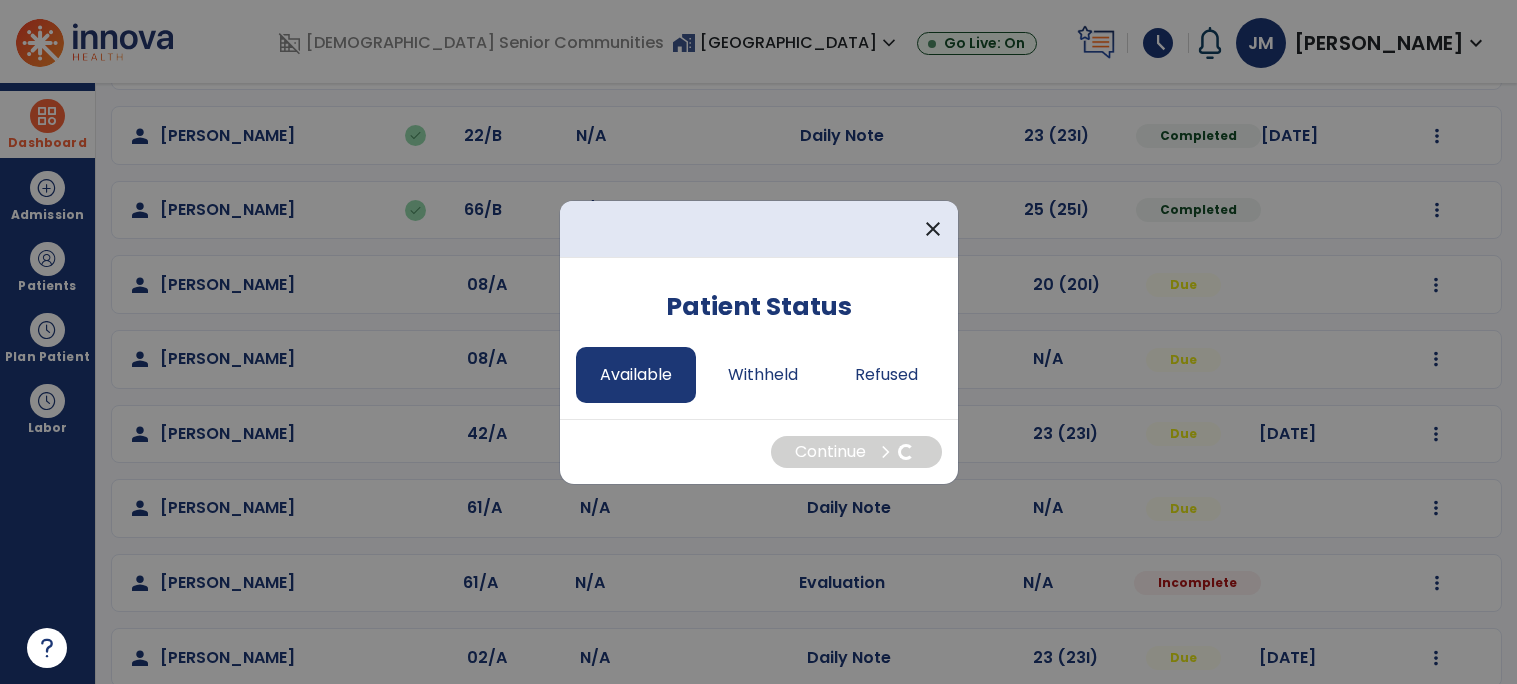 select on "*" 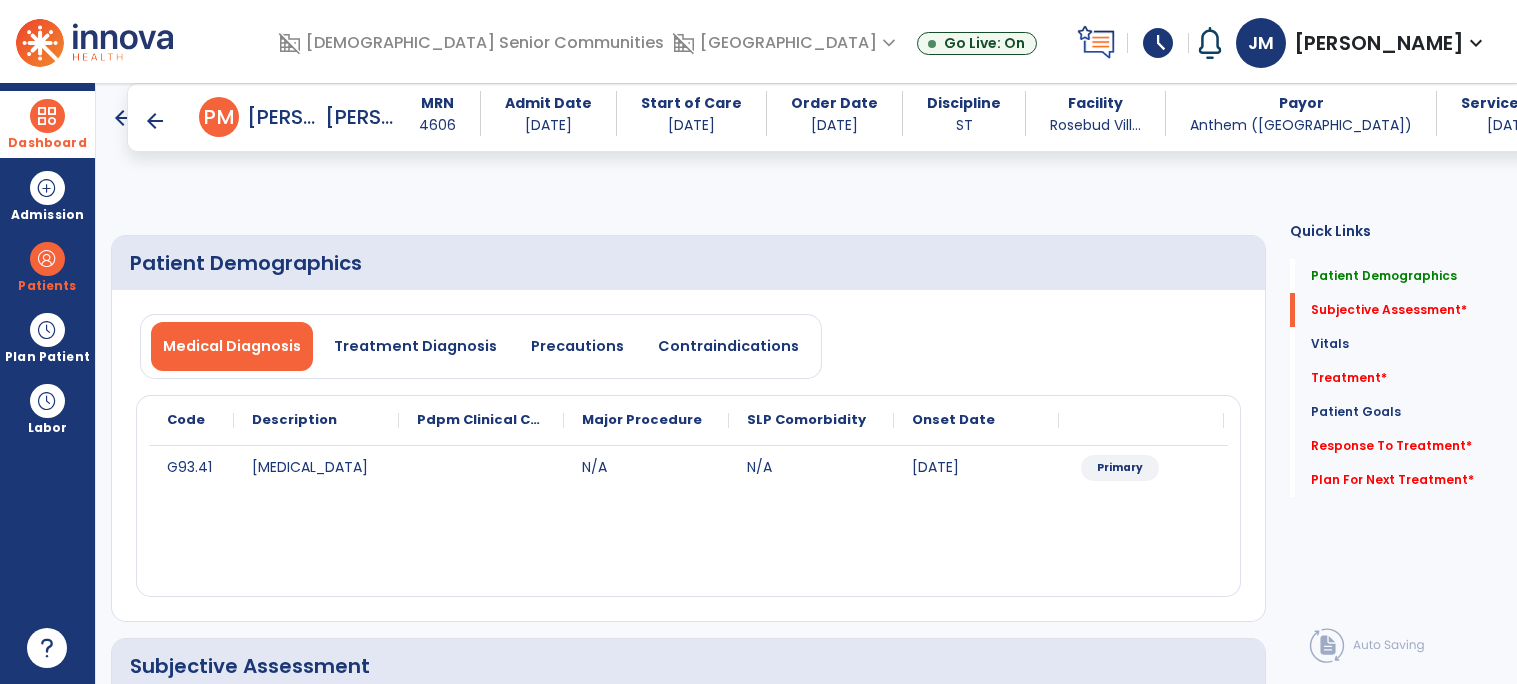 scroll, scrollTop: 359, scrollLeft: 0, axis: vertical 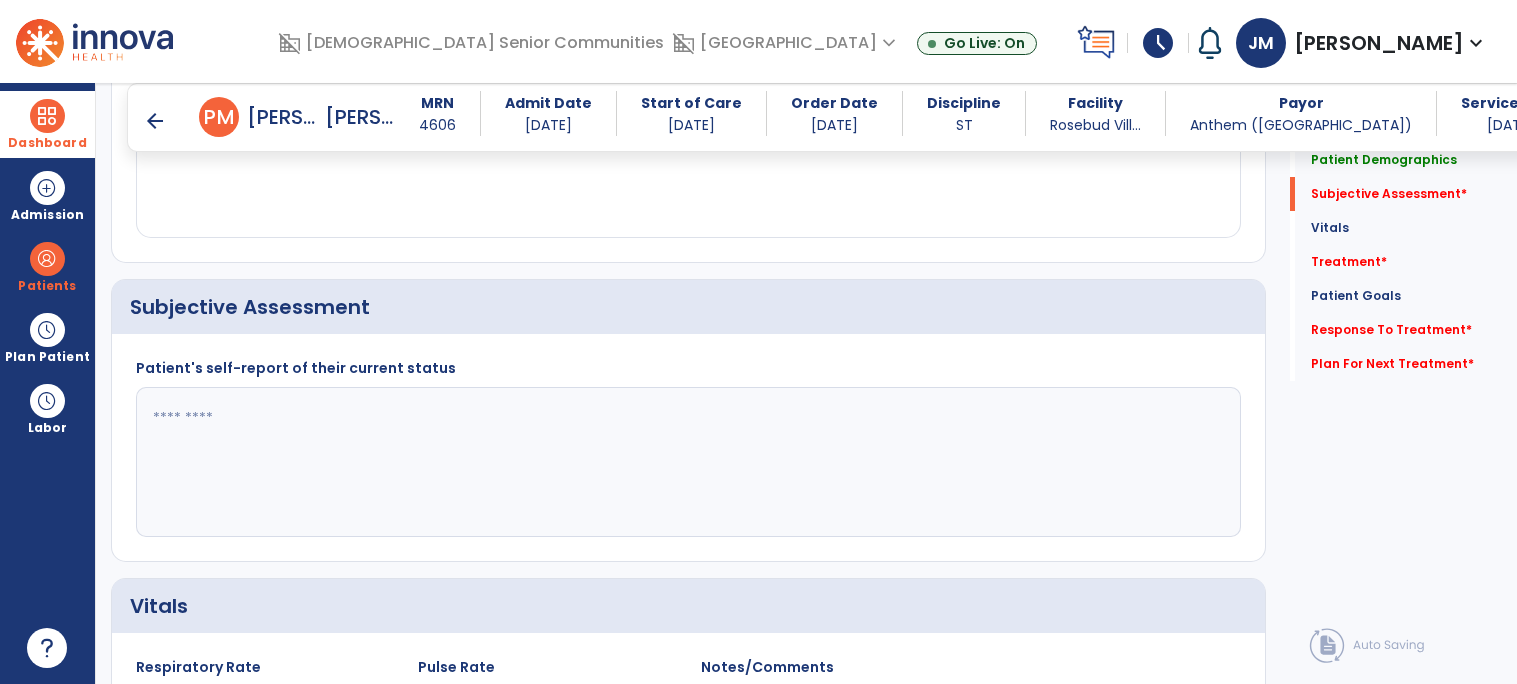 click 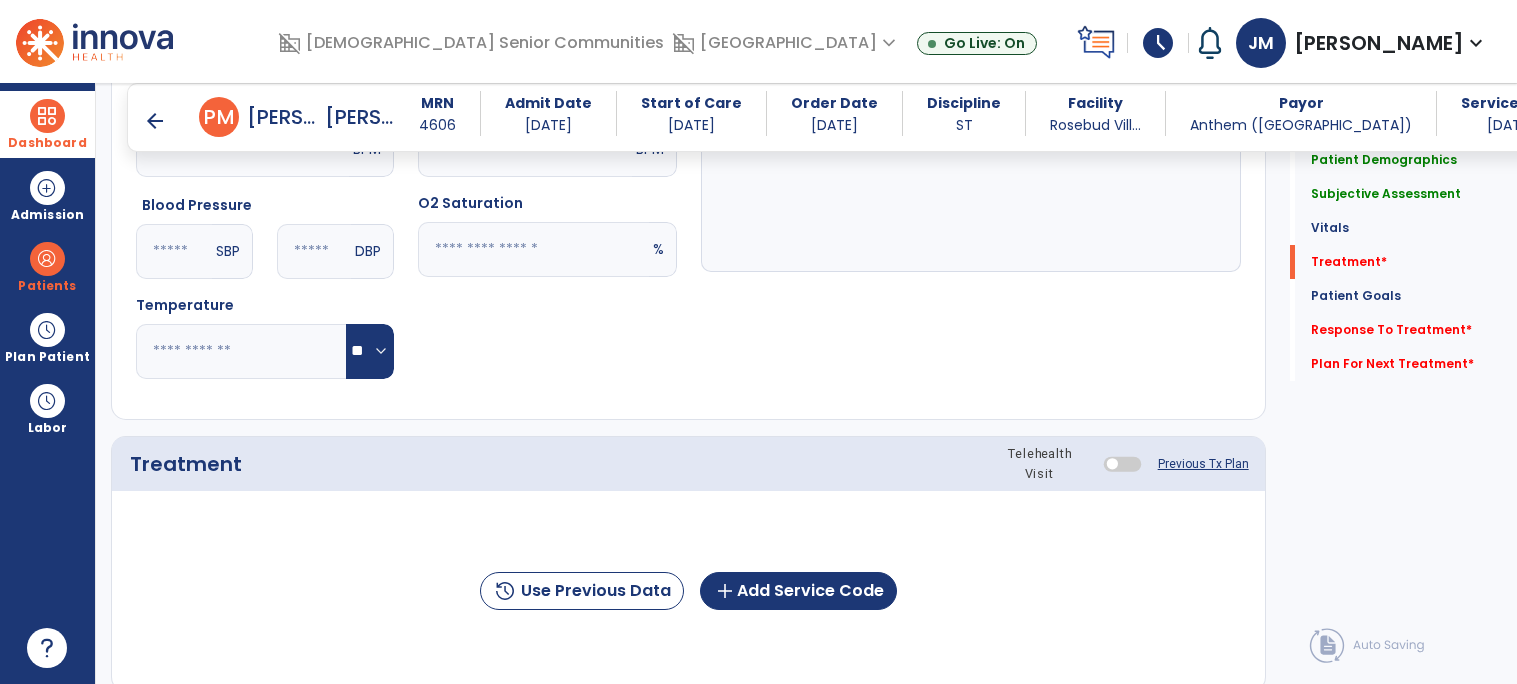 scroll, scrollTop: 1079, scrollLeft: 0, axis: vertical 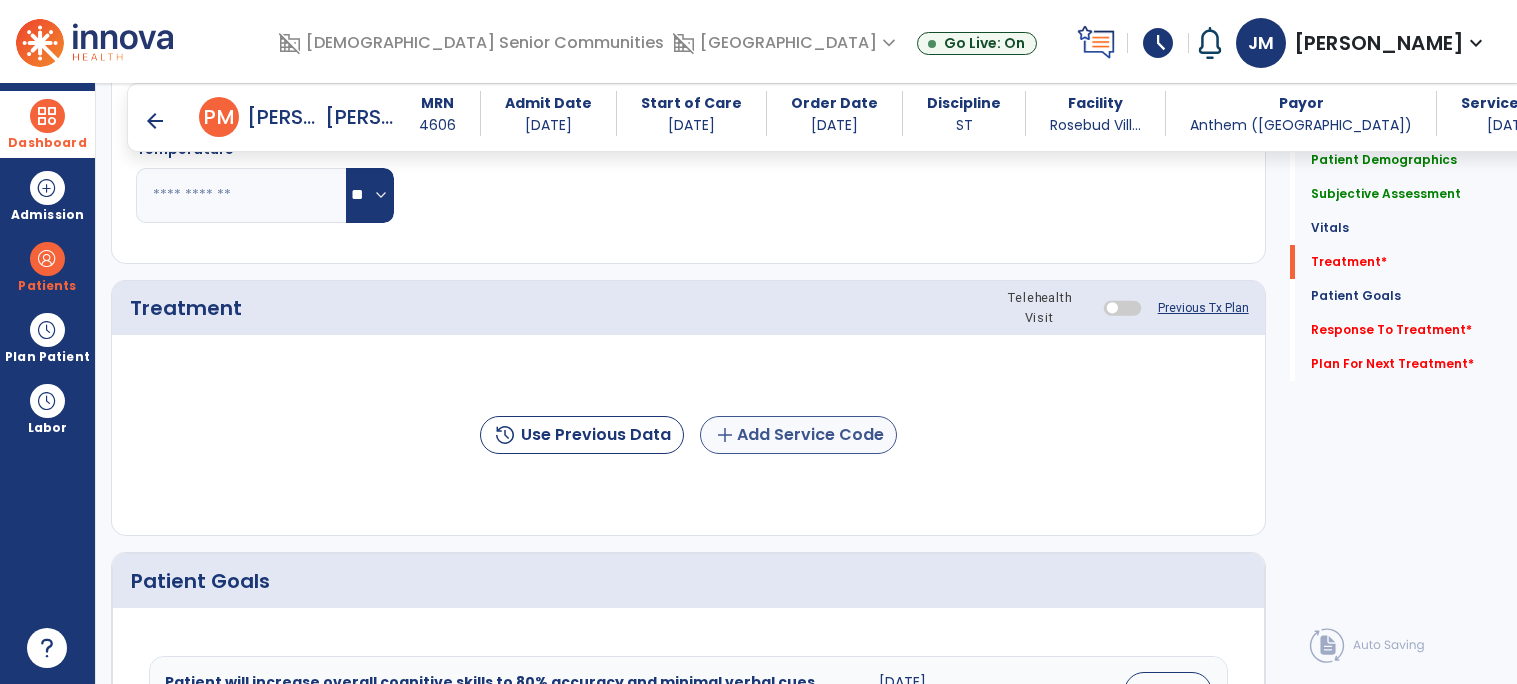 type on "**********" 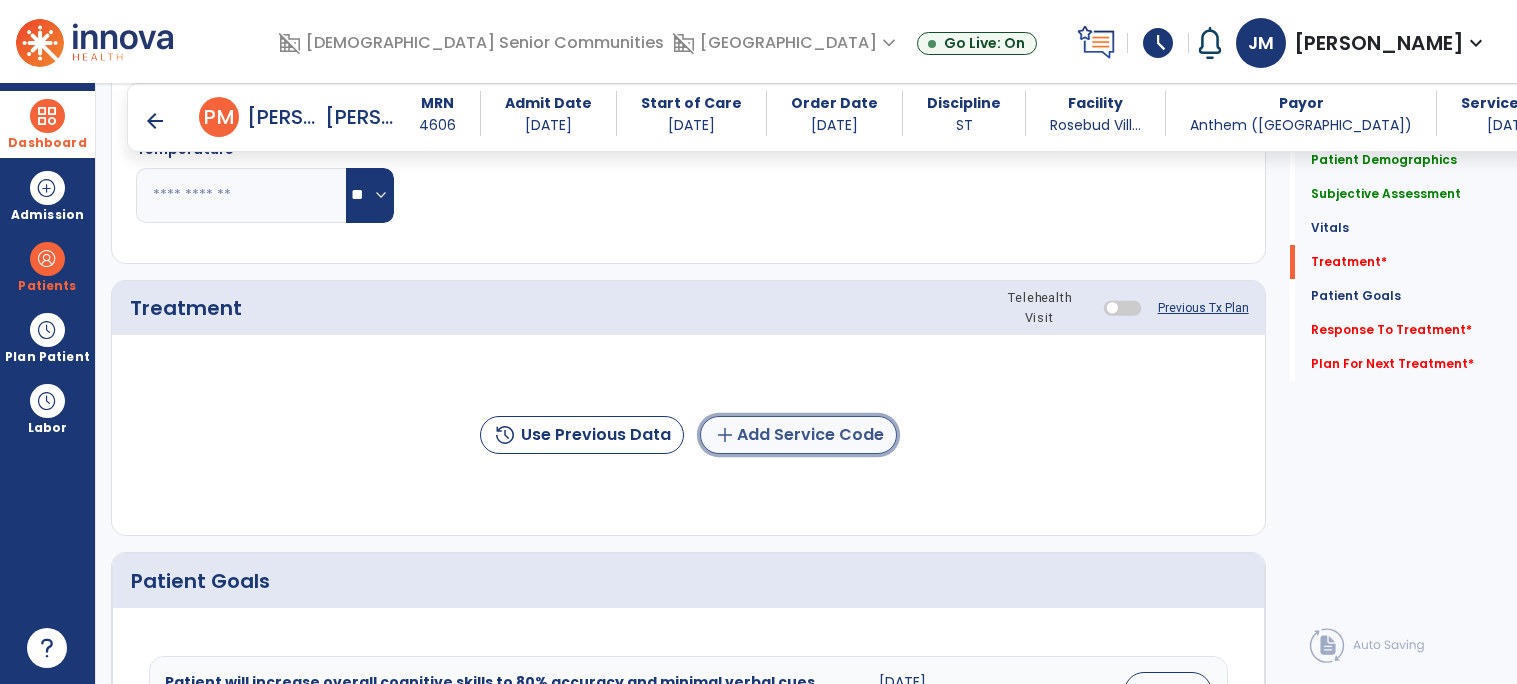 click on "add  Add Service Code" 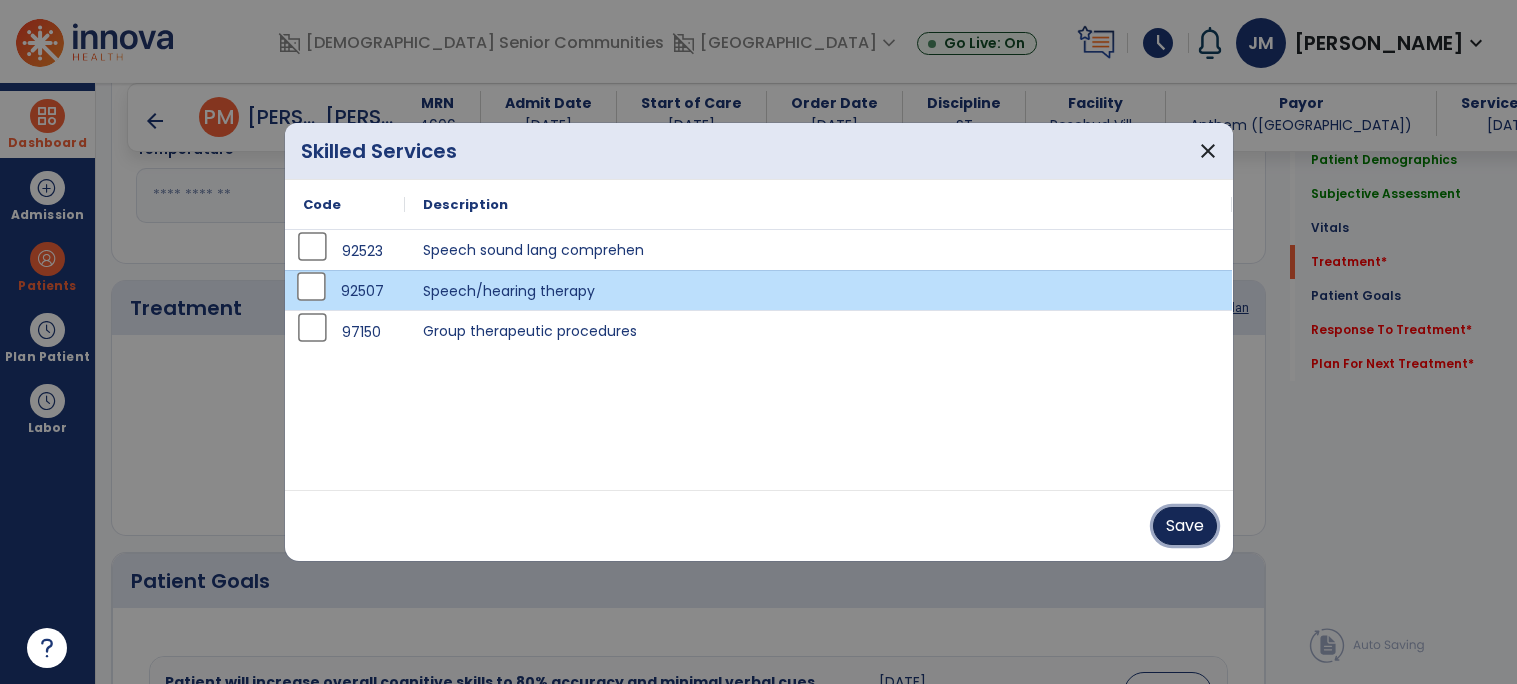 click on "Save" at bounding box center (1185, 526) 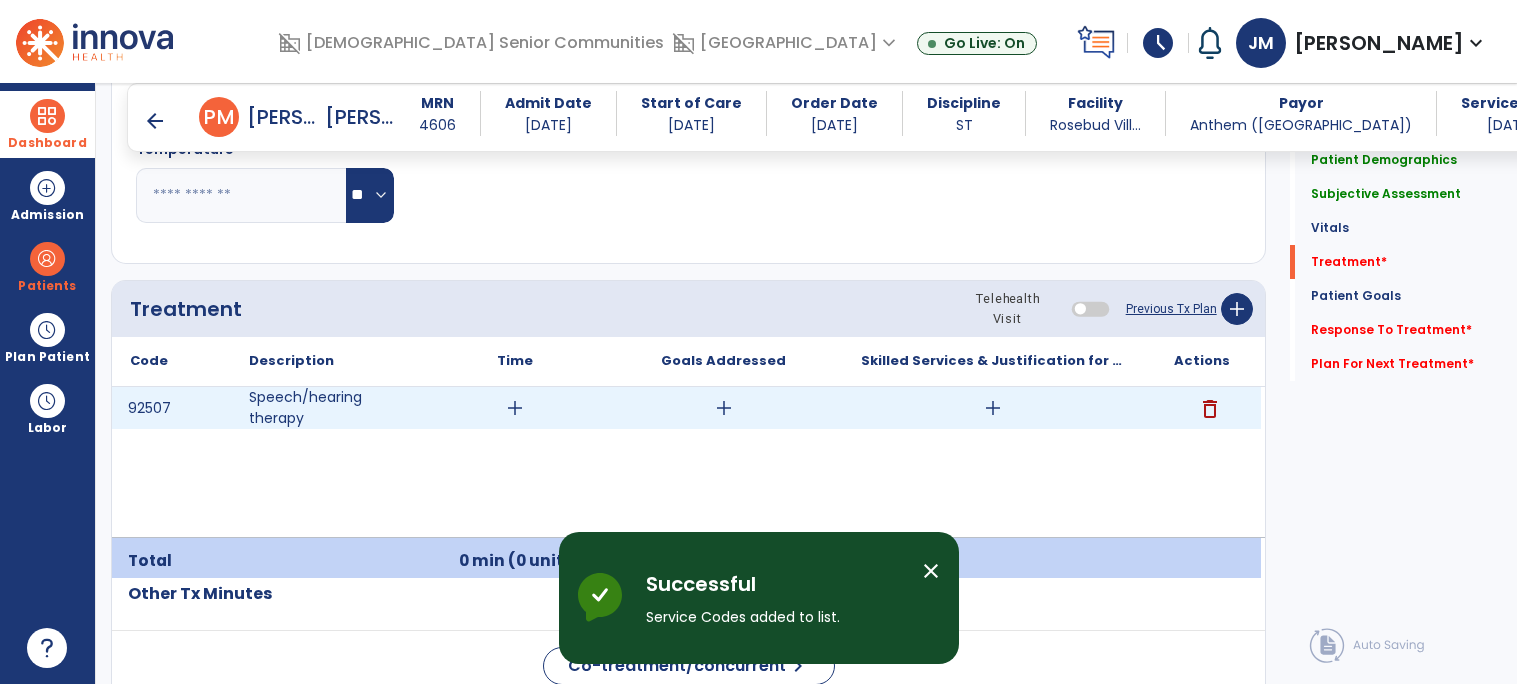 click on "add" at bounding box center (515, 408) 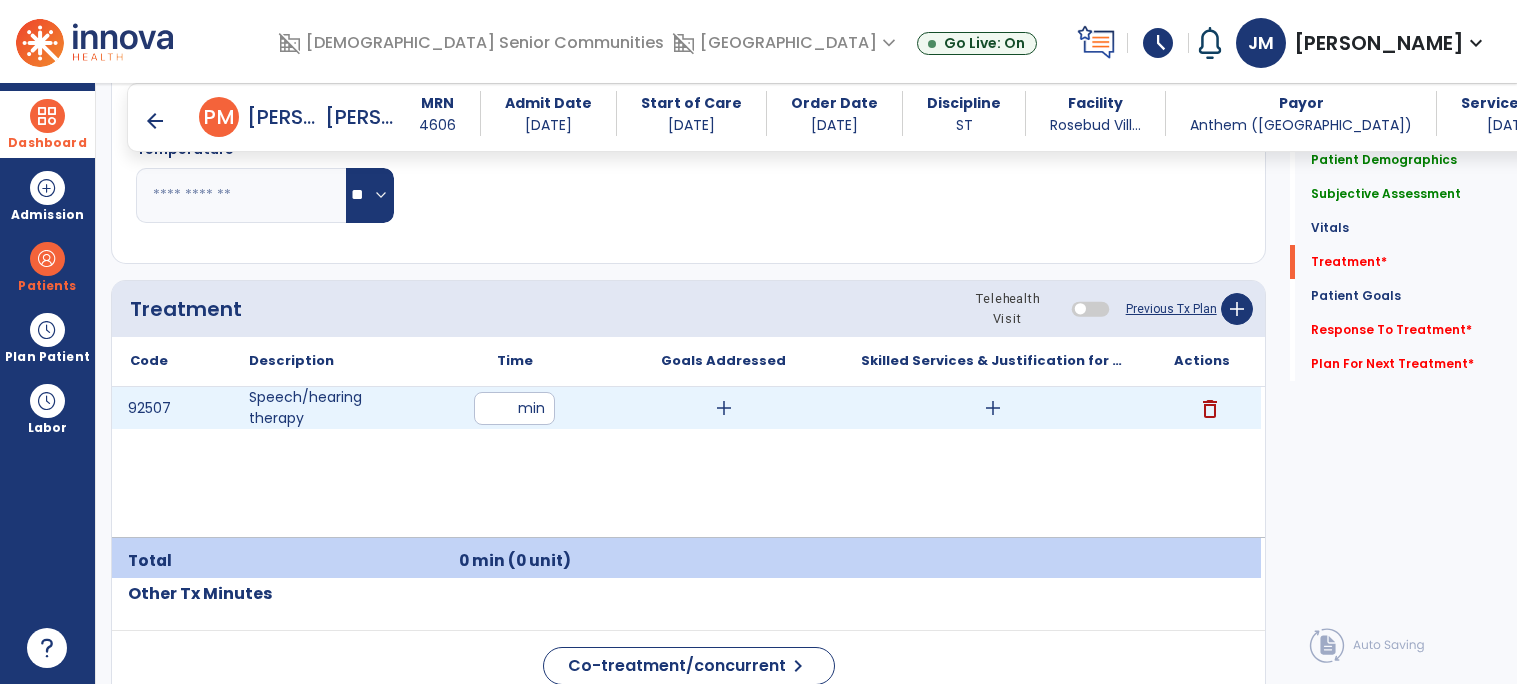 type on "**" 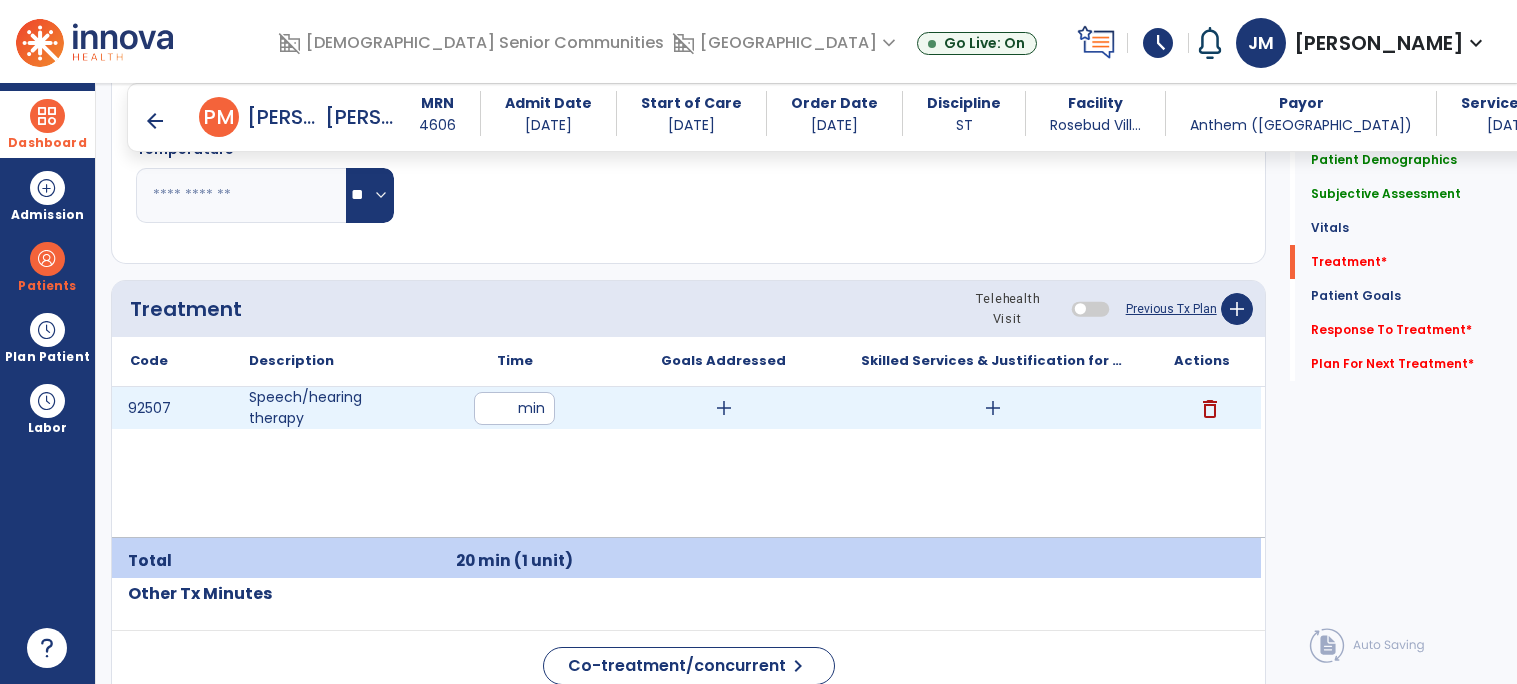 click on "add" at bounding box center [724, 408] 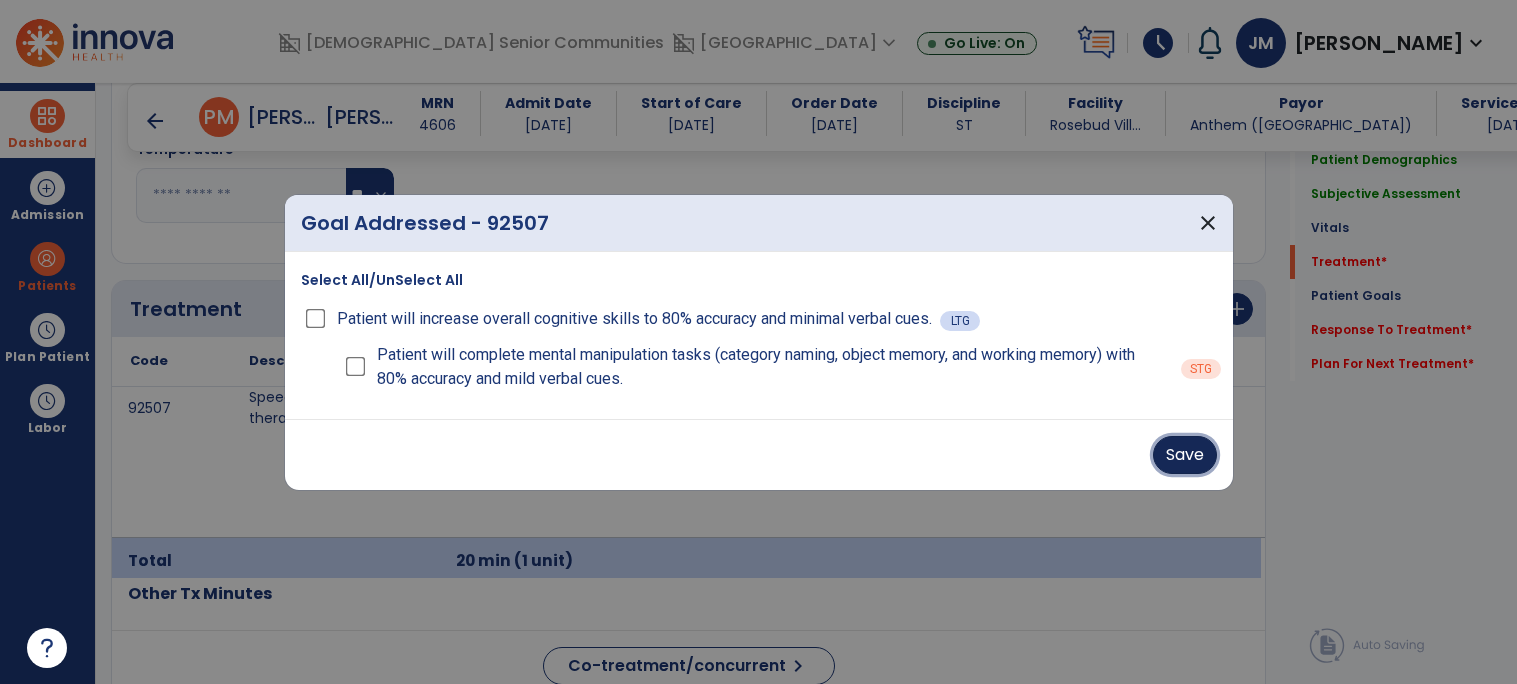 click on "Save" at bounding box center [1185, 455] 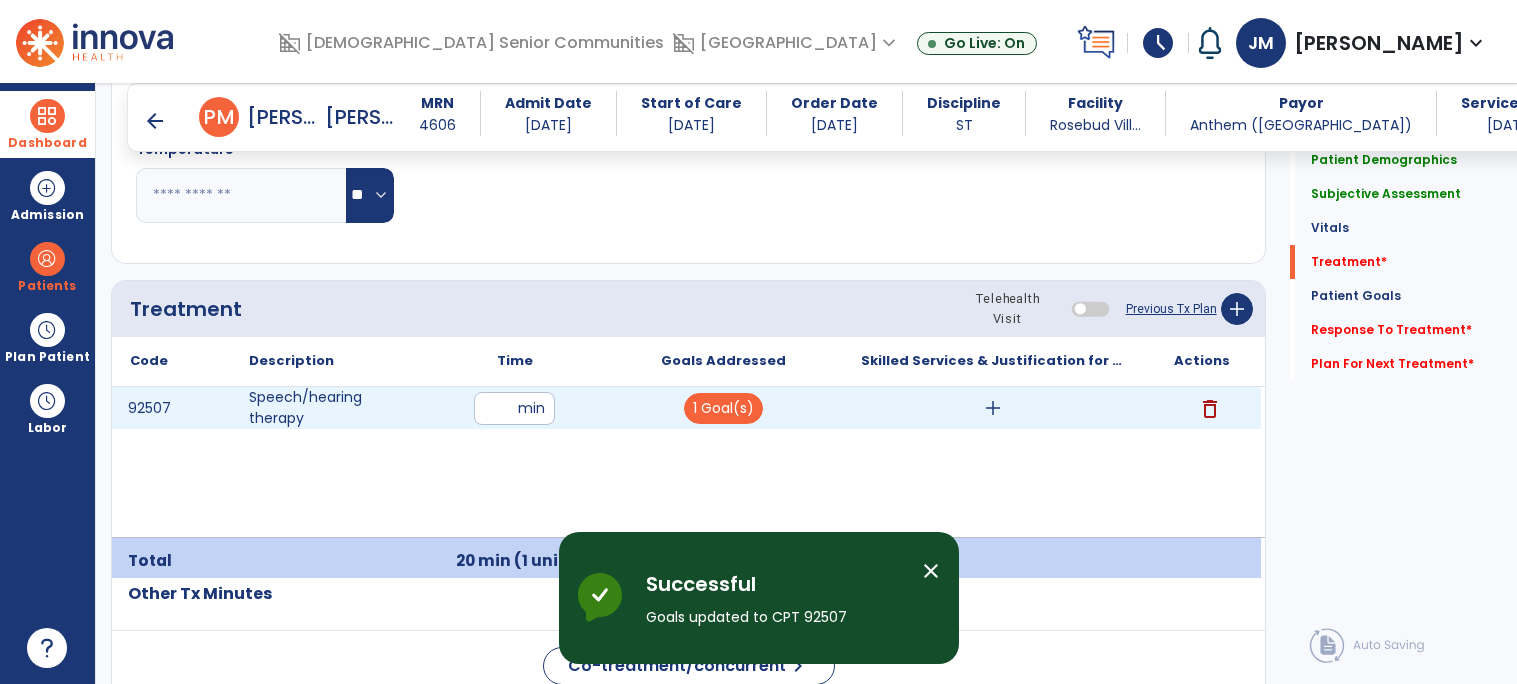 click on "add" at bounding box center (993, 408) 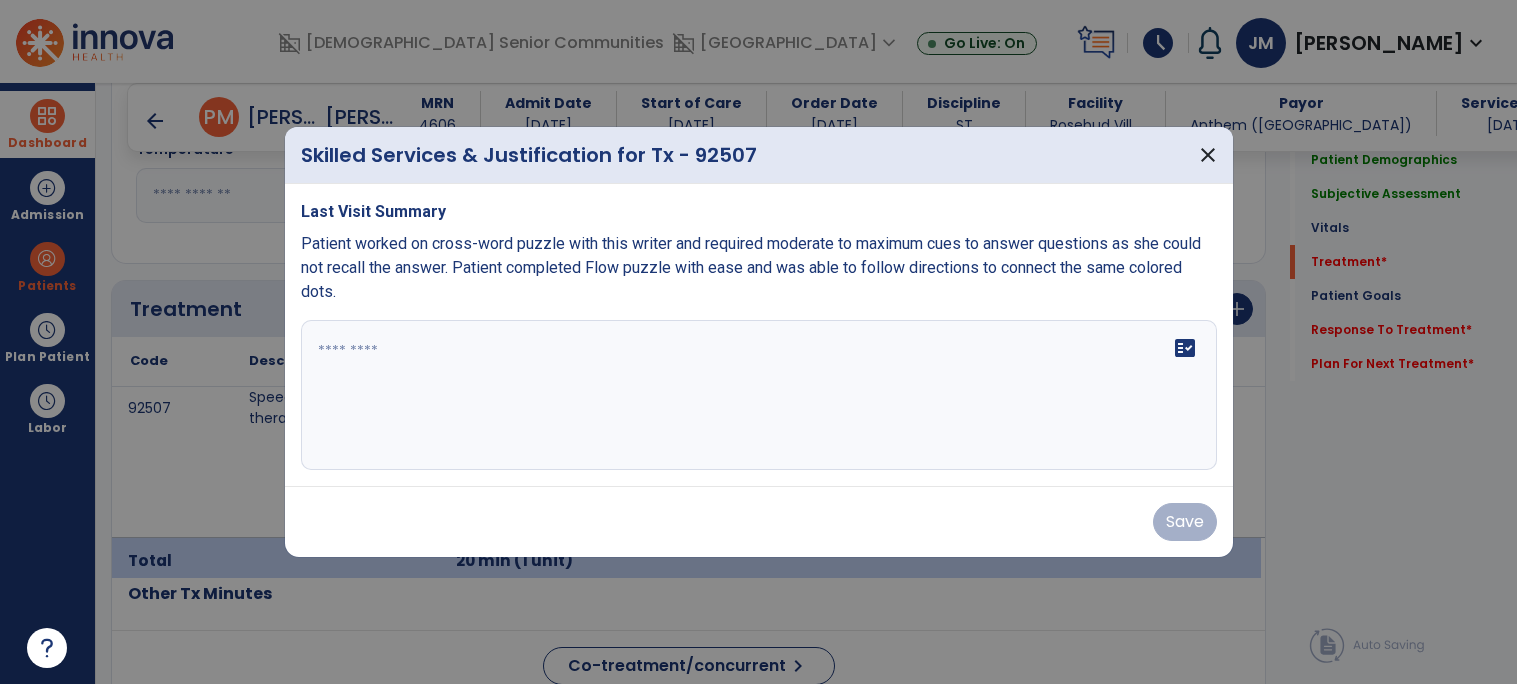 click at bounding box center (759, 395) 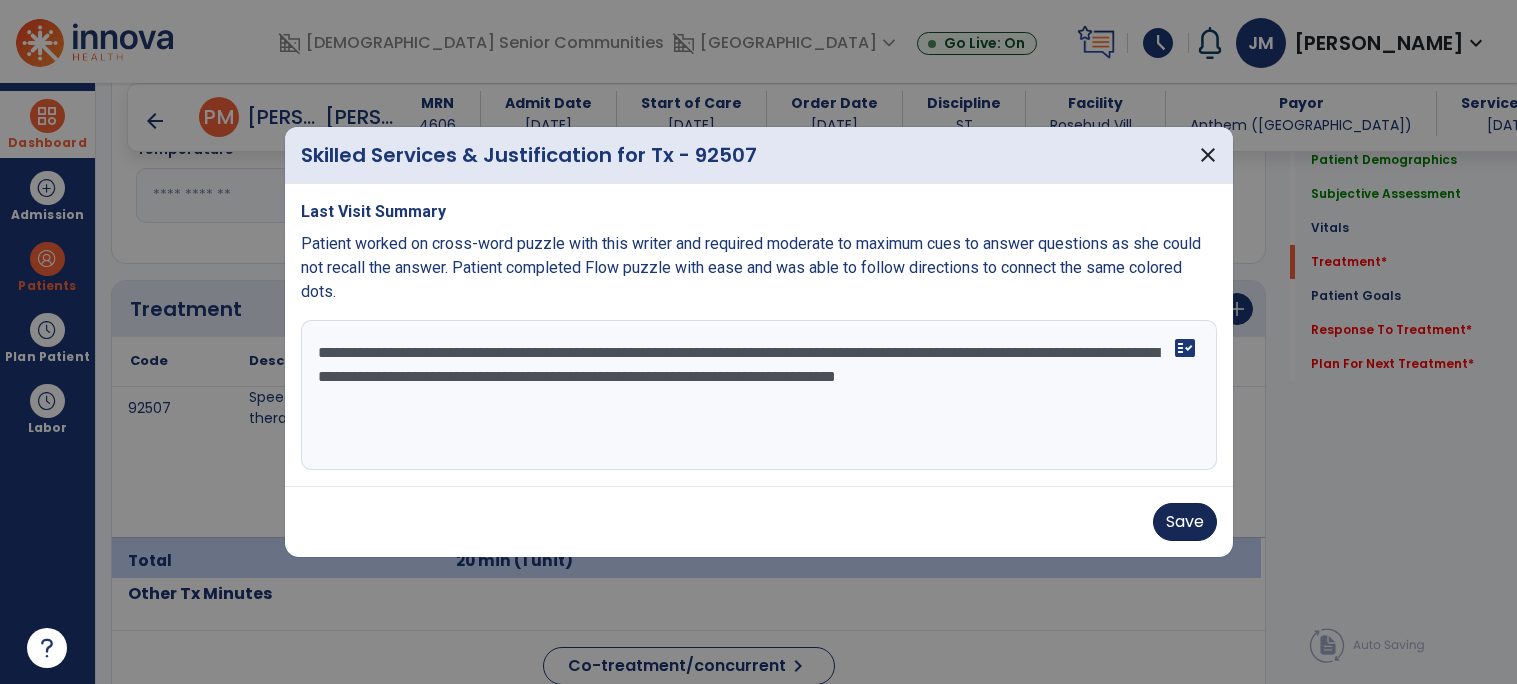 type on "**********" 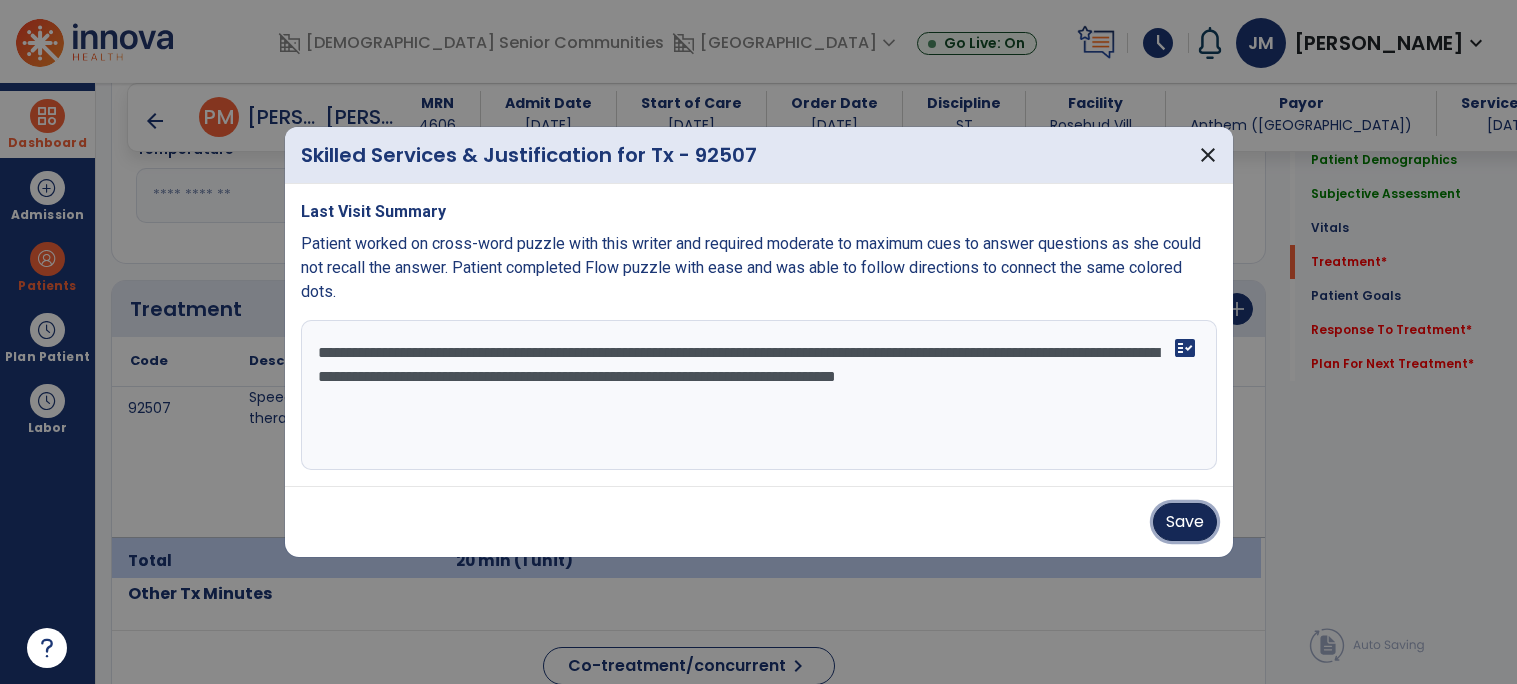 click on "Save" at bounding box center (1185, 522) 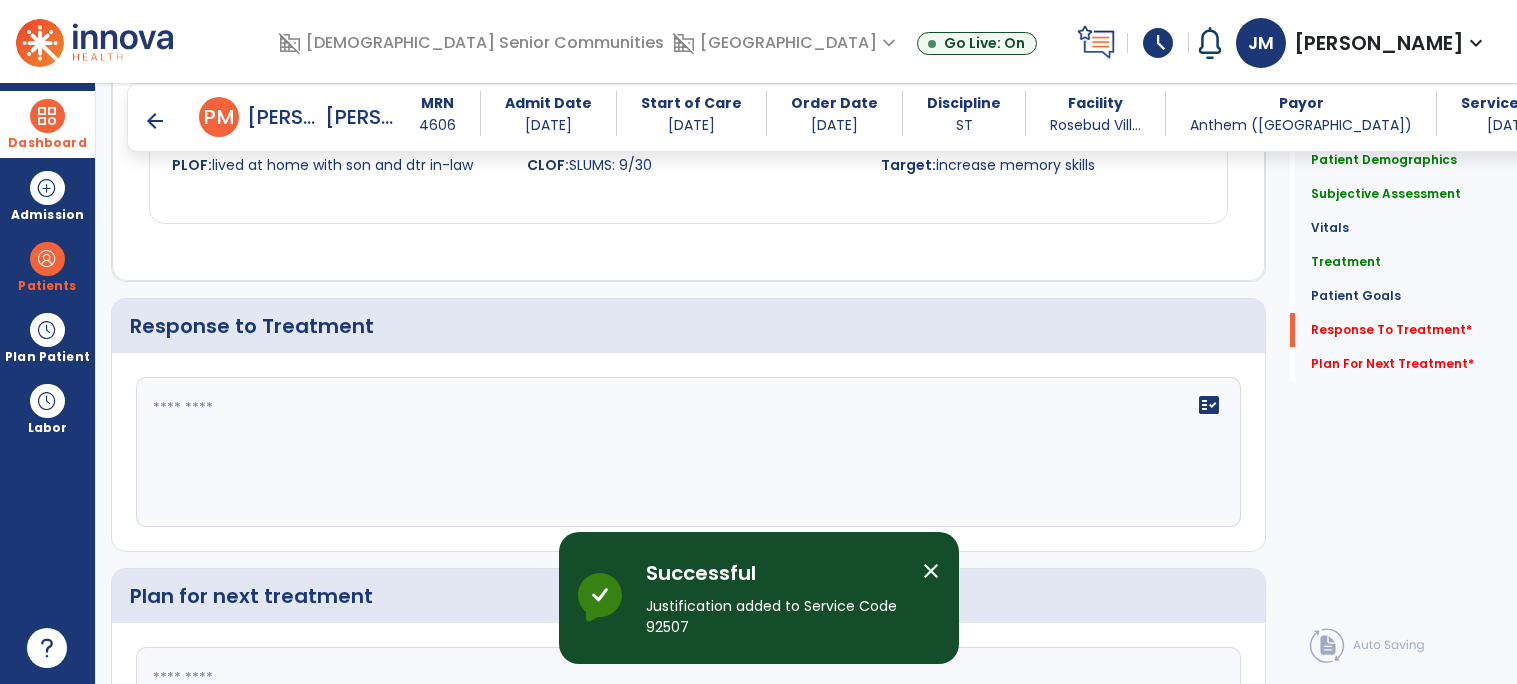 scroll, scrollTop: 2087, scrollLeft: 0, axis: vertical 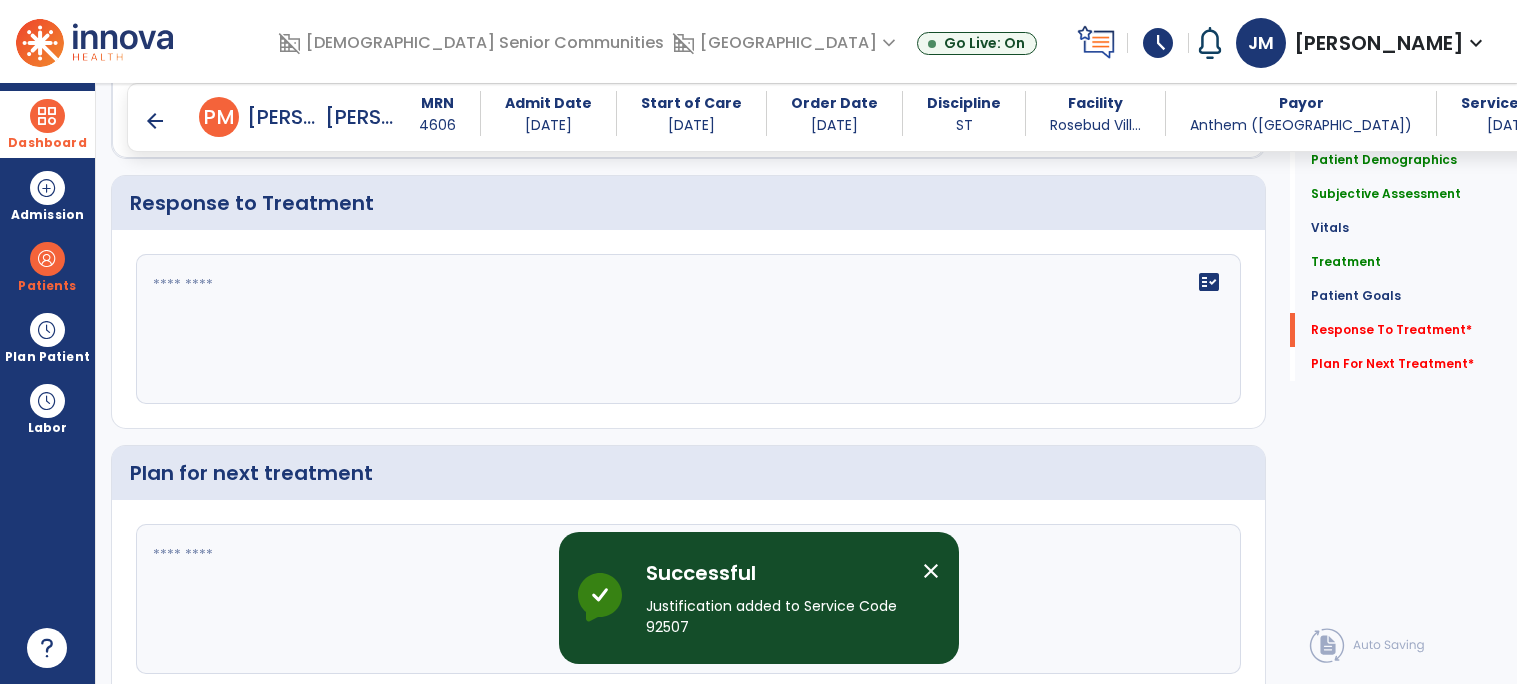 click on "fact_check" 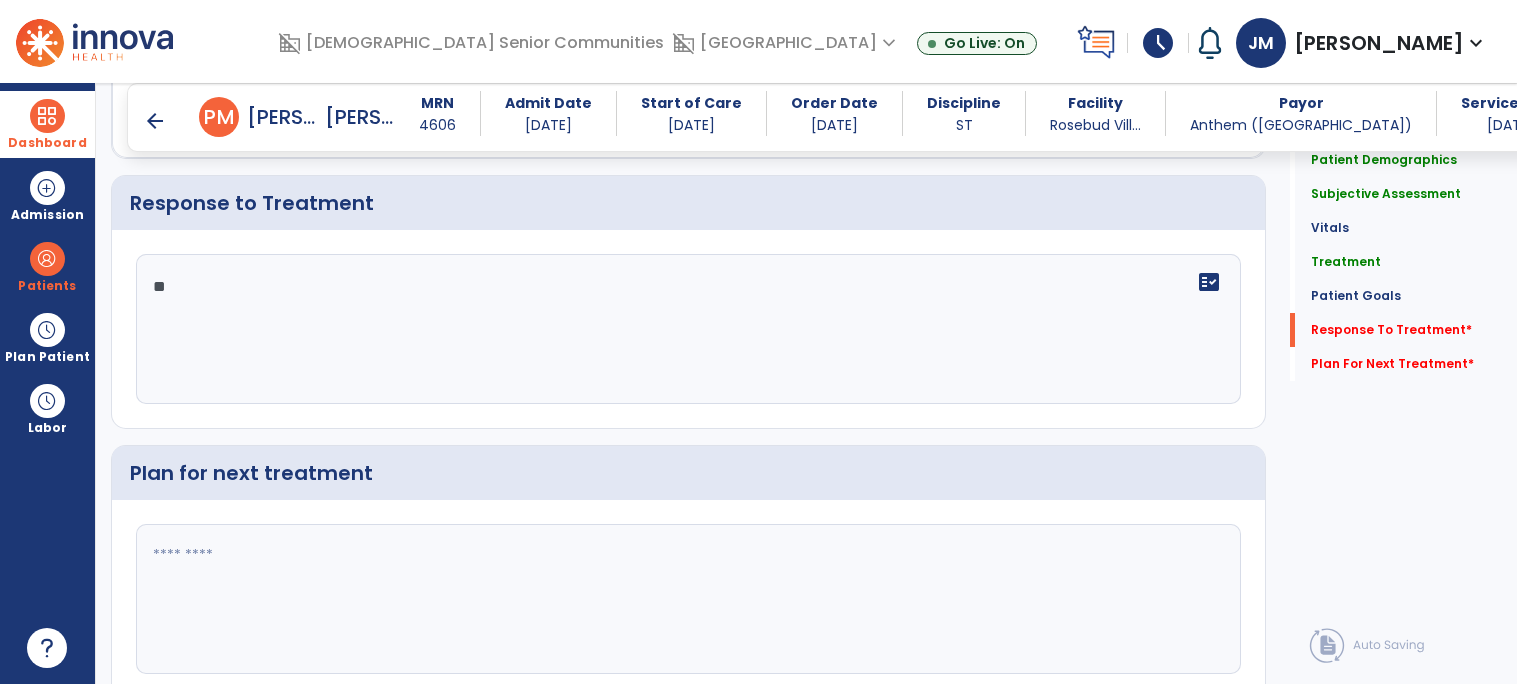 type on "*" 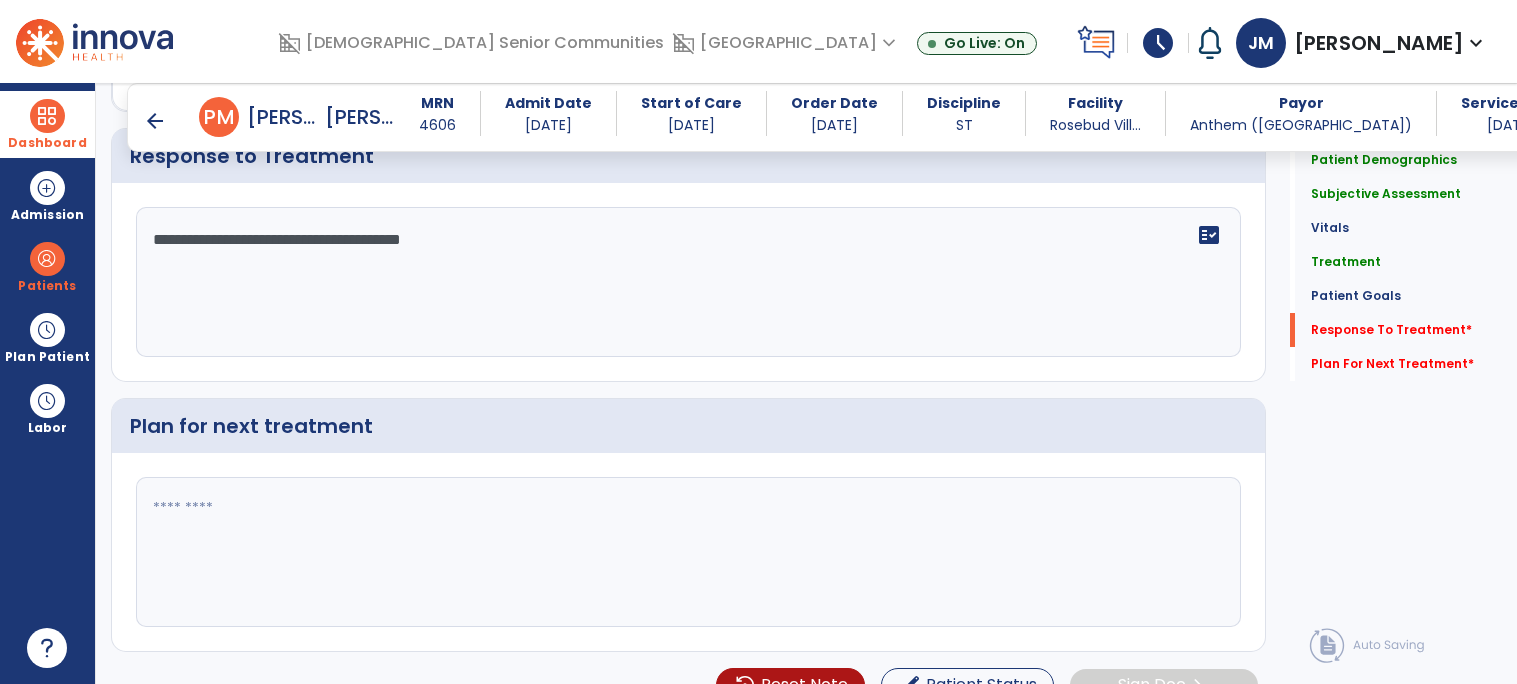 scroll, scrollTop: 2160, scrollLeft: 0, axis: vertical 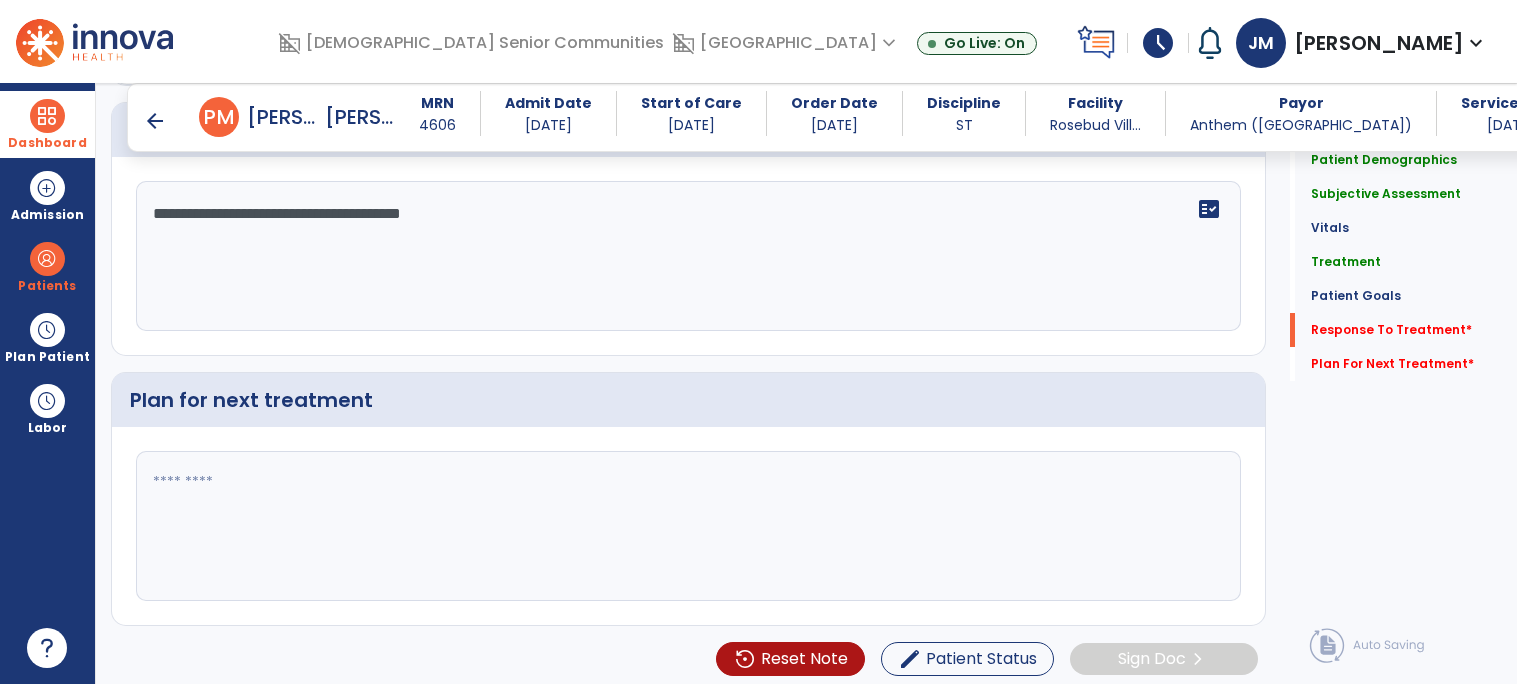 type on "**********" 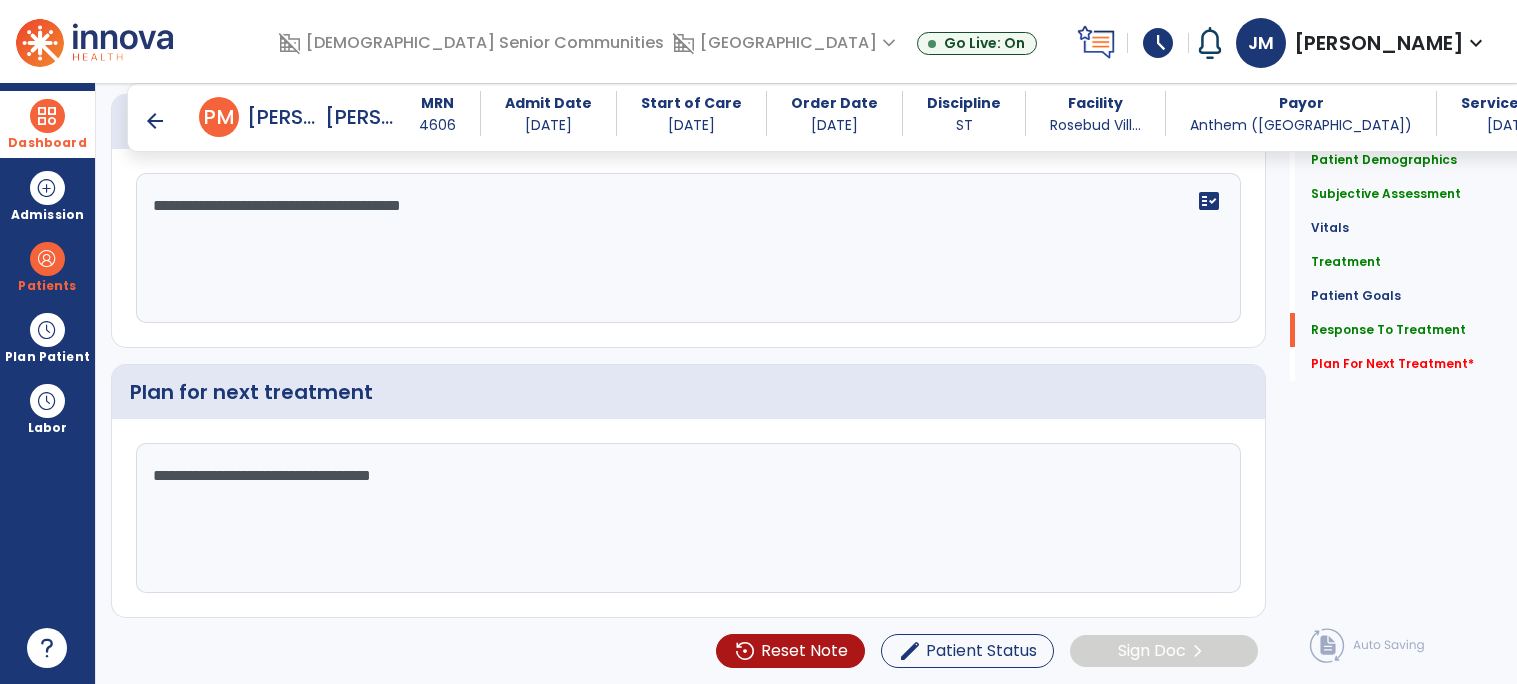 scroll, scrollTop: 2171, scrollLeft: 0, axis: vertical 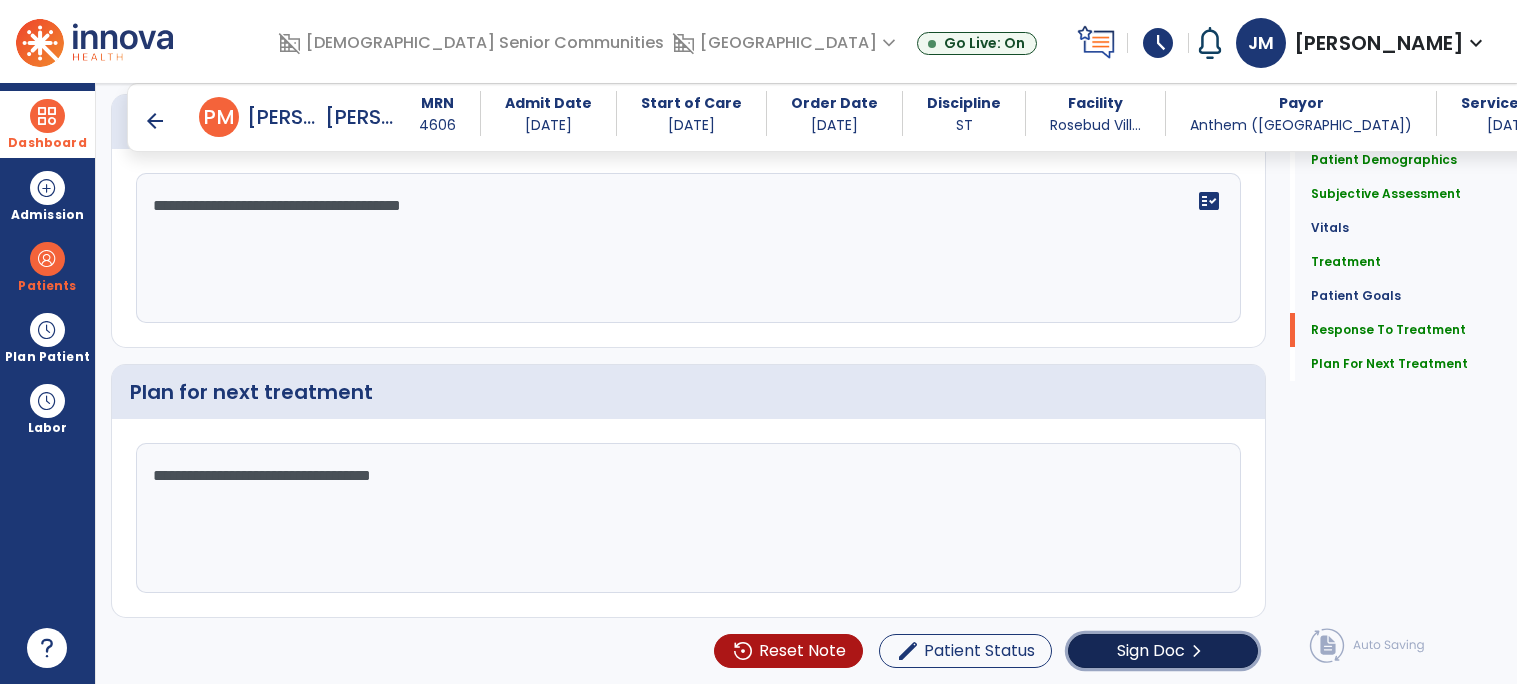 click on "Sign Doc" 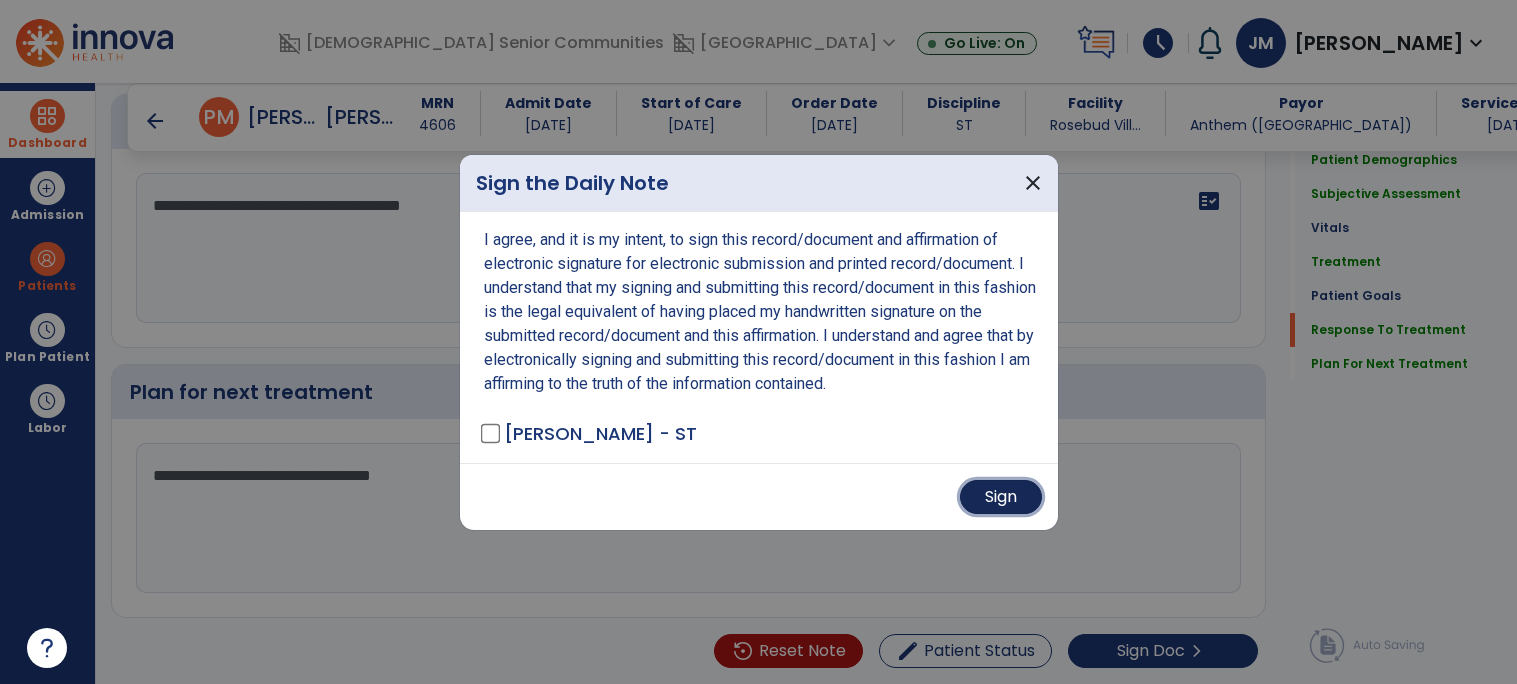 click on "Sign" at bounding box center (1001, 497) 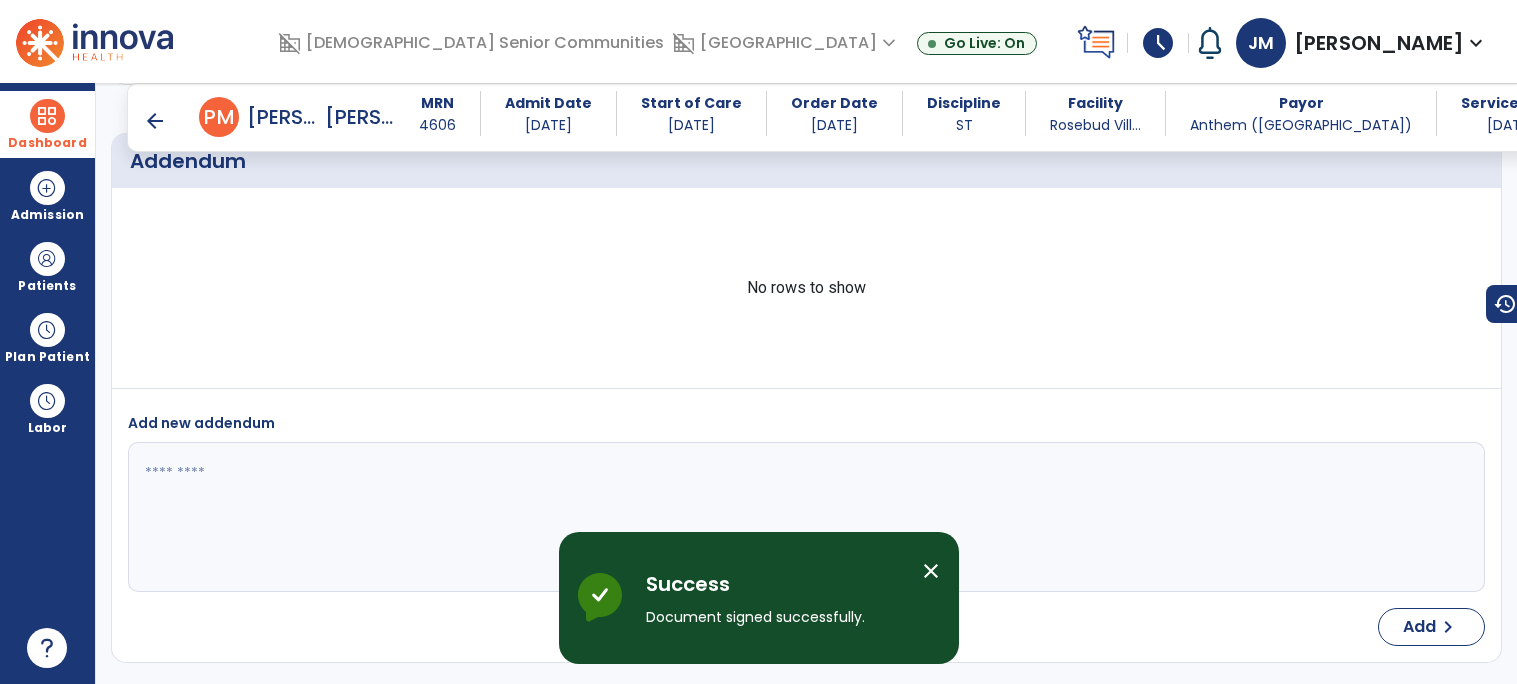 scroll, scrollTop: 2718, scrollLeft: 0, axis: vertical 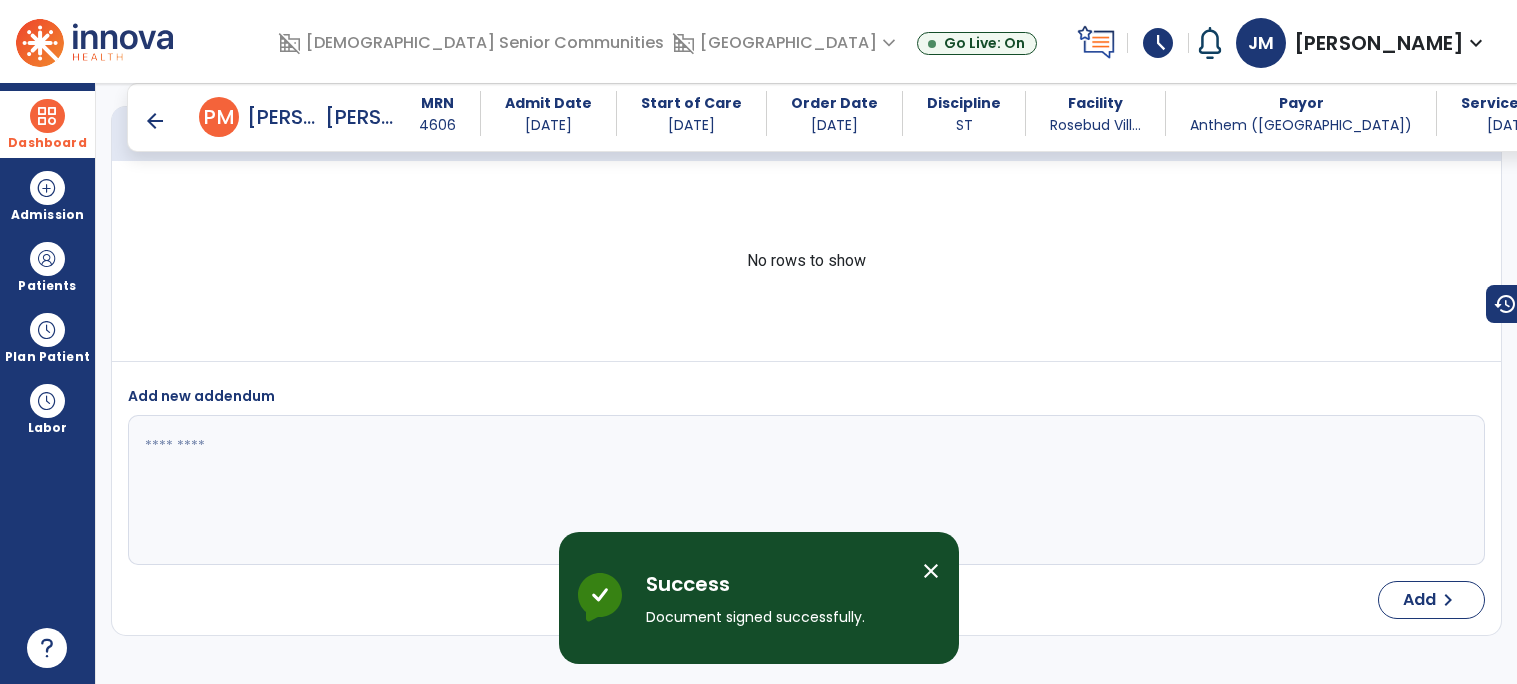 click on "arrow_back" at bounding box center (155, 121) 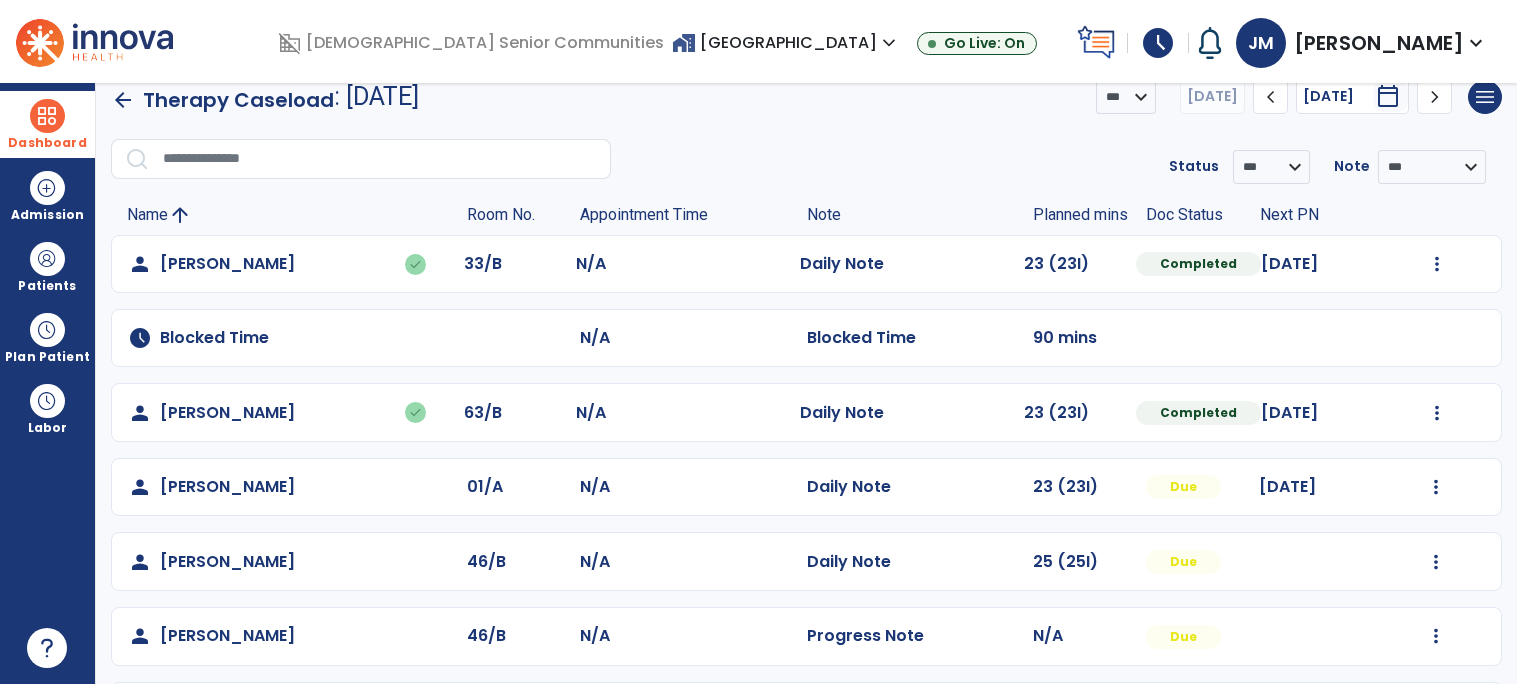 scroll, scrollTop: 0, scrollLeft: 0, axis: both 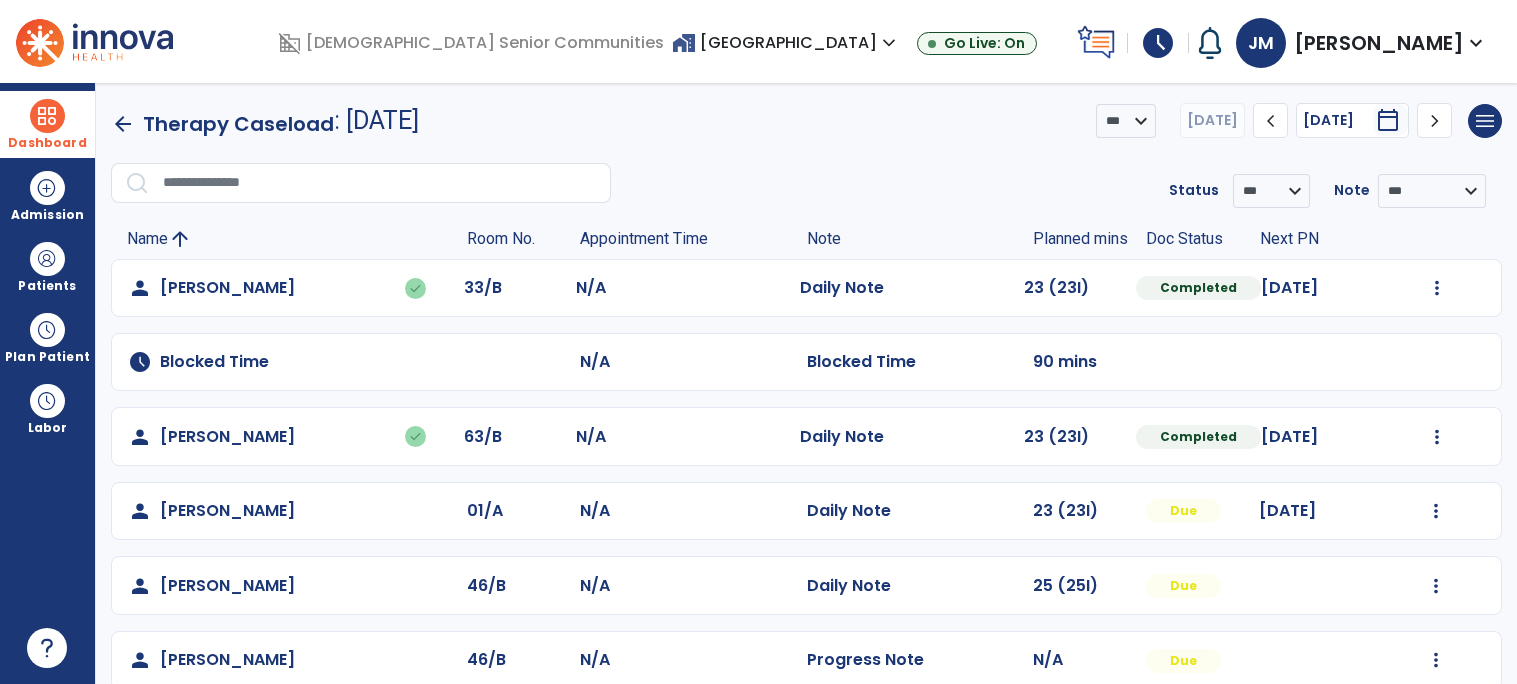 click on "arrow_back" 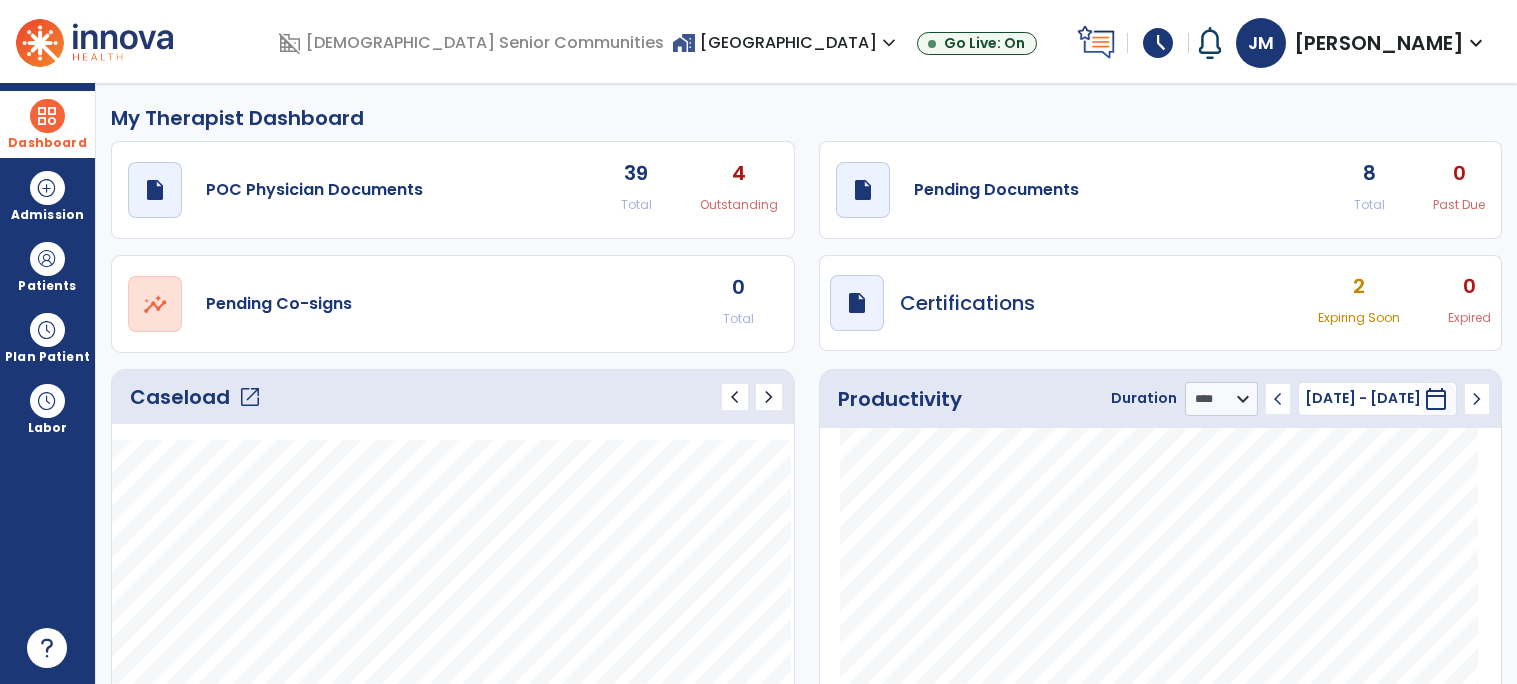 click at bounding box center [47, 116] 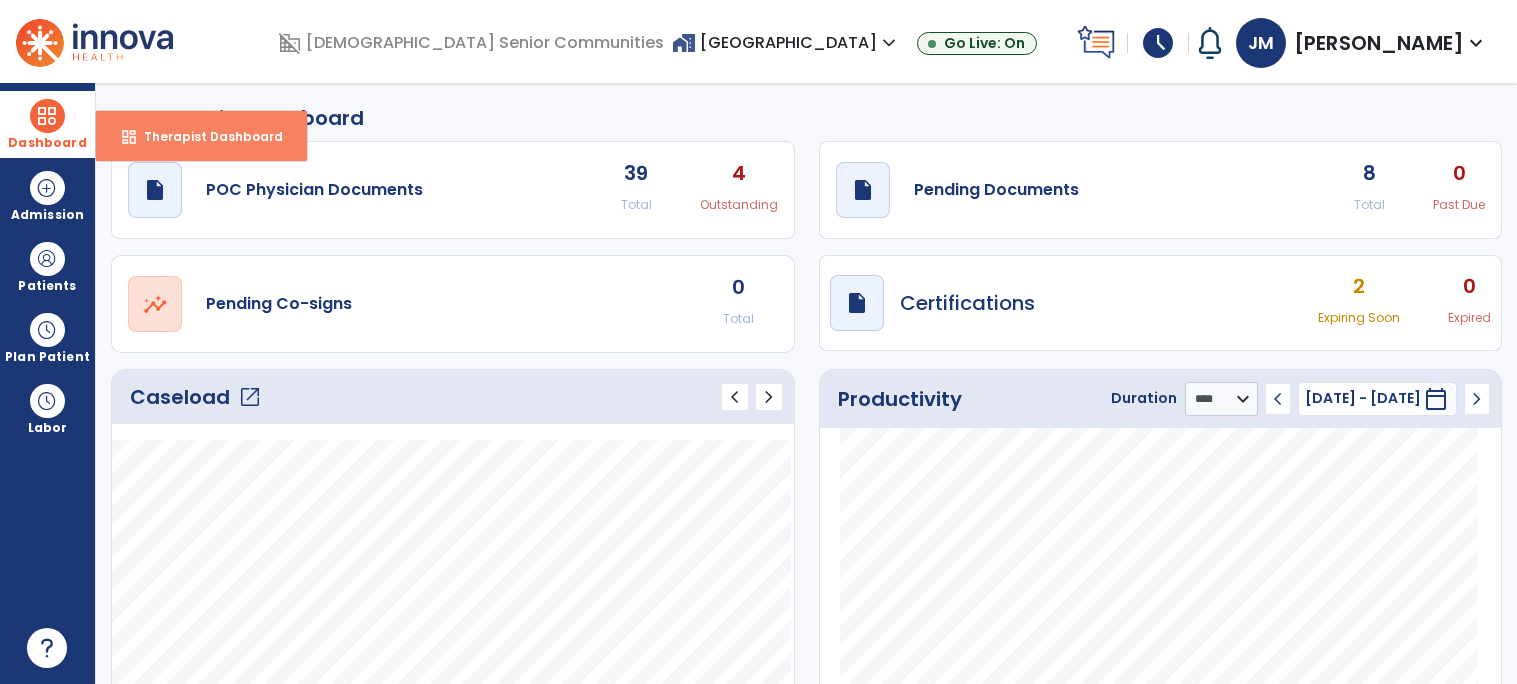 click on "Therapist Dashboard" at bounding box center [205, 136] 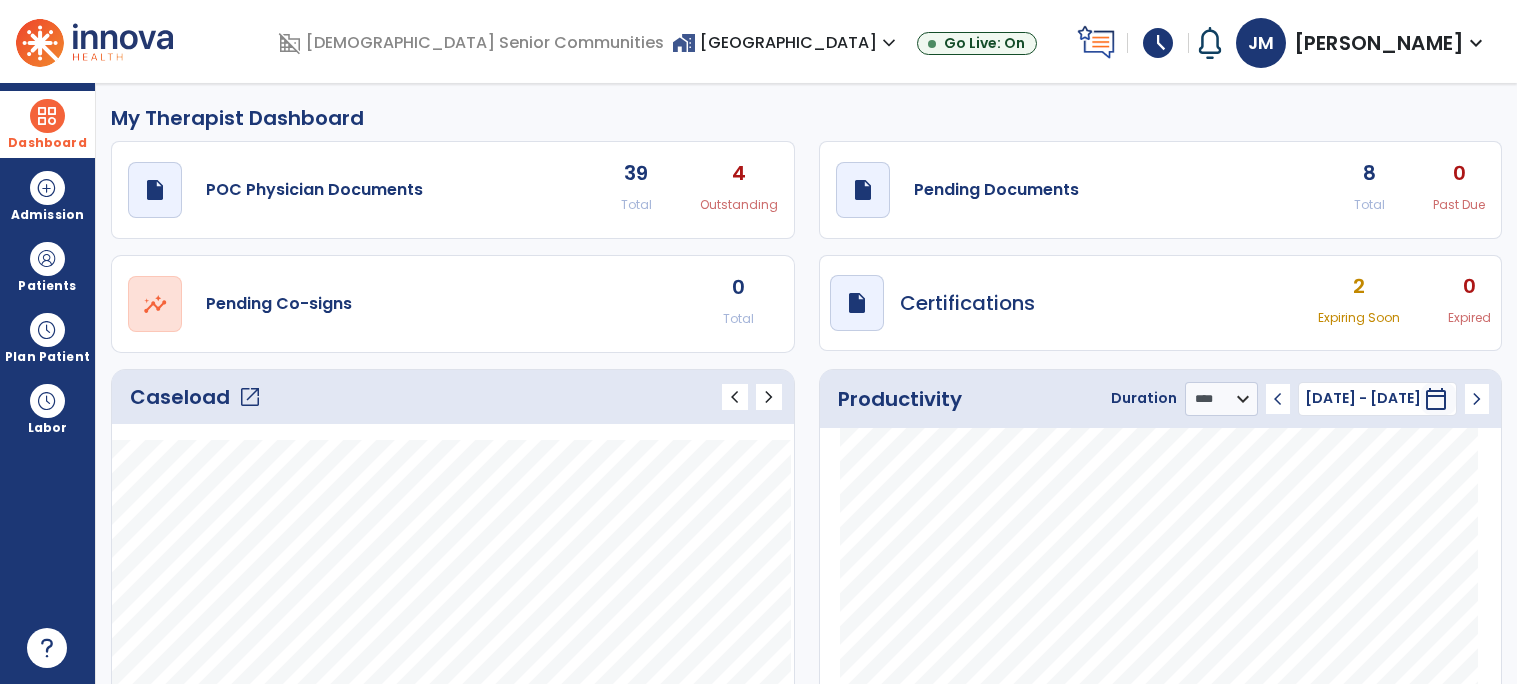click on "Caseload   open_in_new" 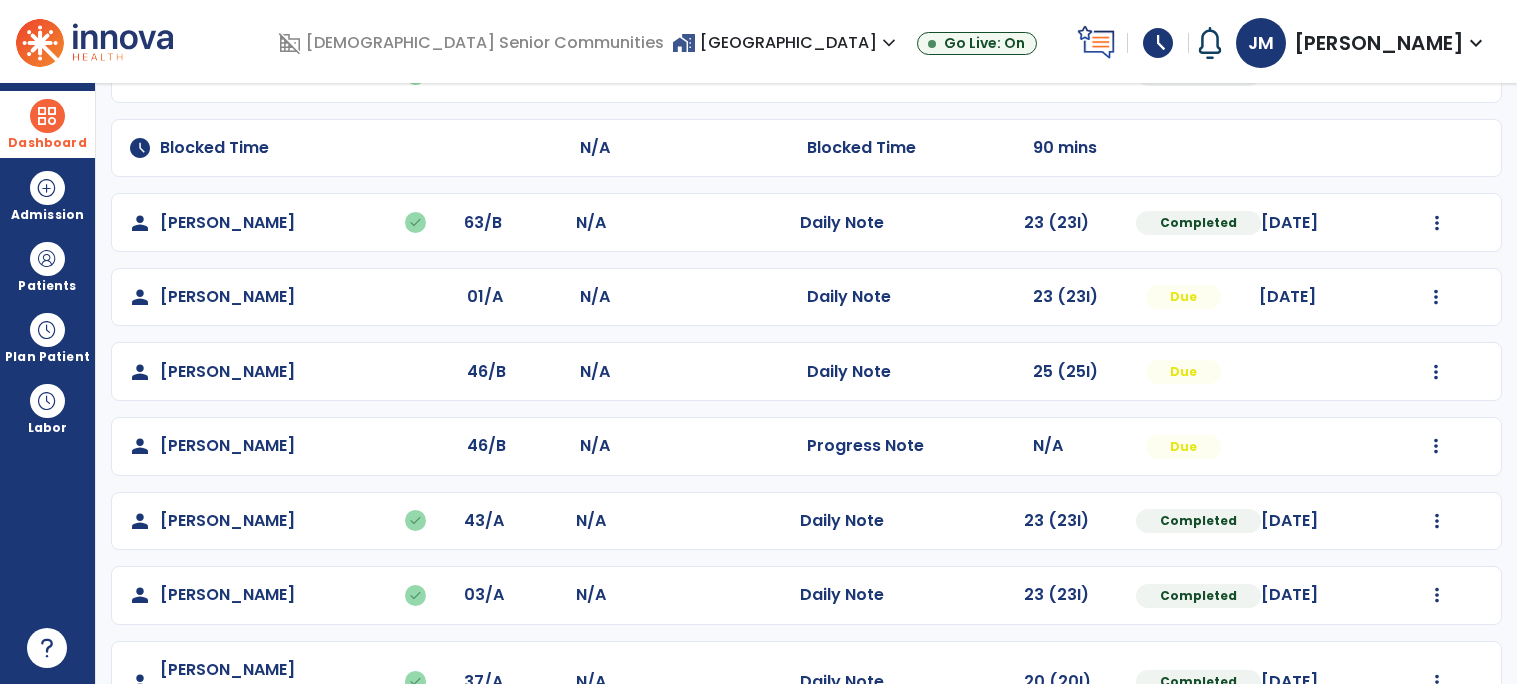 scroll, scrollTop: 215, scrollLeft: 0, axis: vertical 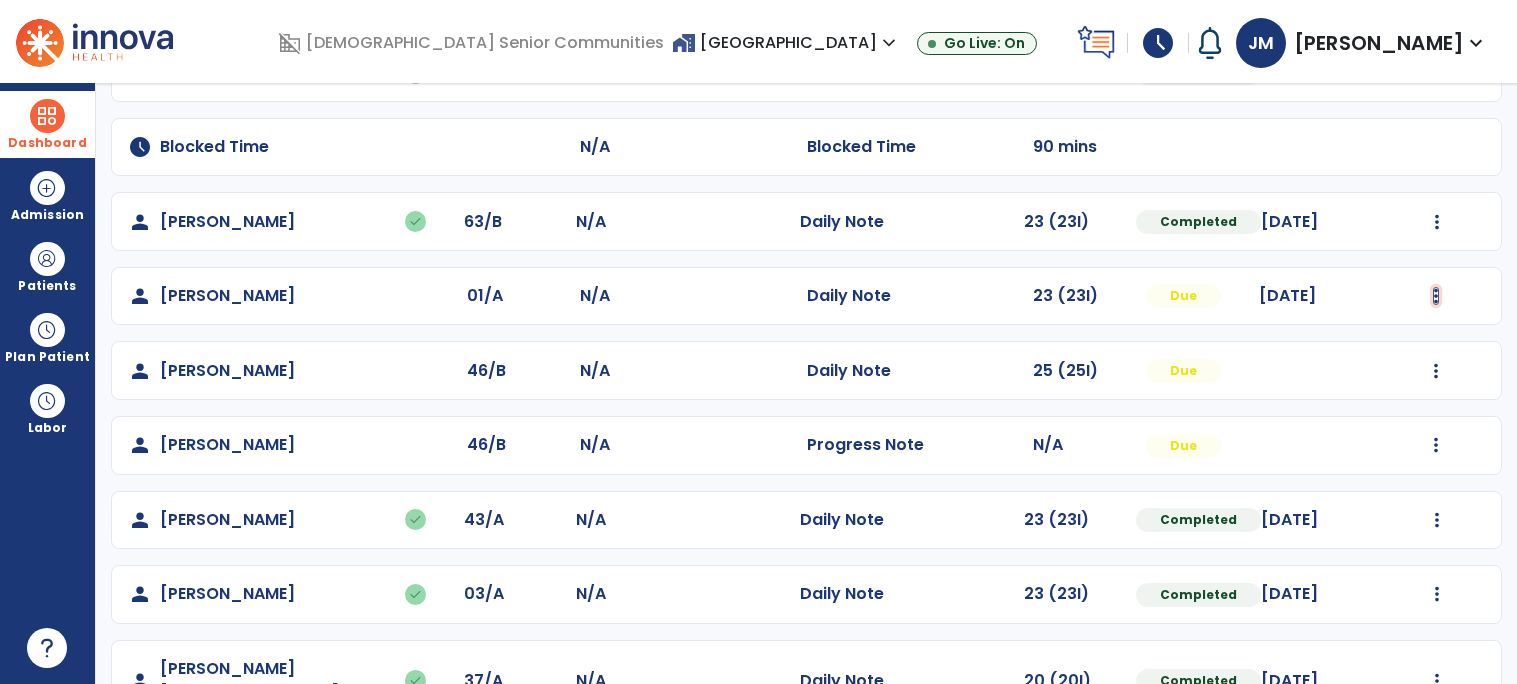 click at bounding box center [1437, 73] 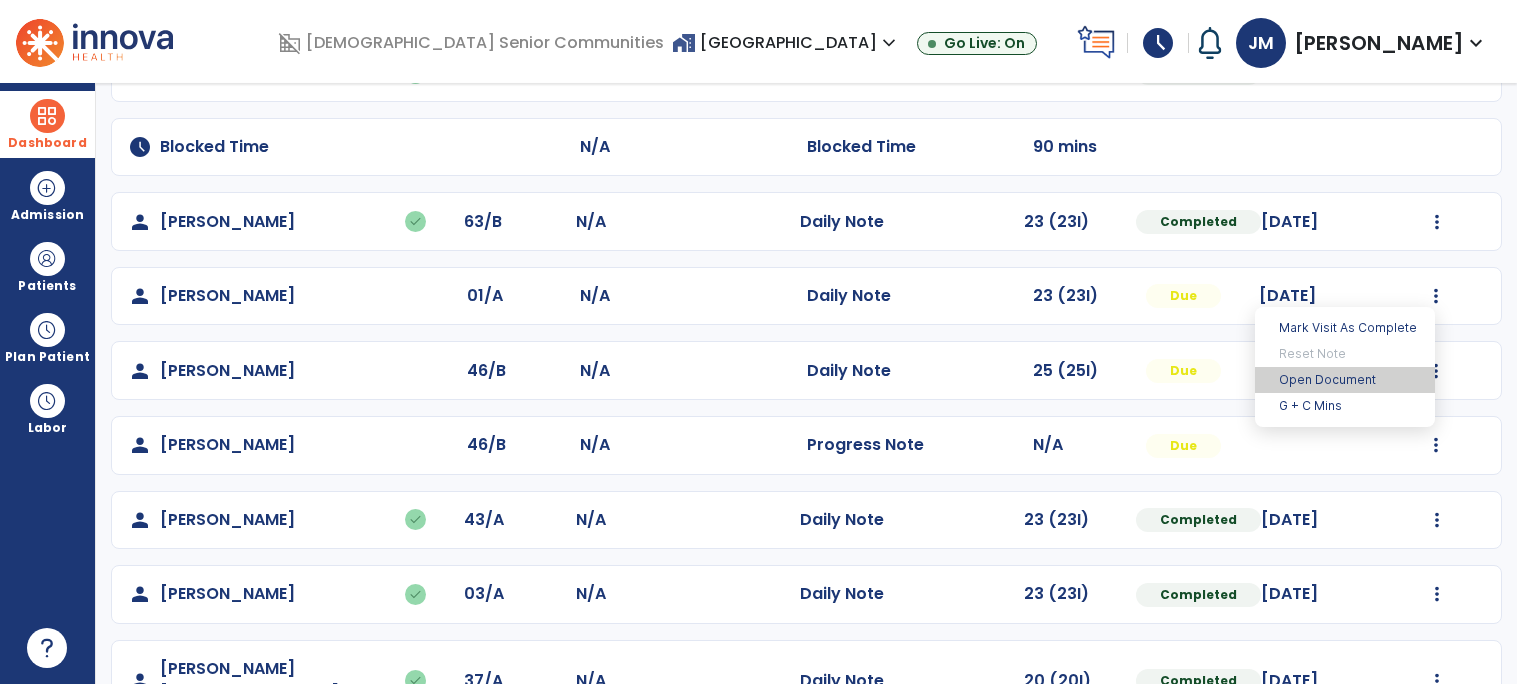 click on "Open Document" at bounding box center [1345, 380] 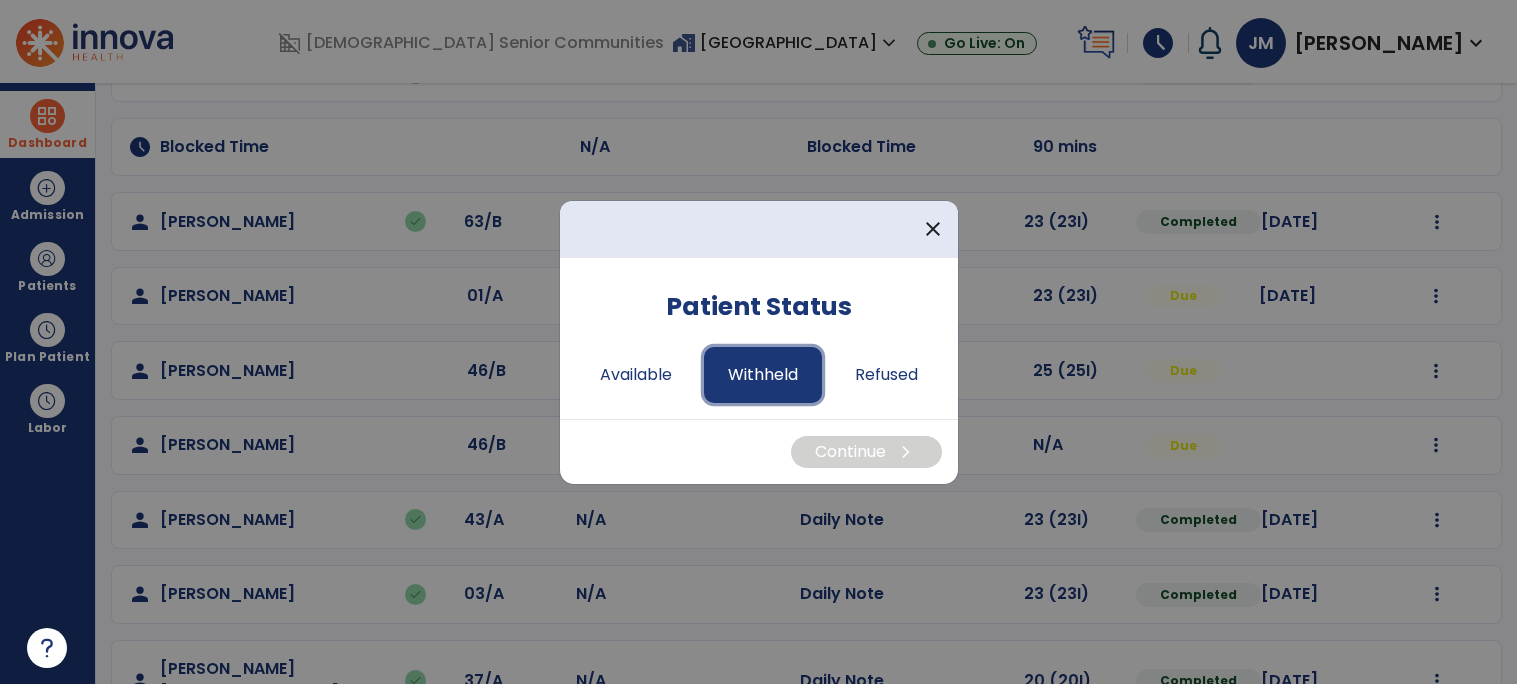 click on "Withheld" at bounding box center [763, 375] 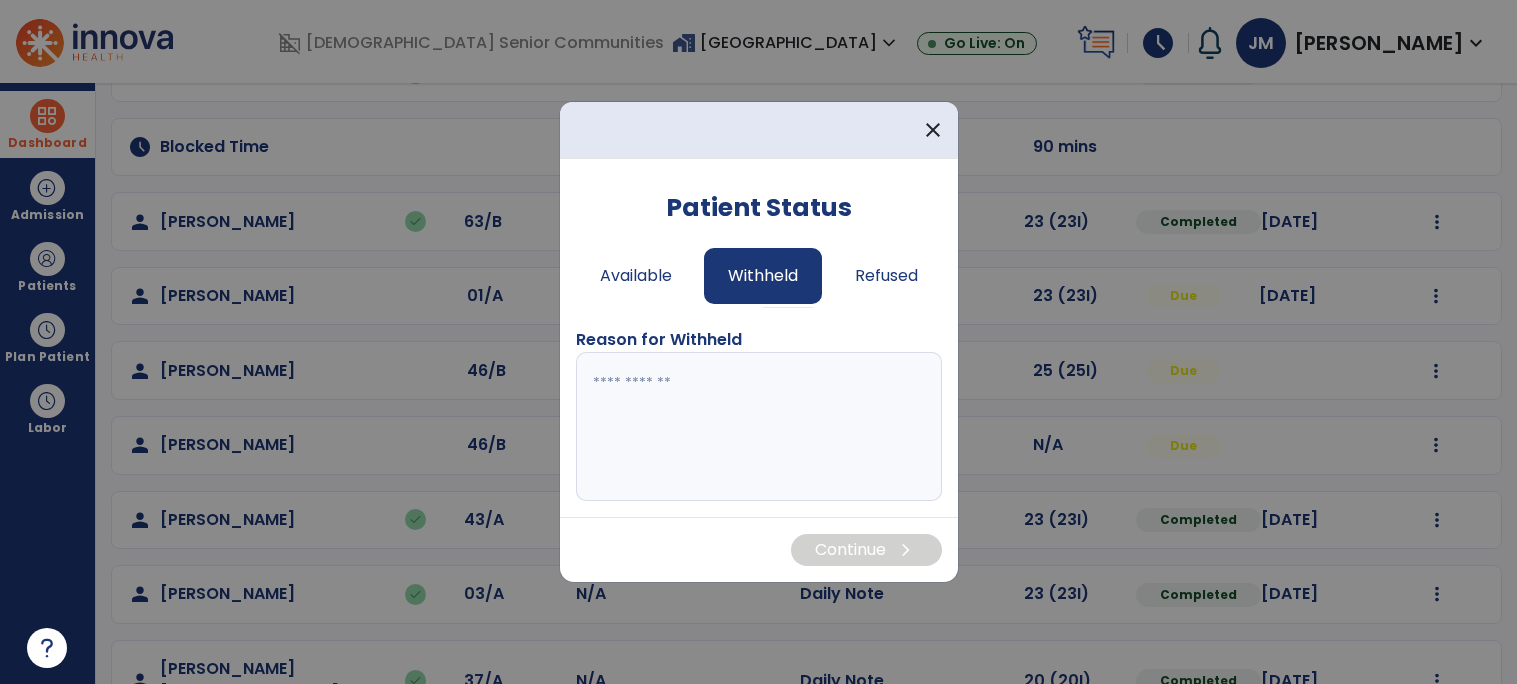 click at bounding box center (759, 427) 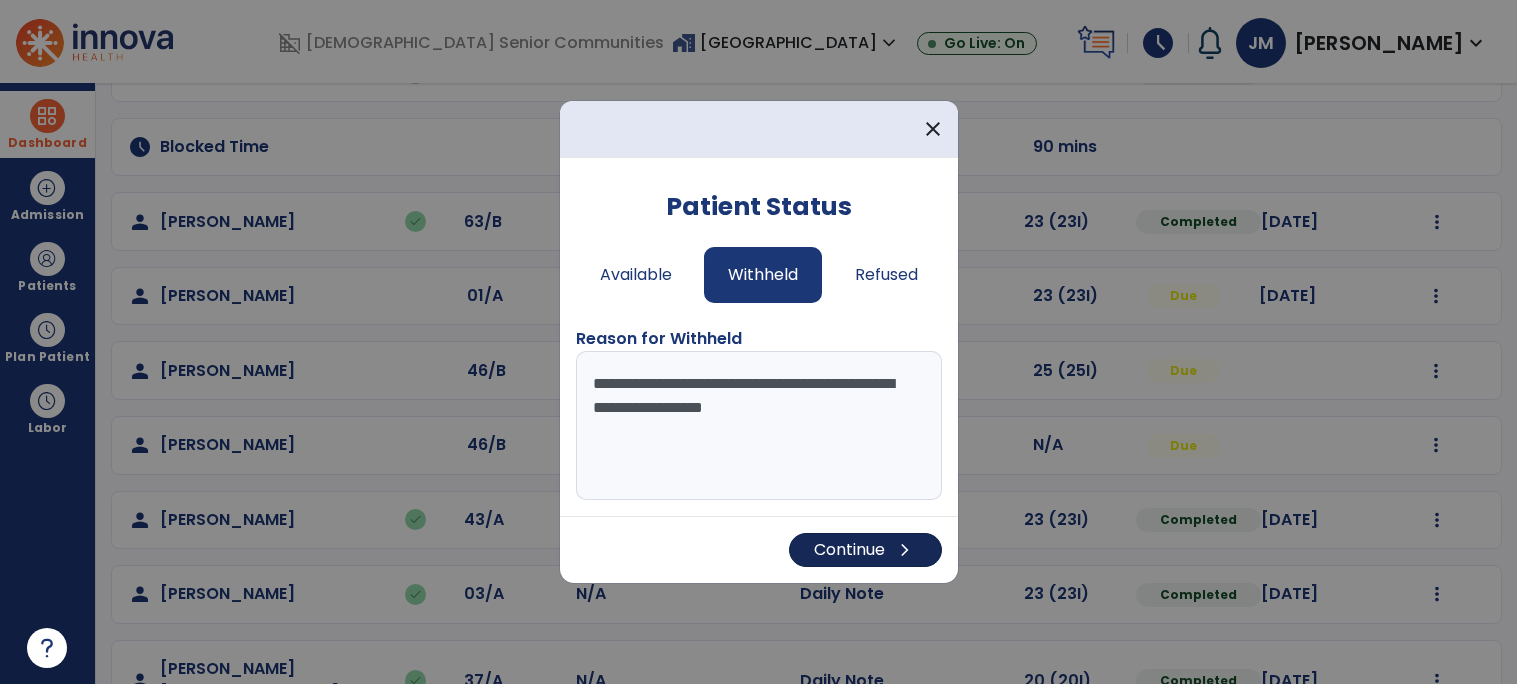 type on "**********" 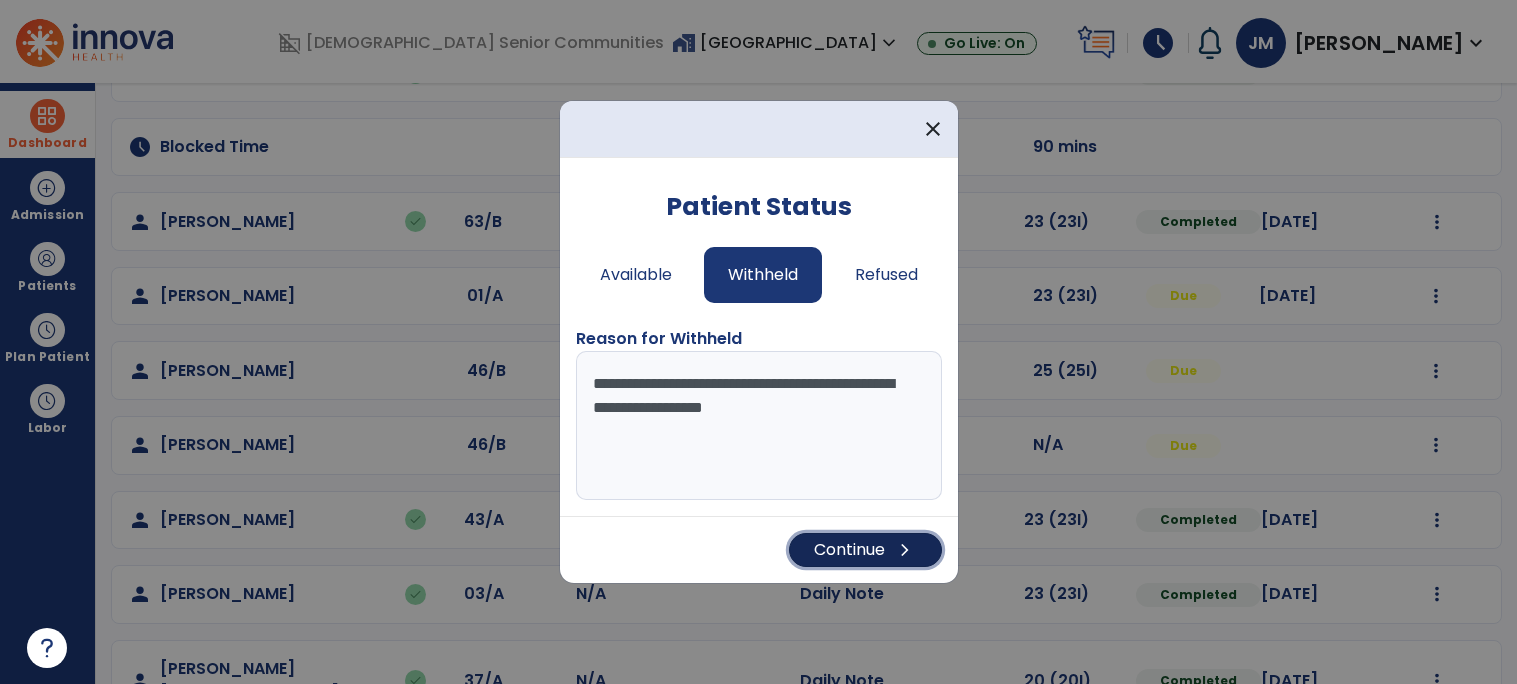 click on "Continue   chevron_right" at bounding box center [865, 550] 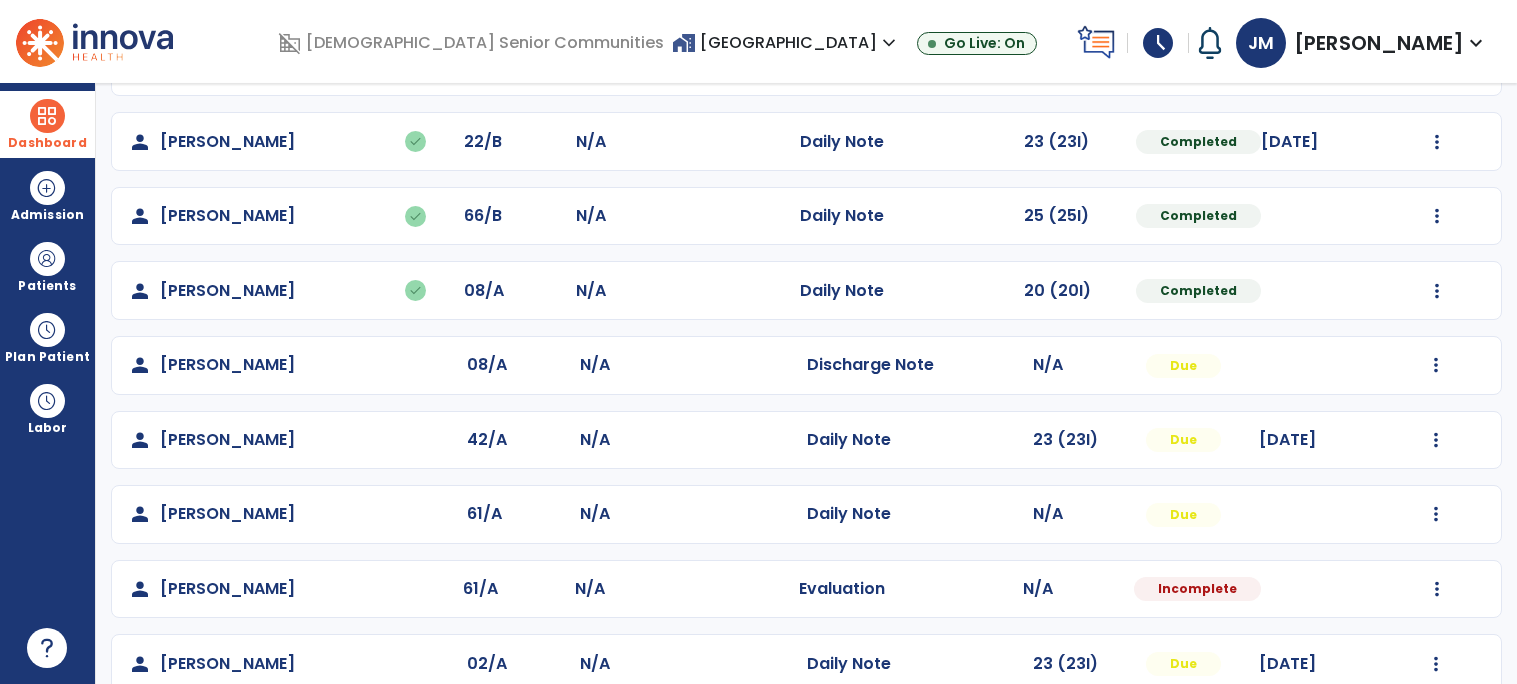 scroll, scrollTop: 921, scrollLeft: 0, axis: vertical 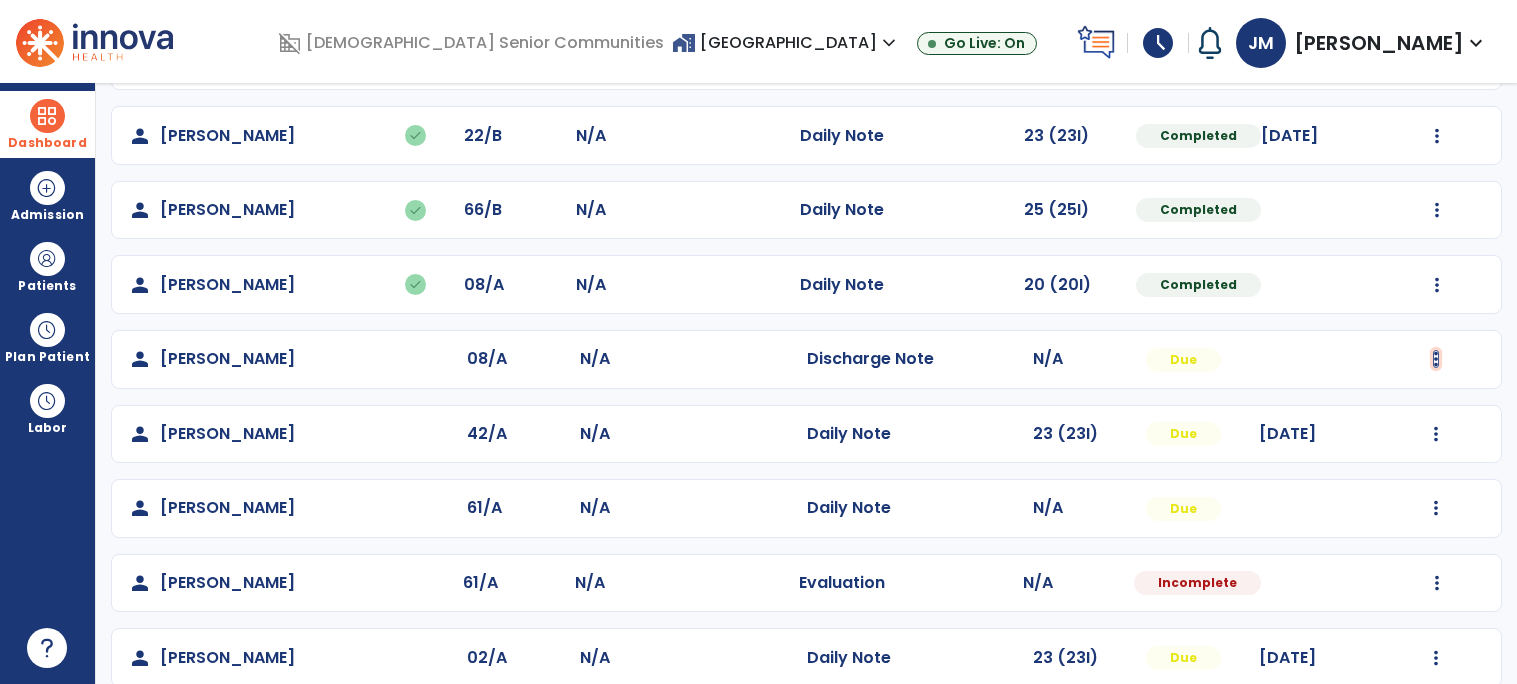 click at bounding box center (1437, -633) 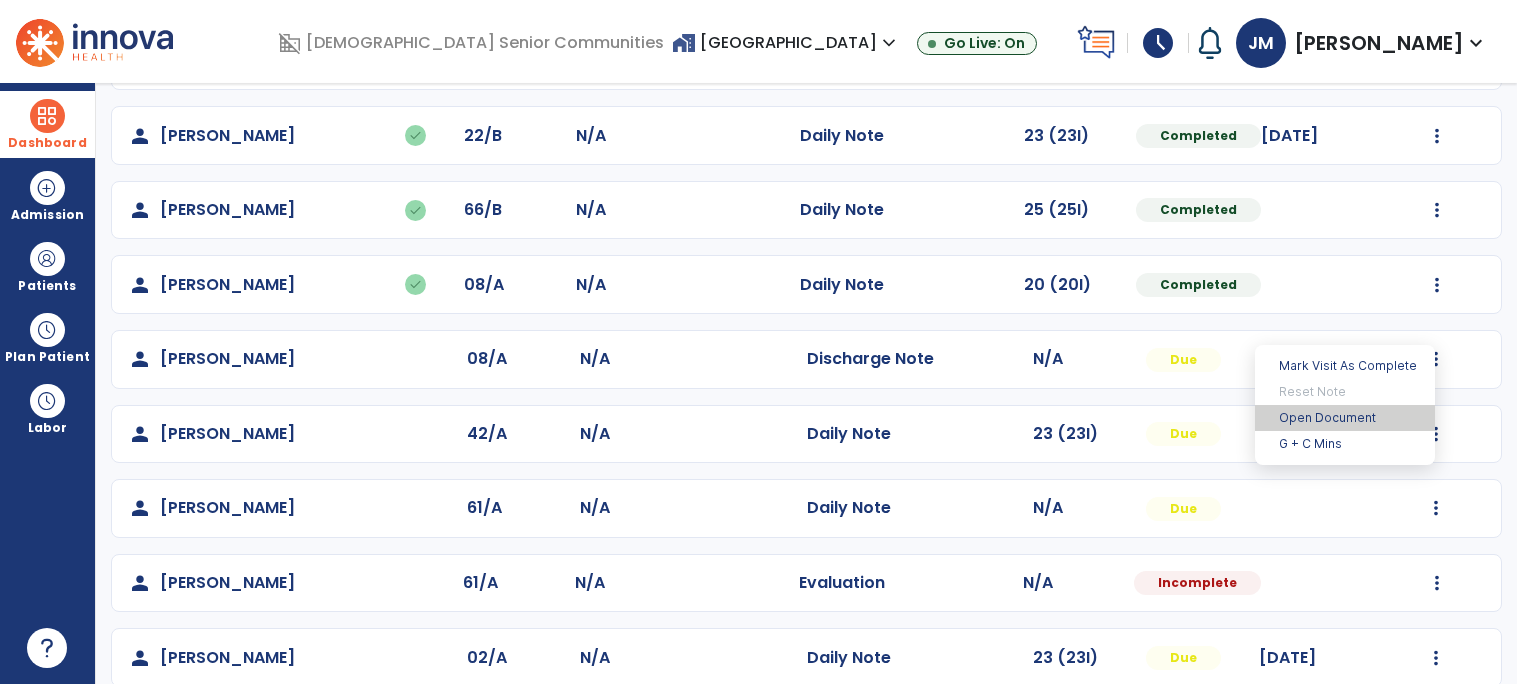 click on "Open Document" at bounding box center (1345, 418) 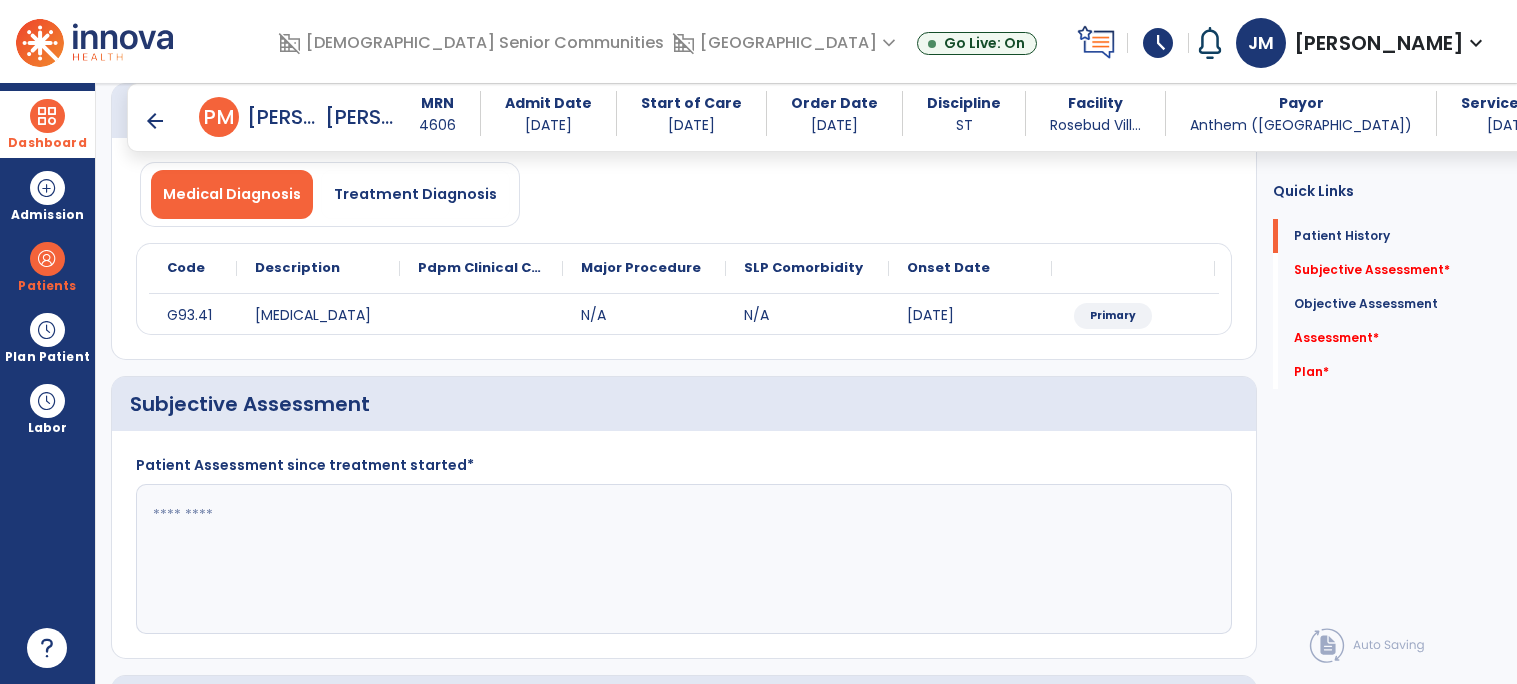 scroll, scrollTop: 215, scrollLeft: 0, axis: vertical 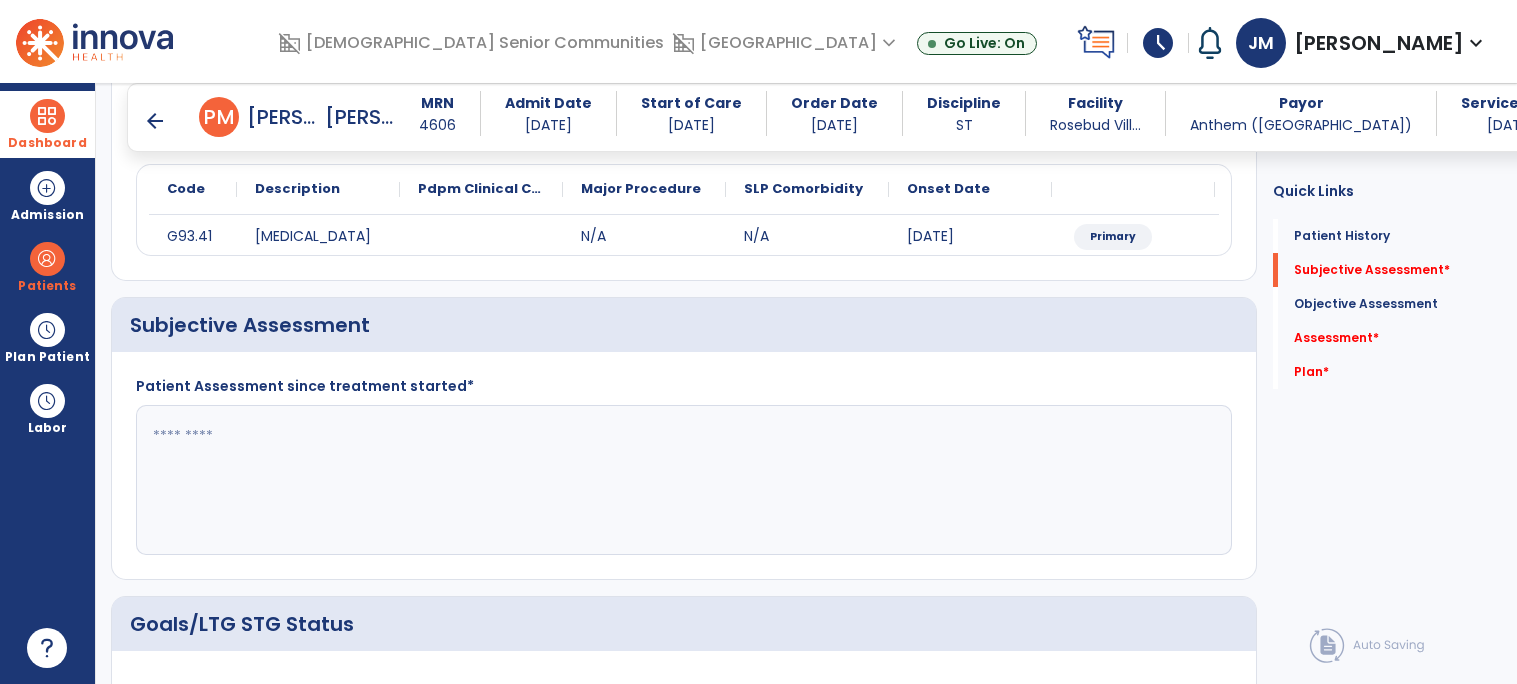 click 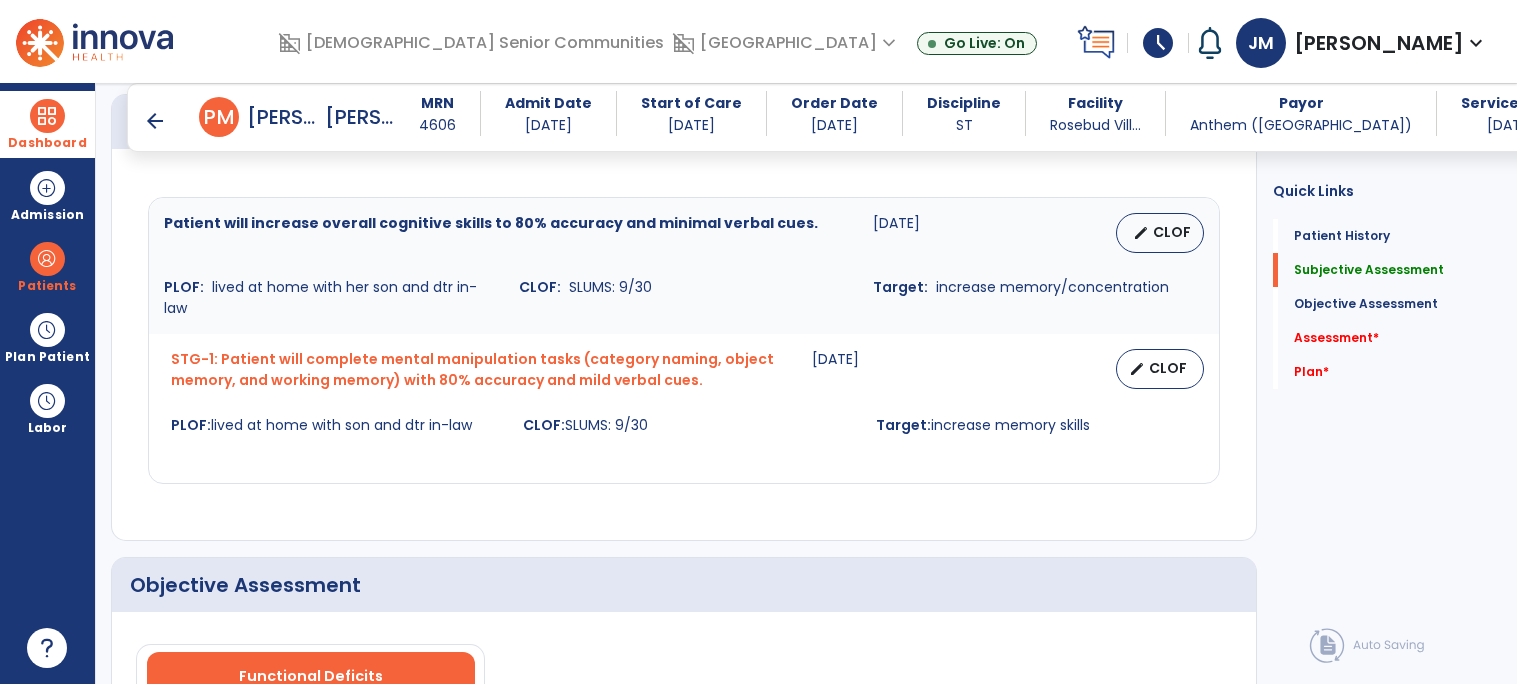 scroll, scrollTop: 647, scrollLeft: 0, axis: vertical 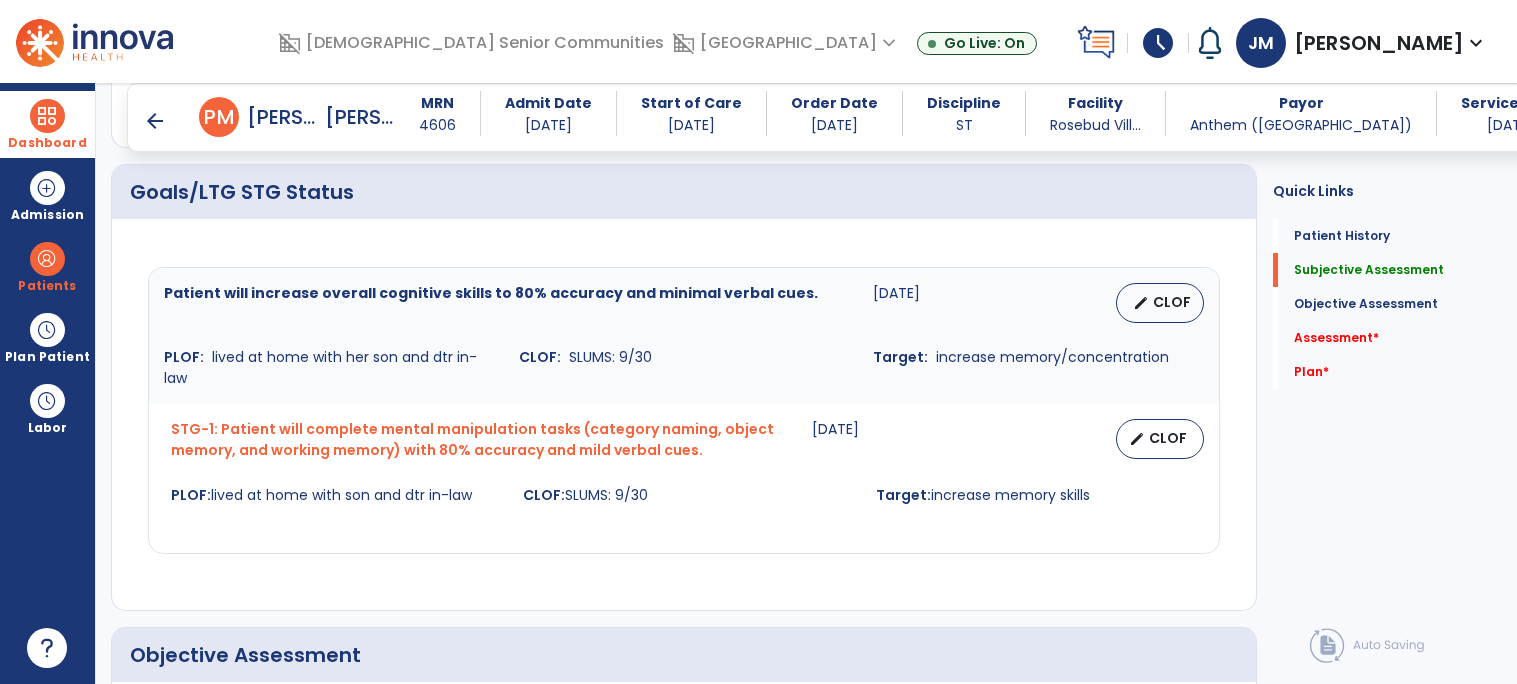 type on "**********" 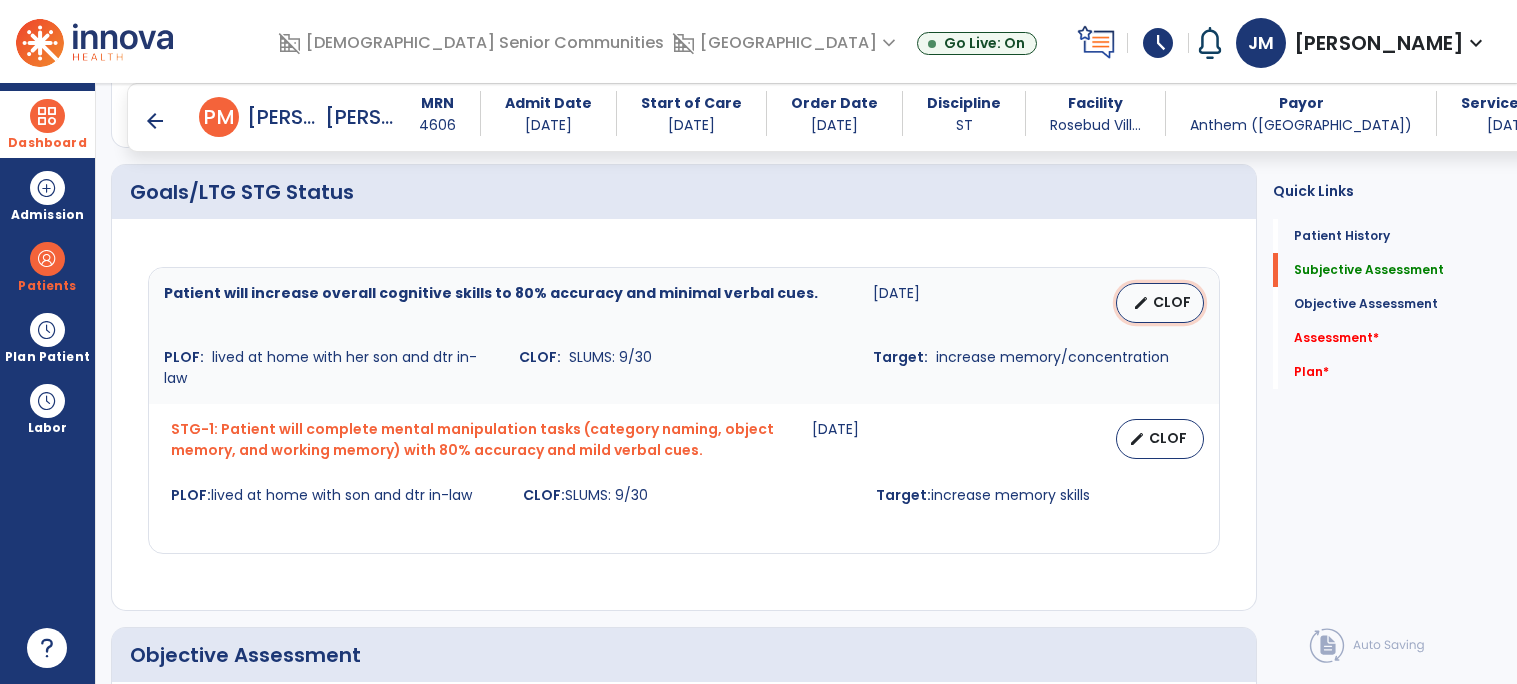 click on "edit" at bounding box center (1141, 303) 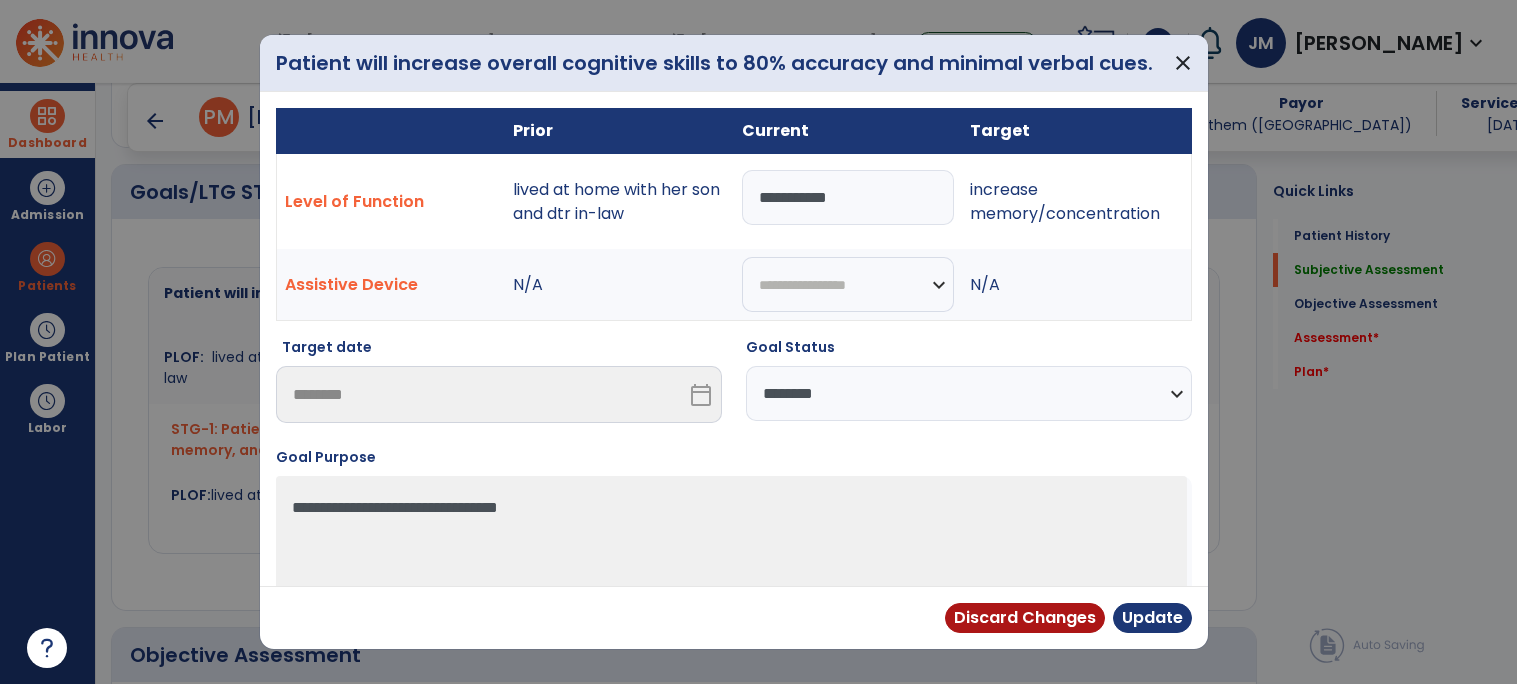 click on "**********" at bounding box center (969, 393) 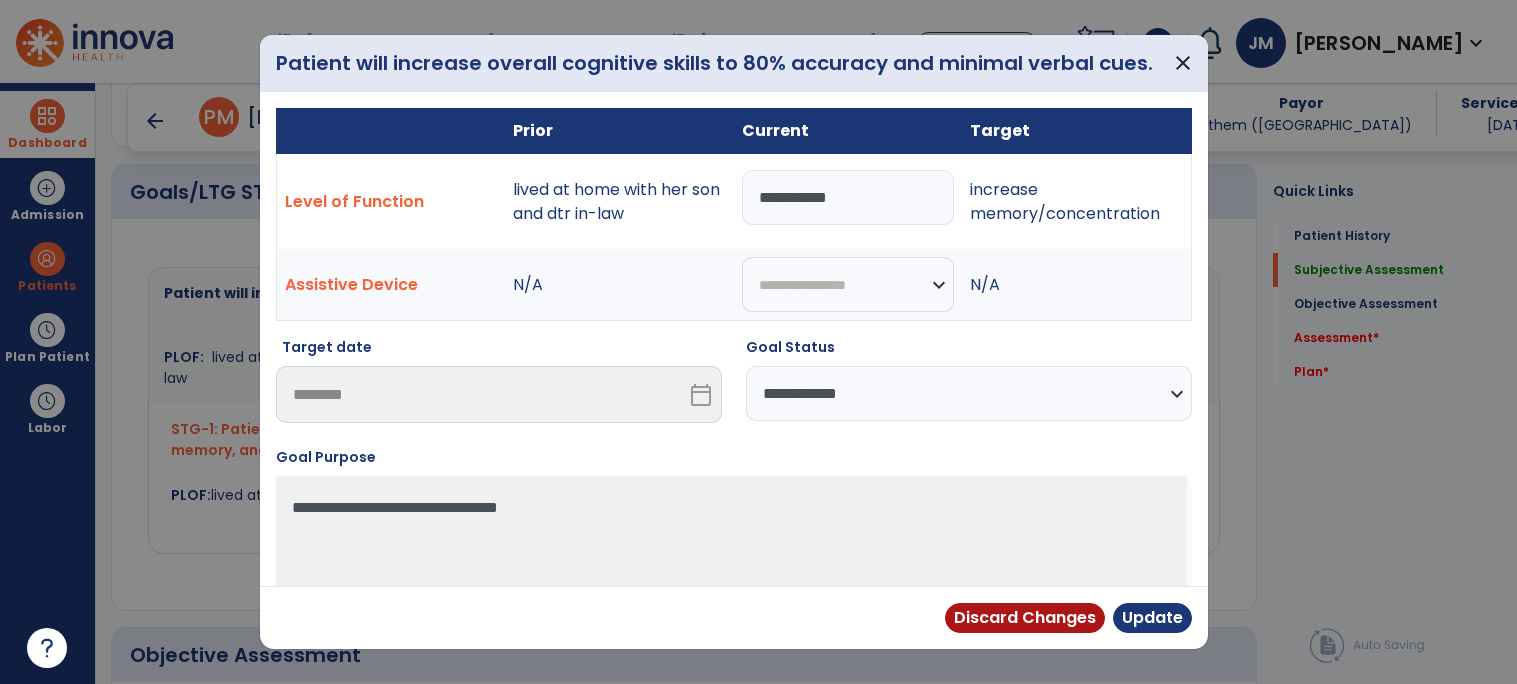 click on "**********" at bounding box center (969, 393) 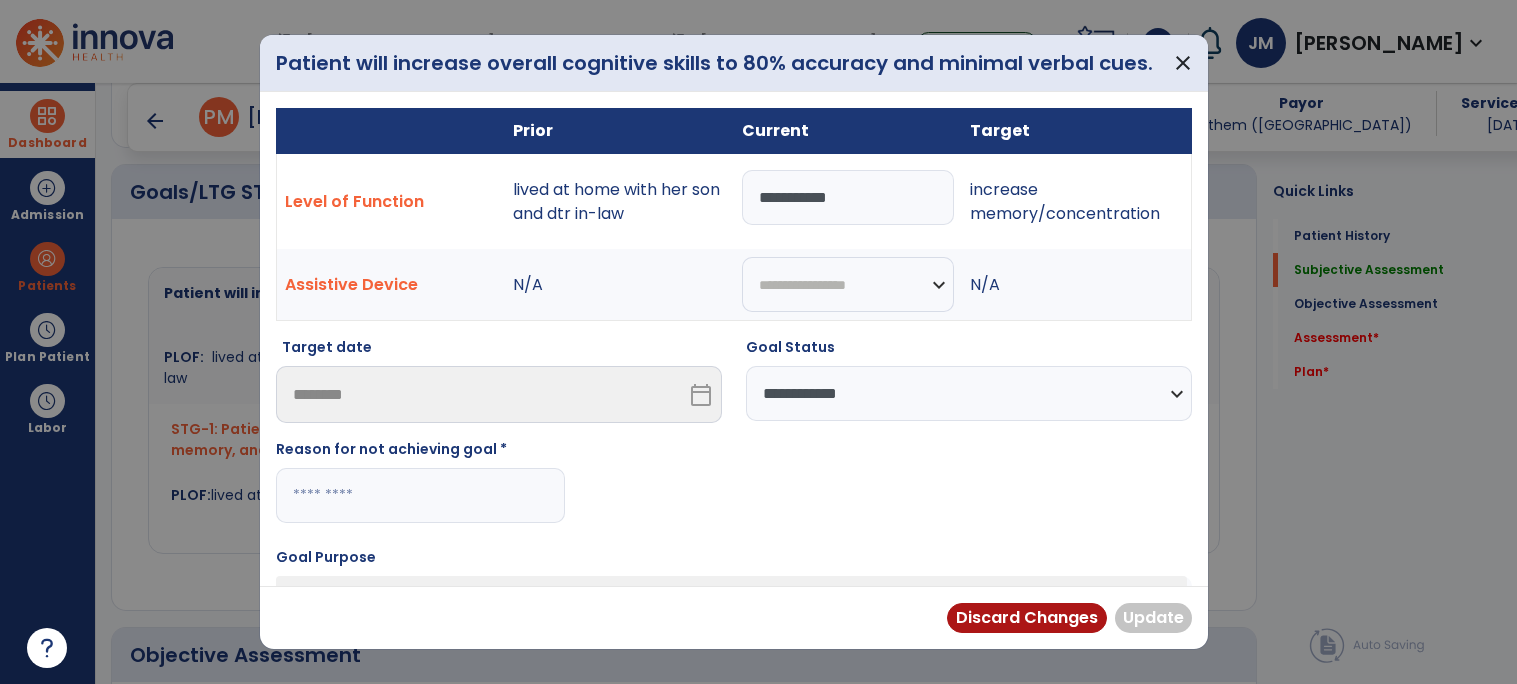 click at bounding box center [420, 495] 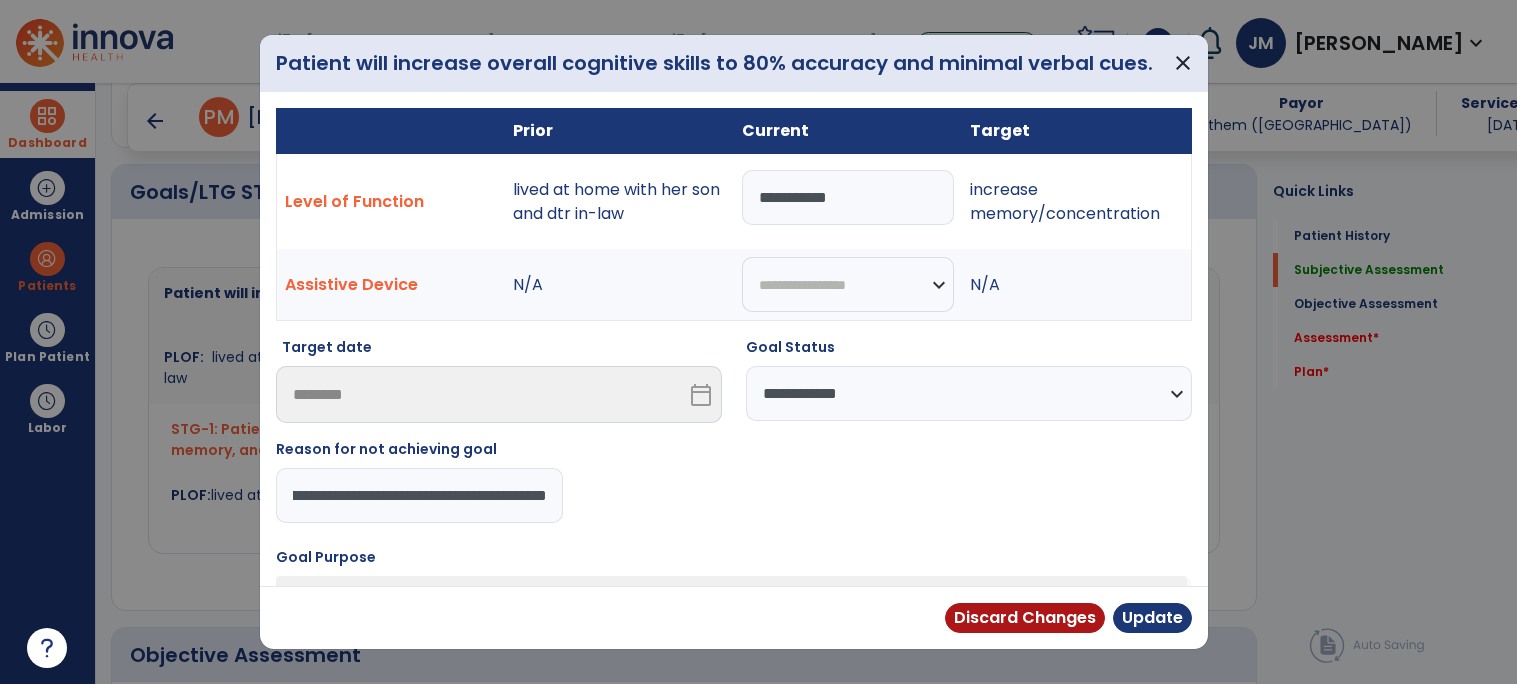 scroll, scrollTop: 0, scrollLeft: 316, axis: horizontal 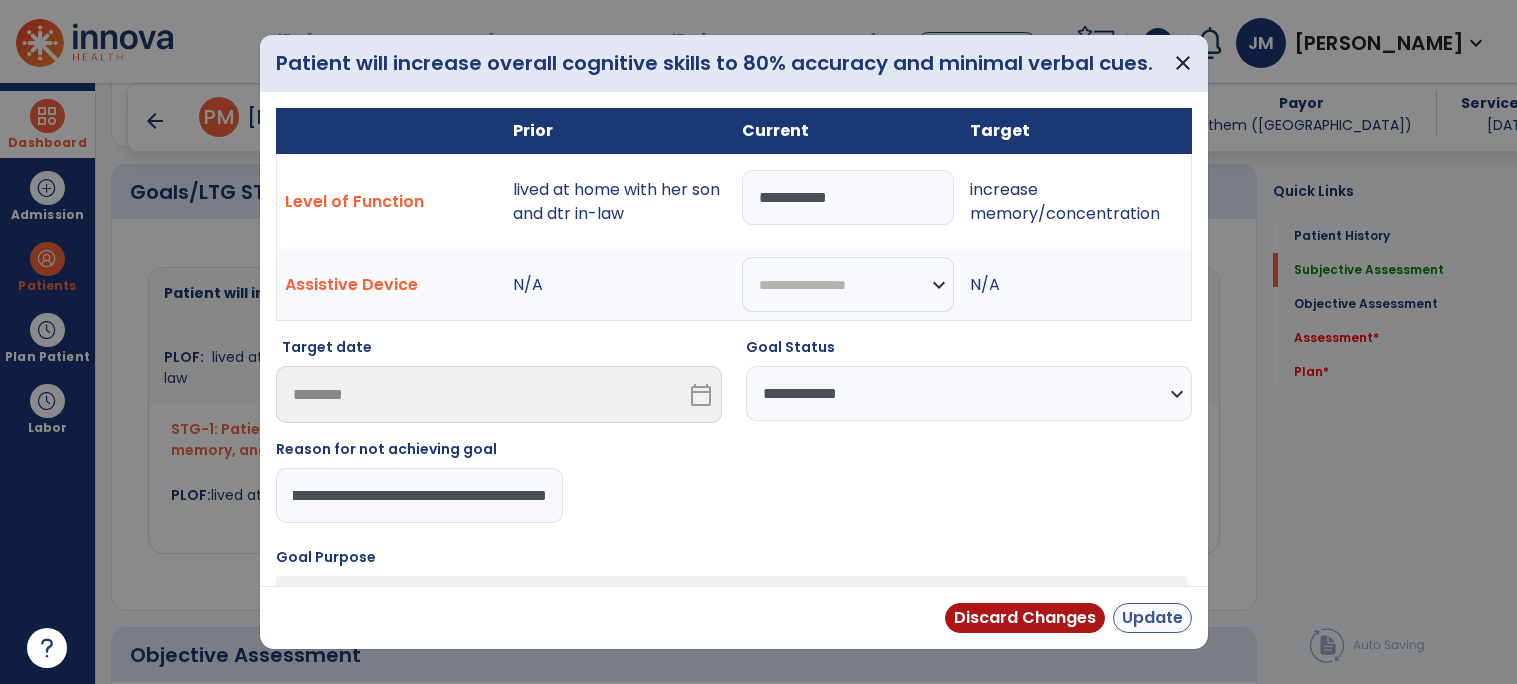 type on "**********" 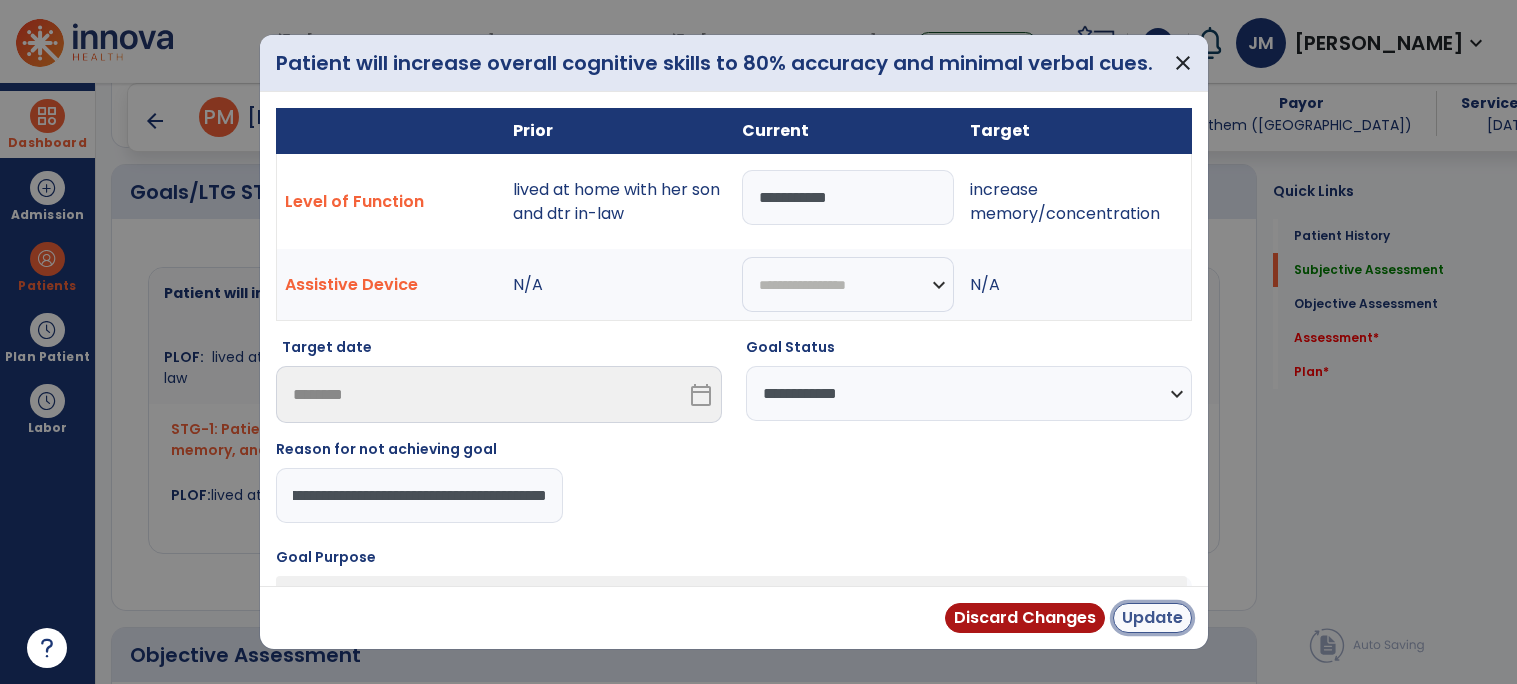click on "Update" at bounding box center [1152, 618] 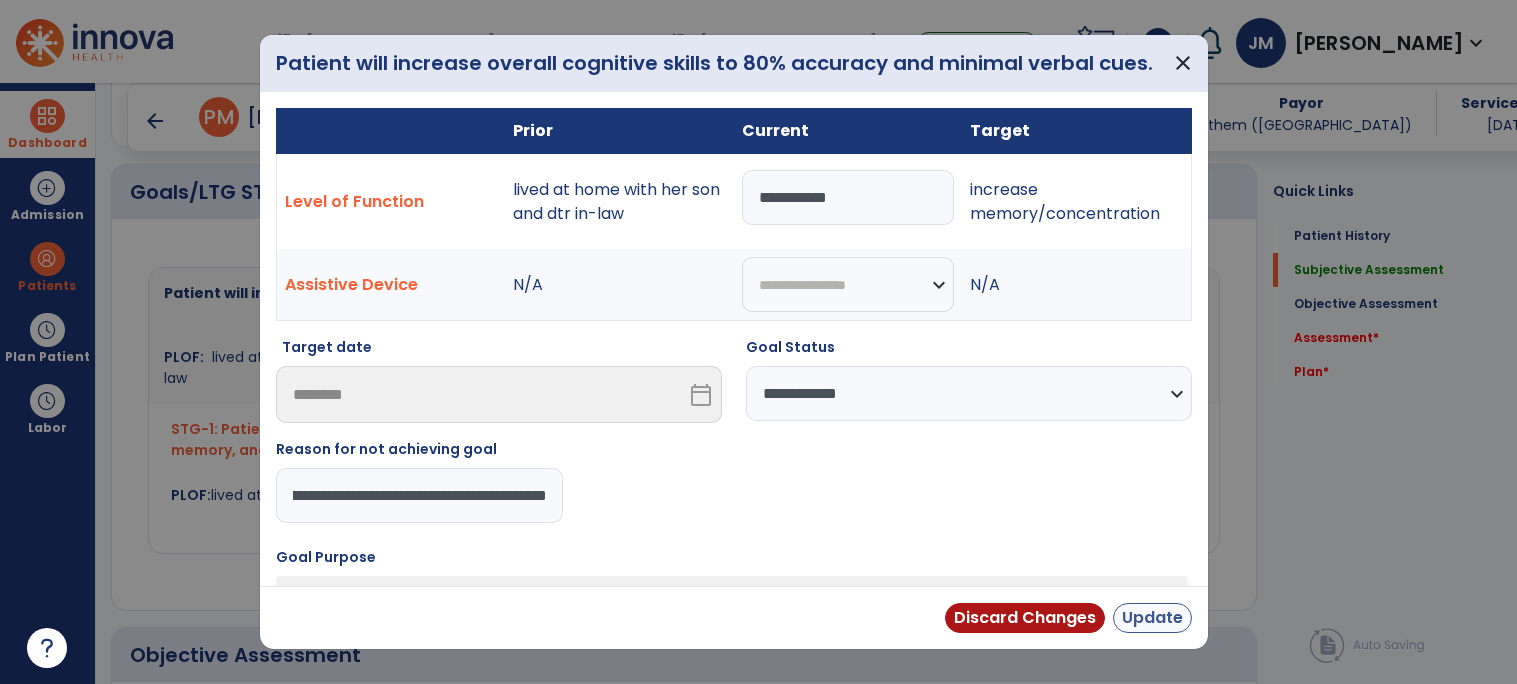 scroll, scrollTop: 0, scrollLeft: 0, axis: both 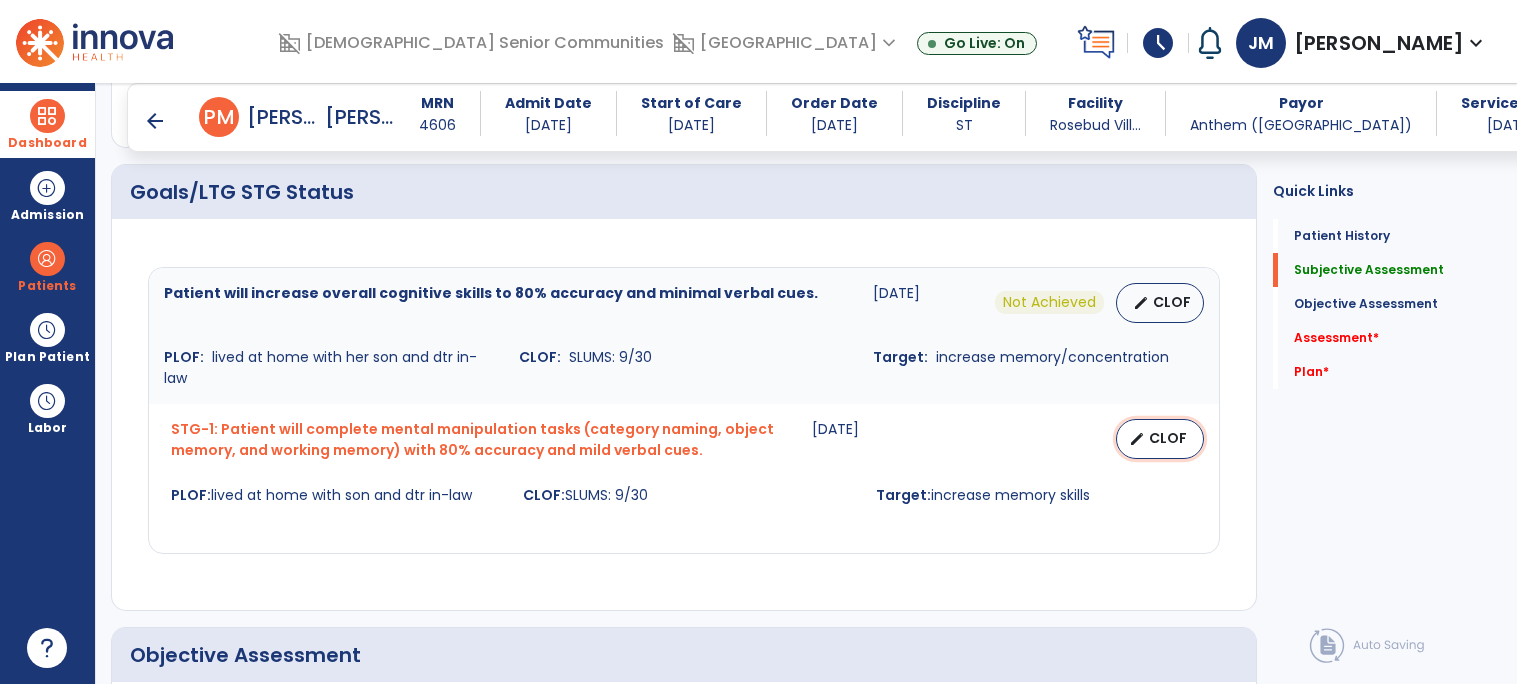 click on "edit   CLOF" at bounding box center [1160, 439] 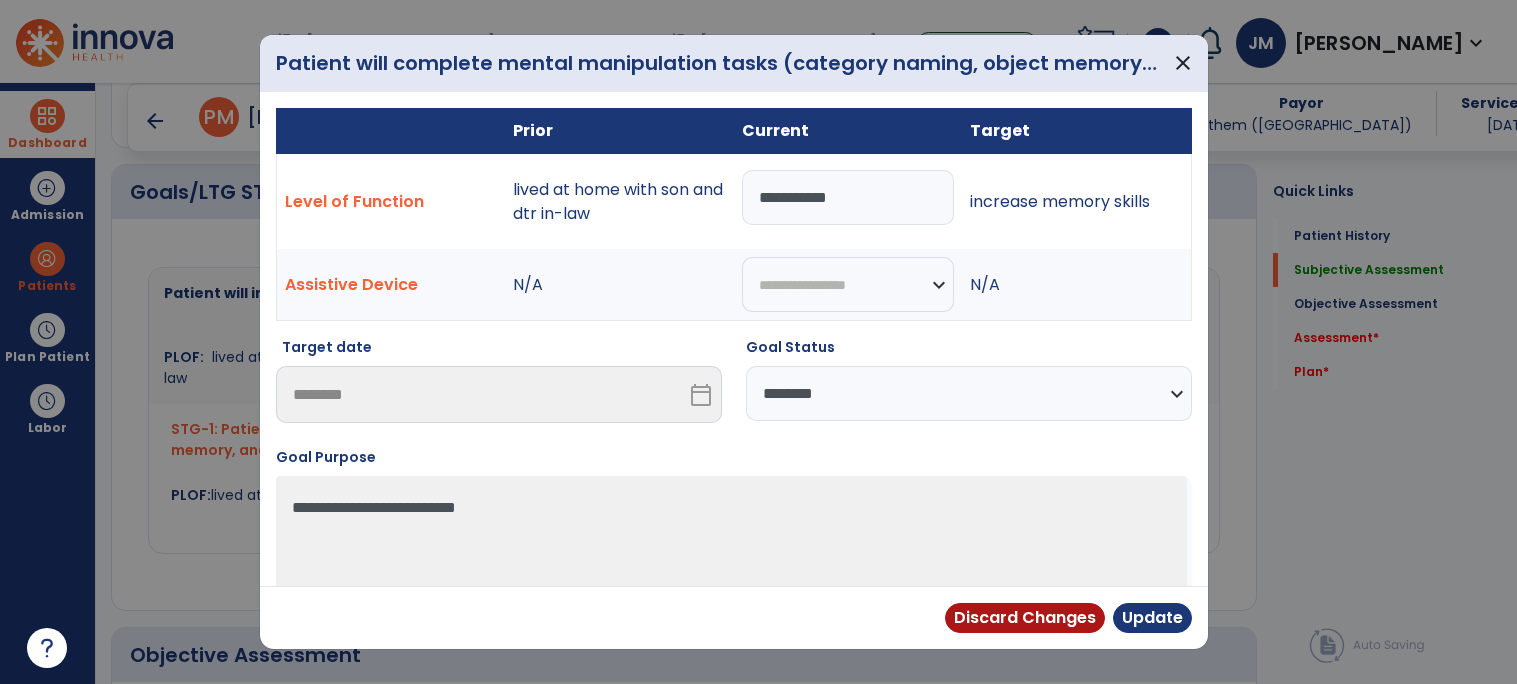 click on "**********" at bounding box center [969, 393] 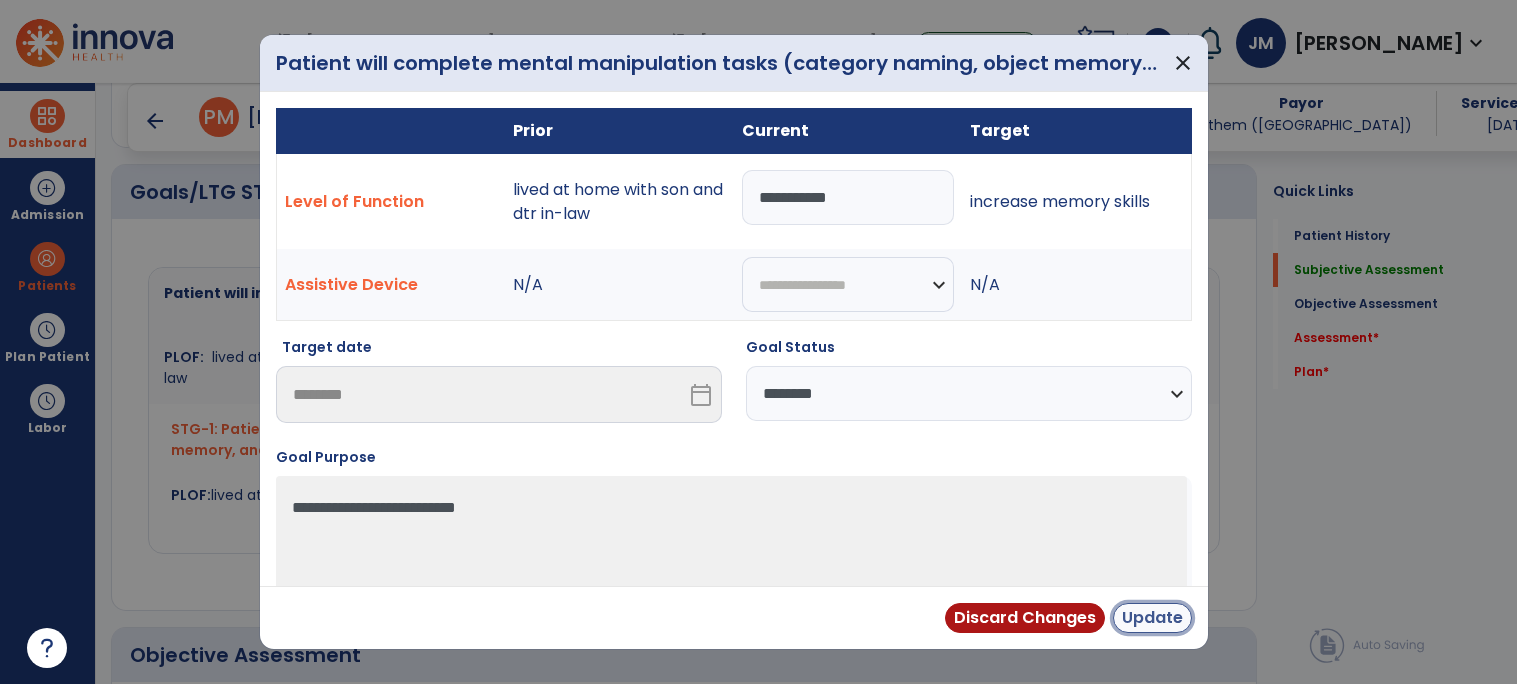 click on "Update" at bounding box center (1152, 618) 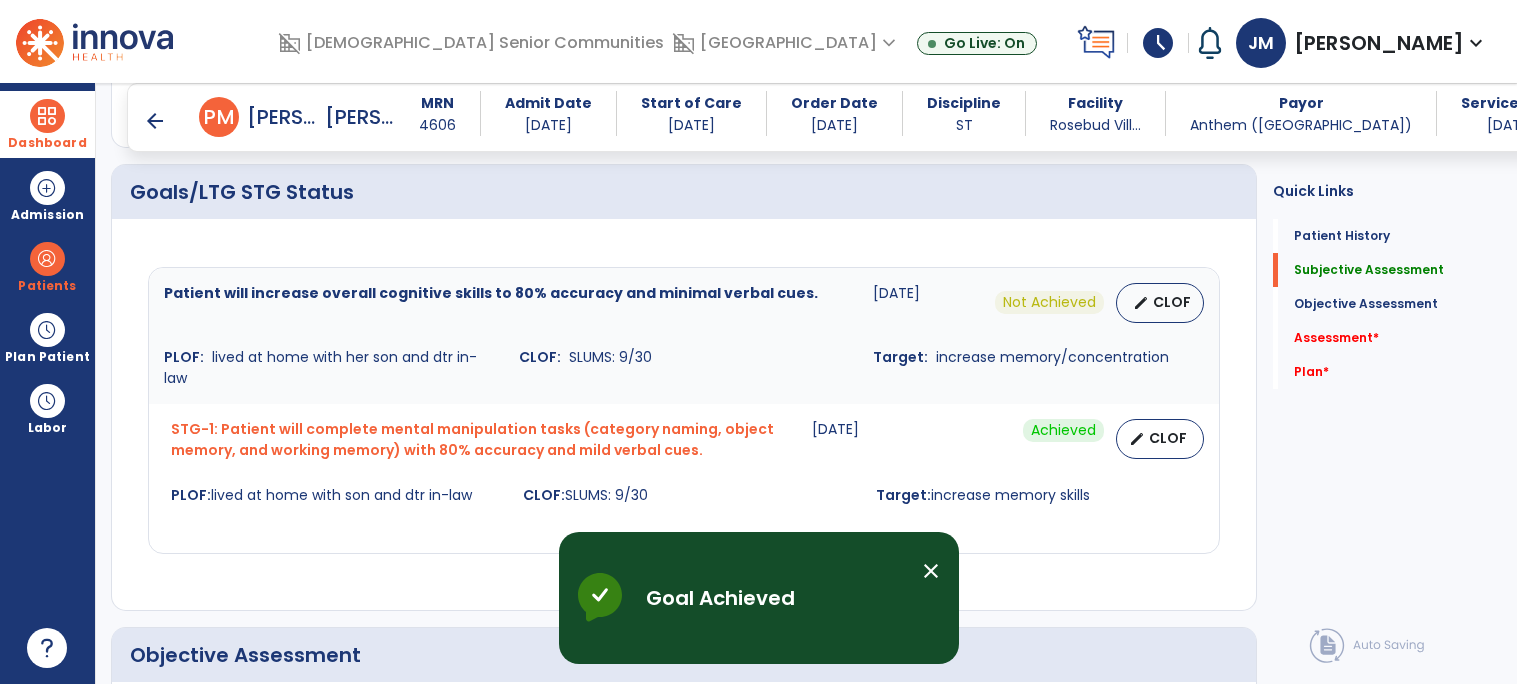 click on "close" at bounding box center (931, 571) 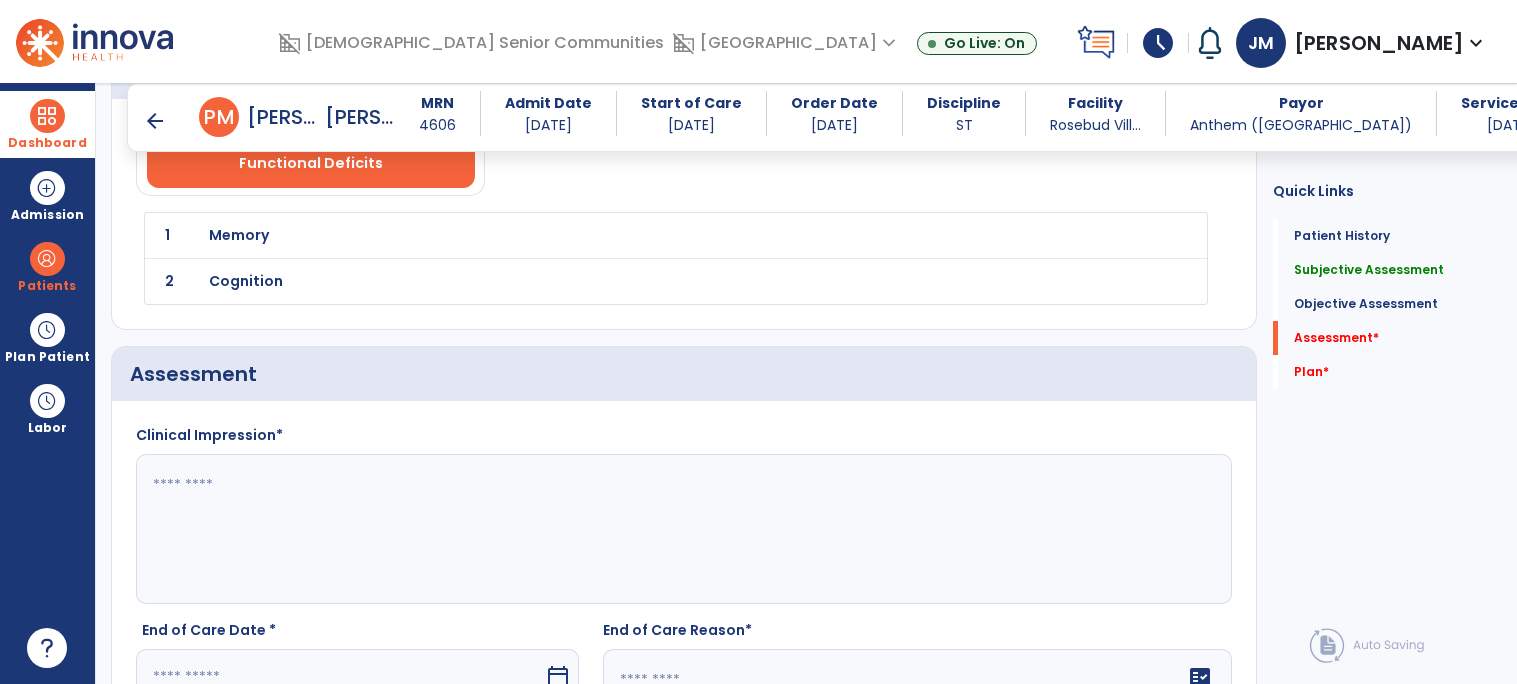 scroll, scrollTop: 1223, scrollLeft: 0, axis: vertical 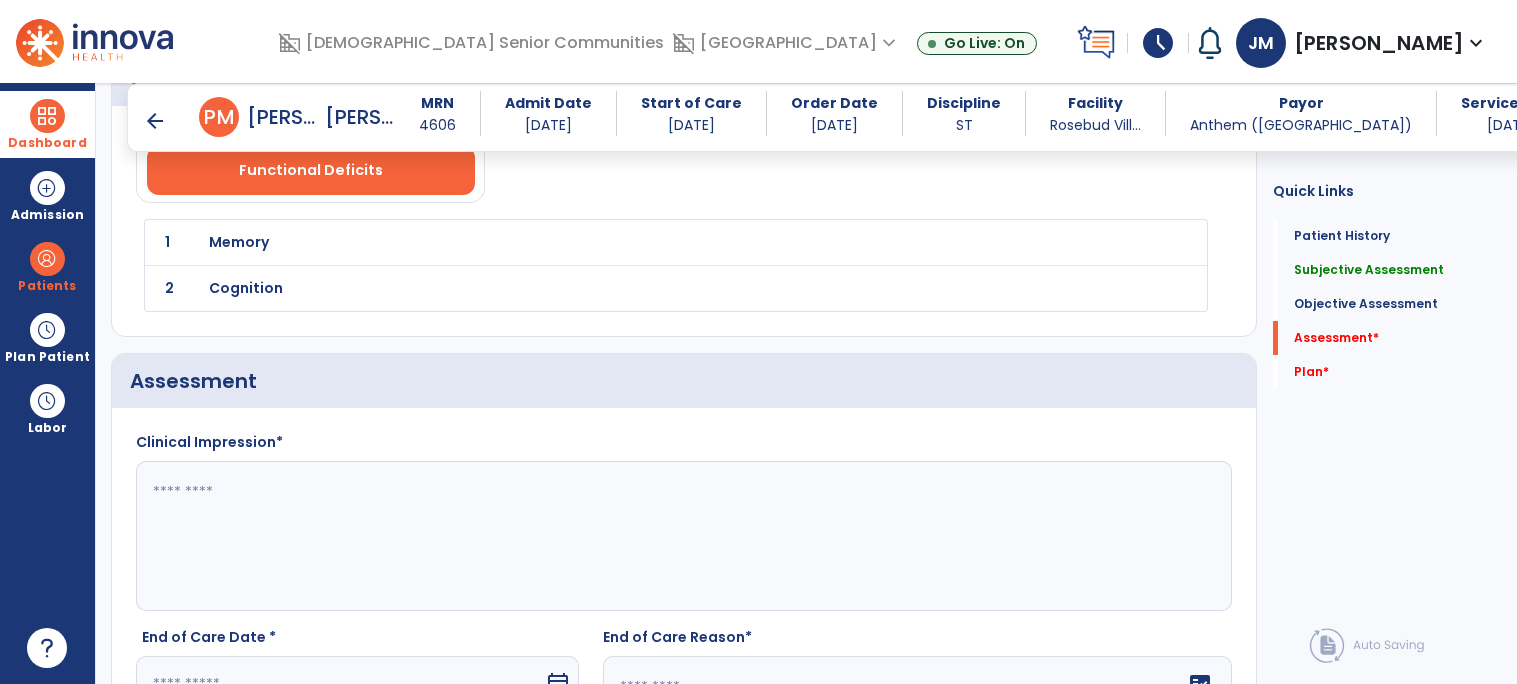click 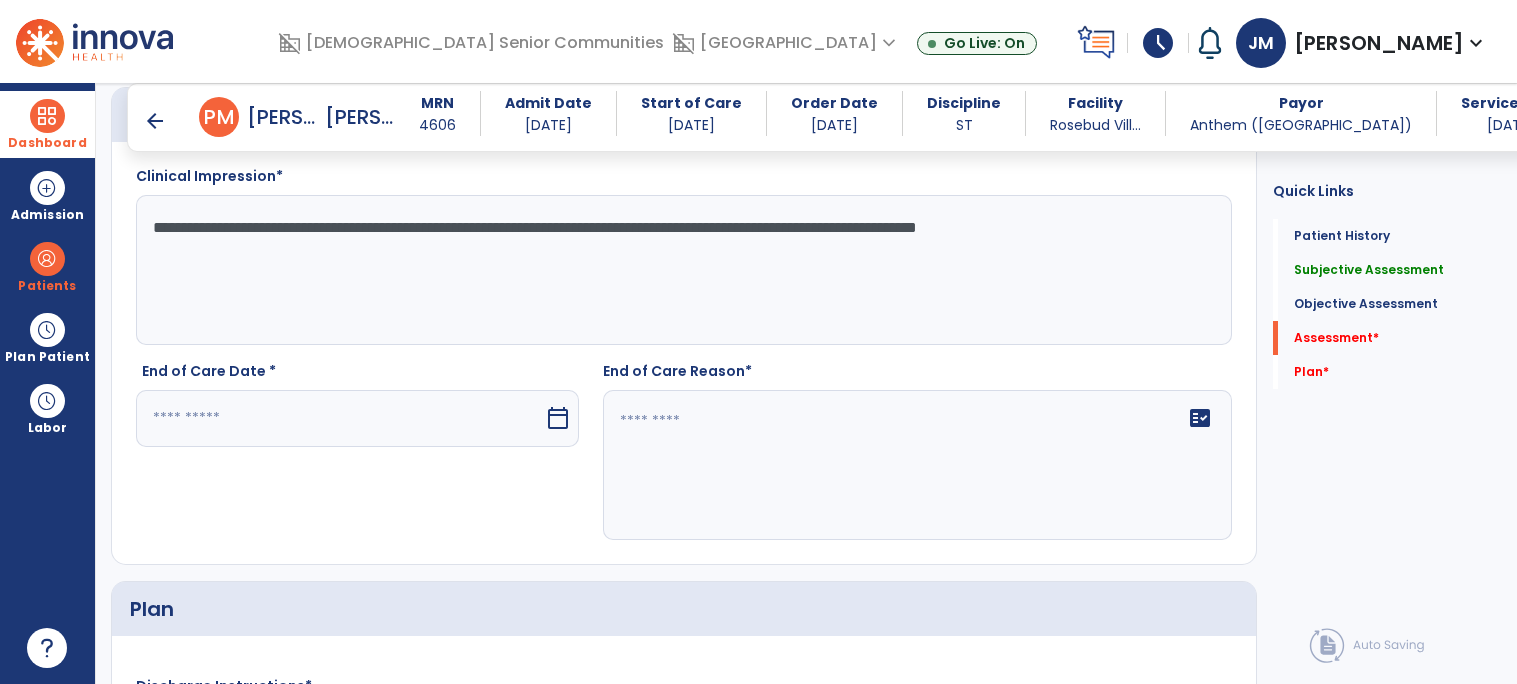 scroll, scrollTop: 1583, scrollLeft: 0, axis: vertical 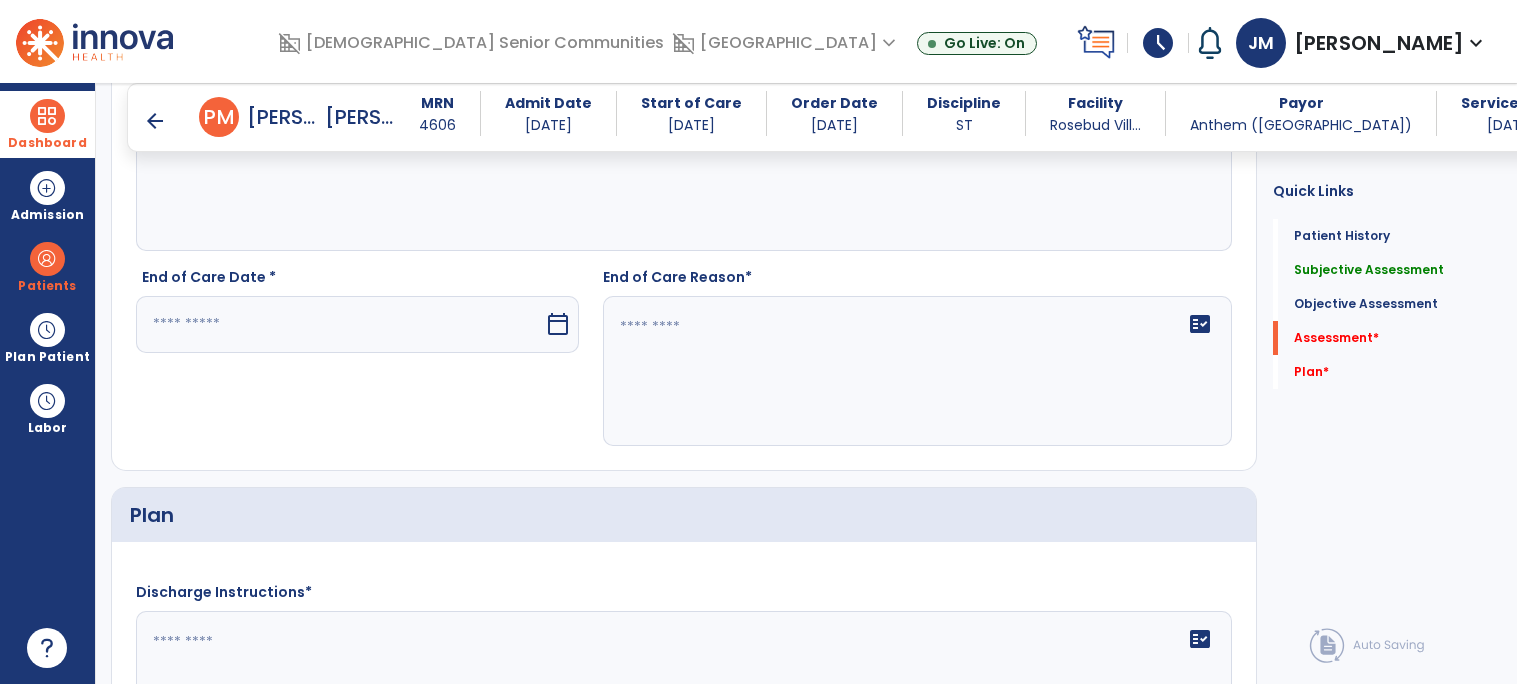type on "**********" 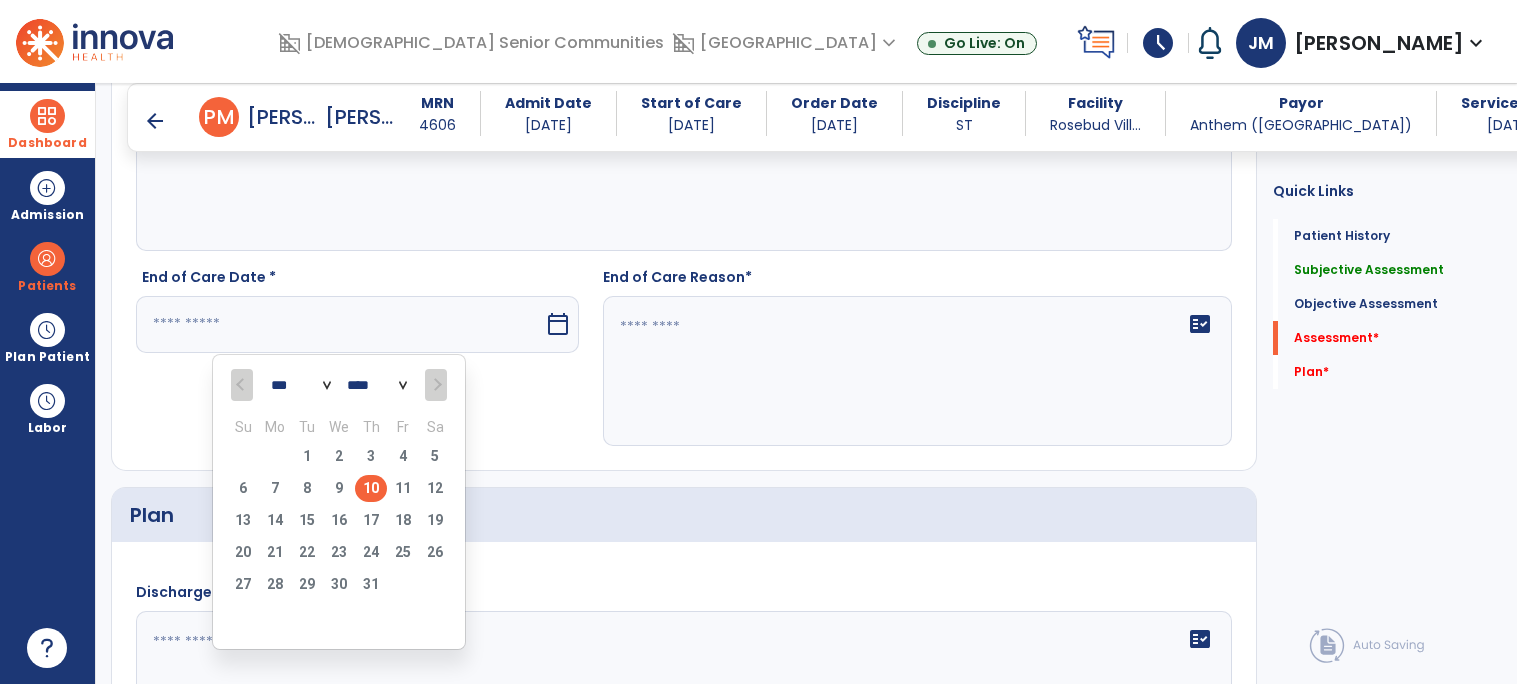 click on "10" at bounding box center (371, 488) 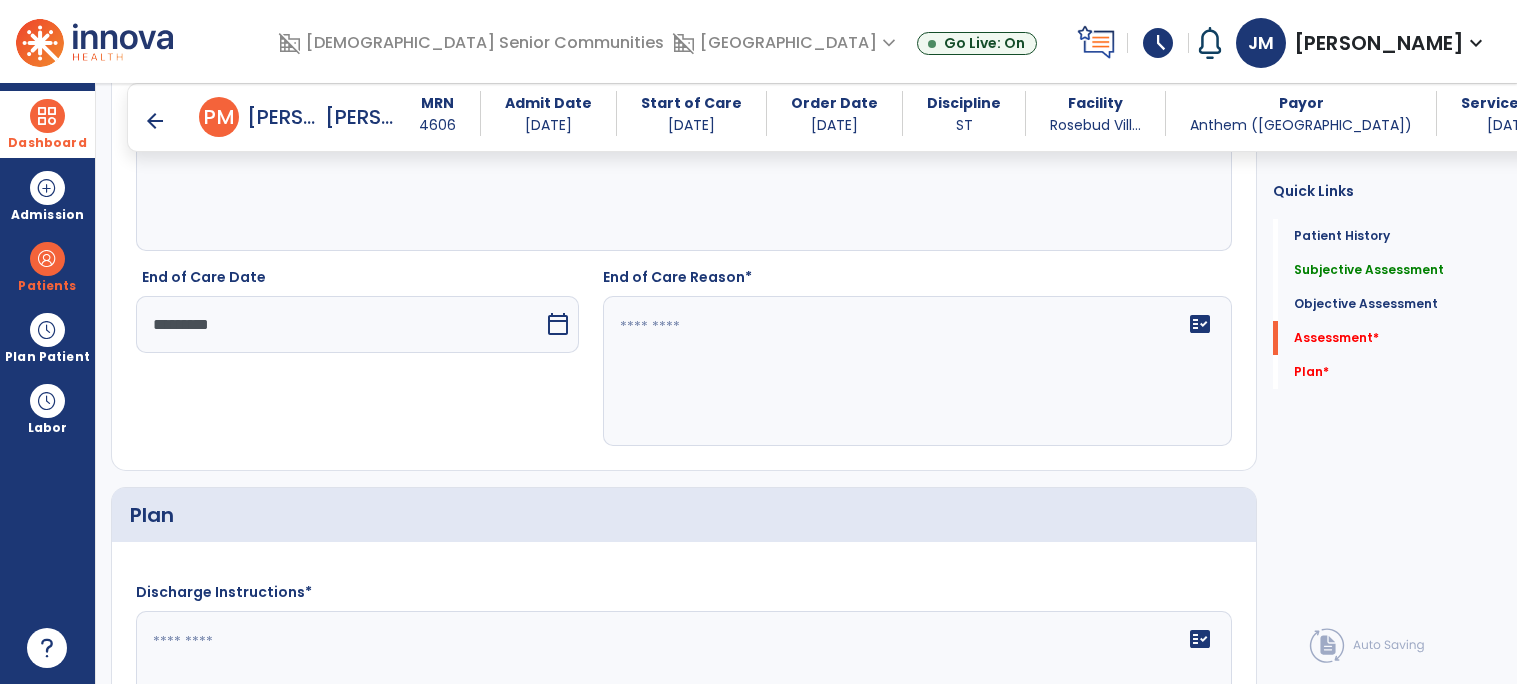 click 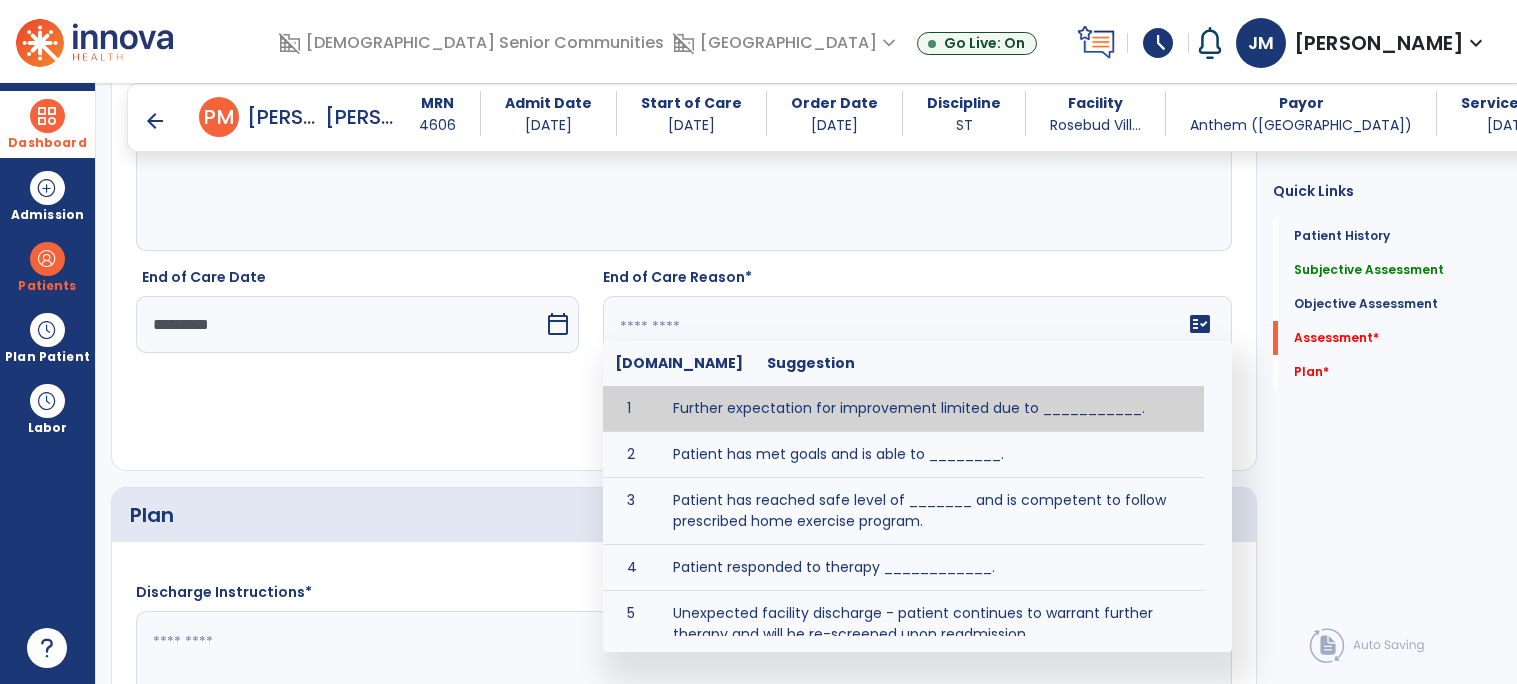 click 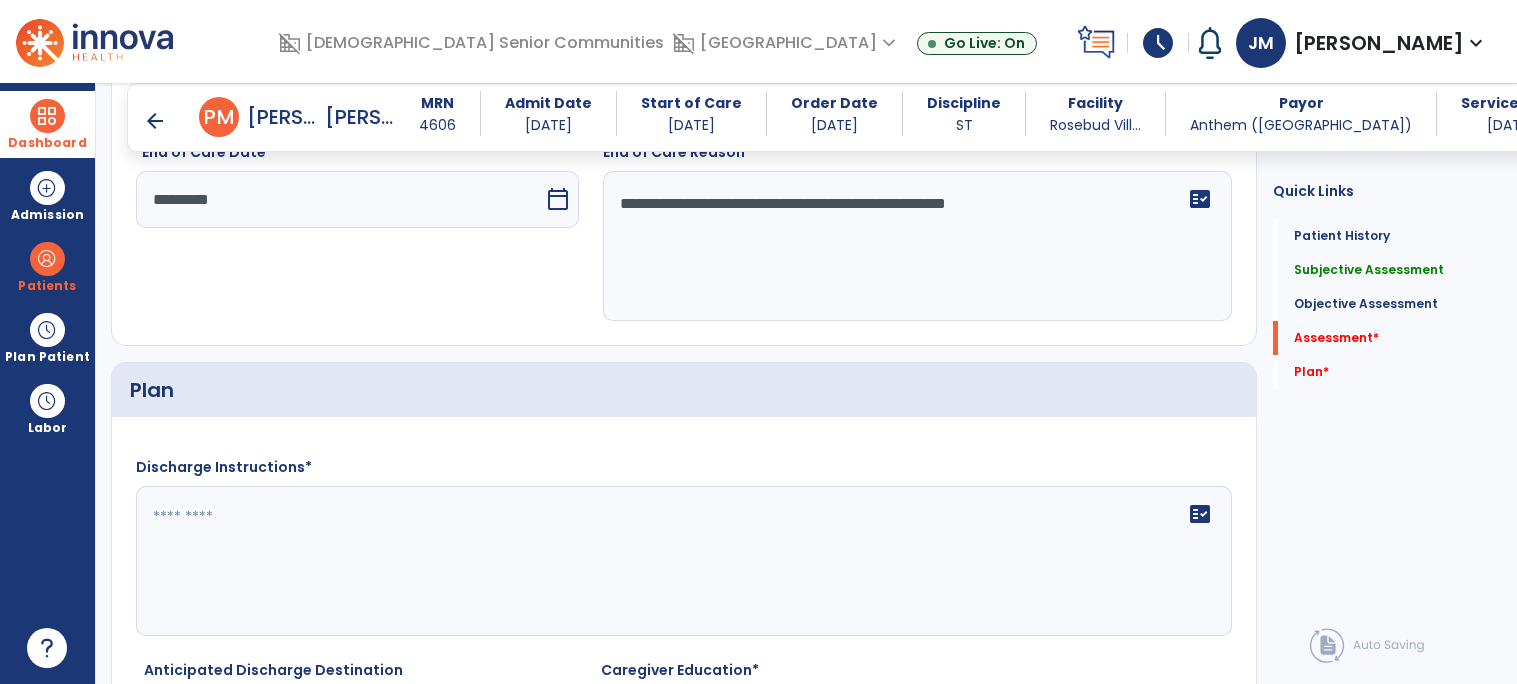 scroll, scrollTop: 1800, scrollLeft: 0, axis: vertical 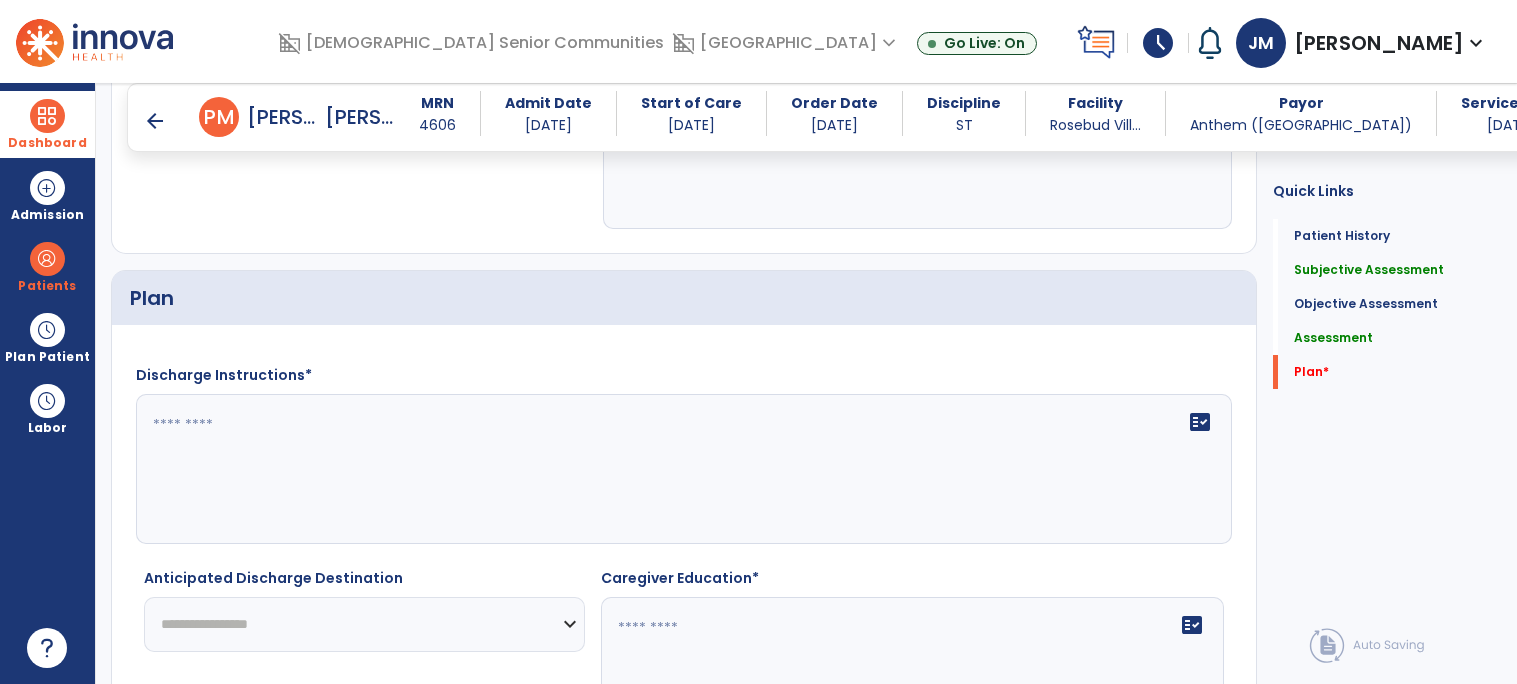 type on "**********" 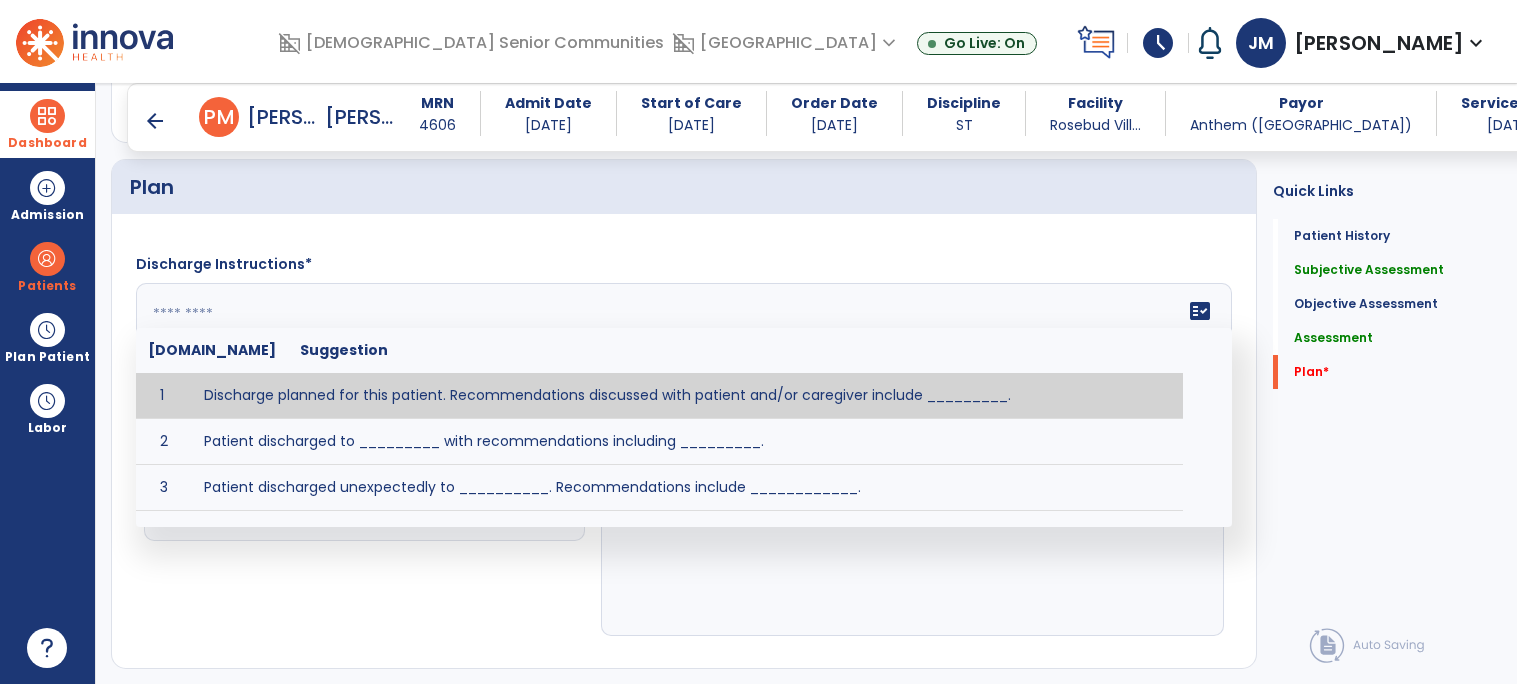 scroll, scrollTop: 1943, scrollLeft: 0, axis: vertical 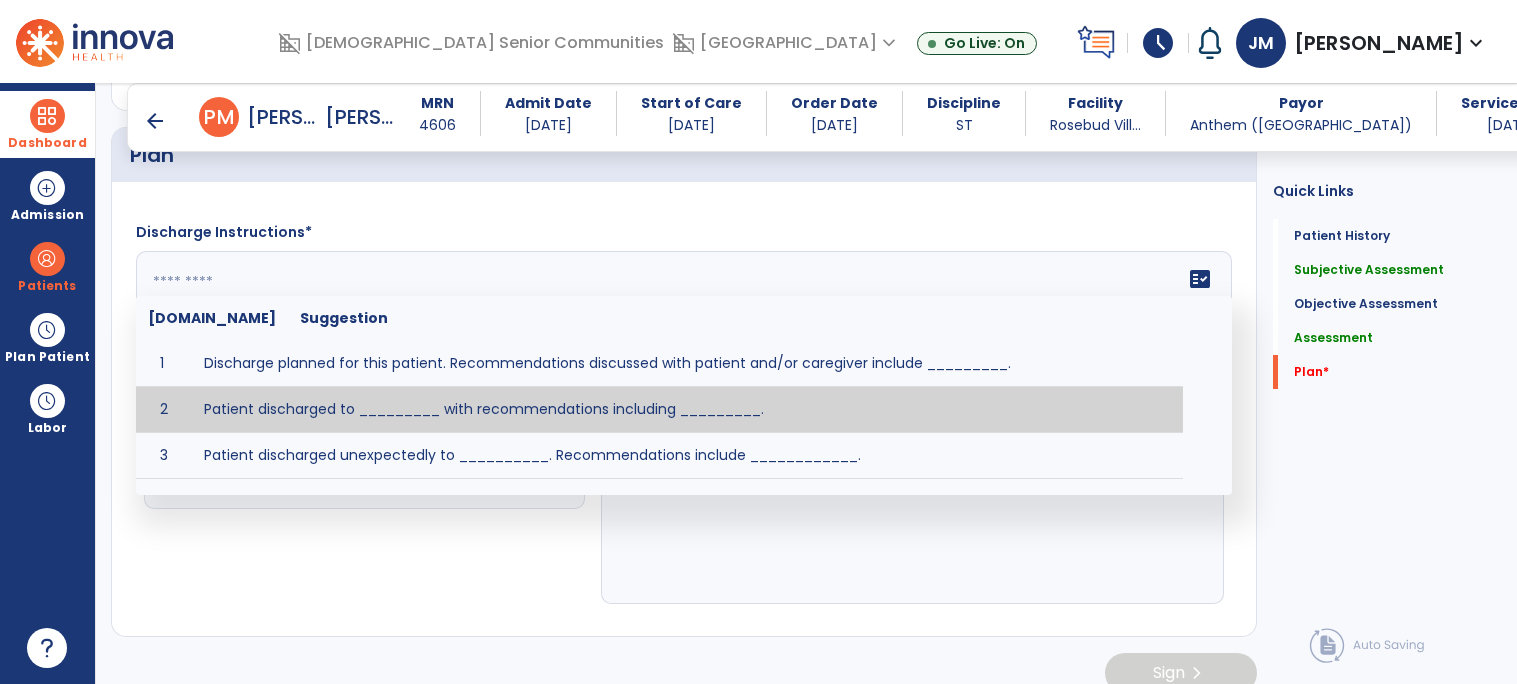 click 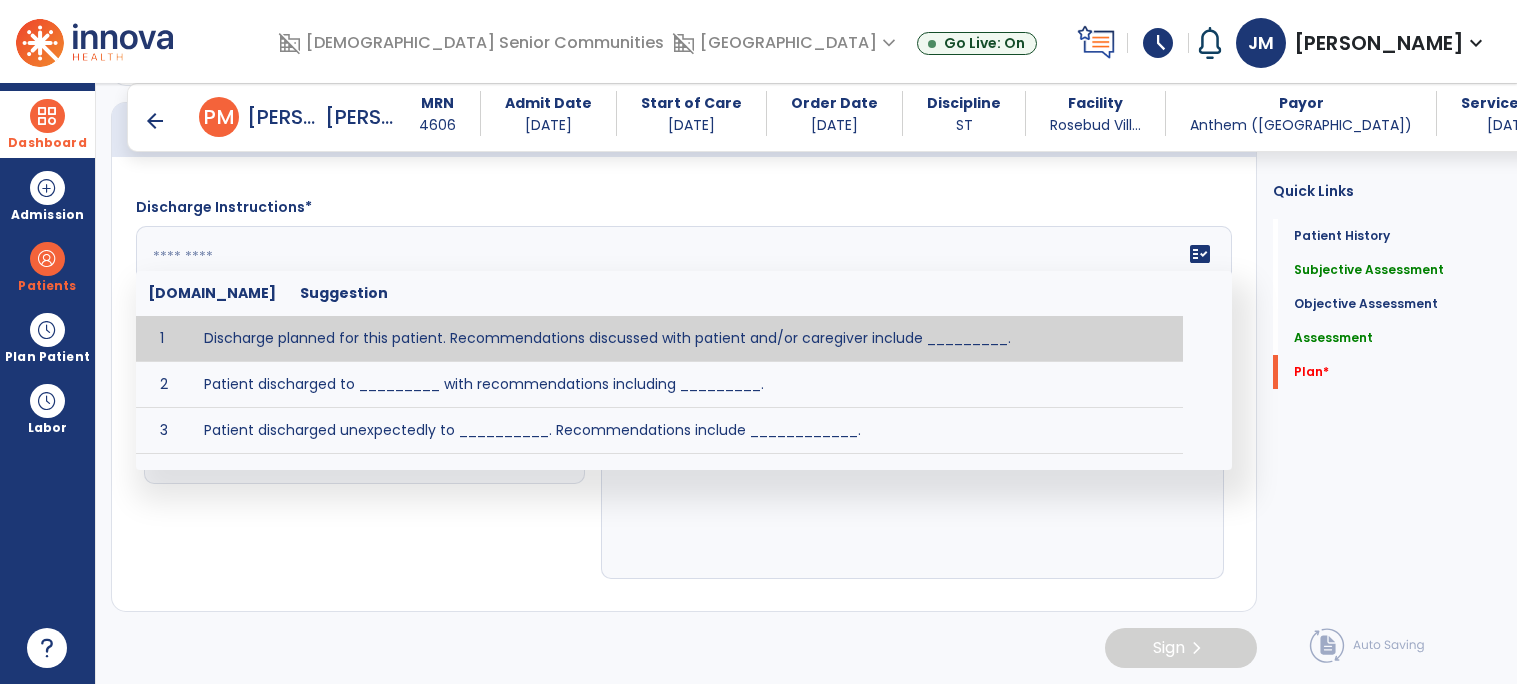 click 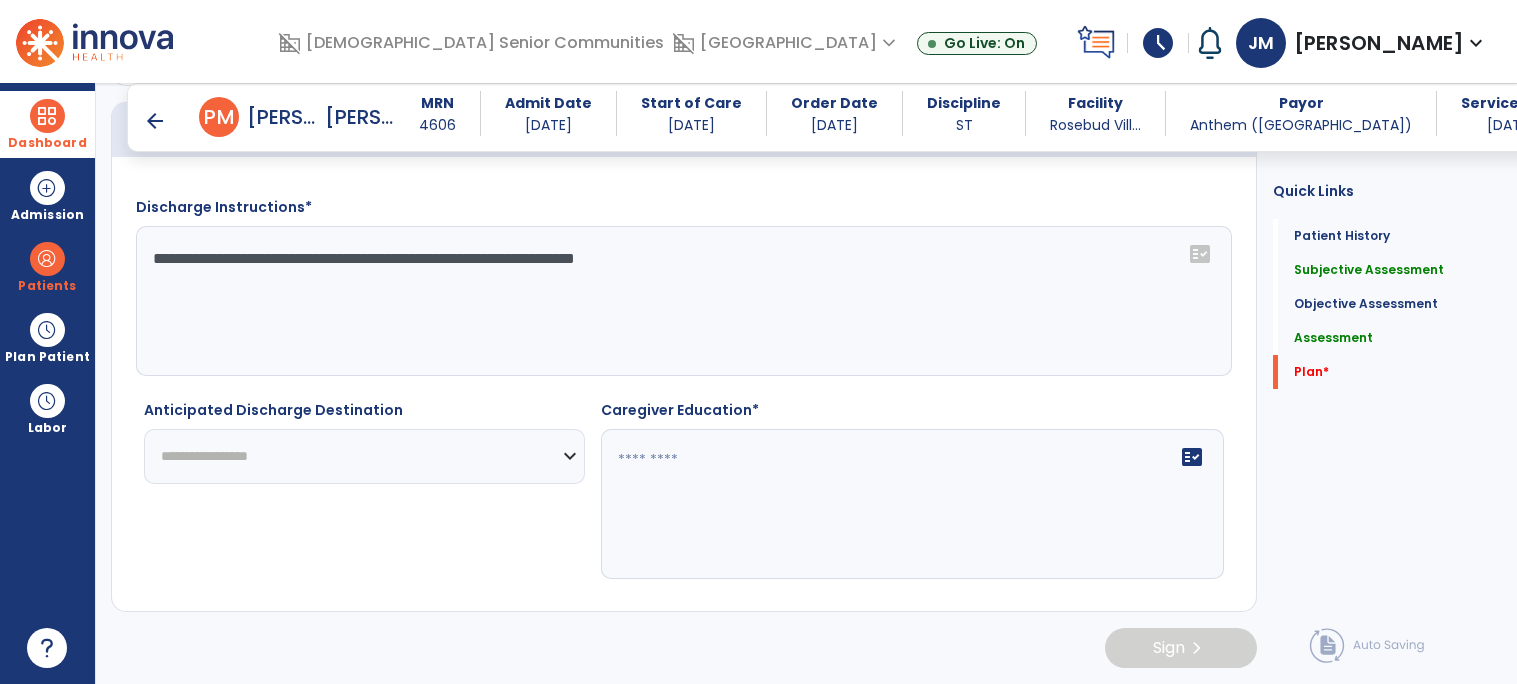 type on "**********" 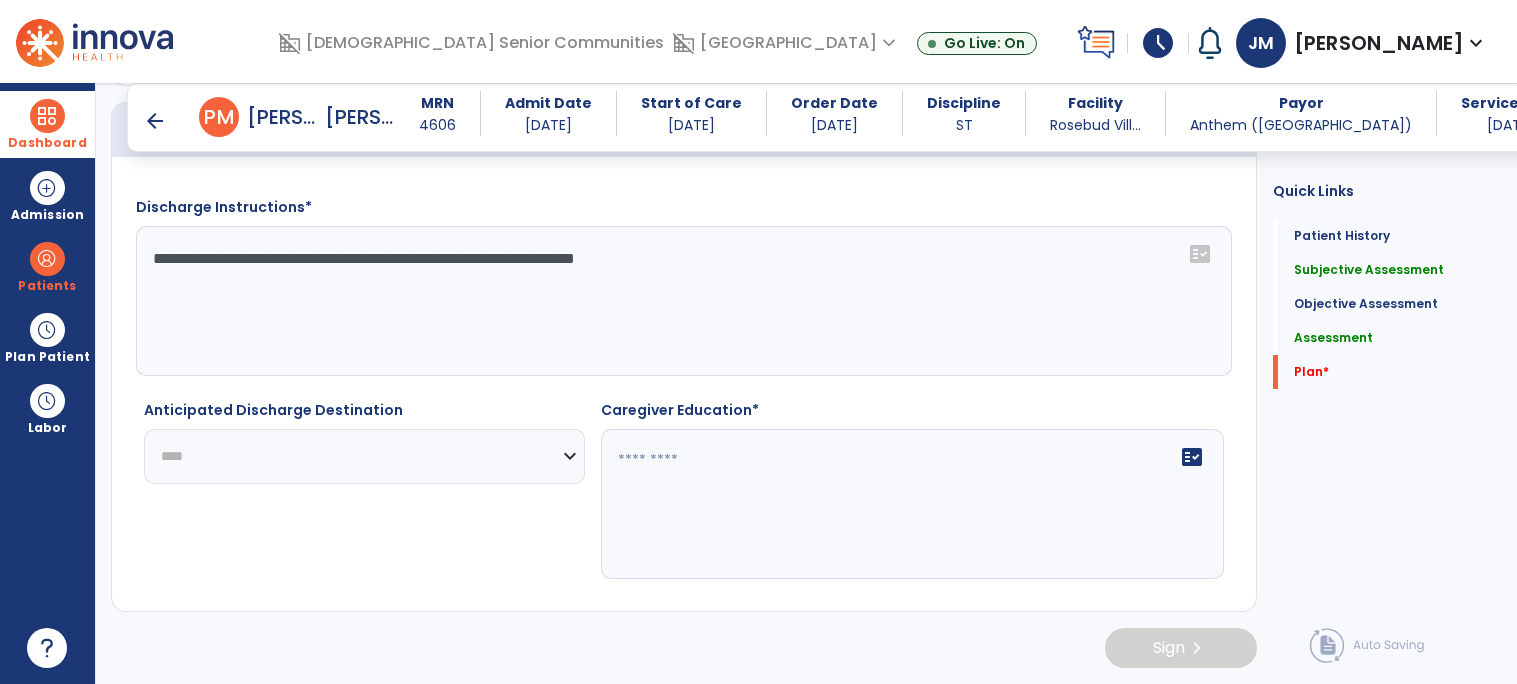 click on "**********" 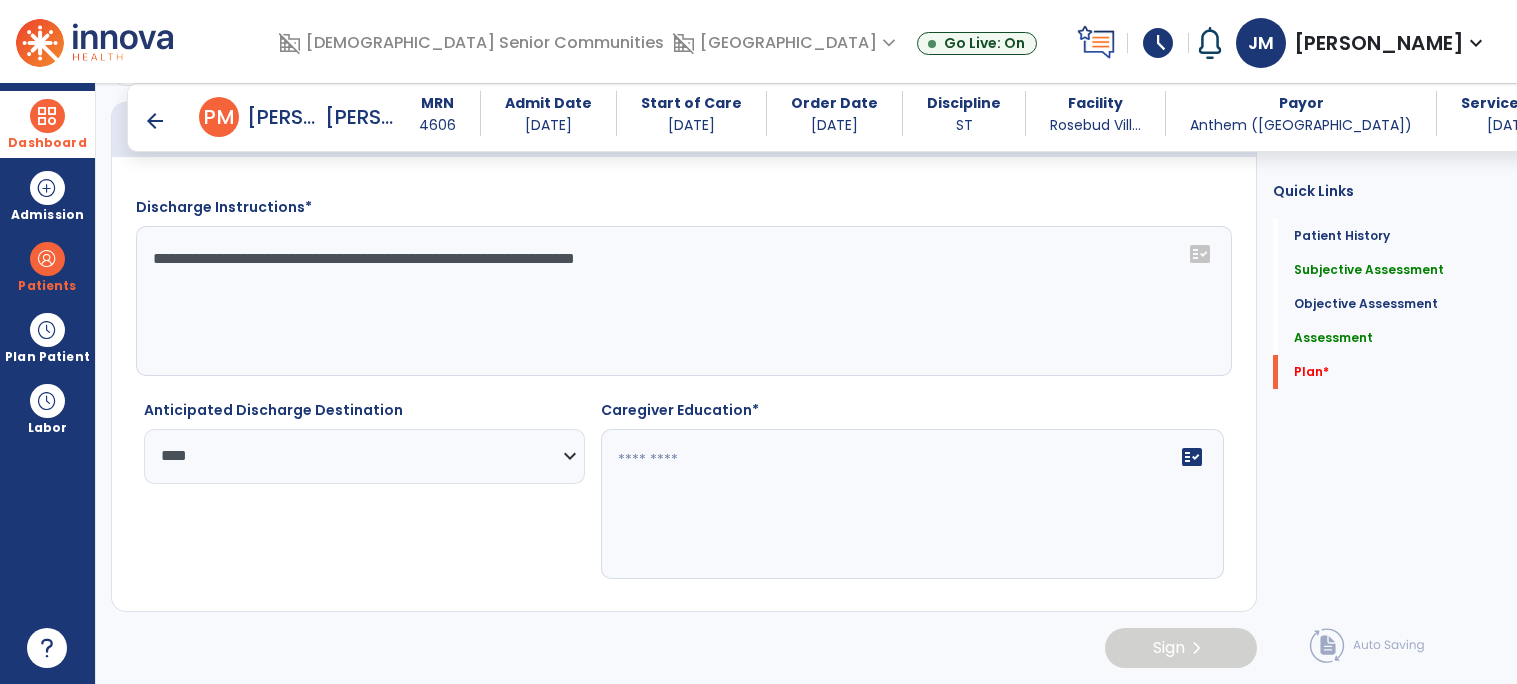 click 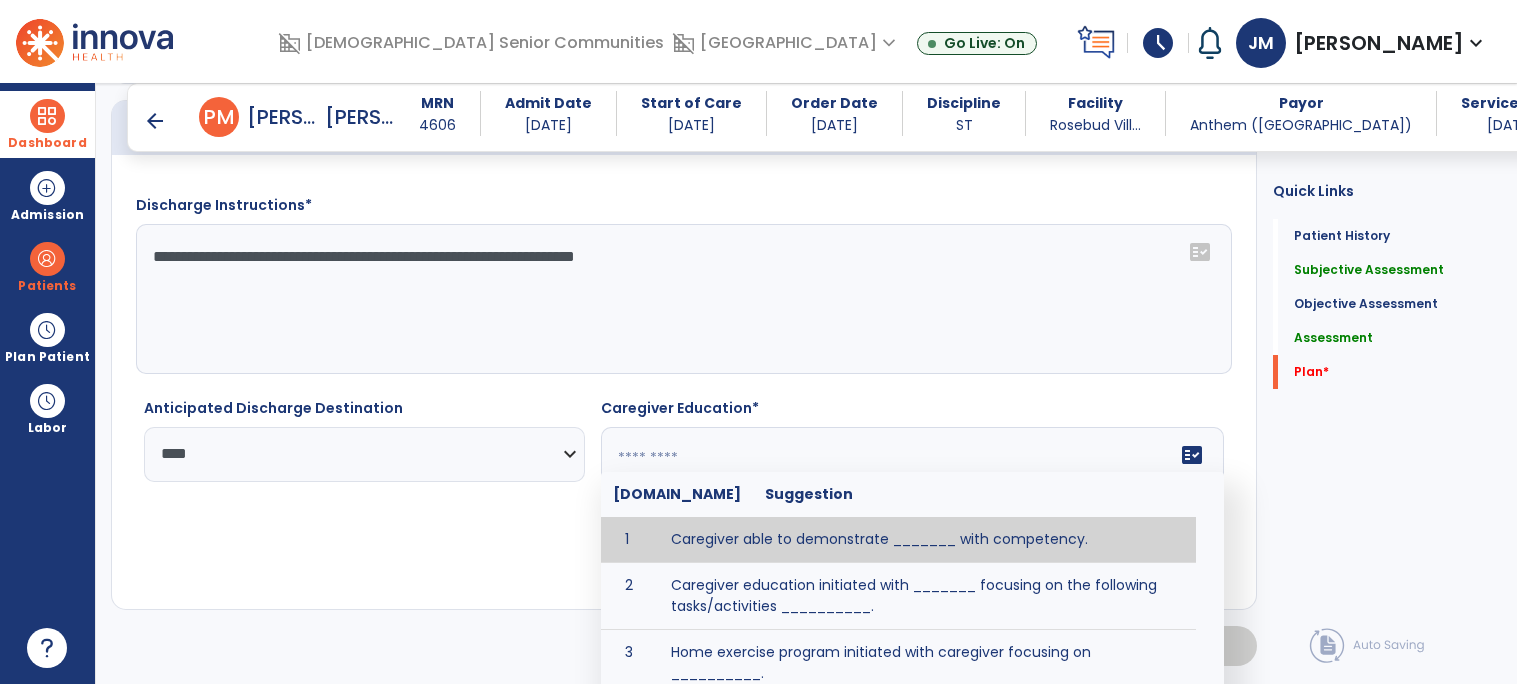 scroll, scrollTop: 2068, scrollLeft: 0, axis: vertical 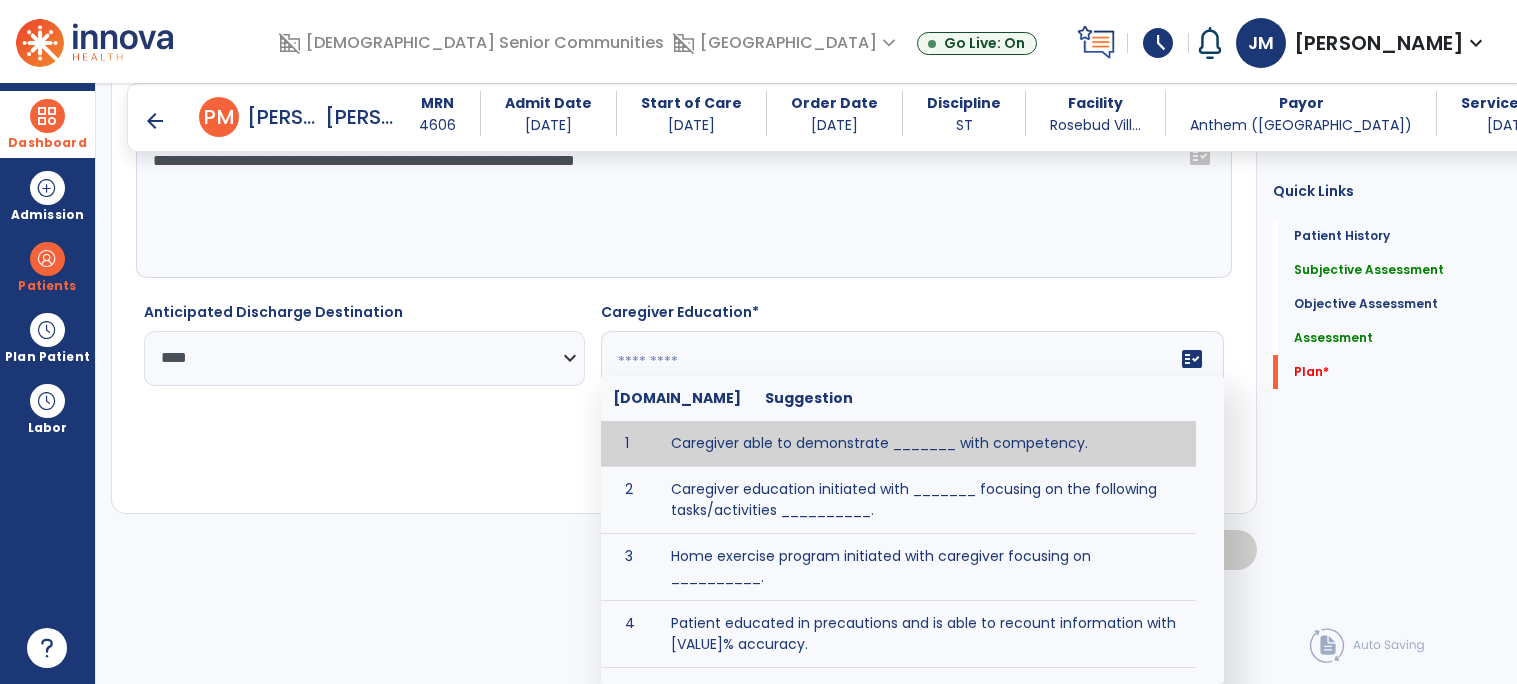 click 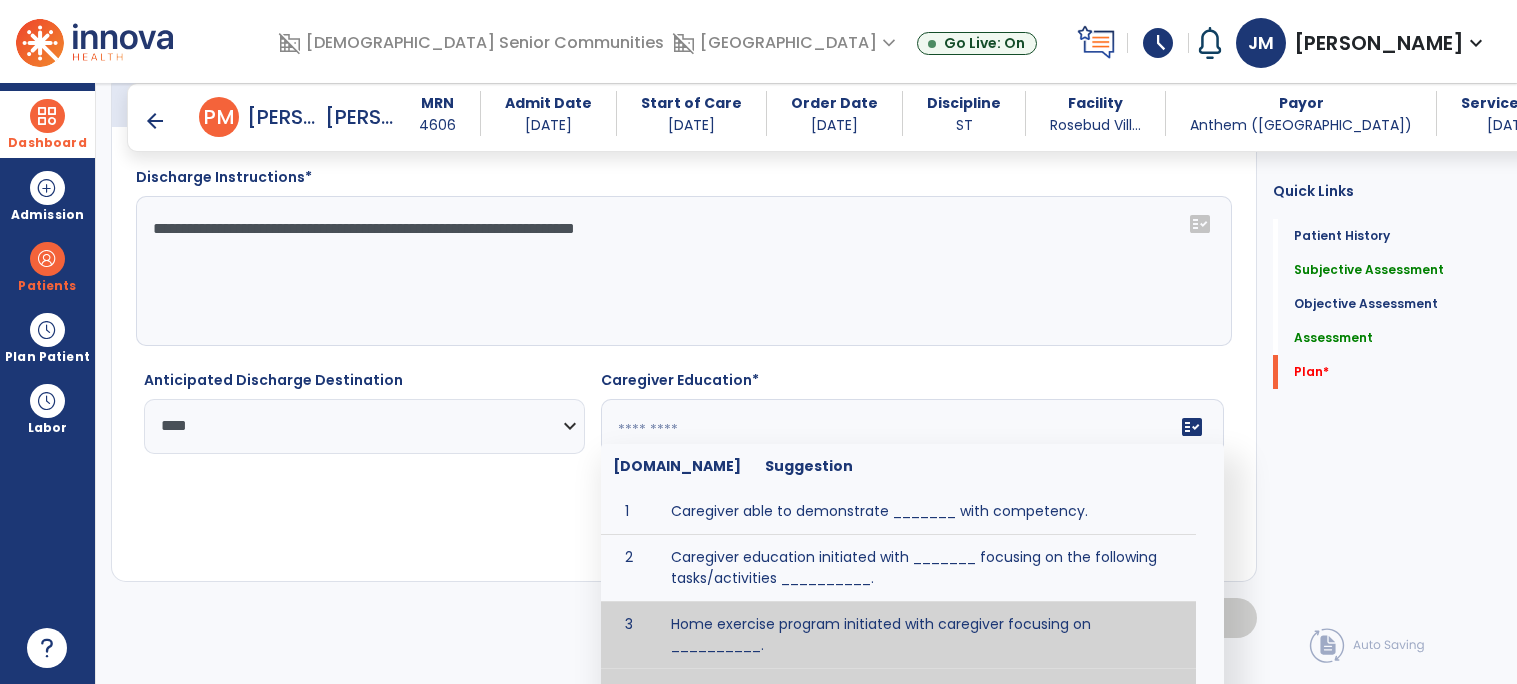 scroll, scrollTop: 1996, scrollLeft: 0, axis: vertical 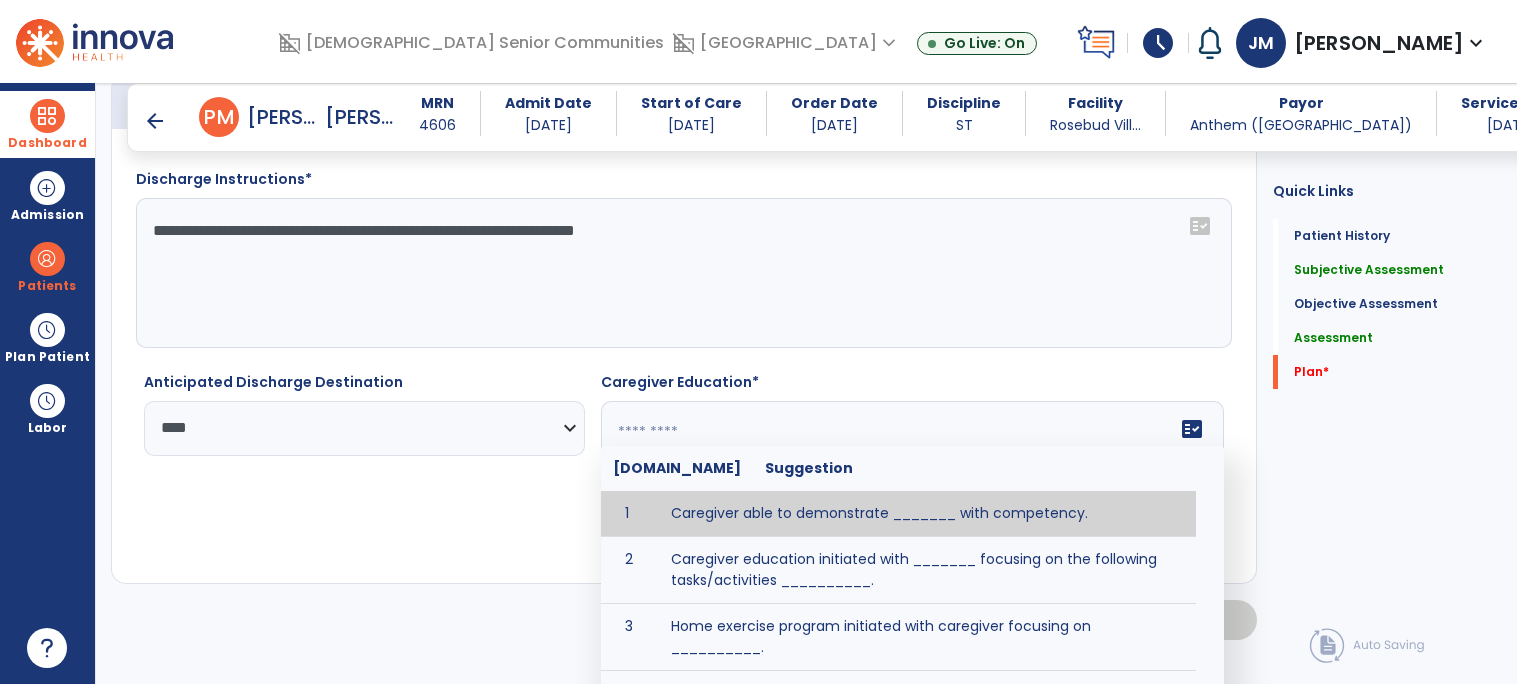 click 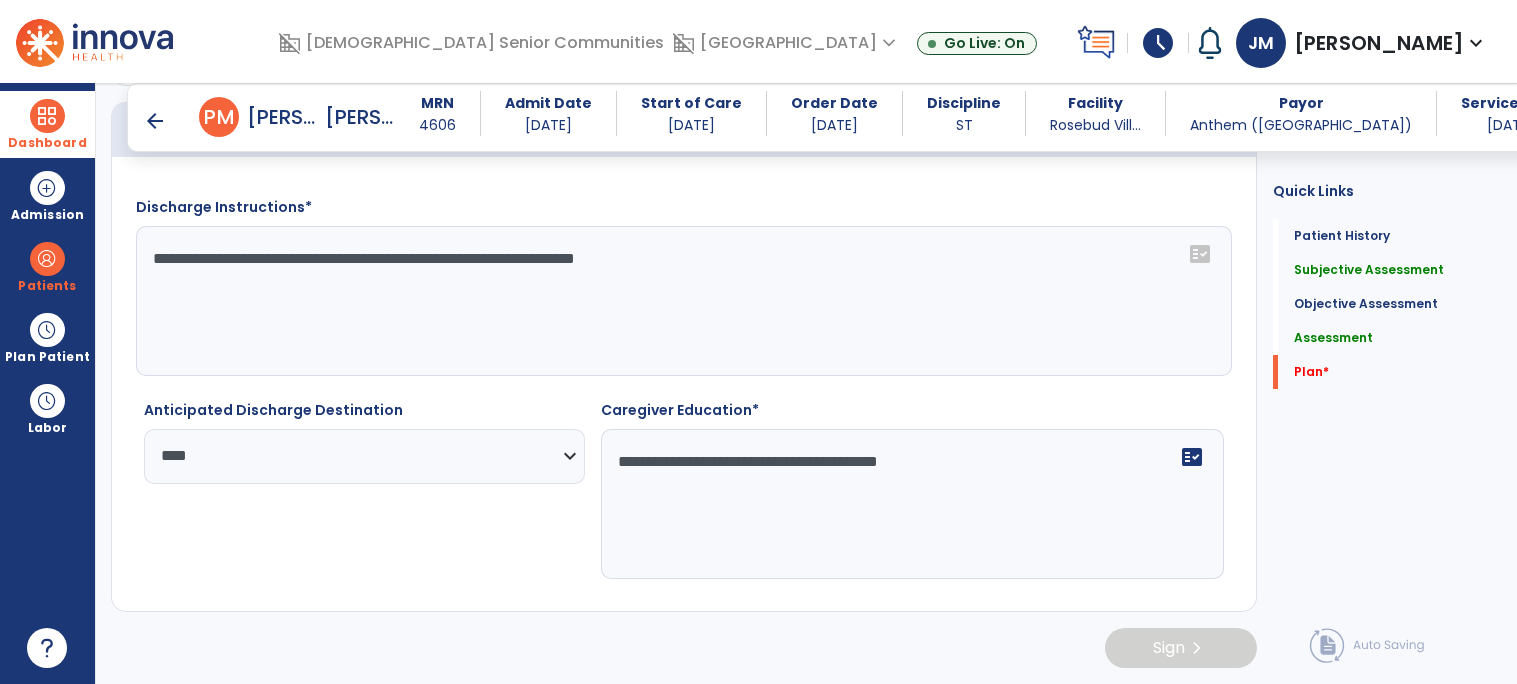 scroll, scrollTop: 1973, scrollLeft: 0, axis: vertical 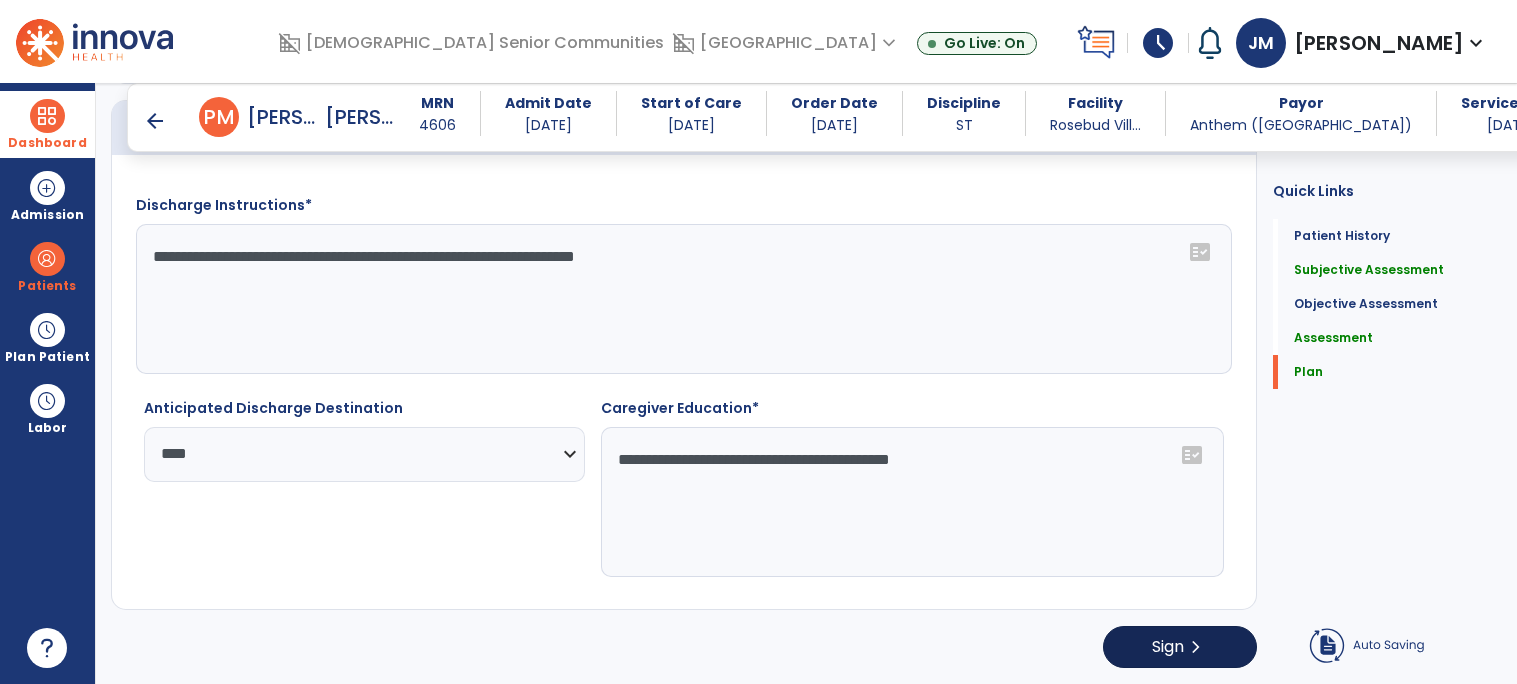 type on "**********" 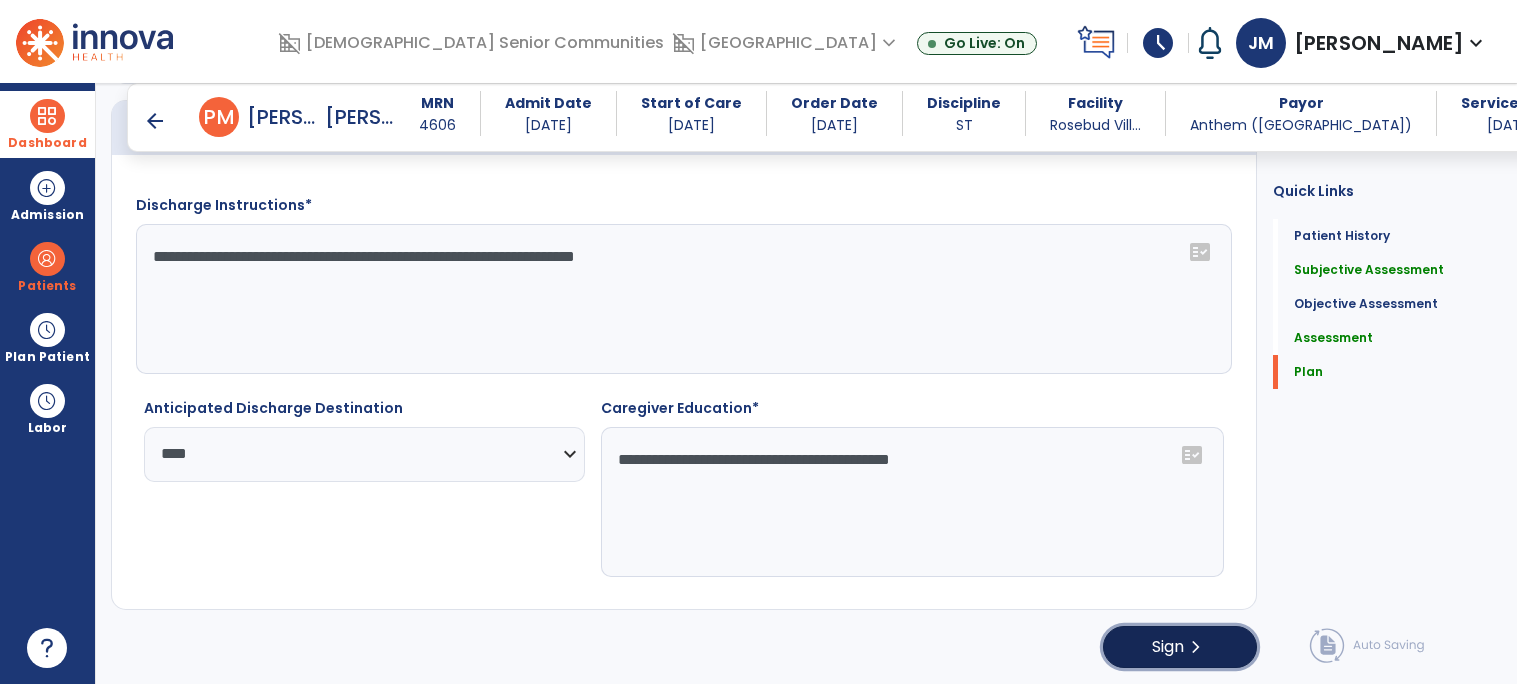 click on "Sign" 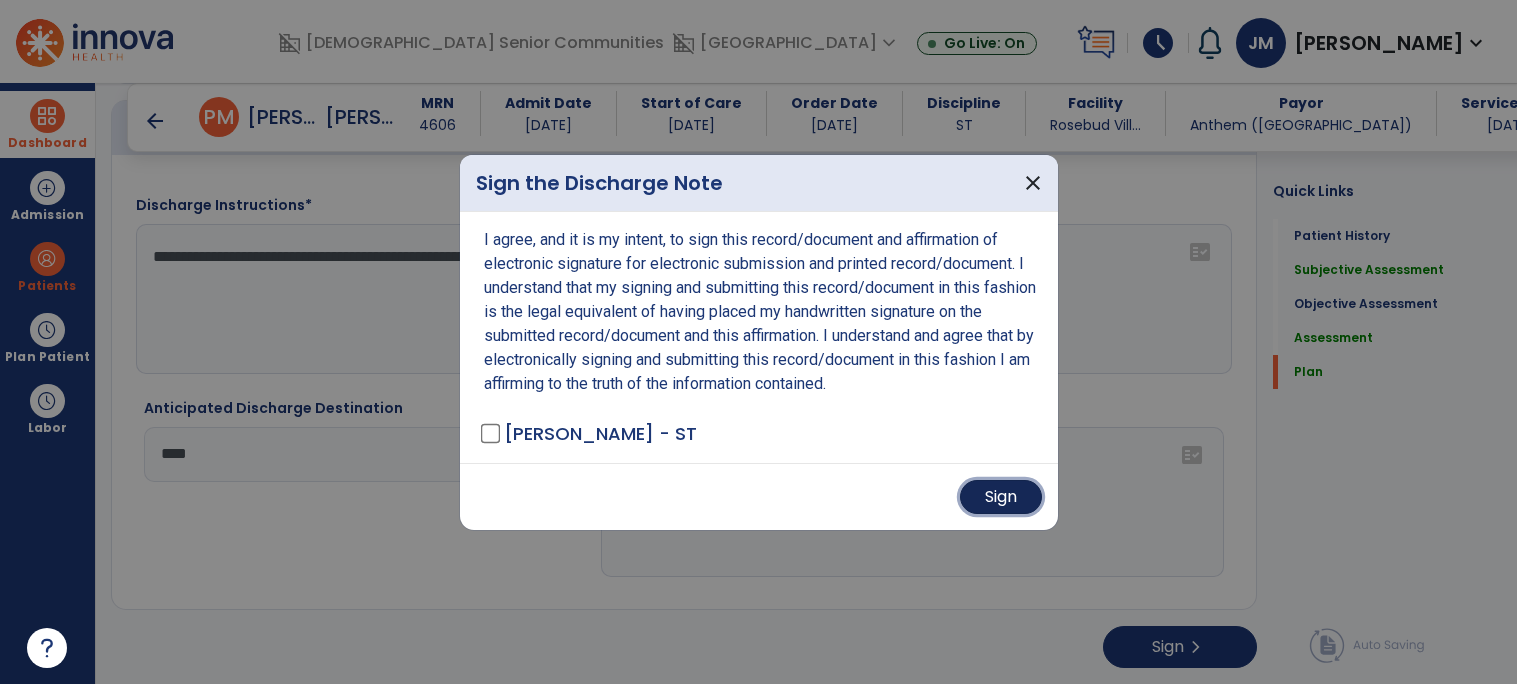 click on "Sign" at bounding box center (1001, 497) 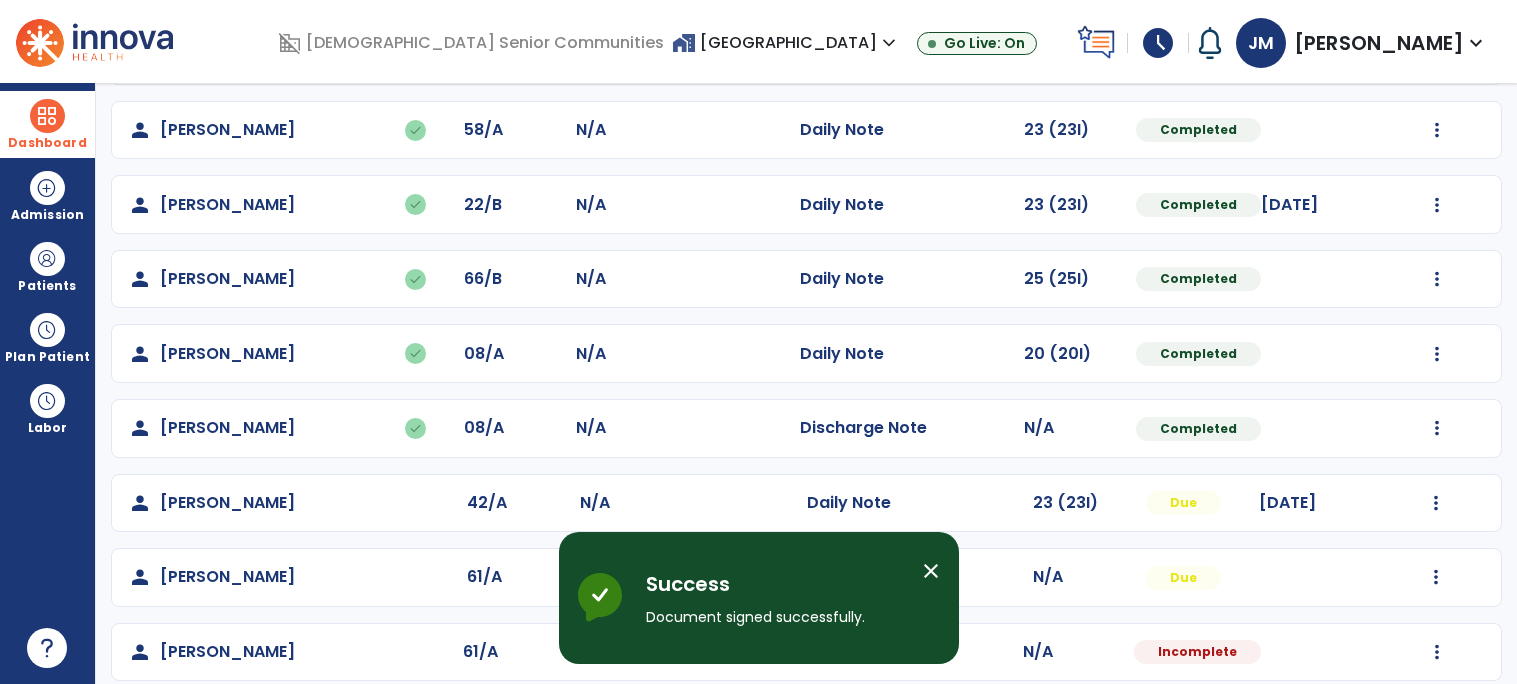 scroll, scrollTop: 921, scrollLeft: 0, axis: vertical 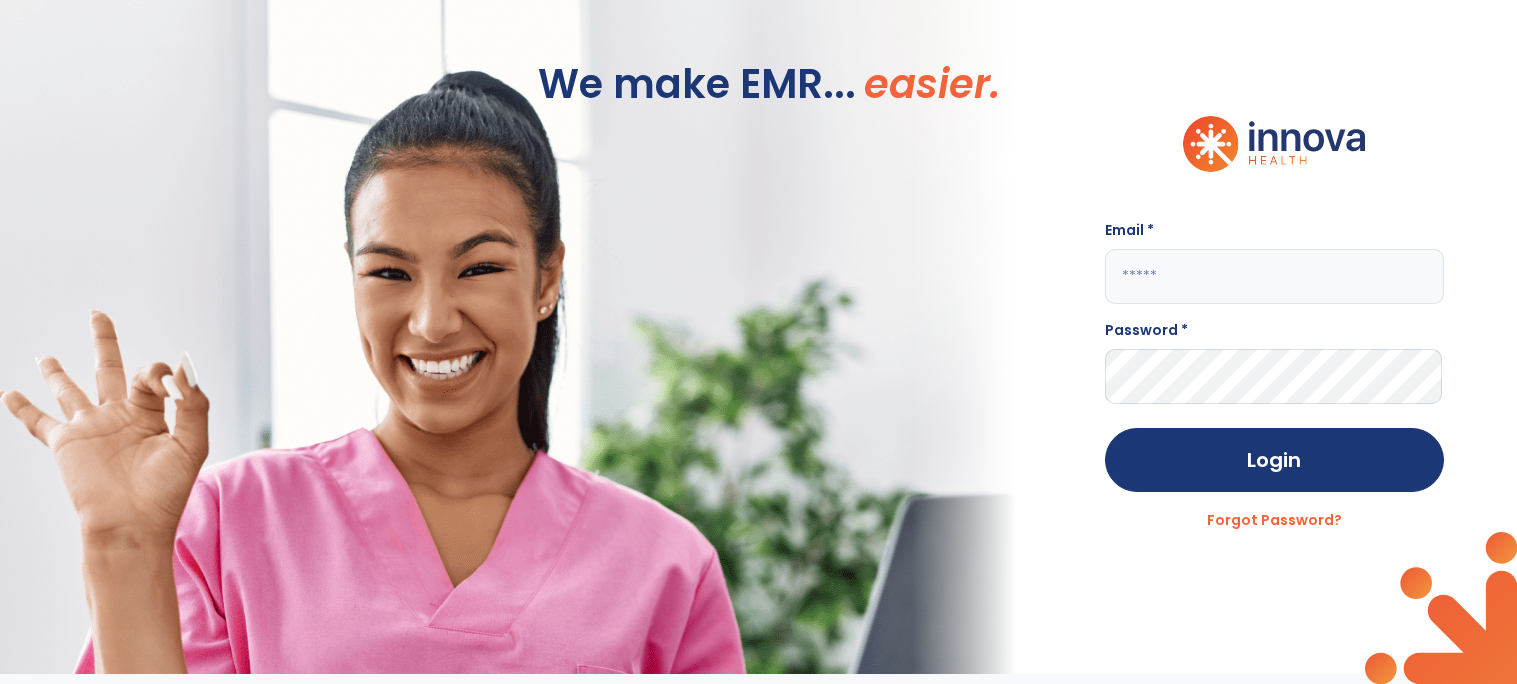 click 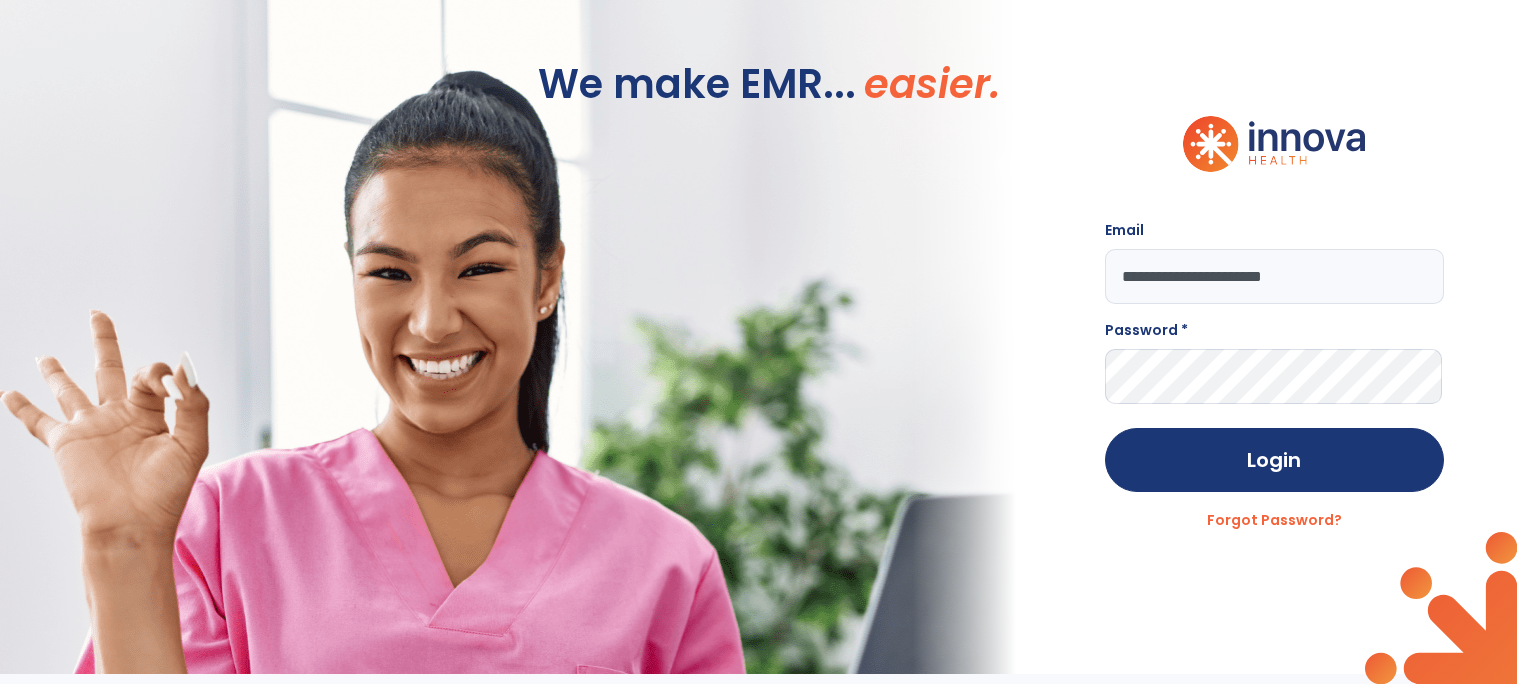 type on "**********" 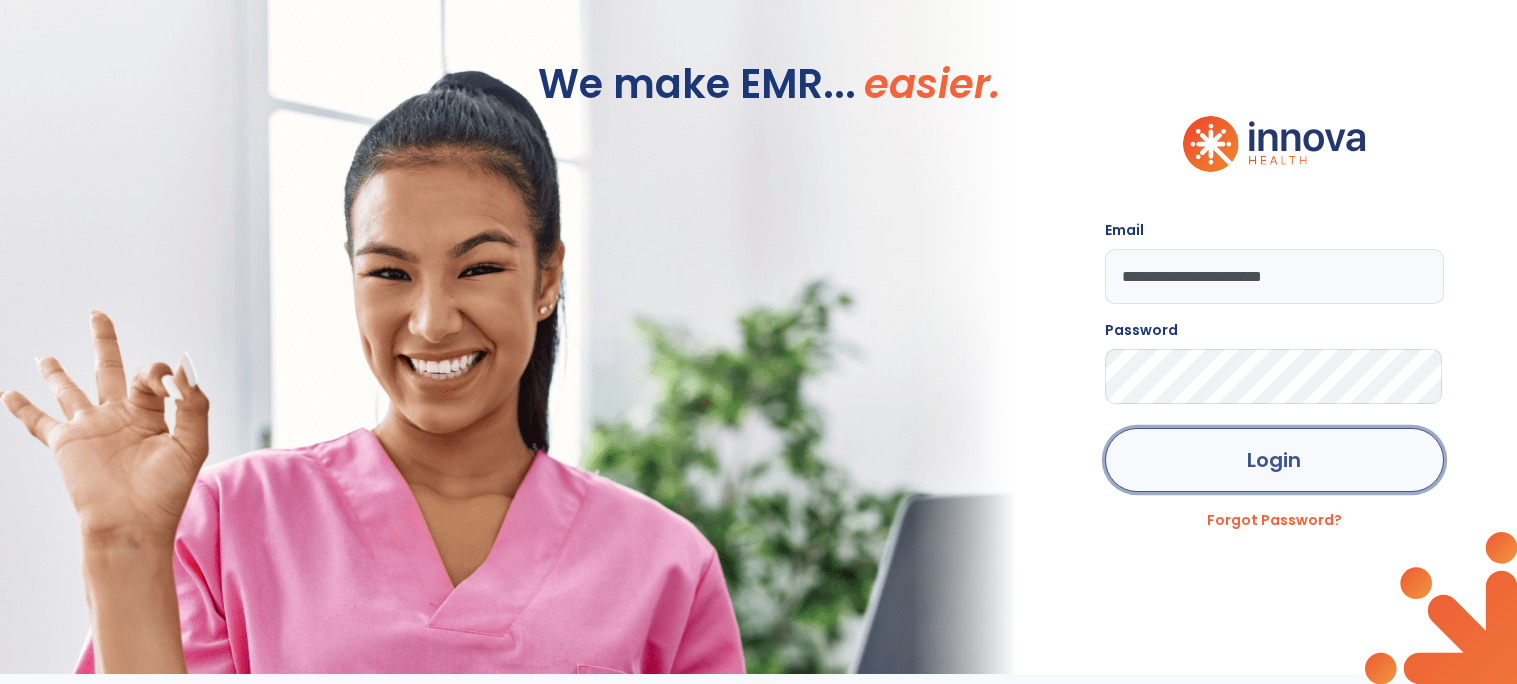 click on "Login" 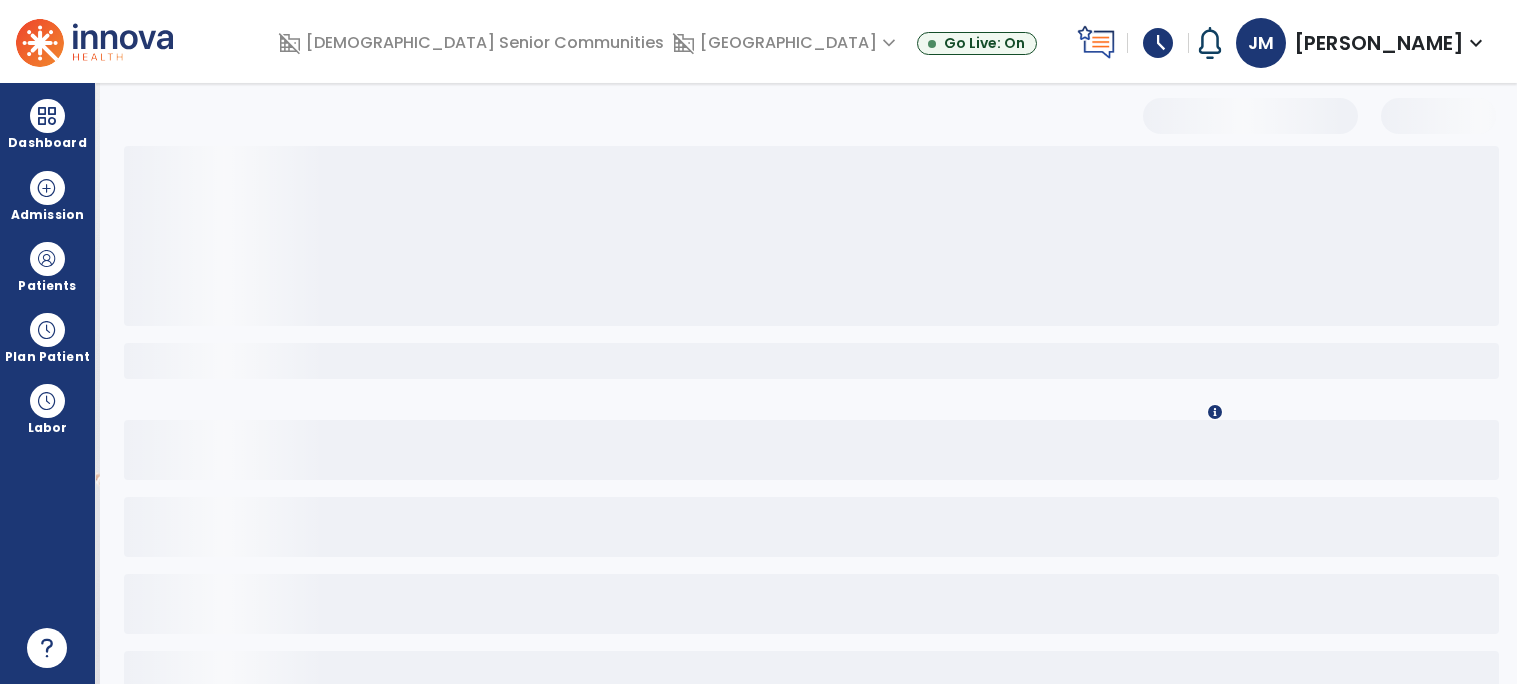 select on "*" 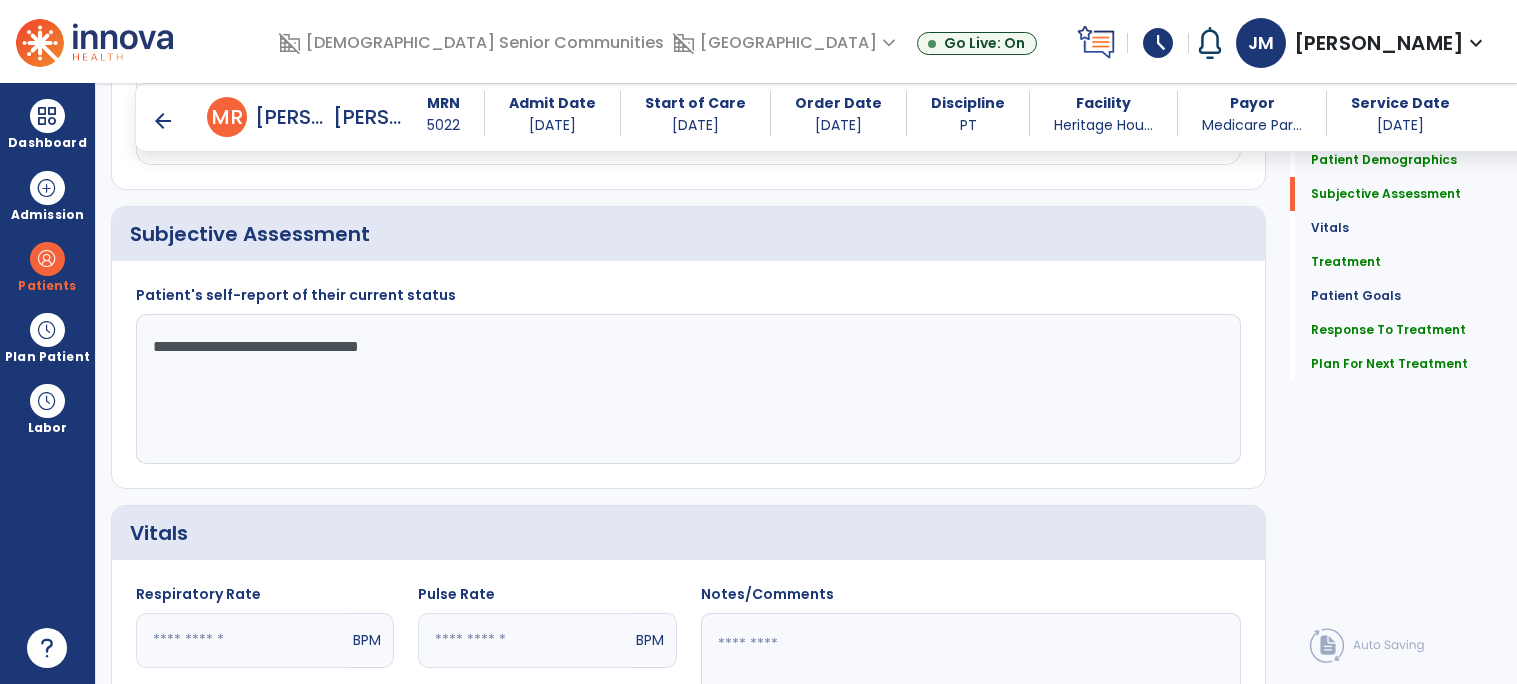 scroll, scrollTop: 0, scrollLeft: 0, axis: both 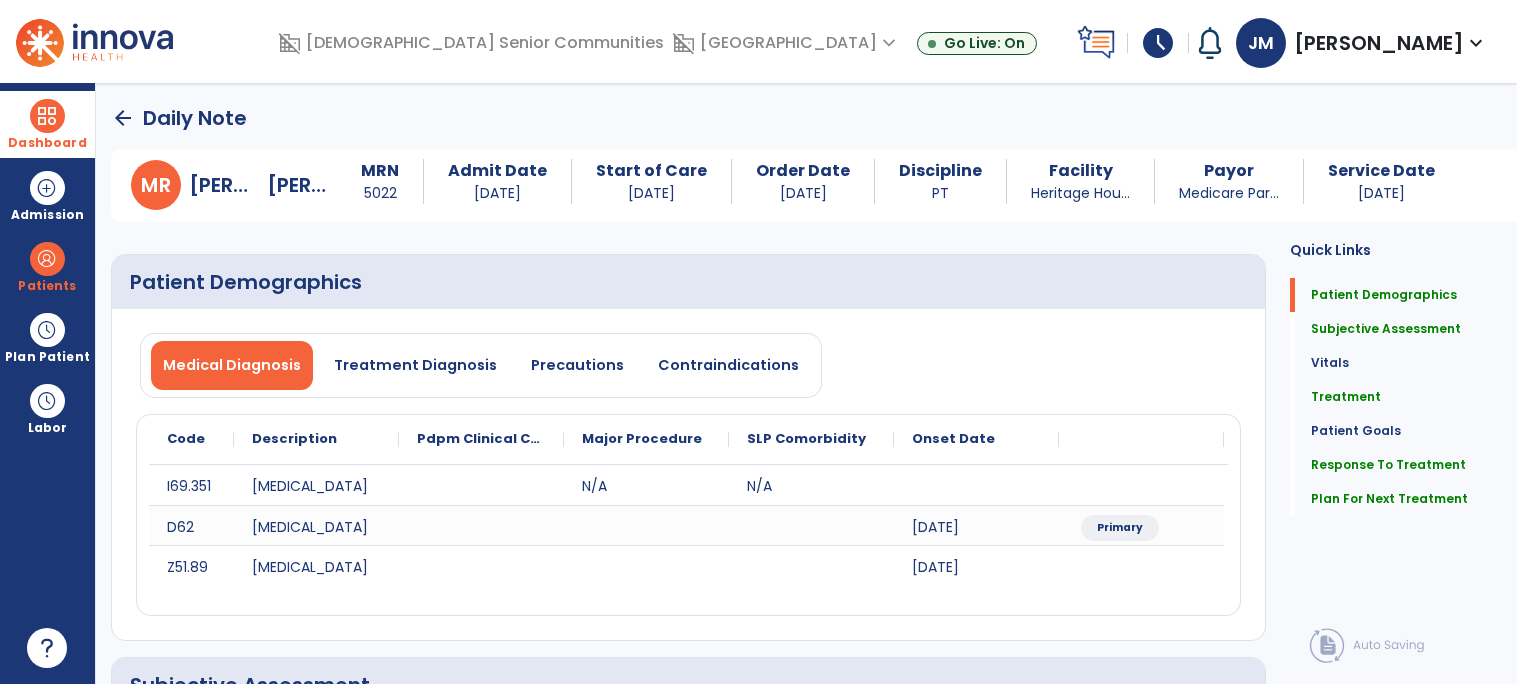 click at bounding box center [47, 116] 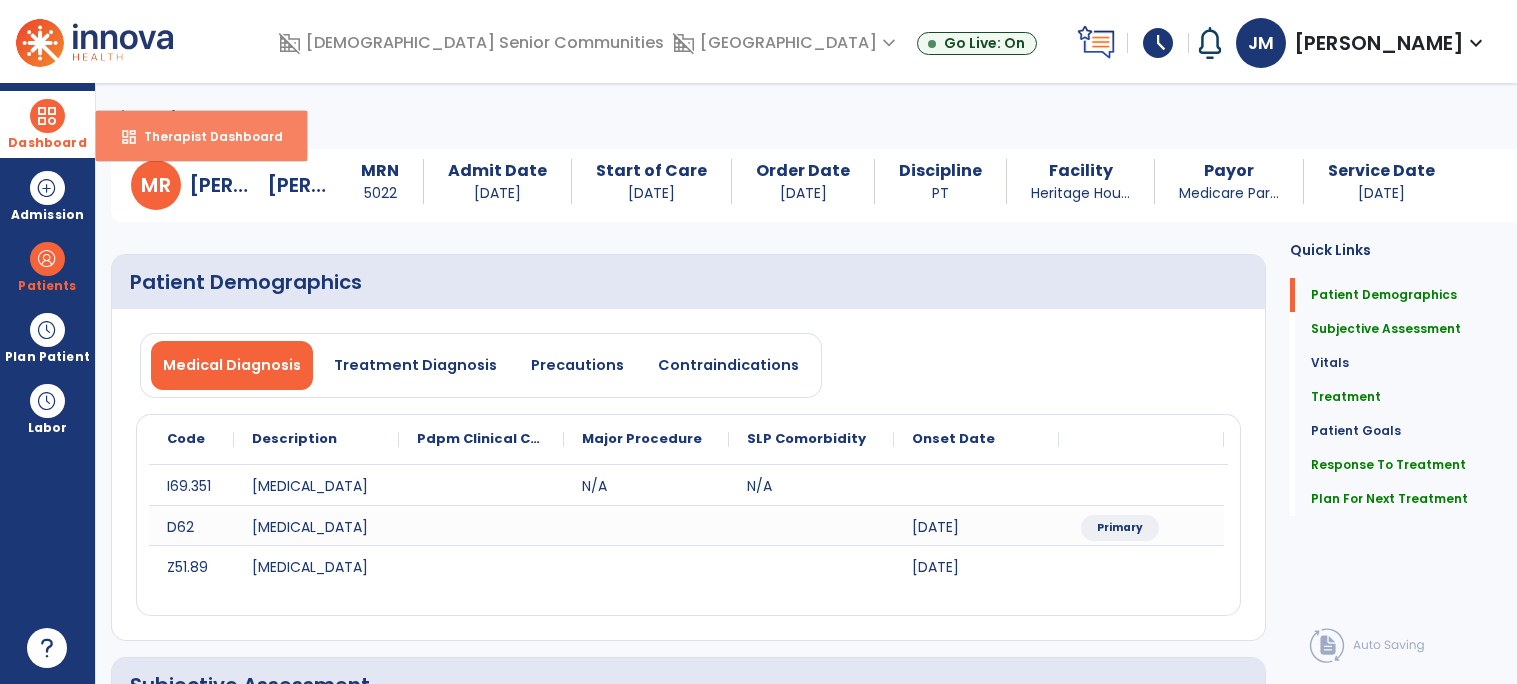 click on "Therapist Dashboard" at bounding box center (205, 136) 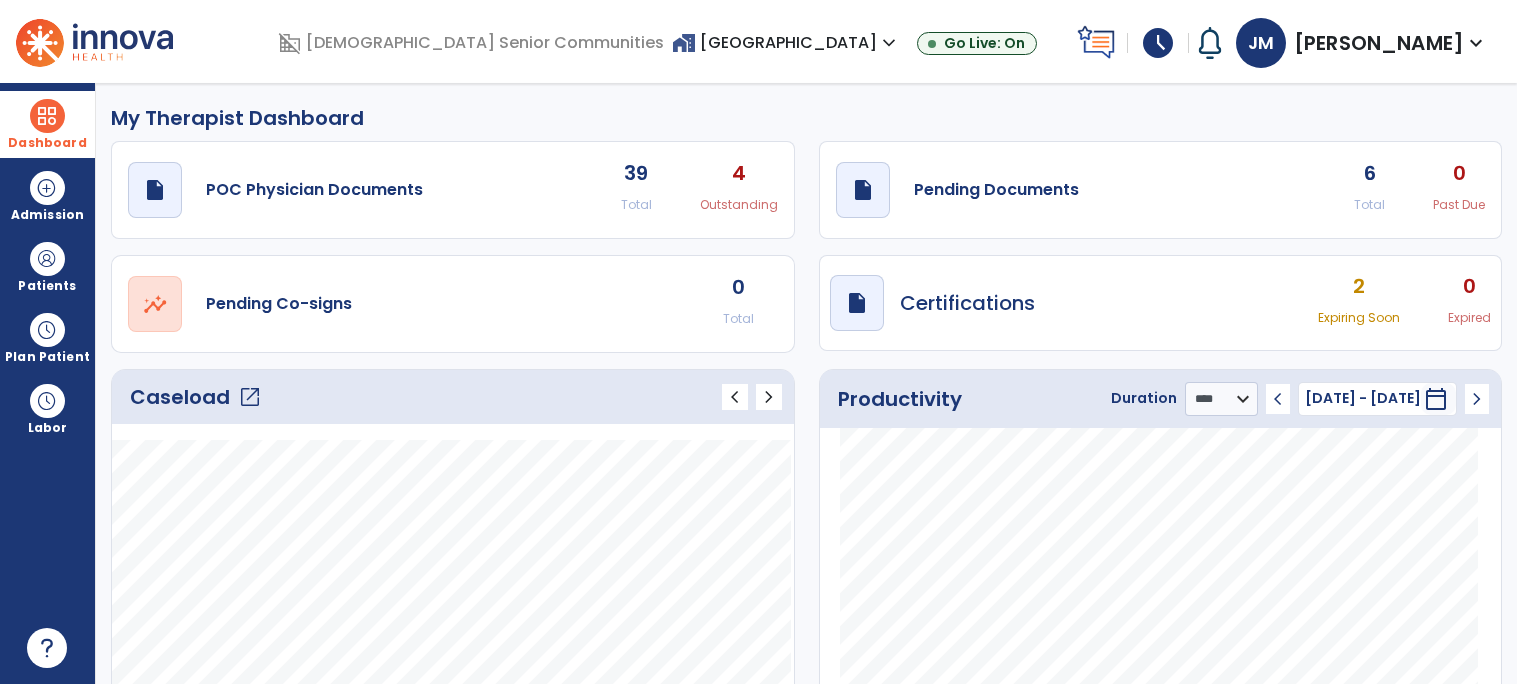 click on "Caseload   open_in_new" 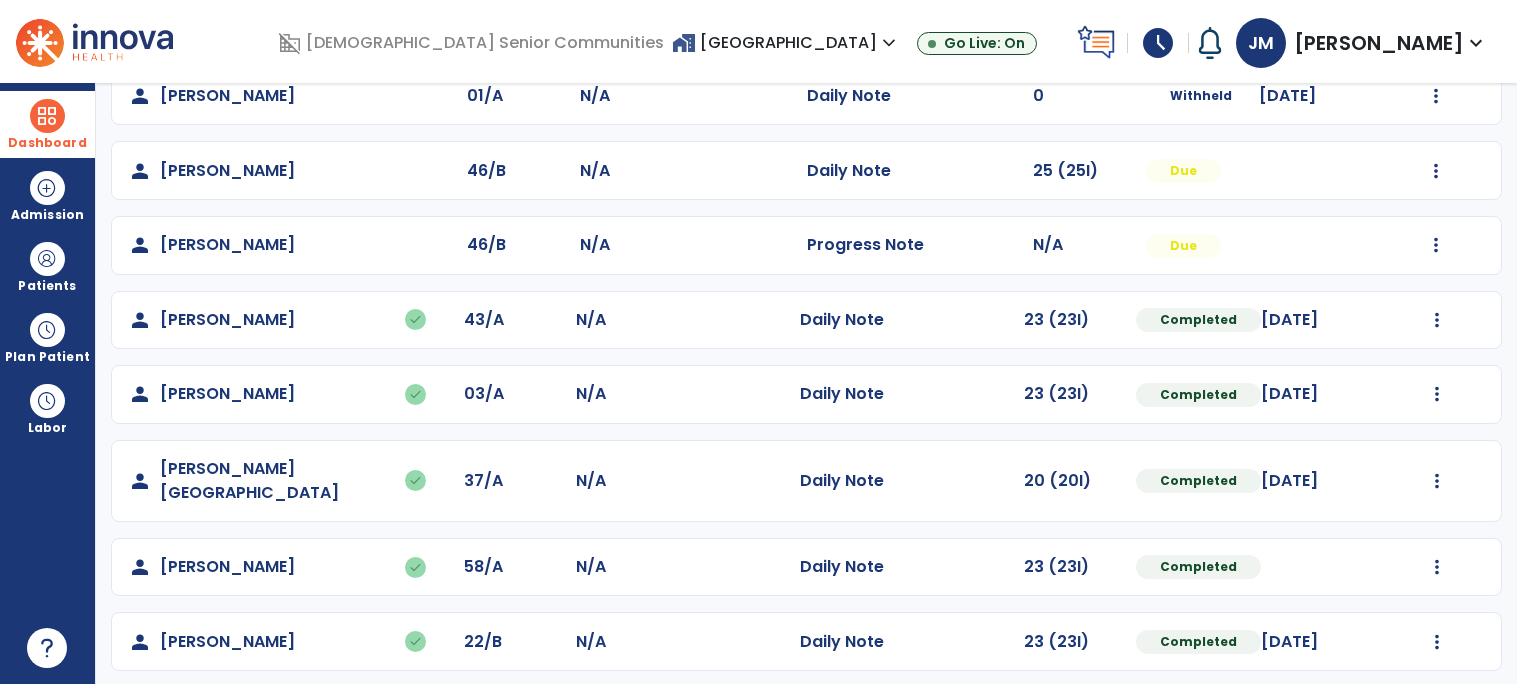 scroll, scrollTop: 287, scrollLeft: 0, axis: vertical 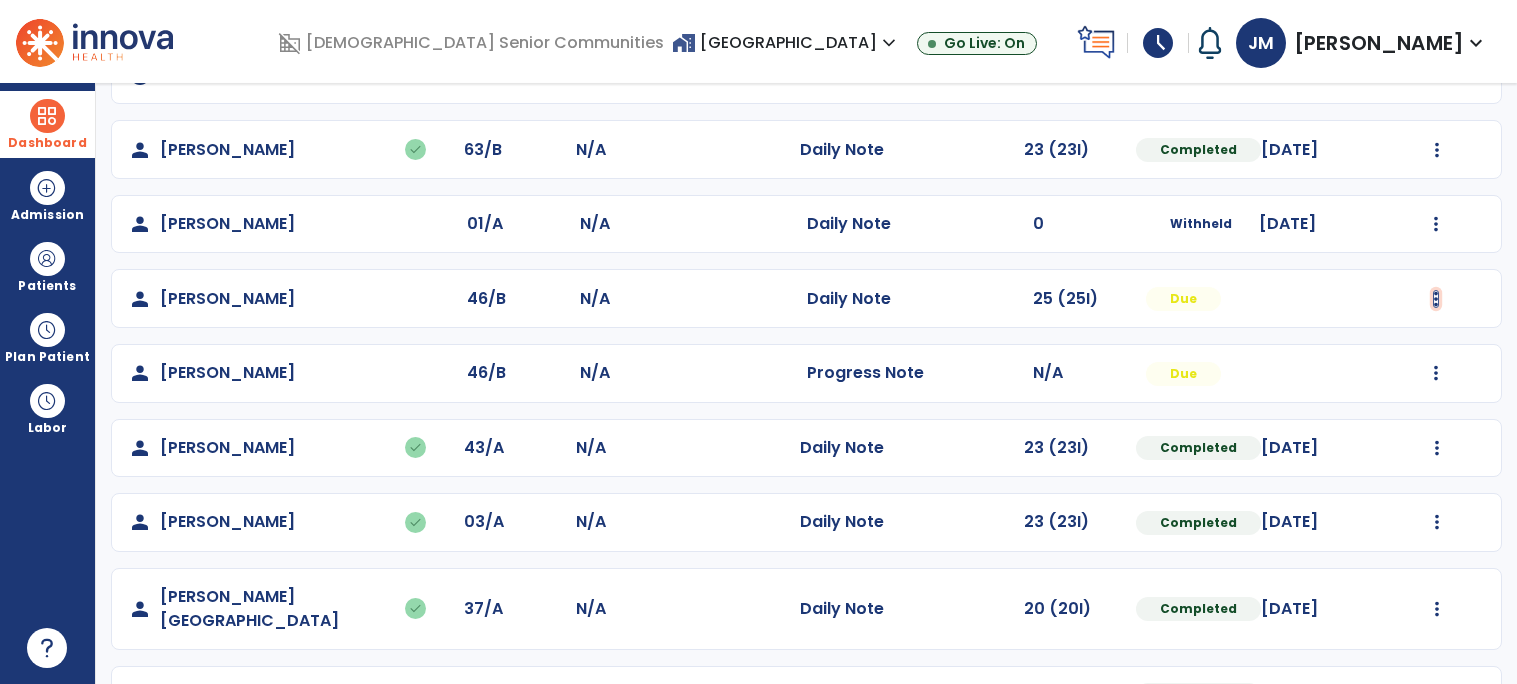 click at bounding box center (1437, 1) 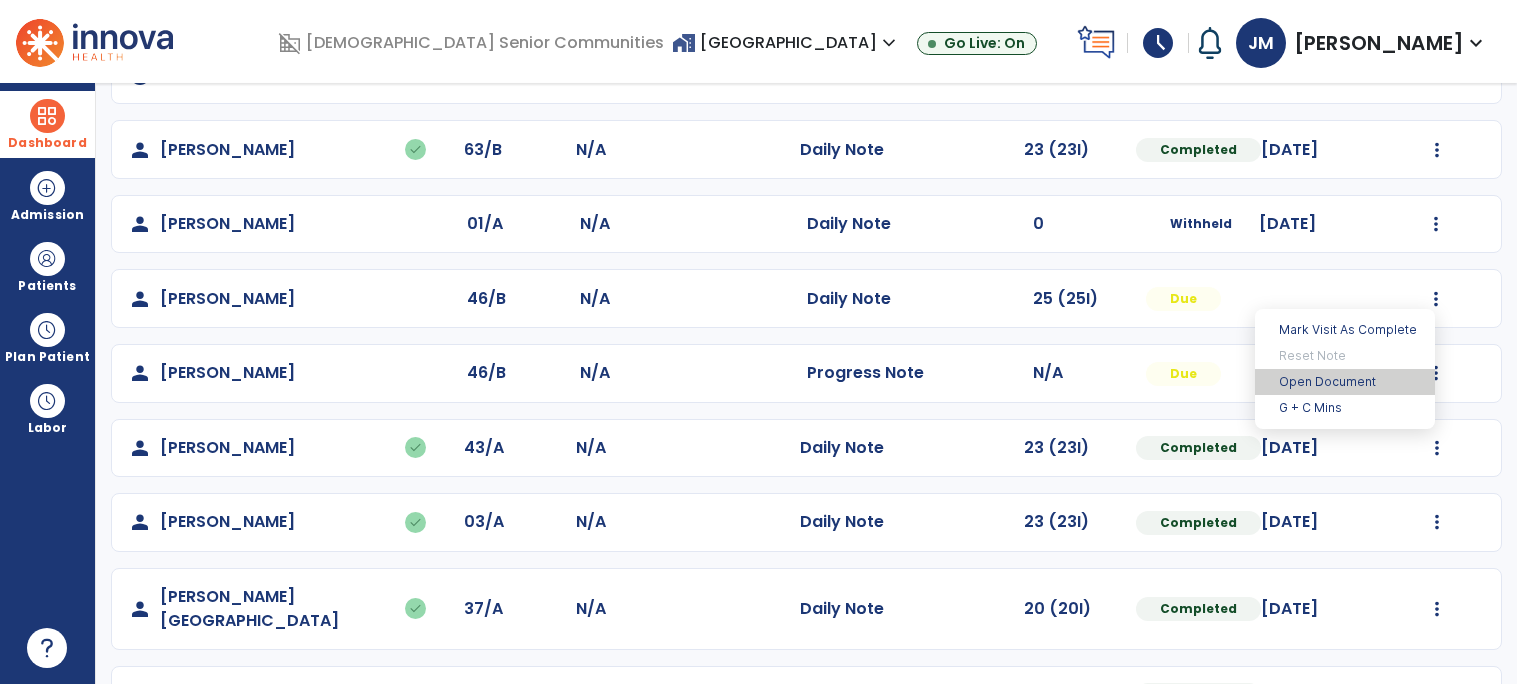 click on "Open Document" at bounding box center [1345, 382] 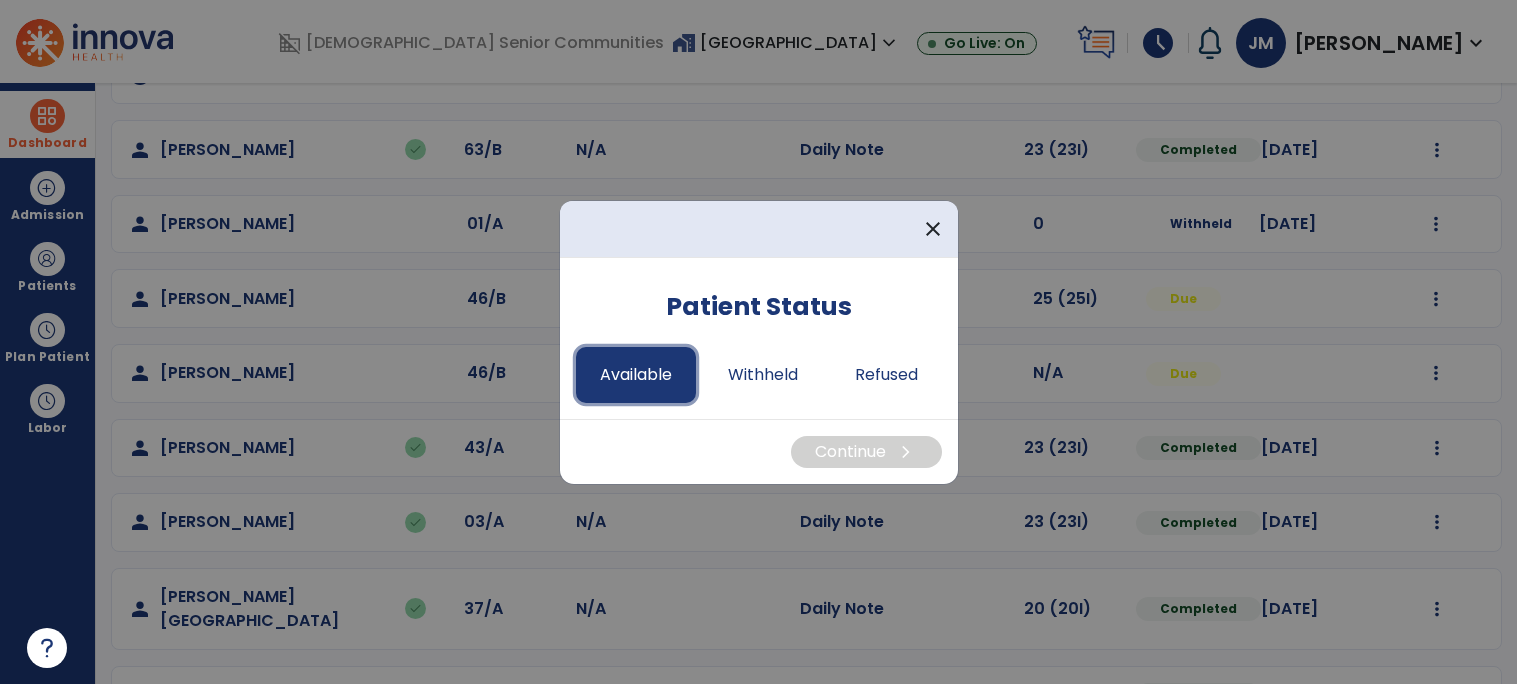 click on "Available" at bounding box center [636, 375] 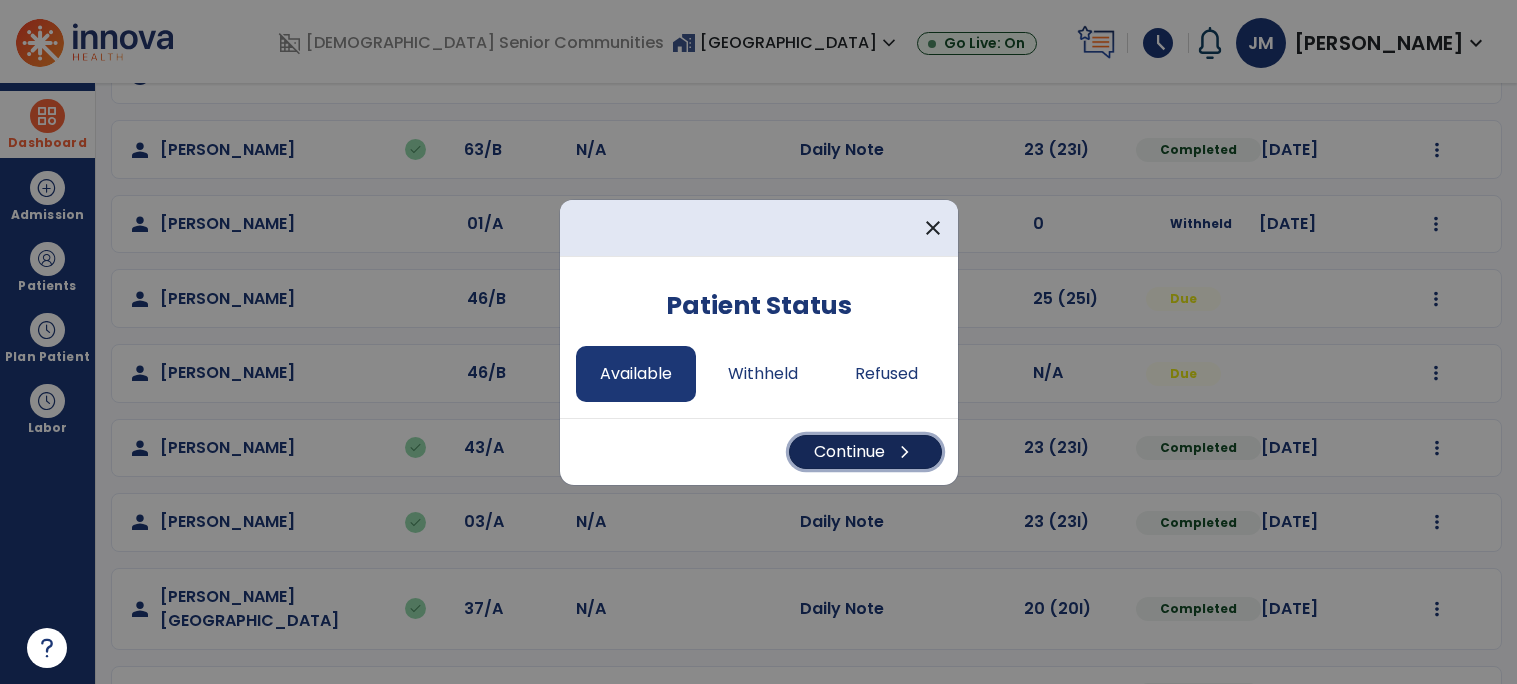 click on "Continue   chevron_right" at bounding box center [865, 452] 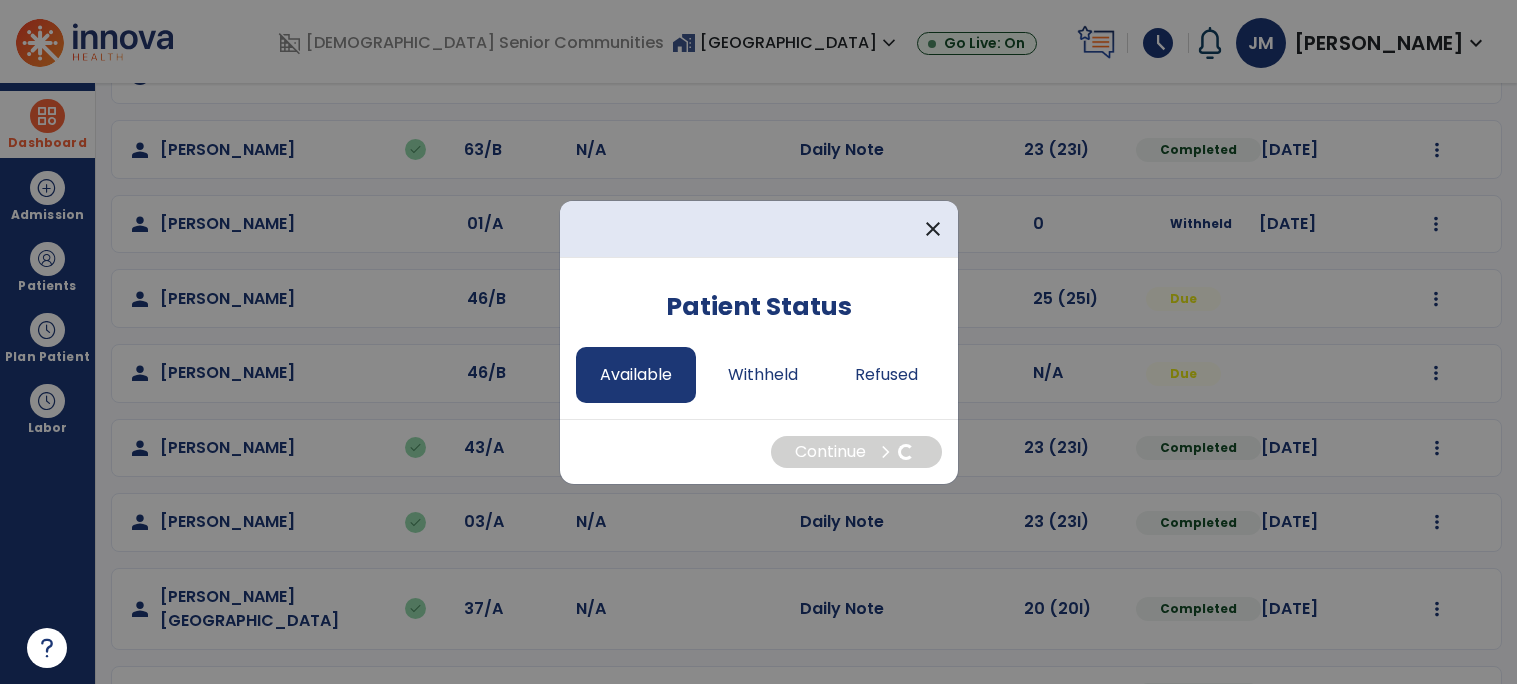 select on "*" 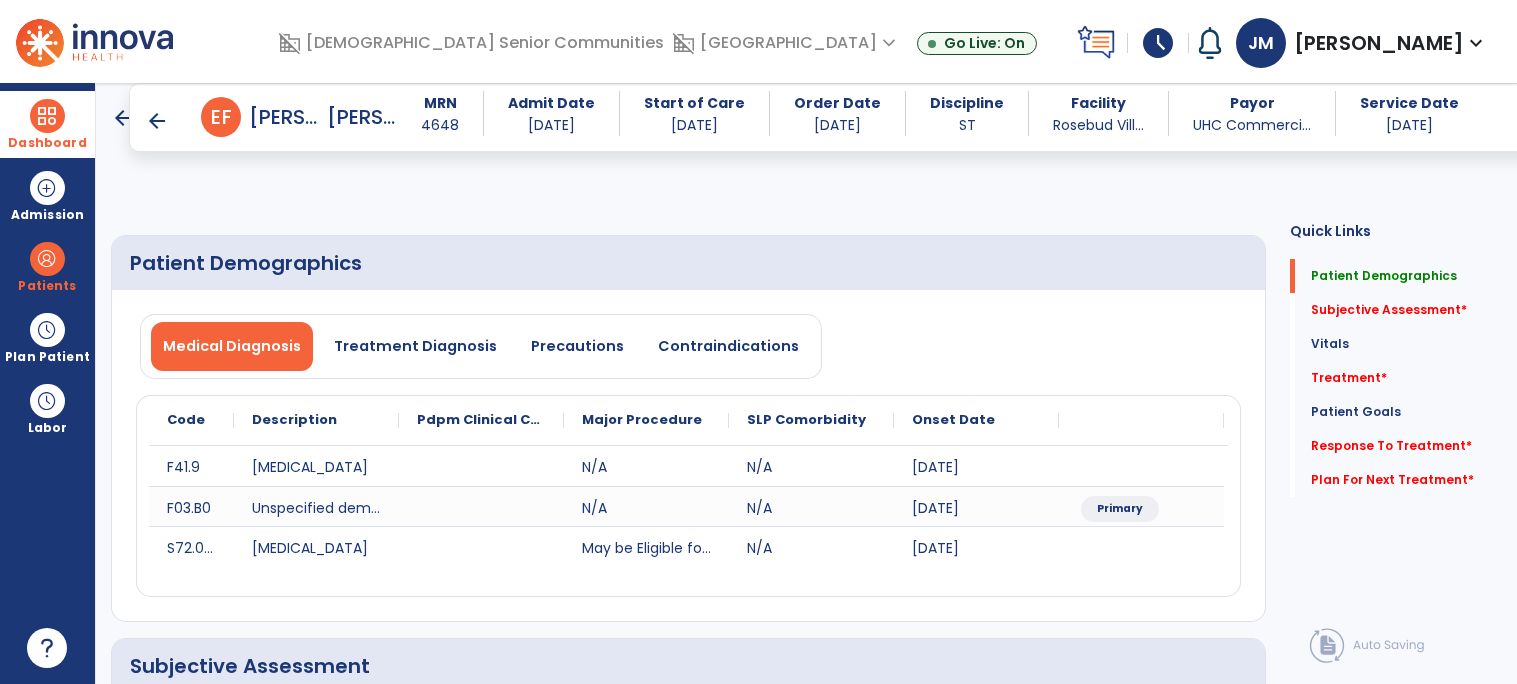 scroll, scrollTop: 432, scrollLeft: 0, axis: vertical 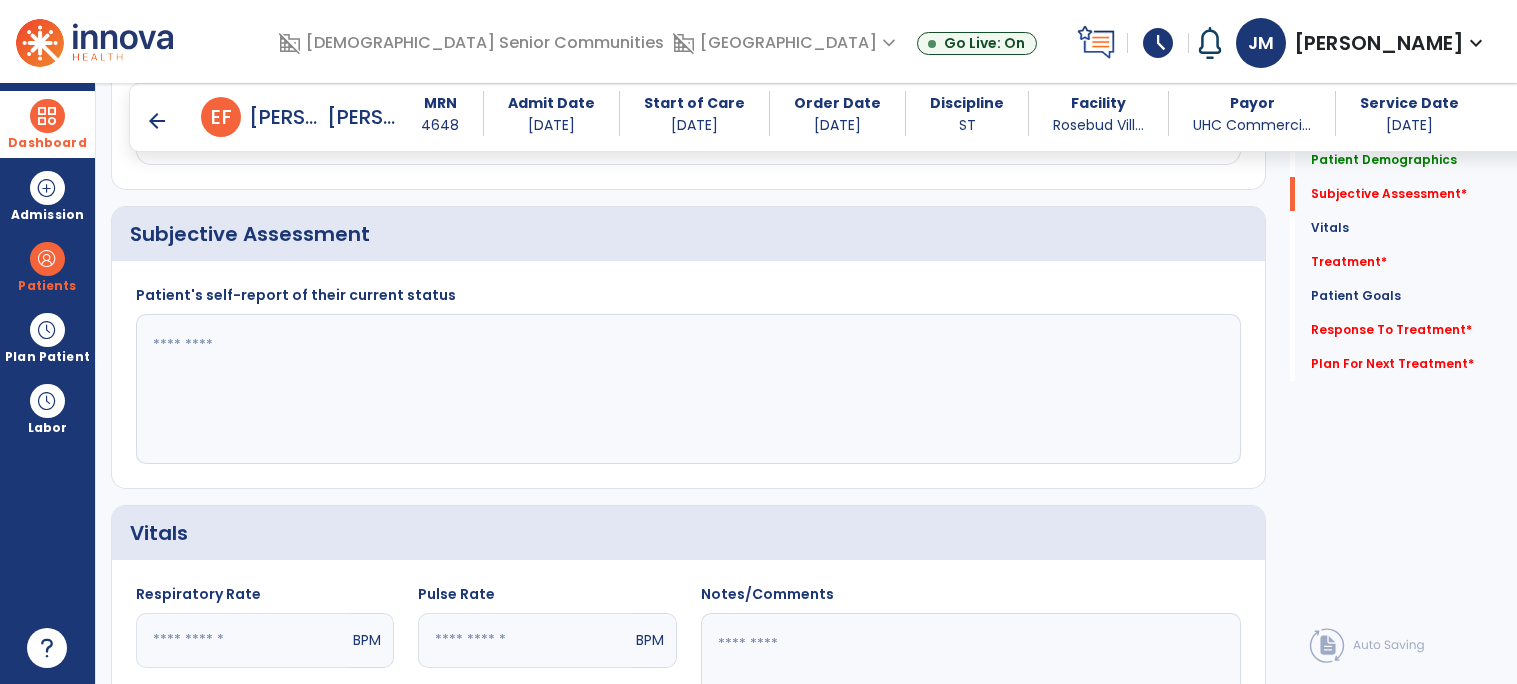 click 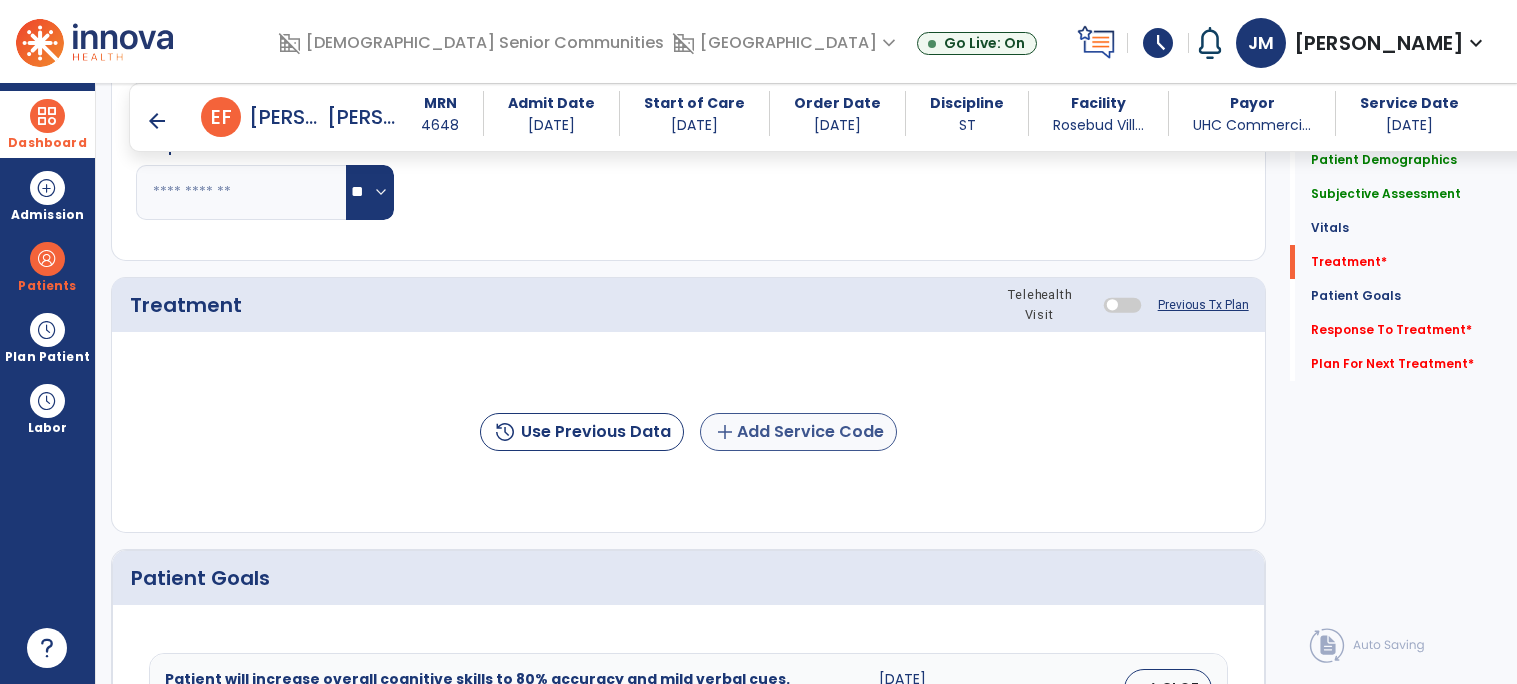 scroll, scrollTop: 1151, scrollLeft: 0, axis: vertical 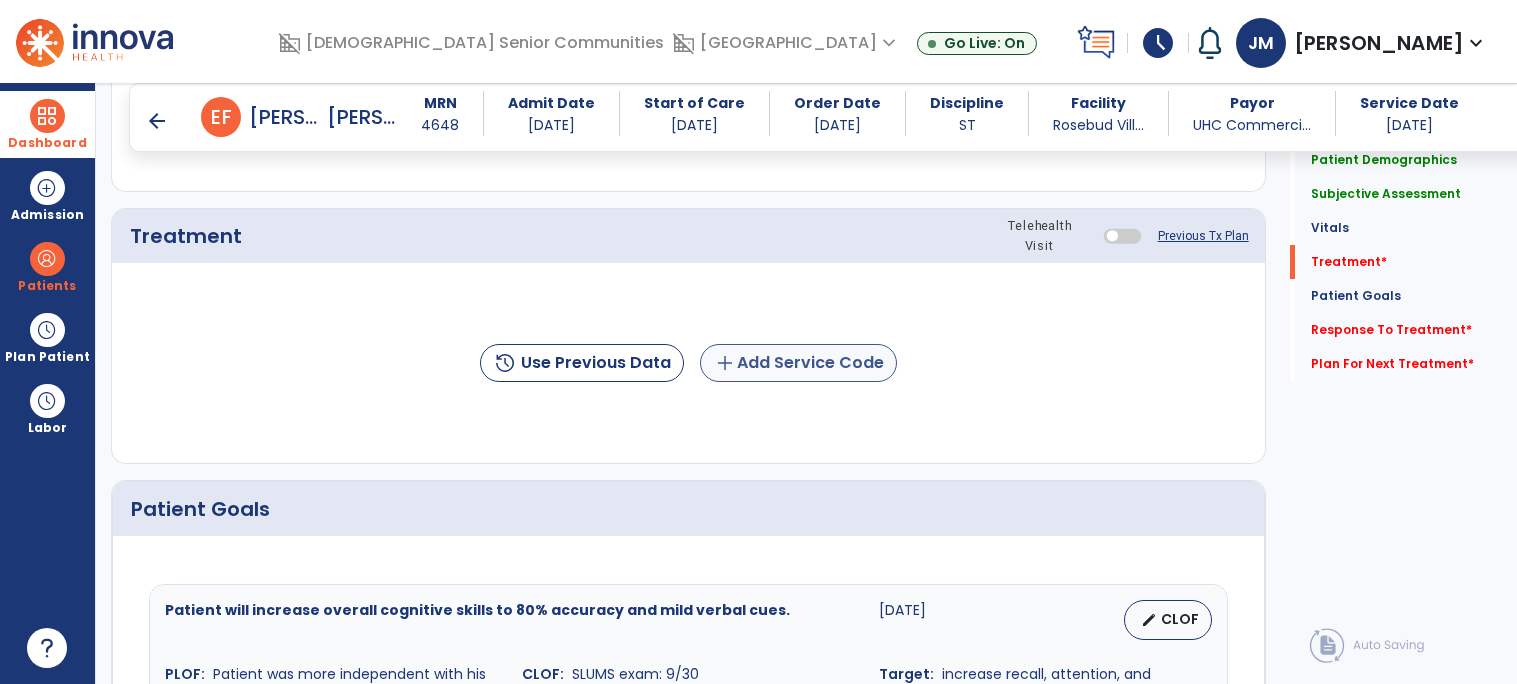 type on "**********" 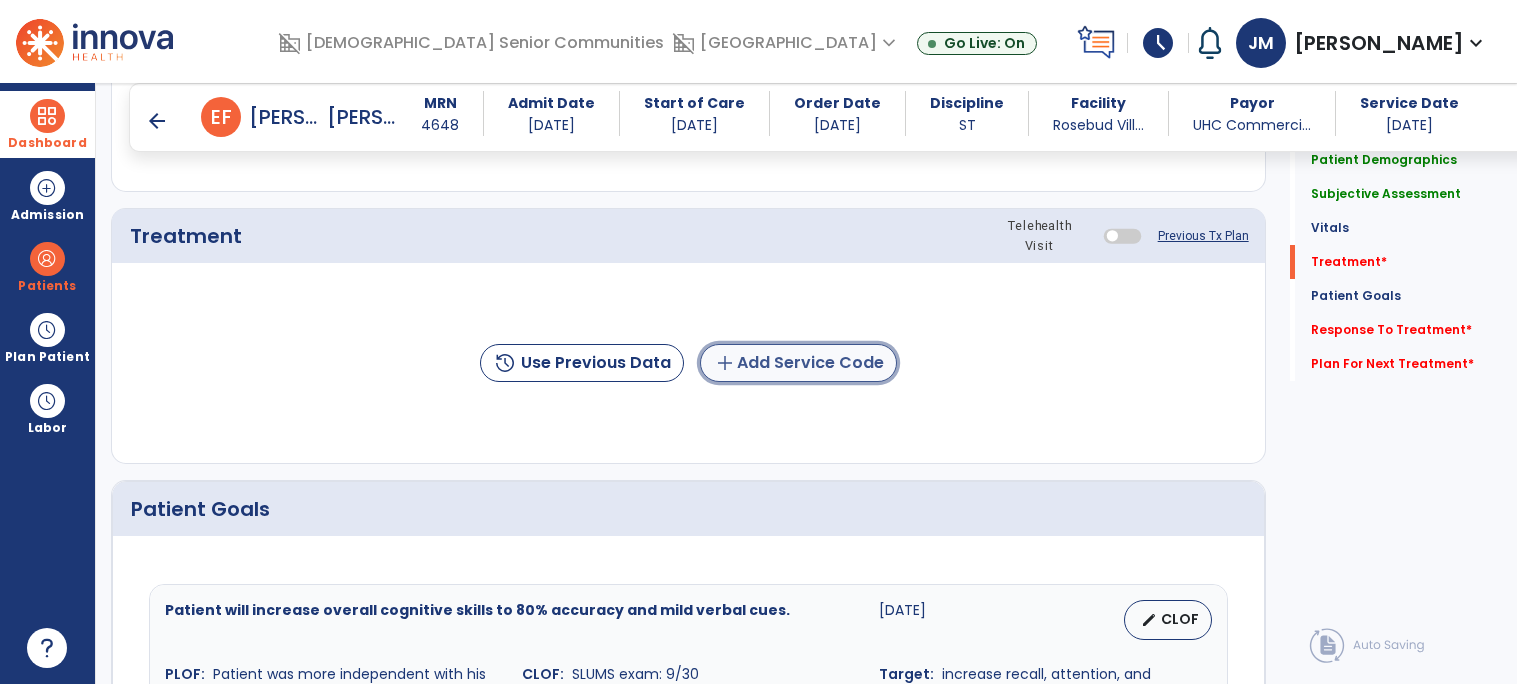 click on "add  Add Service Code" 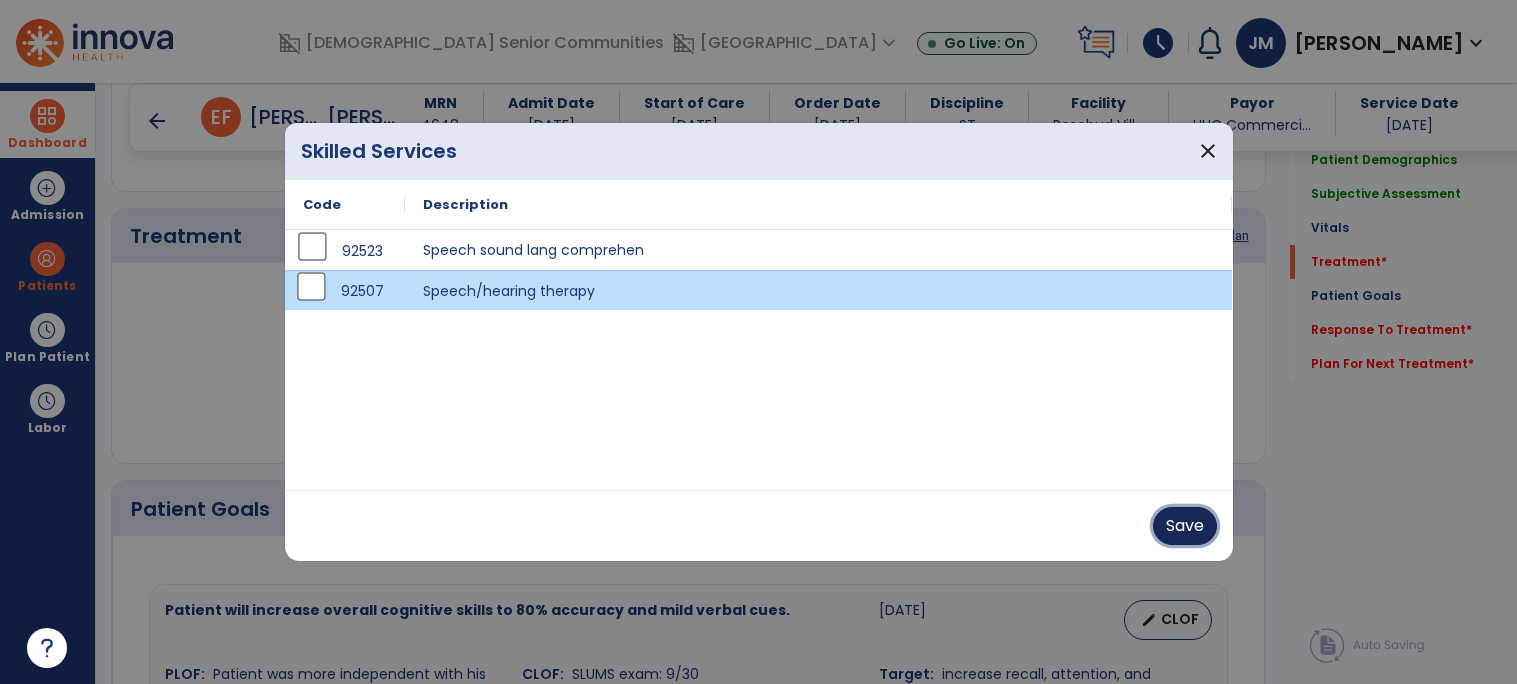 click on "Save" at bounding box center [1185, 526] 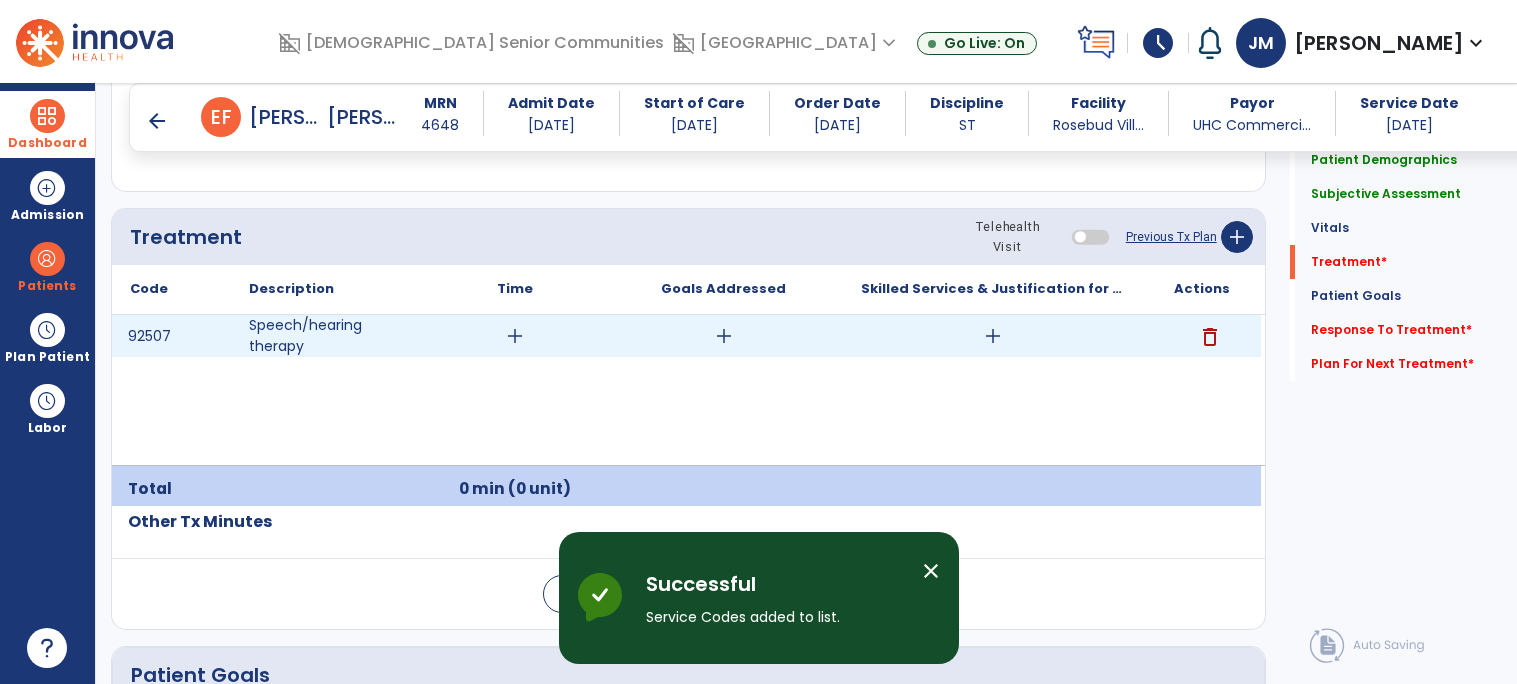 click on "add" at bounding box center [515, 336] 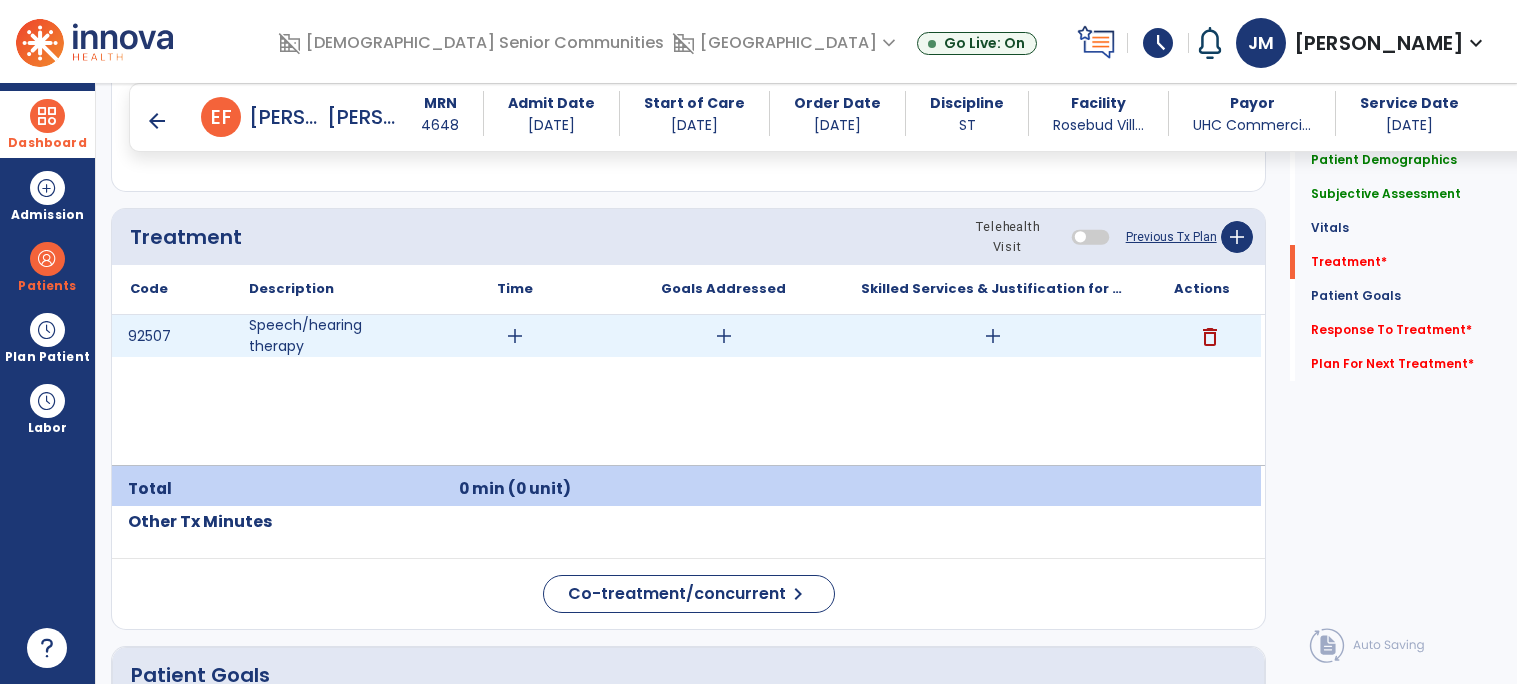 click on "add" at bounding box center (515, 336) 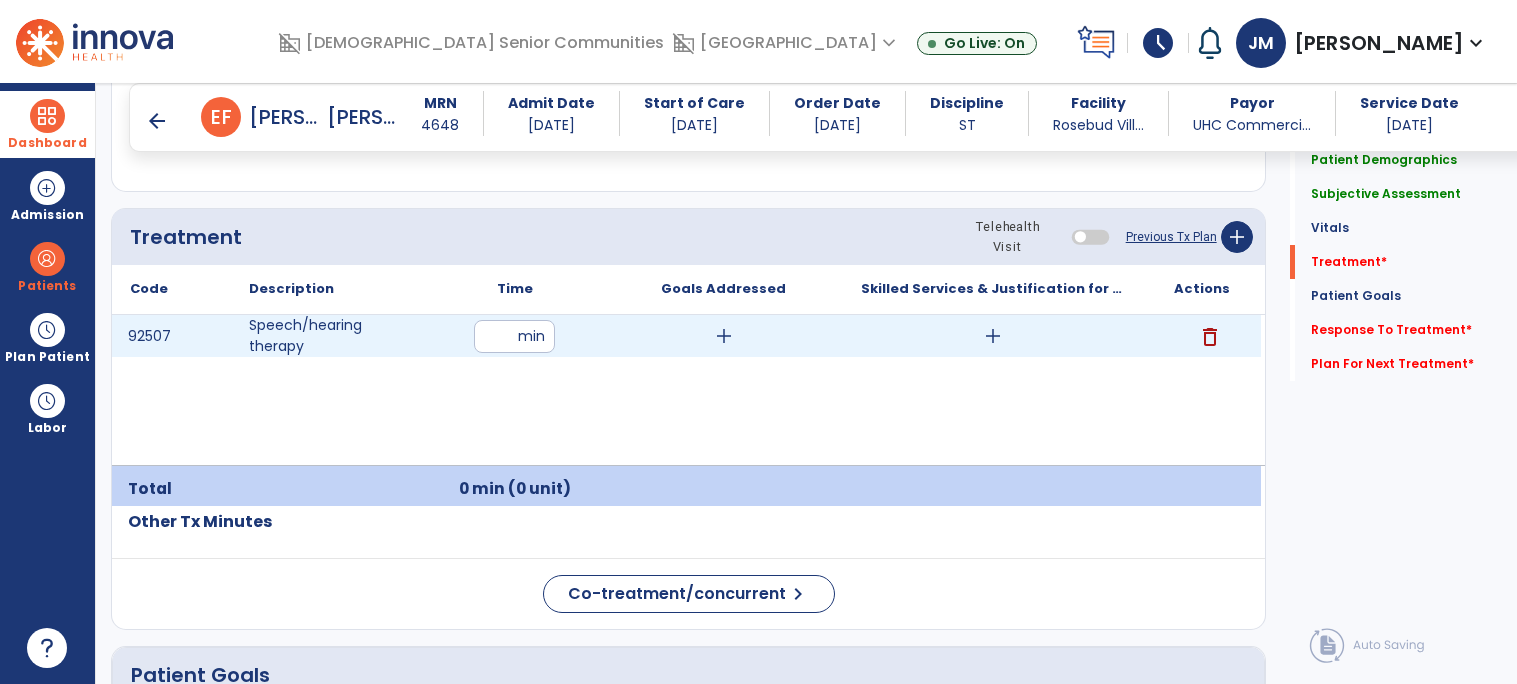 click at bounding box center [514, 336] 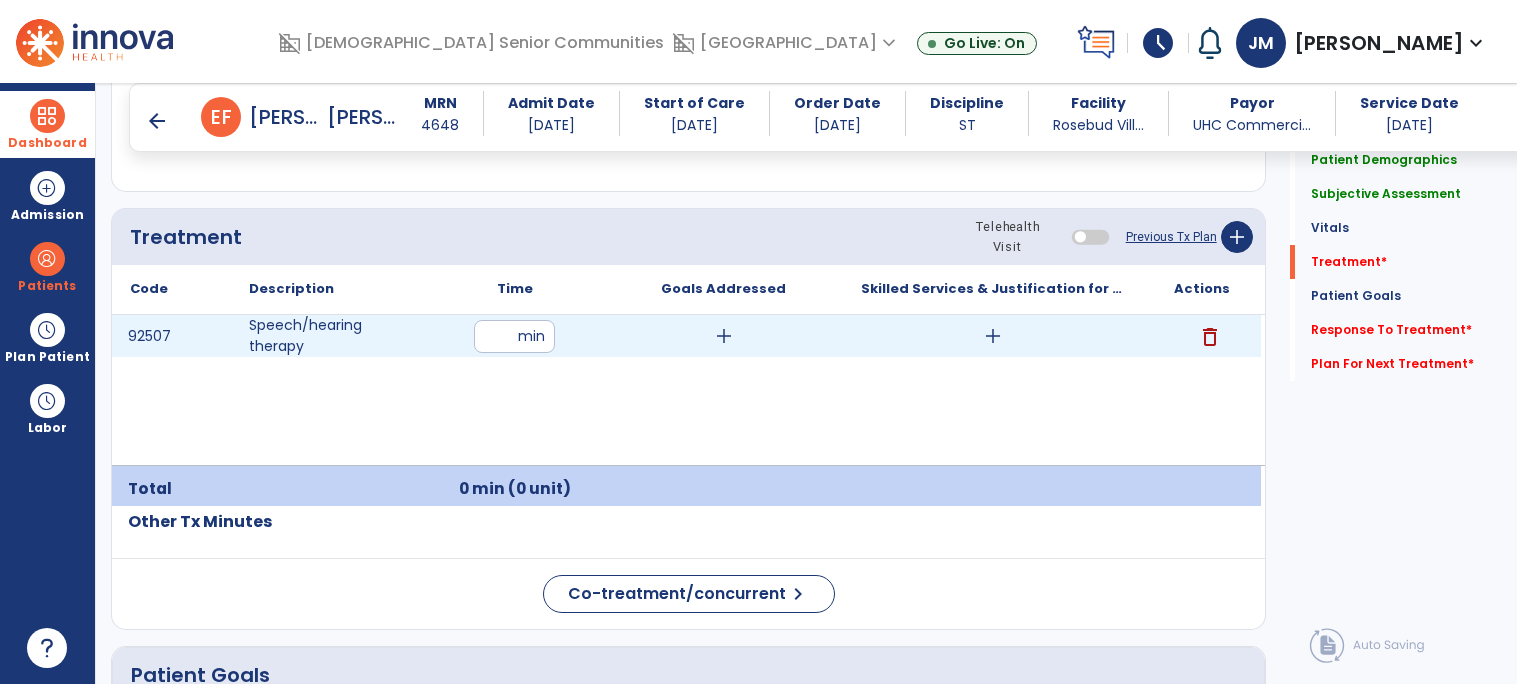 type on "**" 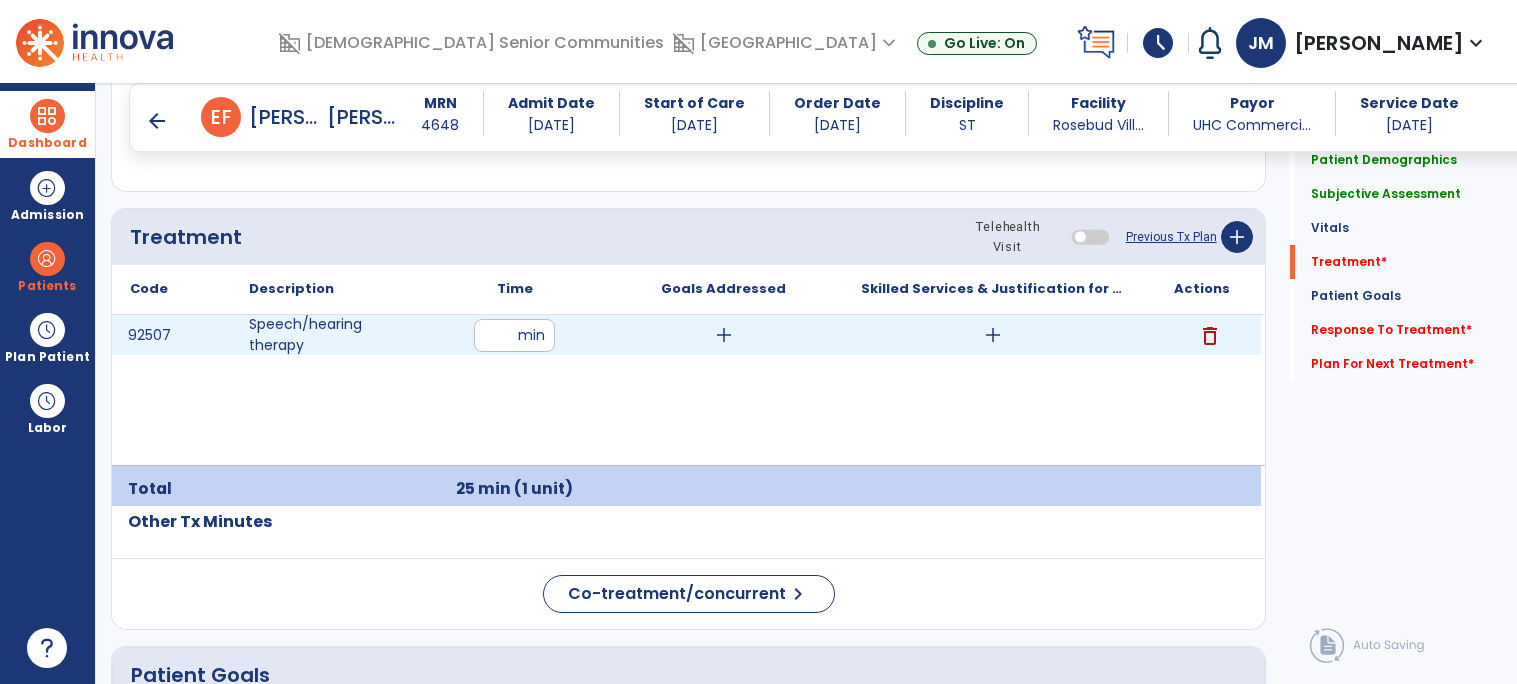 click on "add" at bounding box center [724, 335] 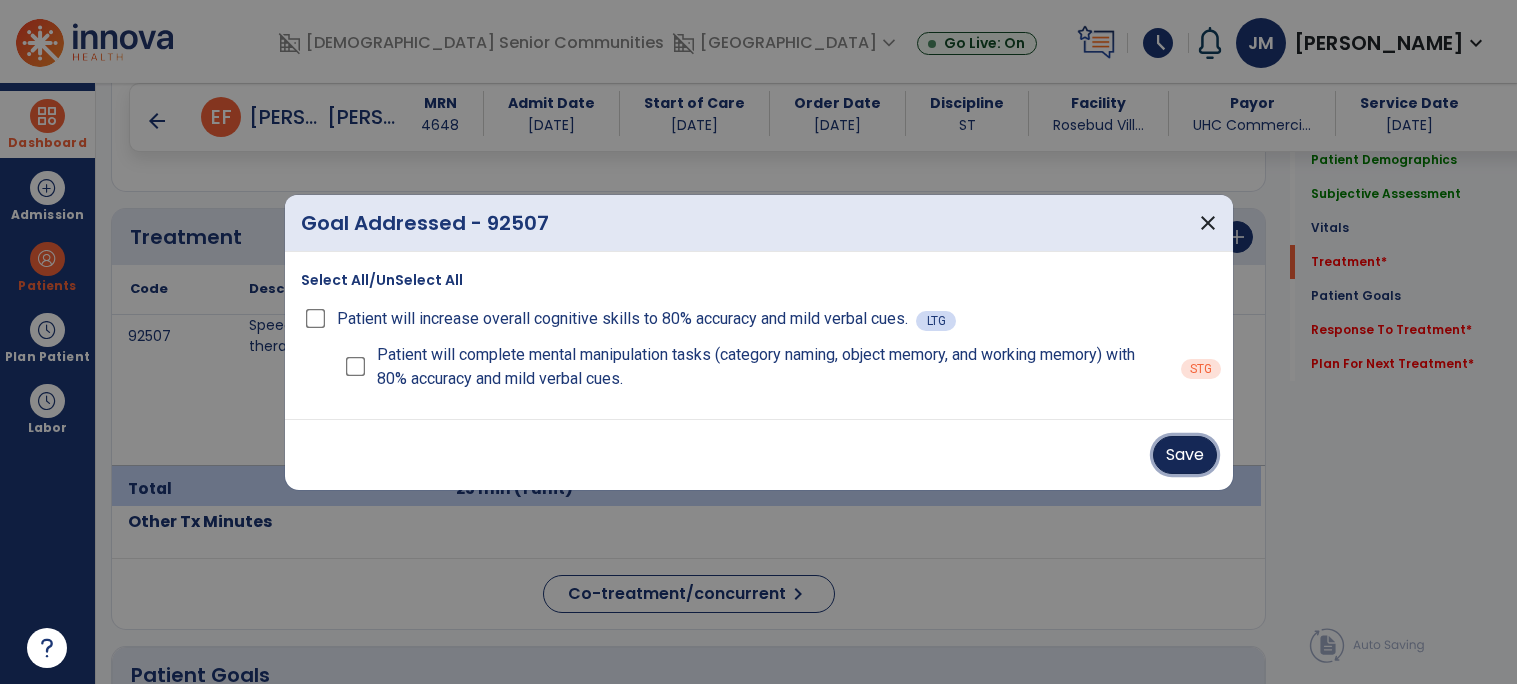 click on "Save" at bounding box center (1185, 455) 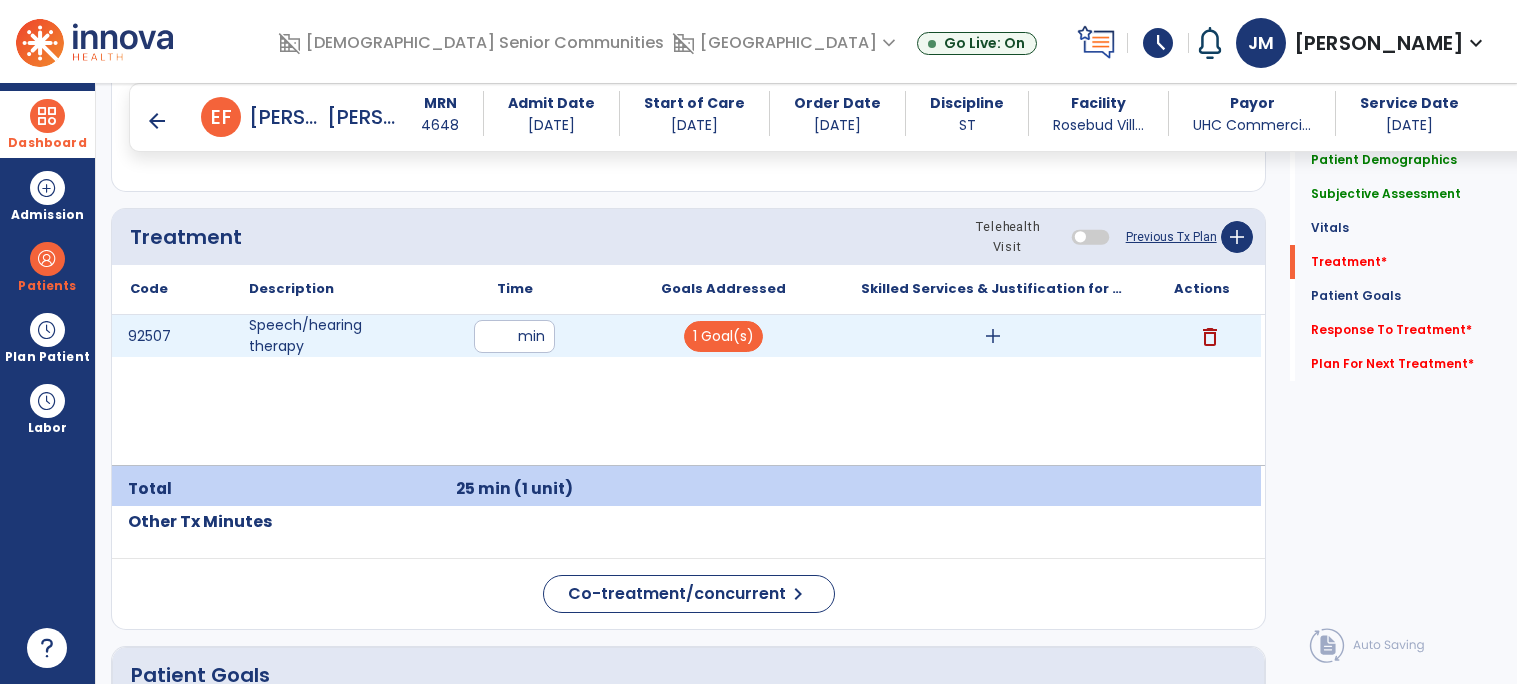 click on "add" at bounding box center (993, 336) 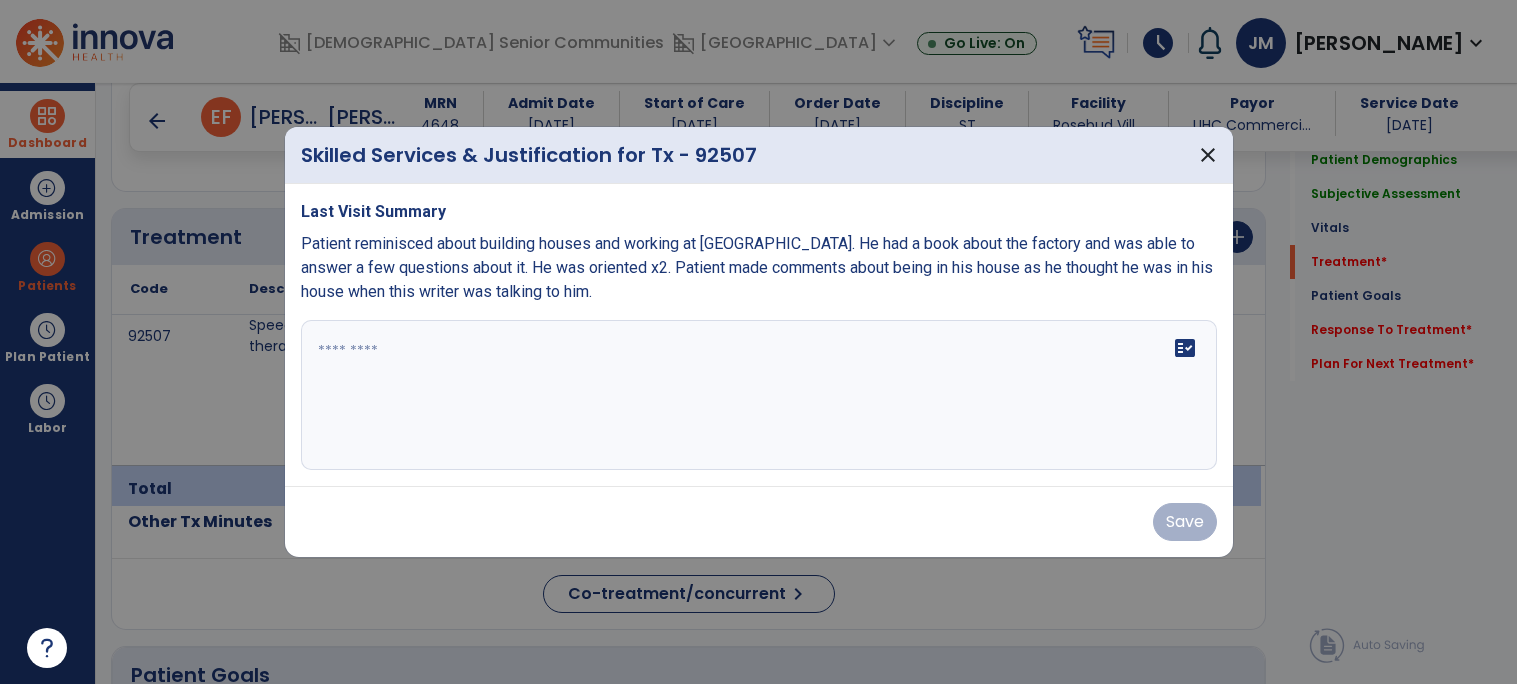click at bounding box center (759, 395) 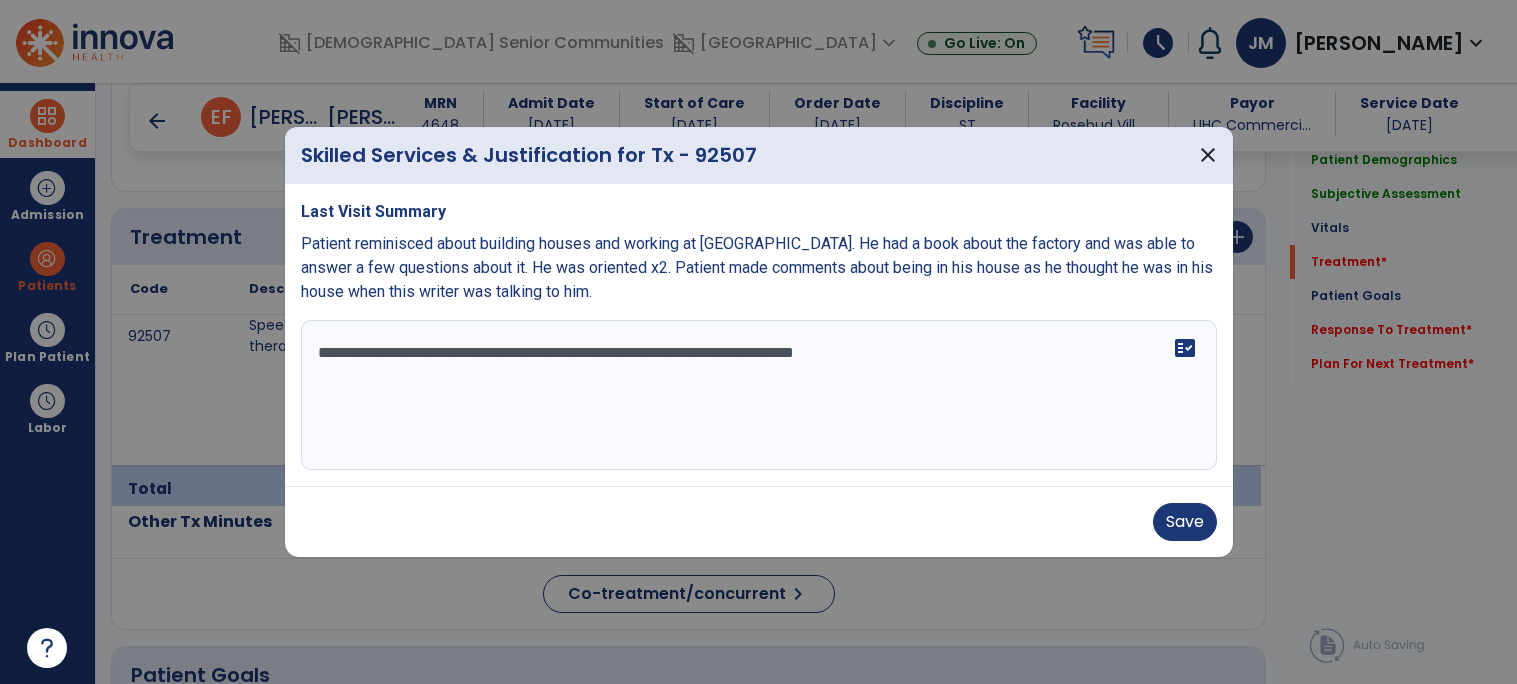 click on "**********" at bounding box center [759, 395] 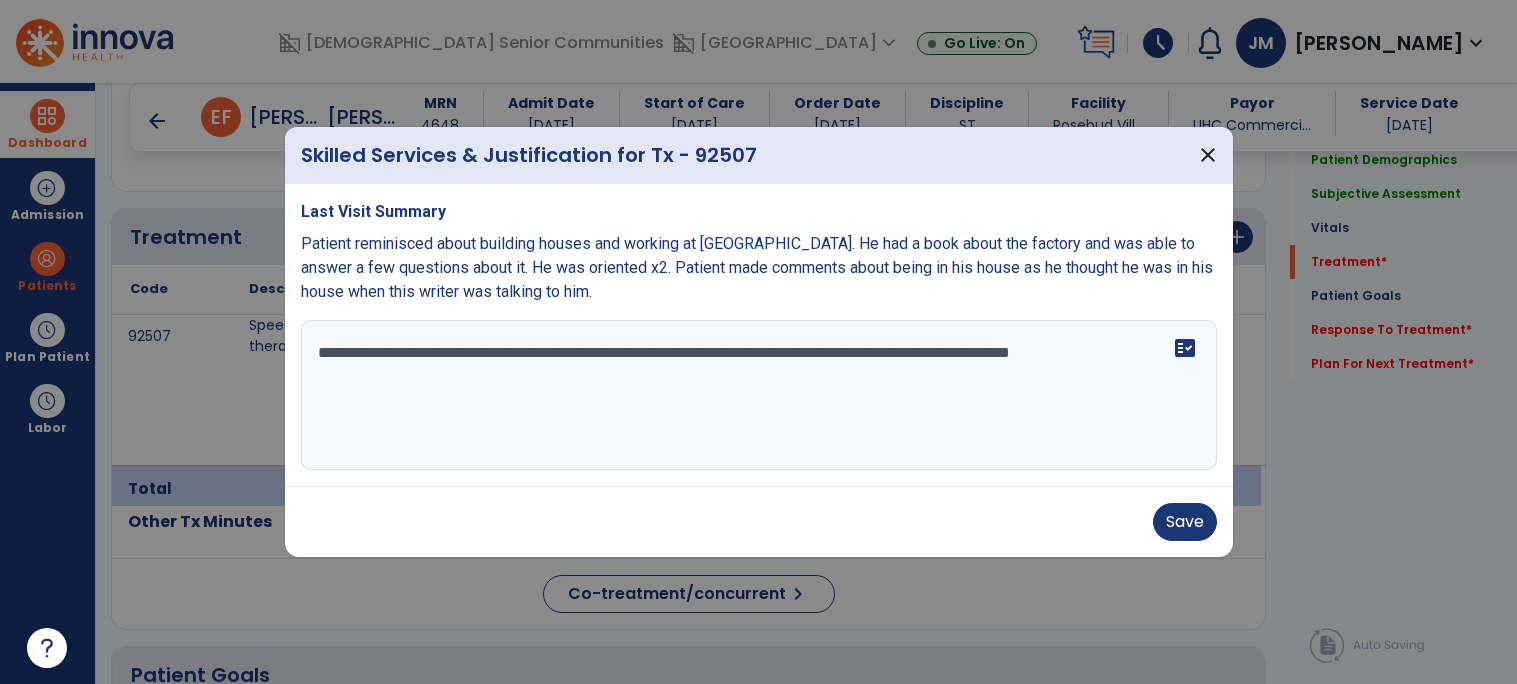 click on "**********" at bounding box center [759, 395] 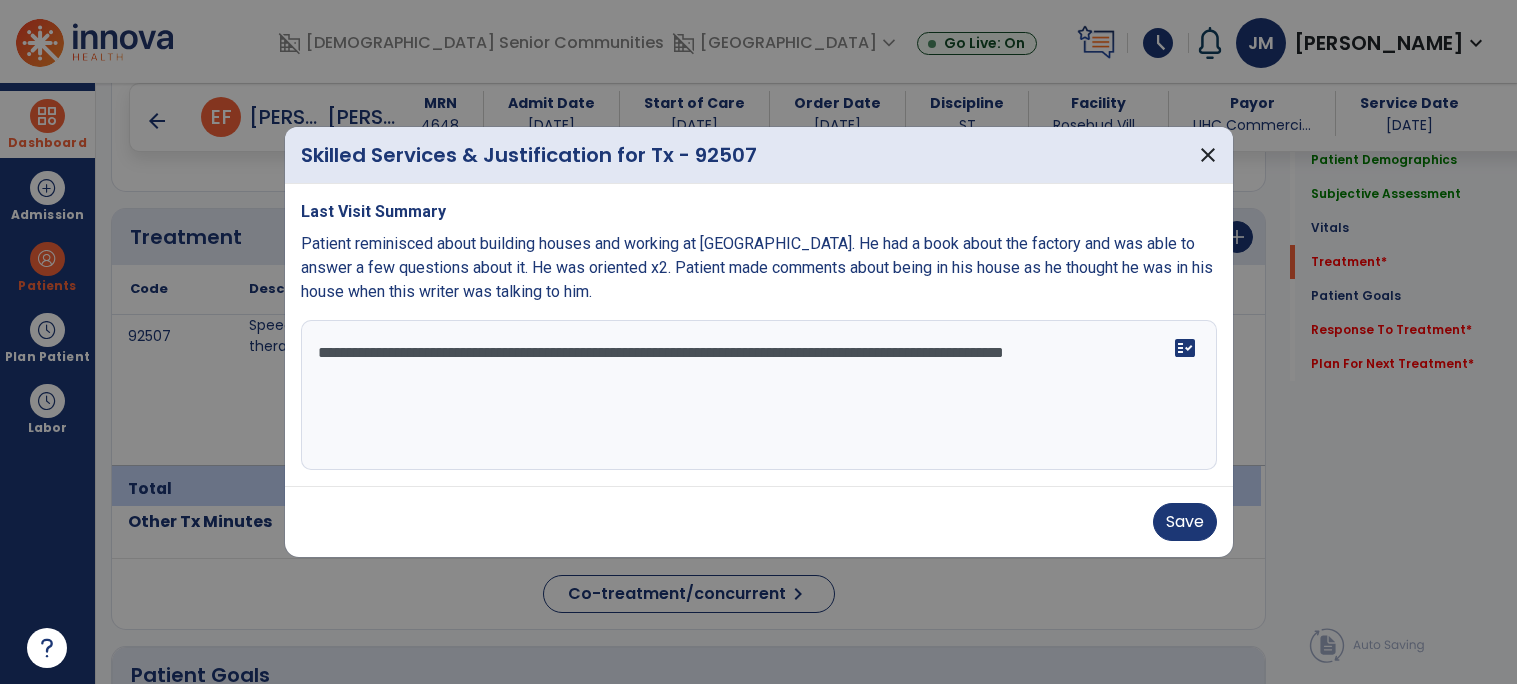 click on "**********" at bounding box center (759, 395) 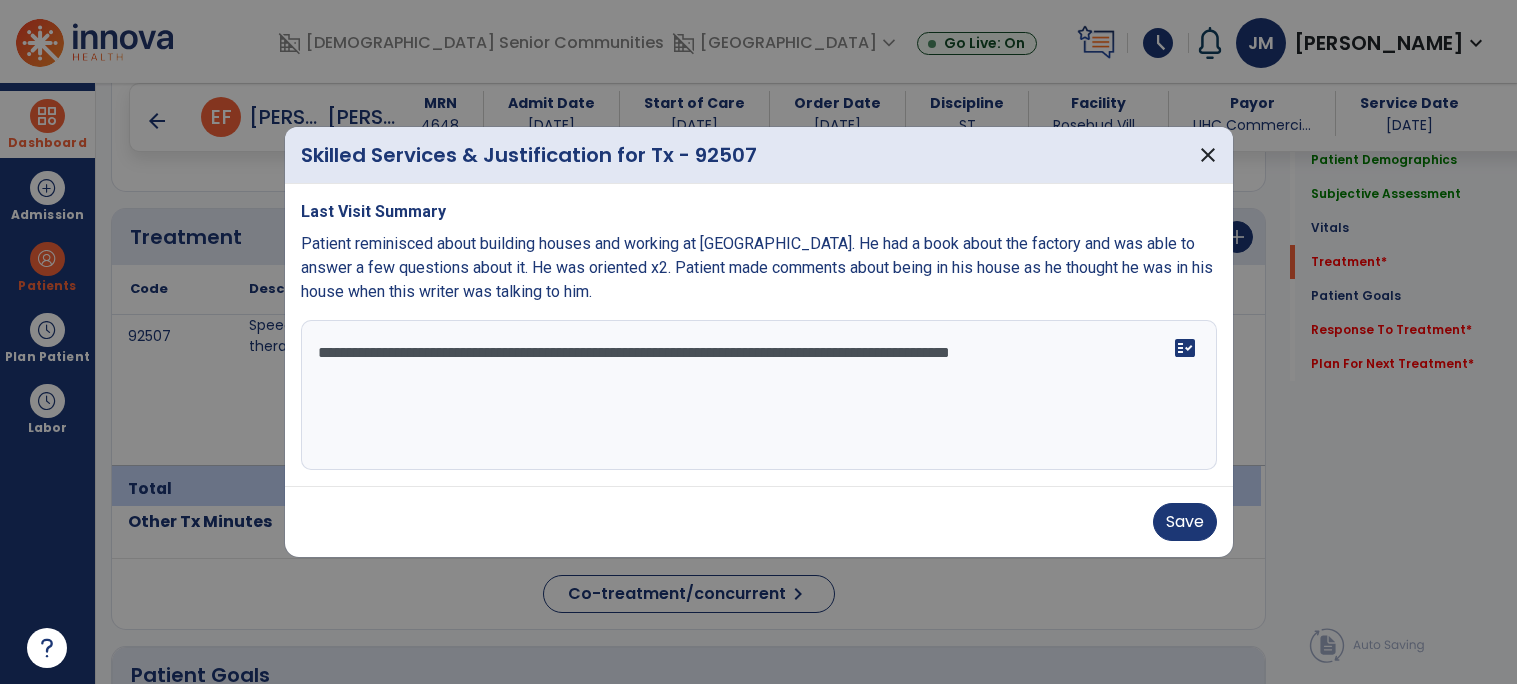 click on "**********" at bounding box center [759, 395] 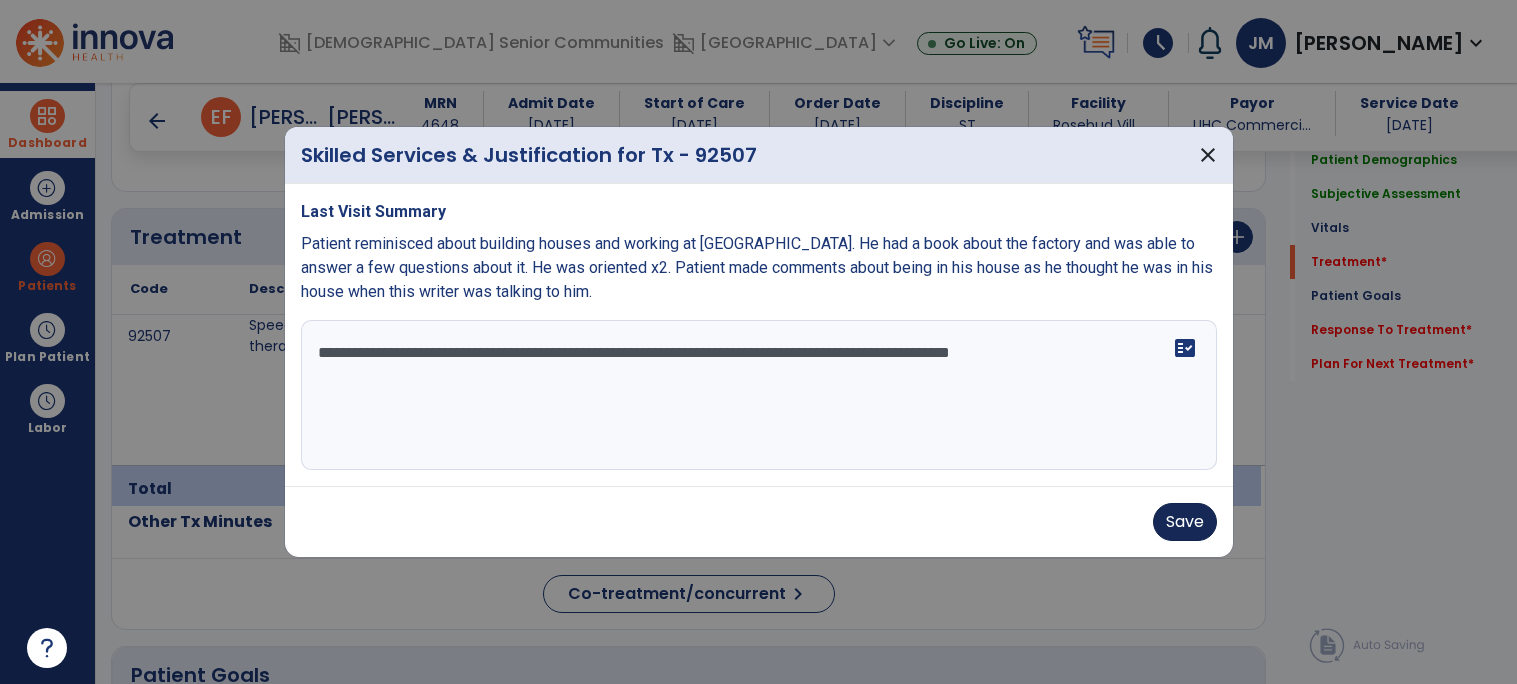 type on "**********" 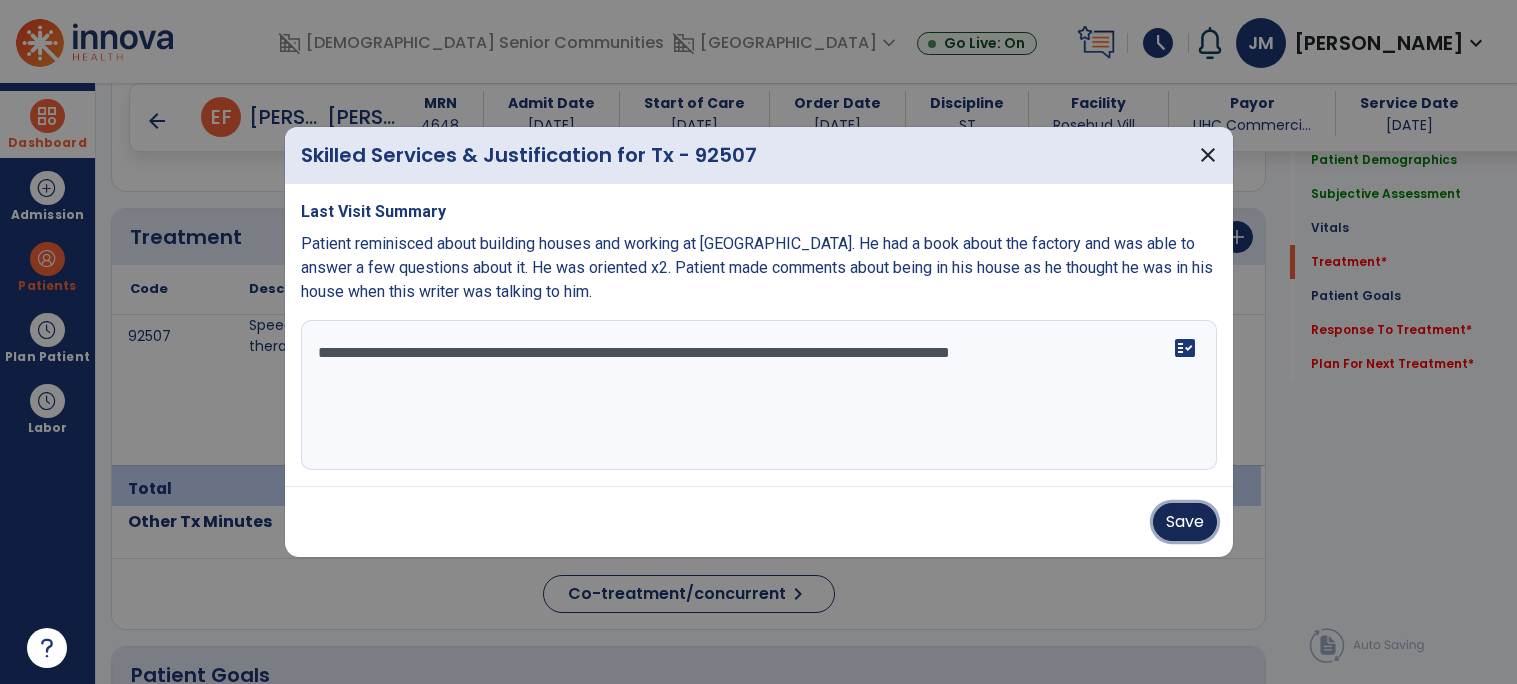 click on "Save" at bounding box center (1185, 522) 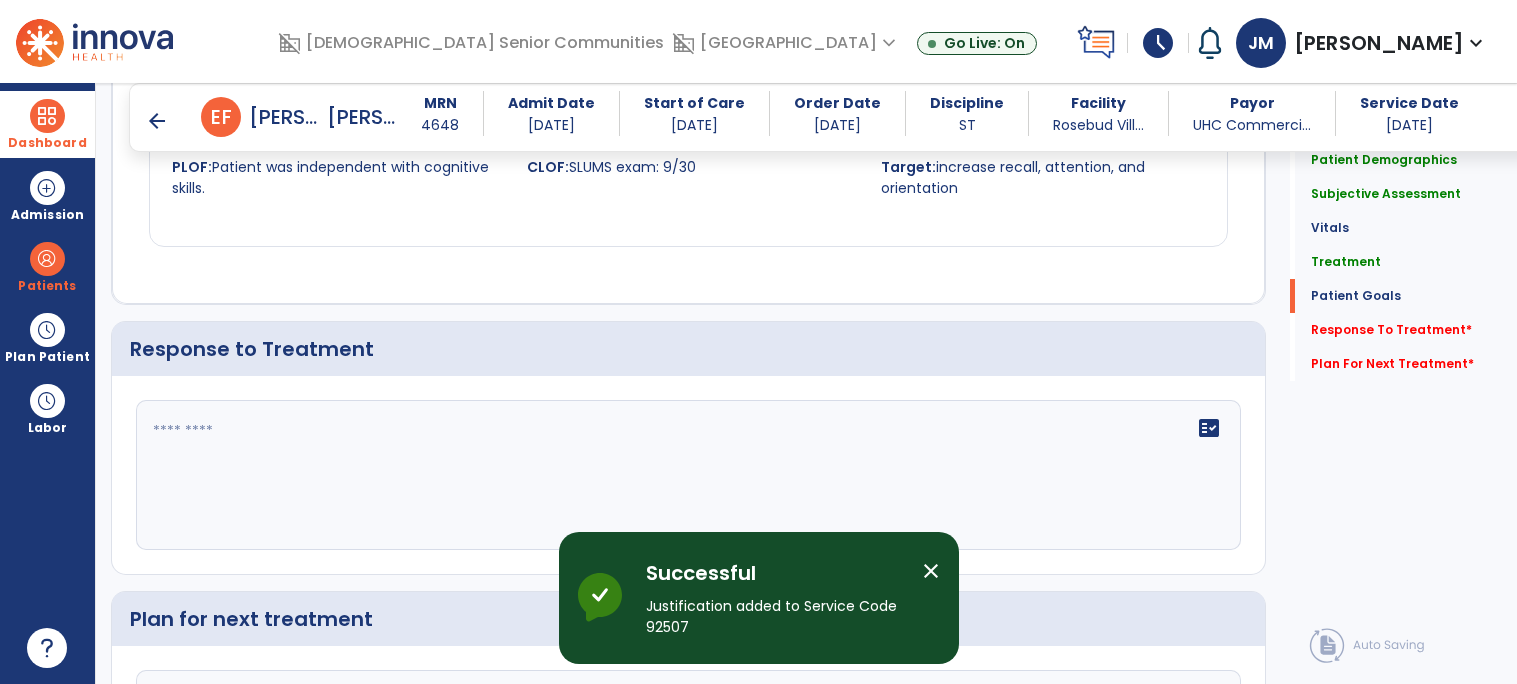 scroll, scrollTop: 2087, scrollLeft: 0, axis: vertical 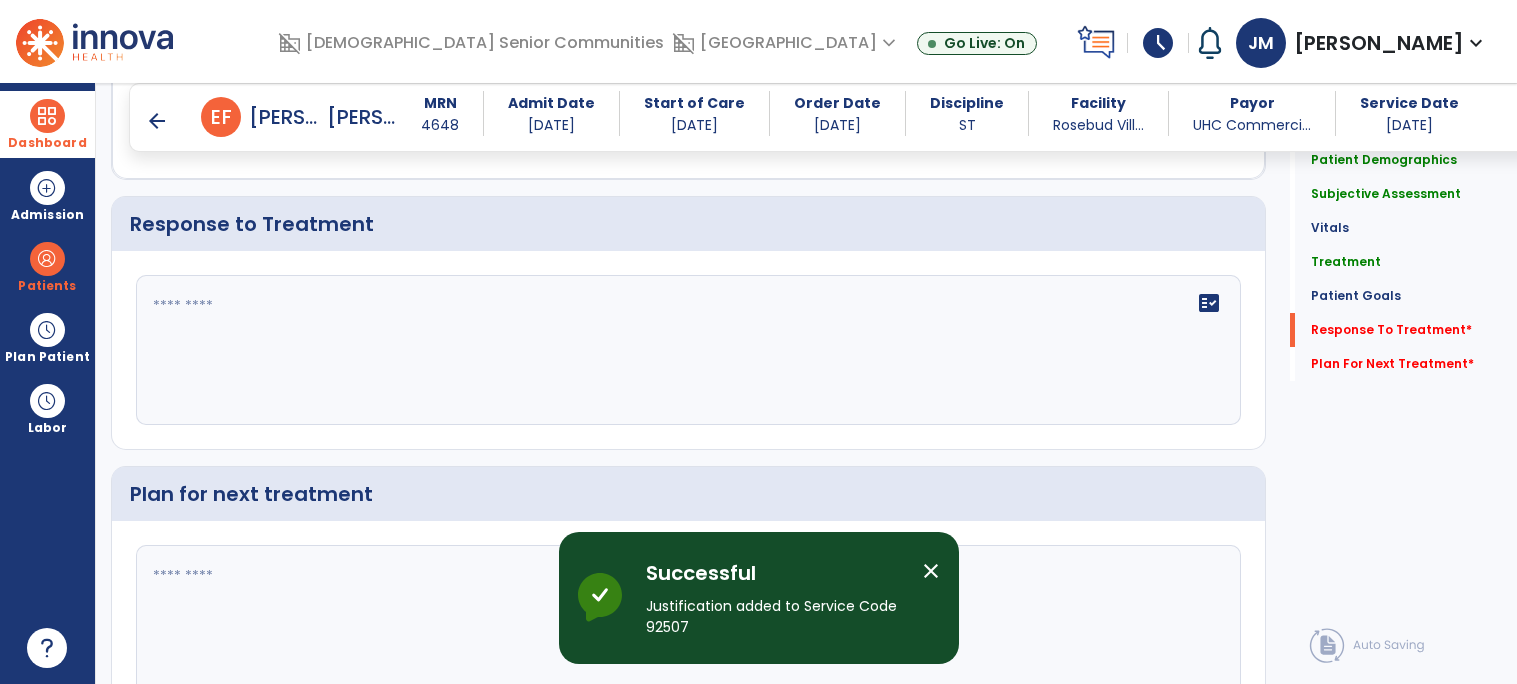 click on "fact_check" 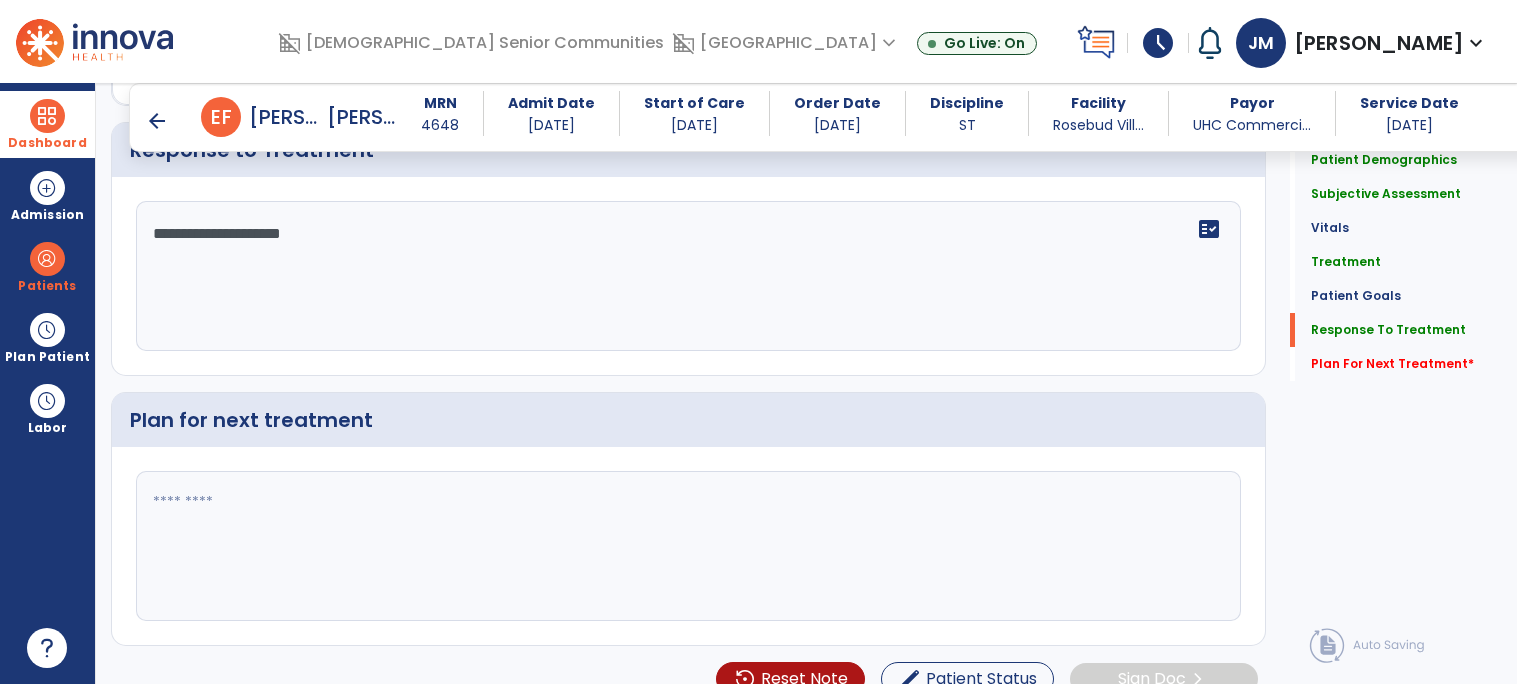 scroll, scrollTop: 2192, scrollLeft: 0, axis: vertical 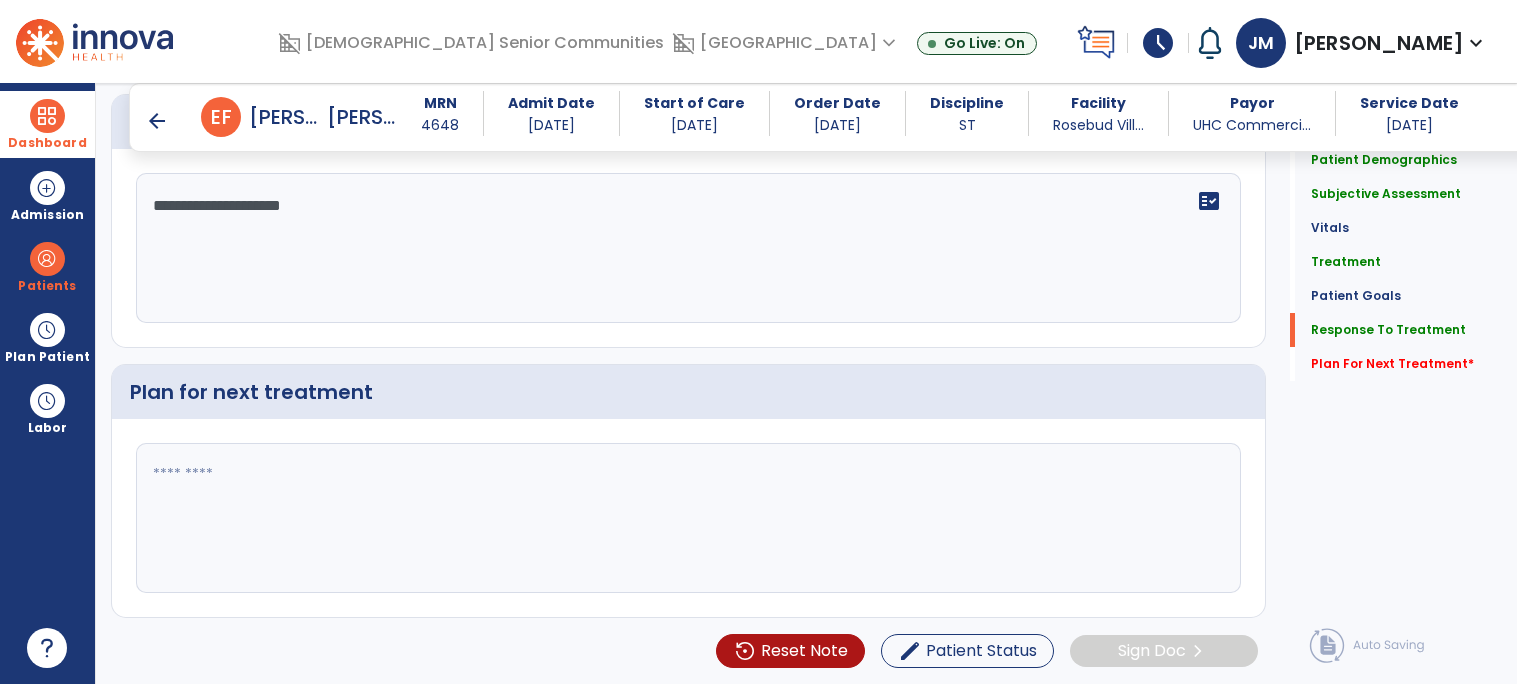 type on "**********" 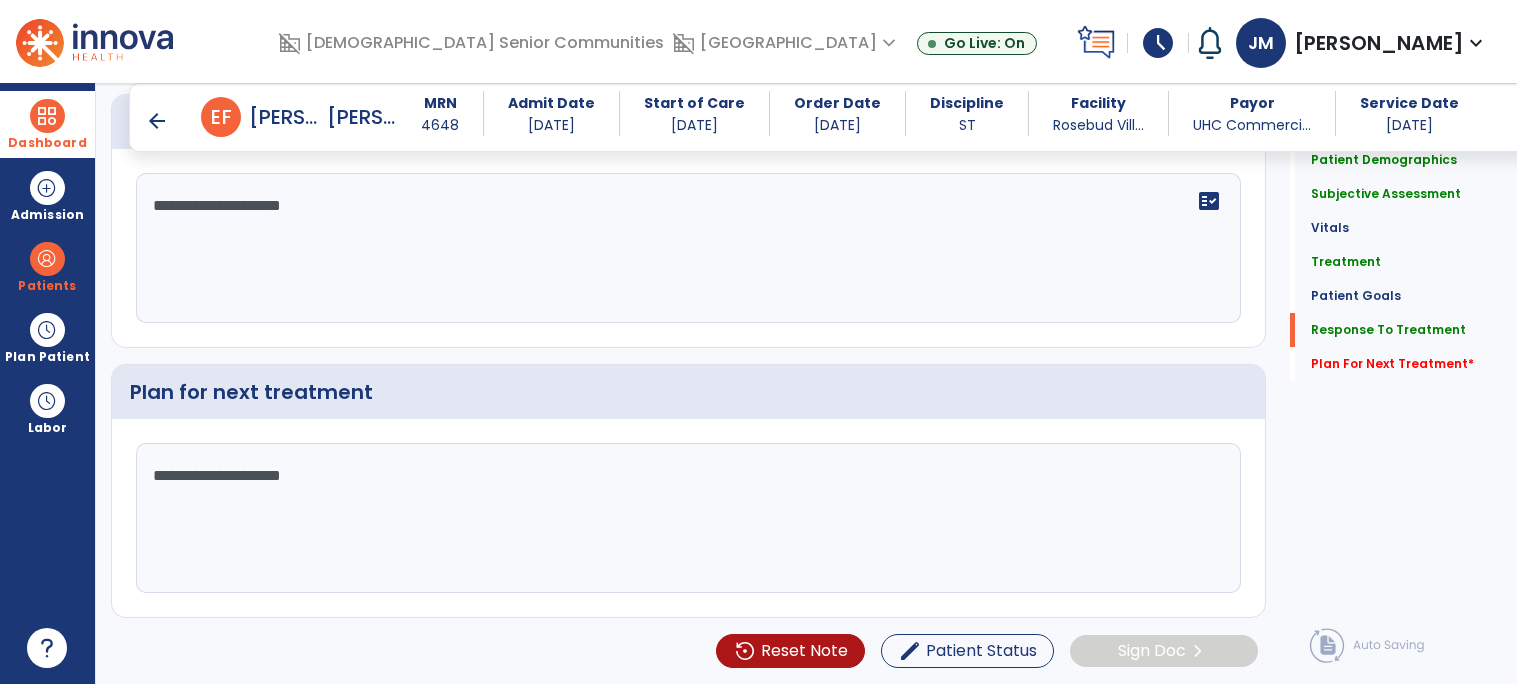 type on "**********" 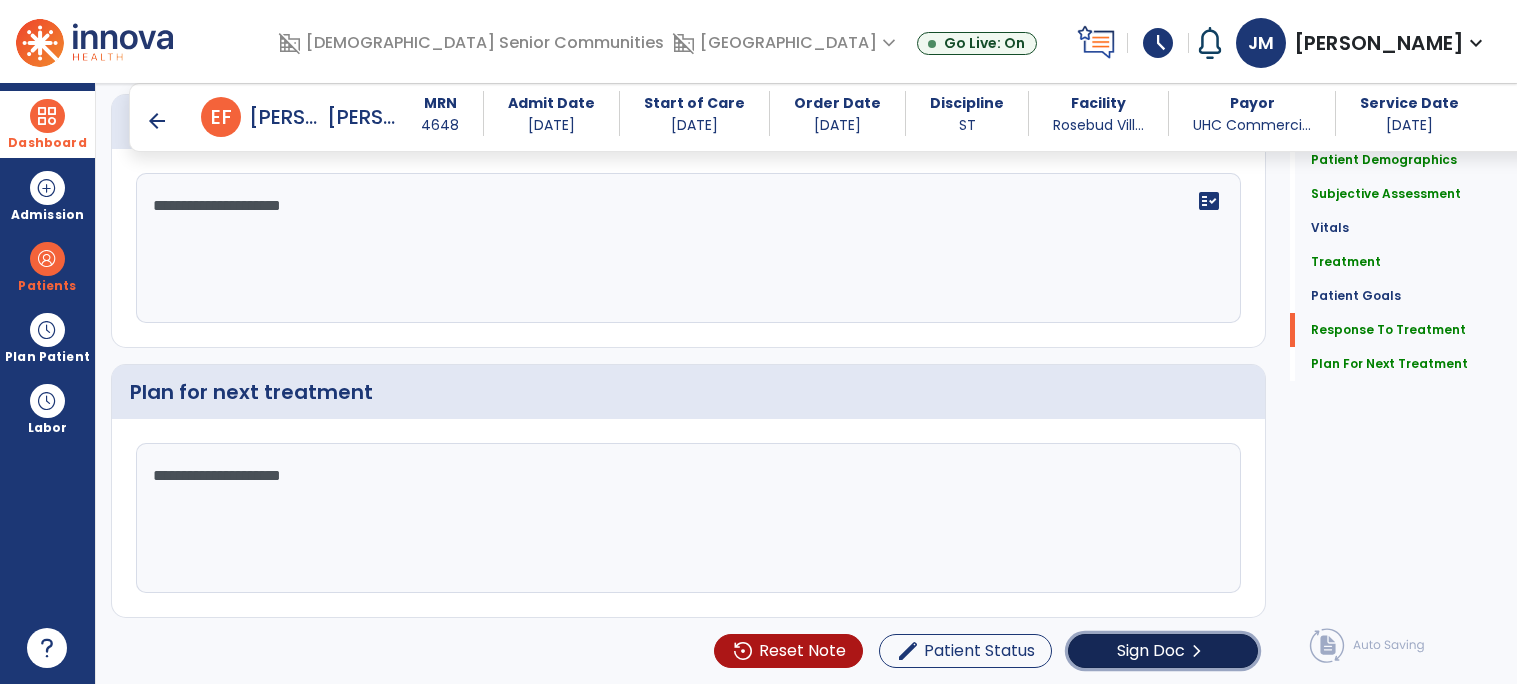 click on "Sign Doc  chevron_right" 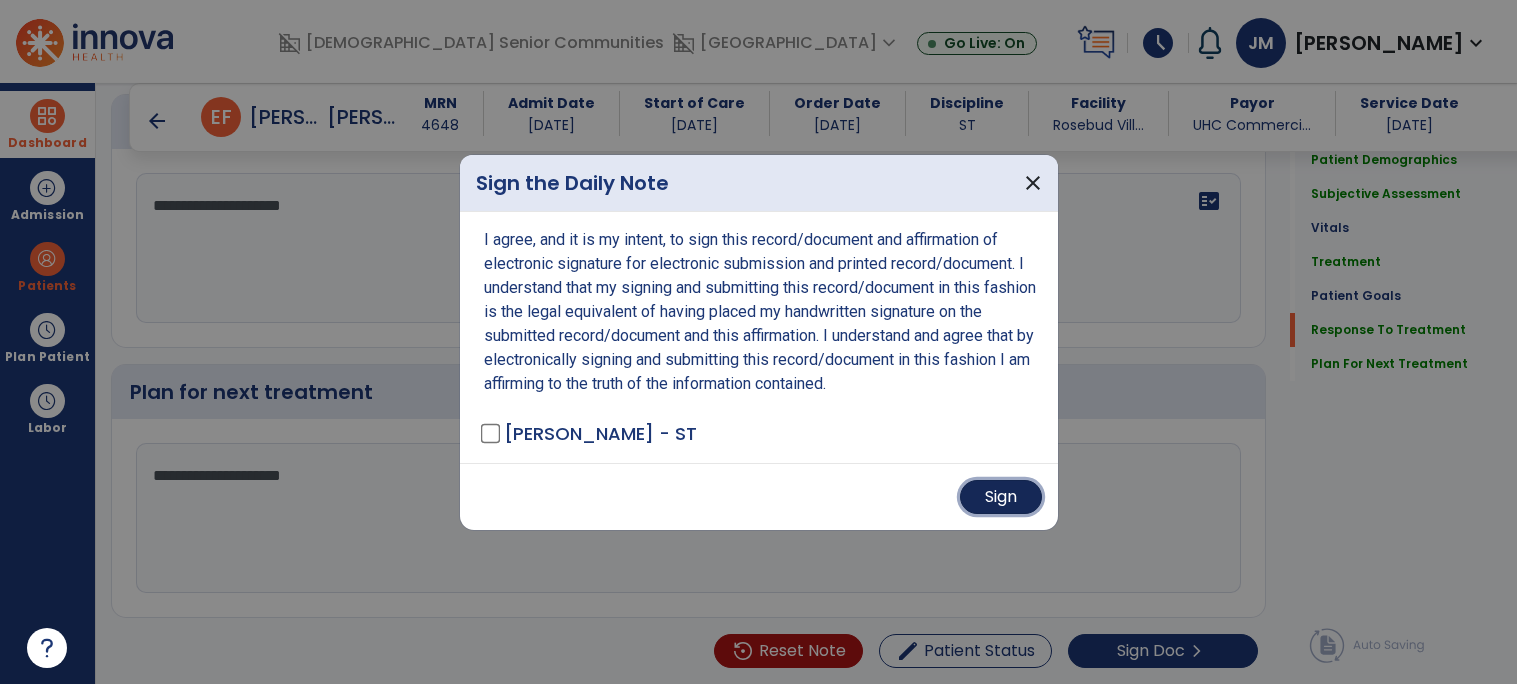 click on "Sign" at bounding box center (1001, 497) 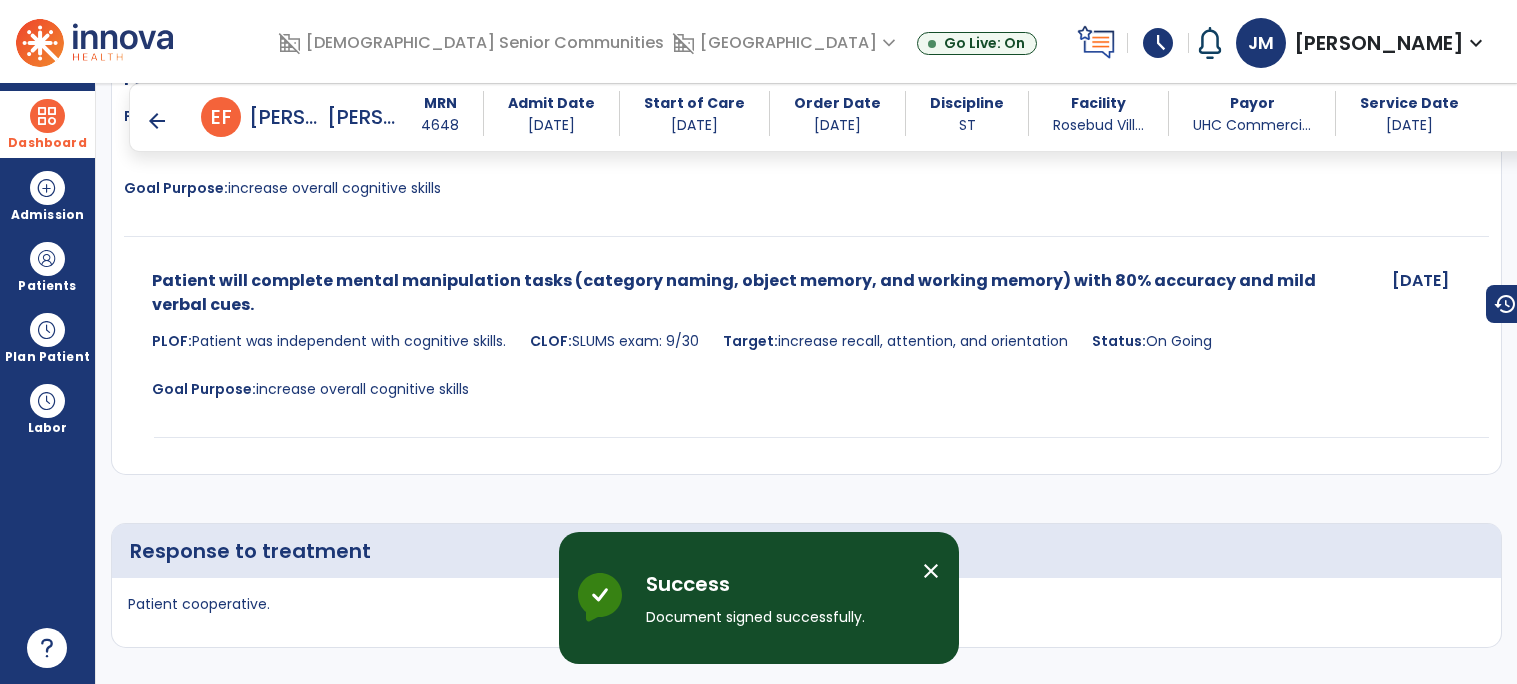 scroll, scrollTop: 2745, scrollLeft: 0, axis: vertical 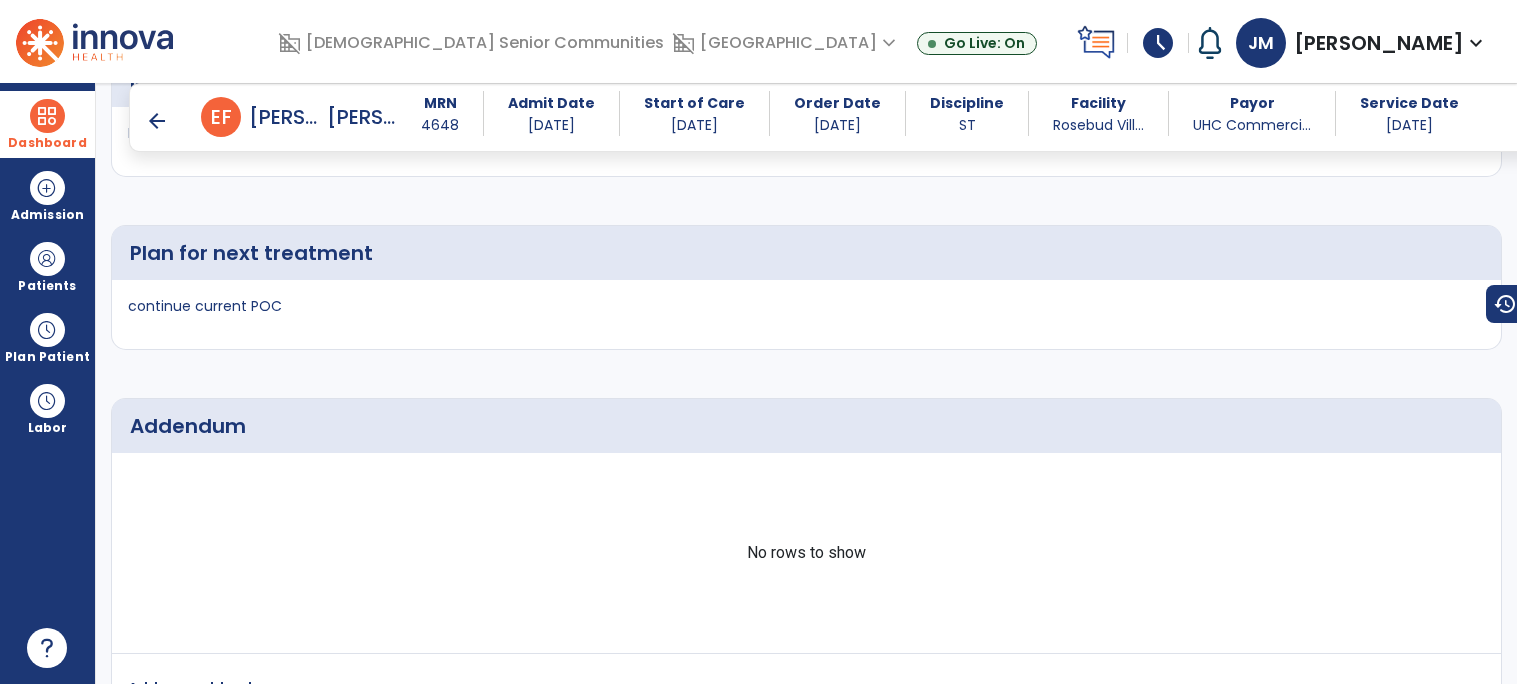 click on "arrow_back" at bounding box center (157, 121) 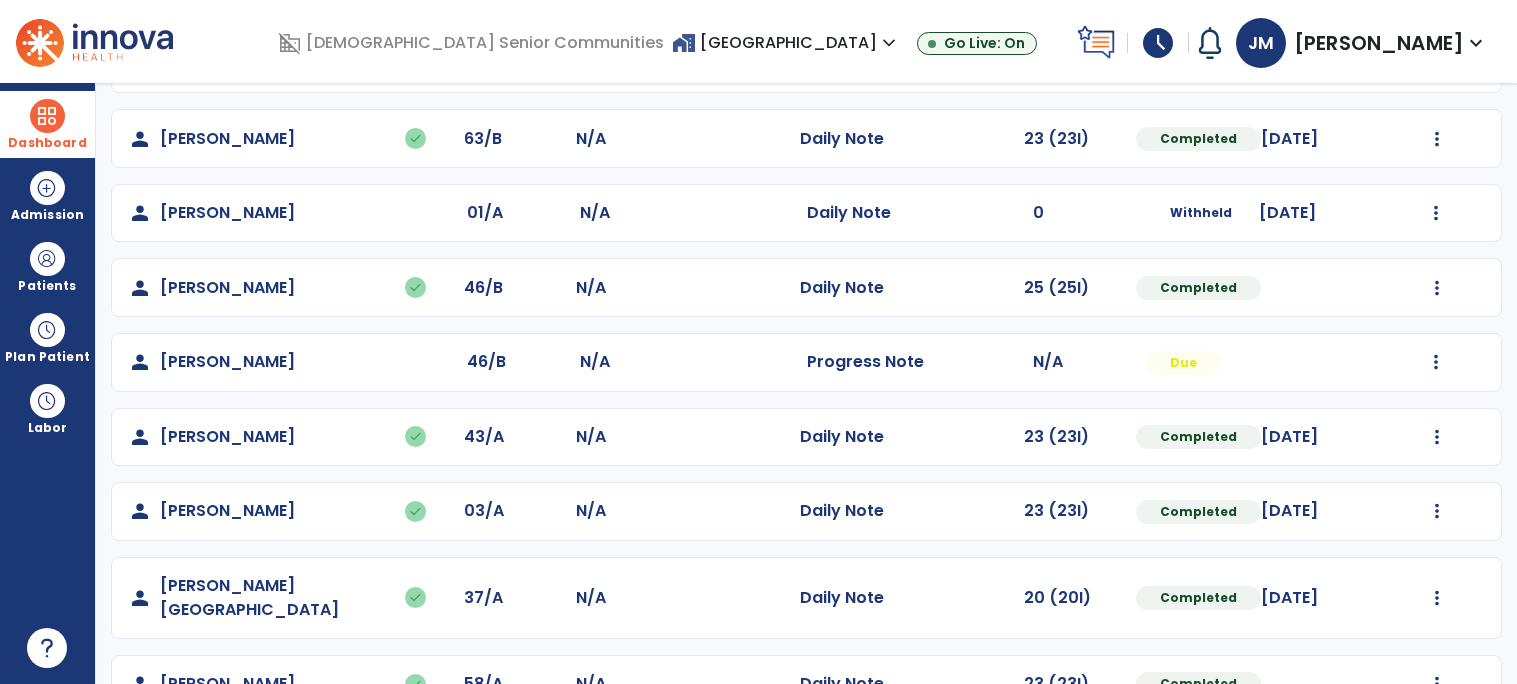 scroll, scrollTop: 274, scrollLeft: 0, axis: vertical 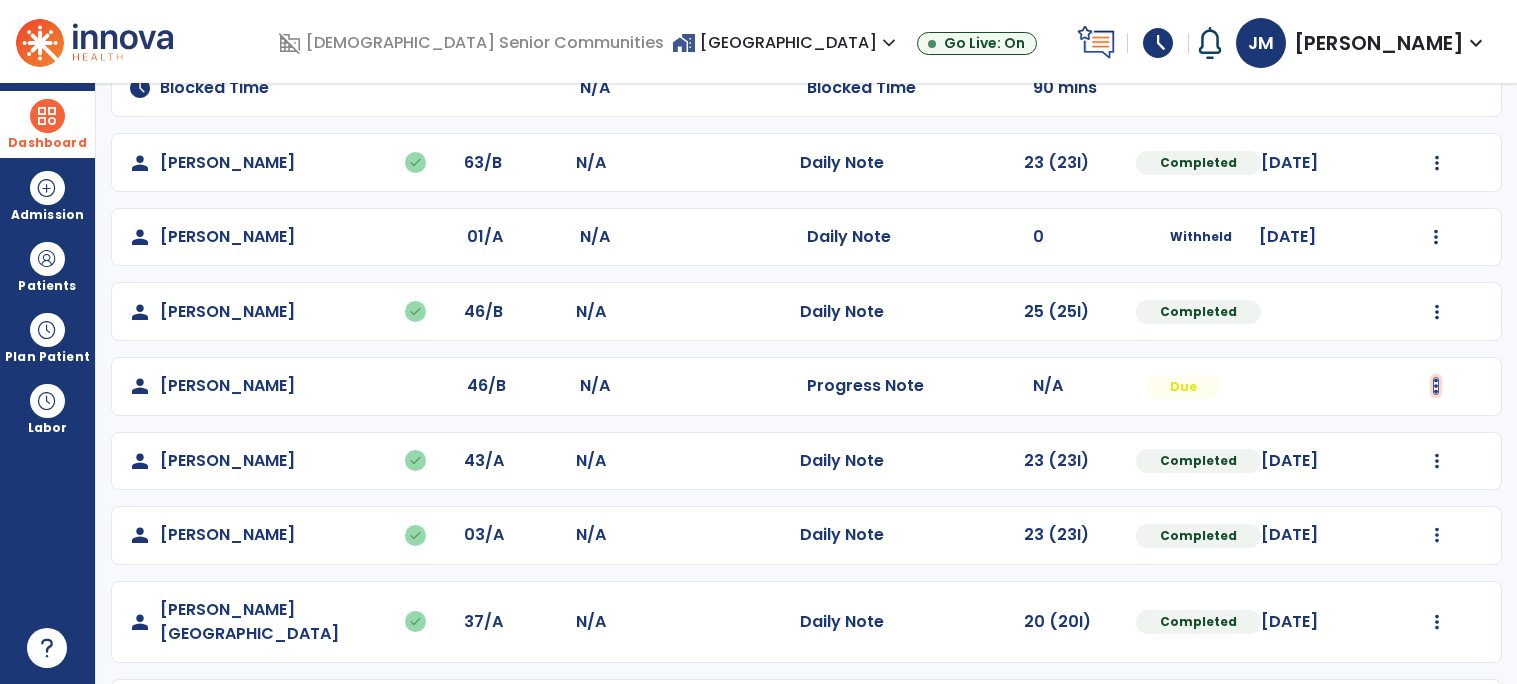 click at bounding box center [1437, 14] 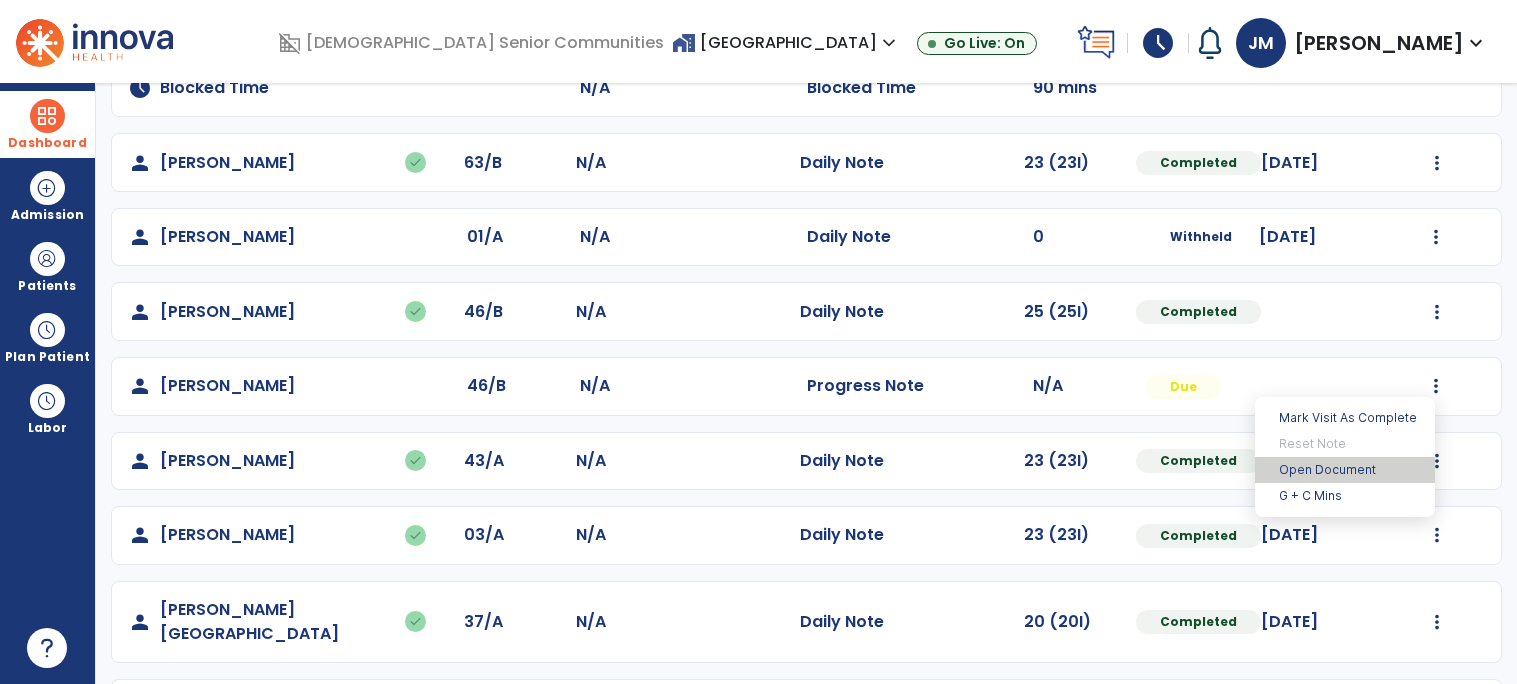 click on "Open Document" at bounding box center (1345, 470) 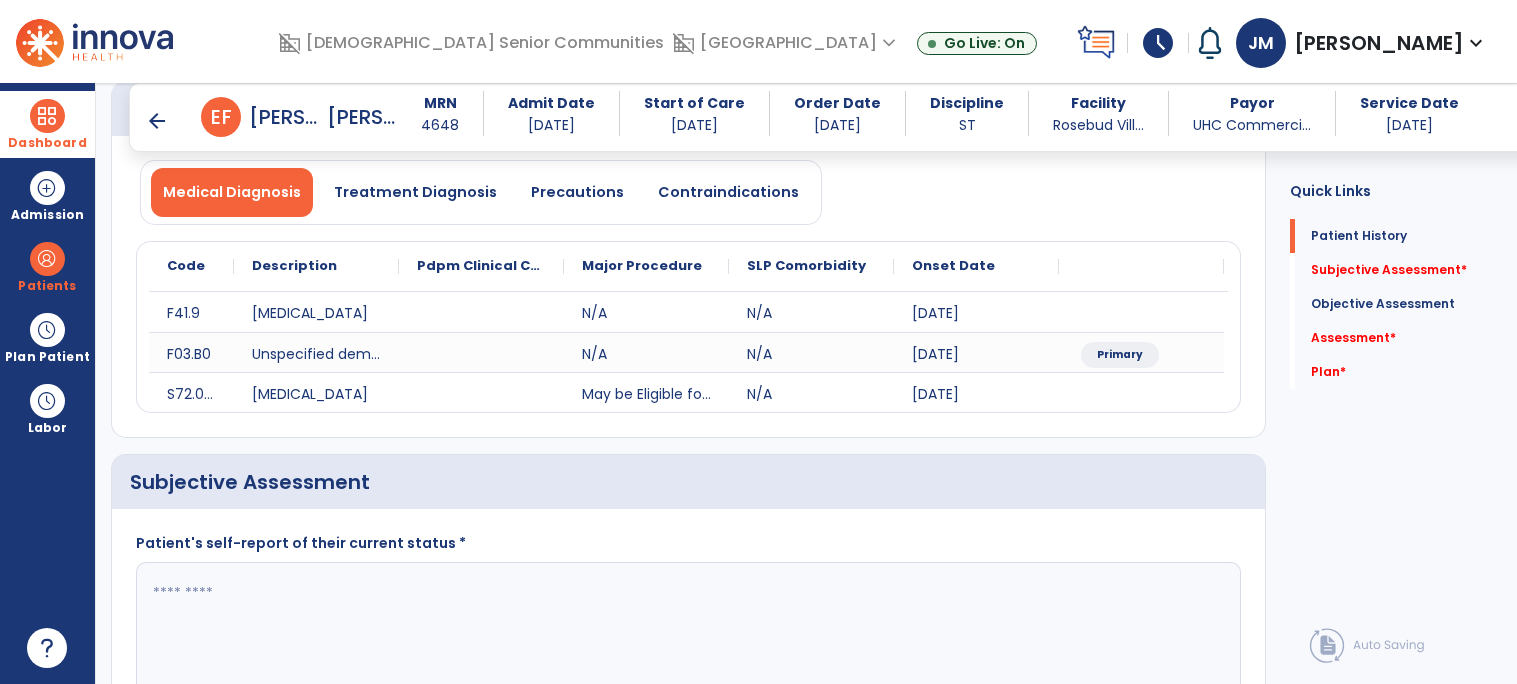 scroll, scrollTop: 287, scrollLeft: 0, axis: vertical 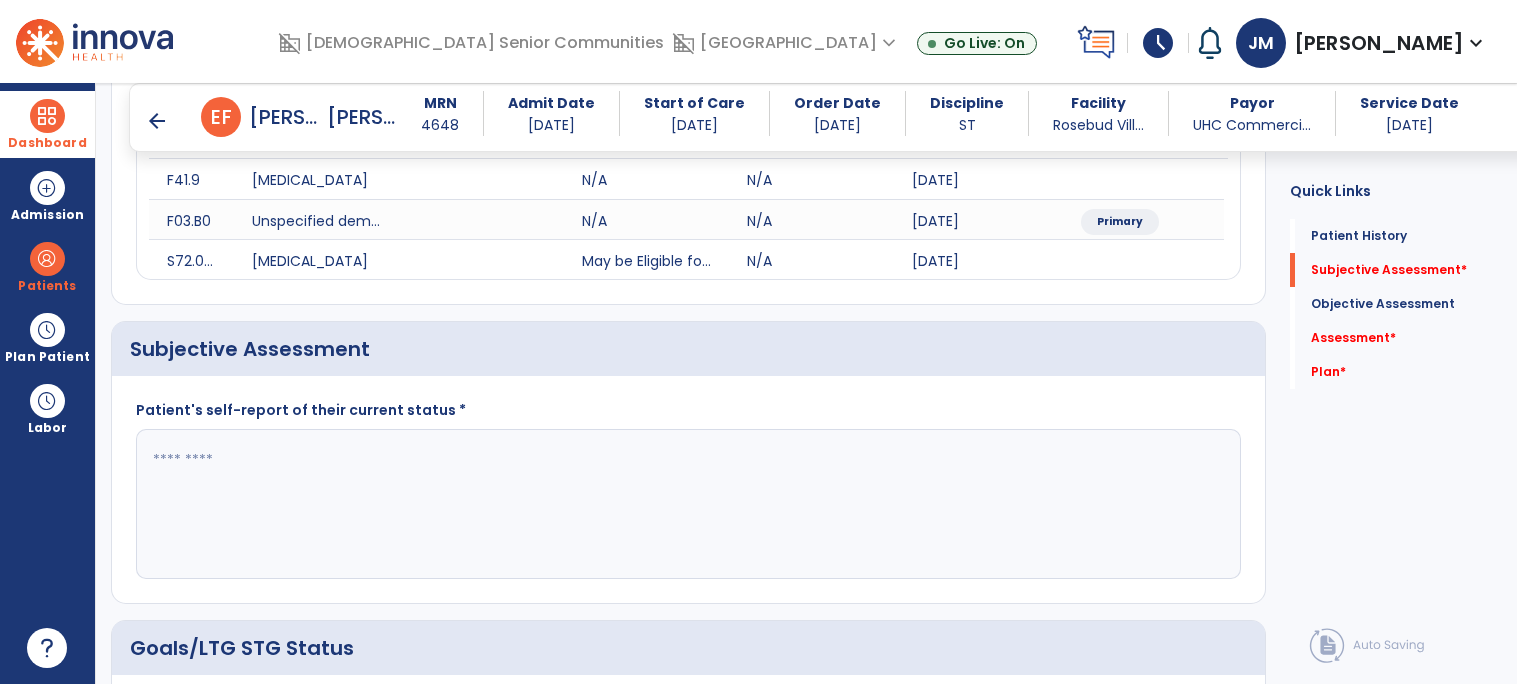 click 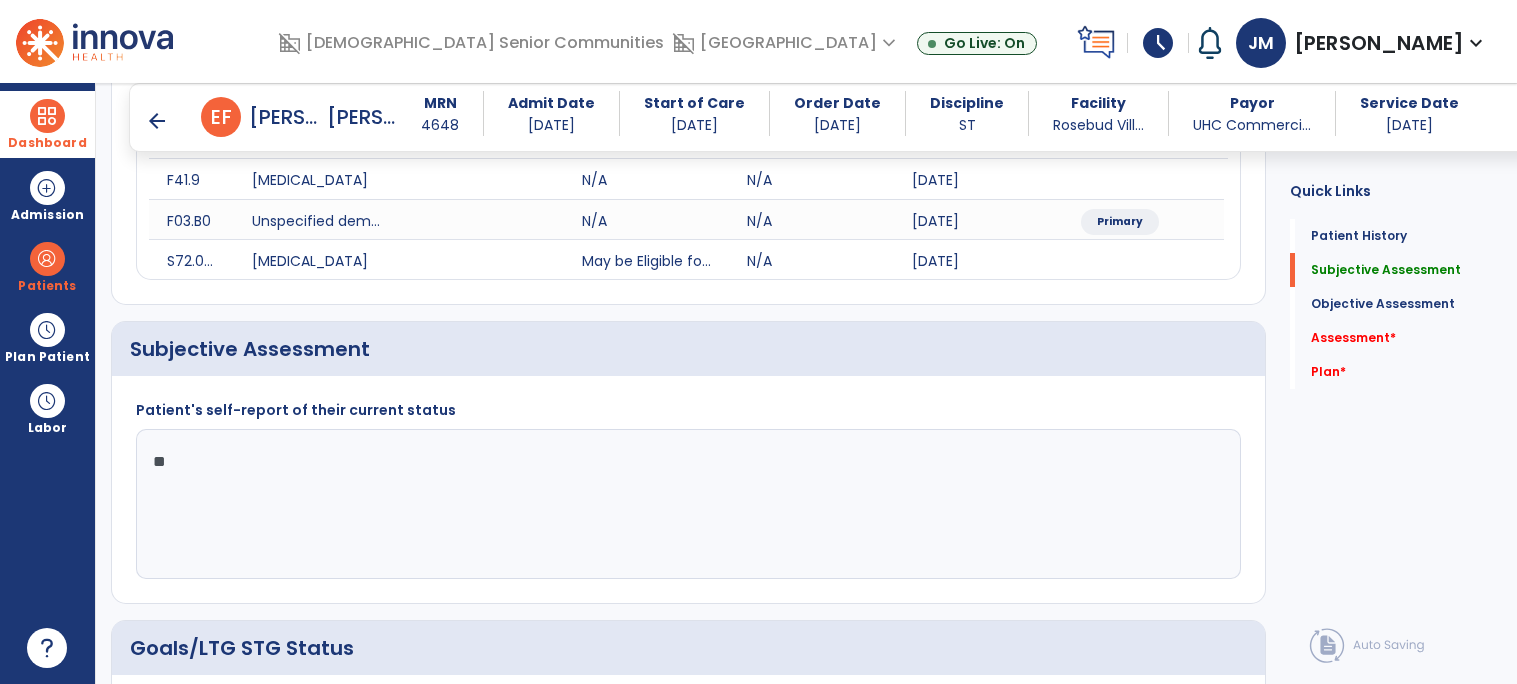 type on "*" 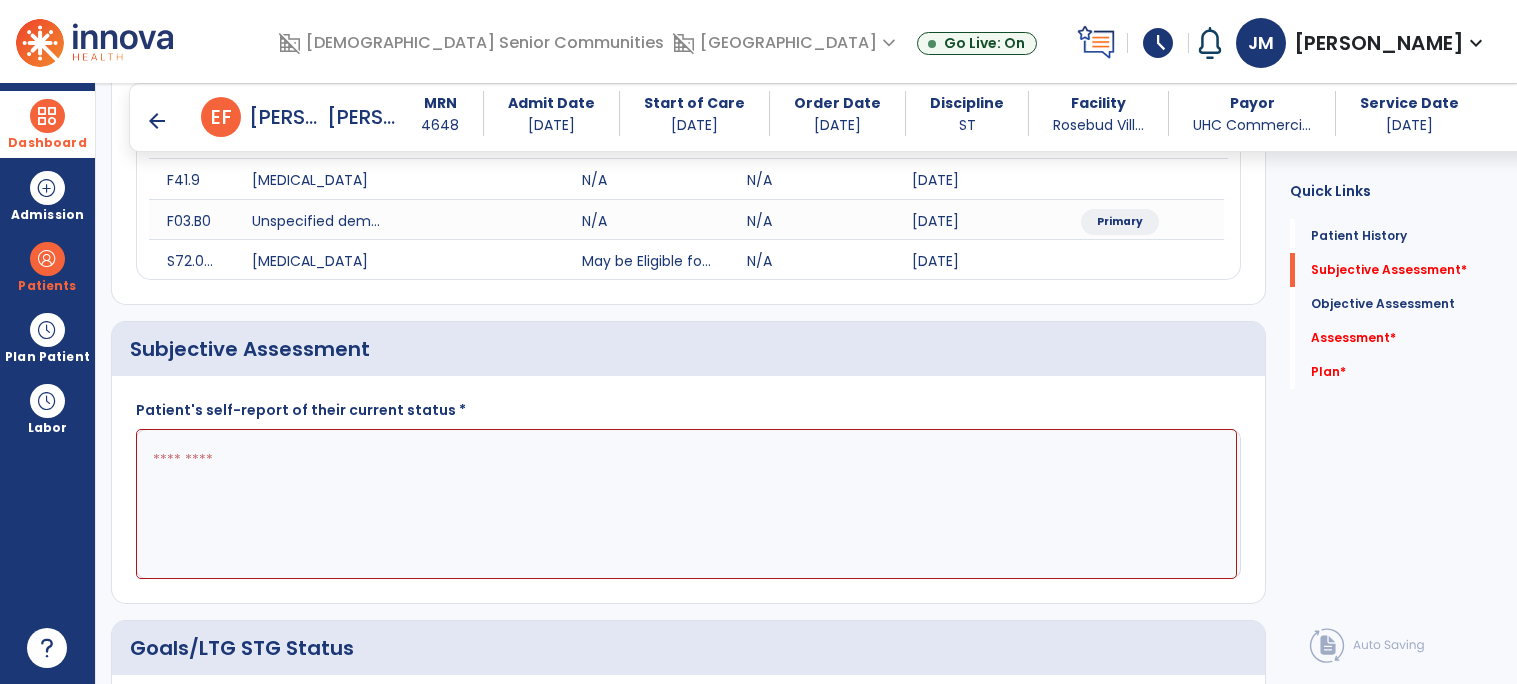 click on "Patient's self-report of their current status *" 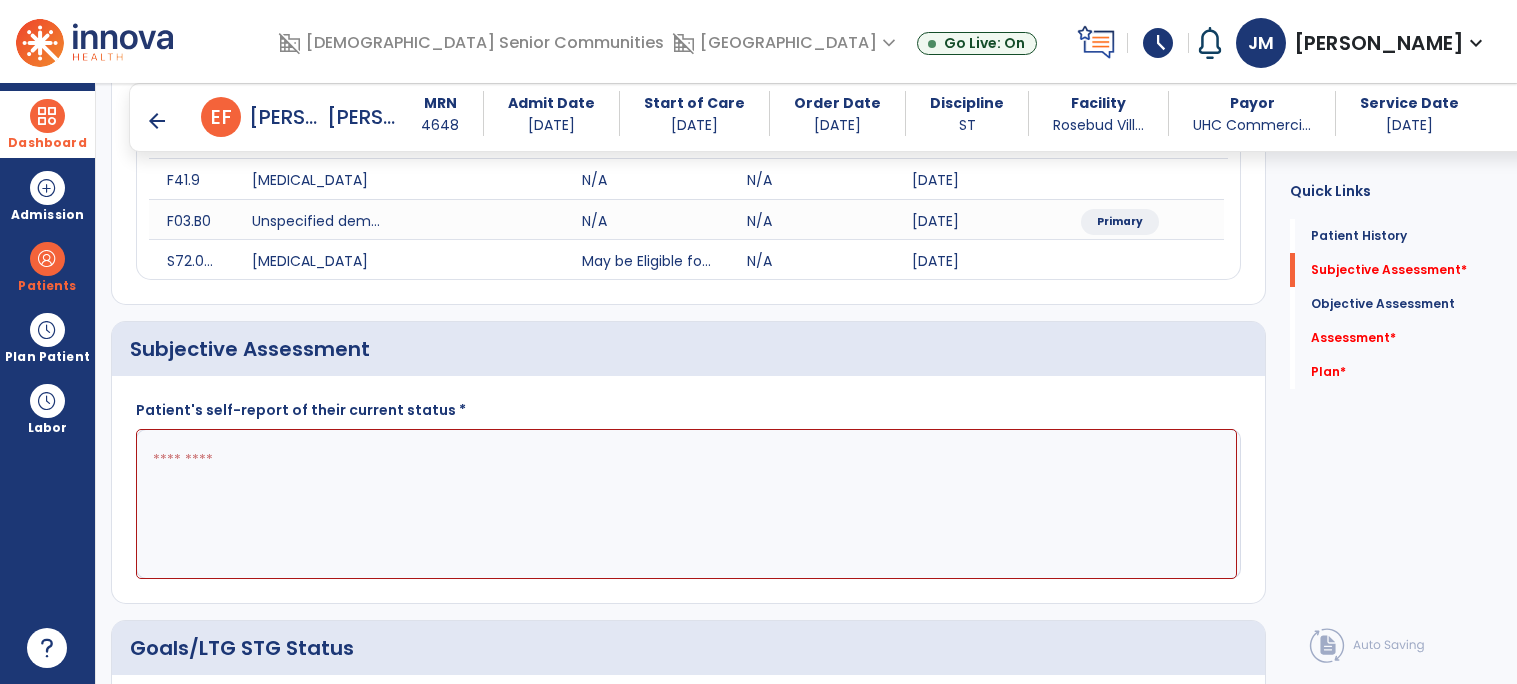 click 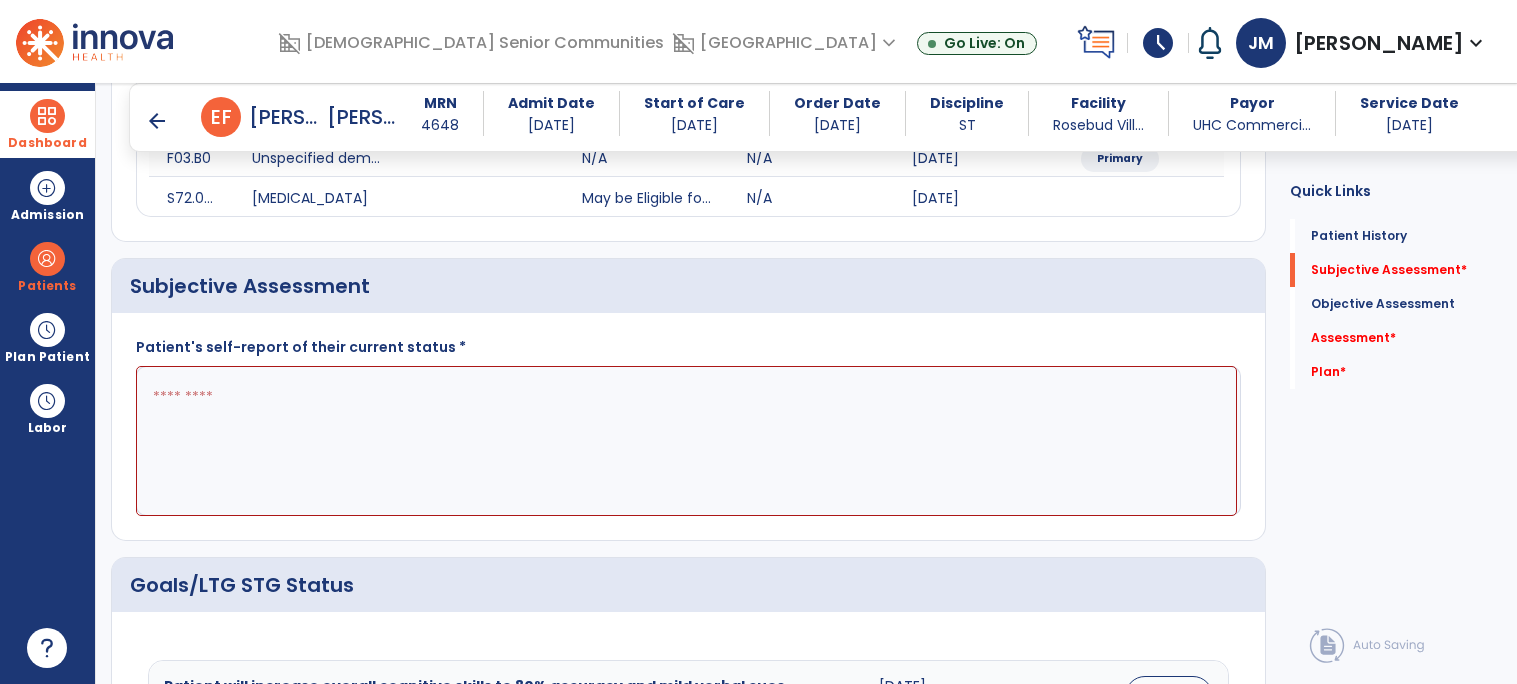 scroll, scrollTop: 359, scrollLeft: 0, axis: vertical 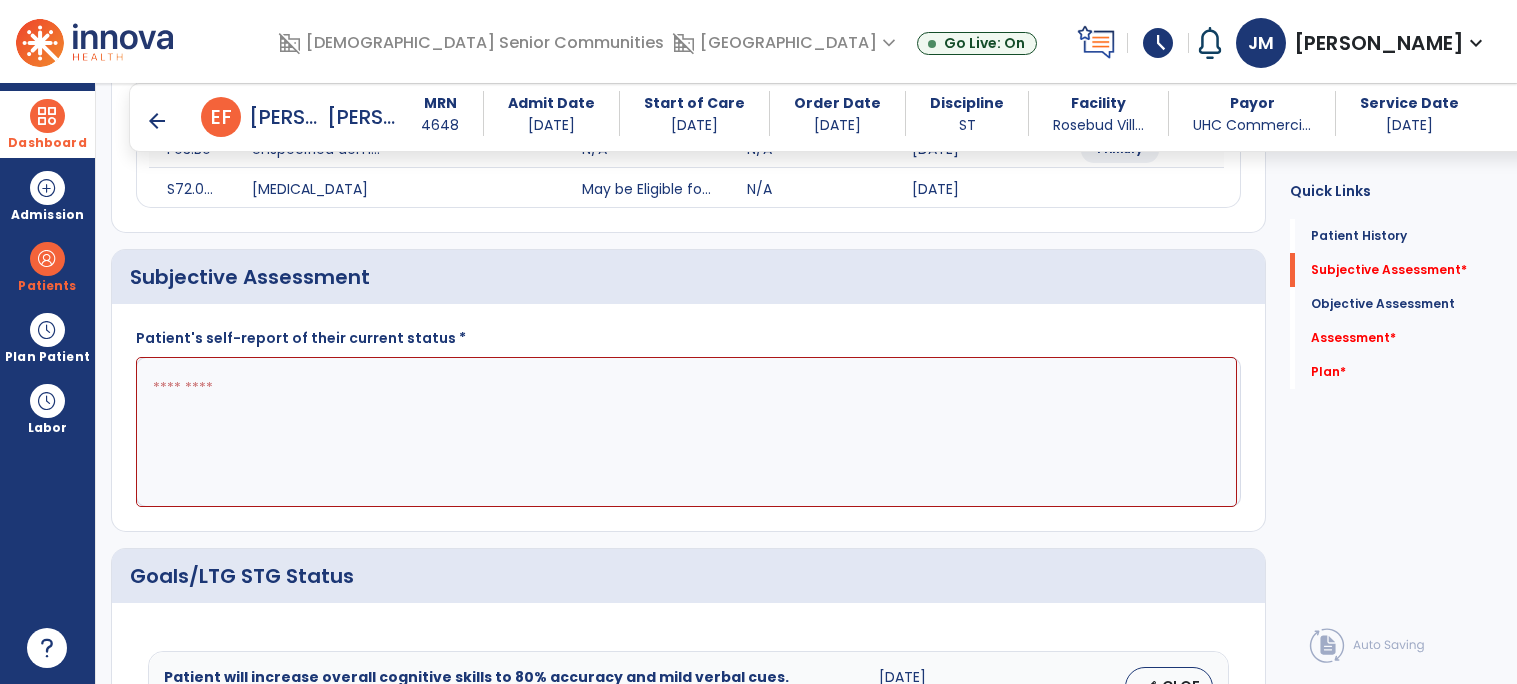 click 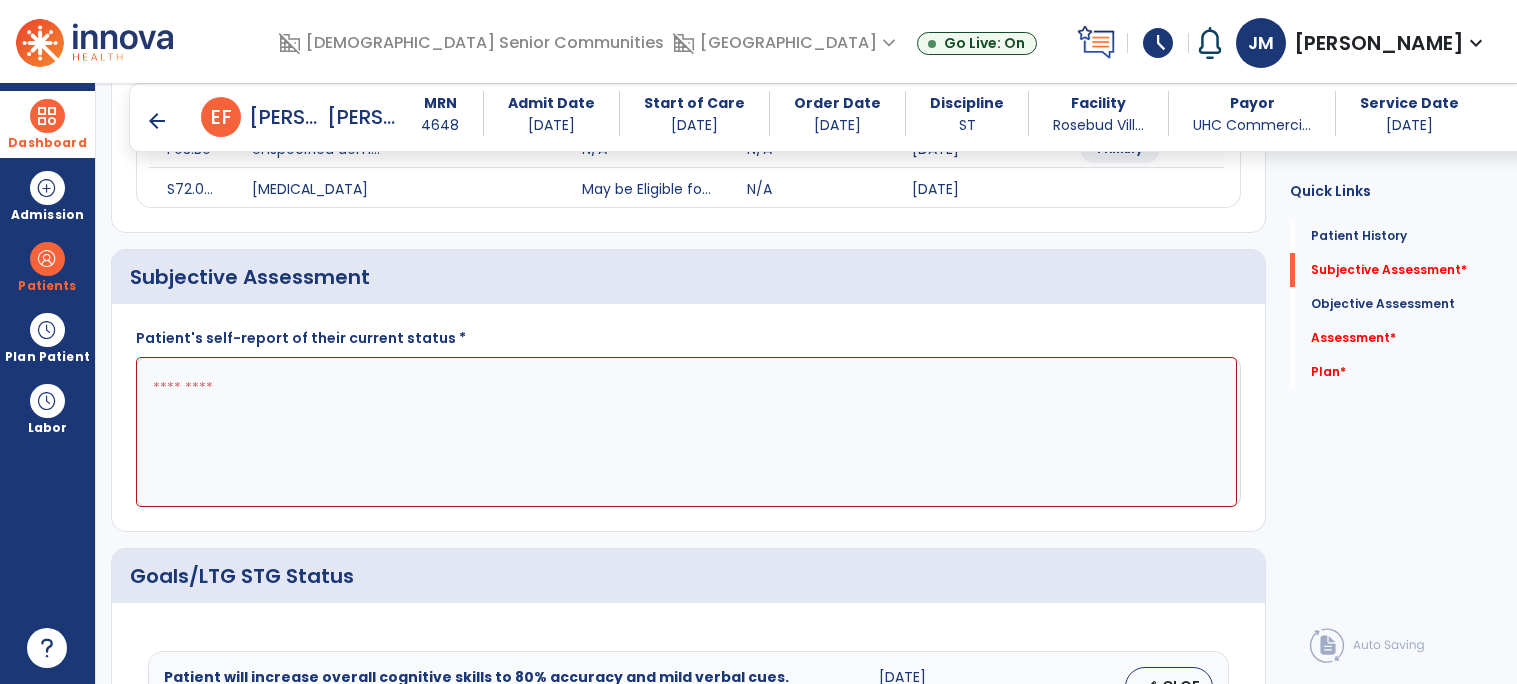 click 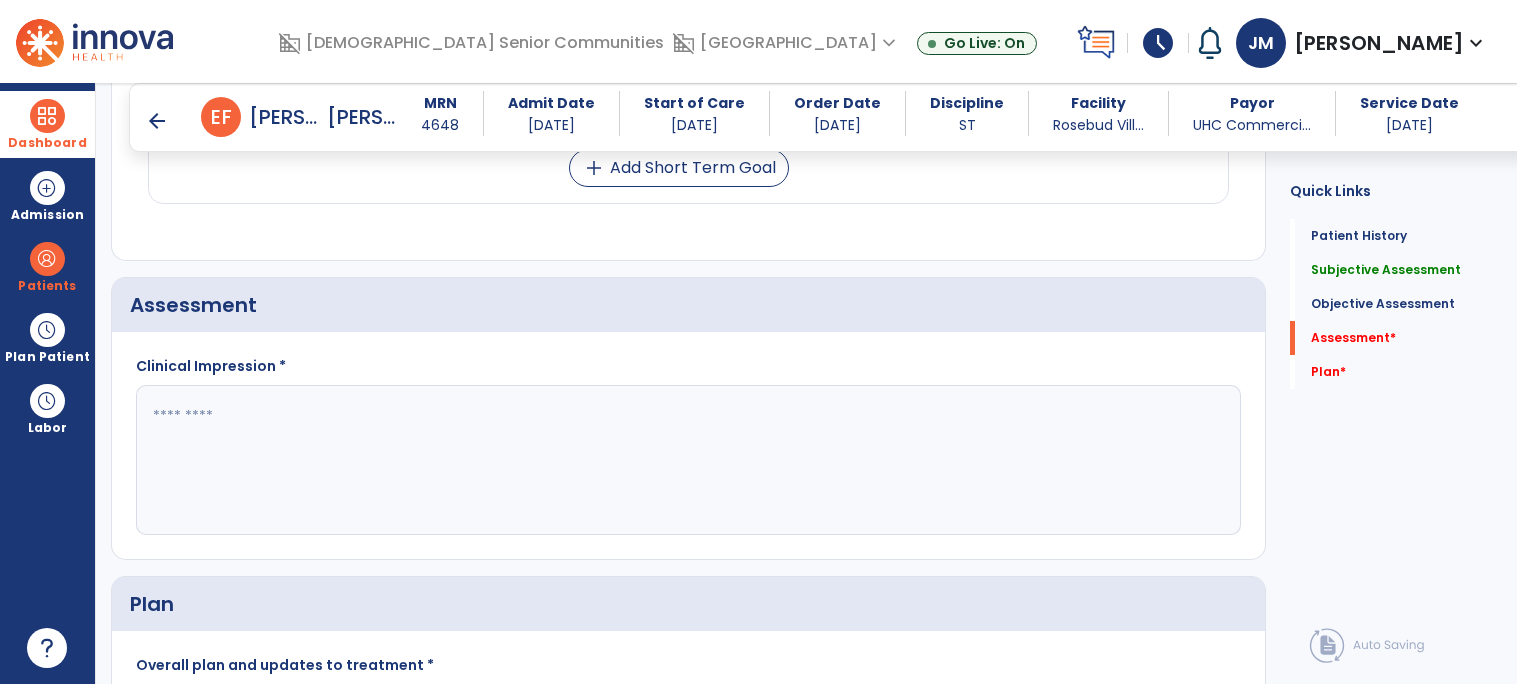 scroll, scrollTop: 1223, scrollLeft: 0, axis: vertical 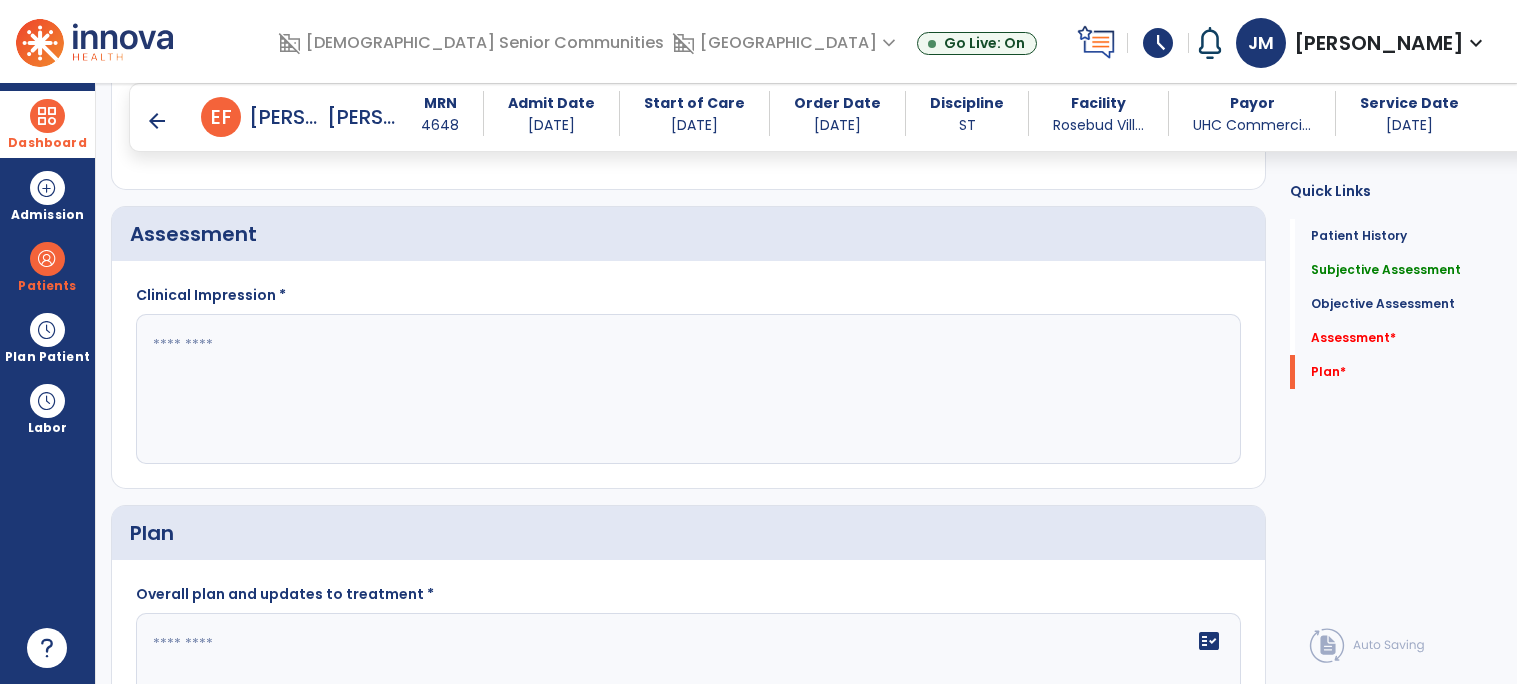 type on "**********" 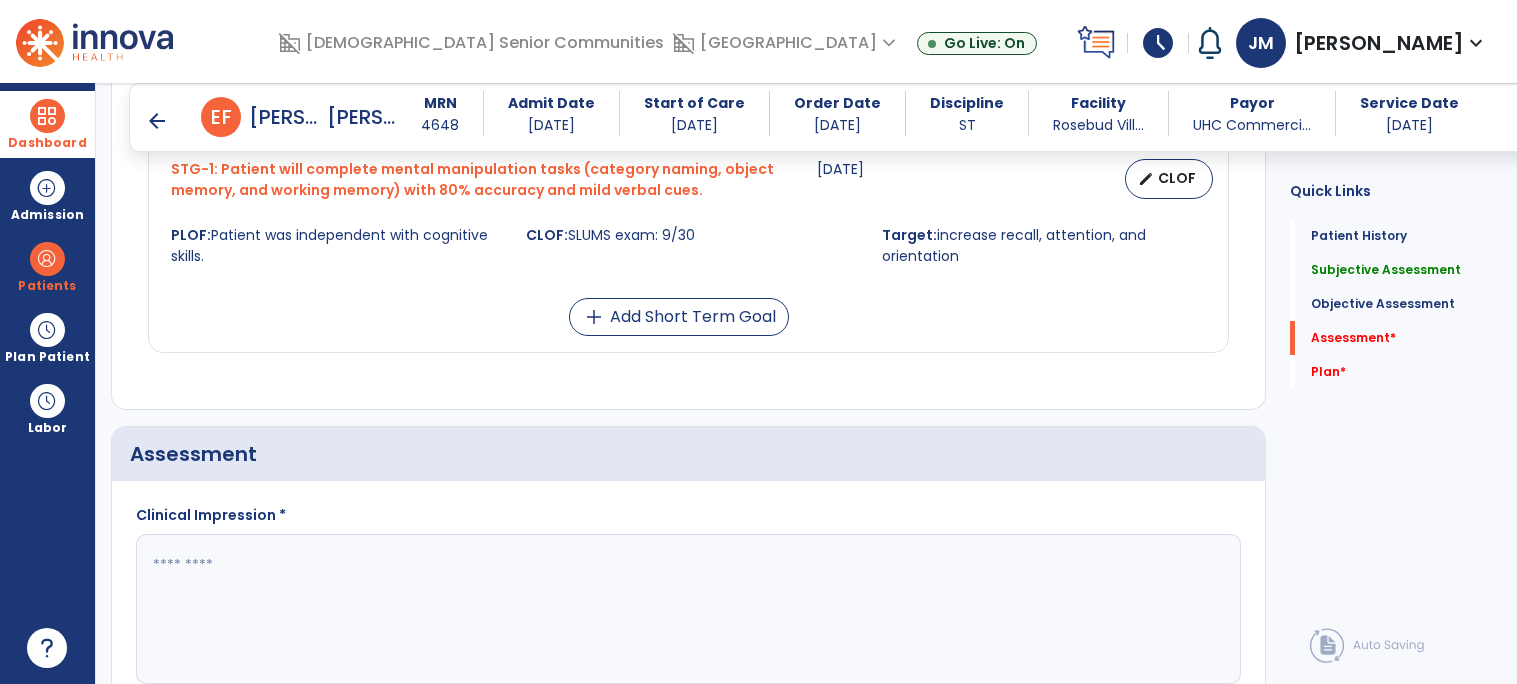 scroll, scrollTop: 1151, scrollLeft: 0, axis: vertical 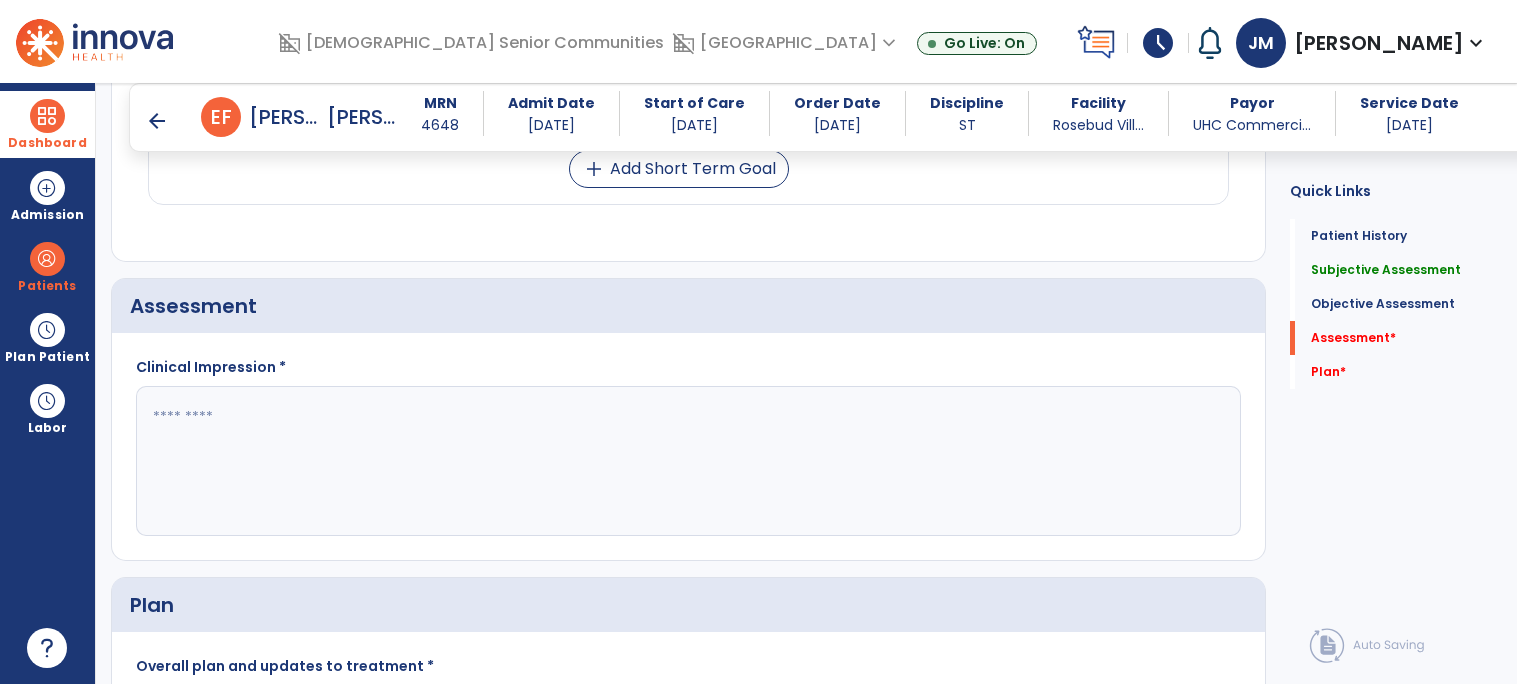 click 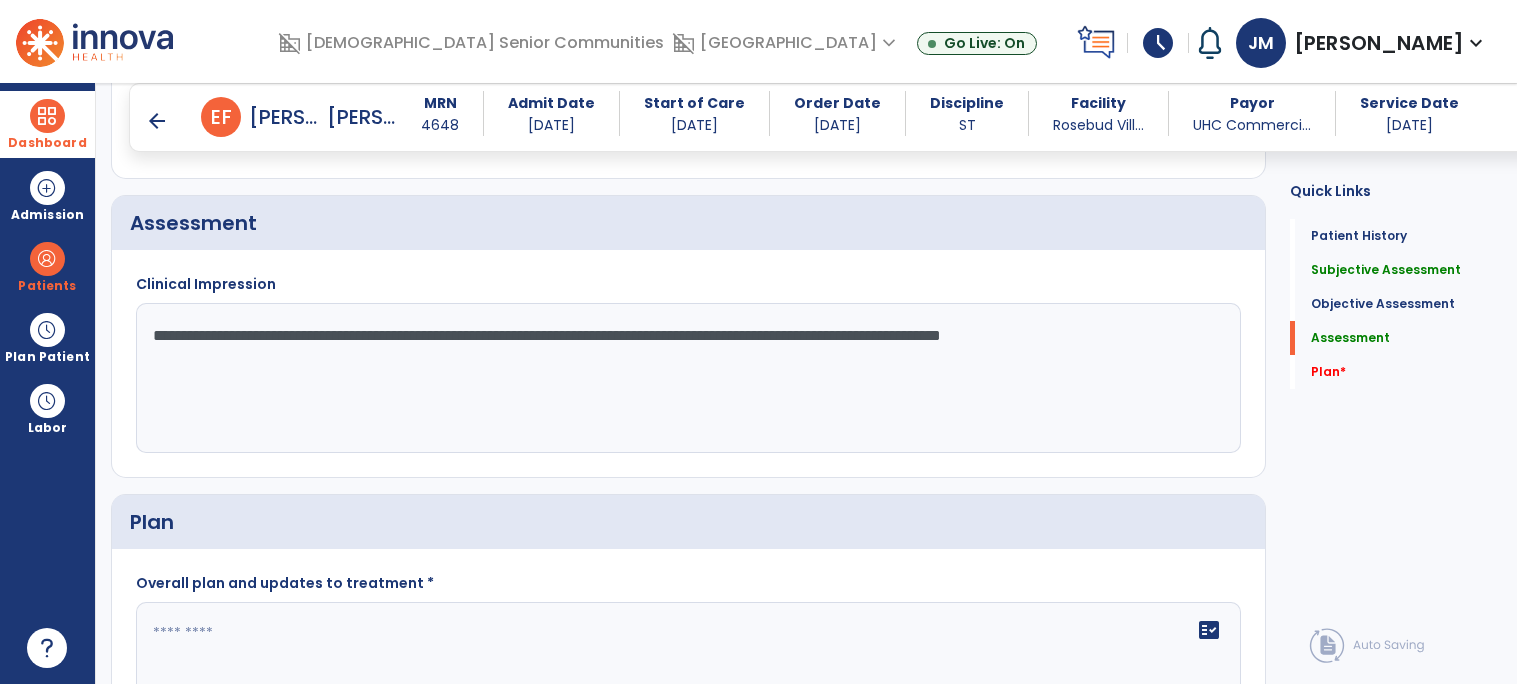 scroll, scrollTop: 1400, scrollLeft: 0, axis: vertical 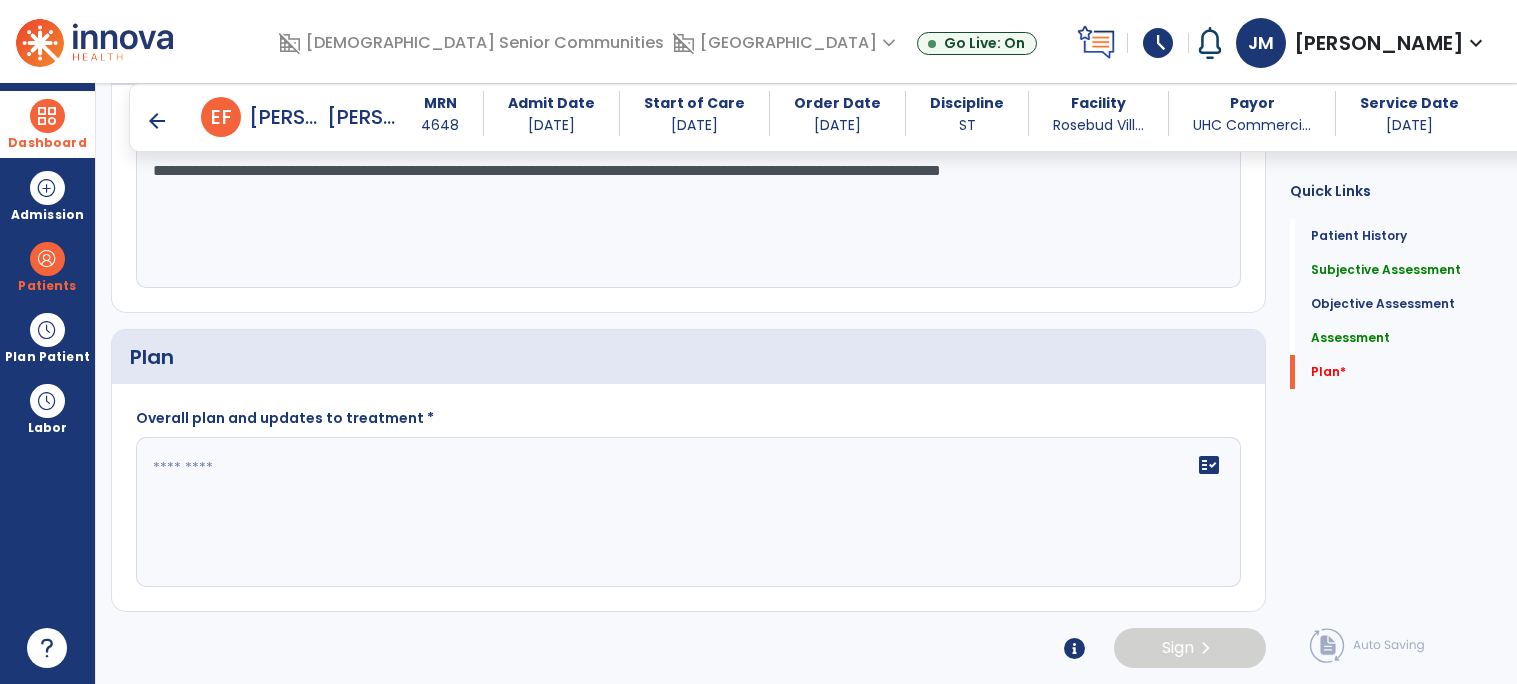 type on "**********" 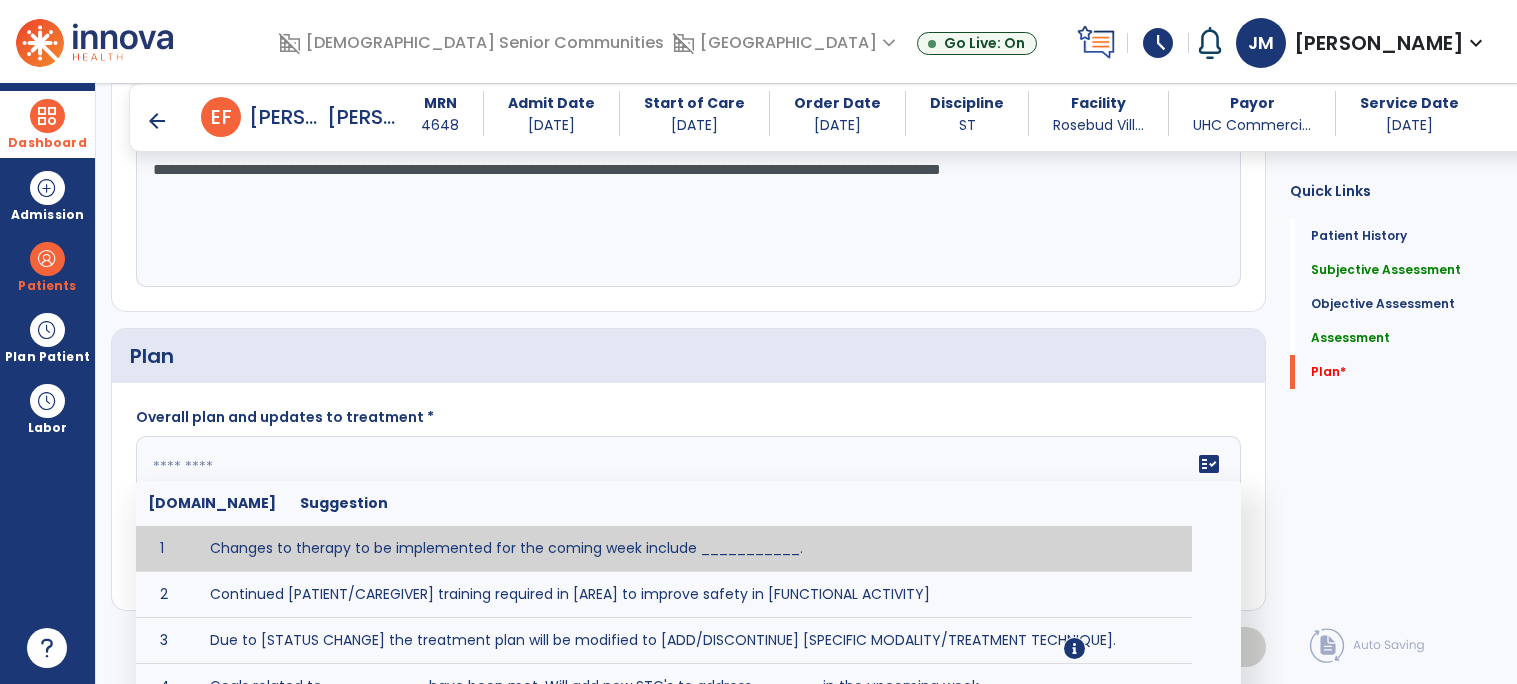 click 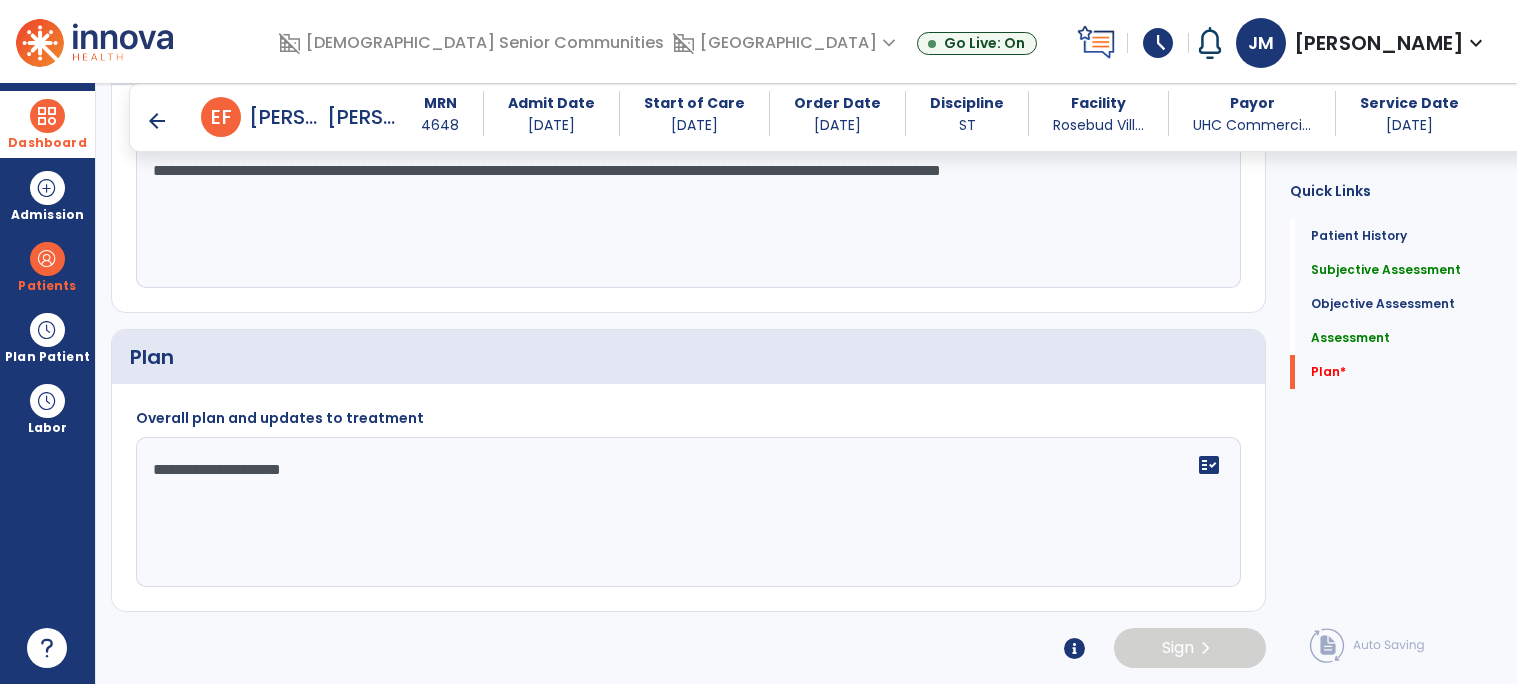 type on "**********" 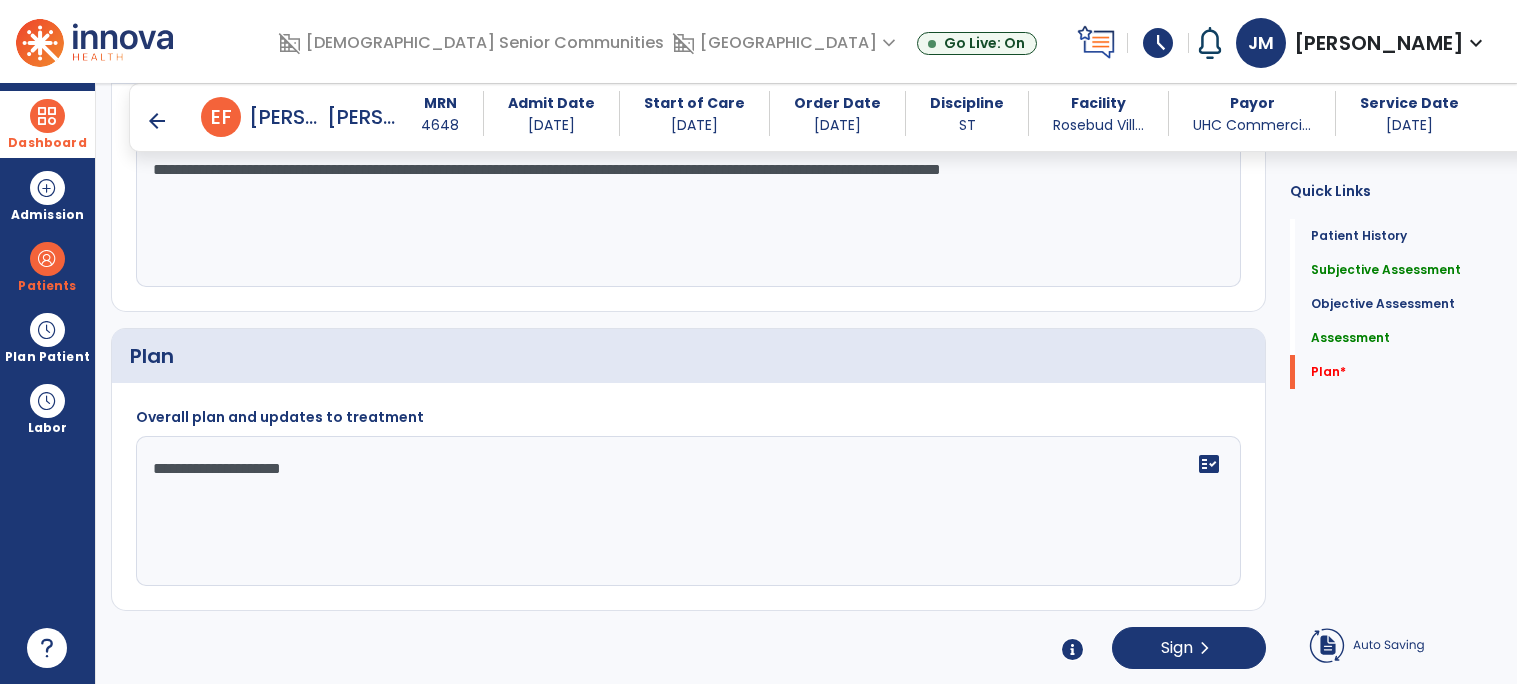 click on "**********" 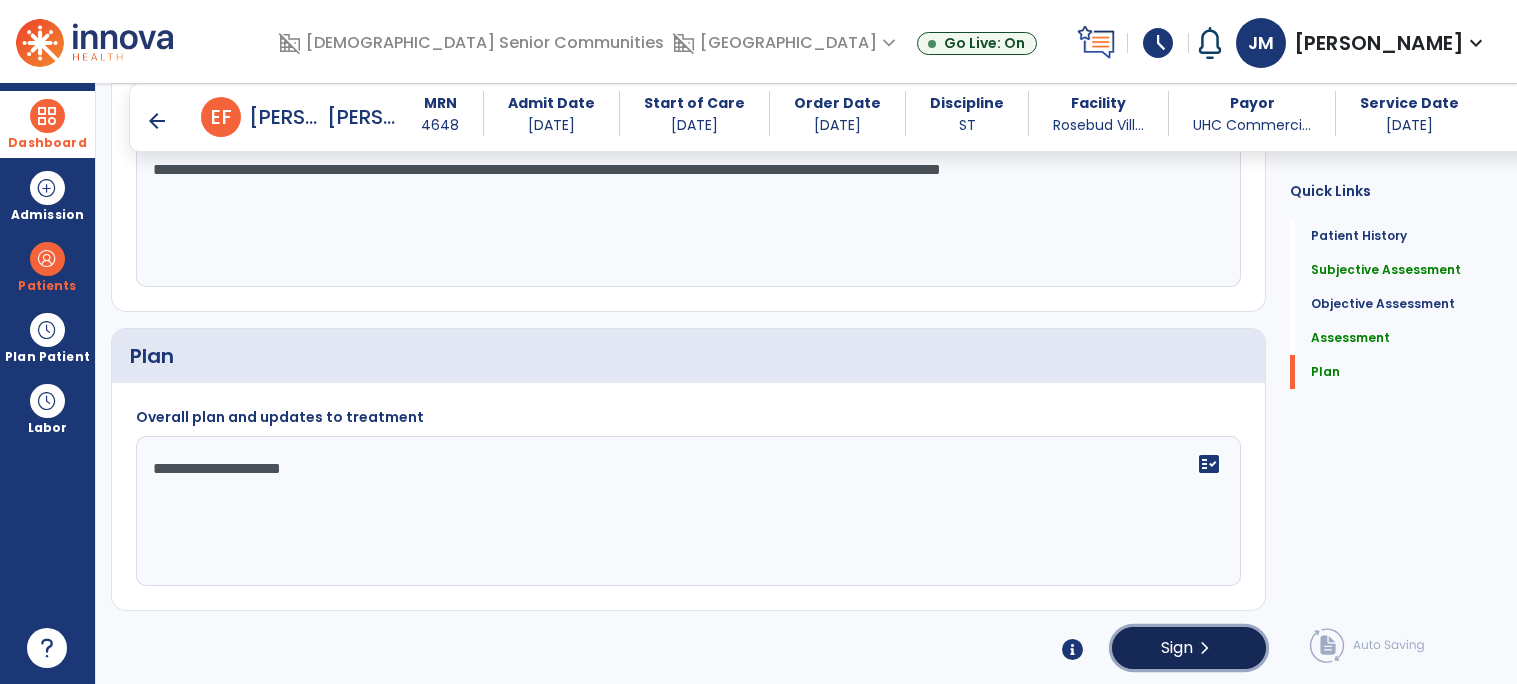 click on "Sign" 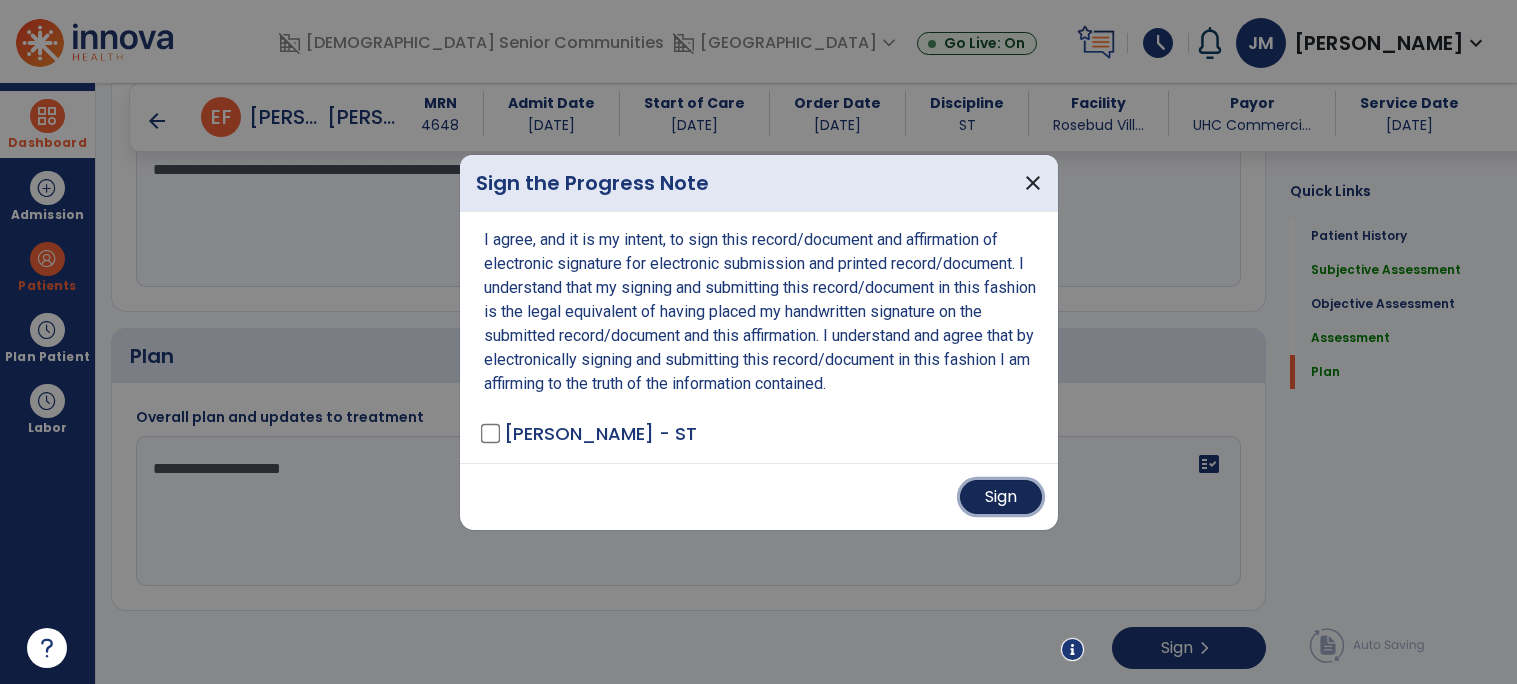 click on "Sign" at bounding box center (1001, 497) 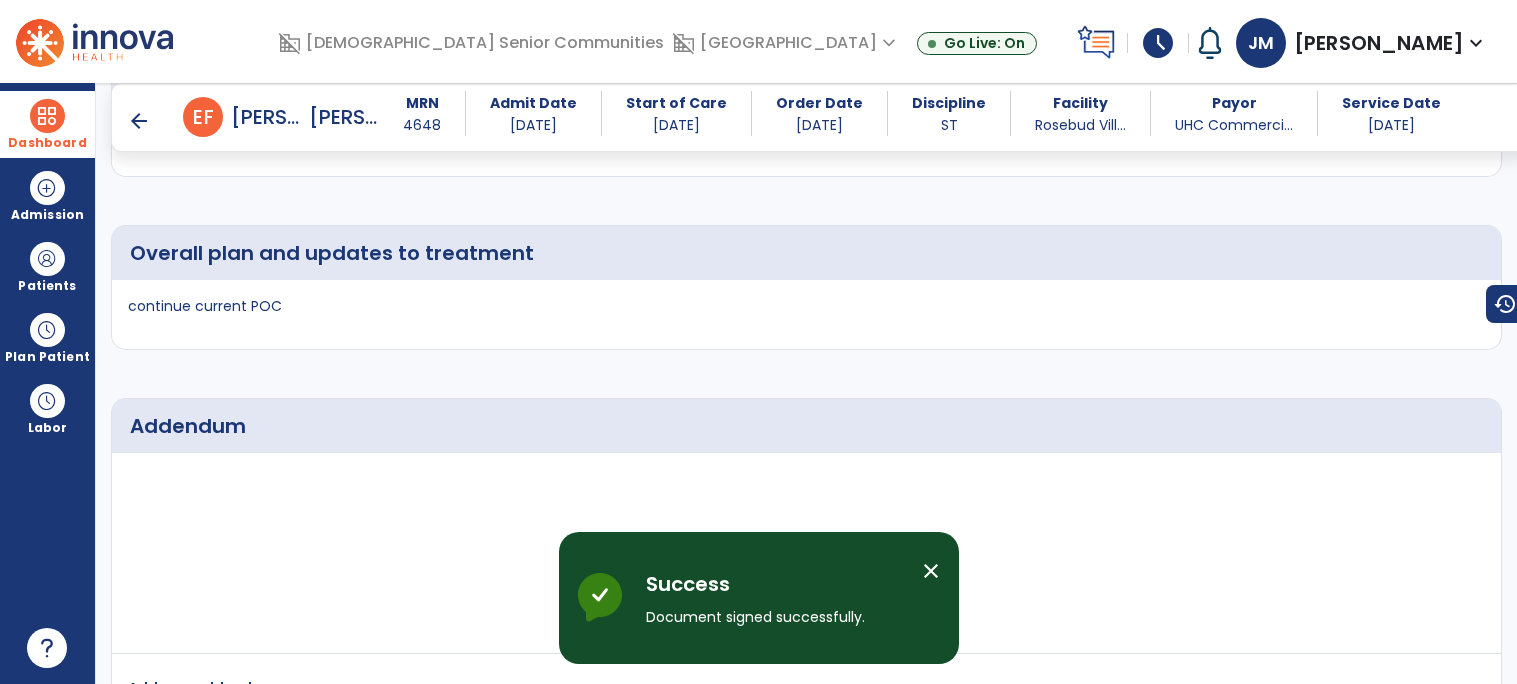 scroll, scrollTop: 1551, scrollLeft: 0, axis: vertical 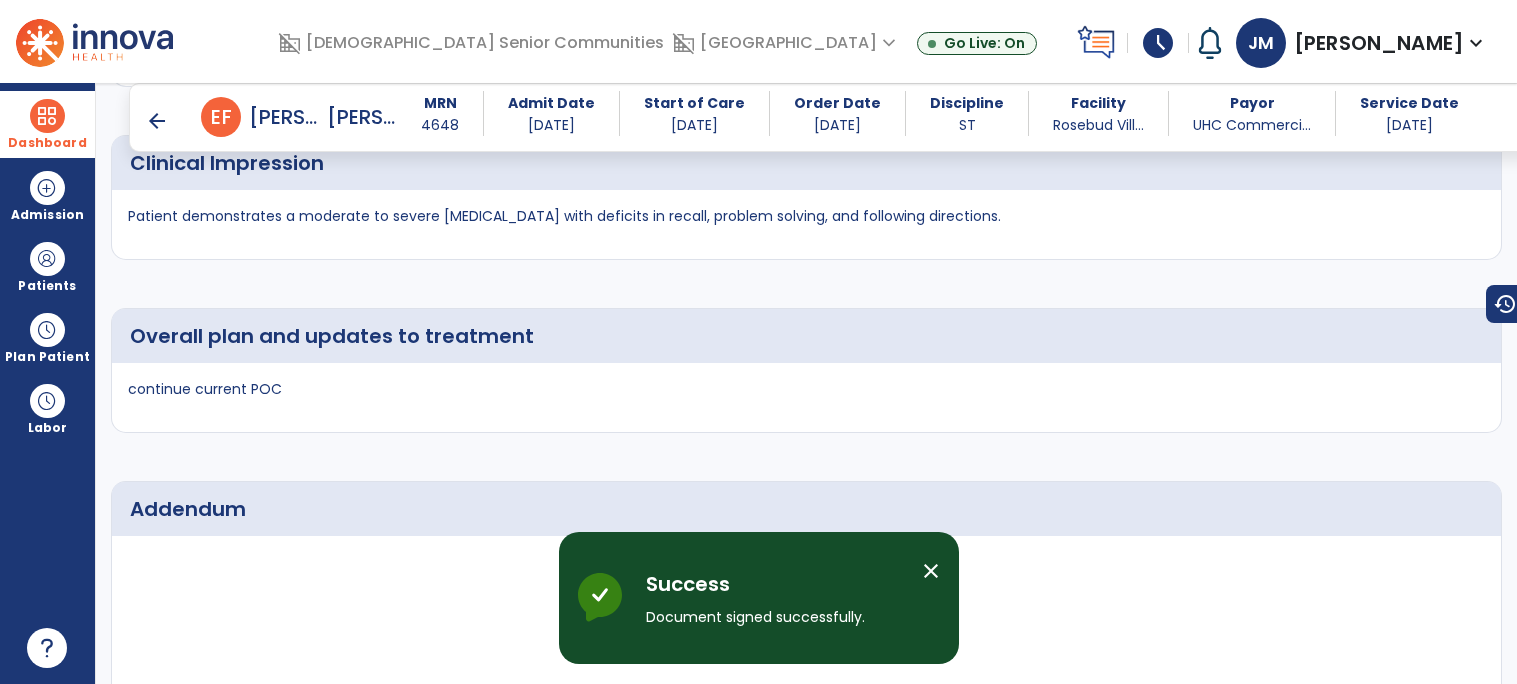 click on "arrow_back" at bounding box center (157, 121) 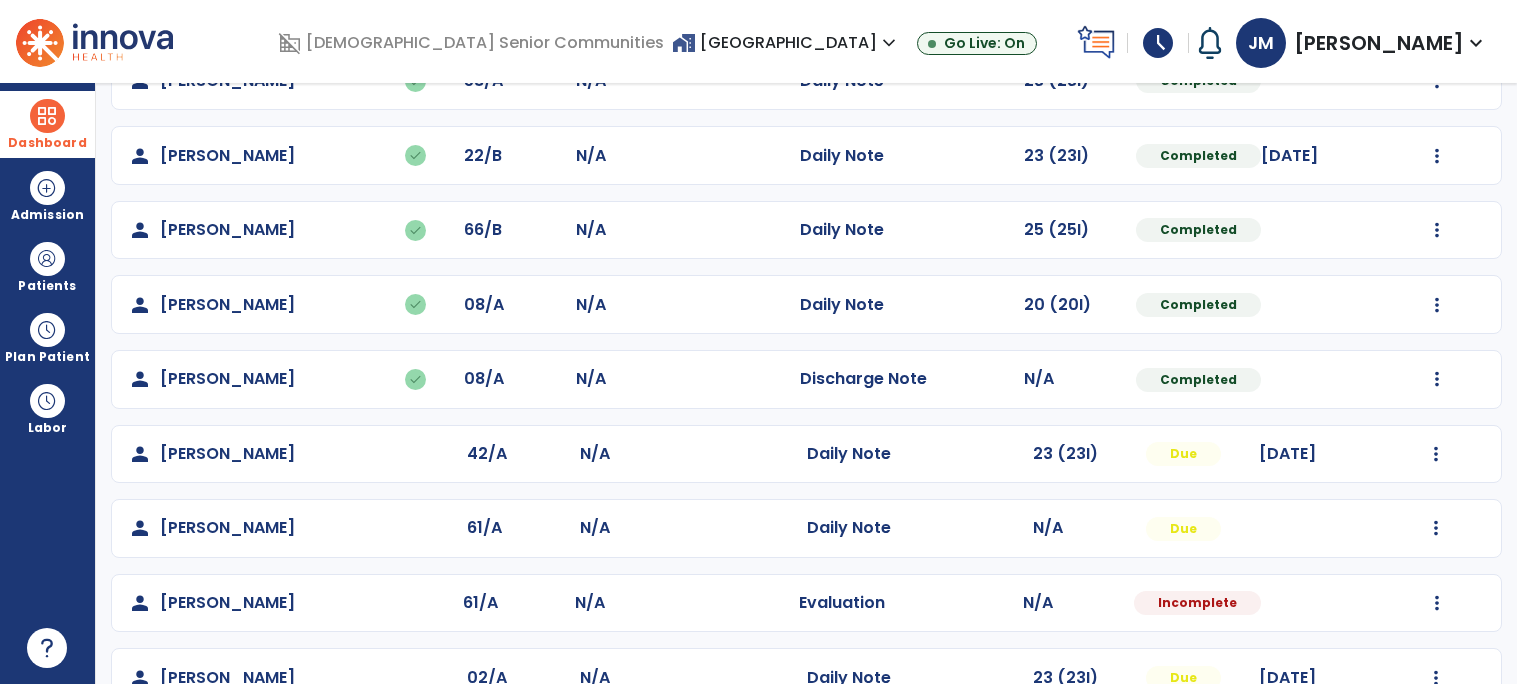 scroll, scrollTop: 921, scrollLeft: 0, axis: vertical 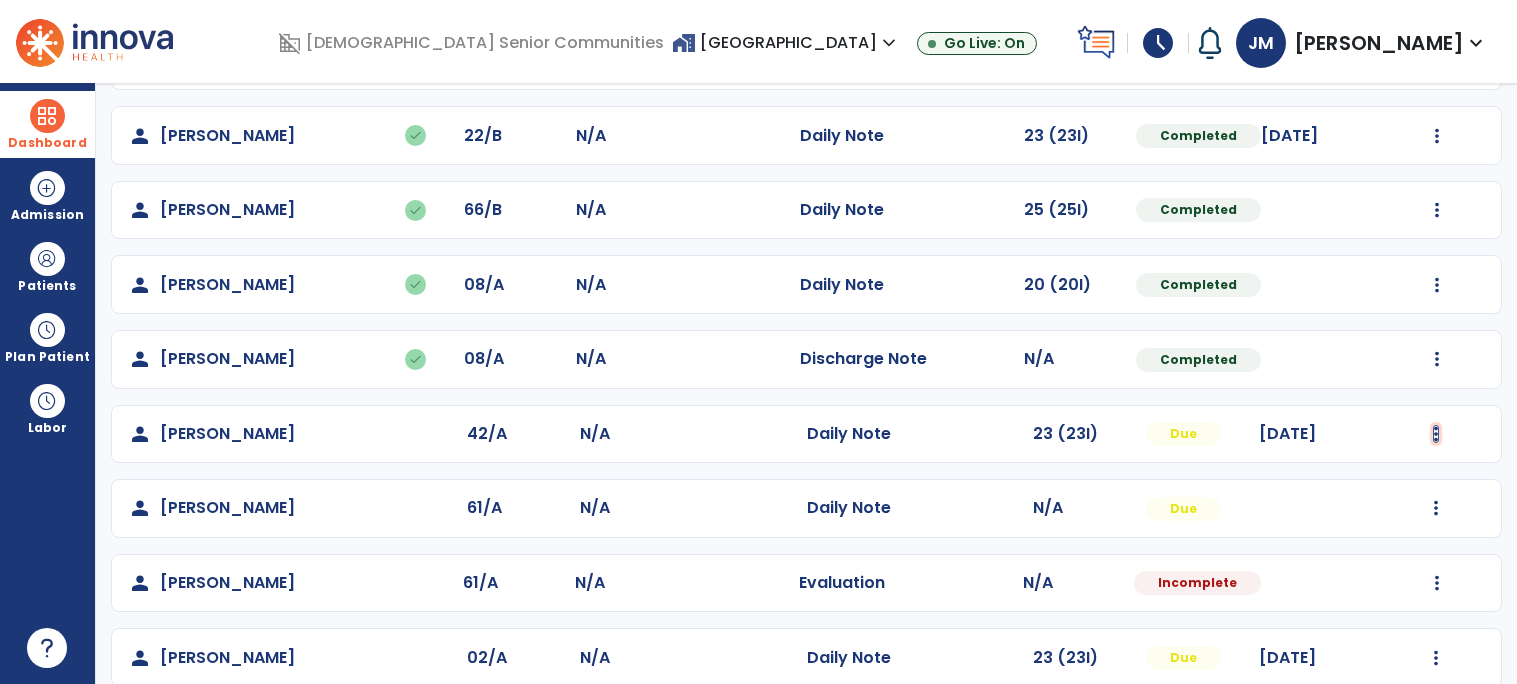 click at bounding box center [1437, -633] 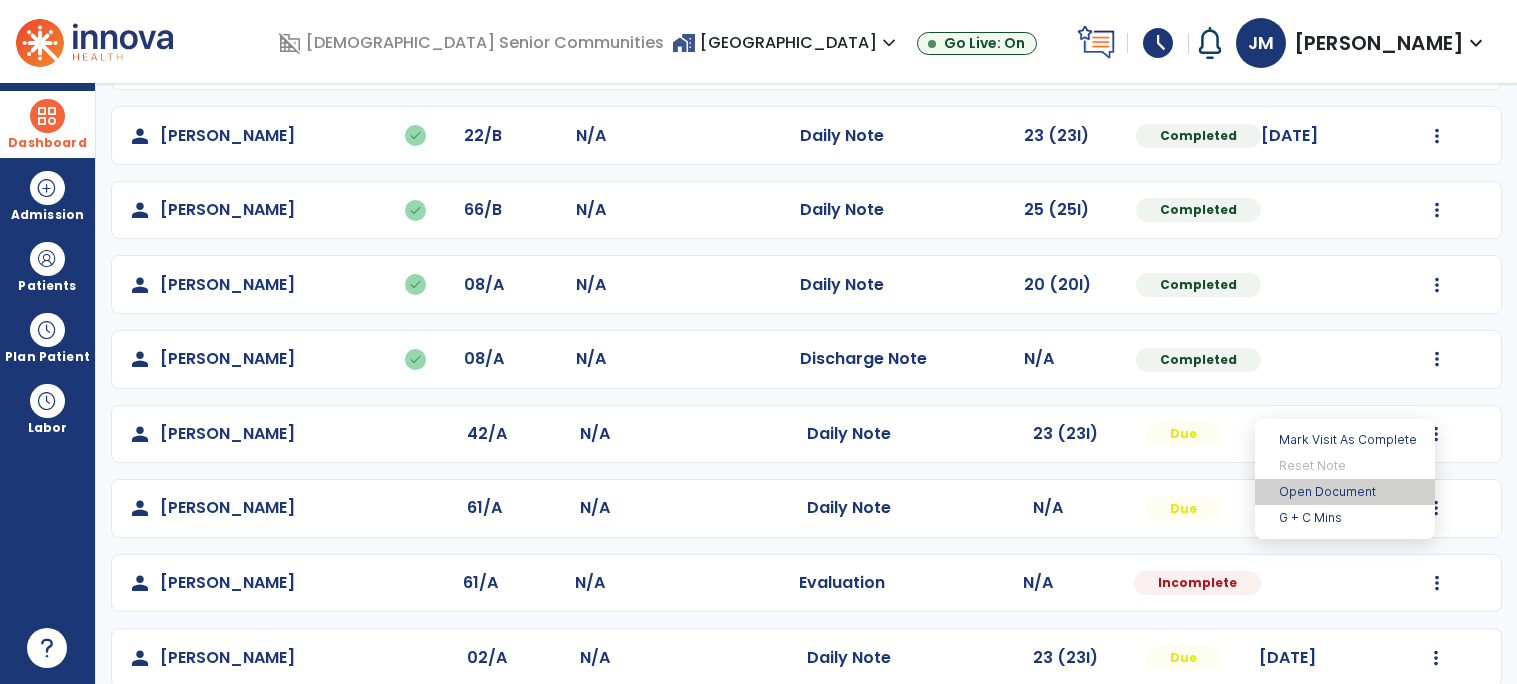 click on "Open Document" at bounding box center (1345, 492) 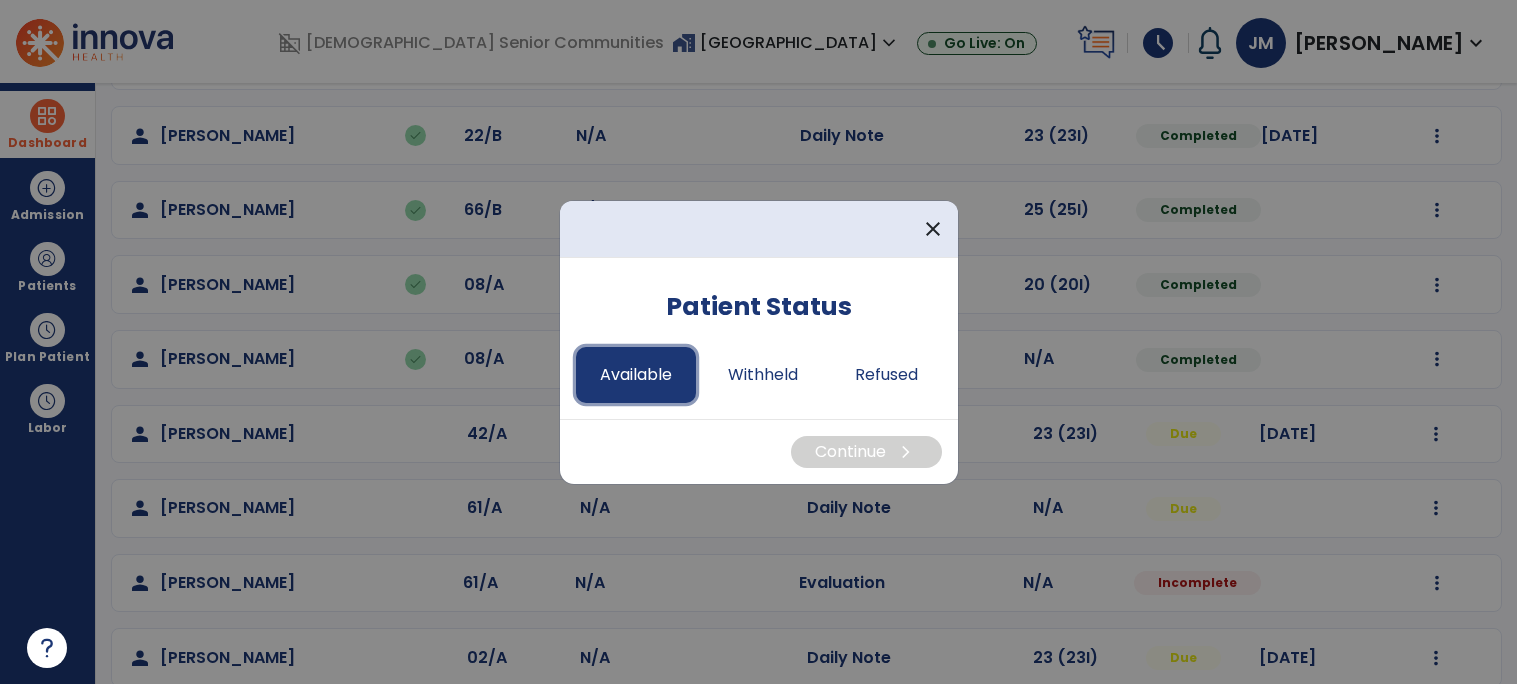 click on "Available" at bounding box center (636, 375) 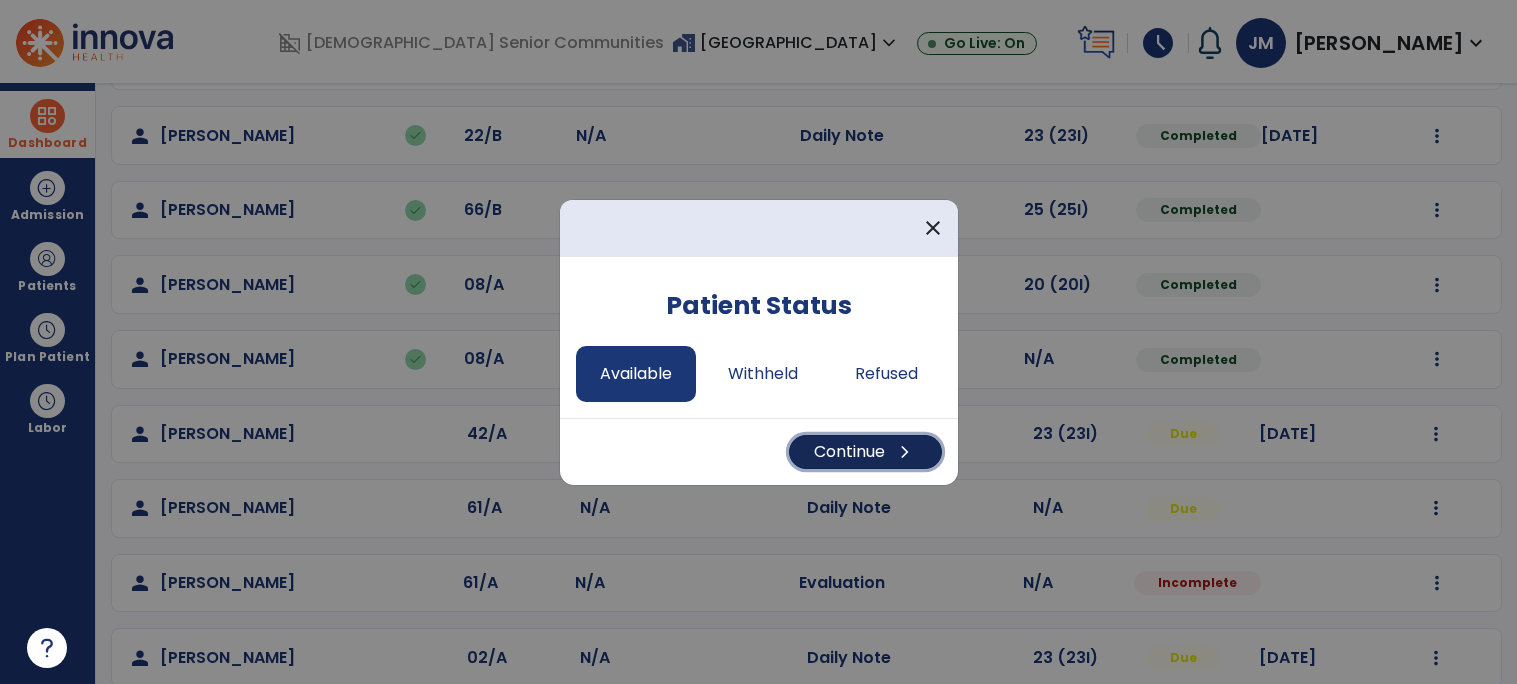 click on "Continue   chevron_right" at bounding box center [865, 452] 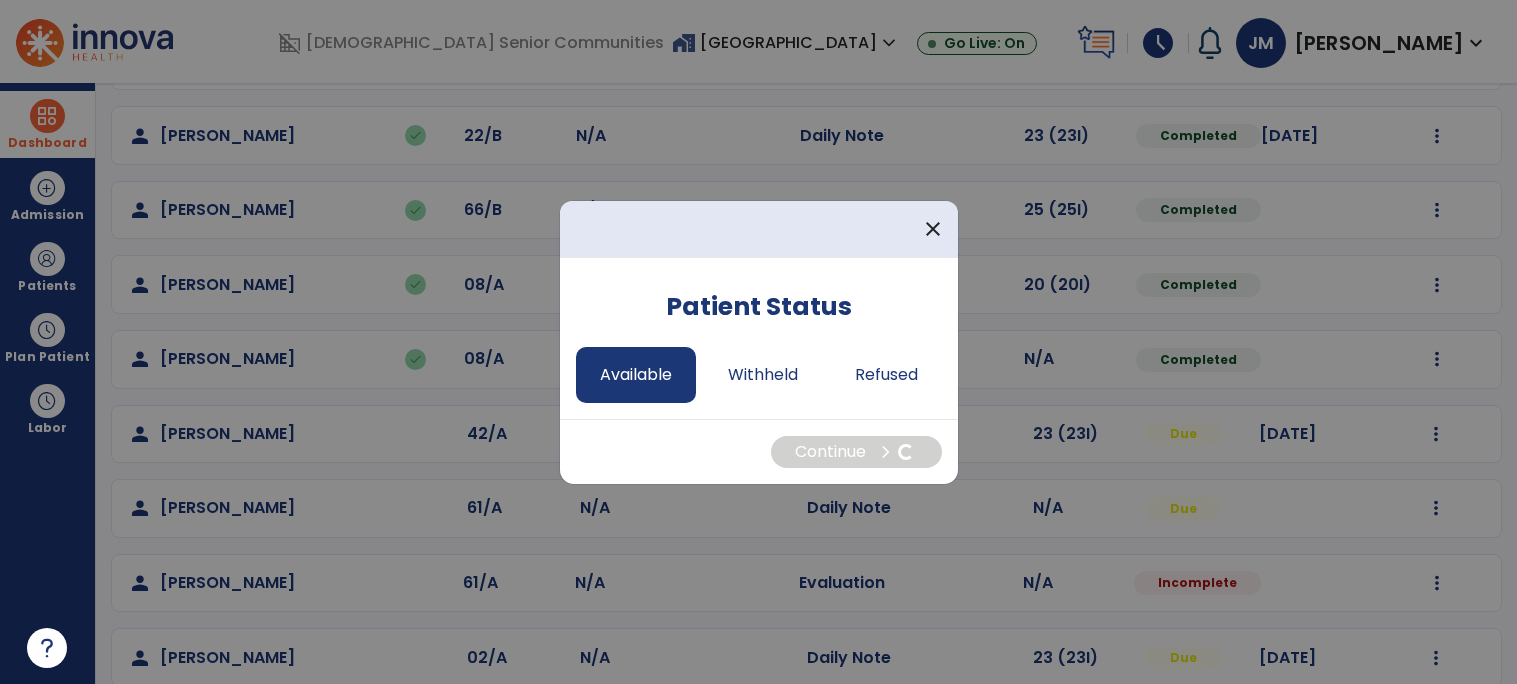 select on "*" 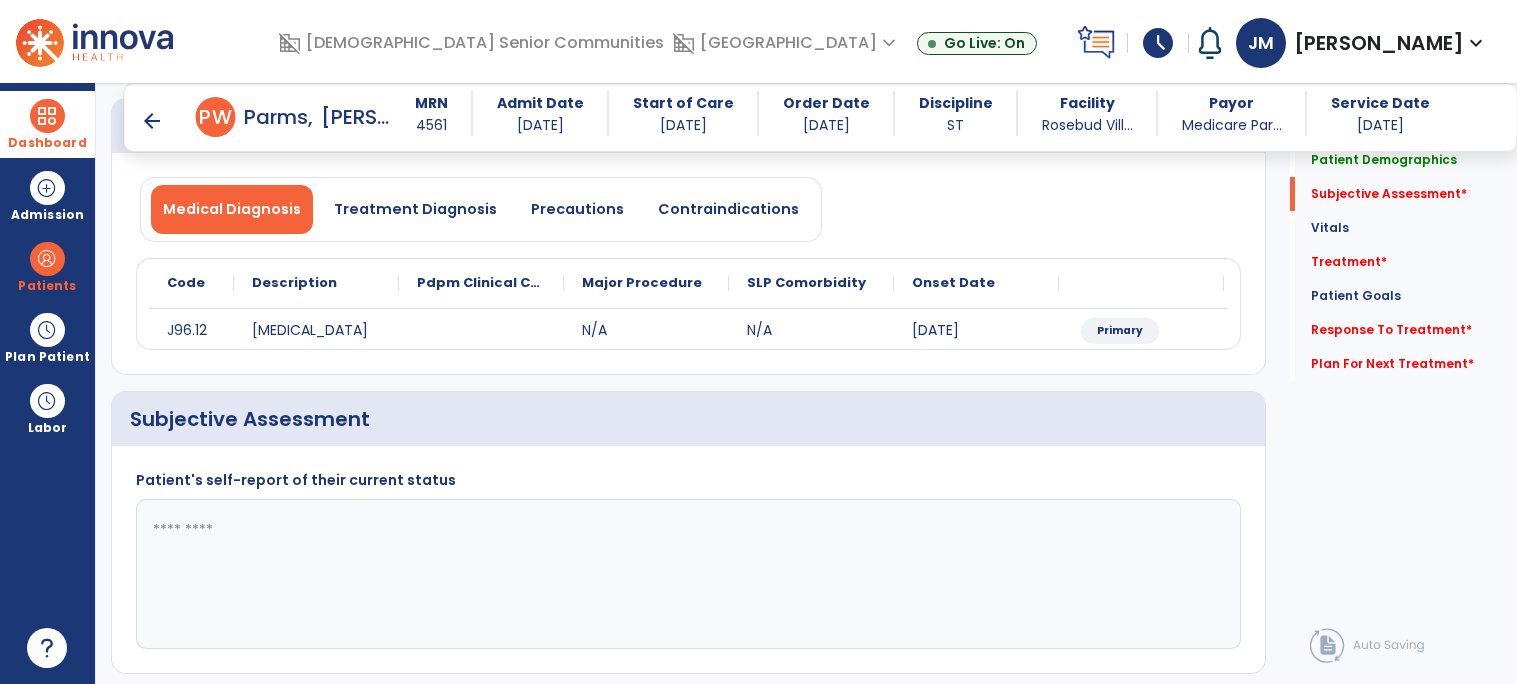 scroll, scrollTop: 215, scrollLeft: 0, axis: vertical 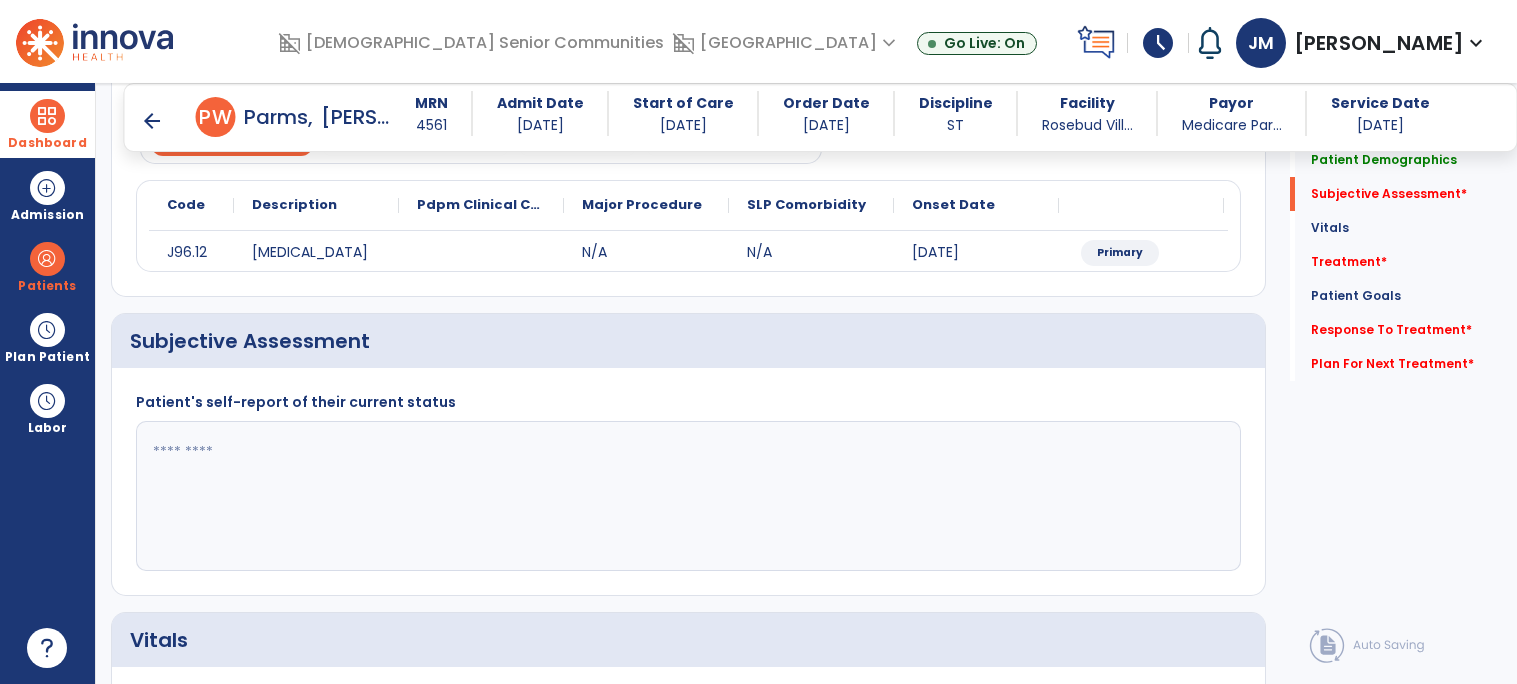 click 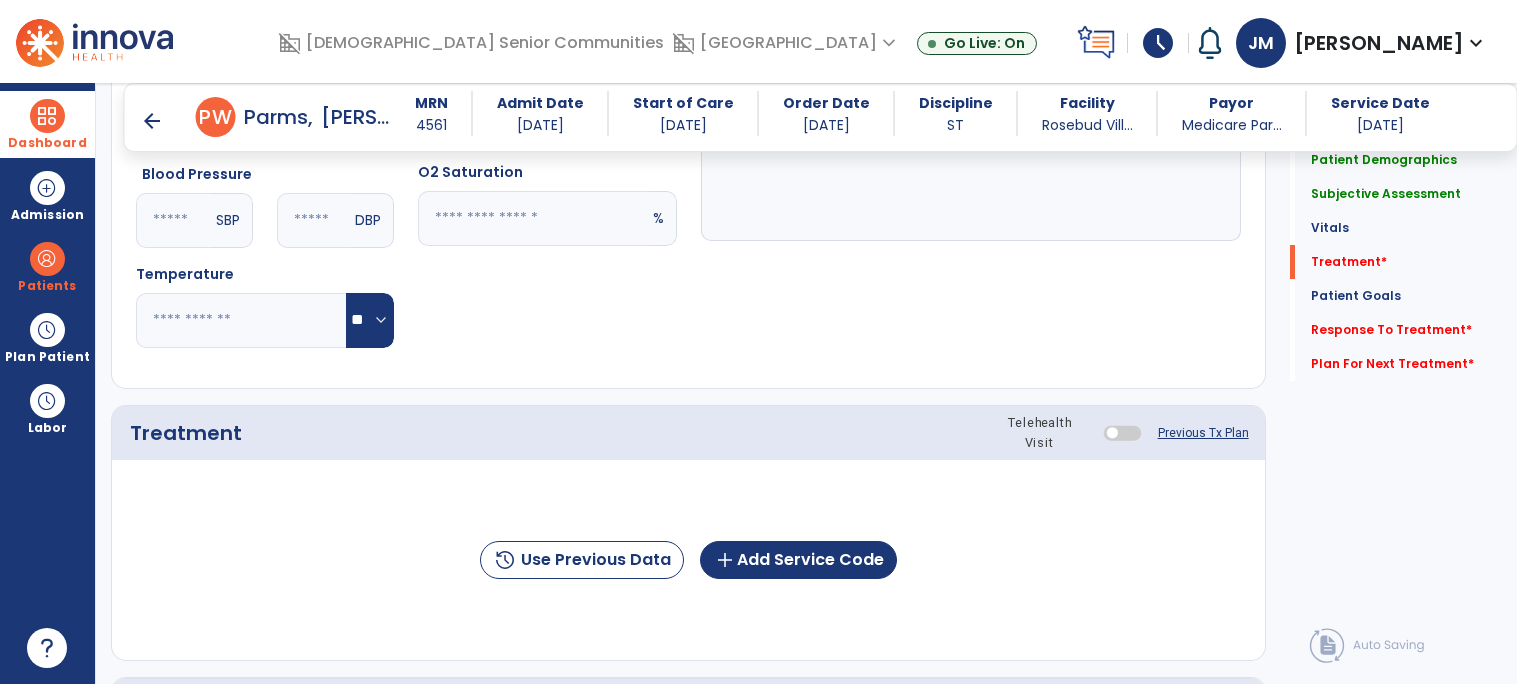 scroll, scrollTop: 936, scrollLeft: 0, axis: vertical 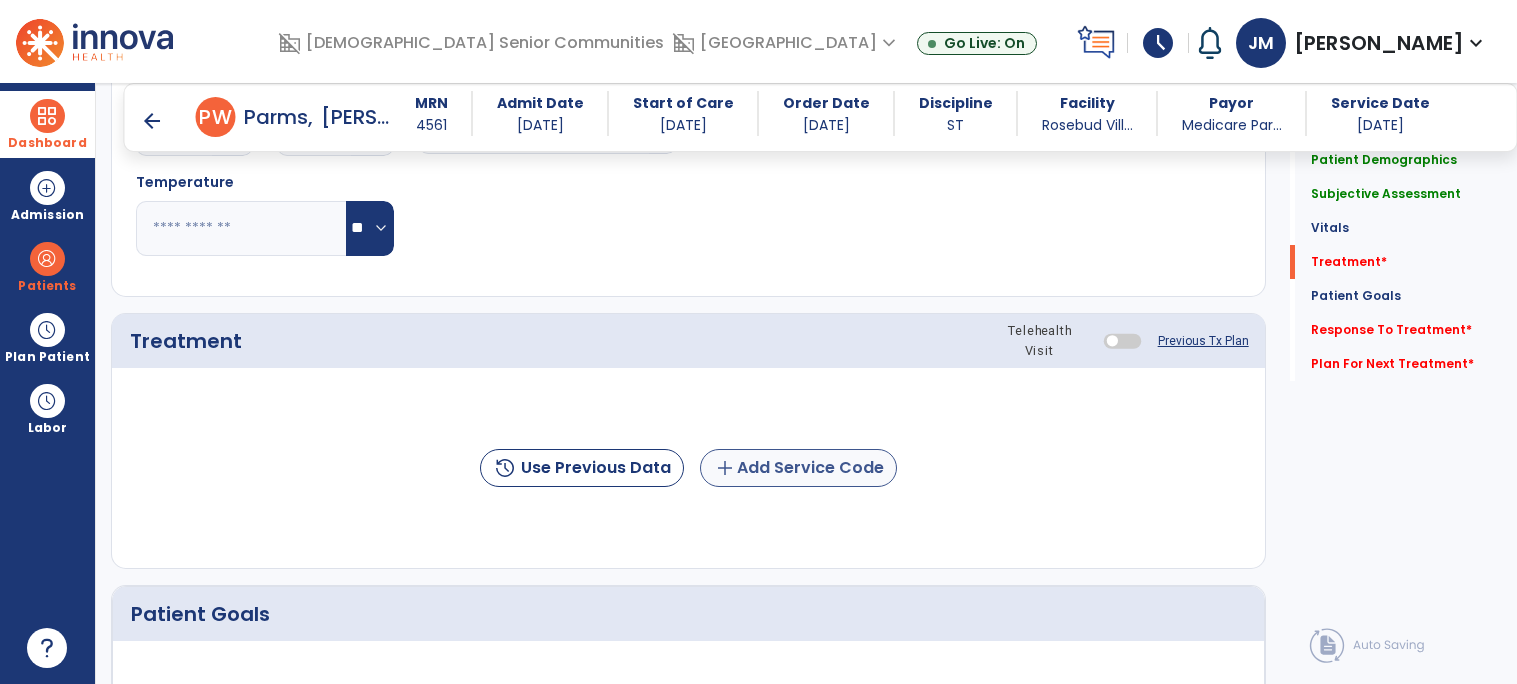 type on "**********" 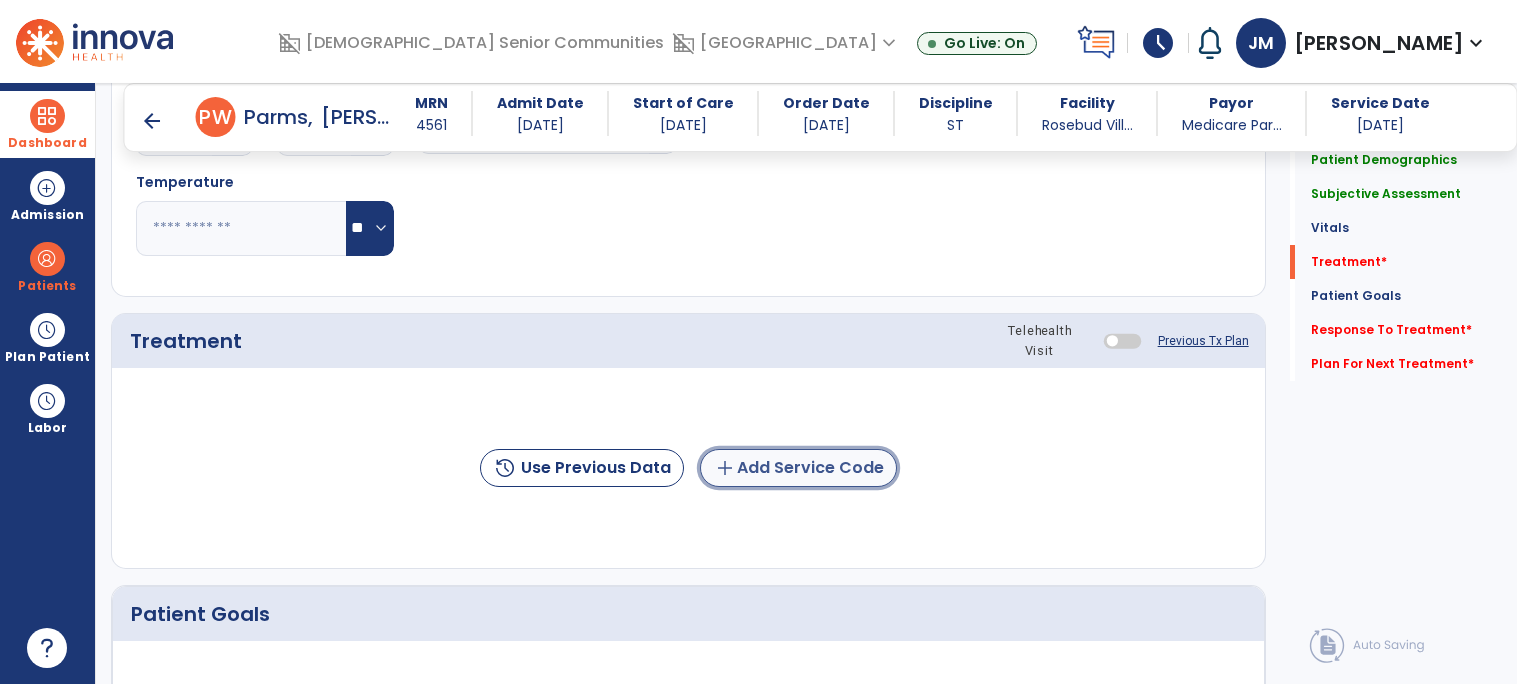 click on "add  Add Service Code" 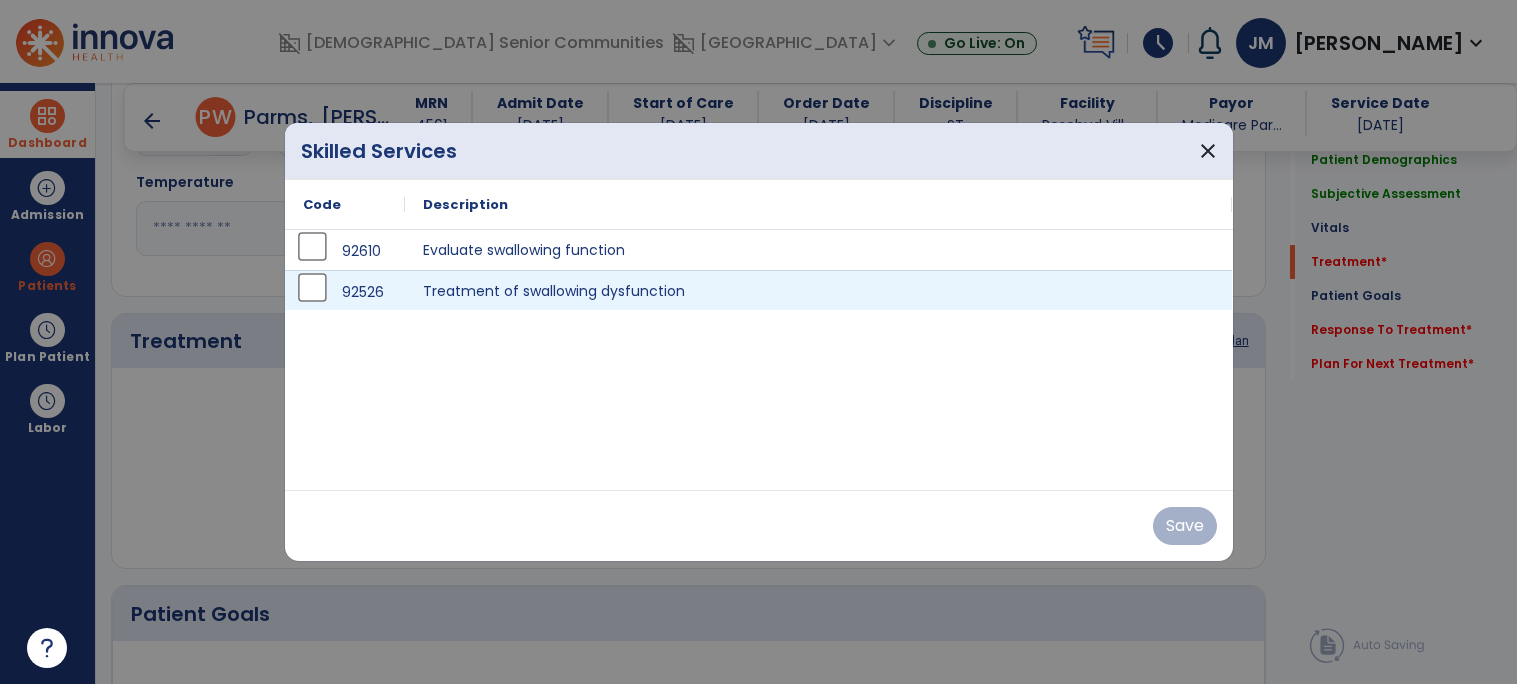 click on "92526" at bounding box center (345, 292) 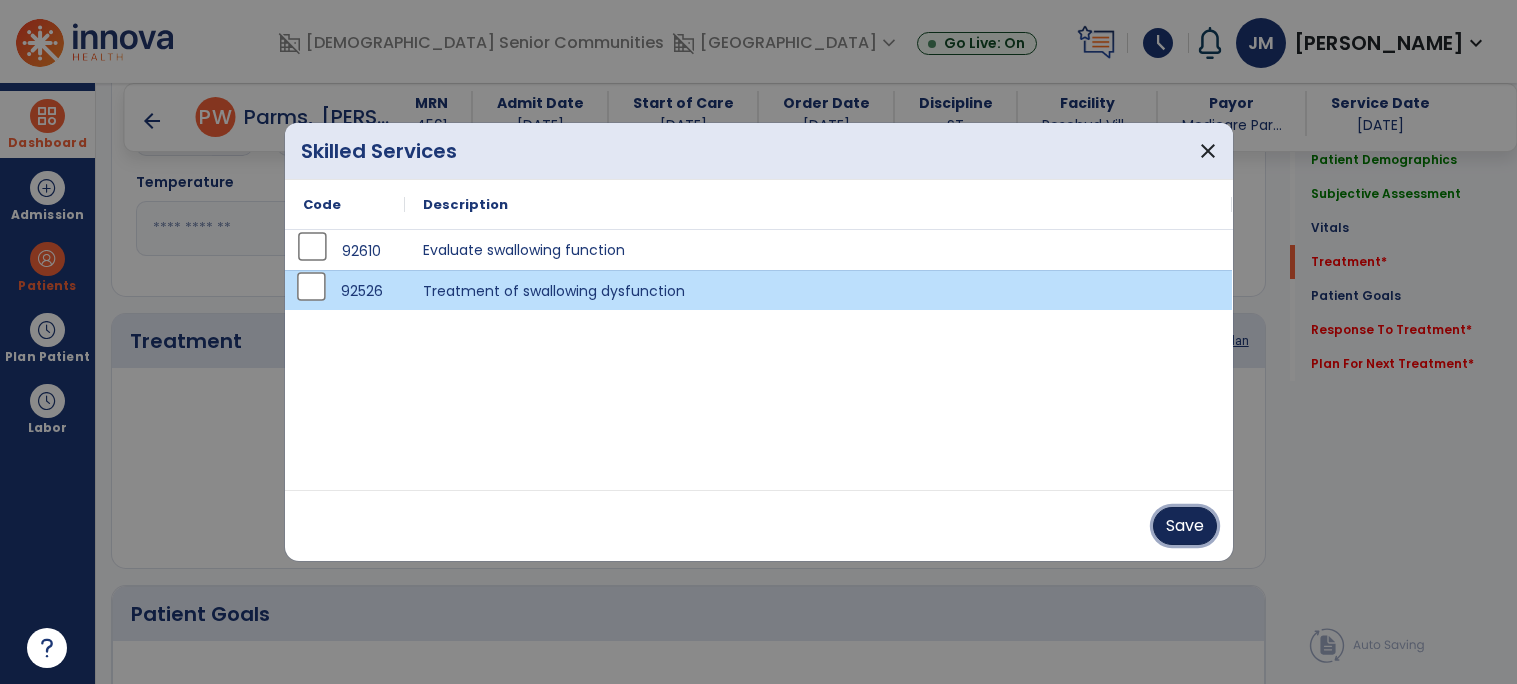 click on "Save" at bounding box center [1185, 526] 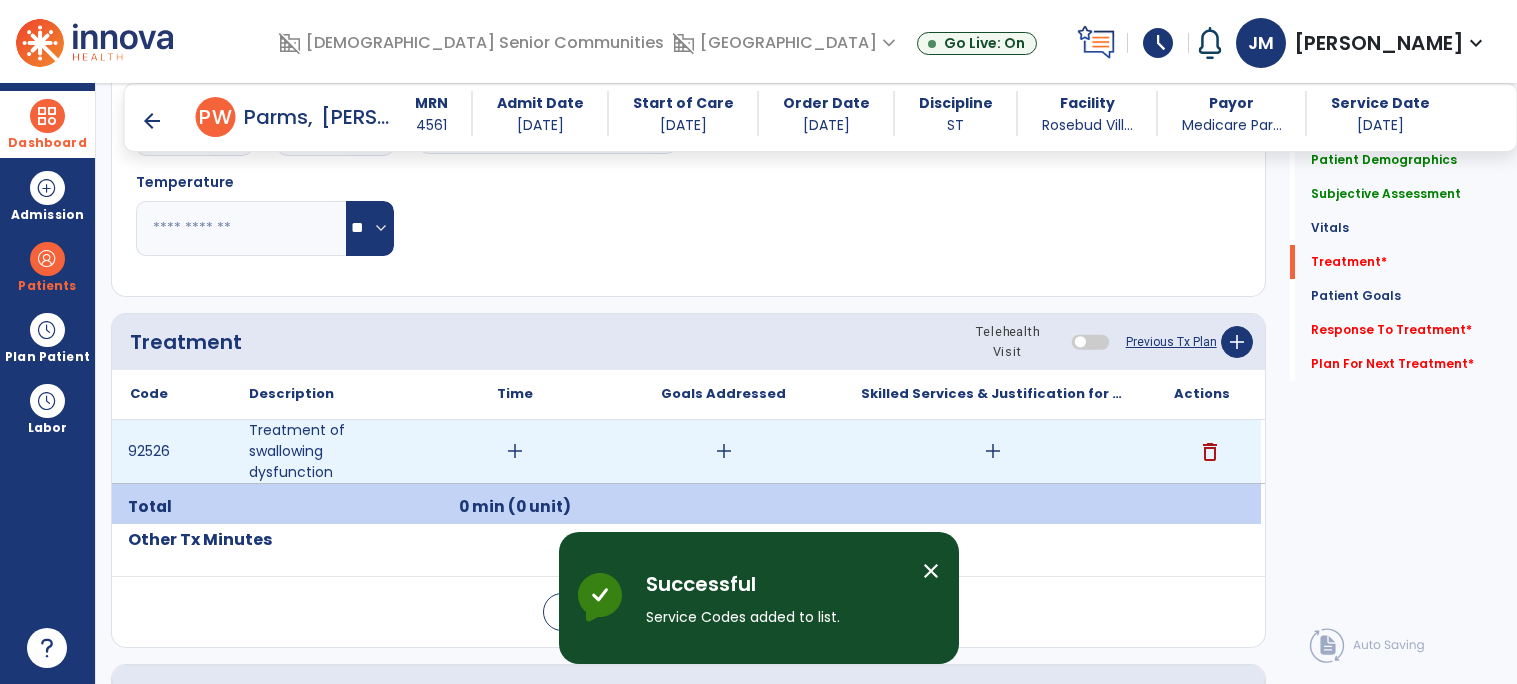 click on "add" at bounding box center [515, 451] 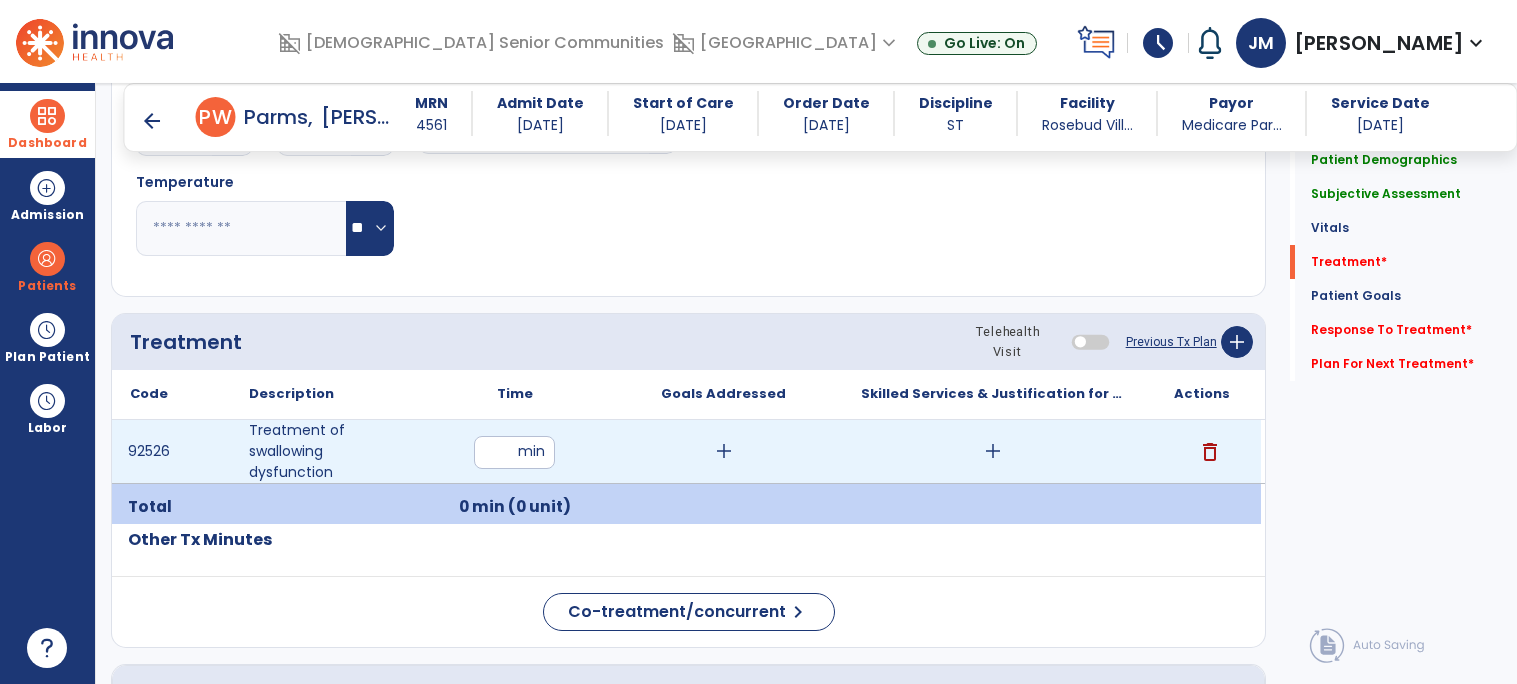 type on "**" 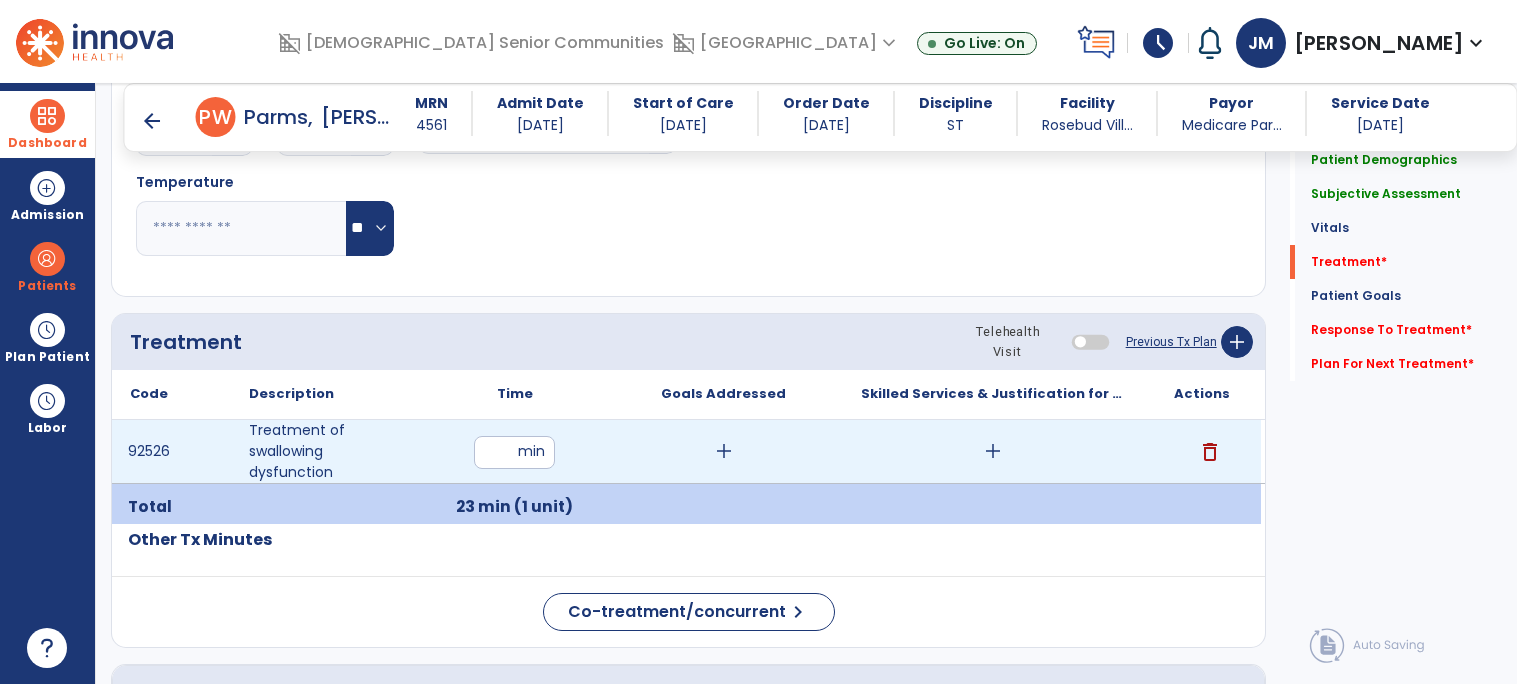 click on "add" at bounding box center [724, 451] 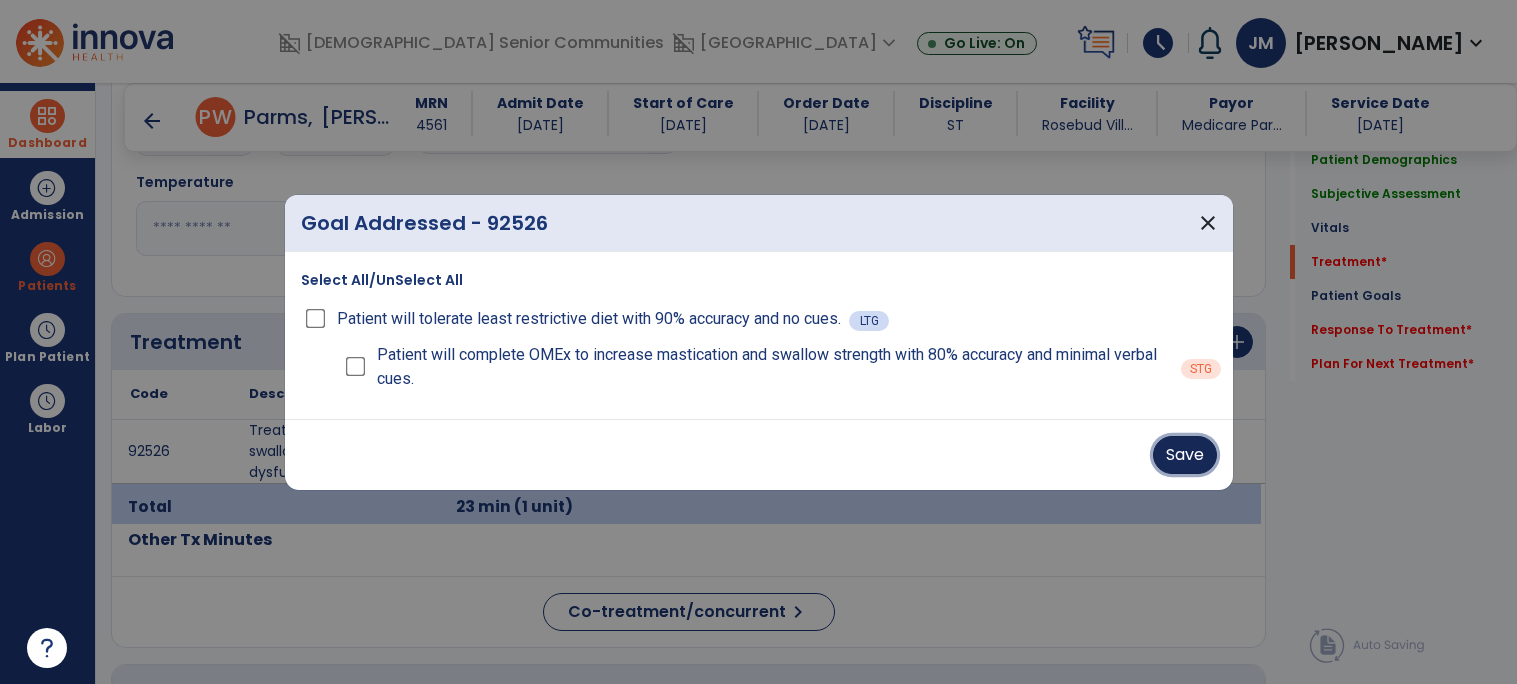 click on "Save" at bounding box center (1185, 455) 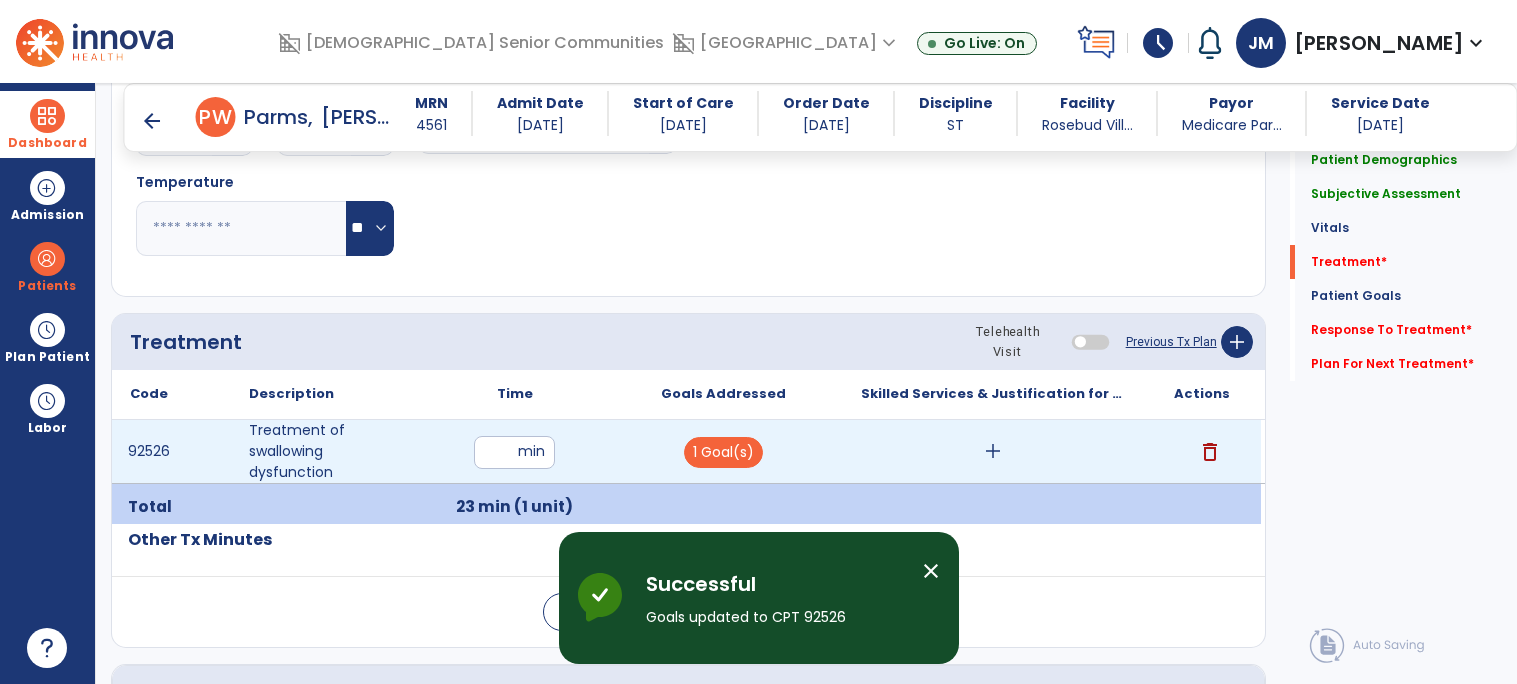 click on "add" at bounding box center [993, 451] 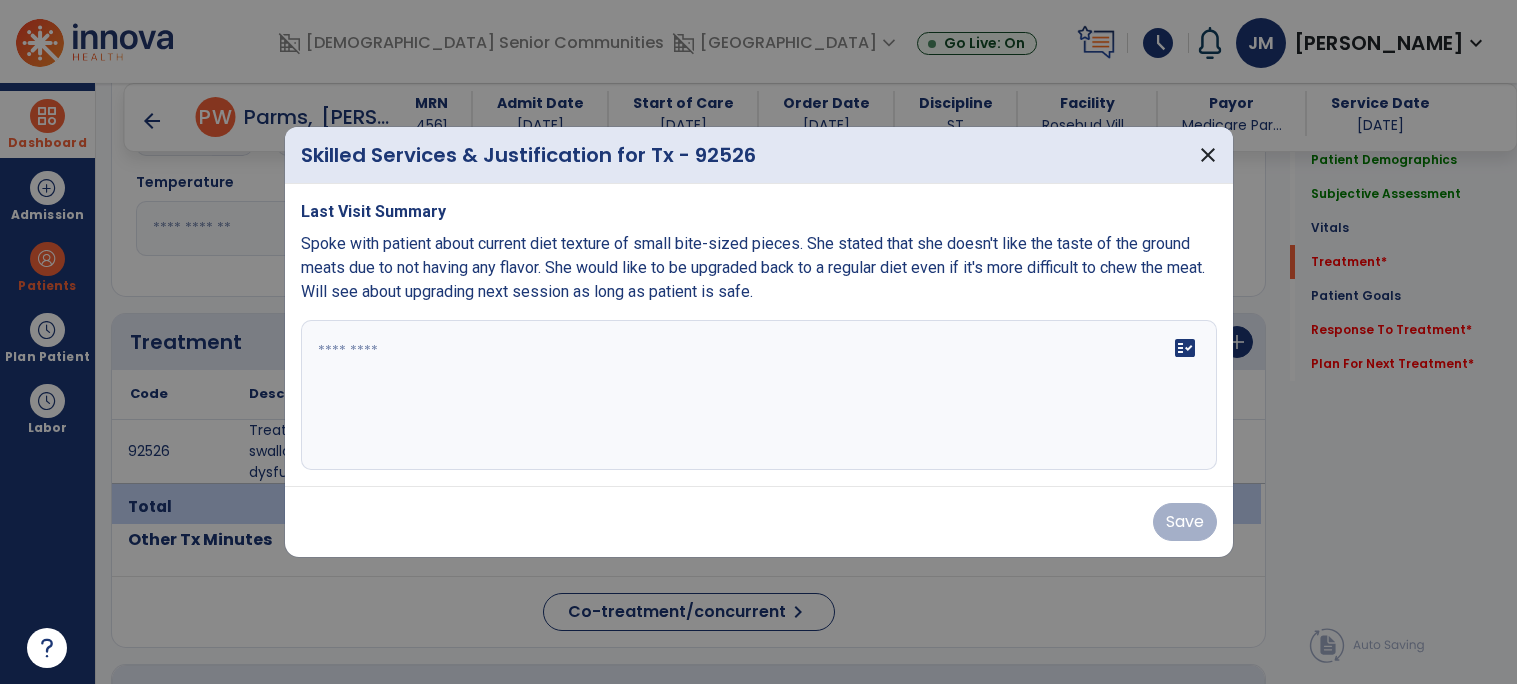 click on "fact_check" at bounding box center [759, 395] 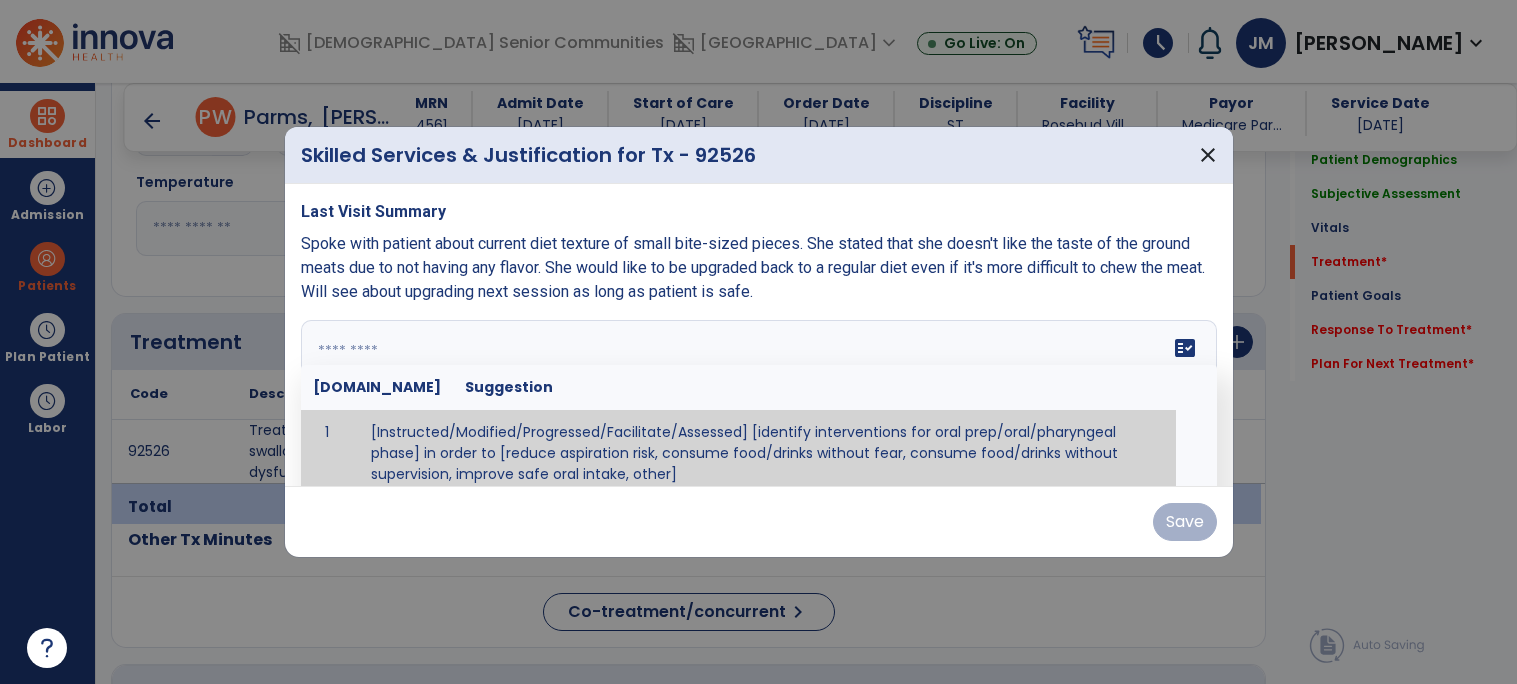click at bounding box center (756, 395) 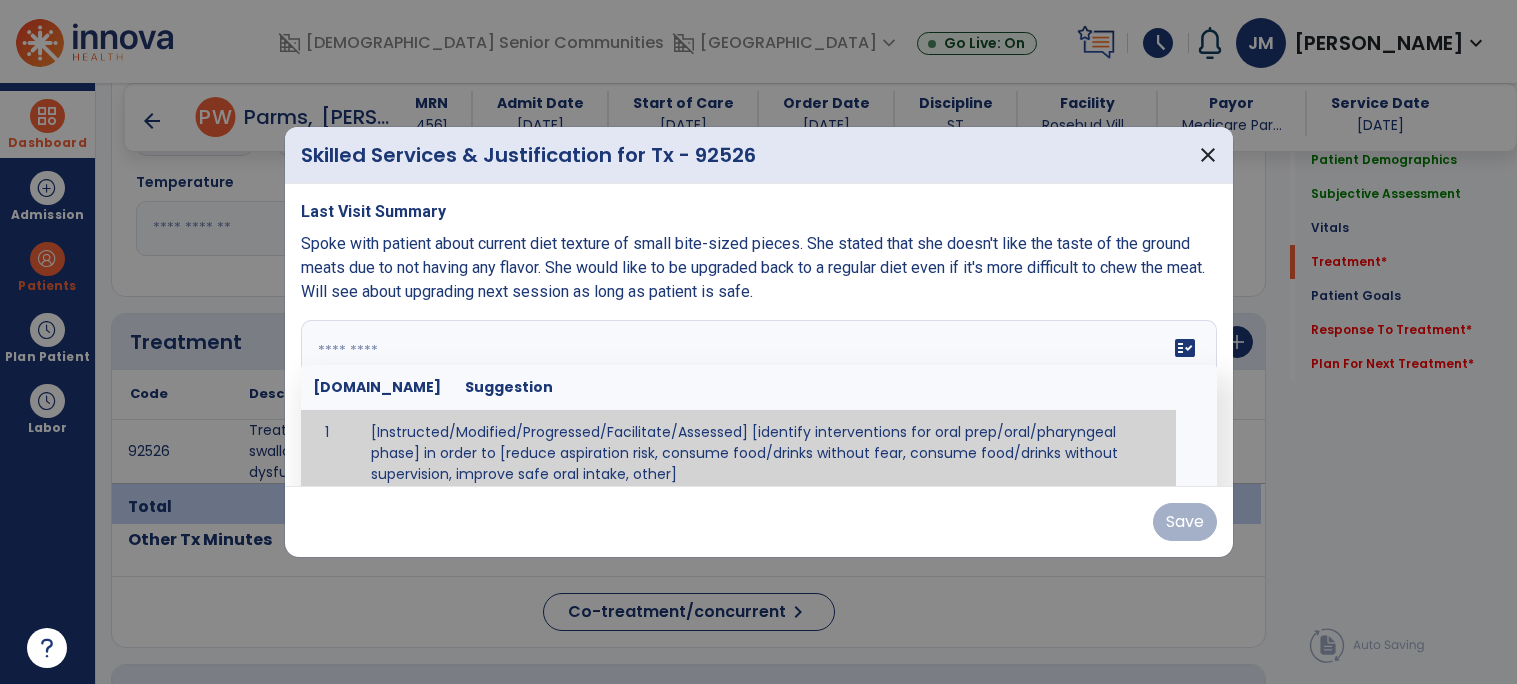 click at bounding box center (756, 395) 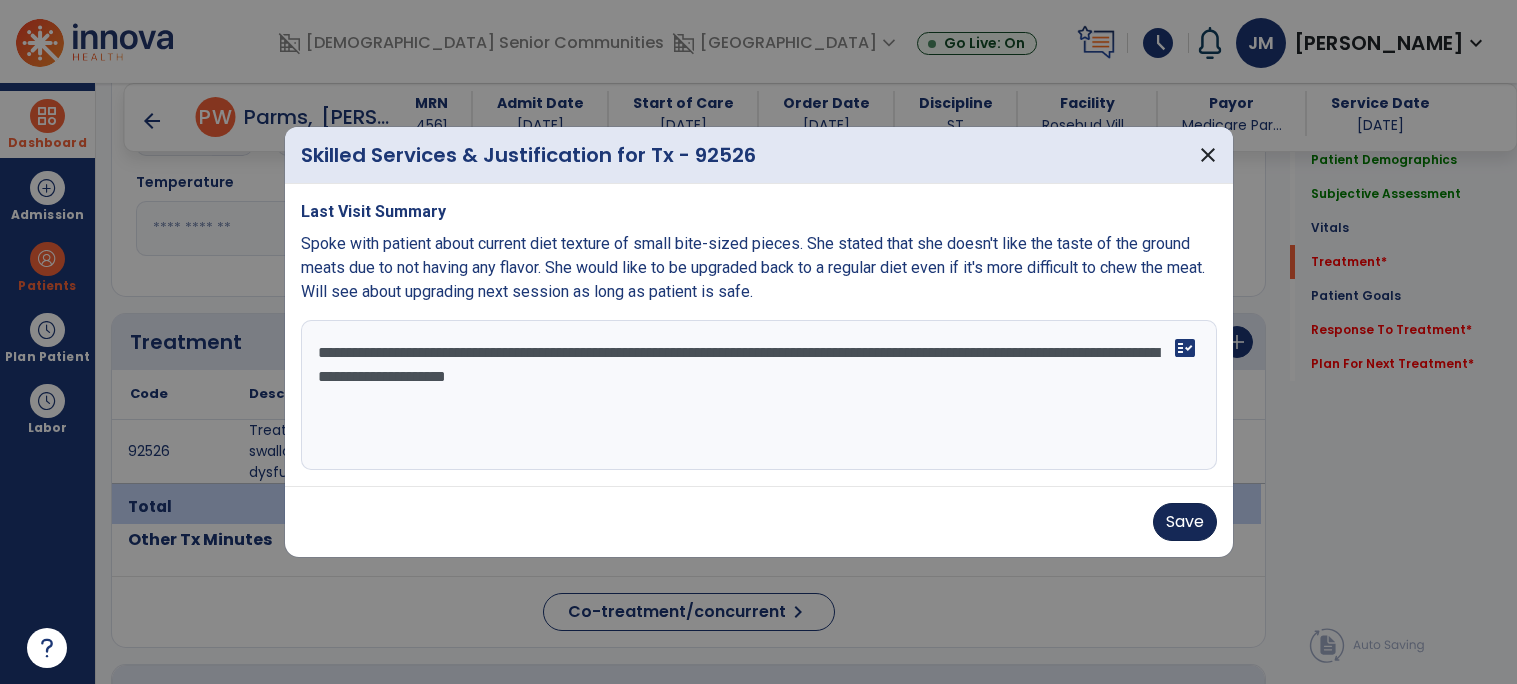 type on "**********" 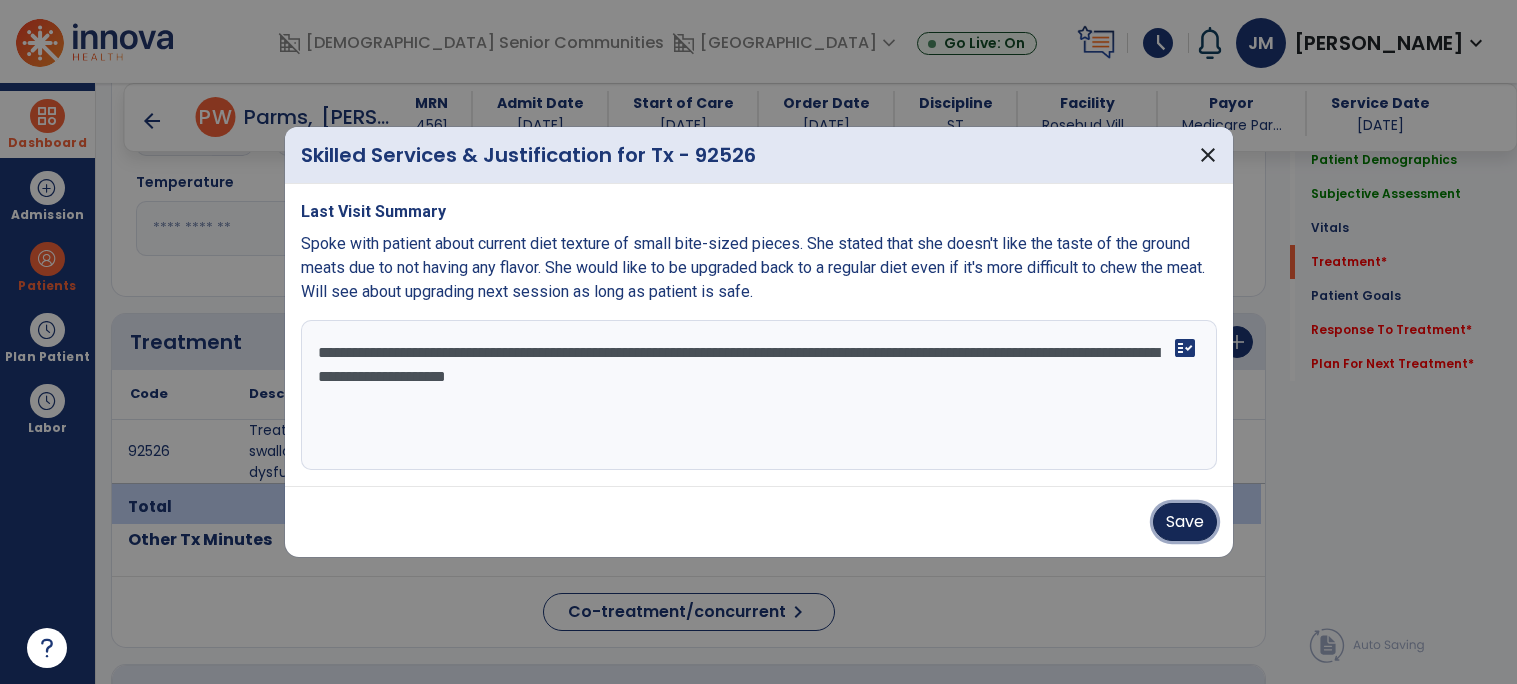 click on "Save" at bounding box center (1185, 522) 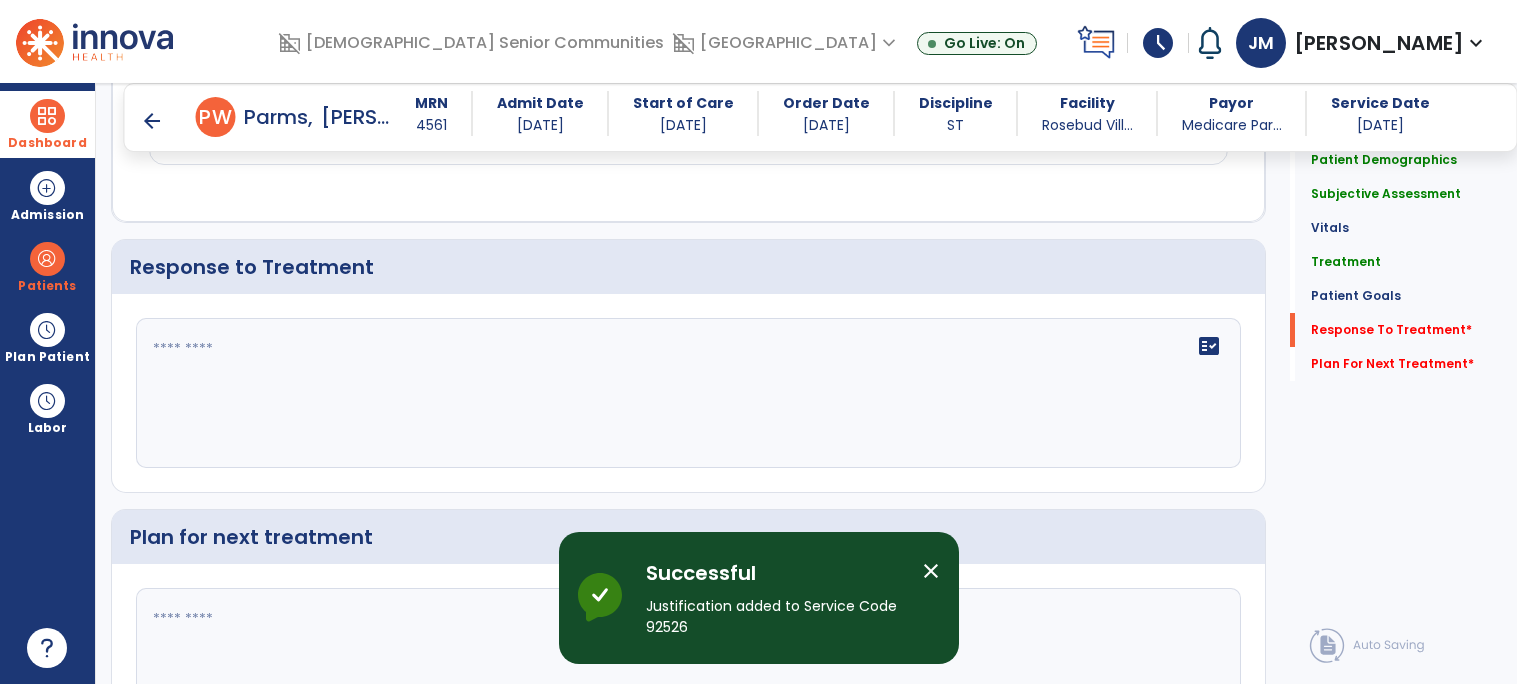 scroll, scrollTop: 1872, scrollLeft: 0, axis: vertical 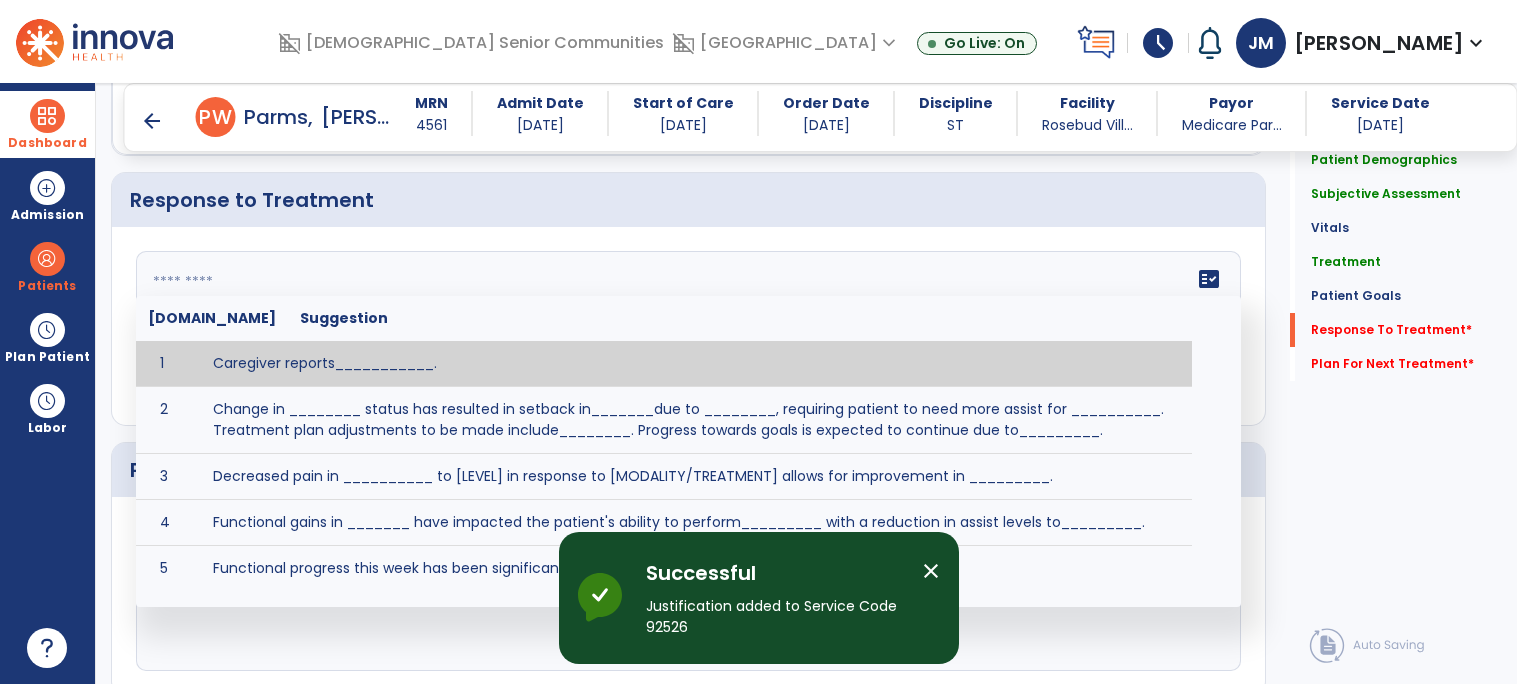click 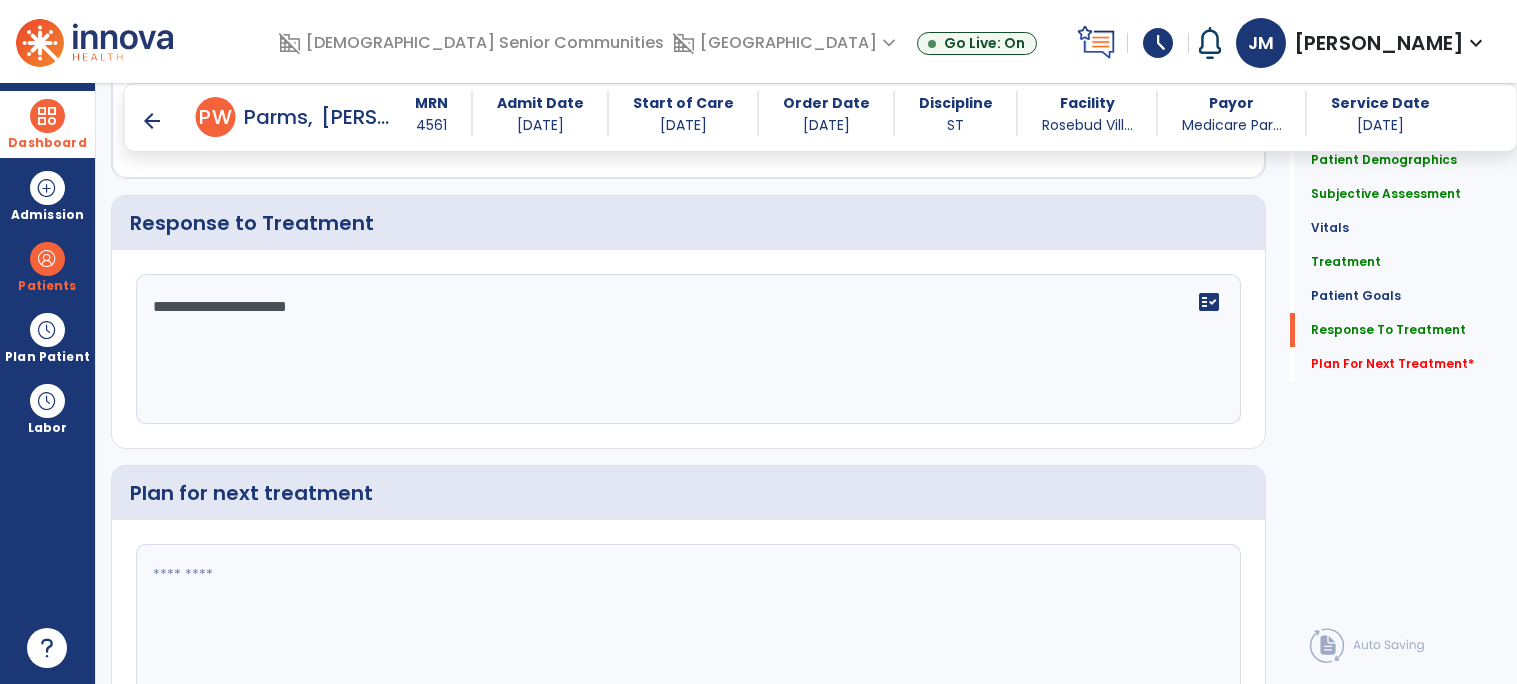 scroll, scrollTop: 1872, scrollLeft: 0, axis: vertical 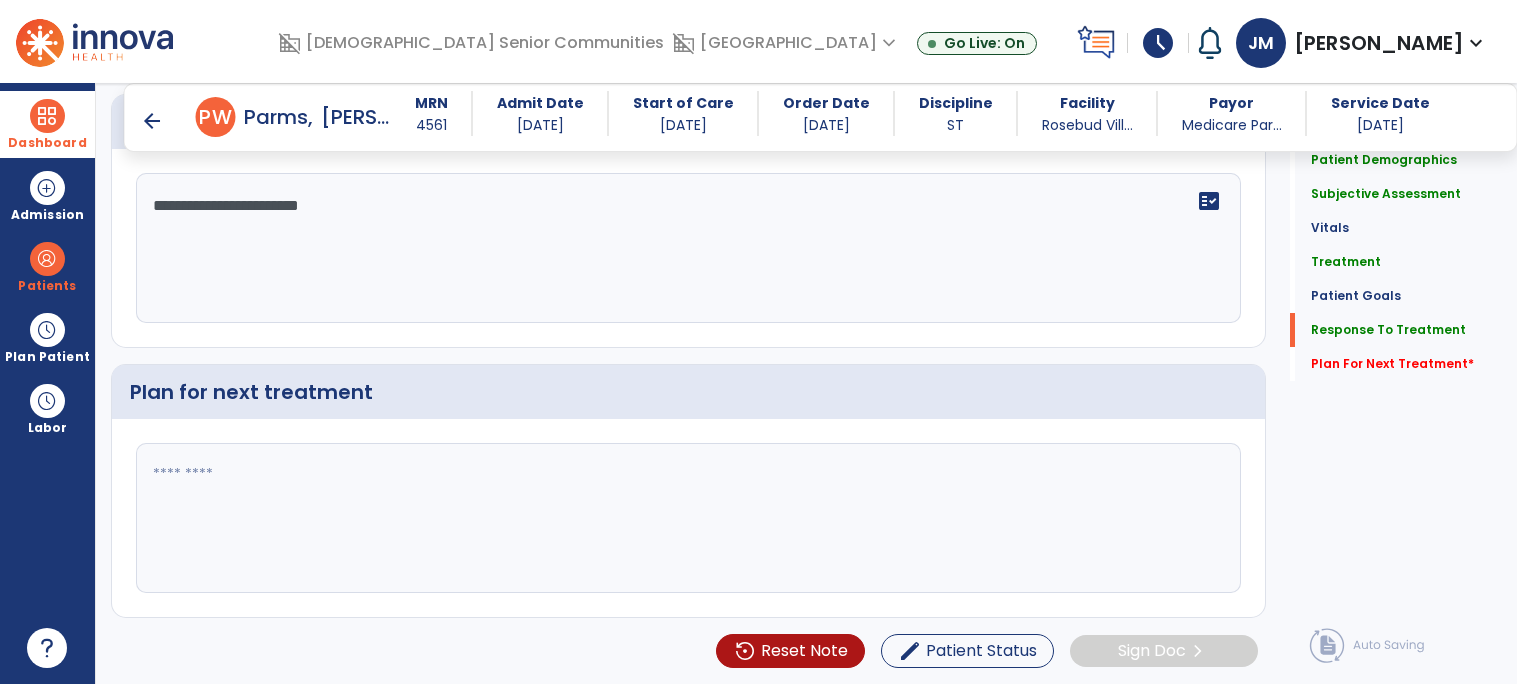 type on "**********" 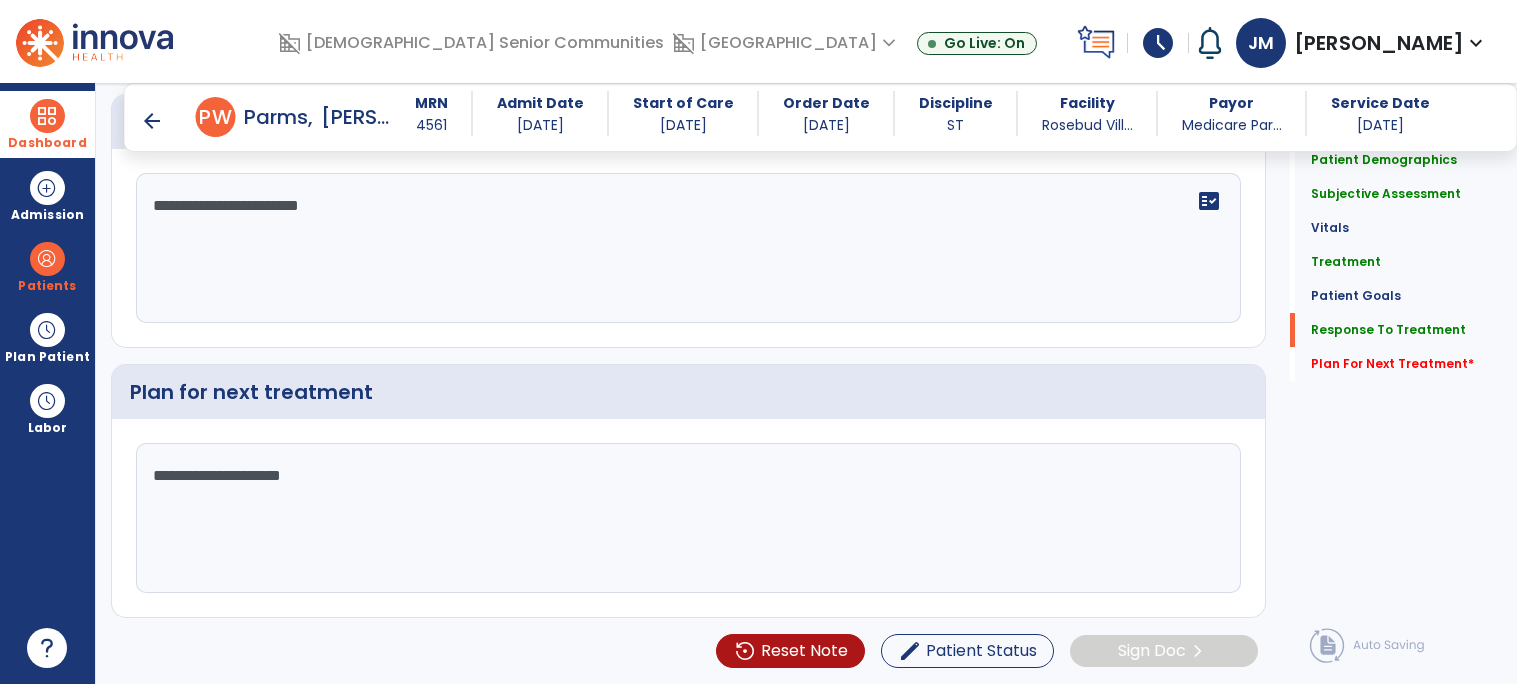 type on "**********" 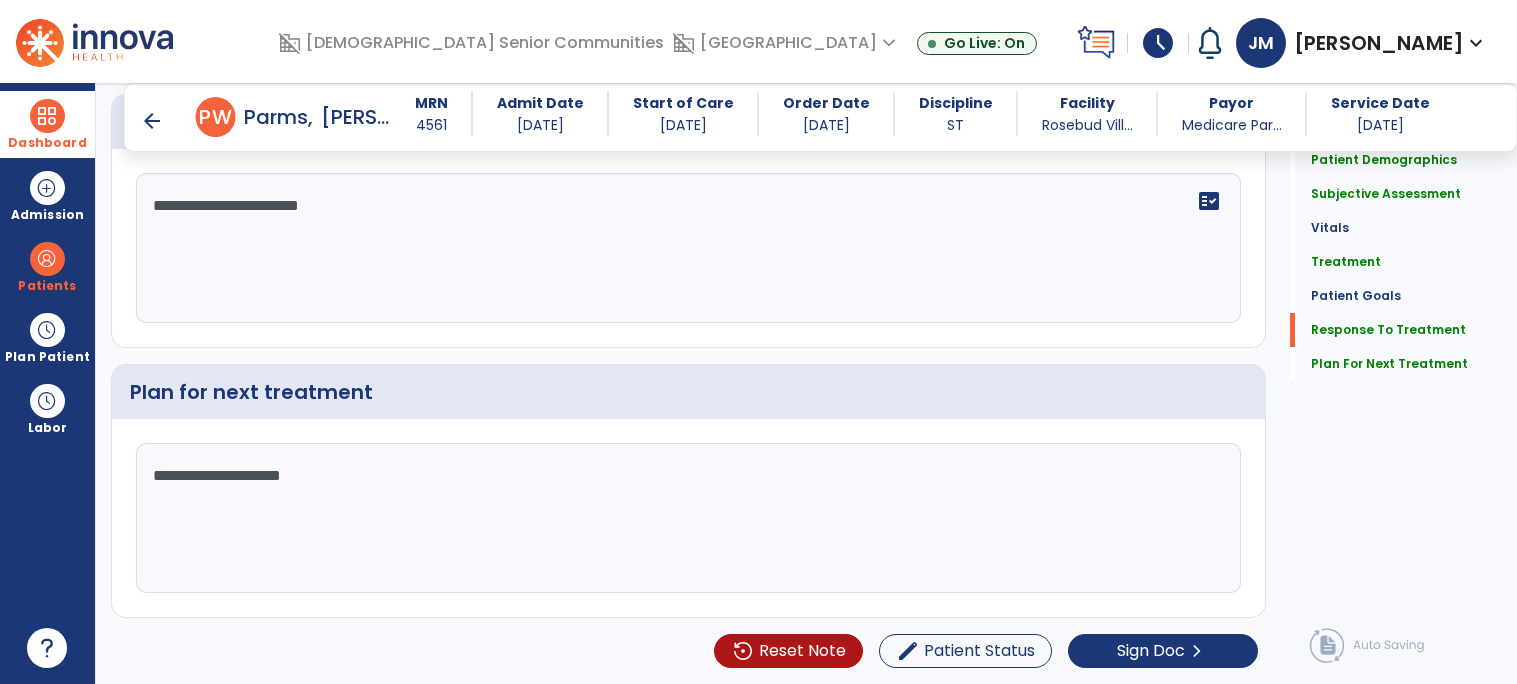 scroll, scrollTop: 1973, scrollLeft: 0, axis: vertical 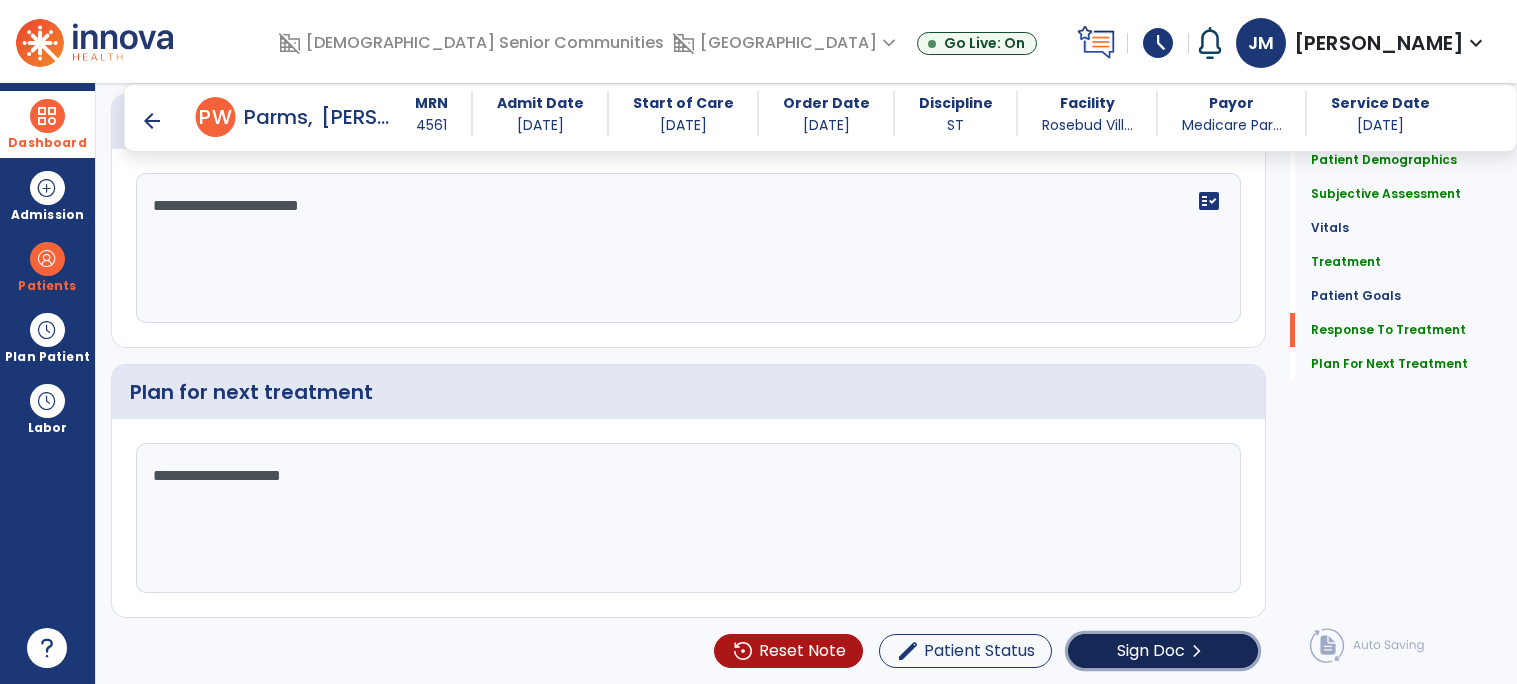 click on "Sign Doc  chevron_right" 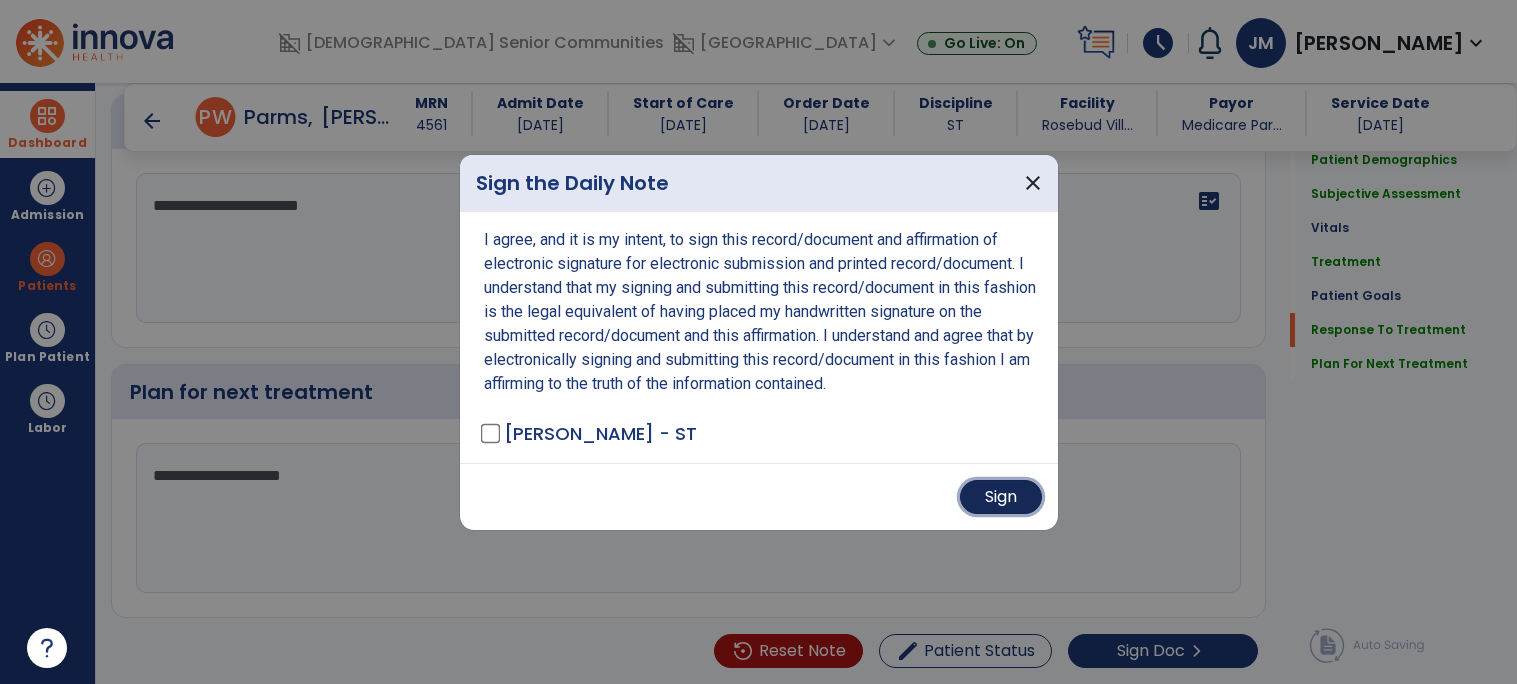 click on "Sign" at bounding box center [1001, 497] 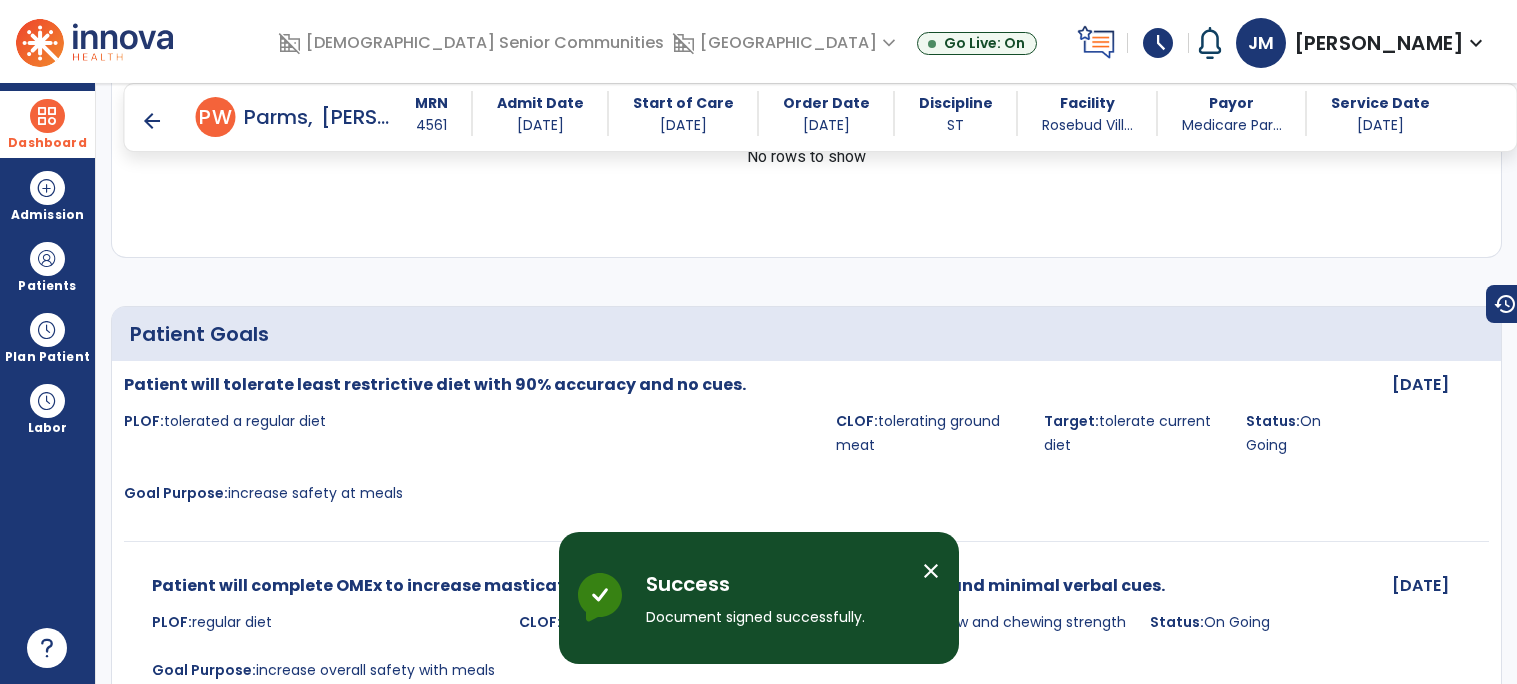 scroll, scrollTop: 1726, scrollLeft: 0, axis: vertical 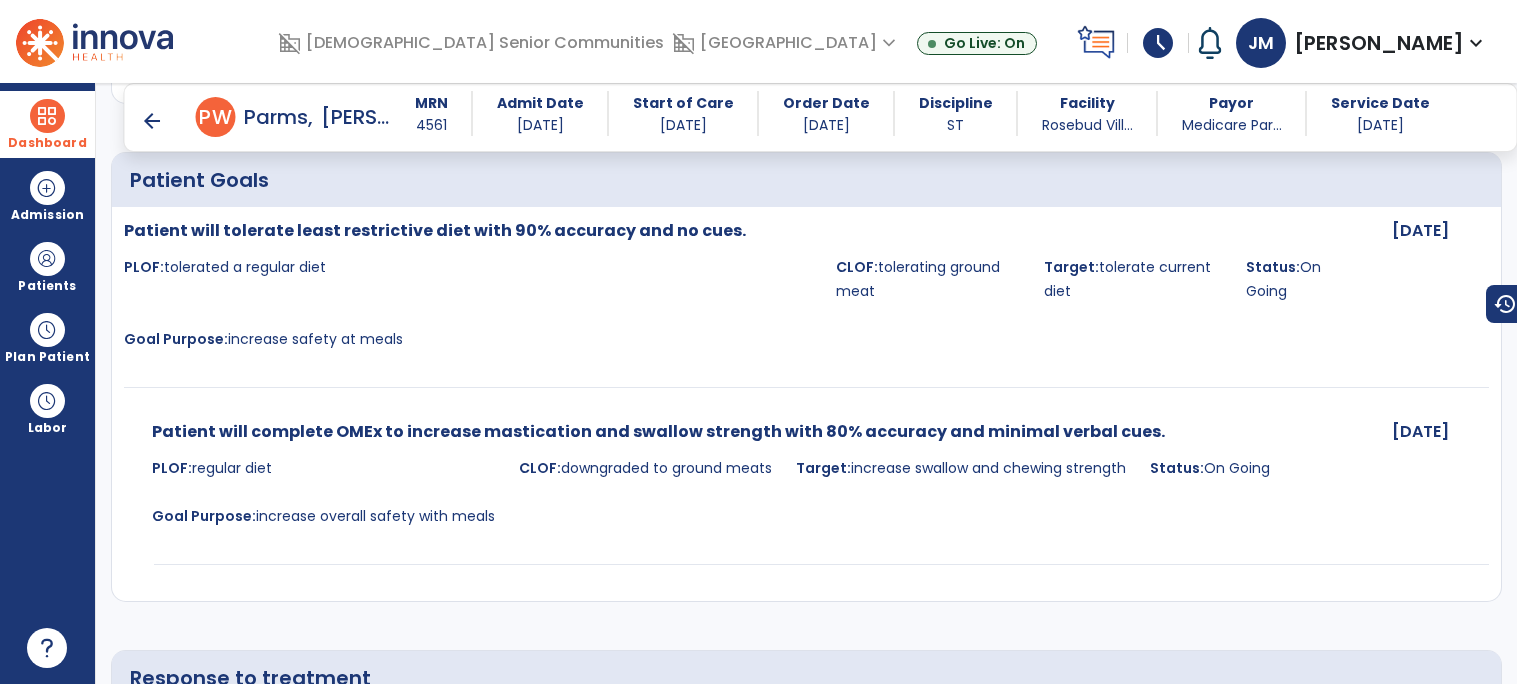 click on "arrow_back" at bounding box center [152, 121] 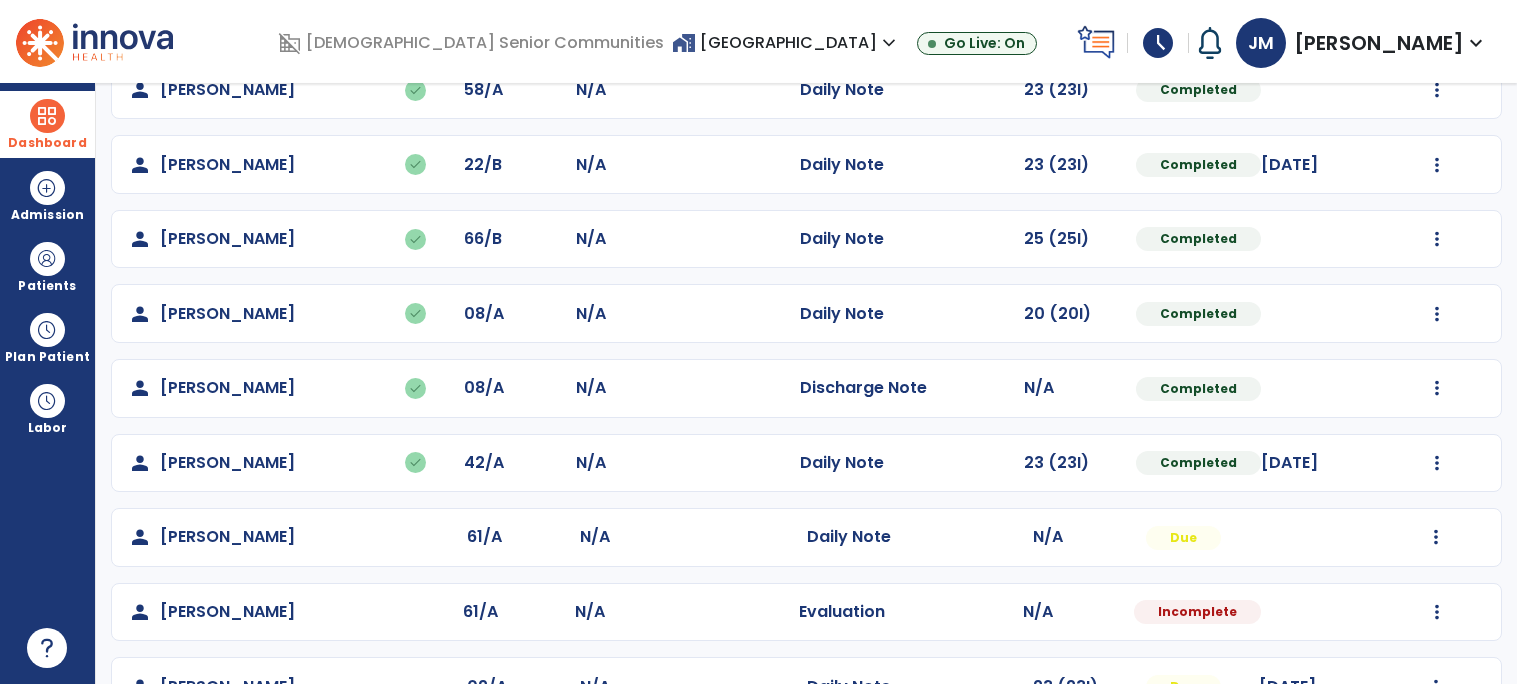 scroll, scrollTop: 921, scrollLeft: 0, axis: vertical 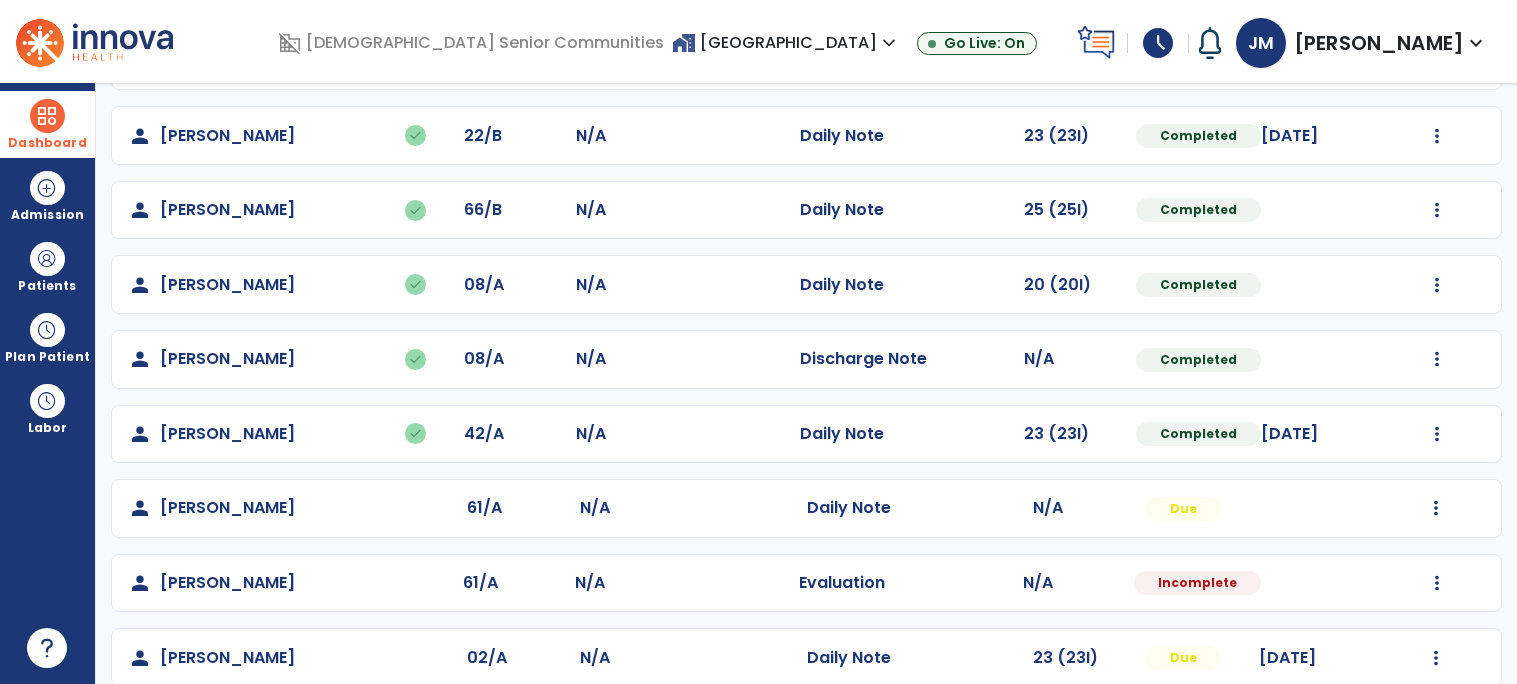 click on "Mark Visit As Complete   Reset Note   Open Document   G + C Mins" 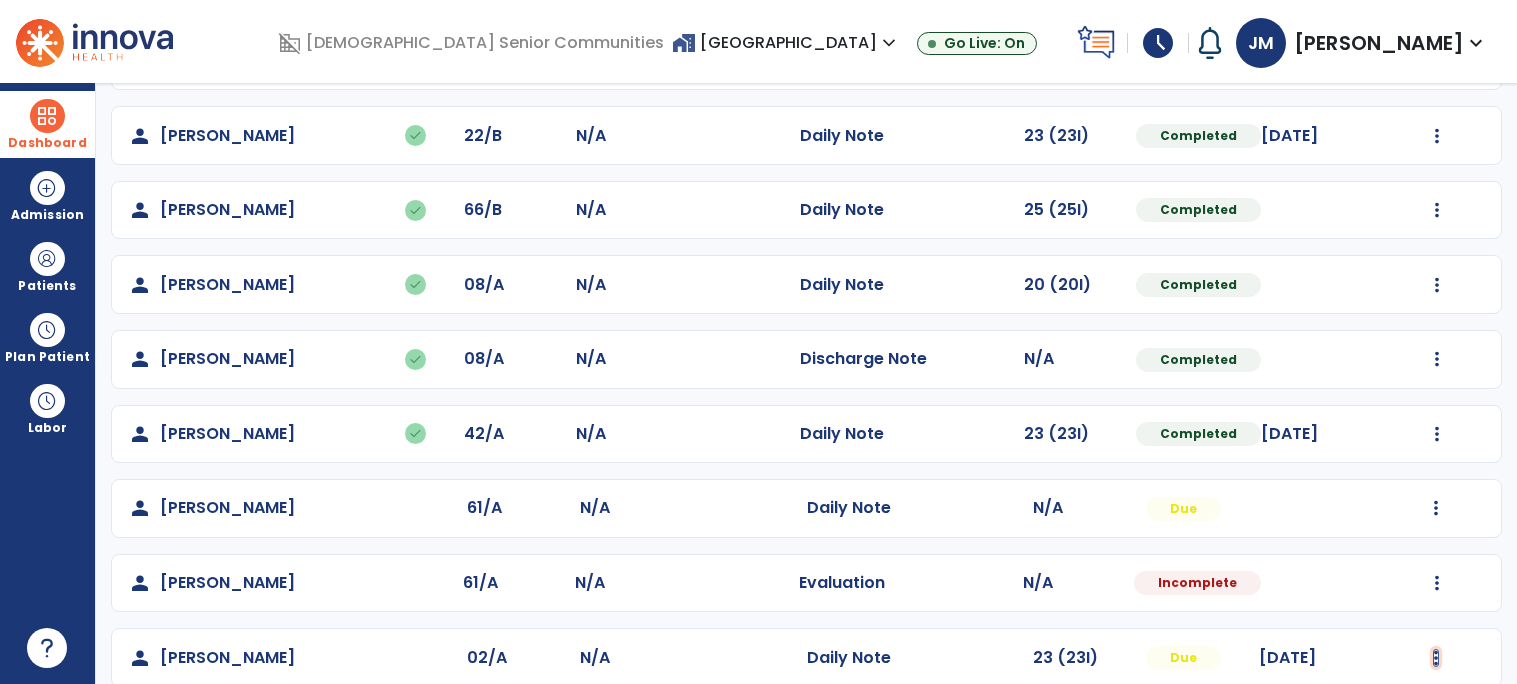 click at bounding box center [1437, -633] 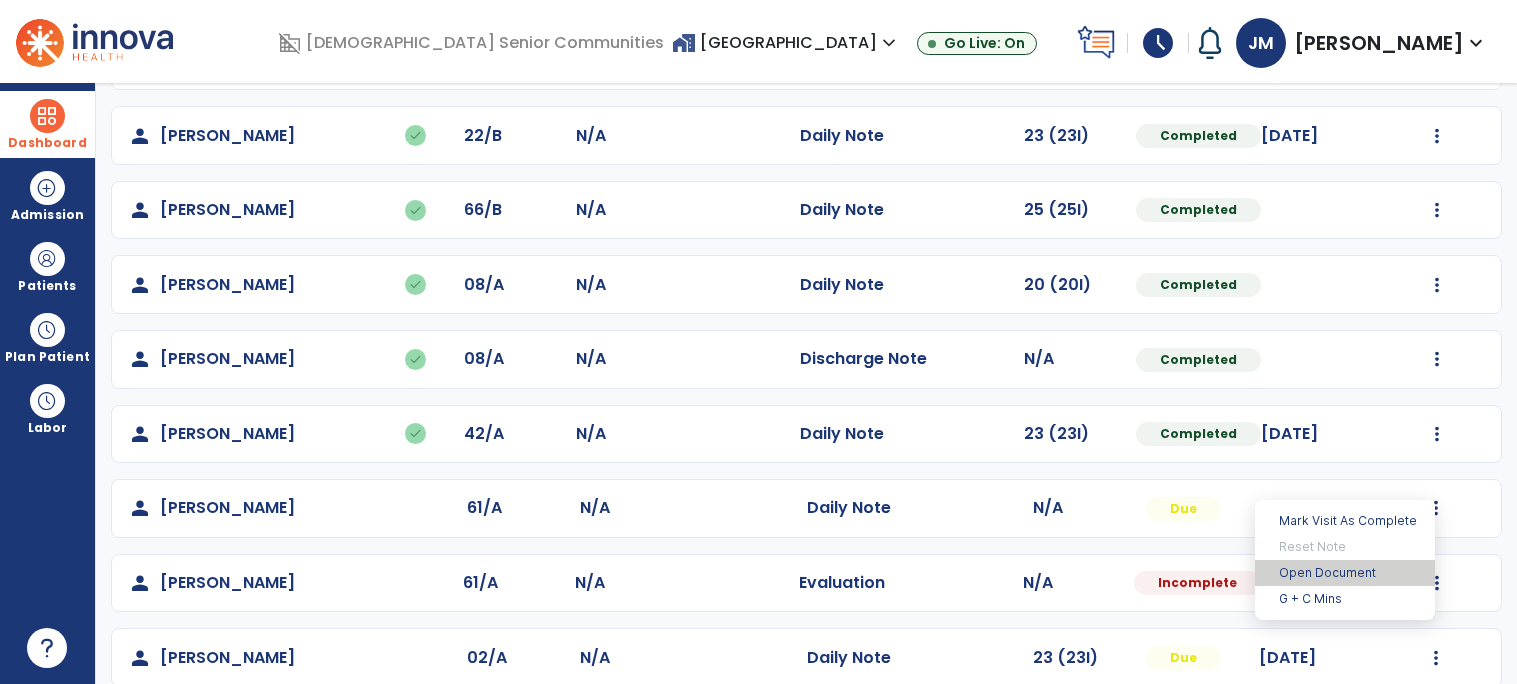 click on "Open Document" at bounding box center [1345, 573] 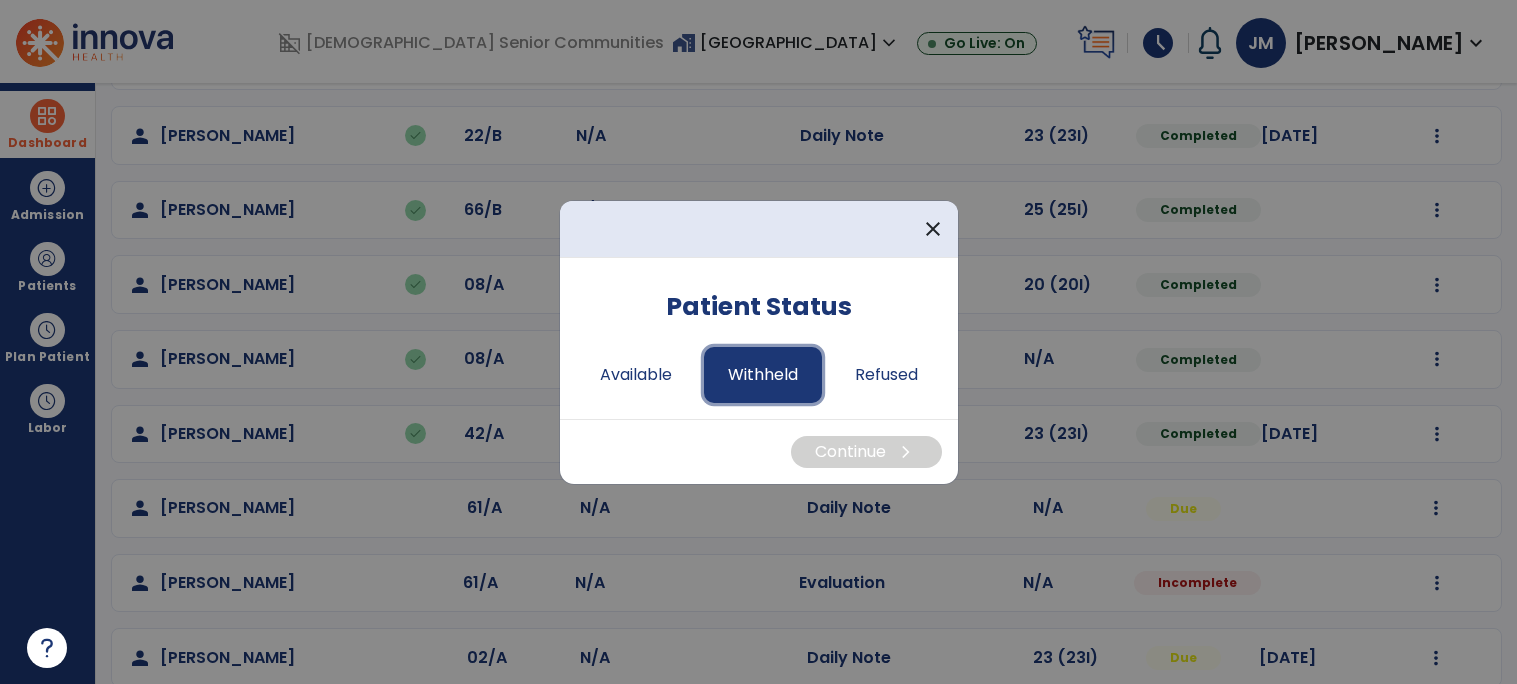 click on "Withheld" at bounding box center [763, 375] 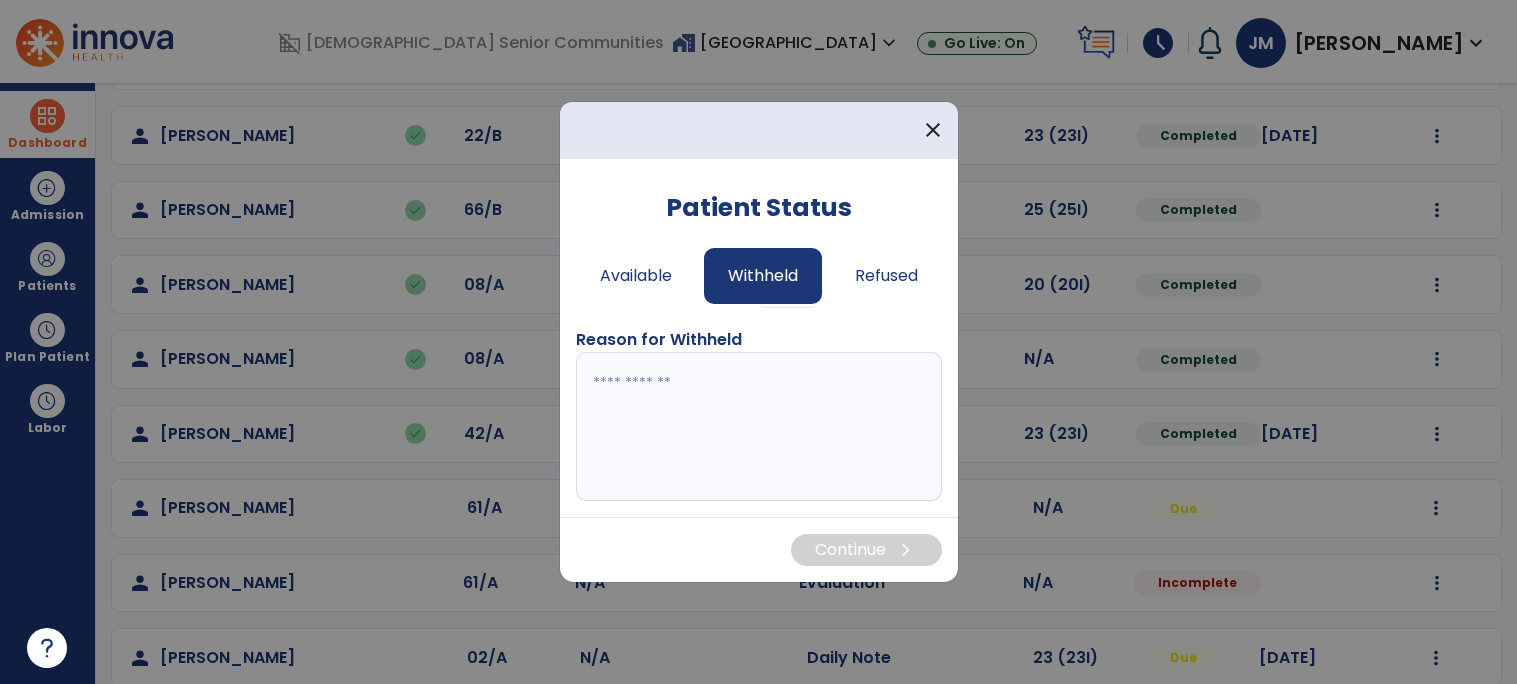 click at bounding box center (759, 427) 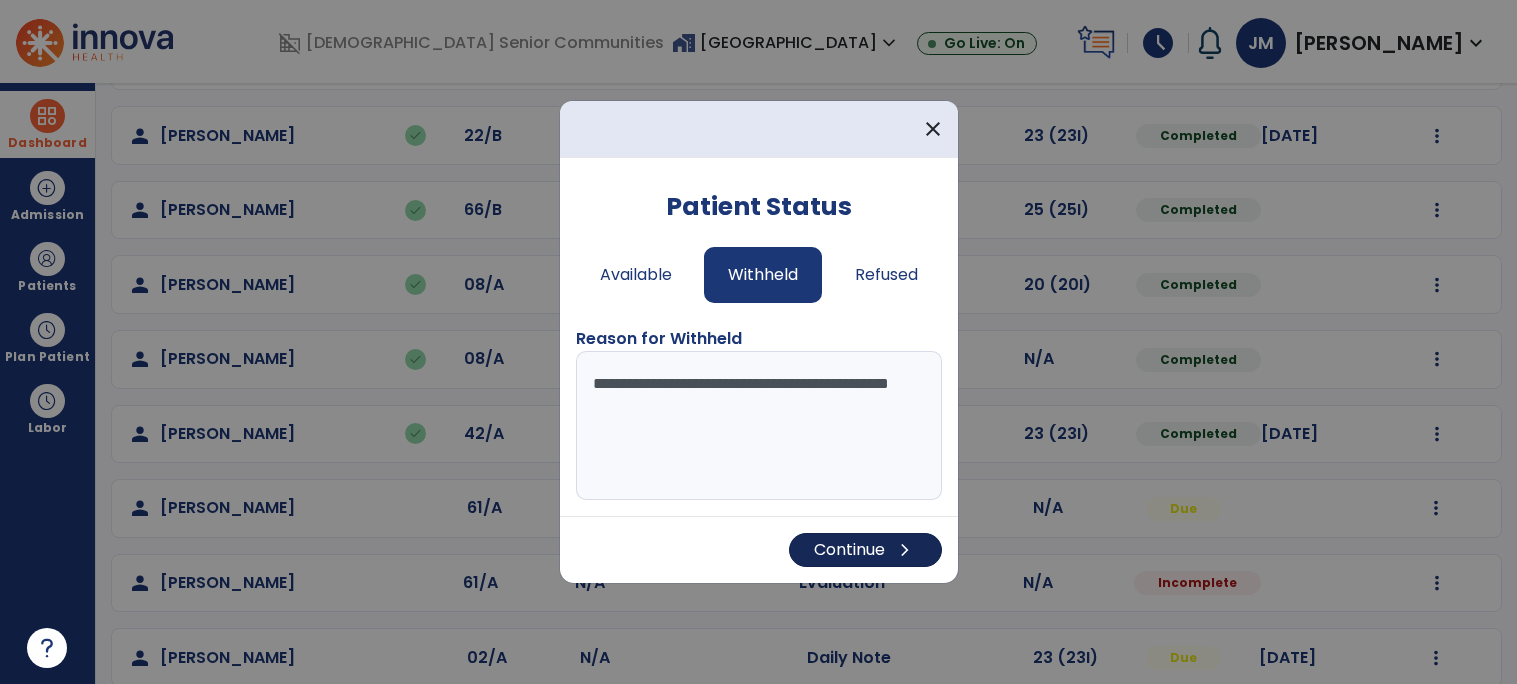 type on "**********" 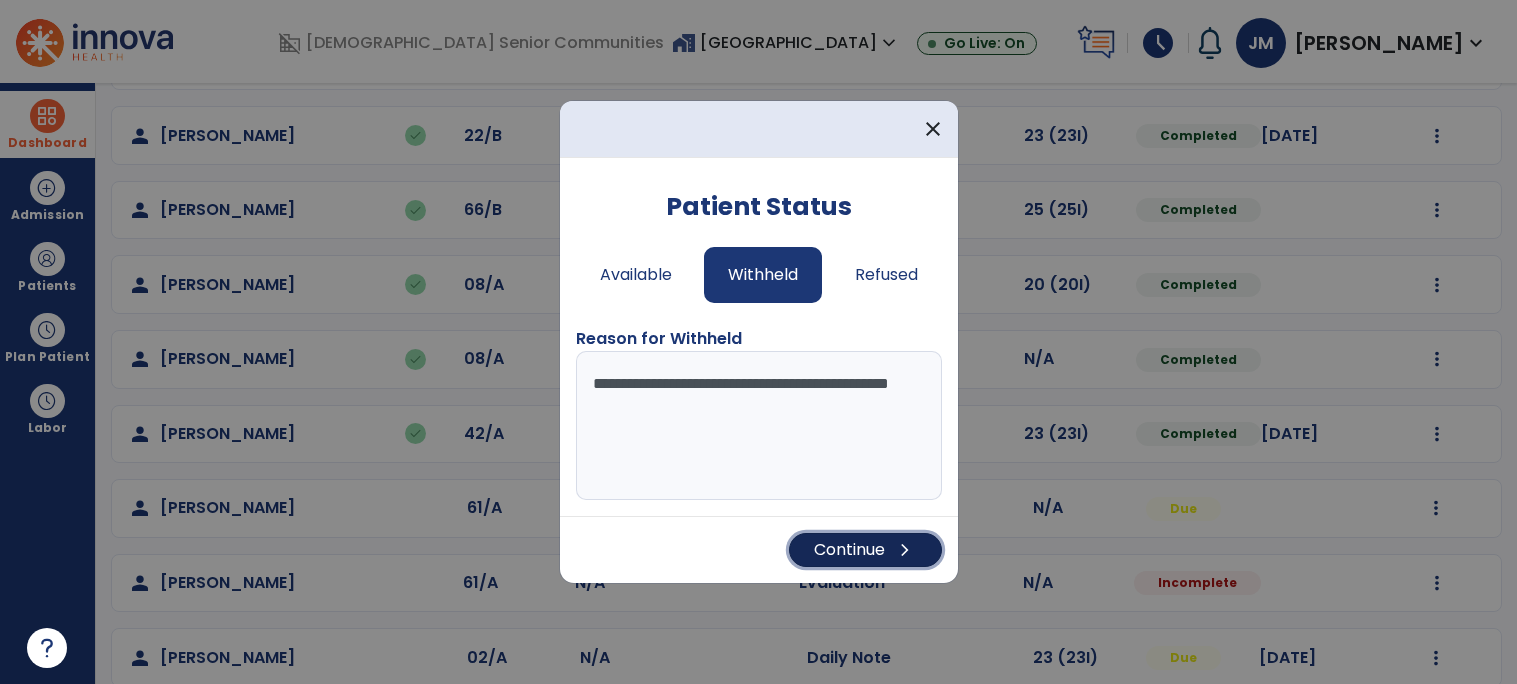 click on "Continue   chevron_right" at bounding box center [865, 550] 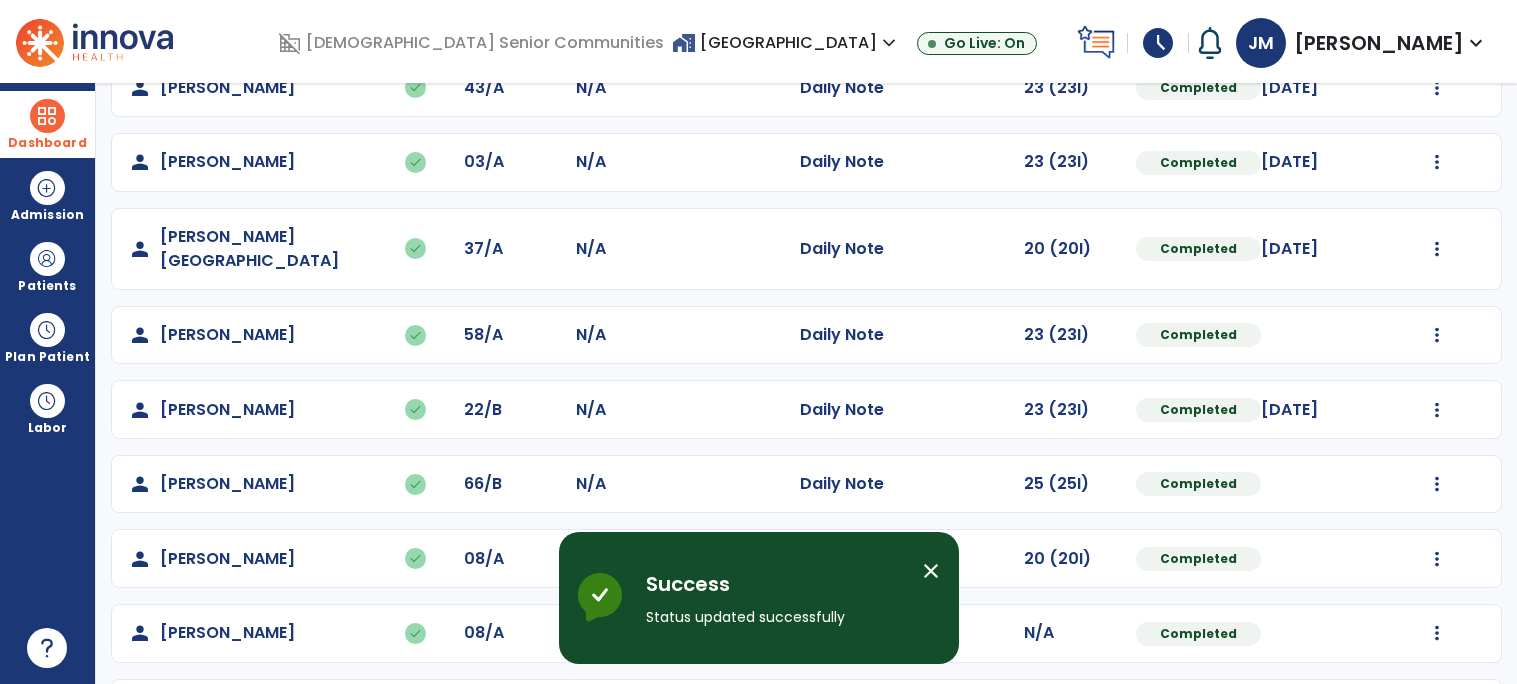 scroll, scrollTop: 921, scrollLeft: 0, axis: vertical 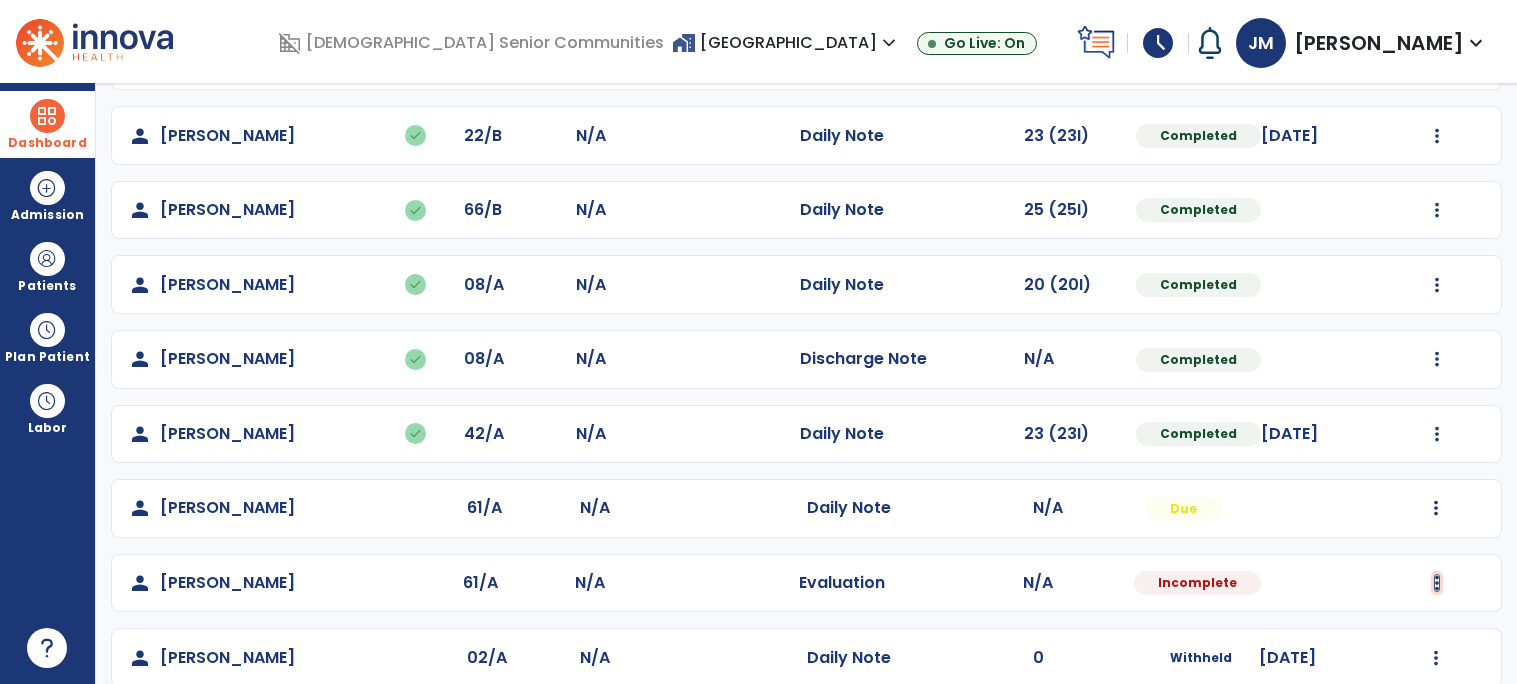 click at bounding box center (1437, -633) 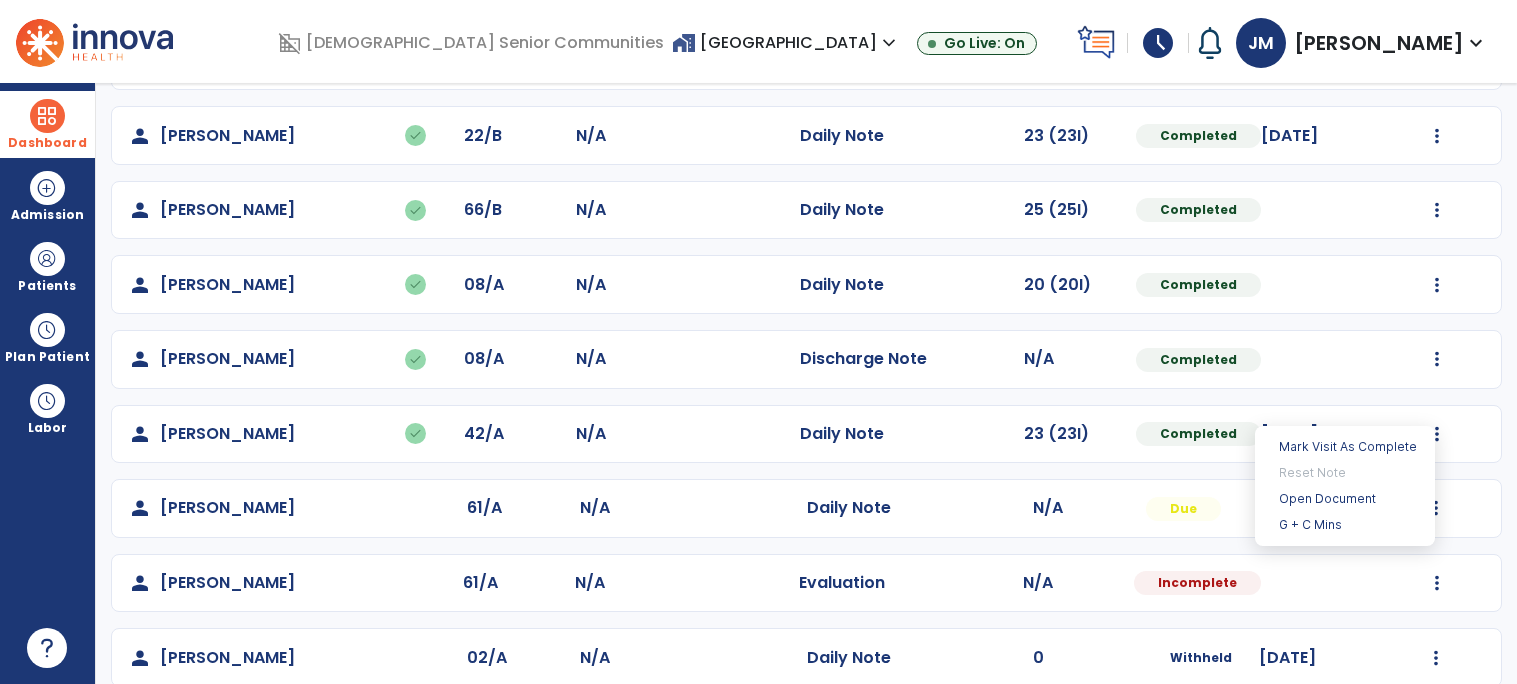 click on "person   Ramsey, Nancy  61/A N/A  Evaluation   N/A  Incomplete" 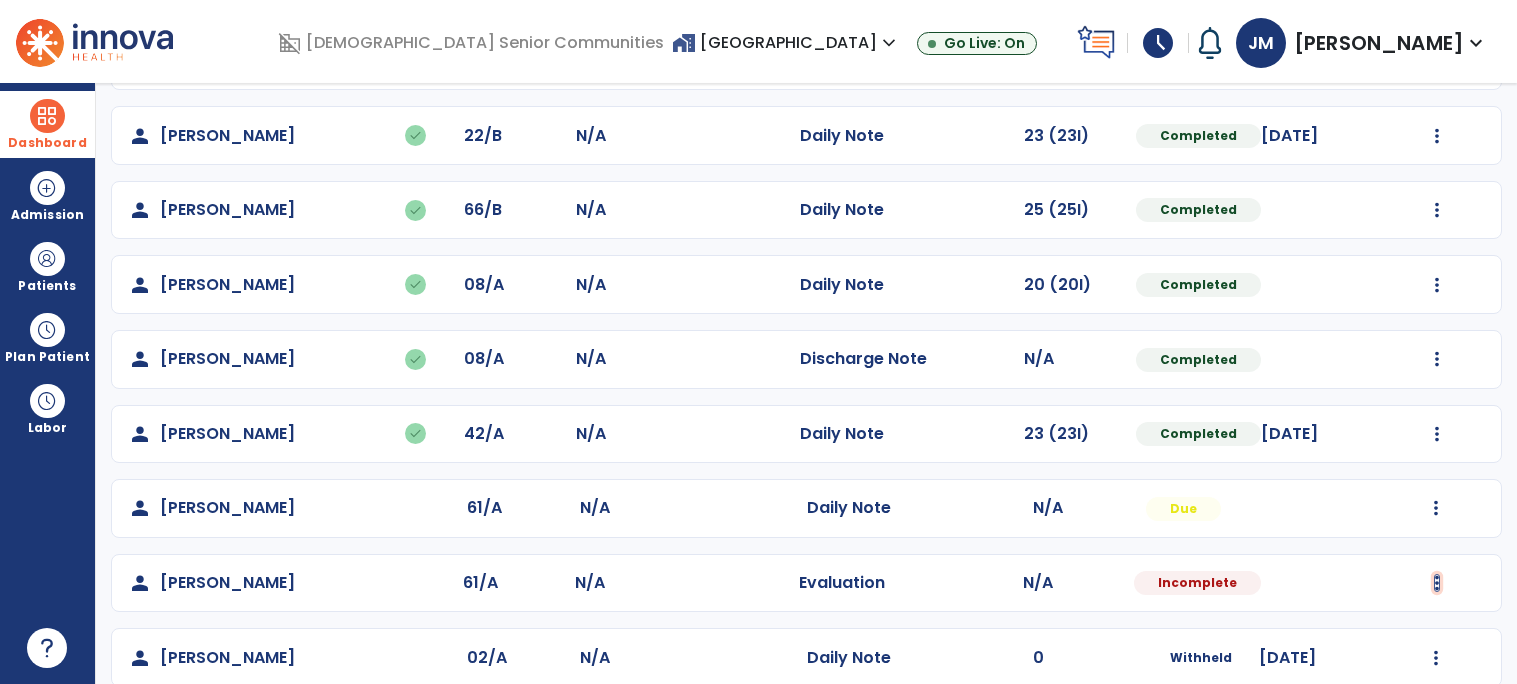 click at bounding box center [1437, 583] 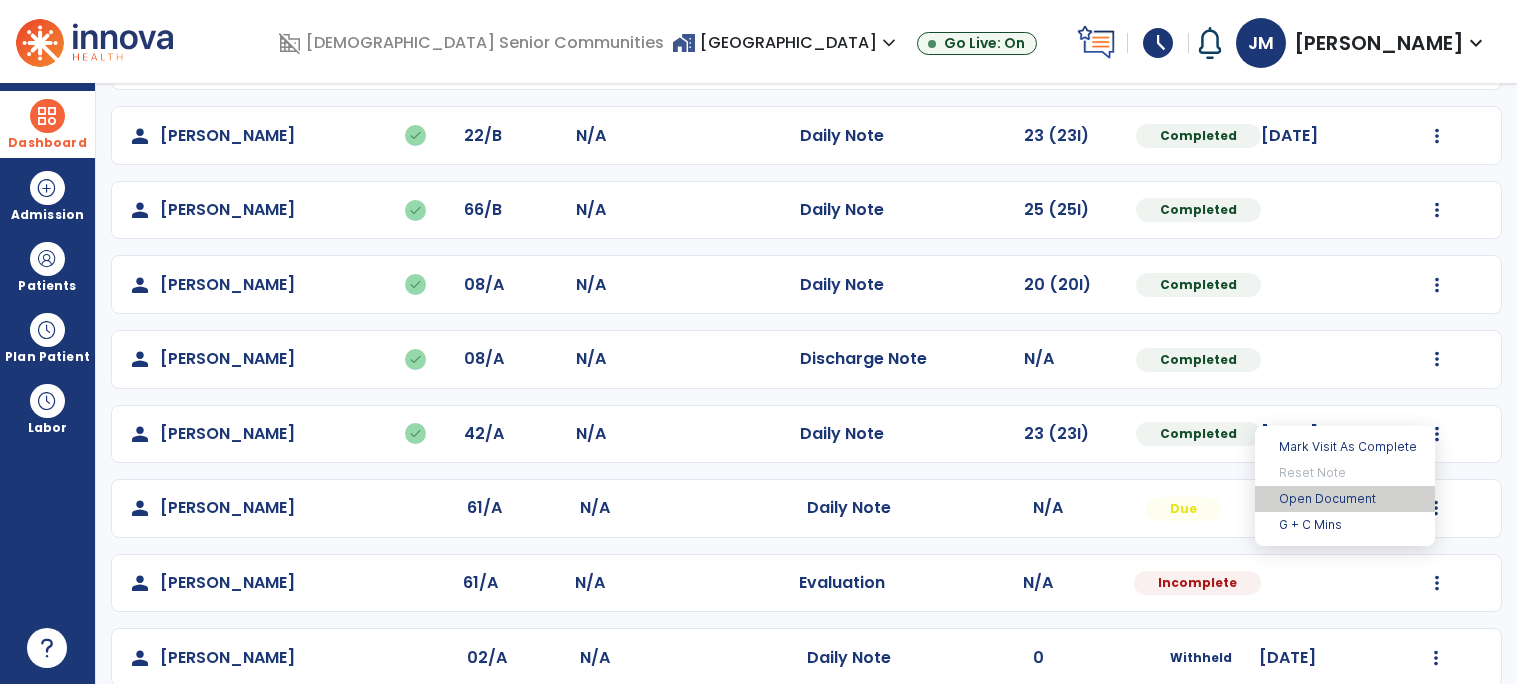 click on "Open Document" at bounding box center (1345, 499) 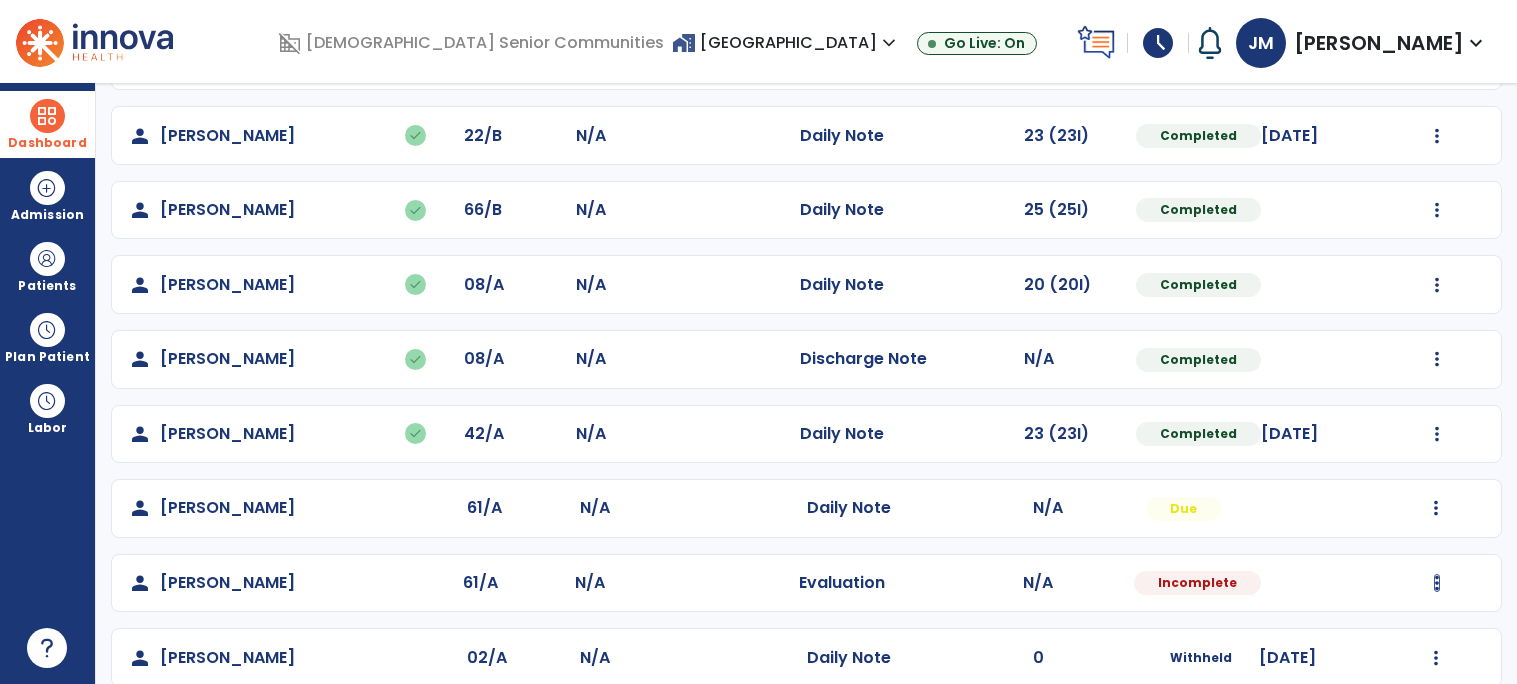 click on "Mark Visit As Complete   Reset Note   Open Document   G + C Mins" 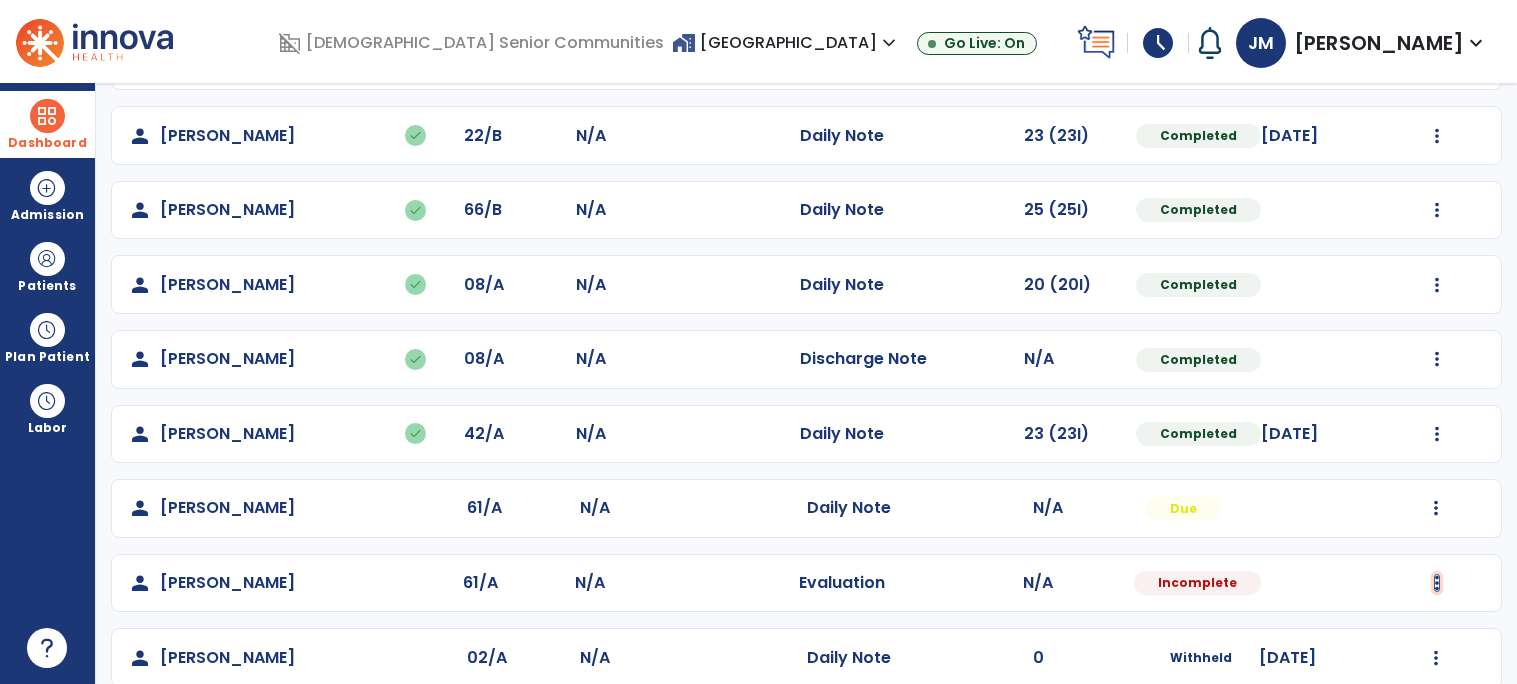 click at bounding box center [1437, -633] 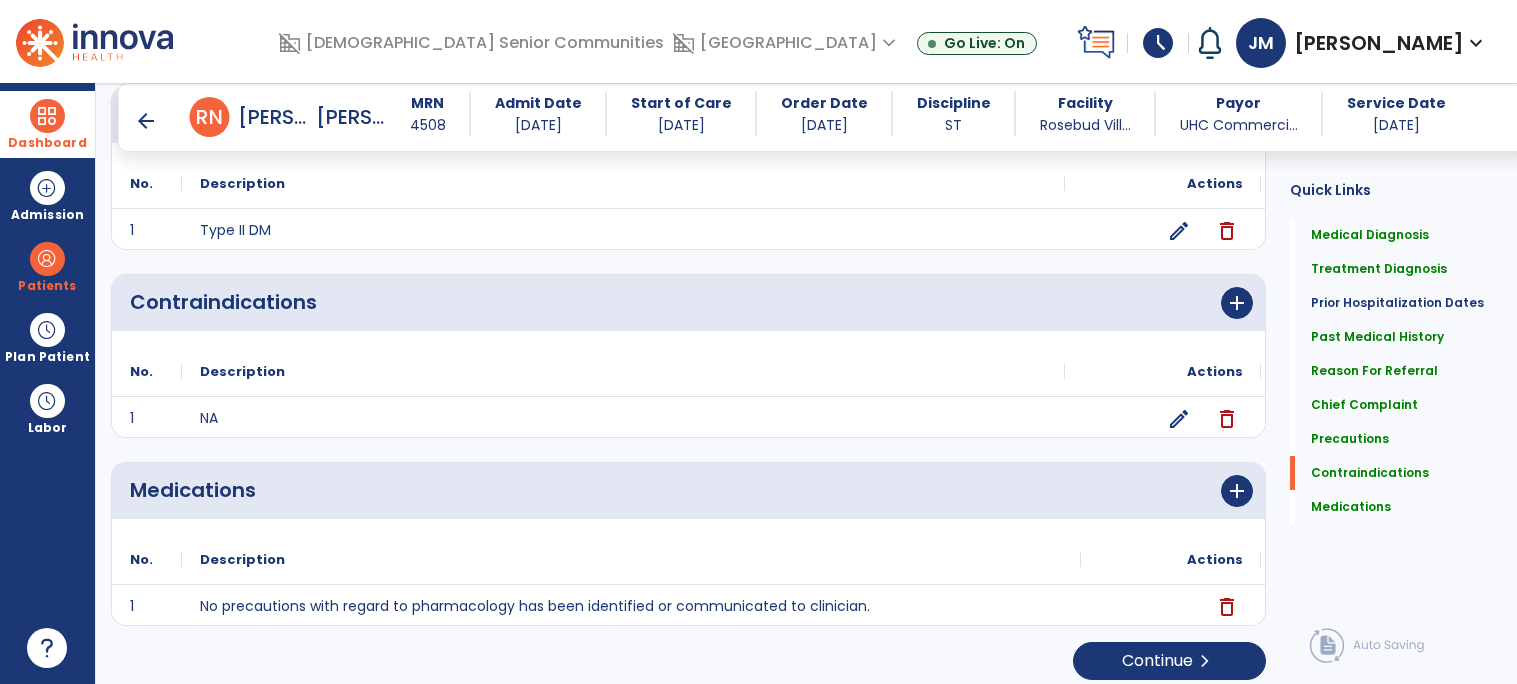 scroll, scrollTop: 1616, scrollLeft: 0, axis: vertical 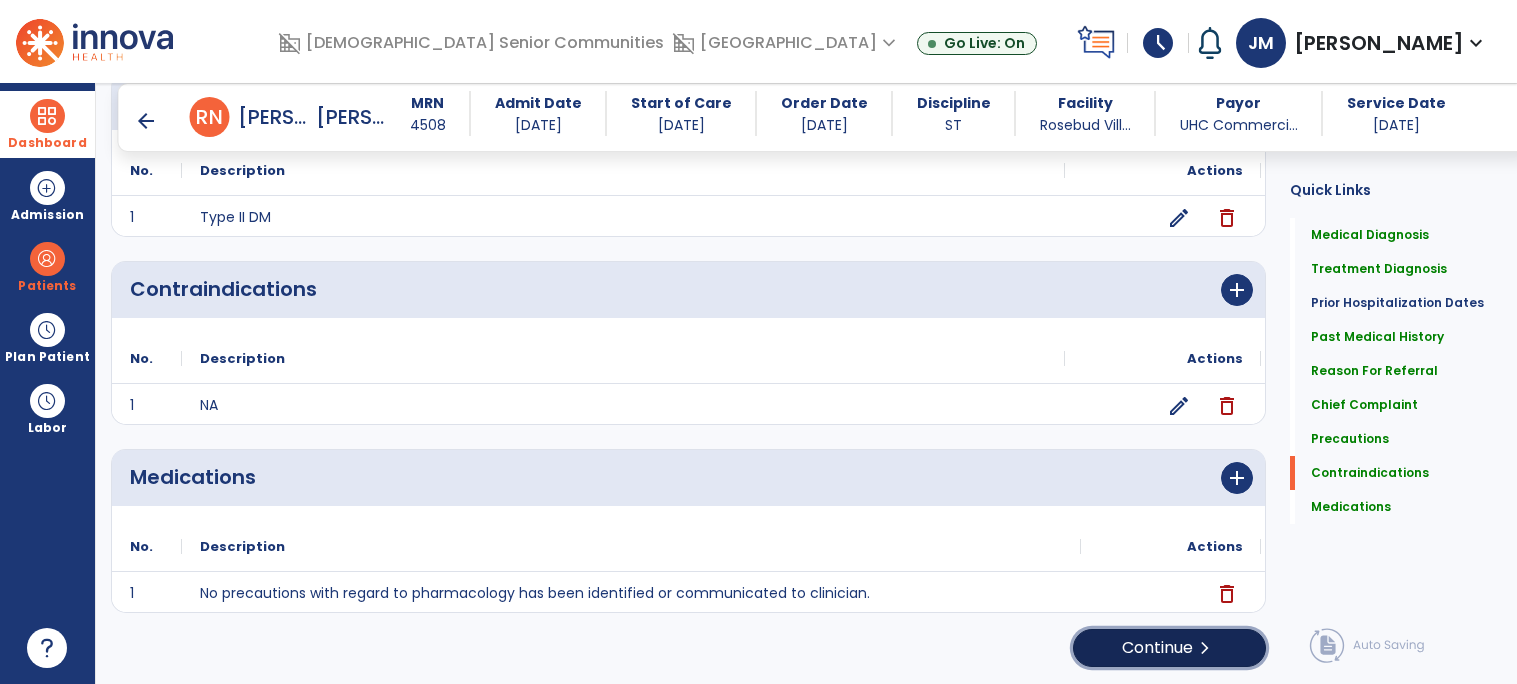 click on "Continue  chevron_right" 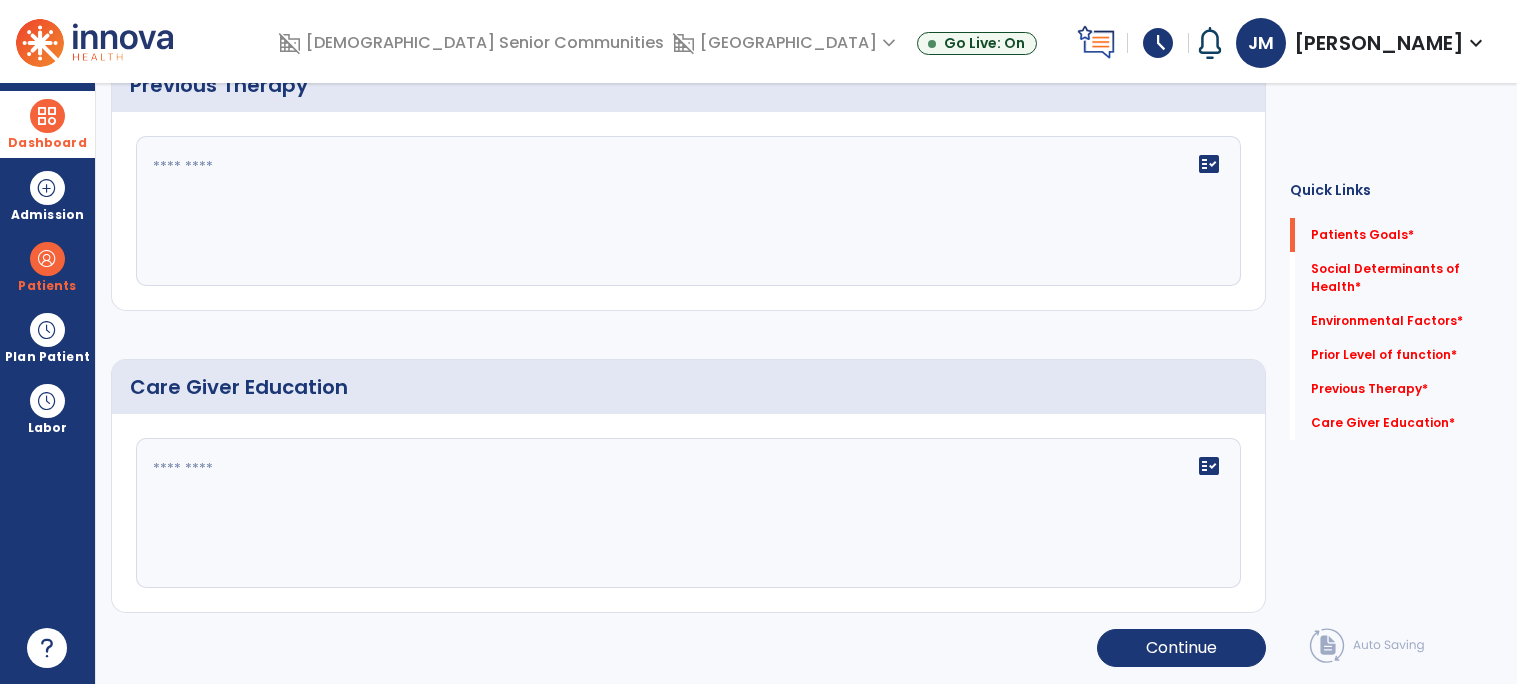 scroll, scrollTop: 0, scrollLeft: 0, axis: both 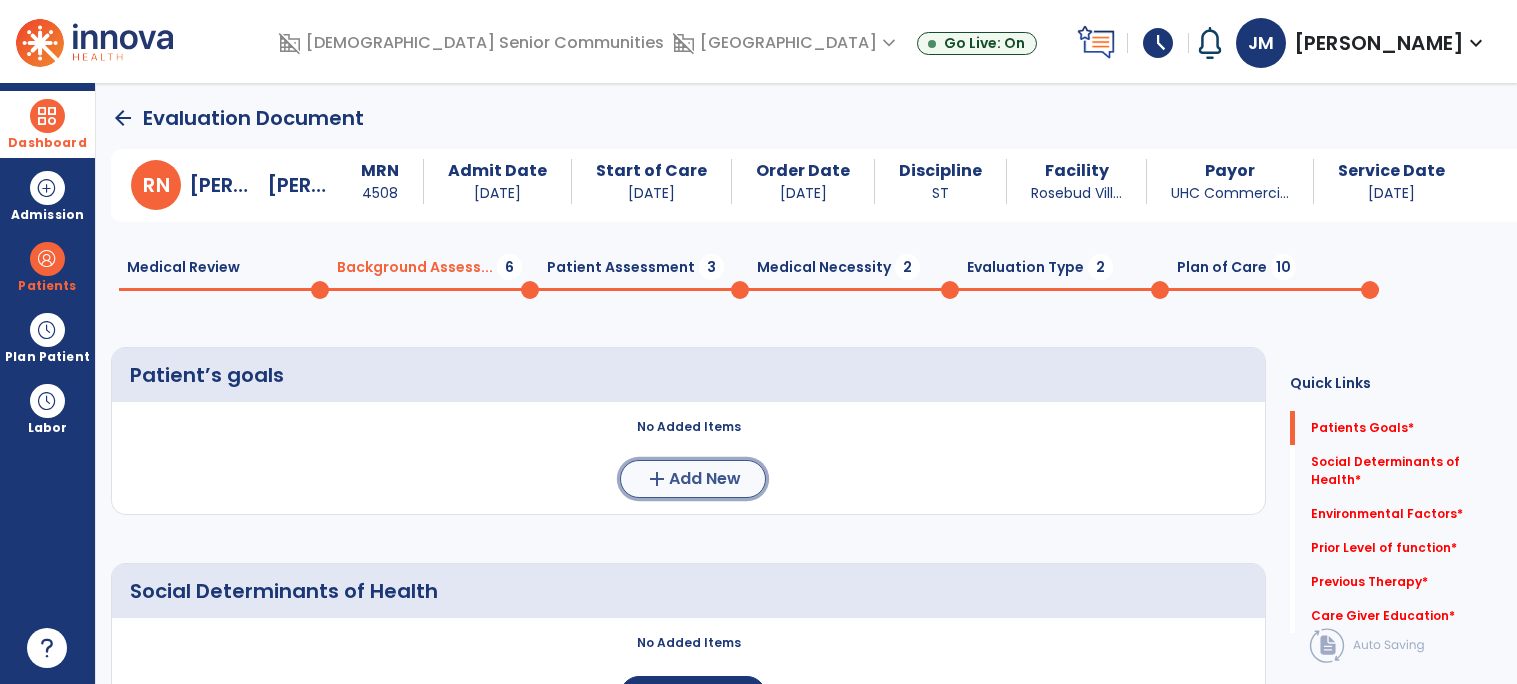 click on "Add New" 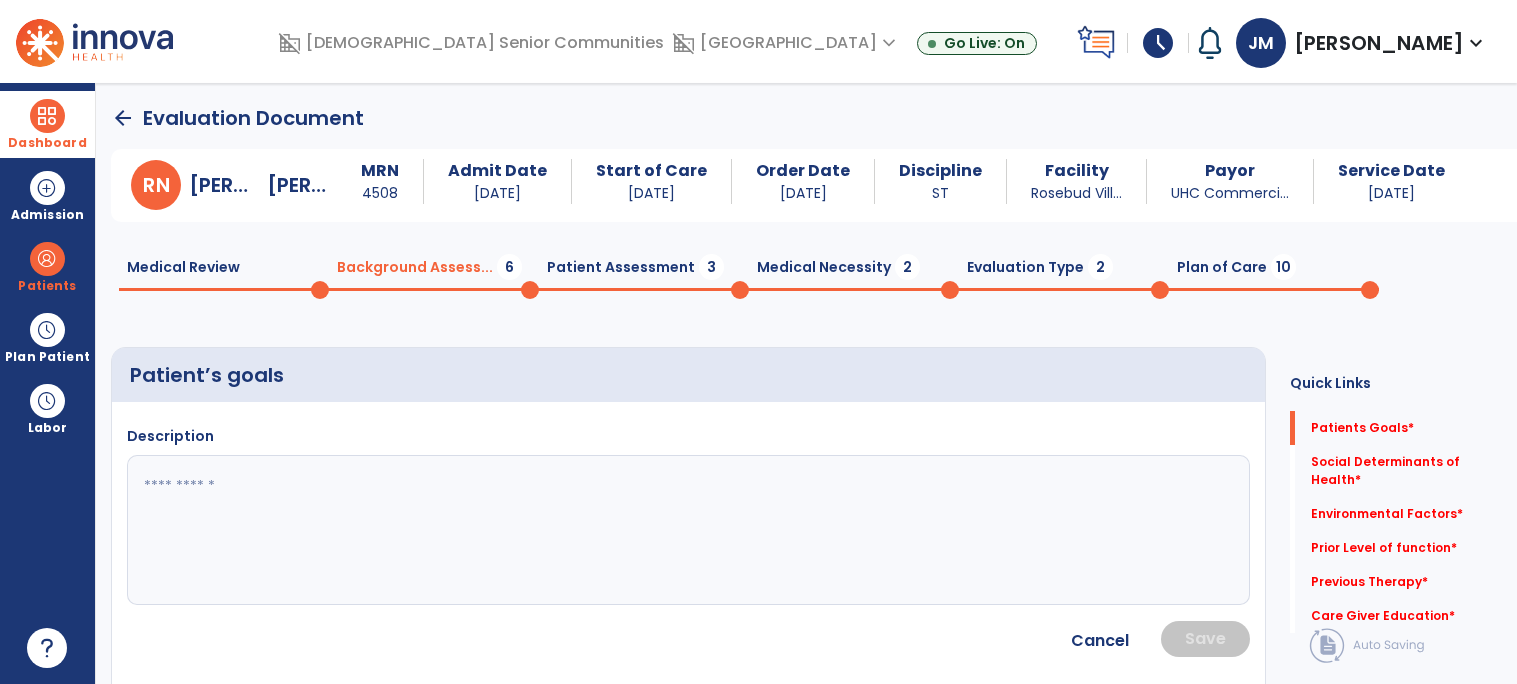 click 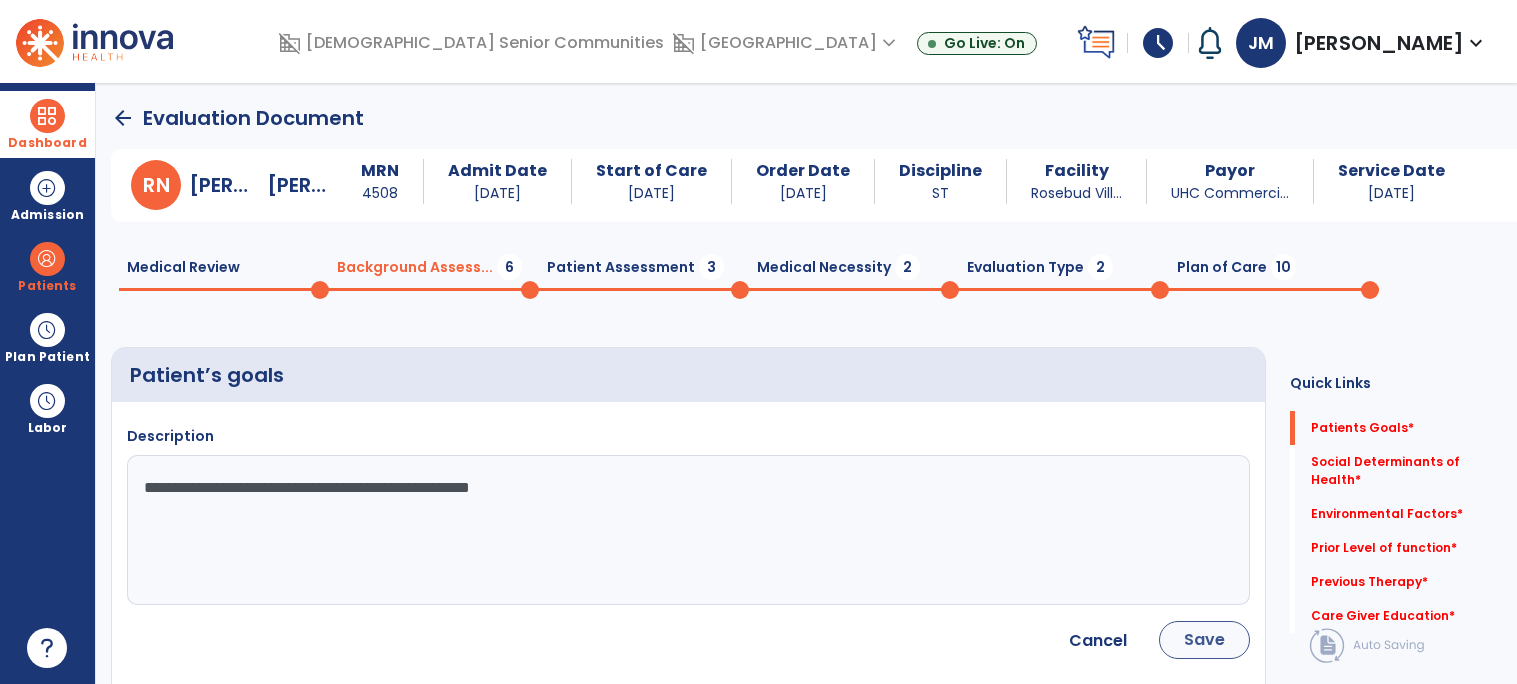 type on "**********" 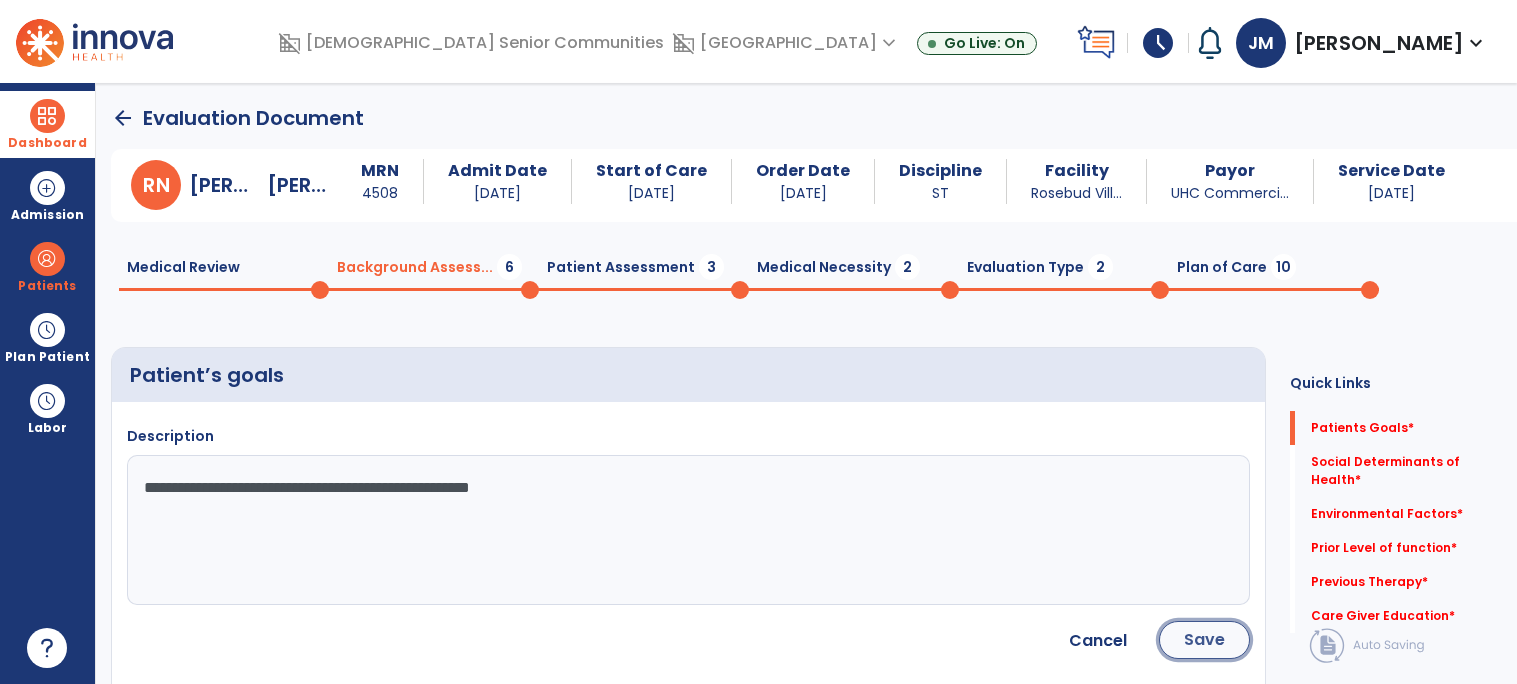 click on "Save" 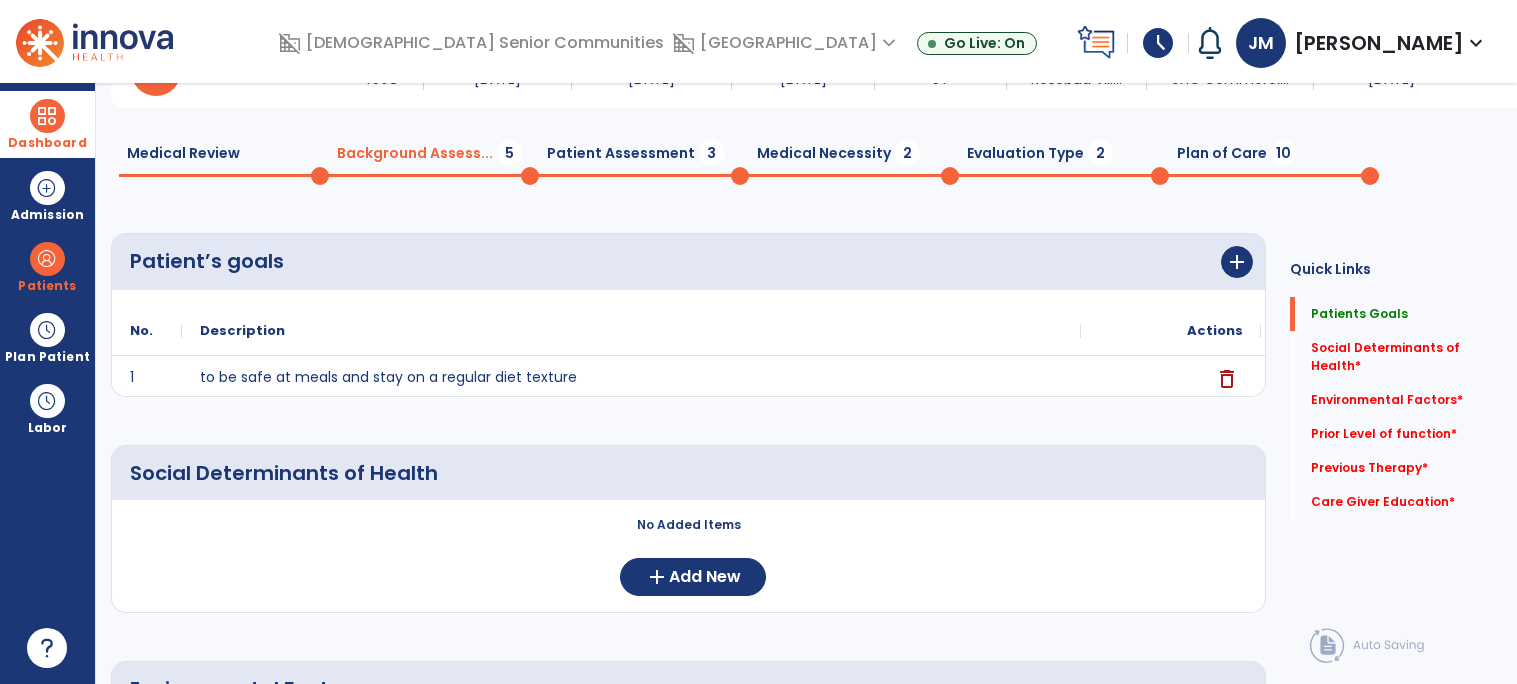 scroll, scrollTop: 215, scrollLeft: 0, axis: vertical 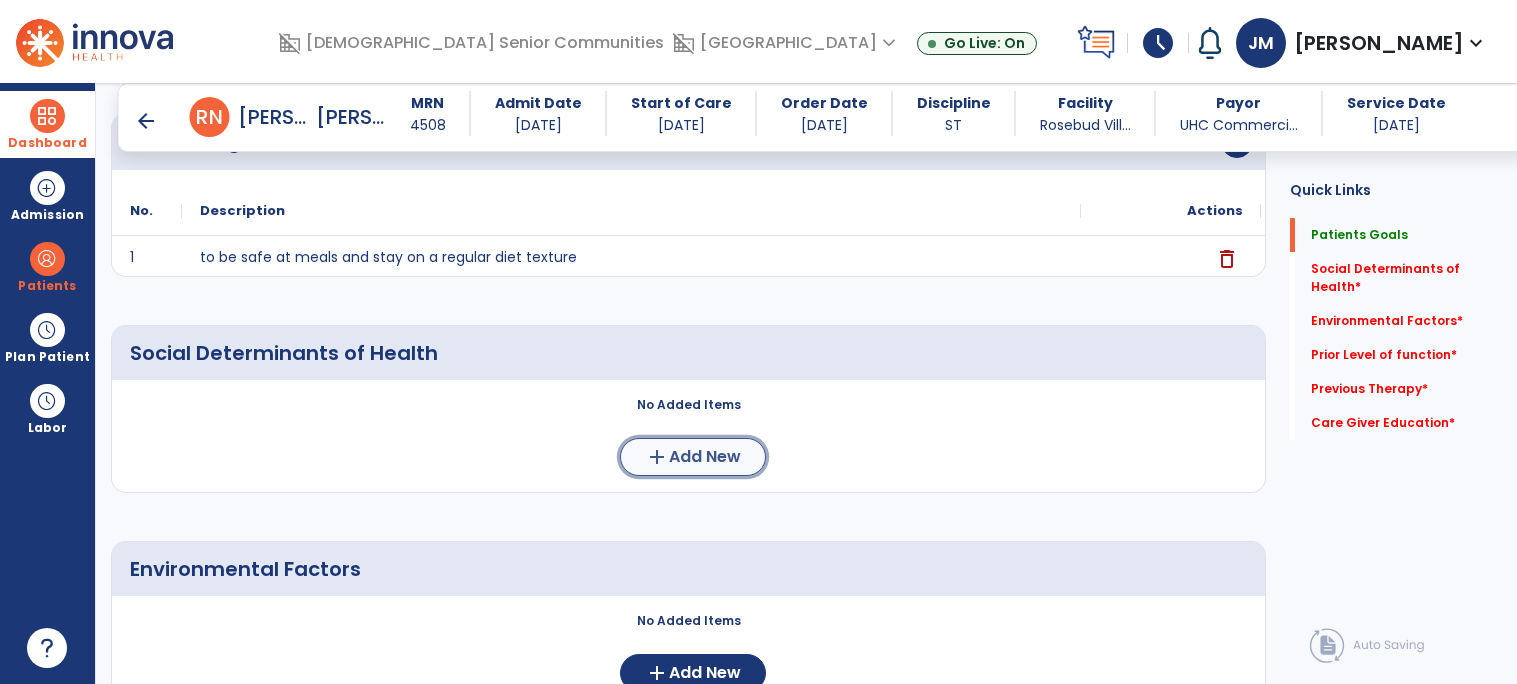 click on "add" 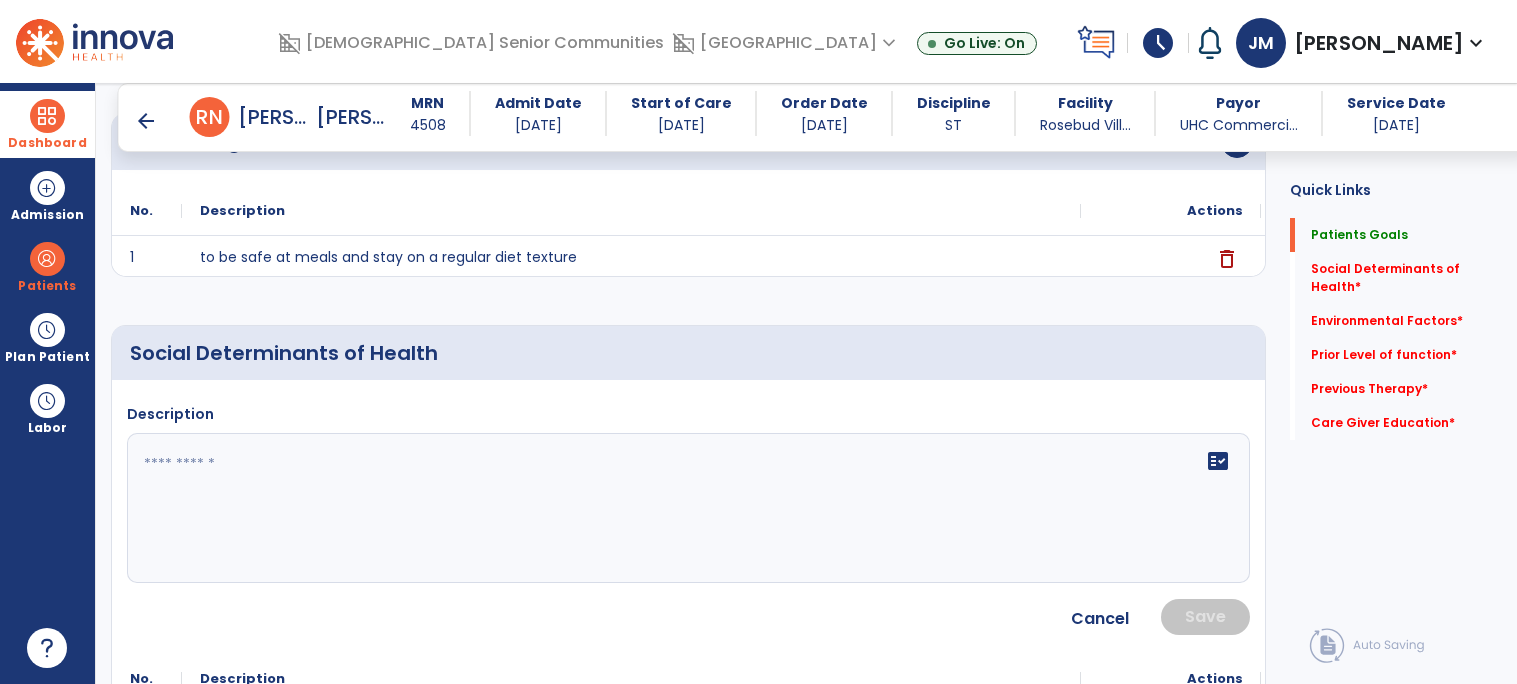 click 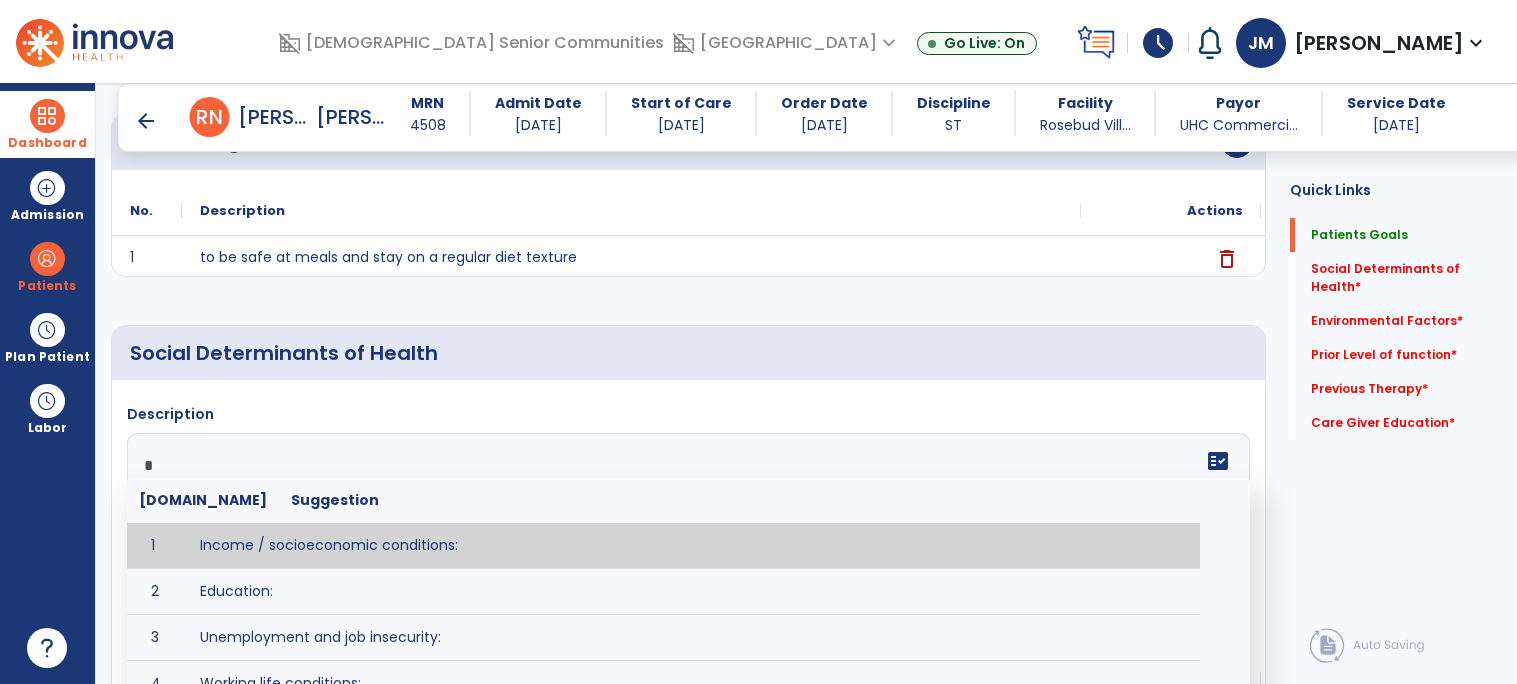 type on "**" 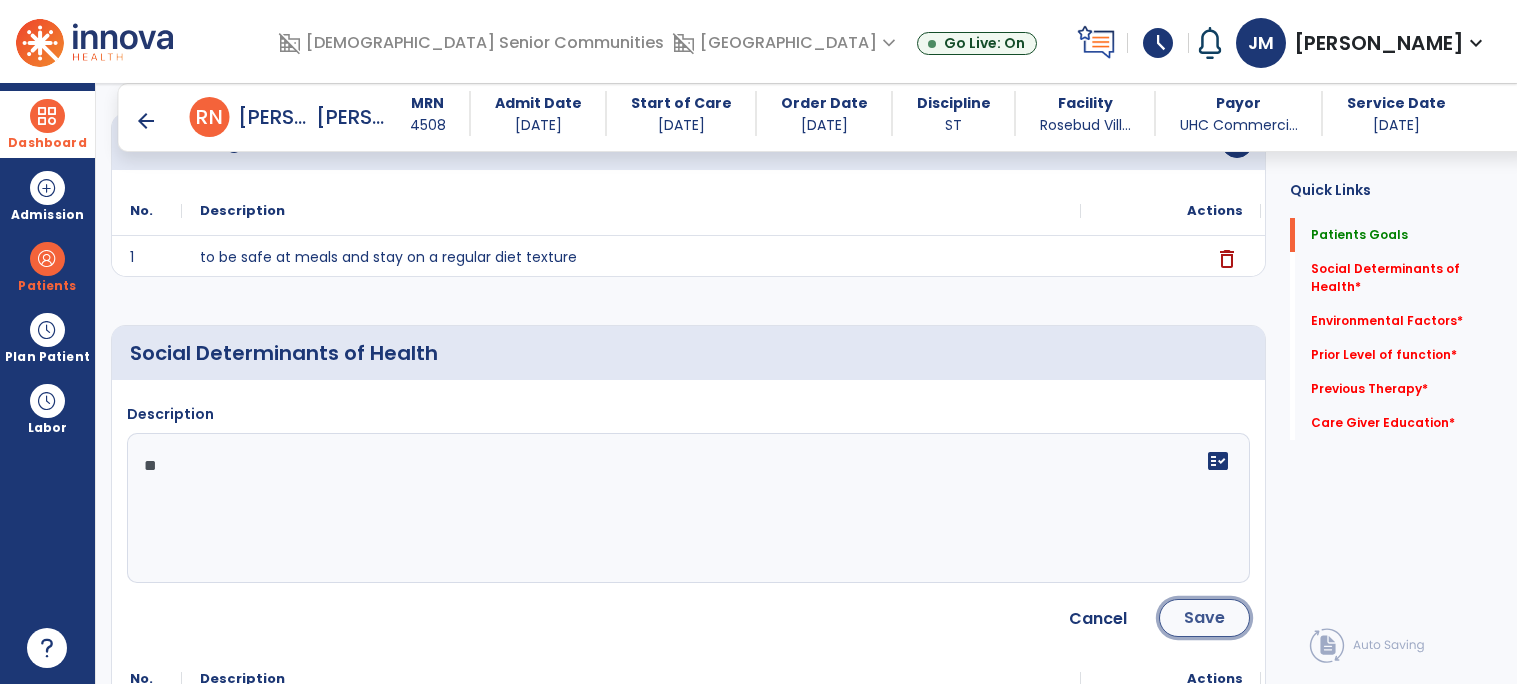 click on "Save" 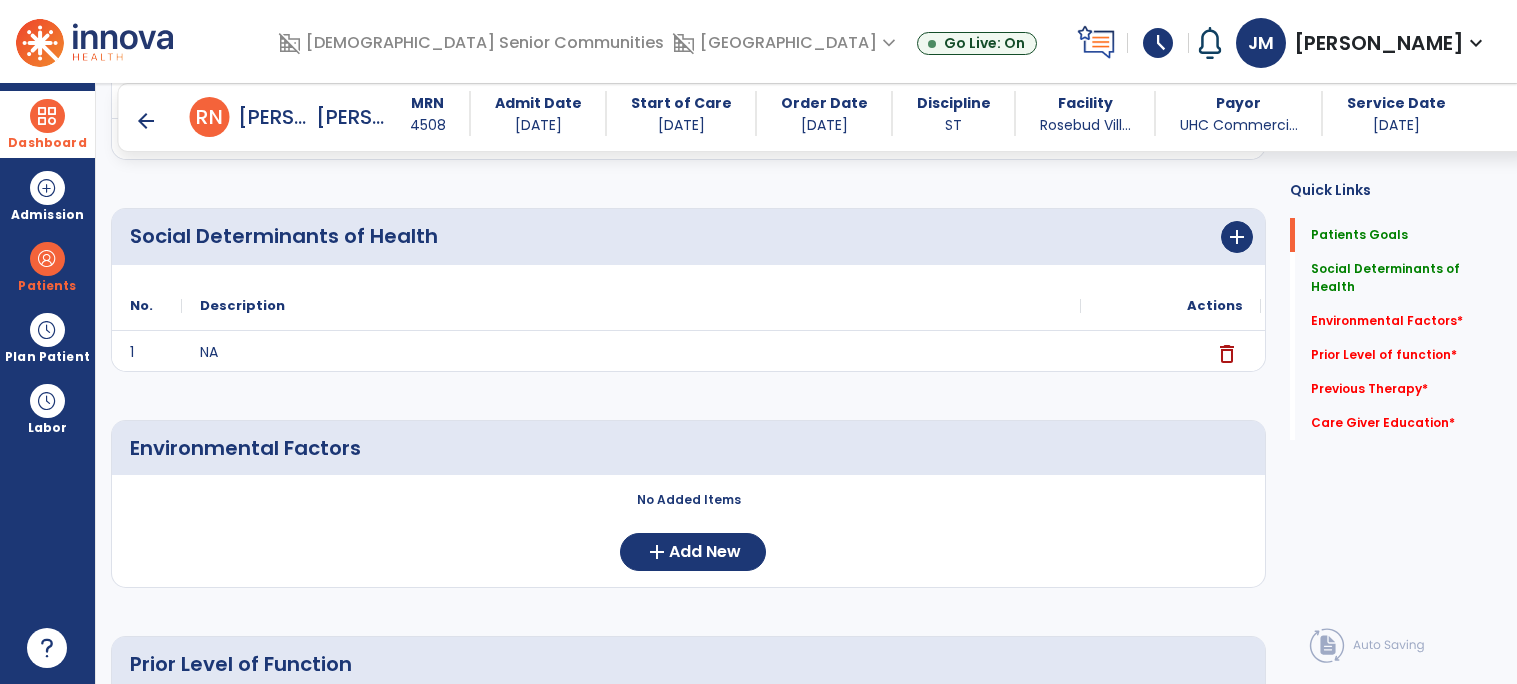 scroll, scrollTop: 432, scrollLeft: 0, axis: vertical 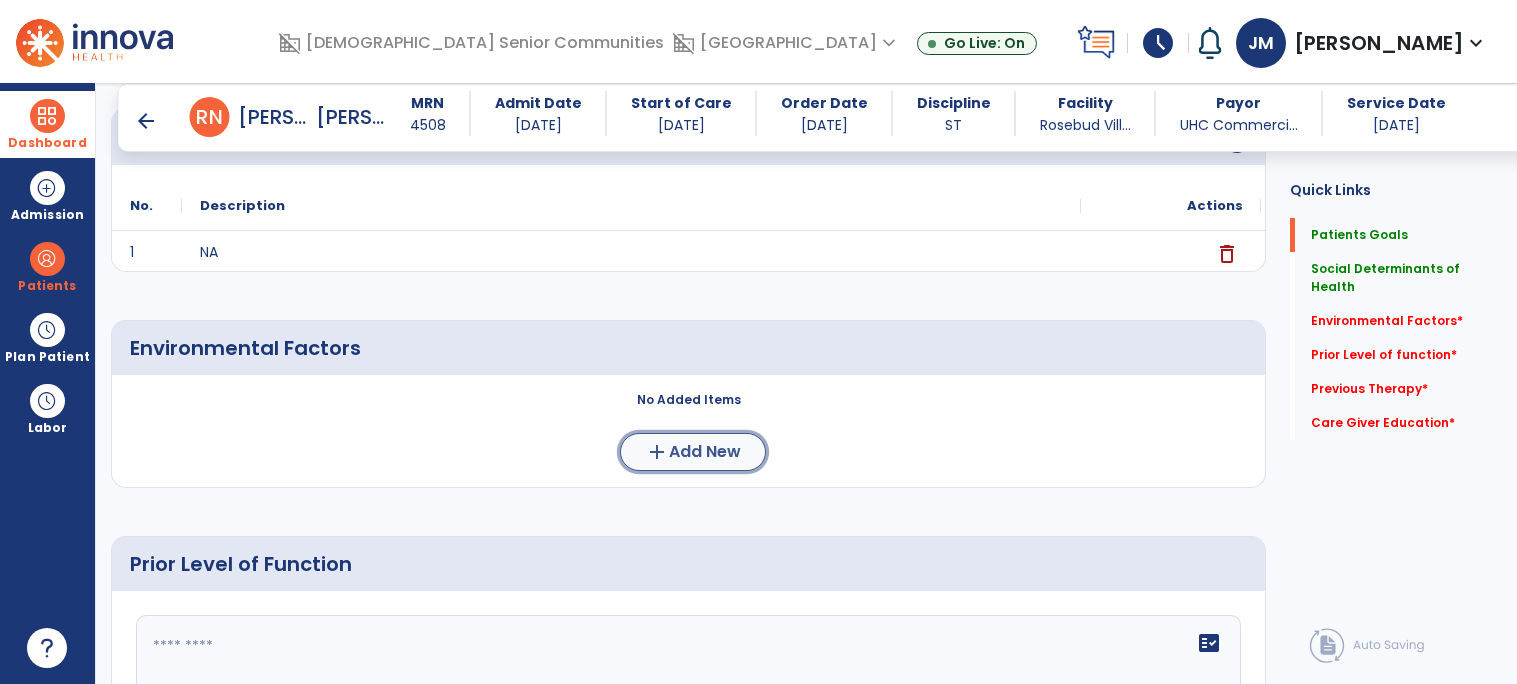 click on "Add New" 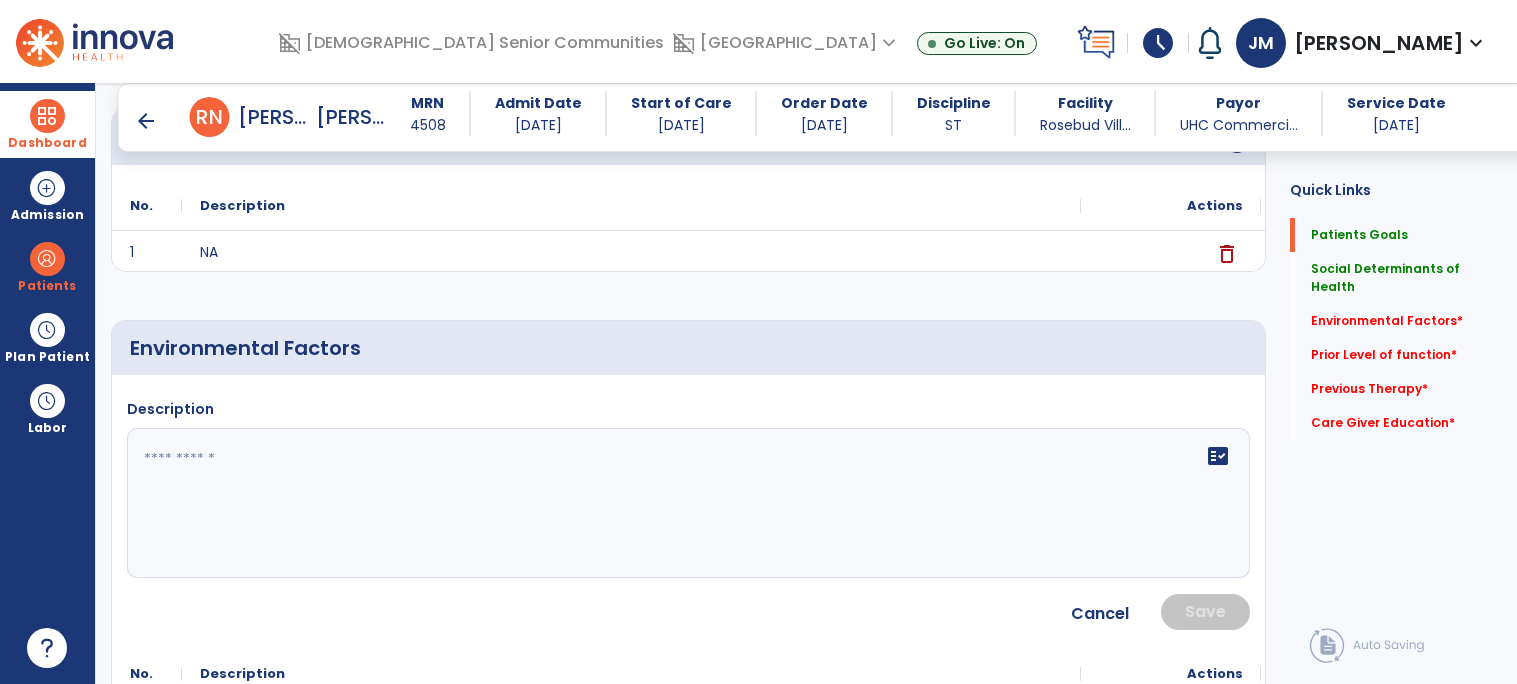 click 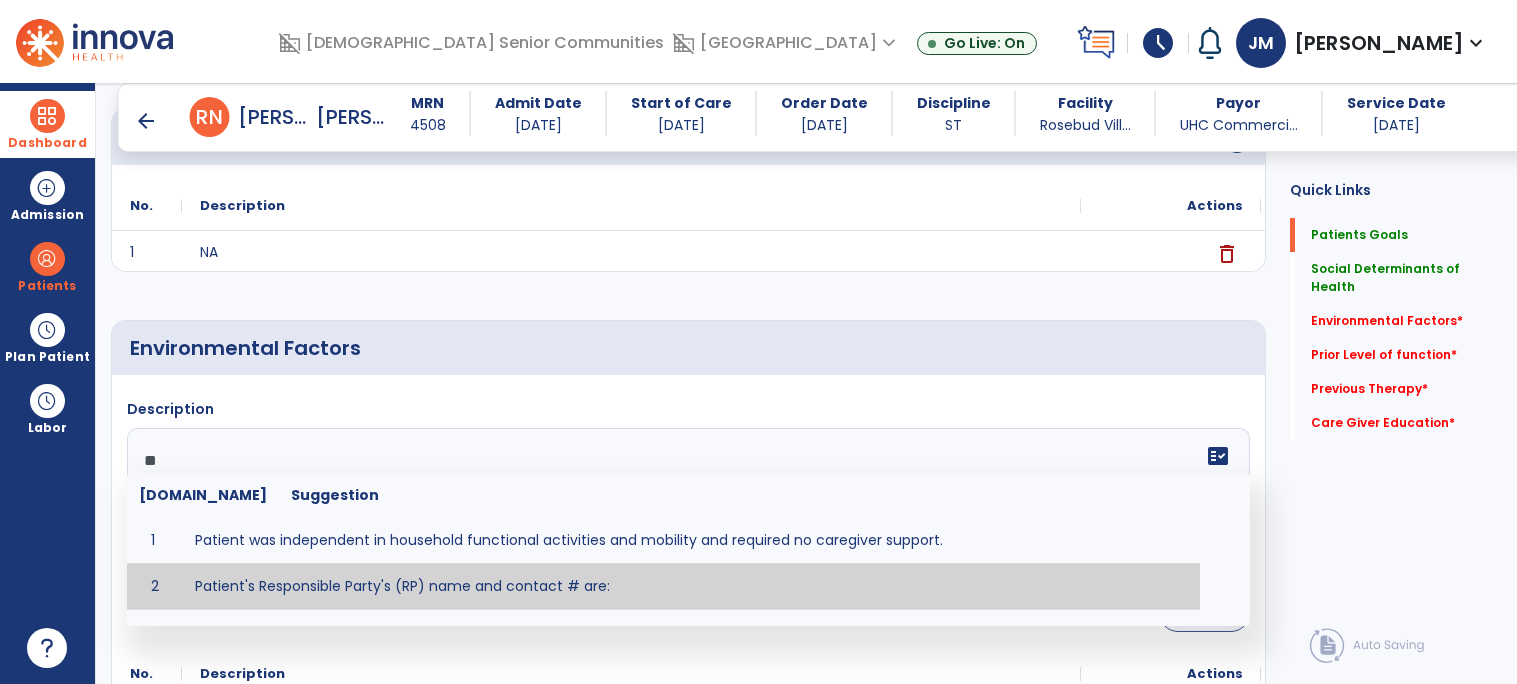 type on "**" 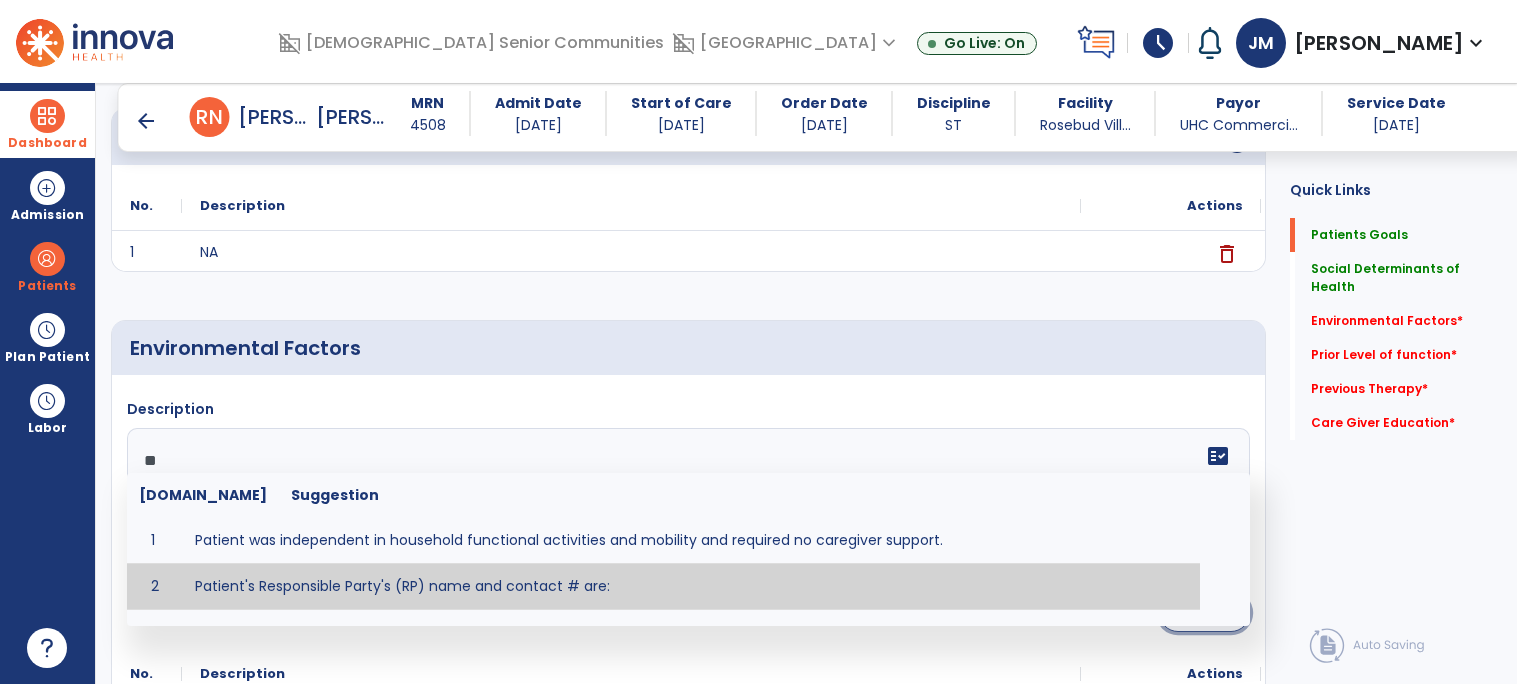click on "Save" 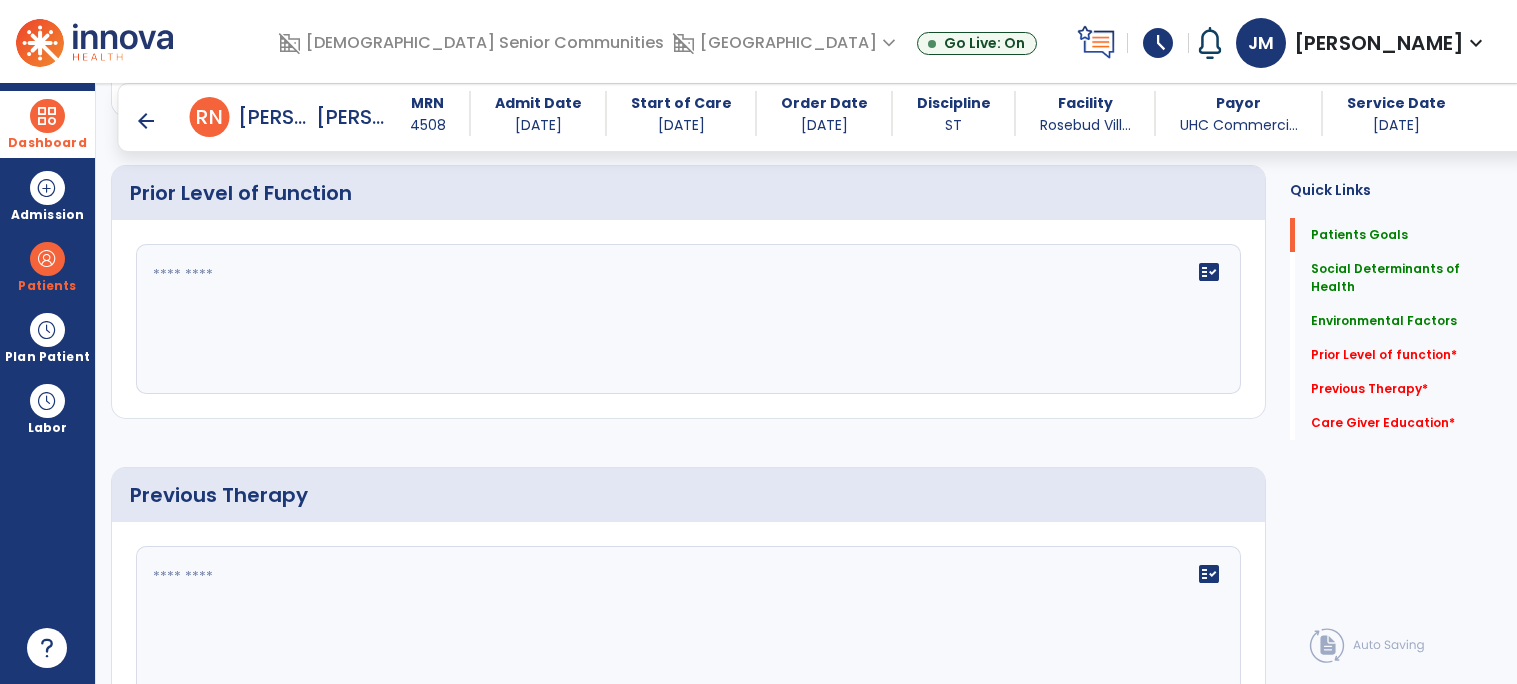scroll, scrollTop: 864, scrollLeft: 0, axis: vertical 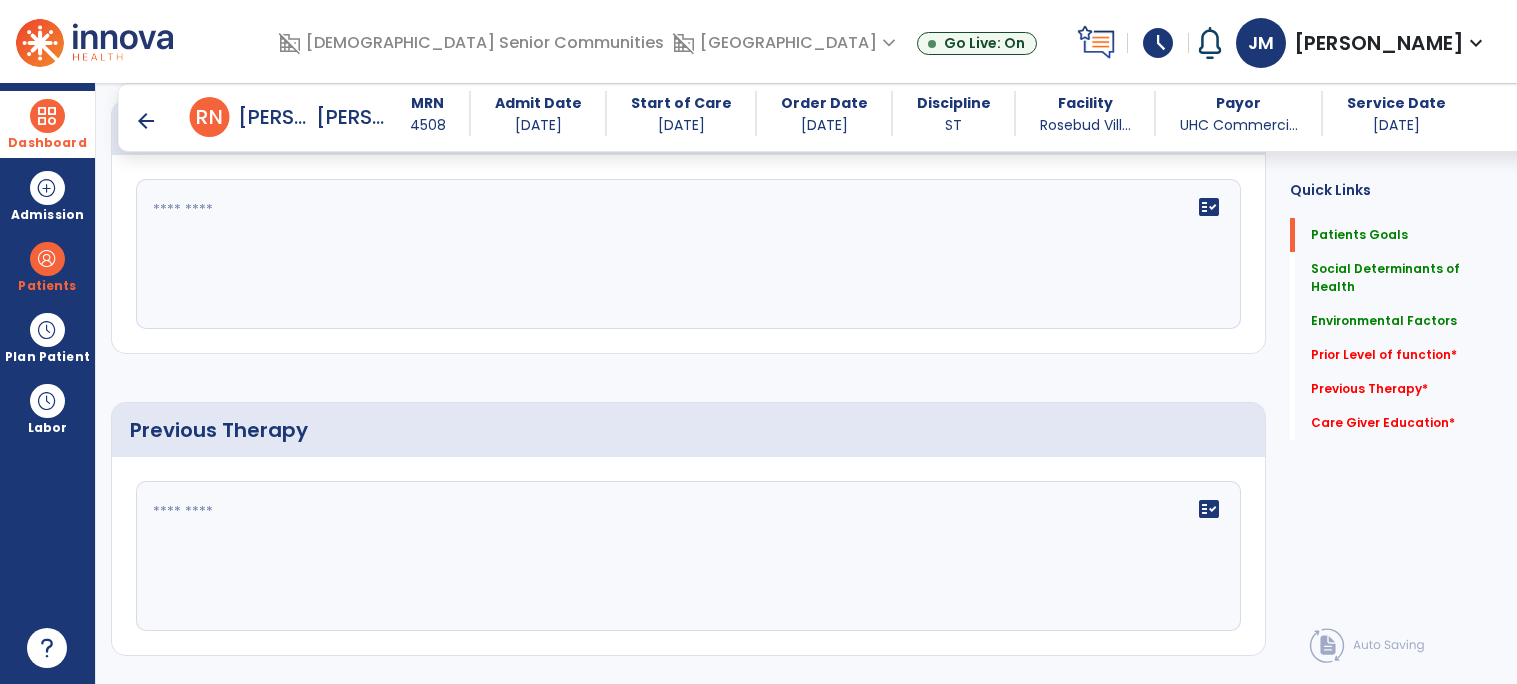 click on "fact_check" 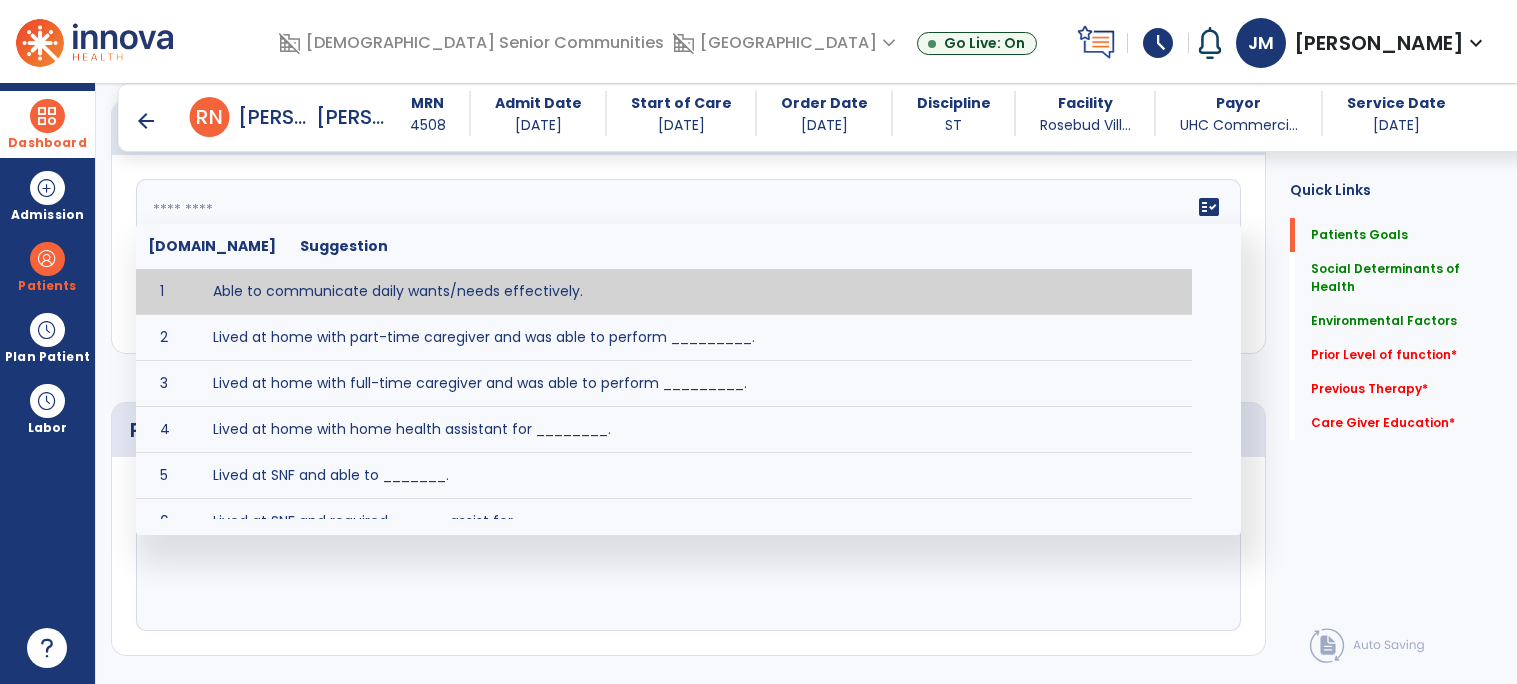 click 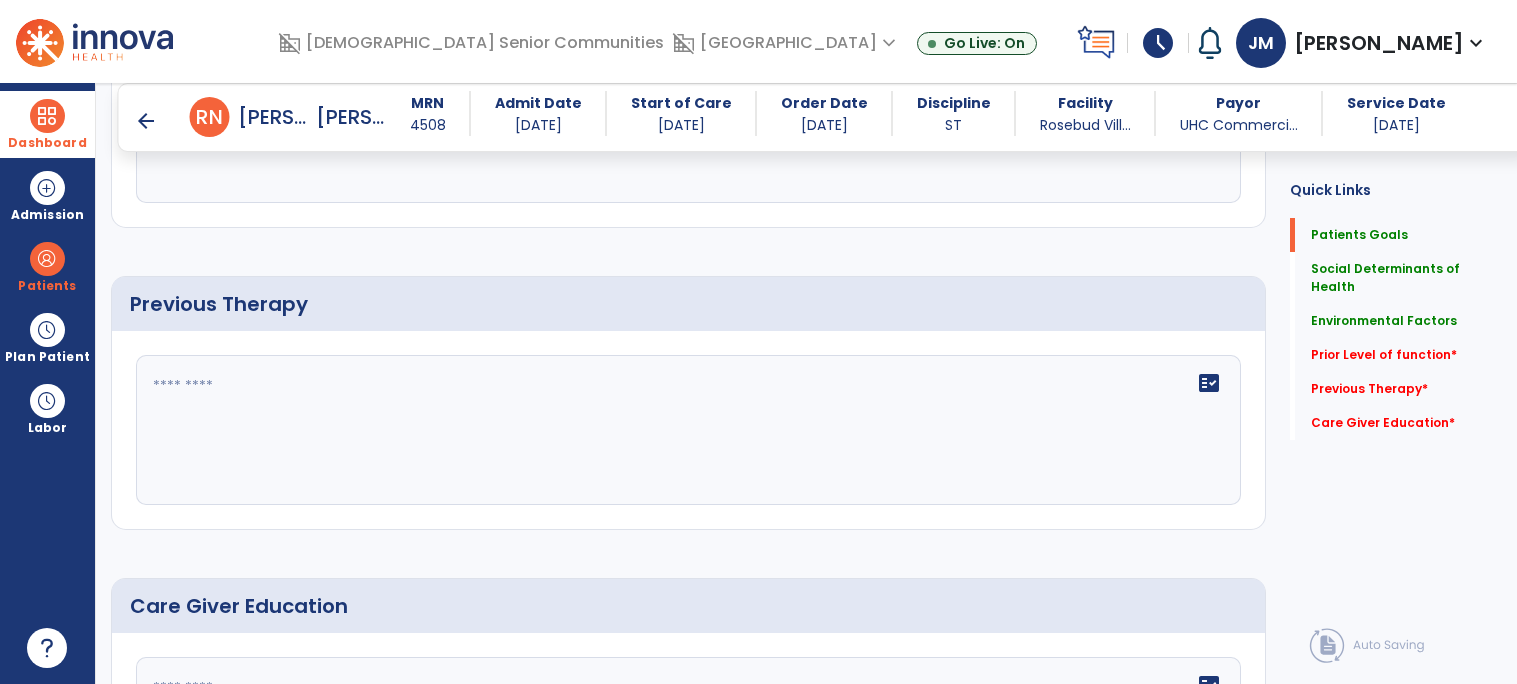 scroll, scrollTop: 1079, scrollLeft: 0, axis: vertical 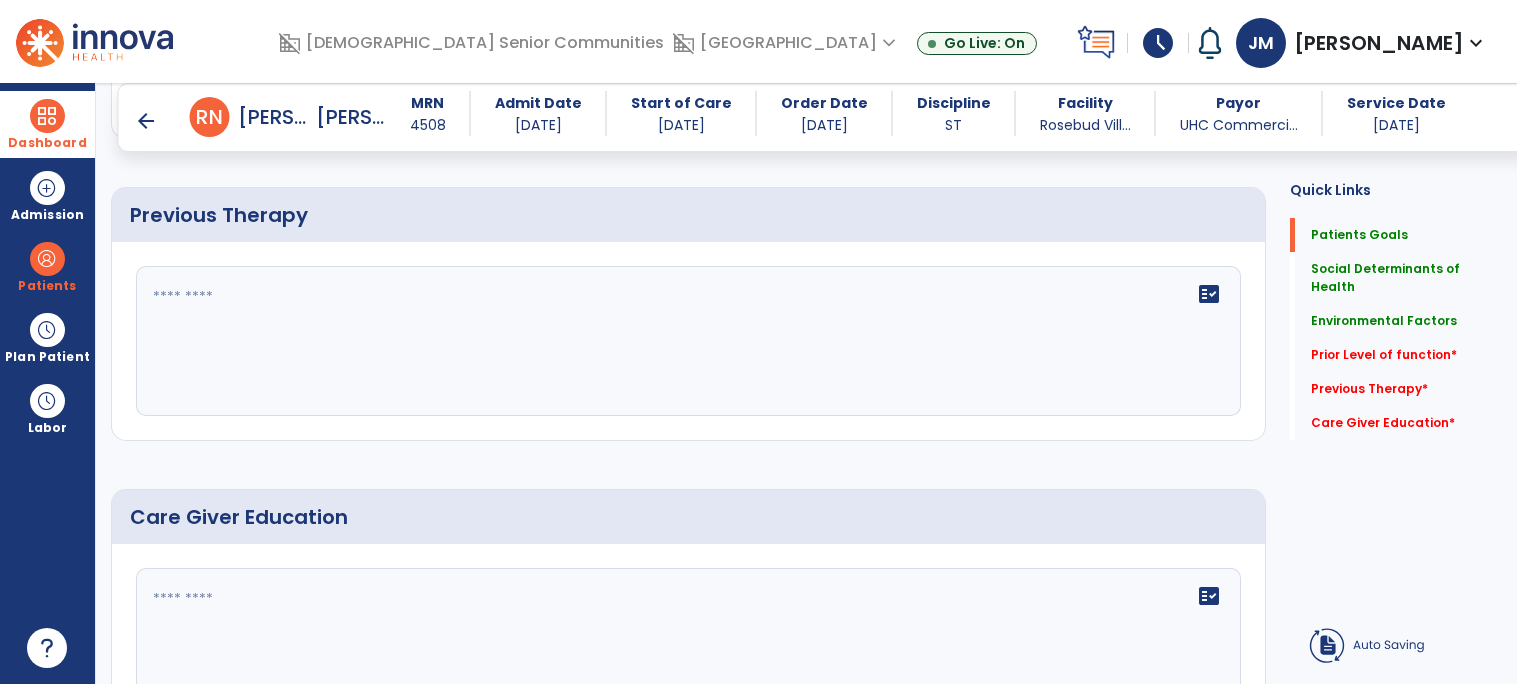 type on "**********" 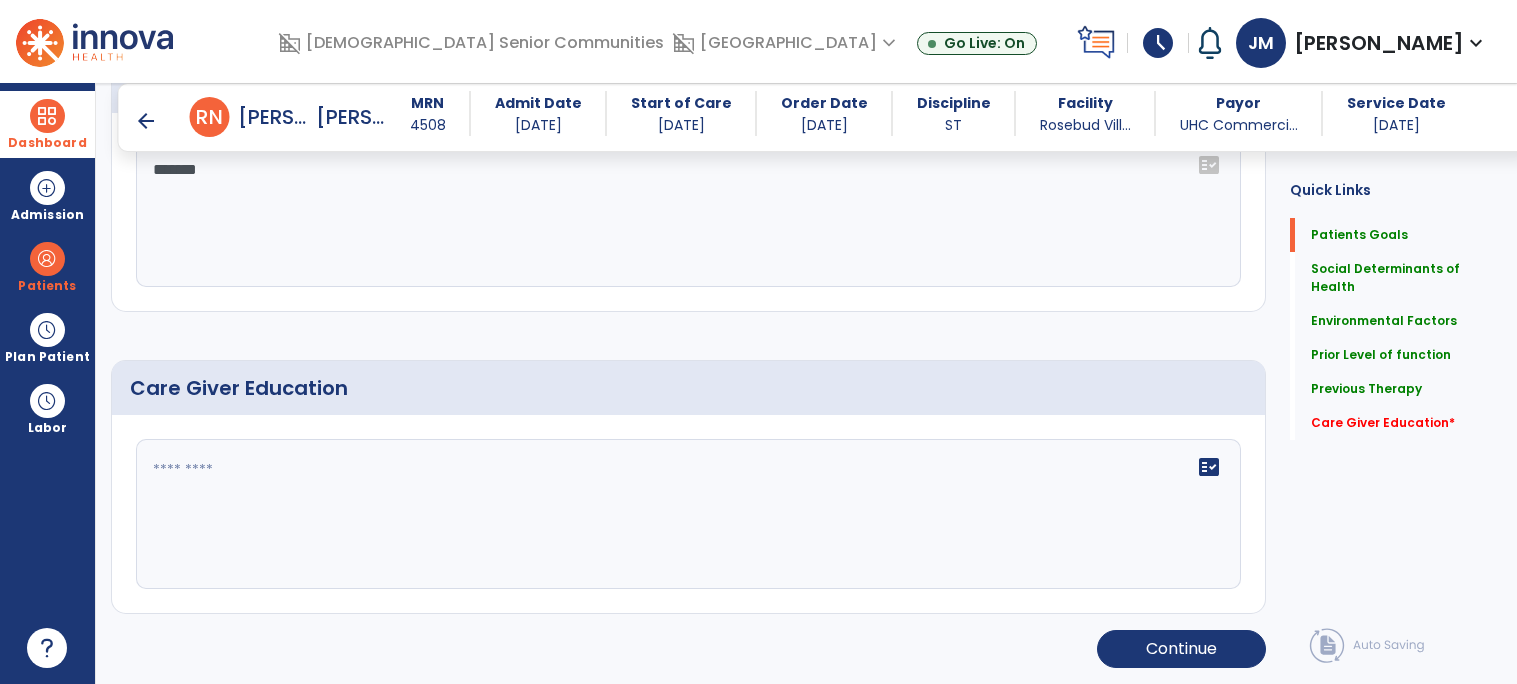 scroll, scrollTop: 1210, scrollLeft: 0, axis: vertical 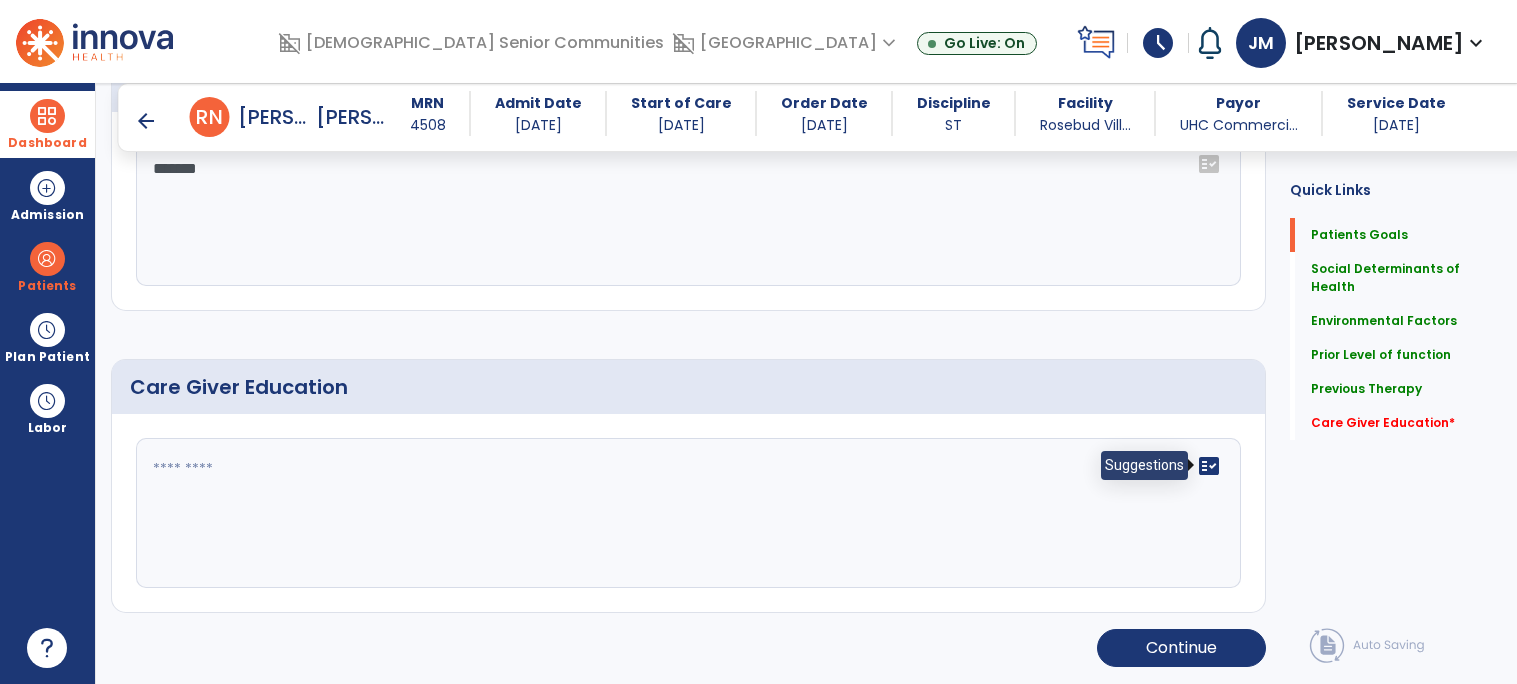 type on "*******" 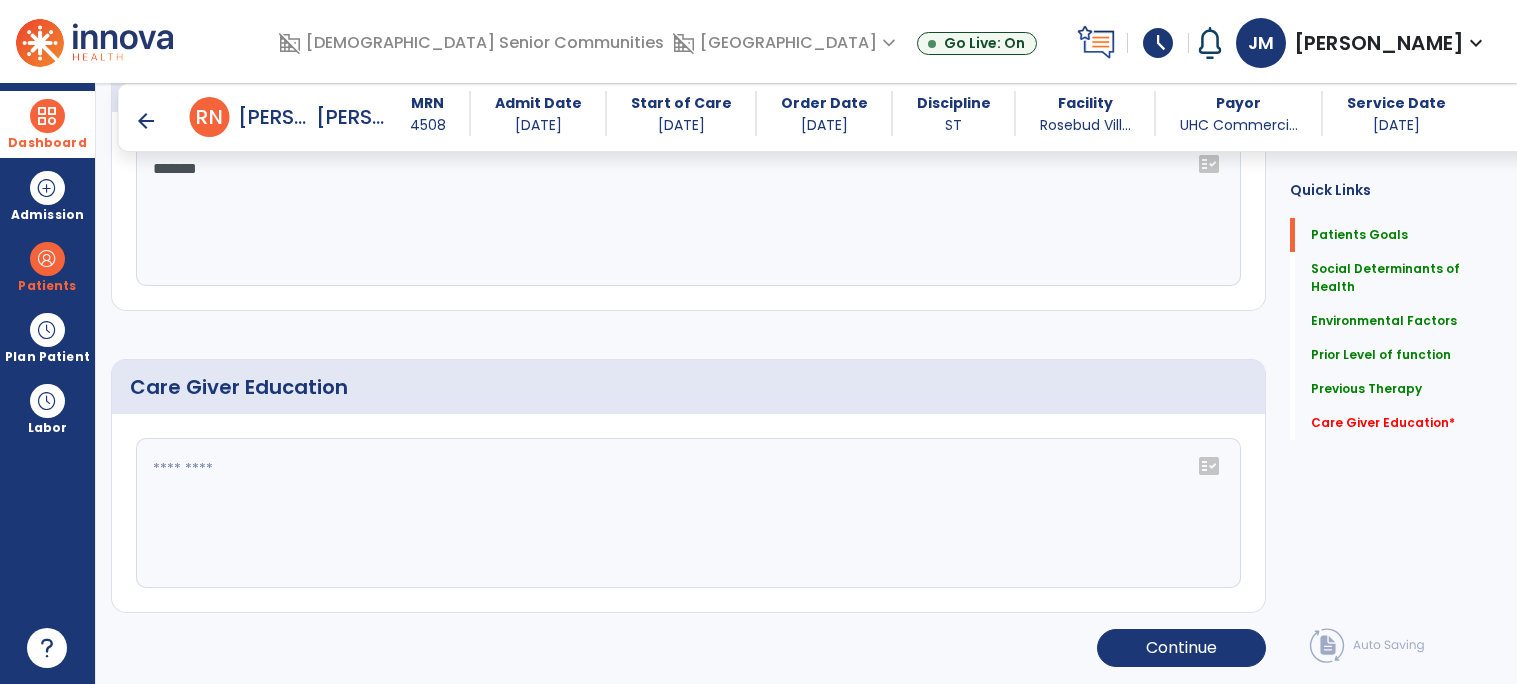 click on "fact_check" 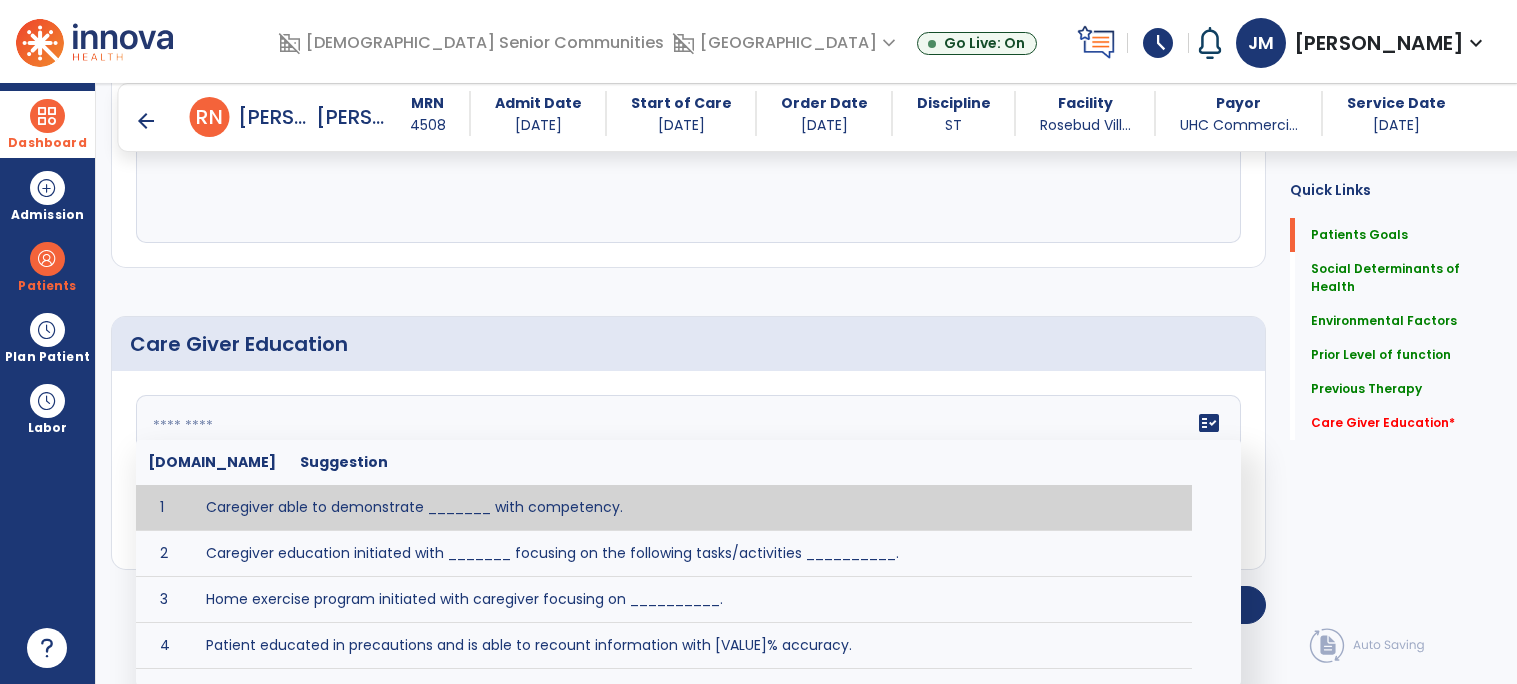 scroll, scrollTop: 1254, scrollLeft: 0, axis: vertical 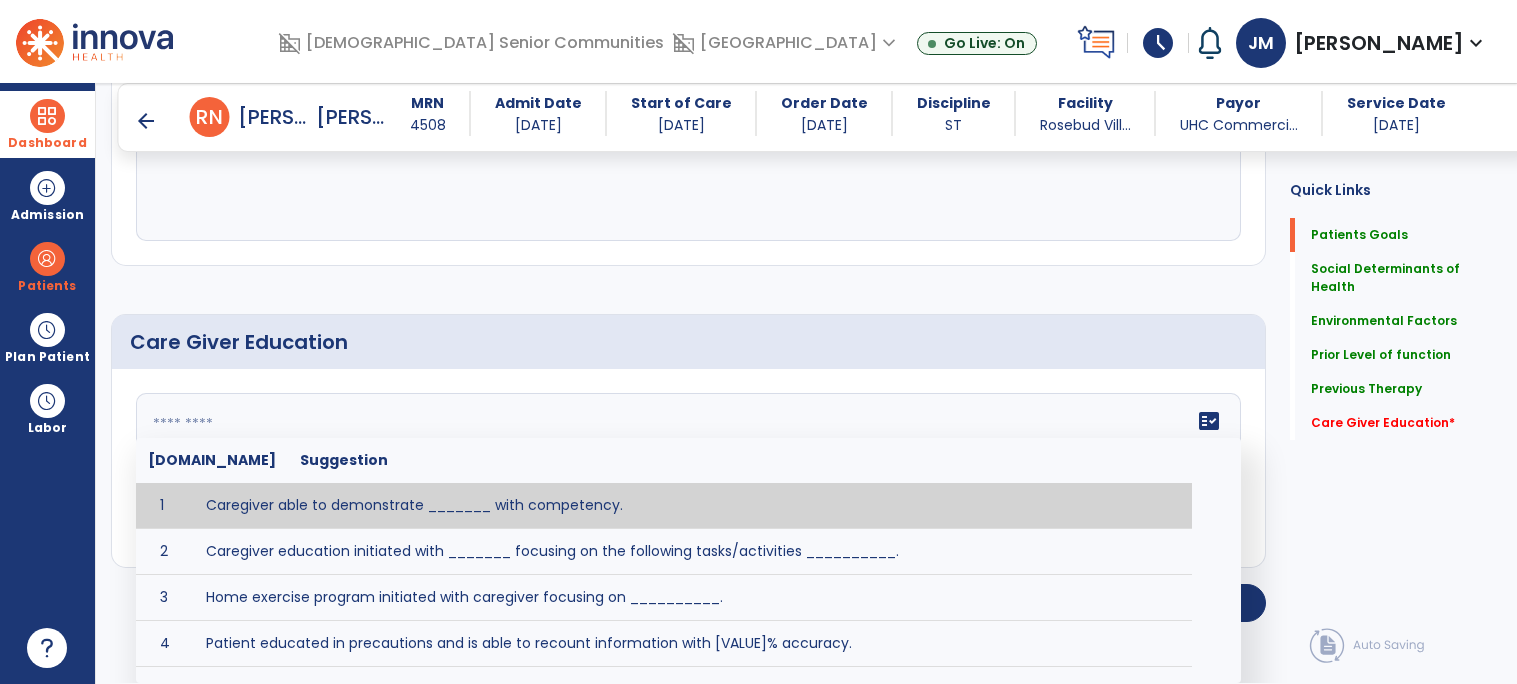 click 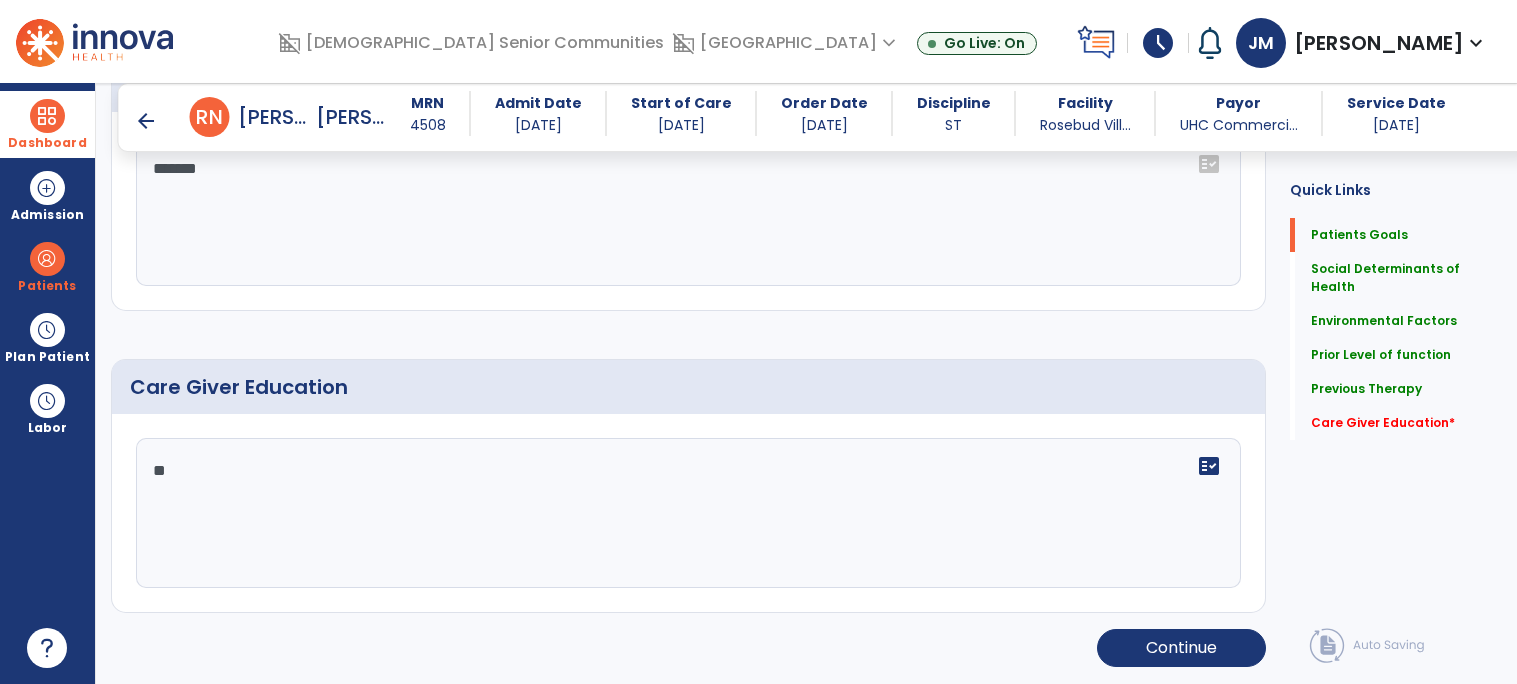 scroll, scrollTop: 1210, scrollLeft: 0, axis: vertical 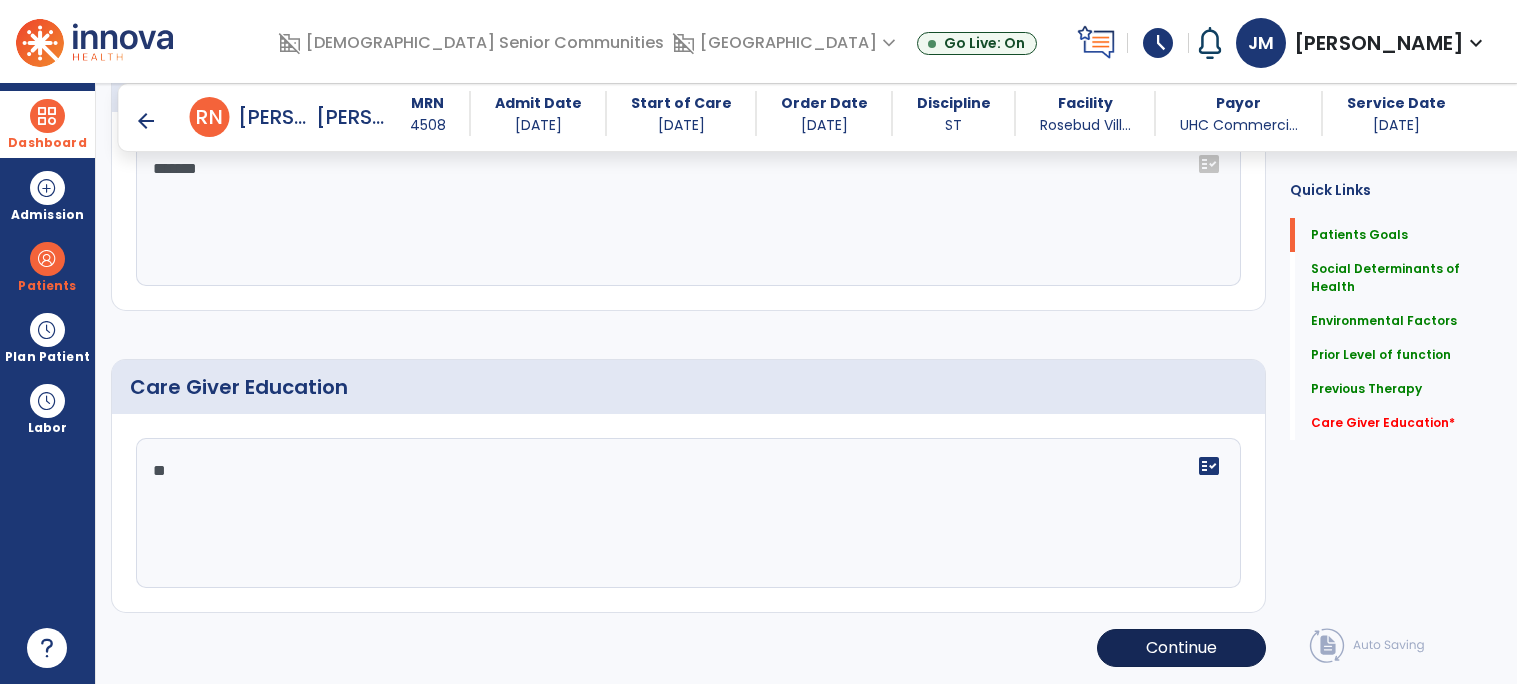 type on "**" 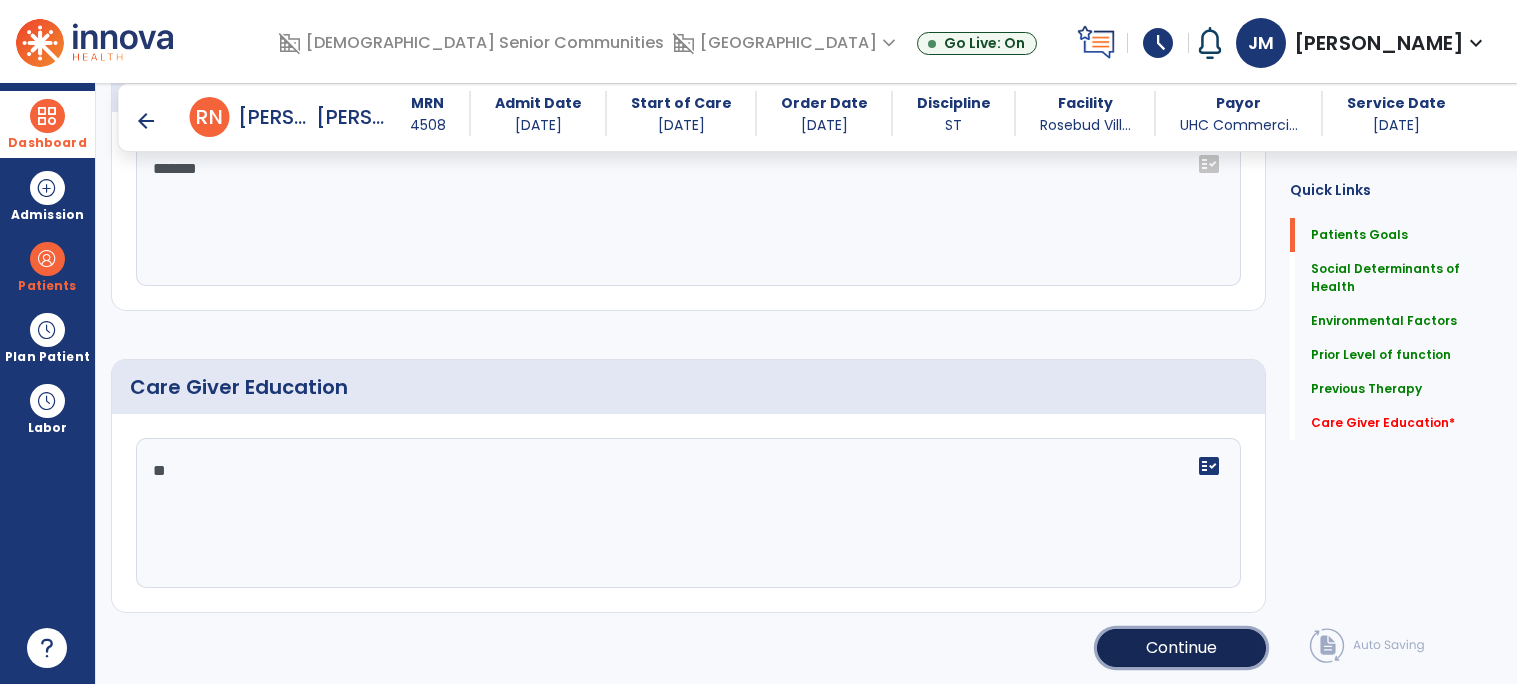 click on "Continue" 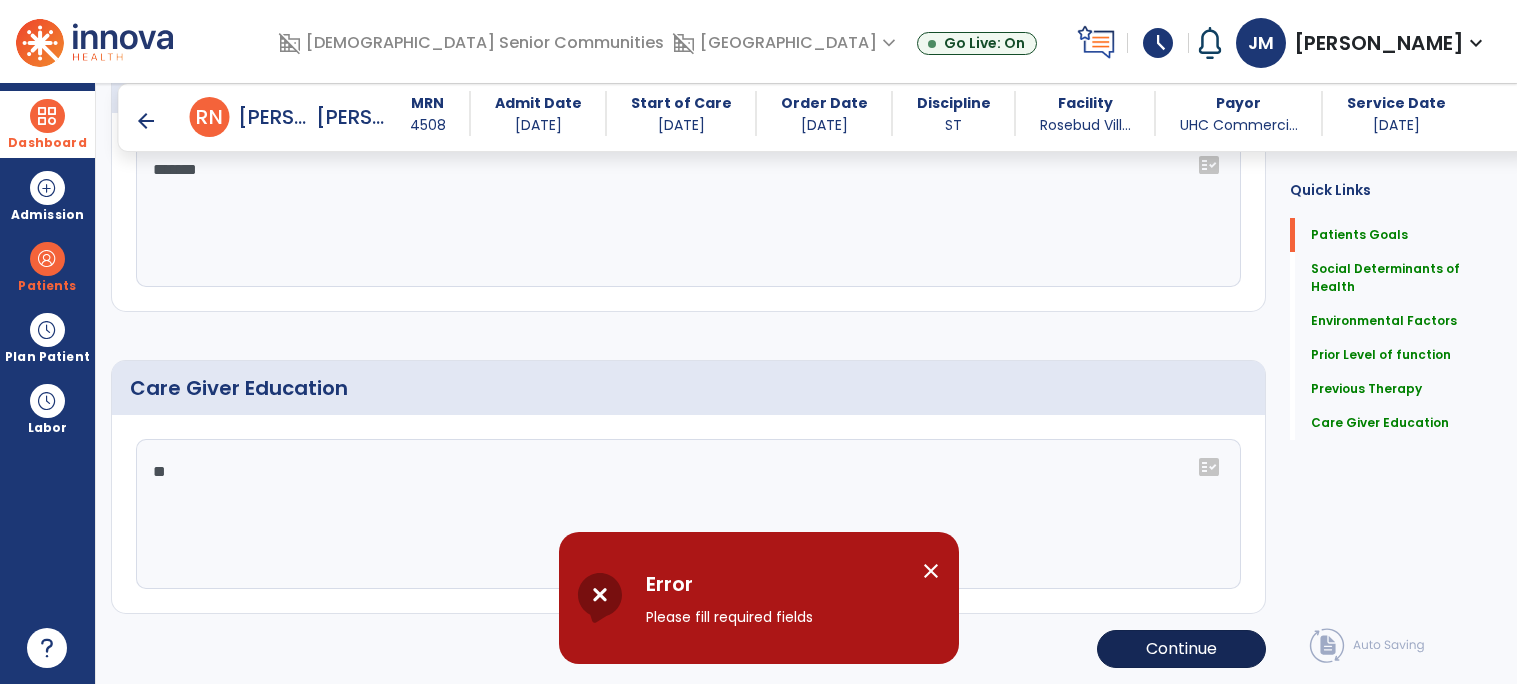 scroll, scrollTop: 1210, scrollLeft: 0, axis: vertical 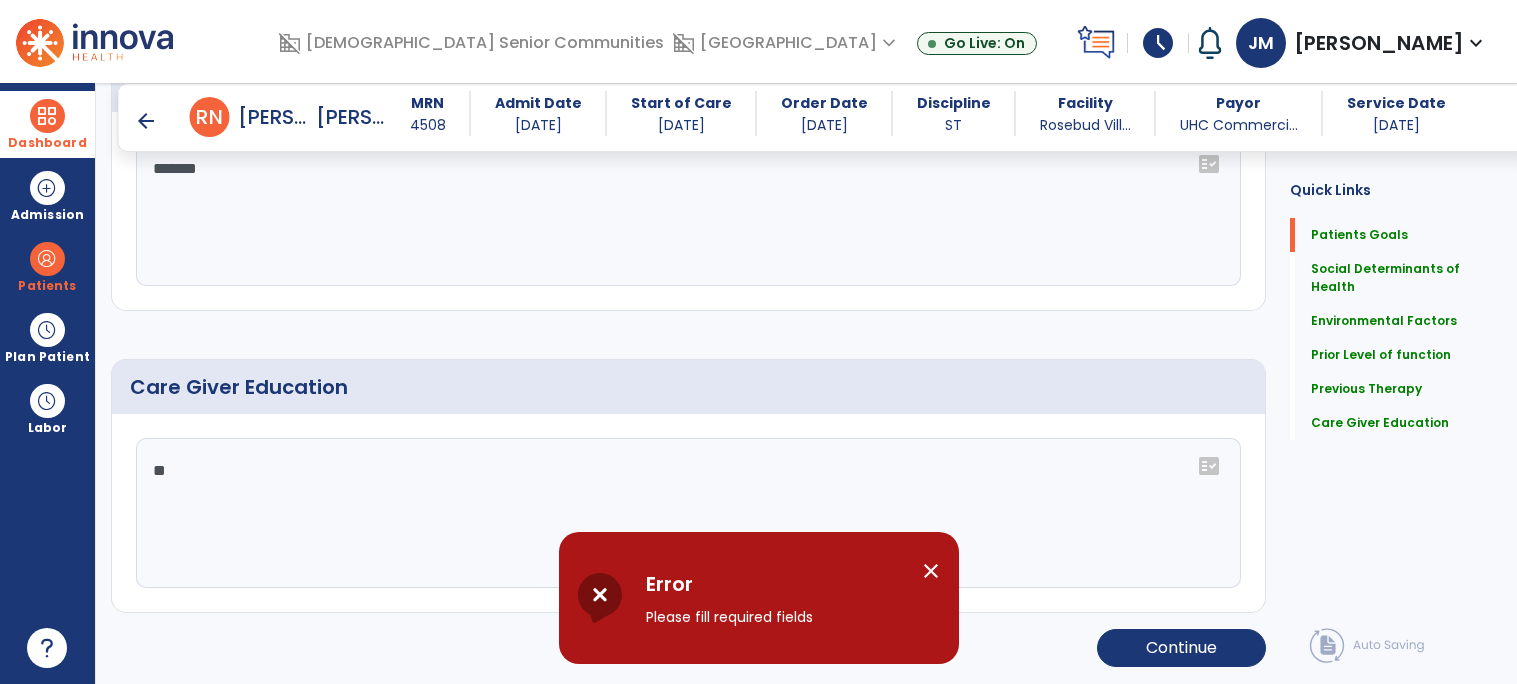 click on "close" at bounding box center (931, 571) 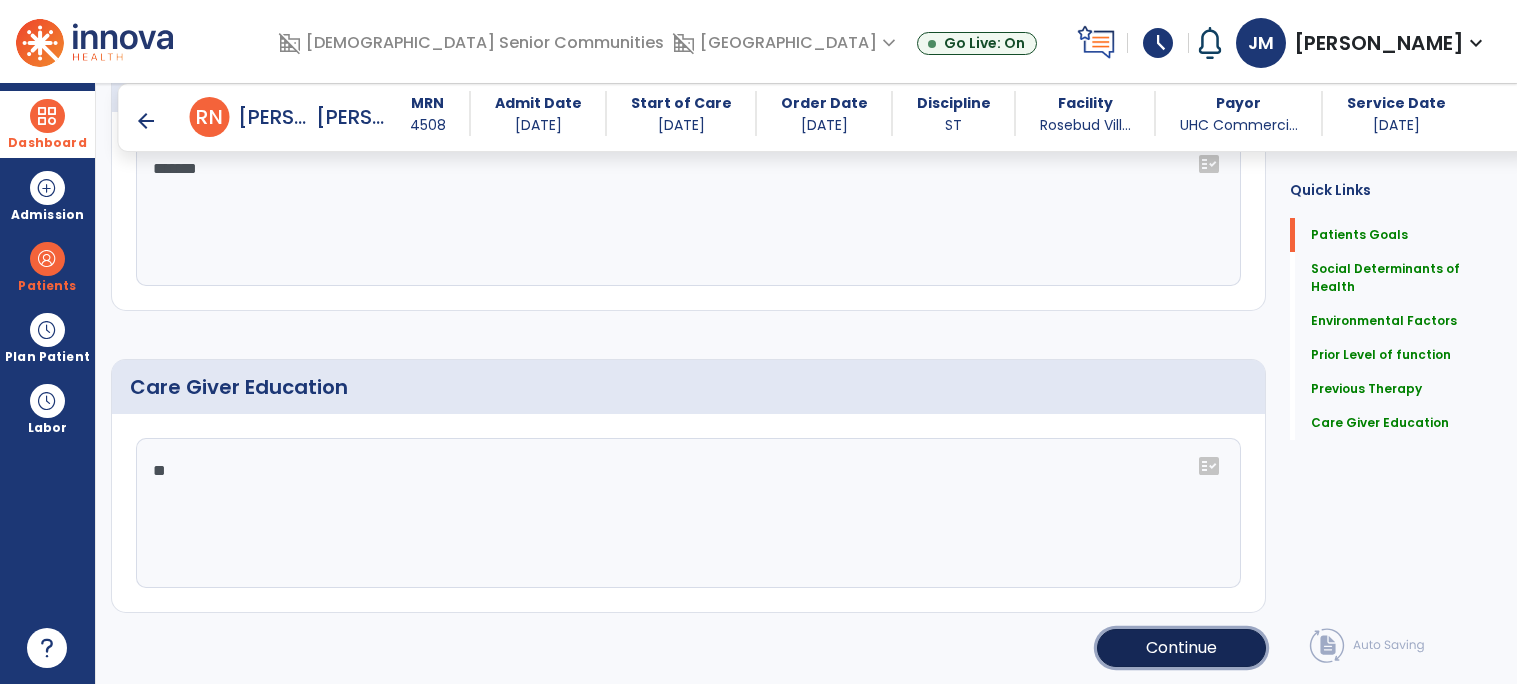 click on "Continue" 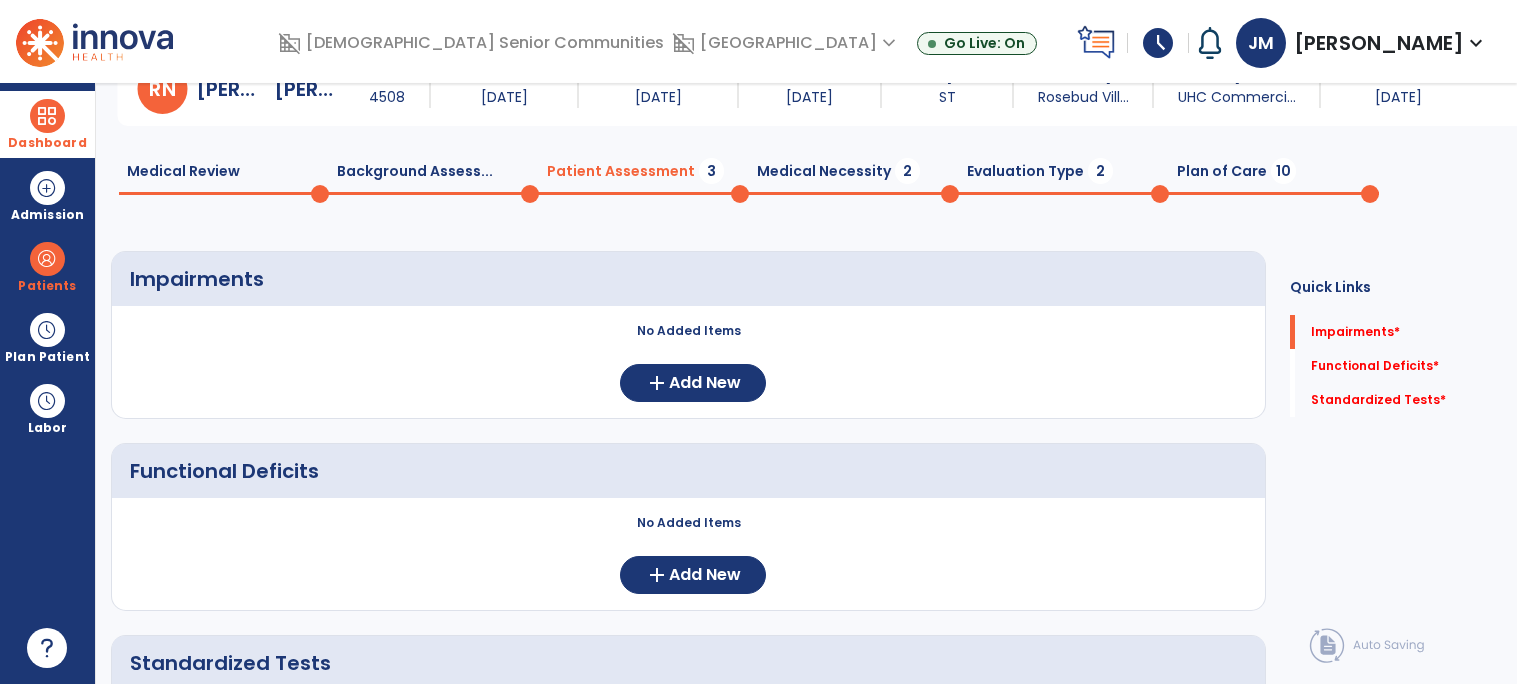 scroll, scrollTop: 0, scrollLeft: 0, axis: both 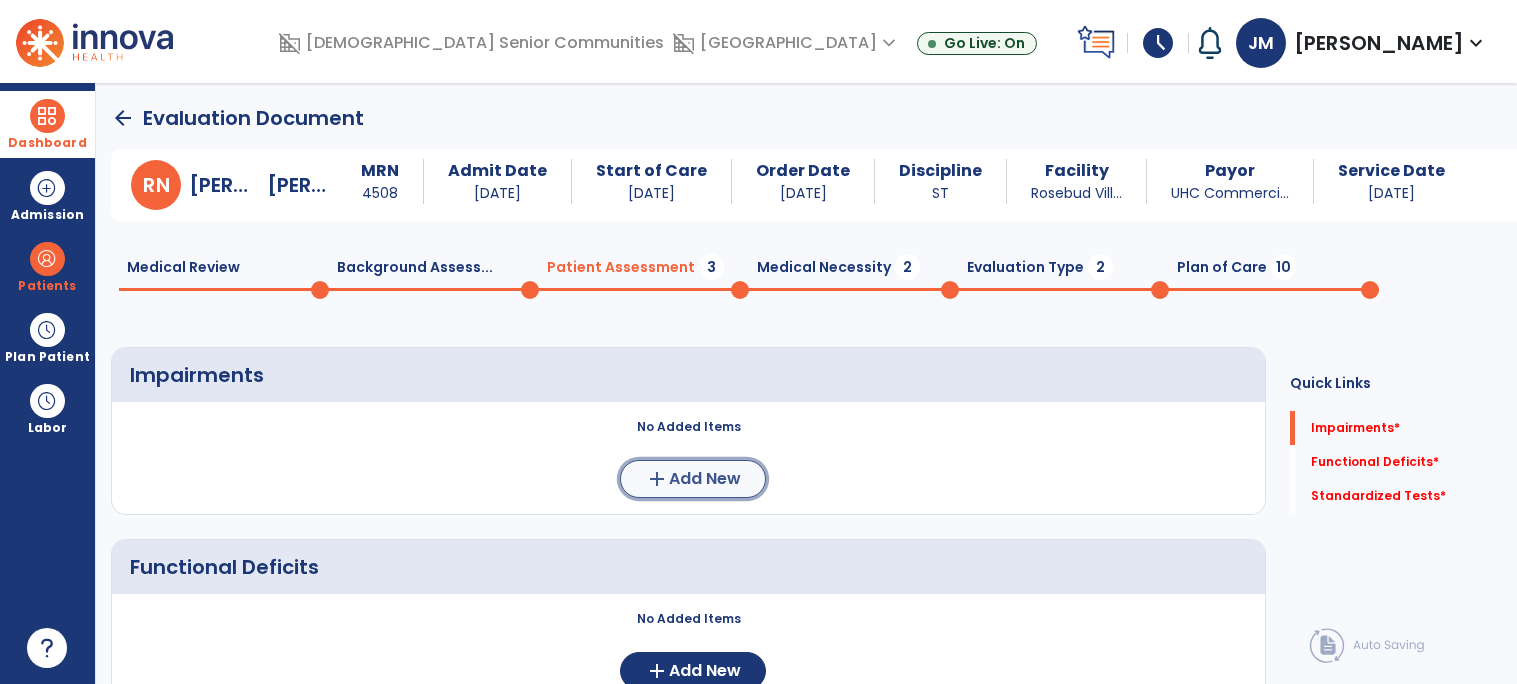 click on "Add New" 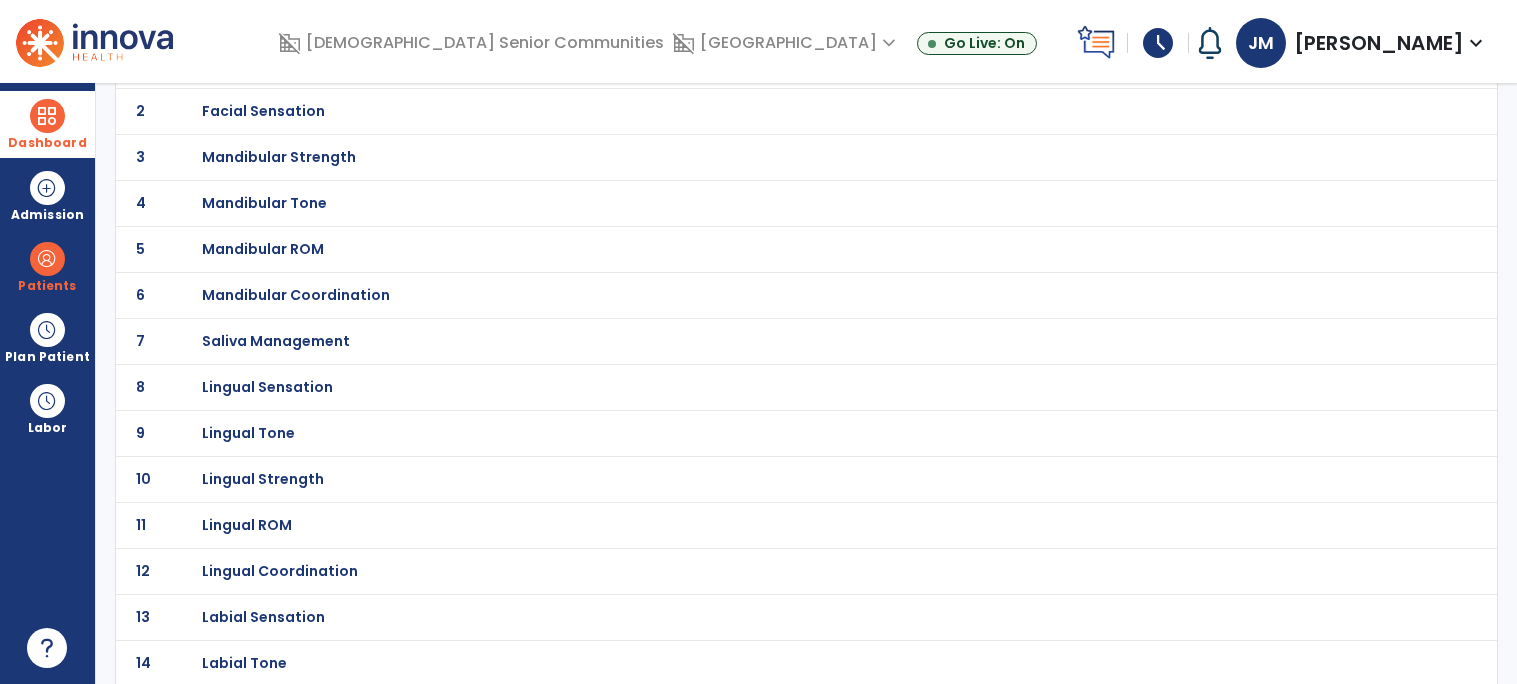 scroll, scrollTop: 215, scrollLeft: 0, axis: vertical 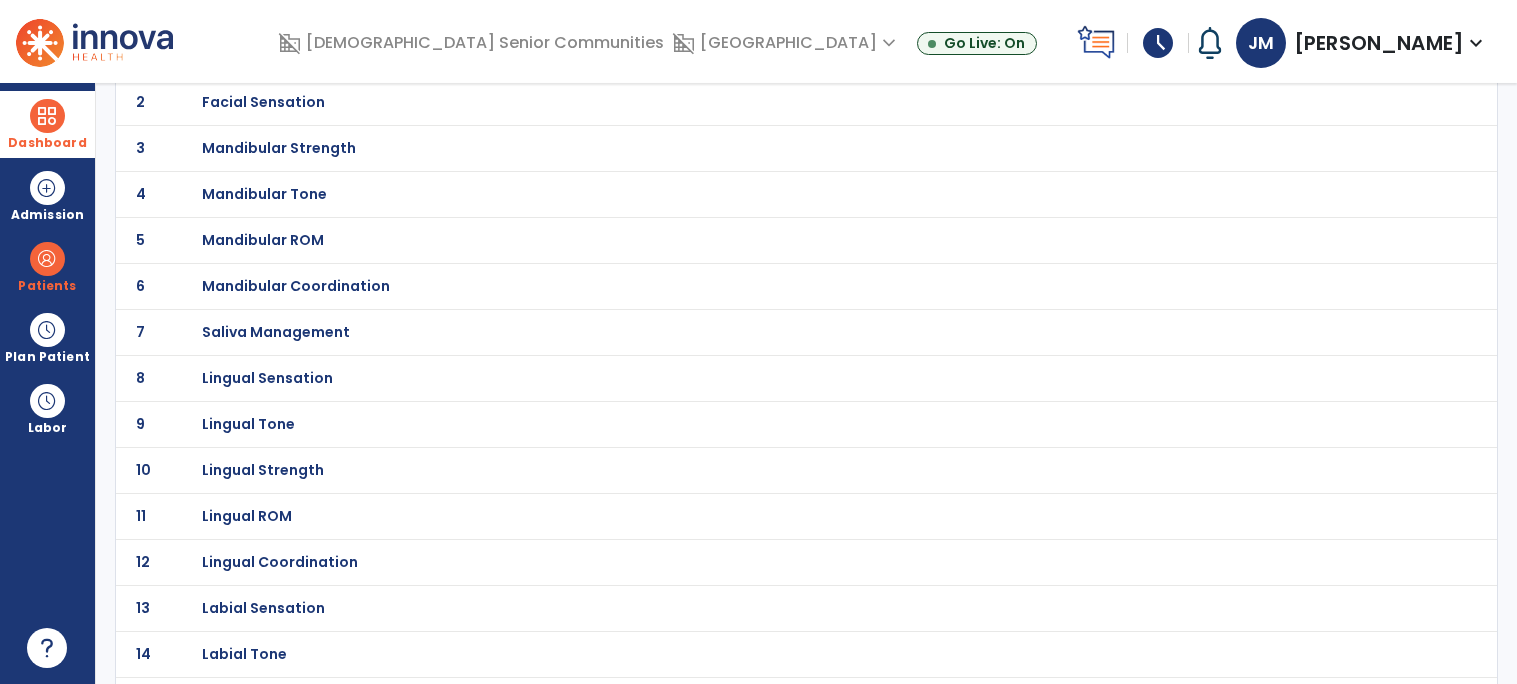 click on "Mandibular Strength" at bounding box center (263, 56) 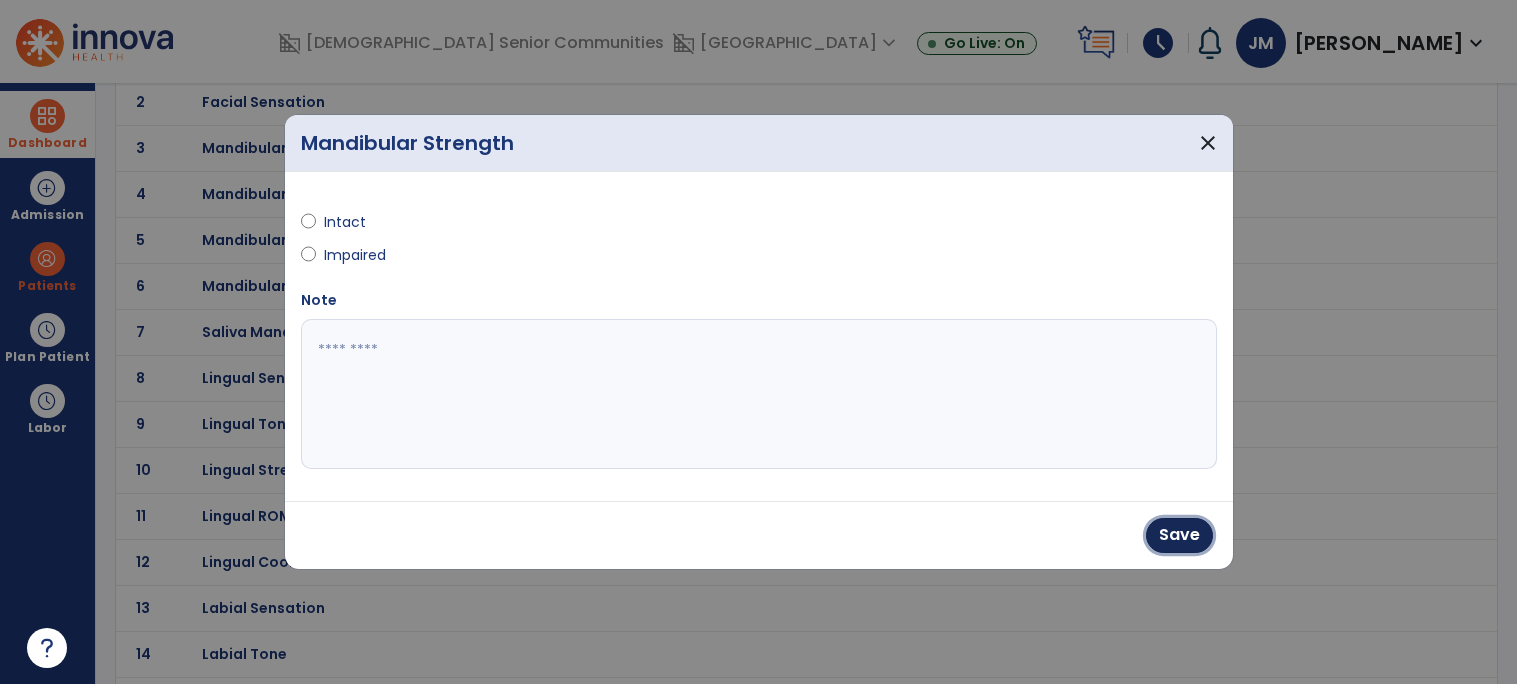drag, startPoint x: 1172, startPoint y: 542, endPoint x: 1163, endPoint y: 533, distance: 12.727922 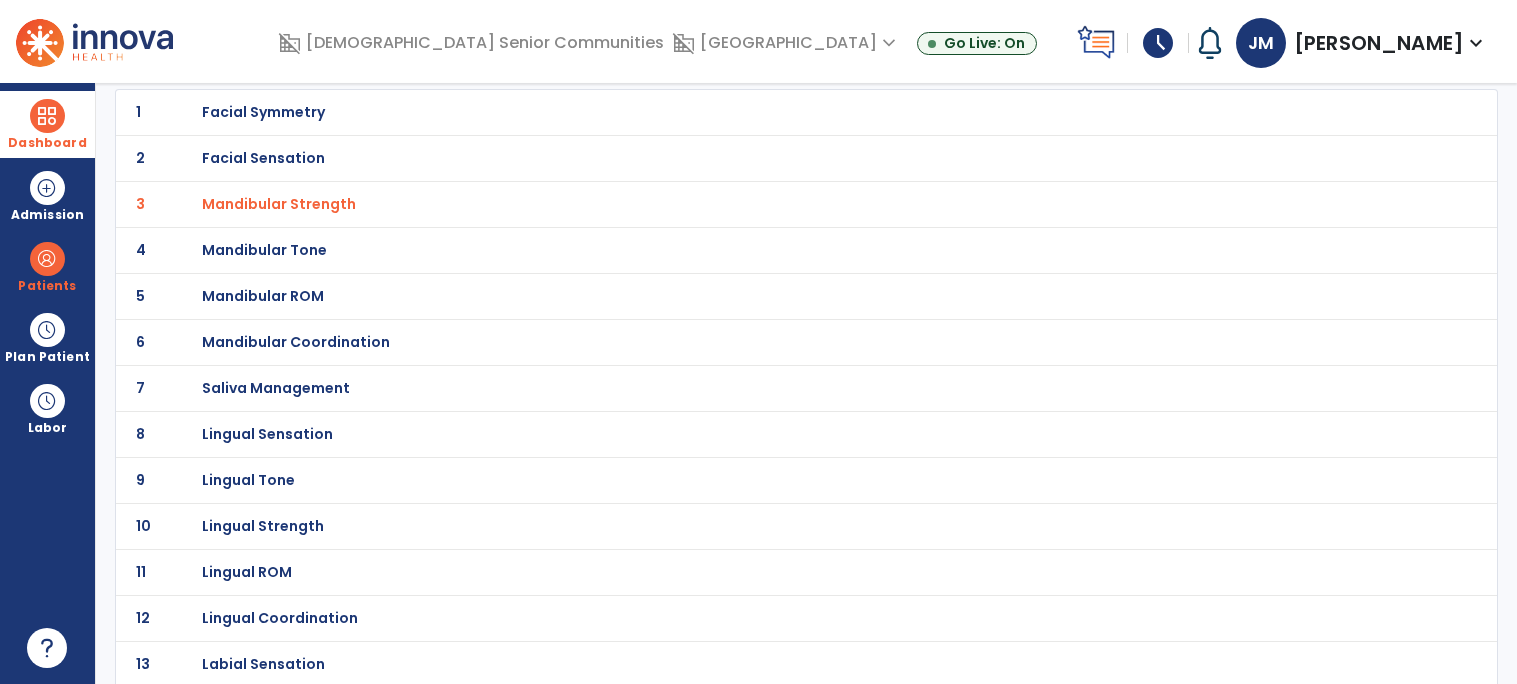 scroll, scrollTop: 144, scrollLeft: 0, axis: vertical 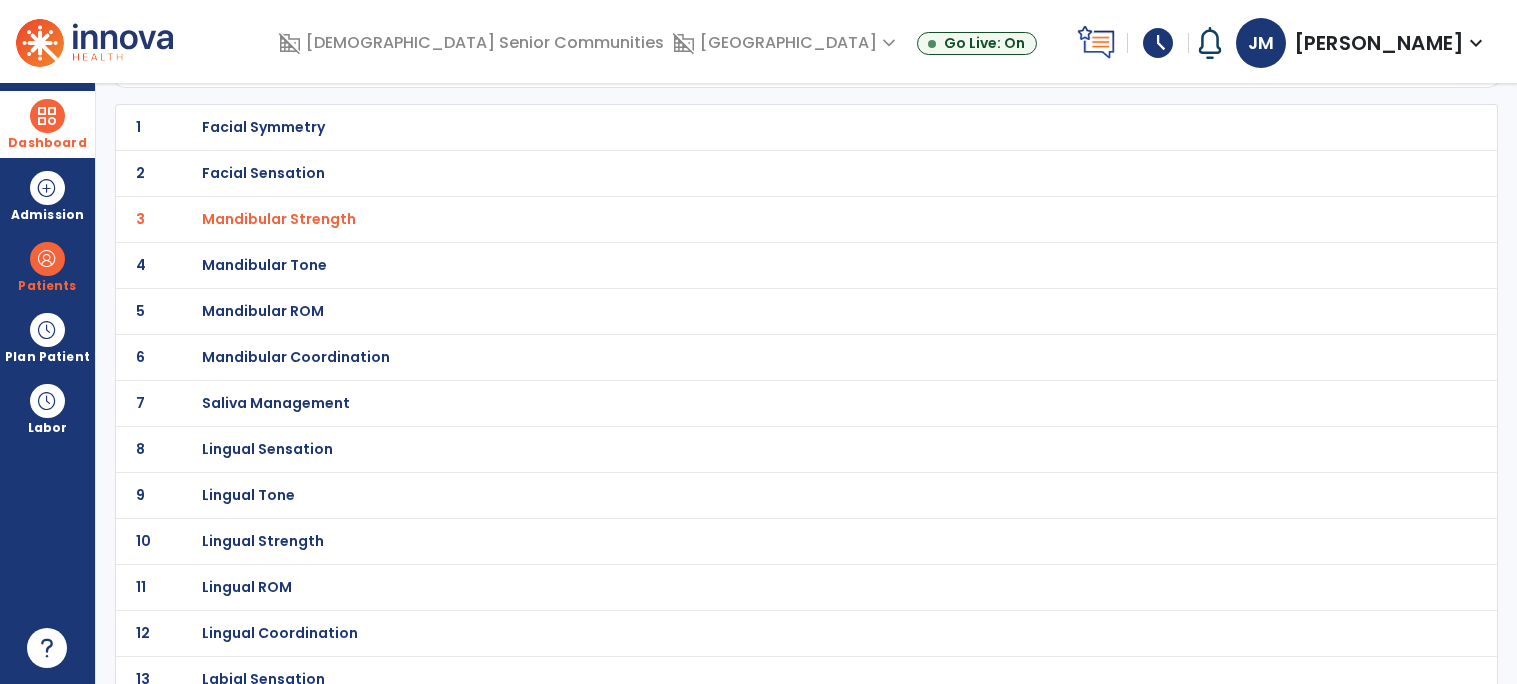 click on "Mandibular Coordination" at bounding box center [263, 127] 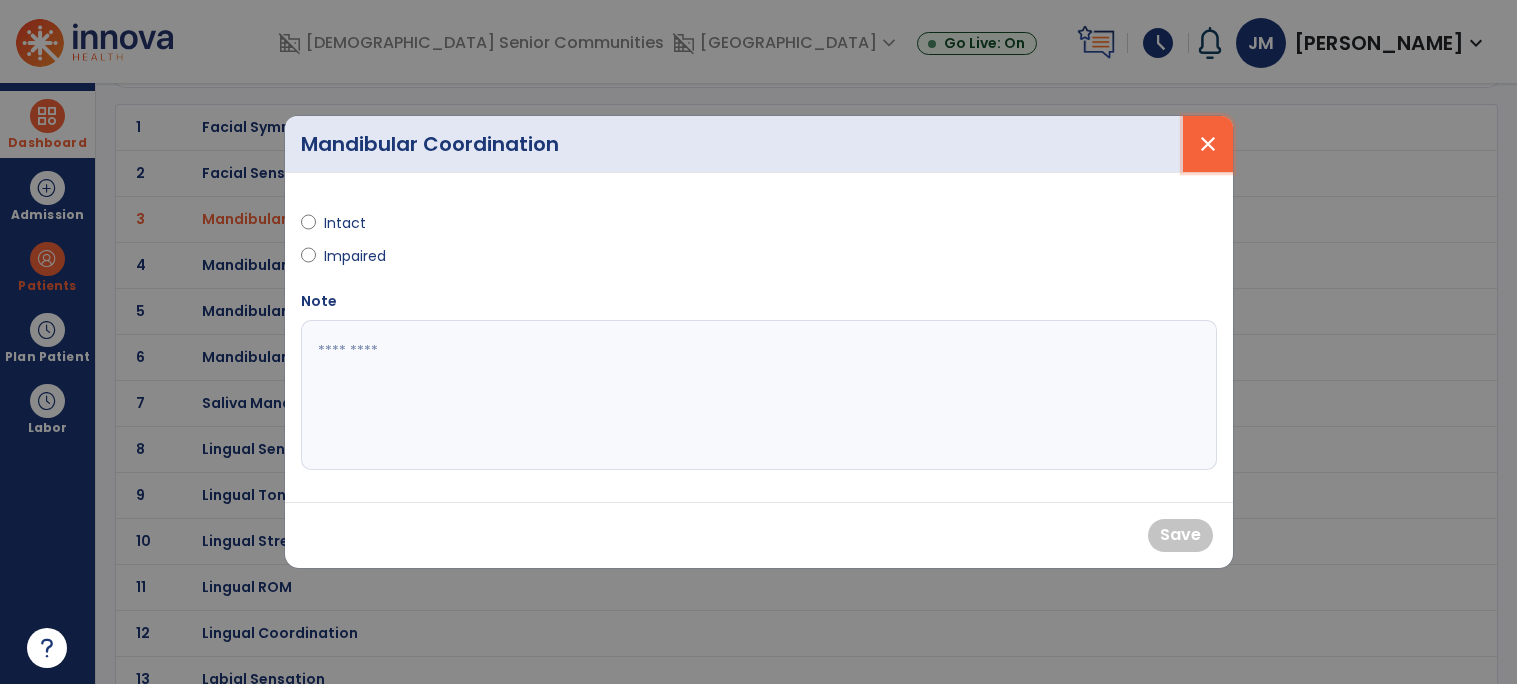 click on "close" at bounding box center [1208, 144] 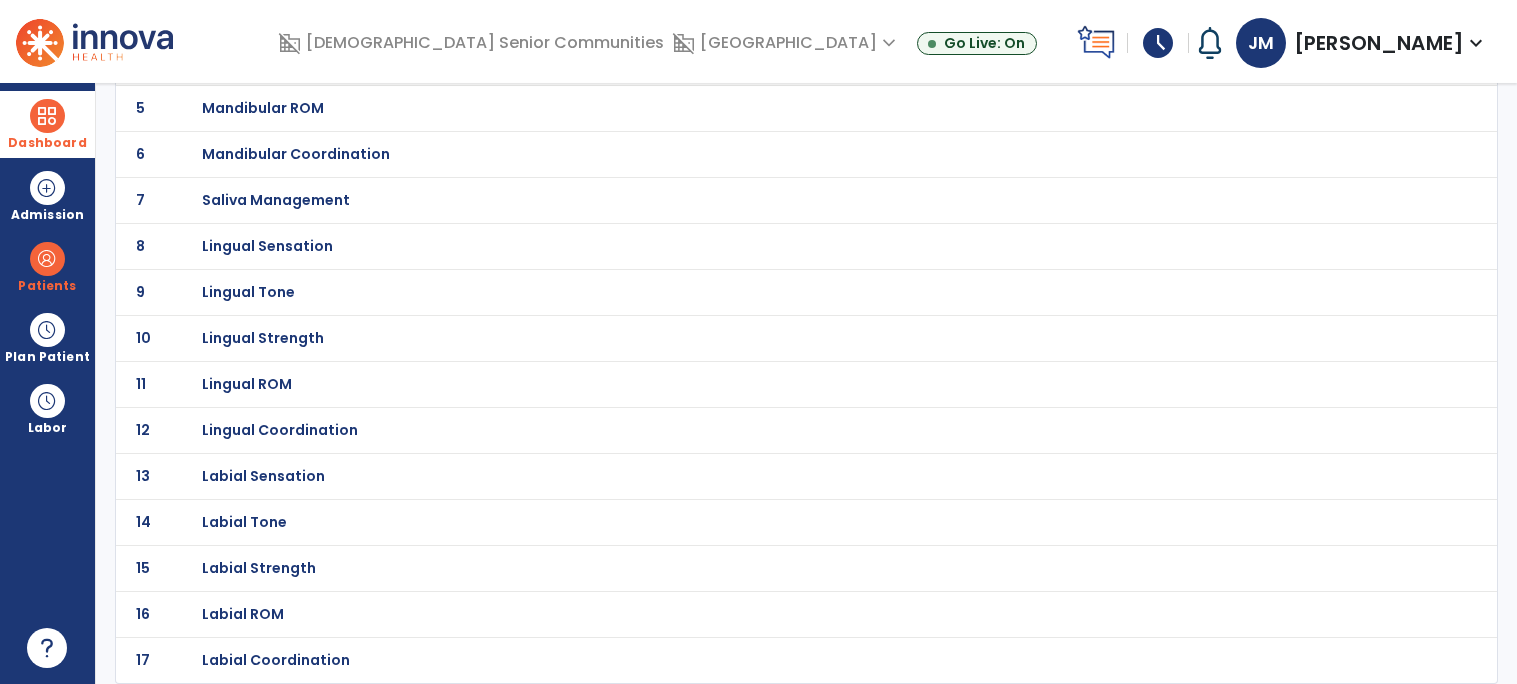 scroll, scrollTop: 348, scrollLeft: 0, axis: vertical 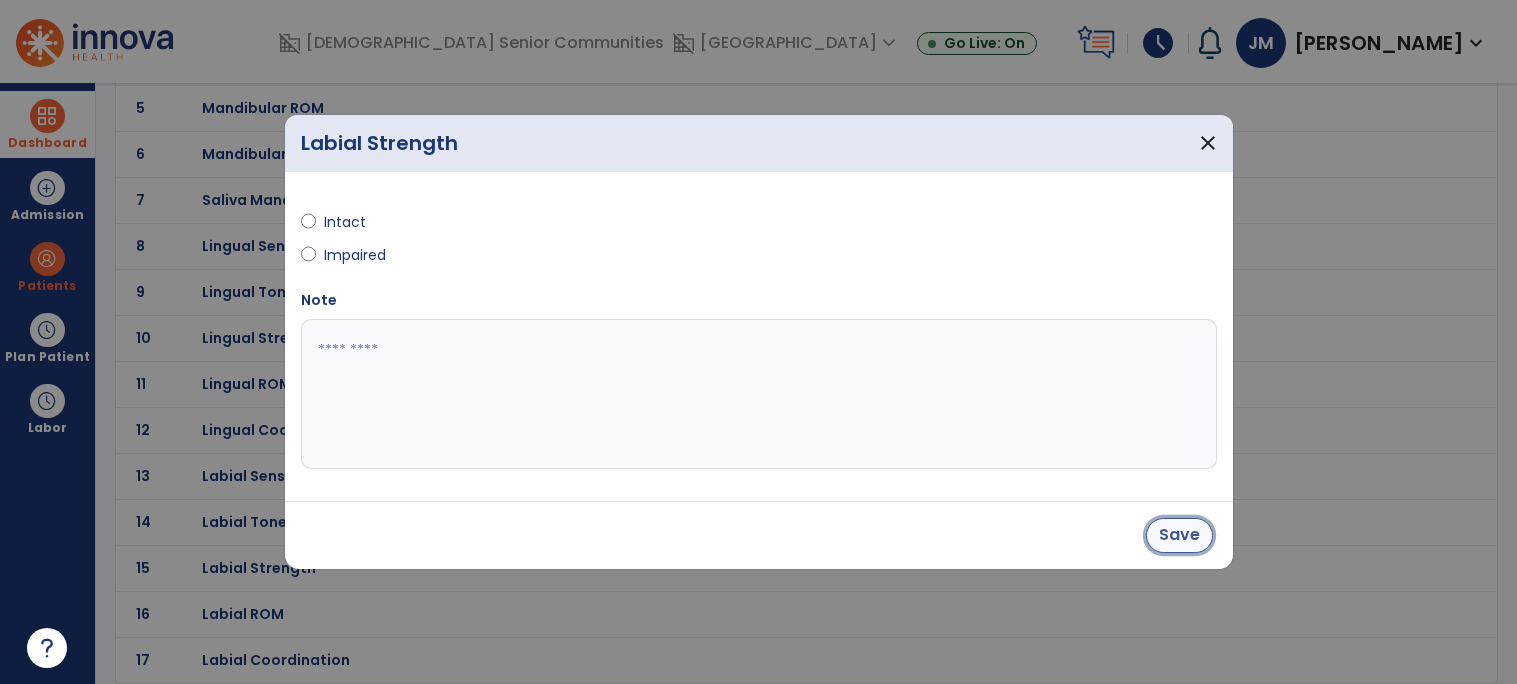 click on "Save" at bounding box center [1179, 535] 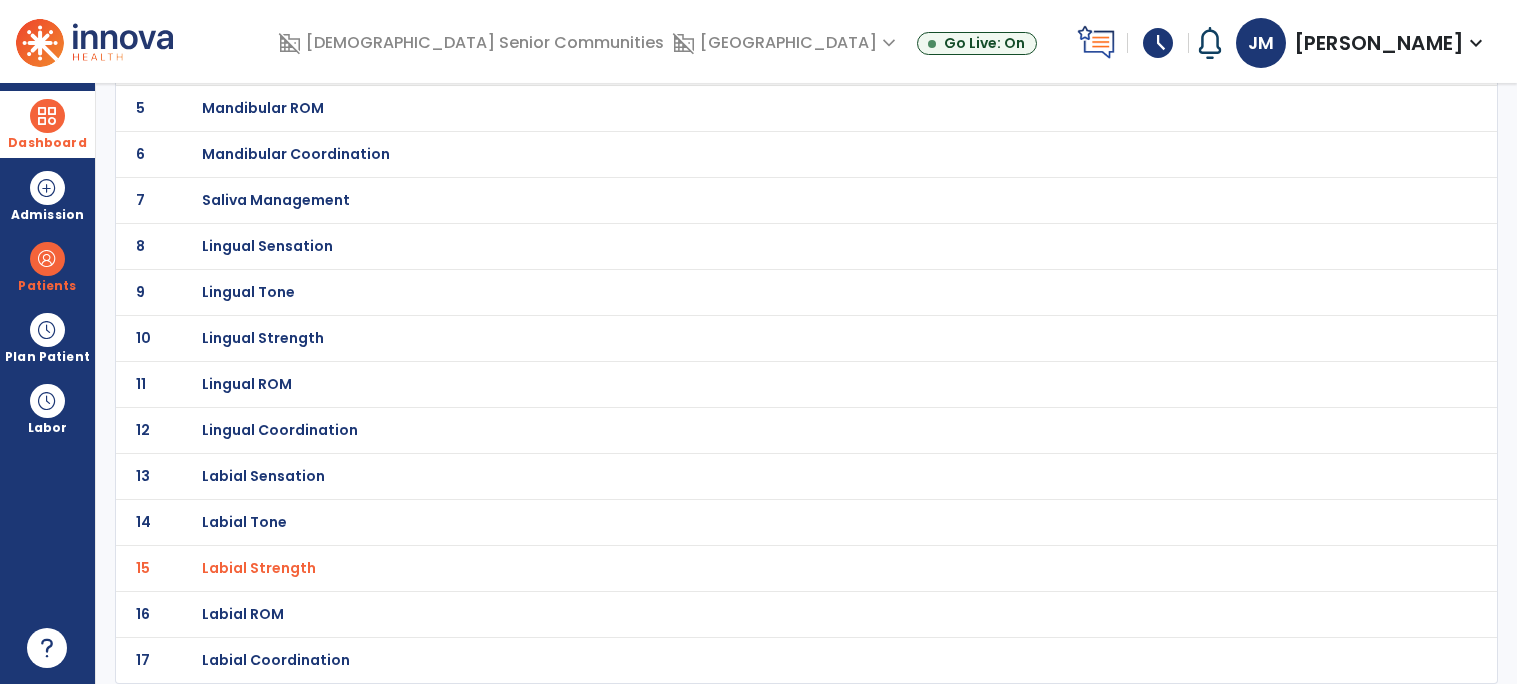 click on "Labial Coordination" at bounding box center (263, -76) 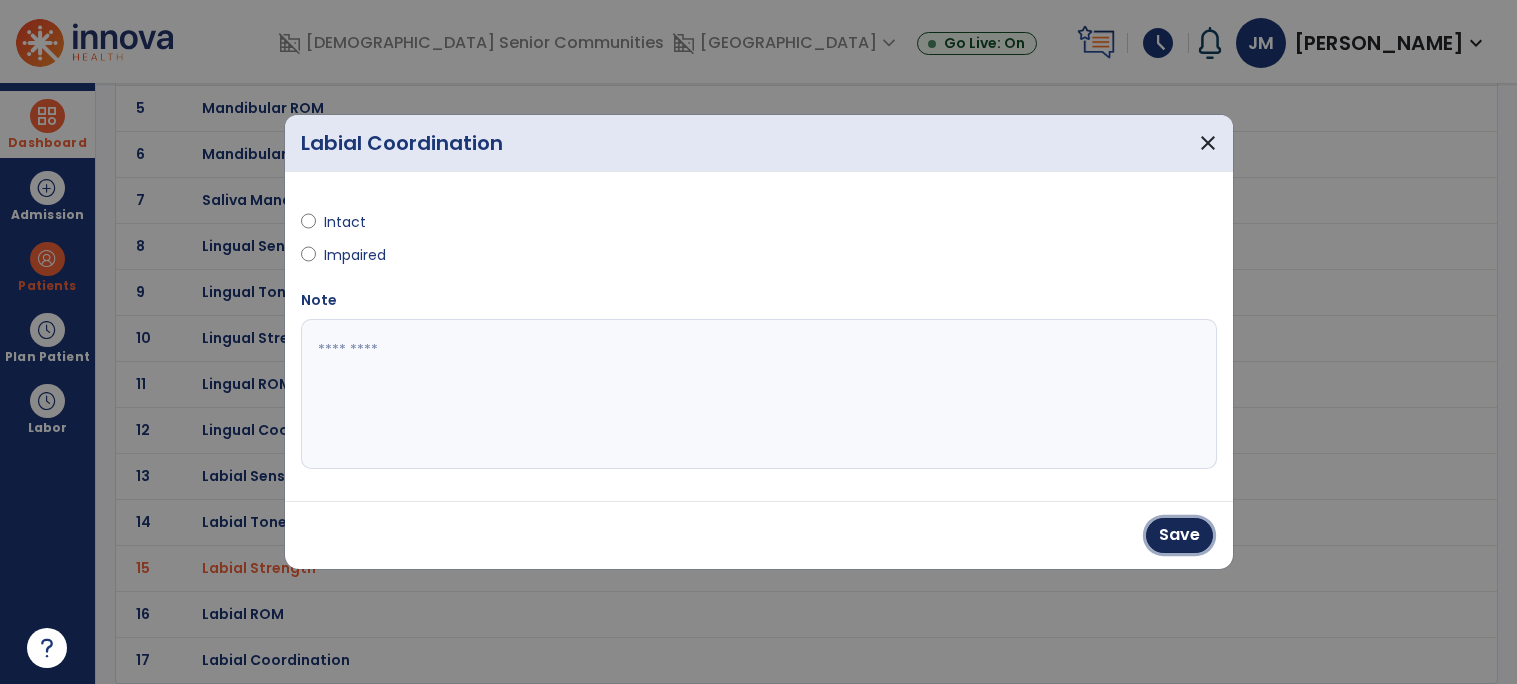 drag, startPoint x: 1176, startPoint y: 528, endPoint x: 1087, endPoint y: 523, distance: 89.140335 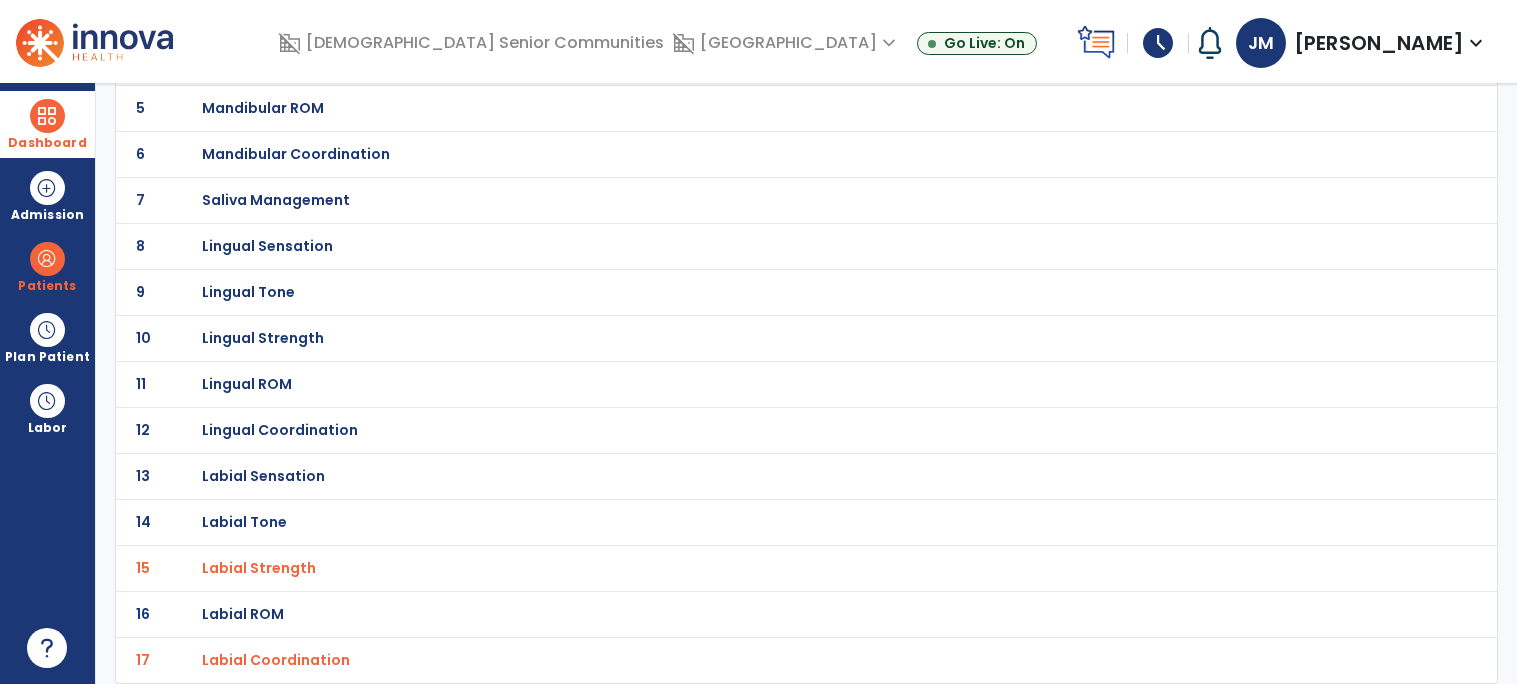 click on "Labial ROM" at bounding box center [263, -76] 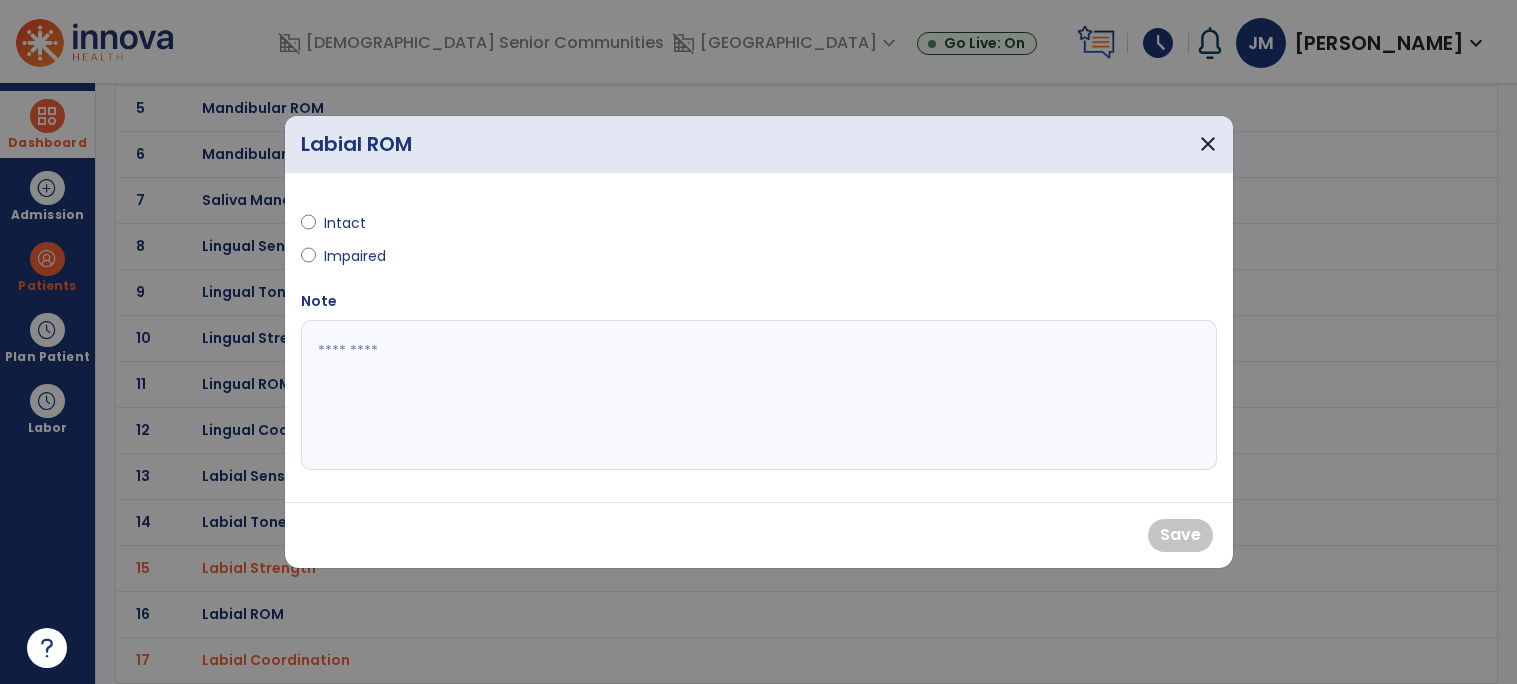 click on "Impaired" at bounding box center [524, 260] 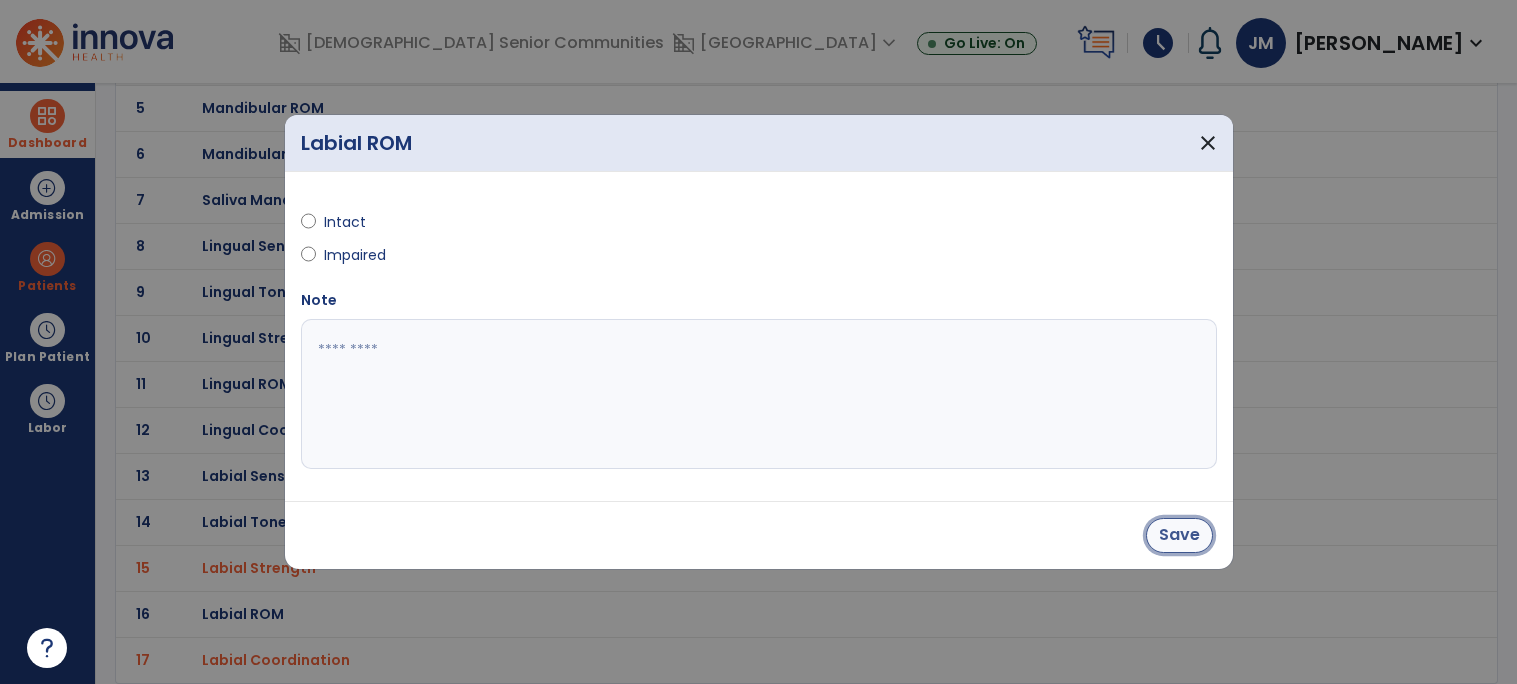 click on "Save" at bounding box center [1179, 535] 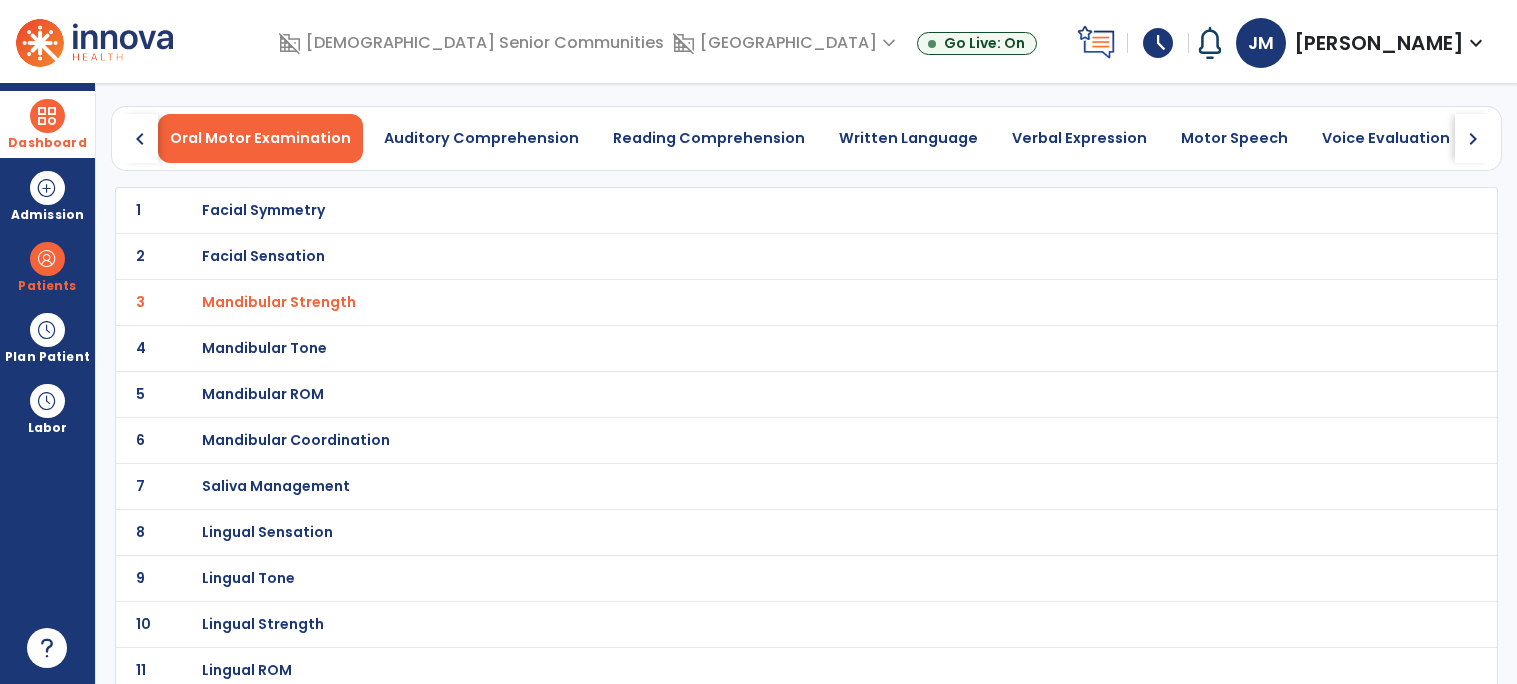 scroll, scrollTop: 0, scrollLeft: 0, axis: both 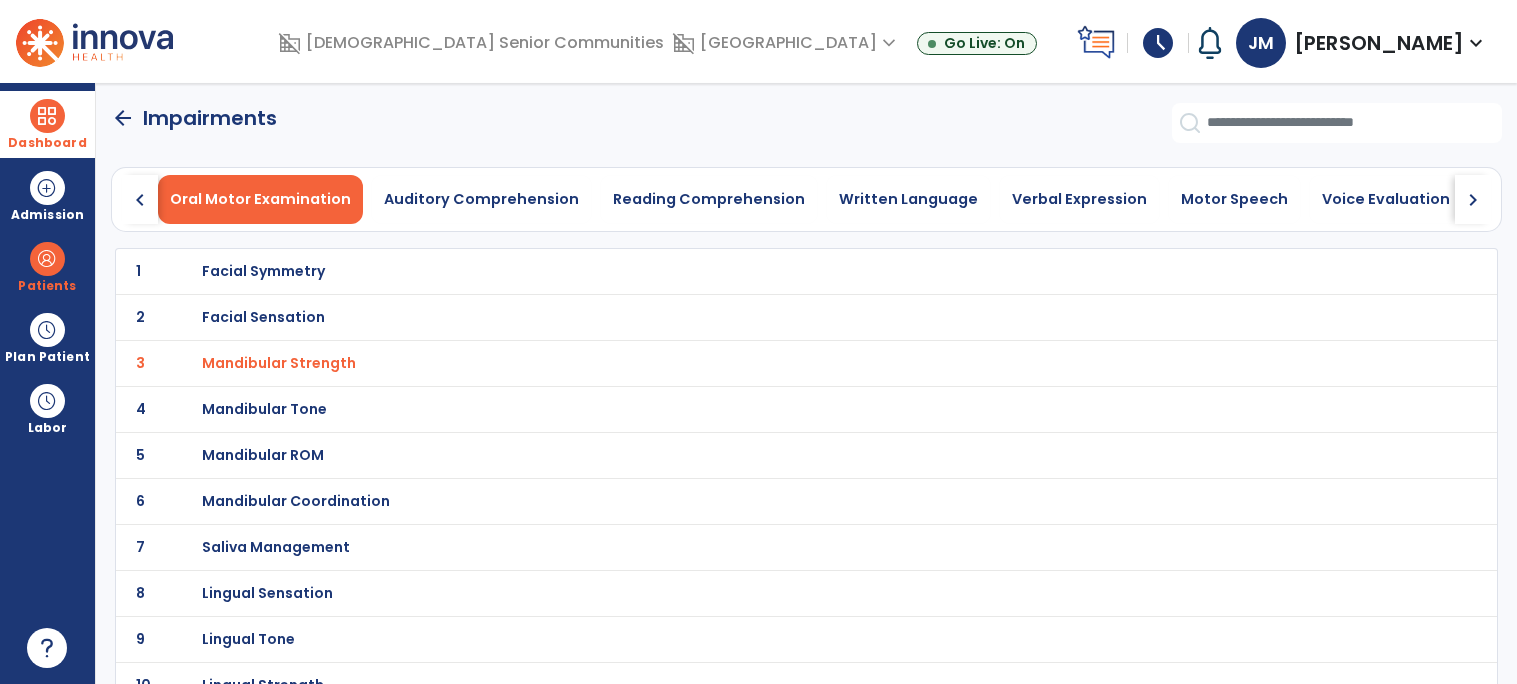 click on "chevron_right" 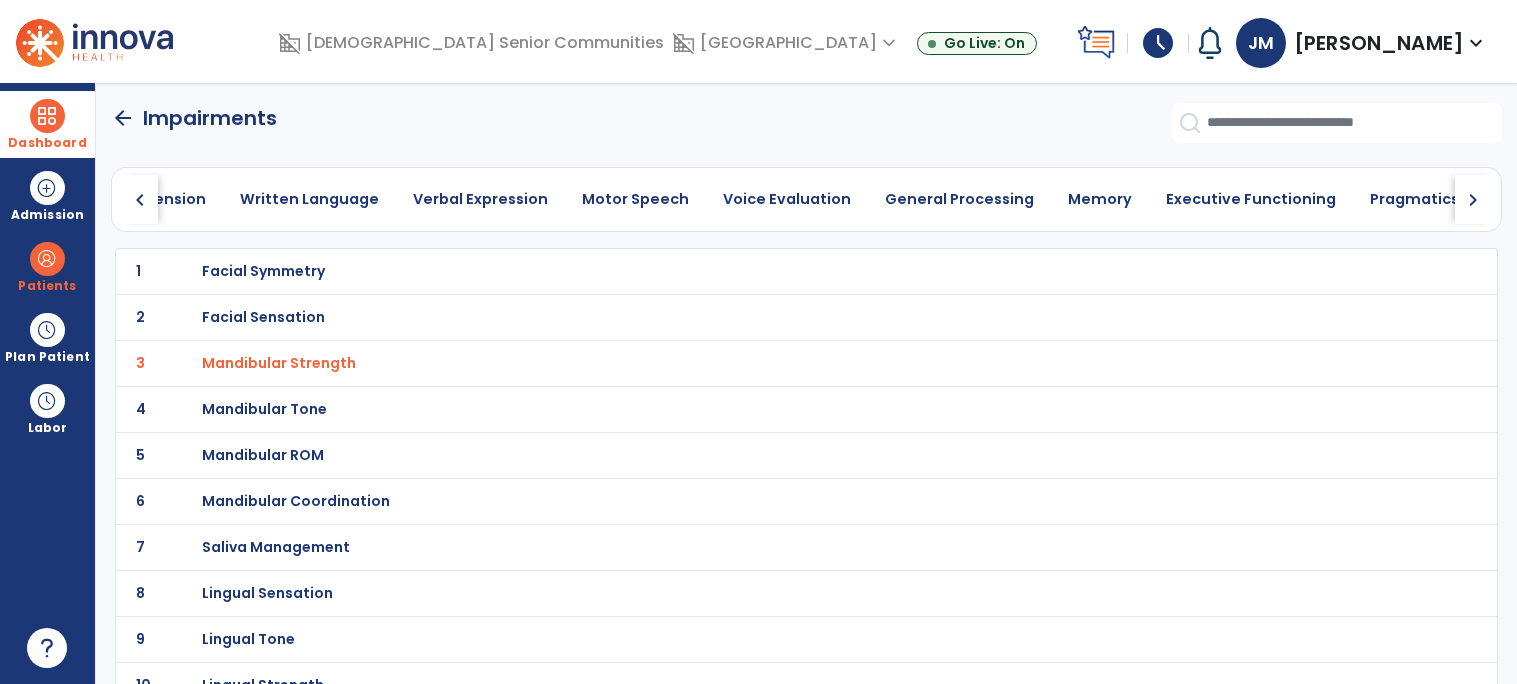 click on "chevron_right" 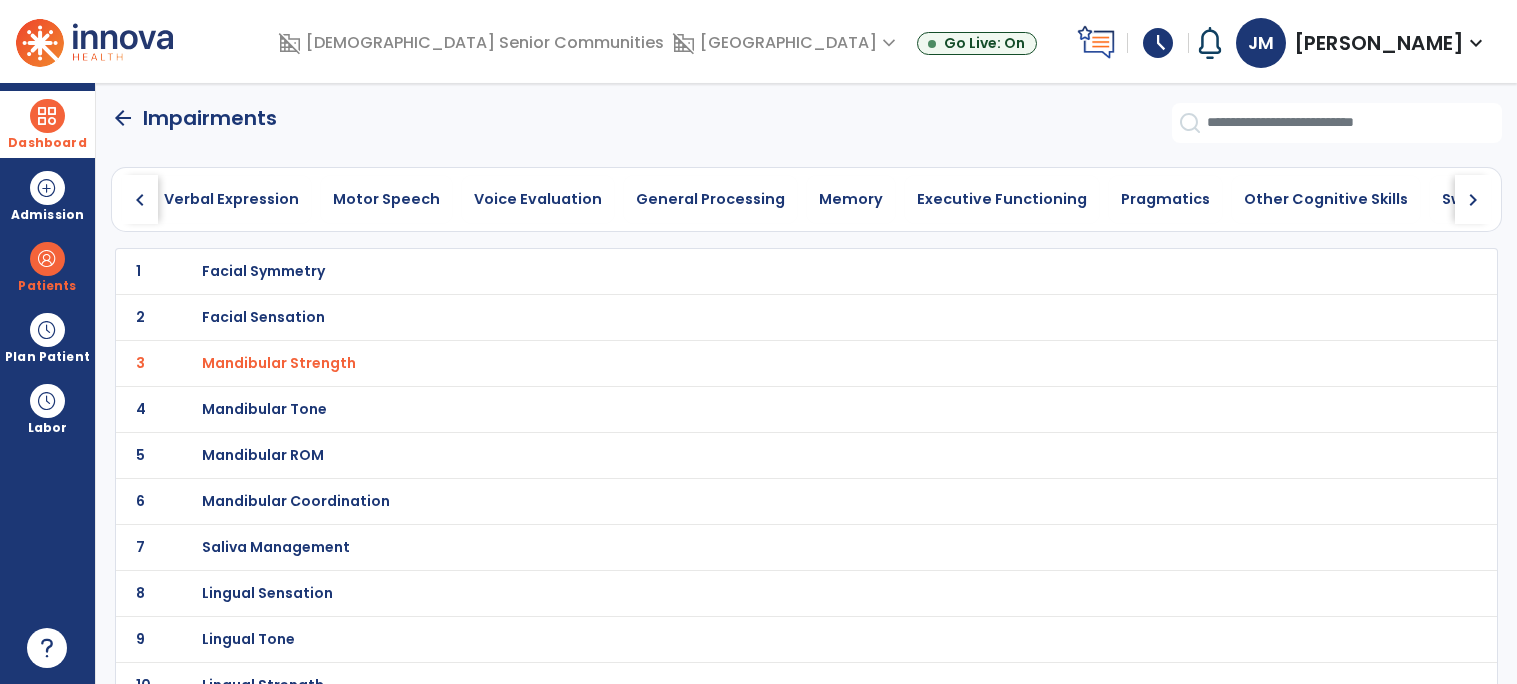 click on "chevron_right" 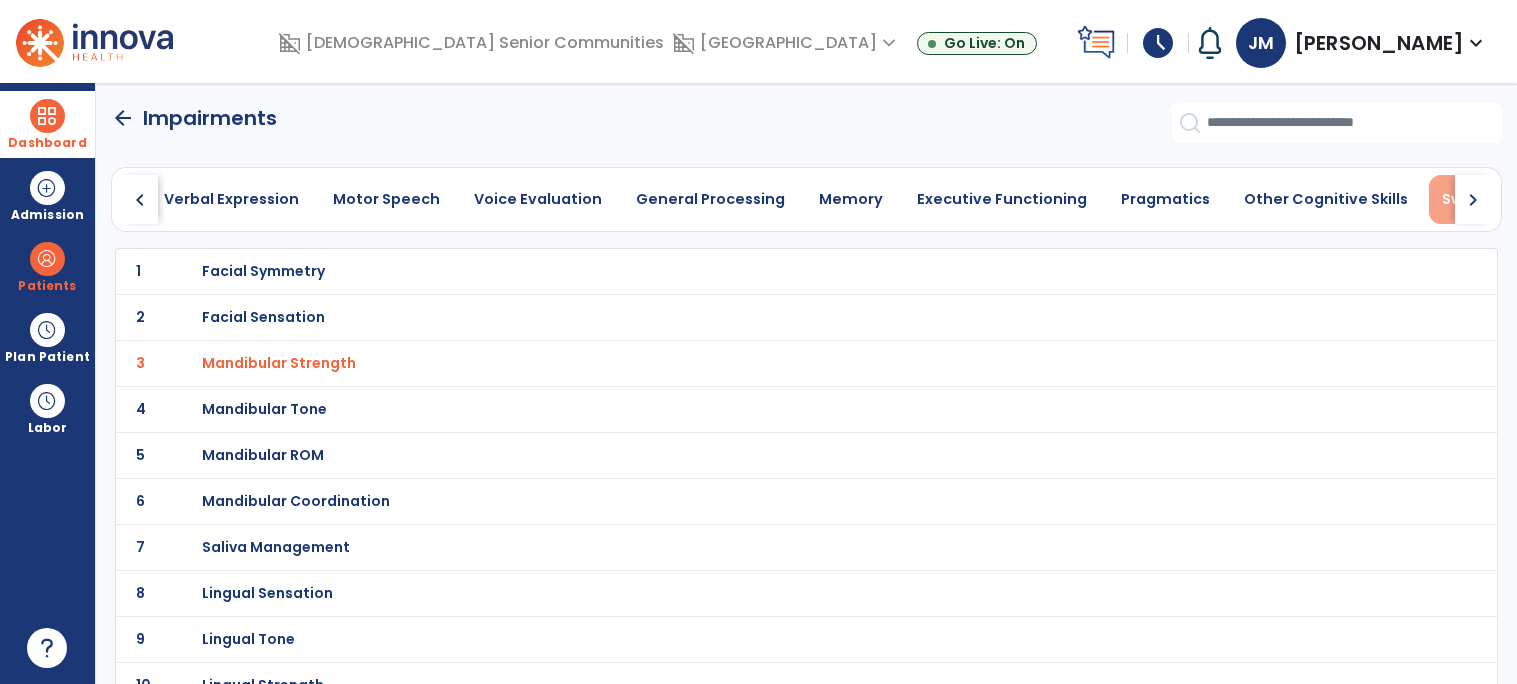 click on "Swallowing" at bounding box center [1484, 199] 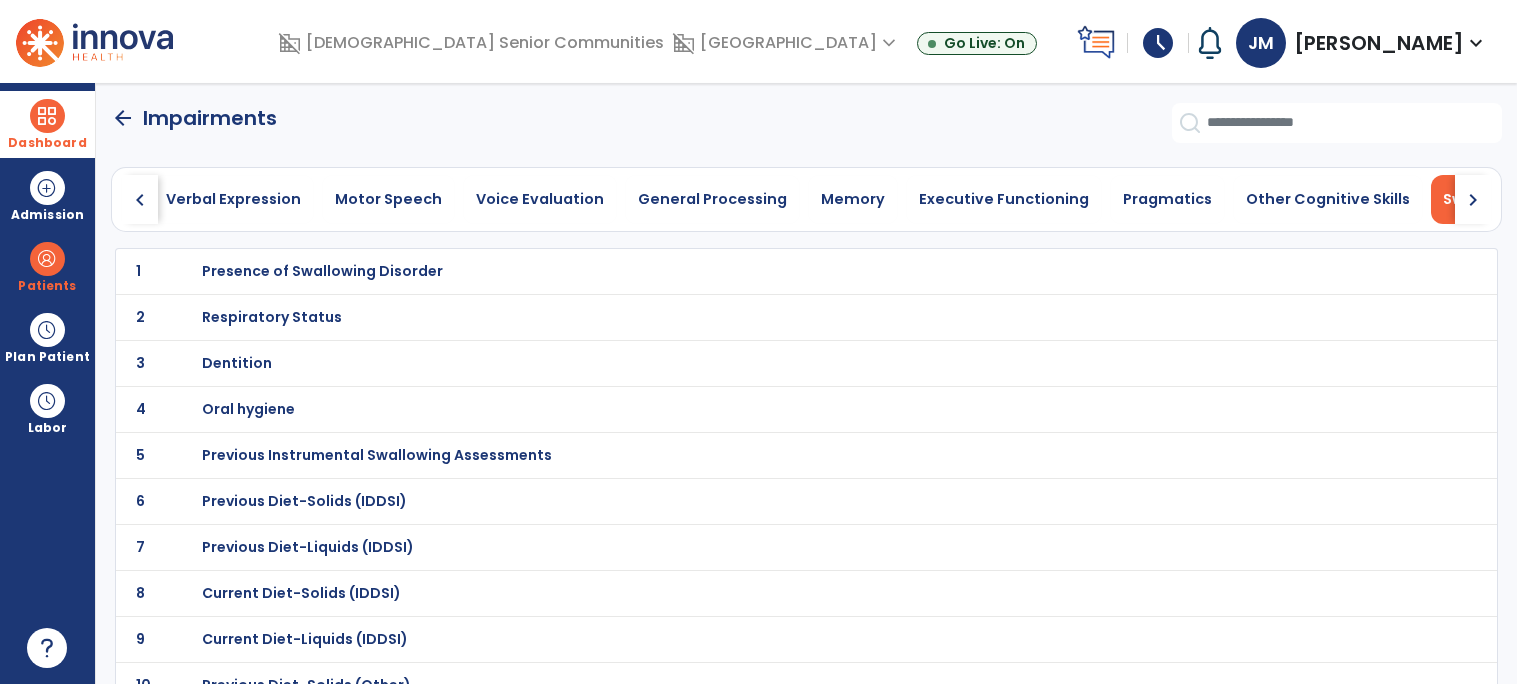 scroll, scrollTop: 0, scrollLeft: 846, axis: horizontal 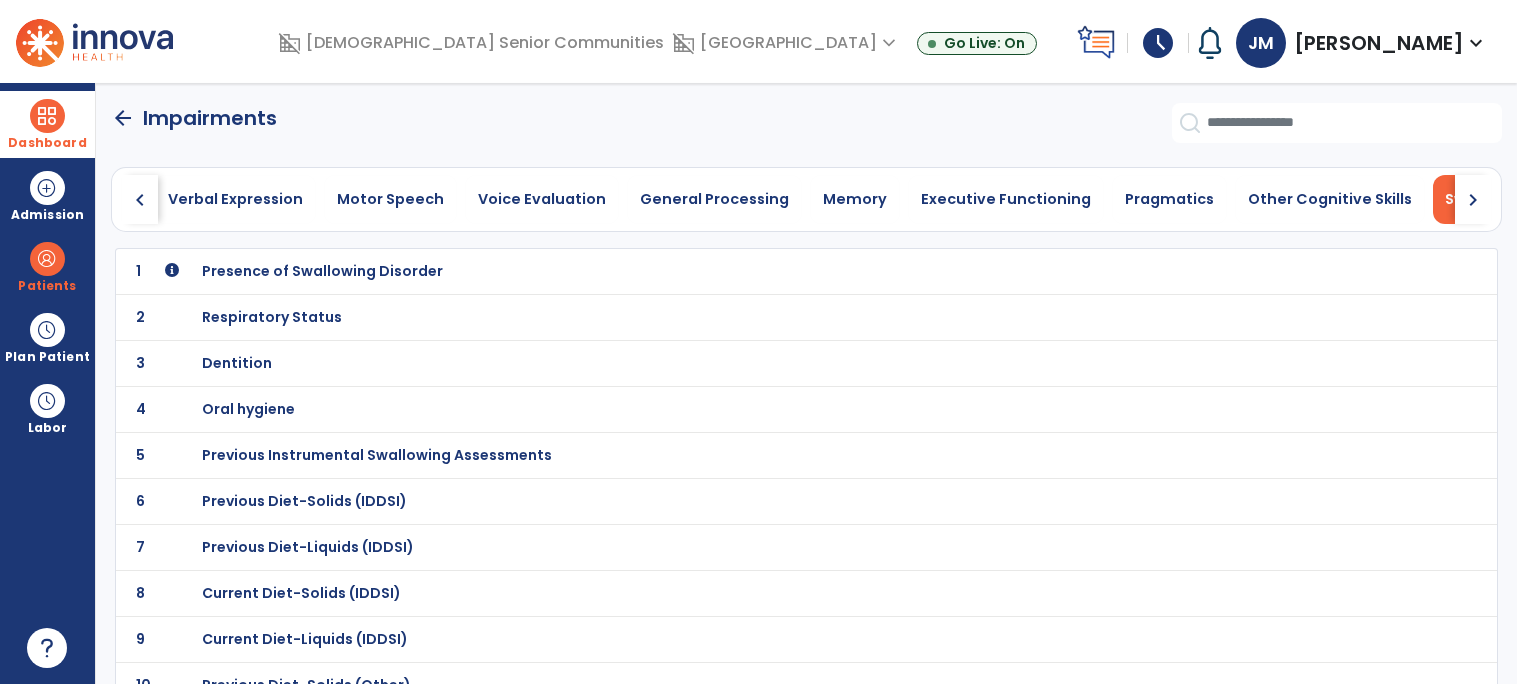 click on "Dentition" at bounding box center [322, 271] 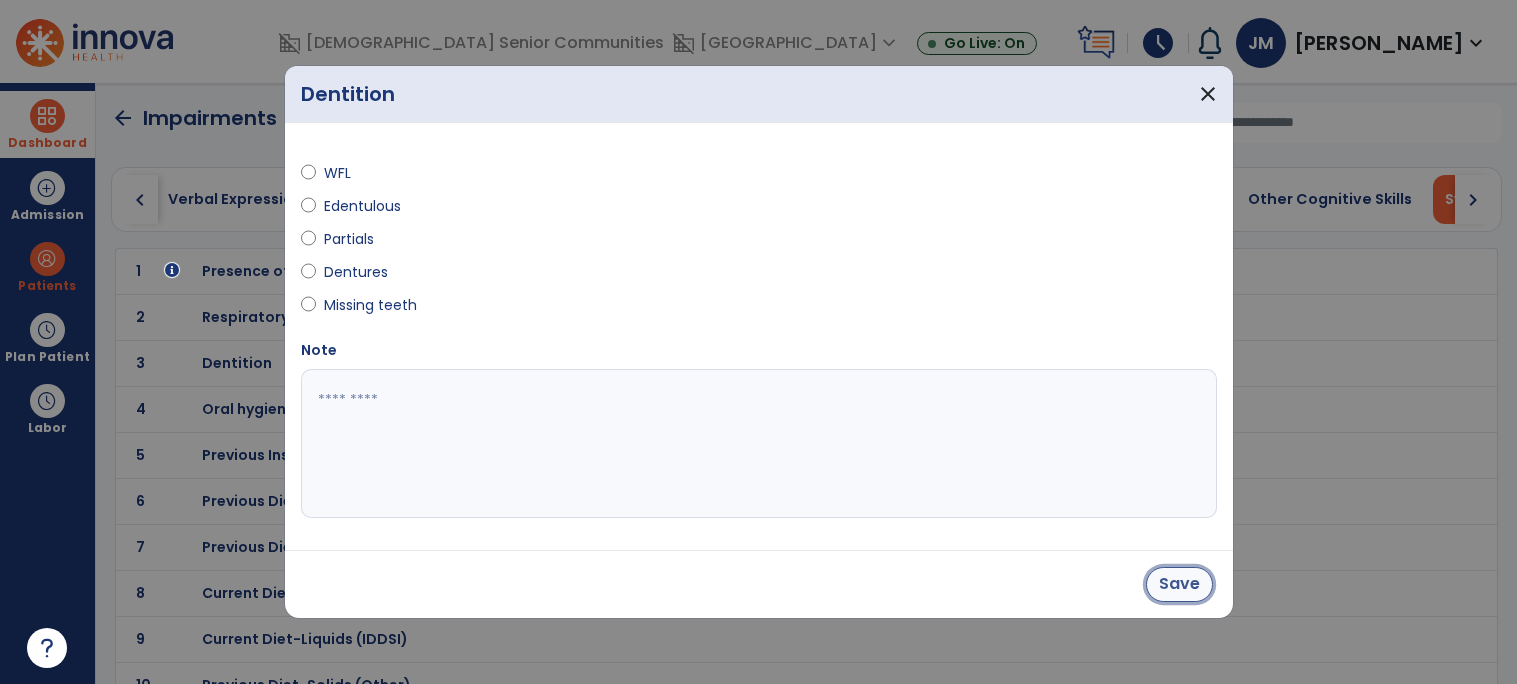 click on "Save" at bounding box center (1179, 584) 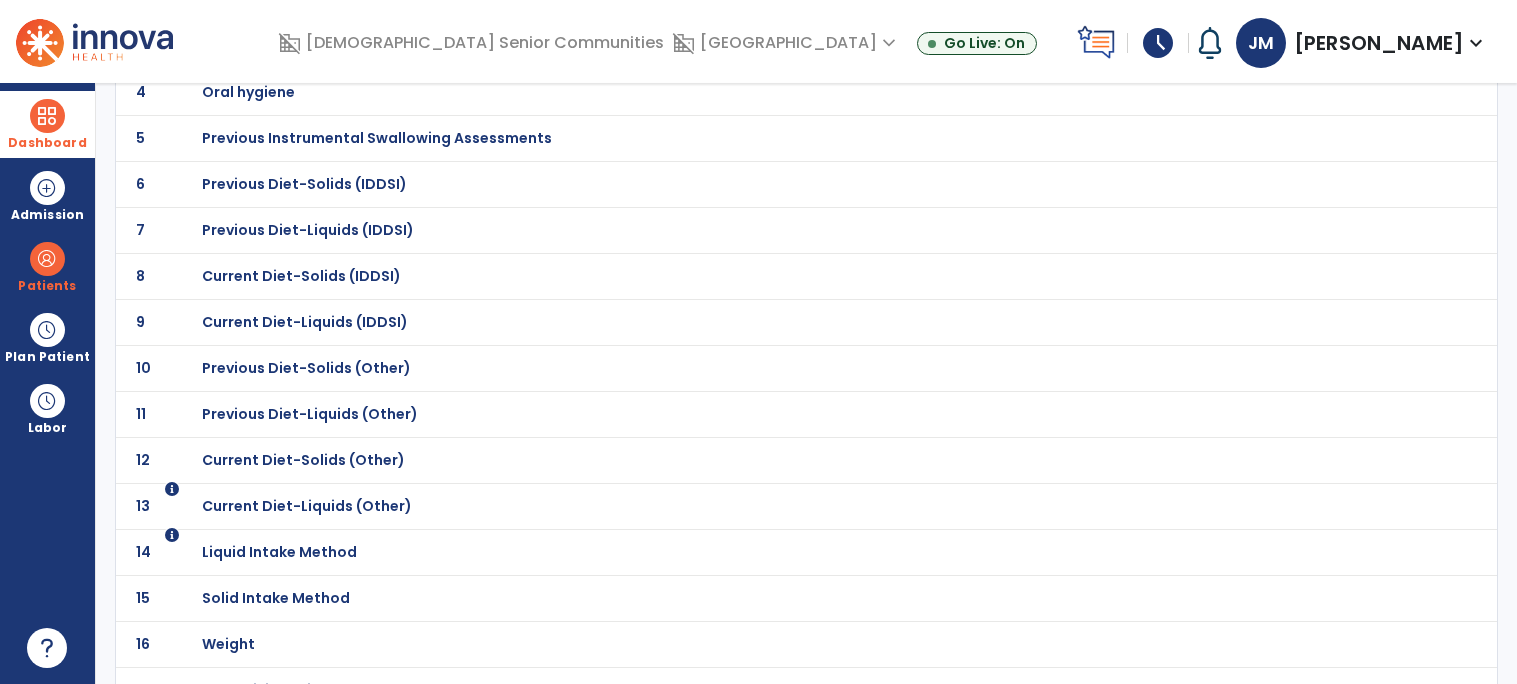 scroll, scrollTop: 359, scrollLeft: 0, axis: vertical 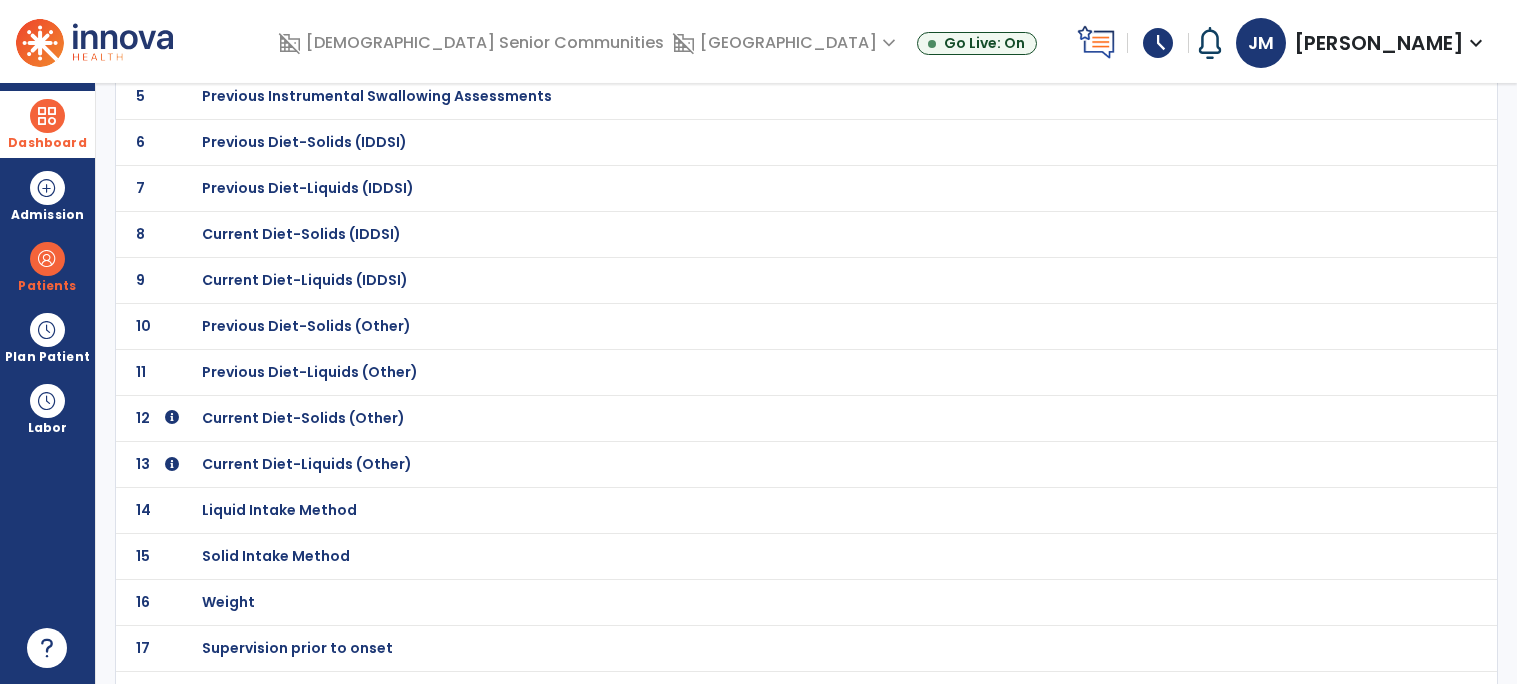 click on "Current Diet-Solids (Other)" at bounding box center [322, -88] 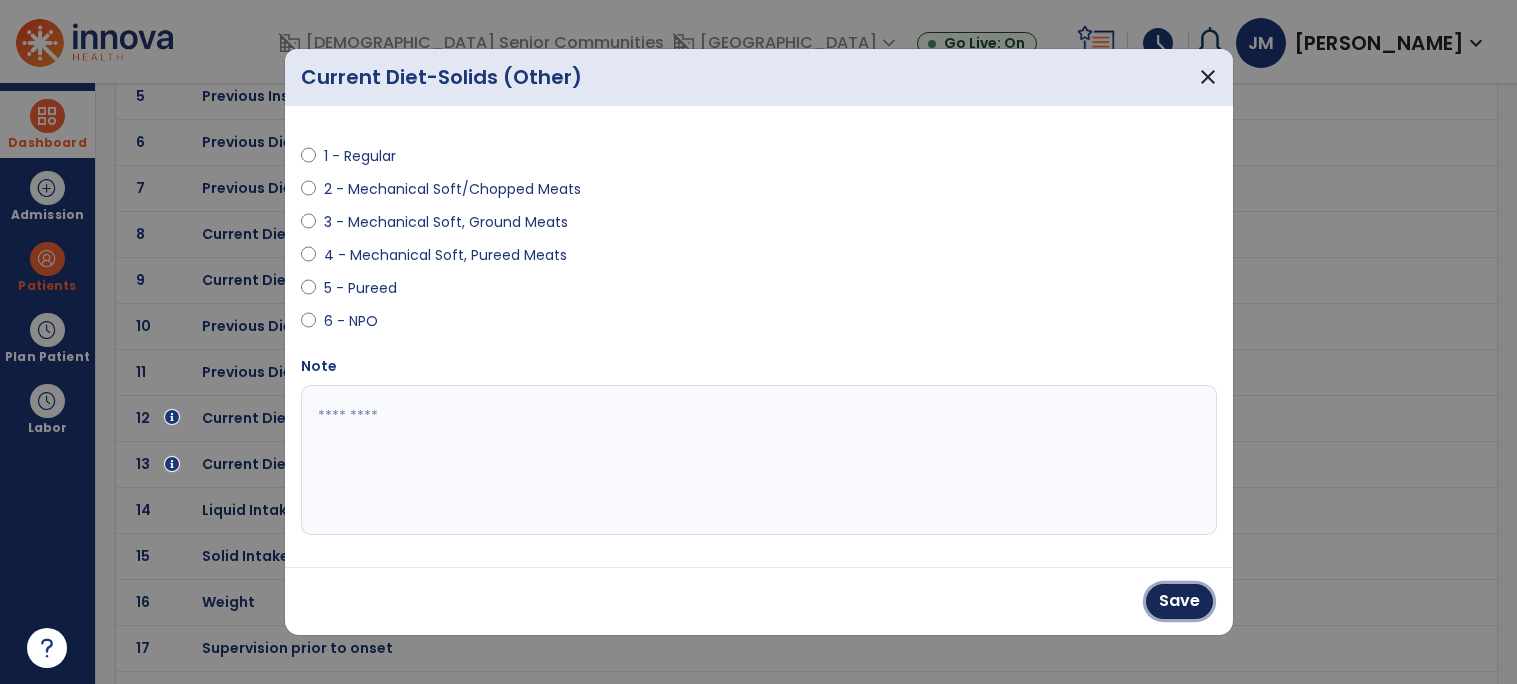 click on "Save" at bounding box center (1179, 601) 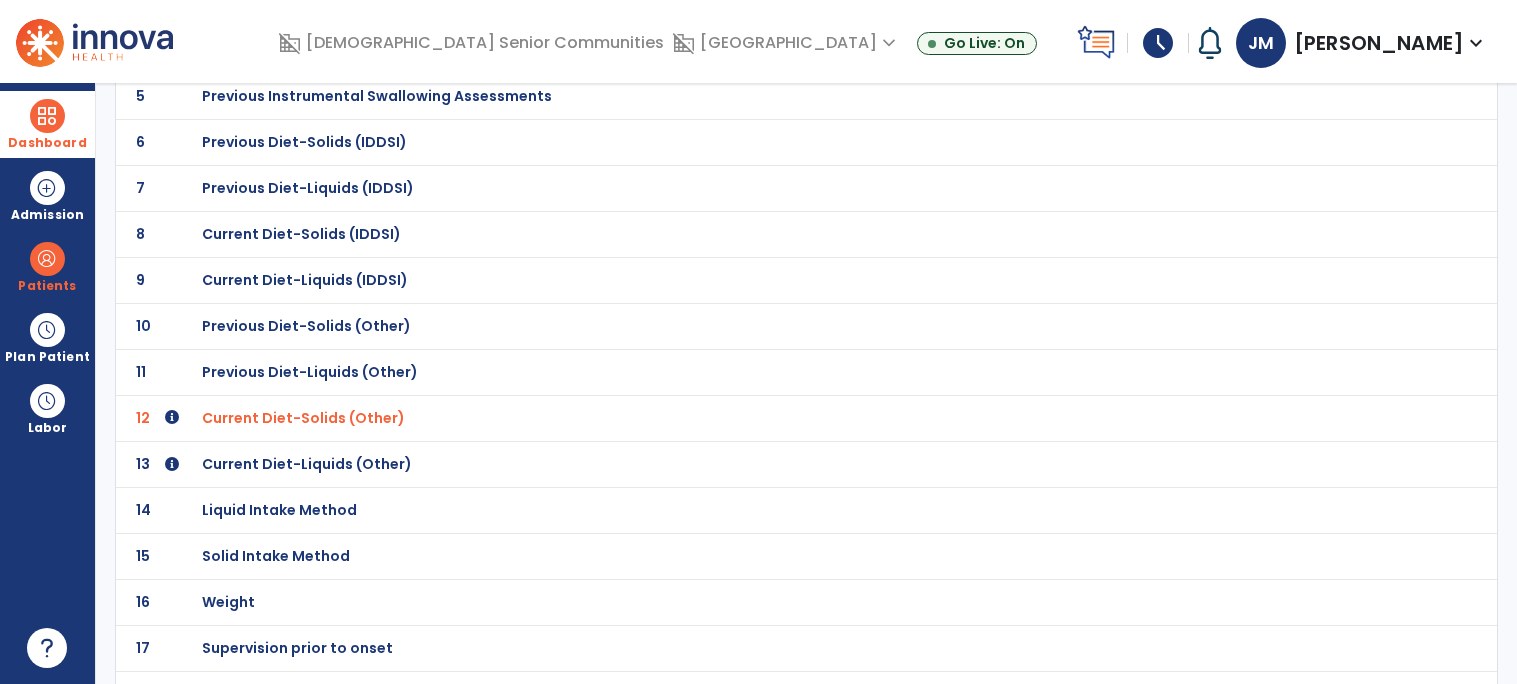 click on "Current Diet-Liquids (Other)" at bounding box center (322, -88) 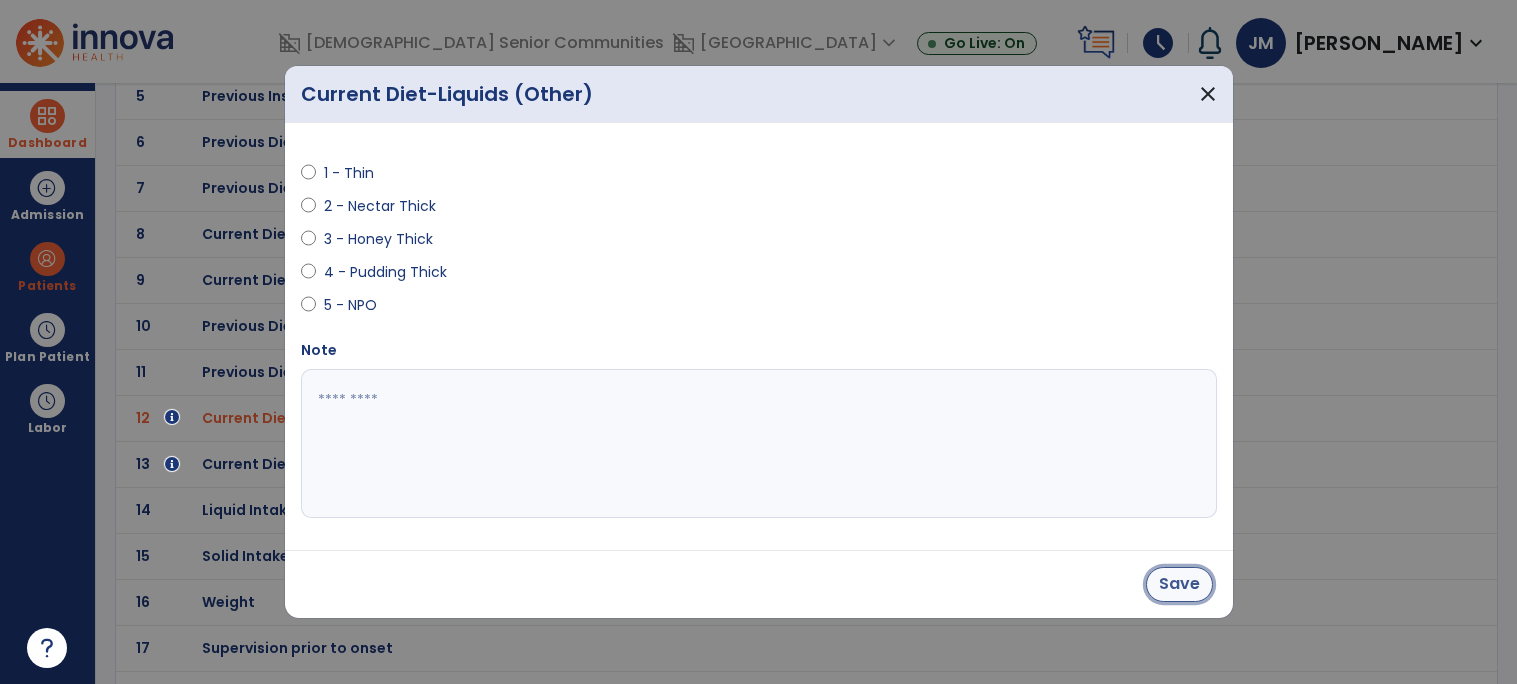 click on "Save" at bounding box center (1179, 584) 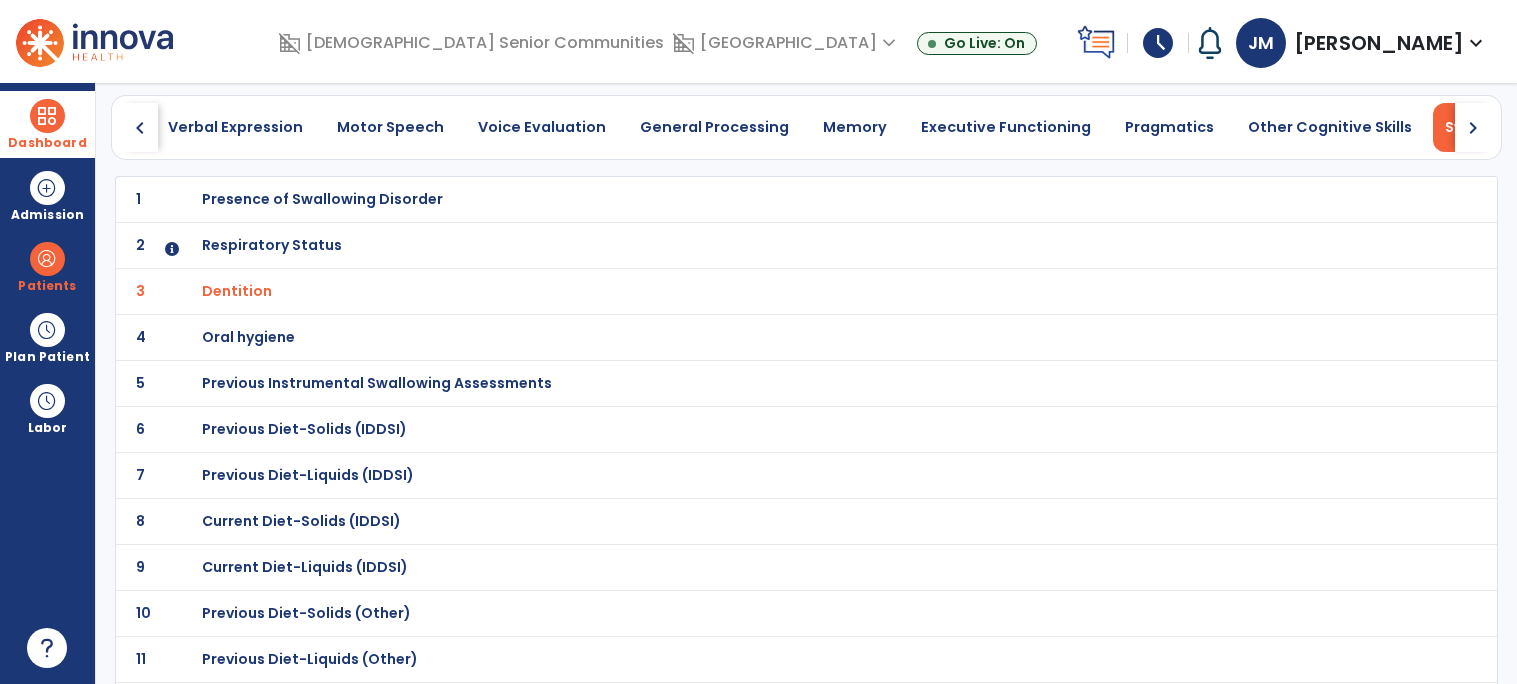 scroll, scrollTop: 0, scrollLeft: 0, axis: both 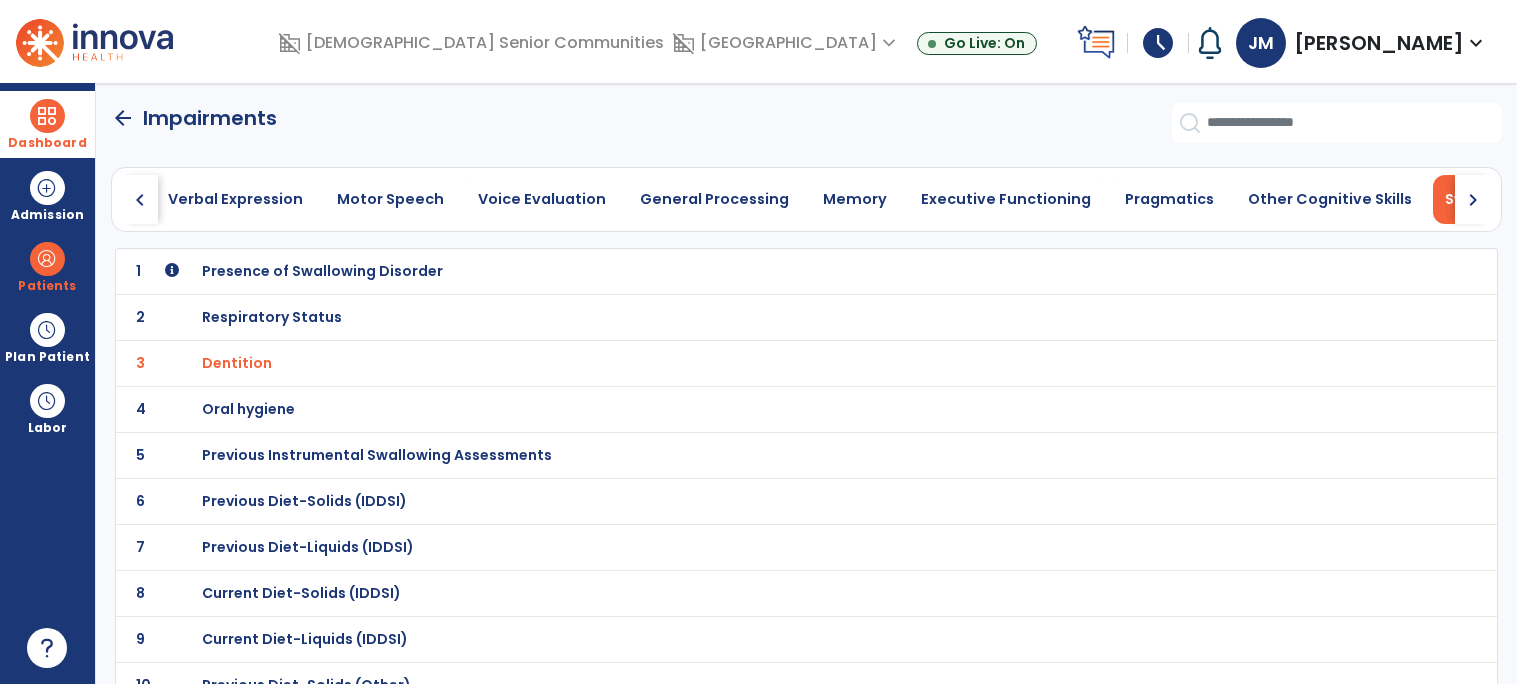 click on "arrow_back" 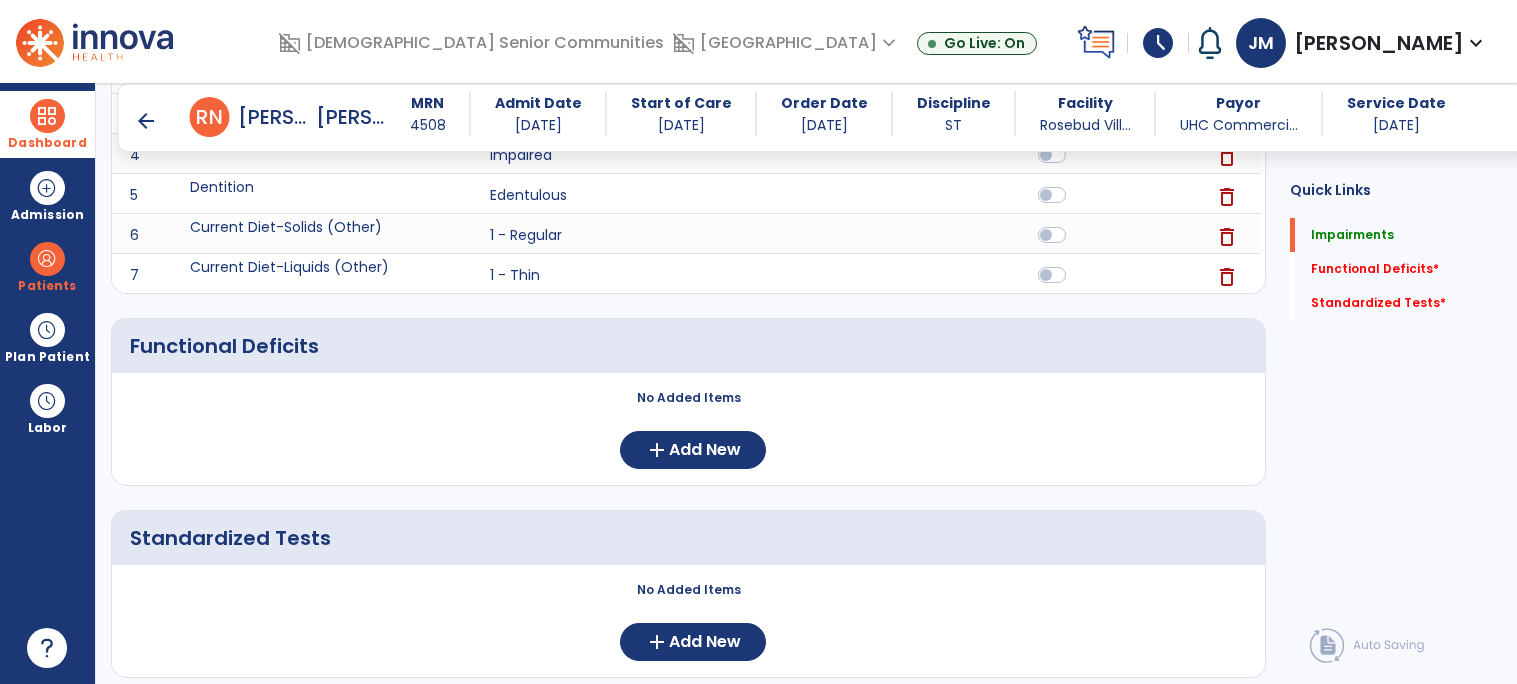scroll, scrollTop: 432, scrollLeft: 0, axis: vertical 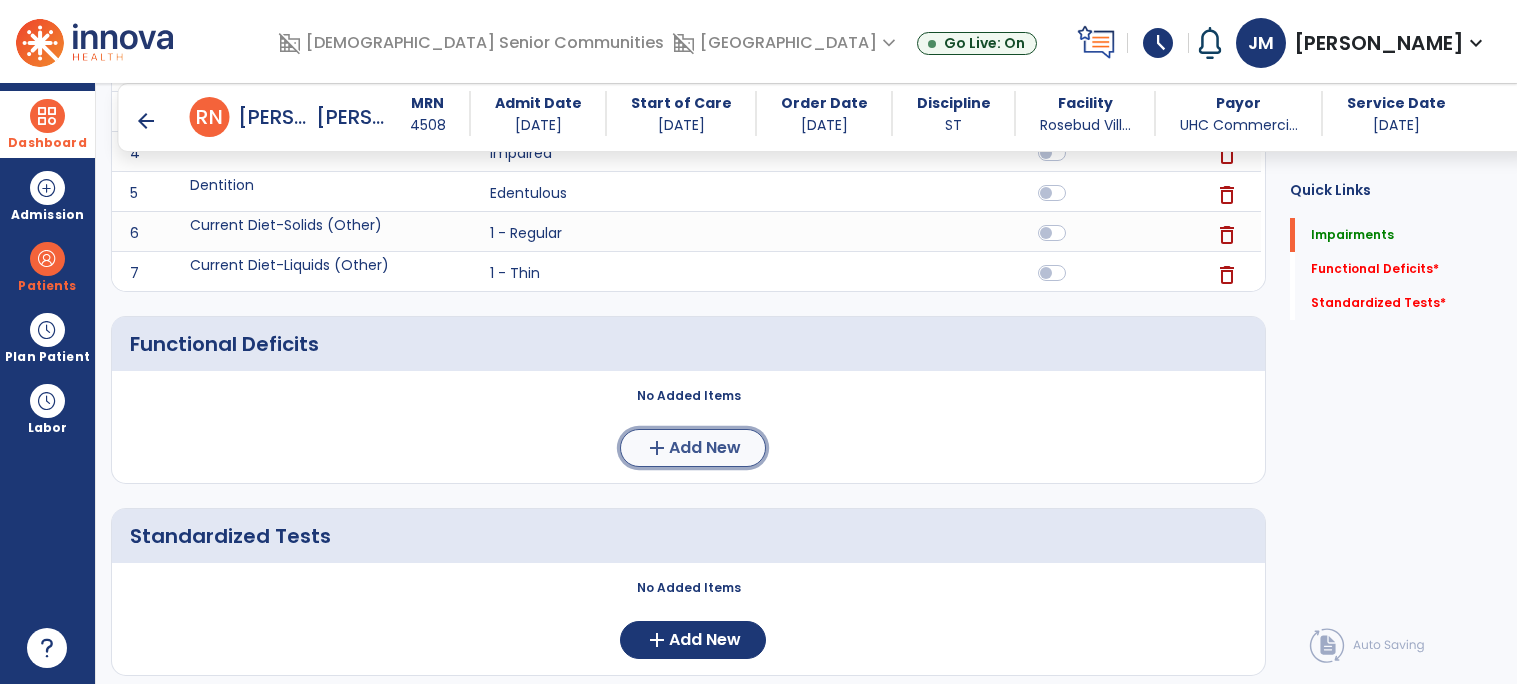 click on "Add New" 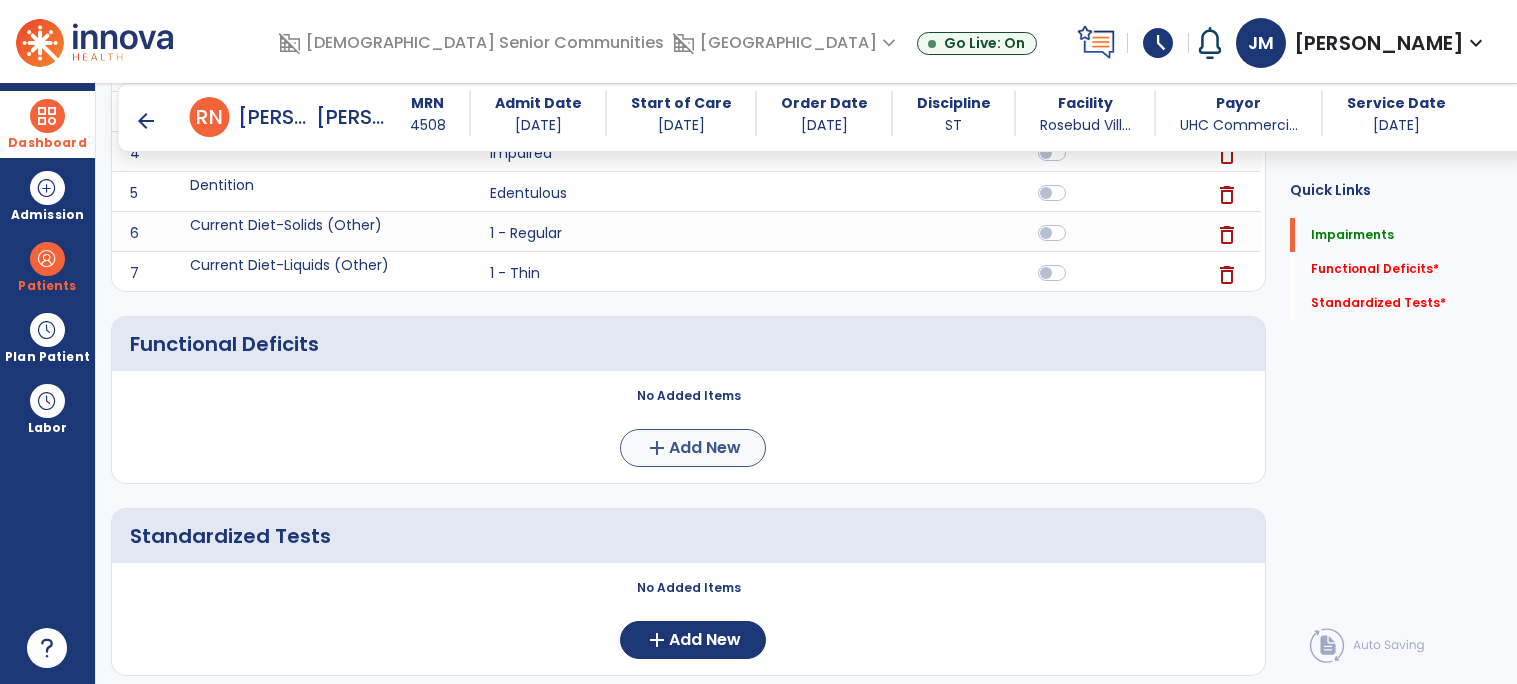 scroll, scrollTop: 0, scrollLeft: 0, axis: both 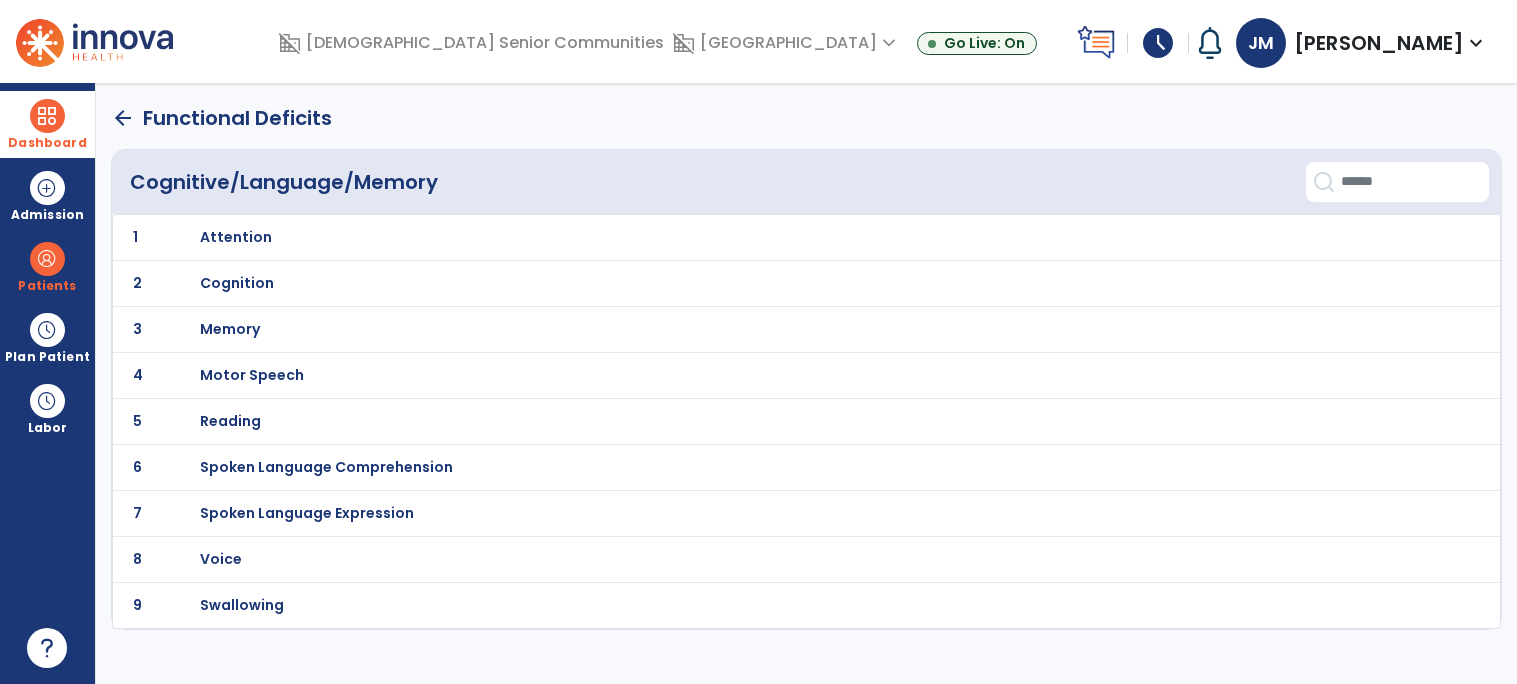 click on "Swallowing" at bounding box center (236, 237) 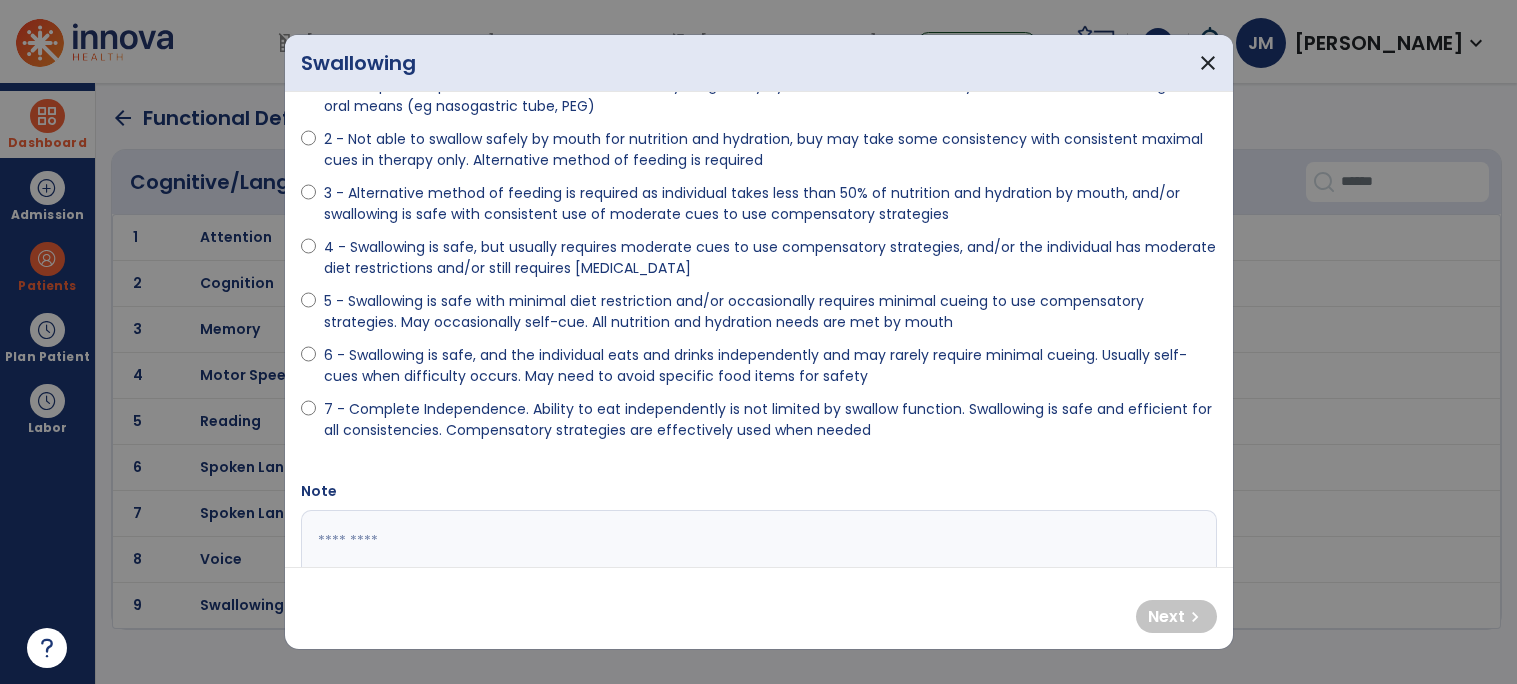 scroll, scrollTop: 142, scrollLeft: 0, axis: vertical 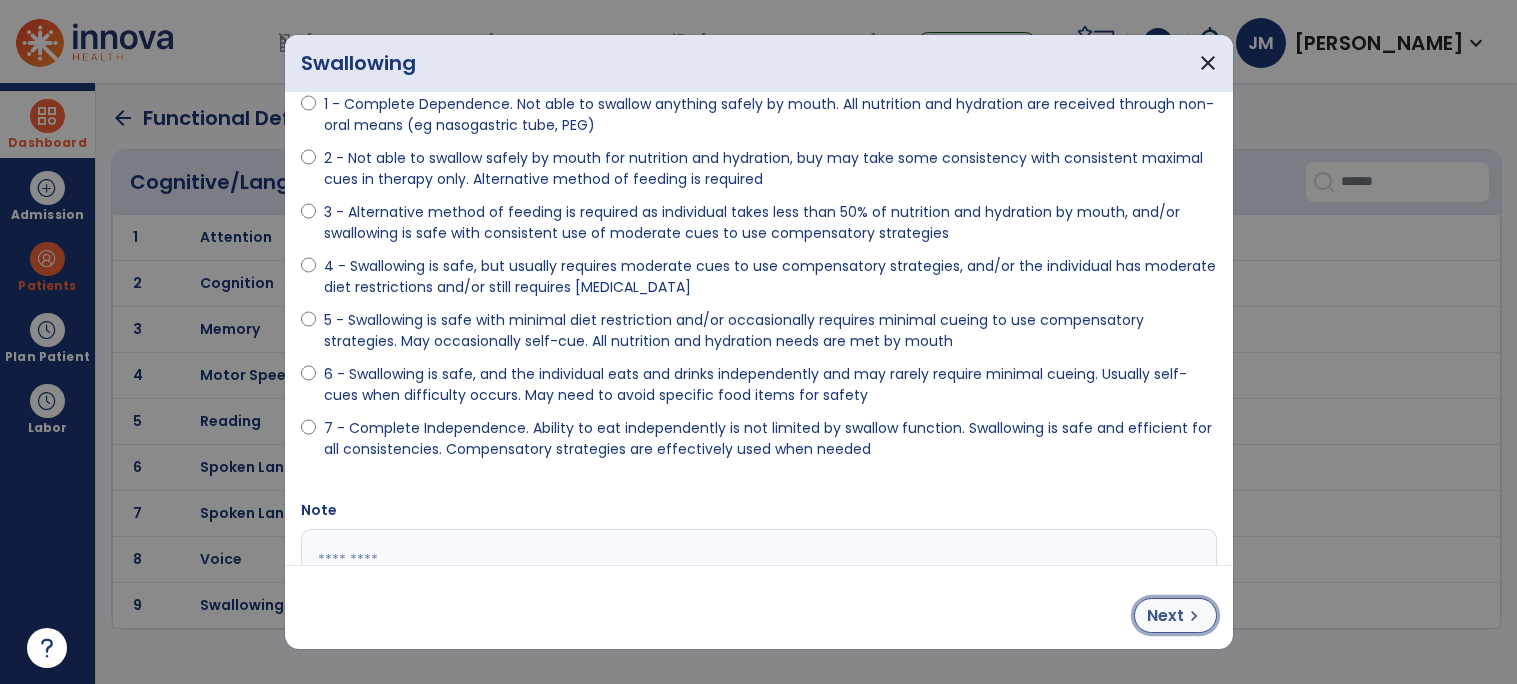 click on "Next" at bounding box center (1165, 616) 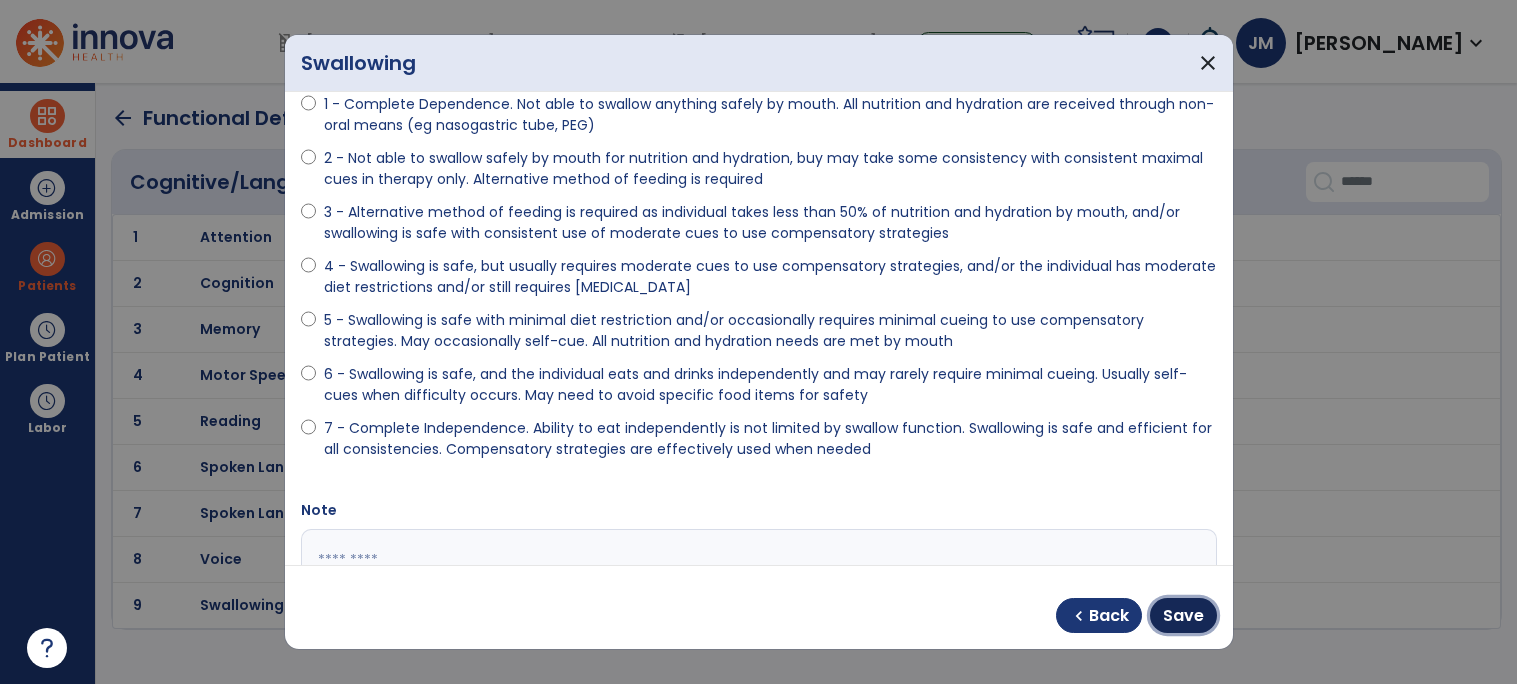 click on "Save" at bounding box center [1183, 616] 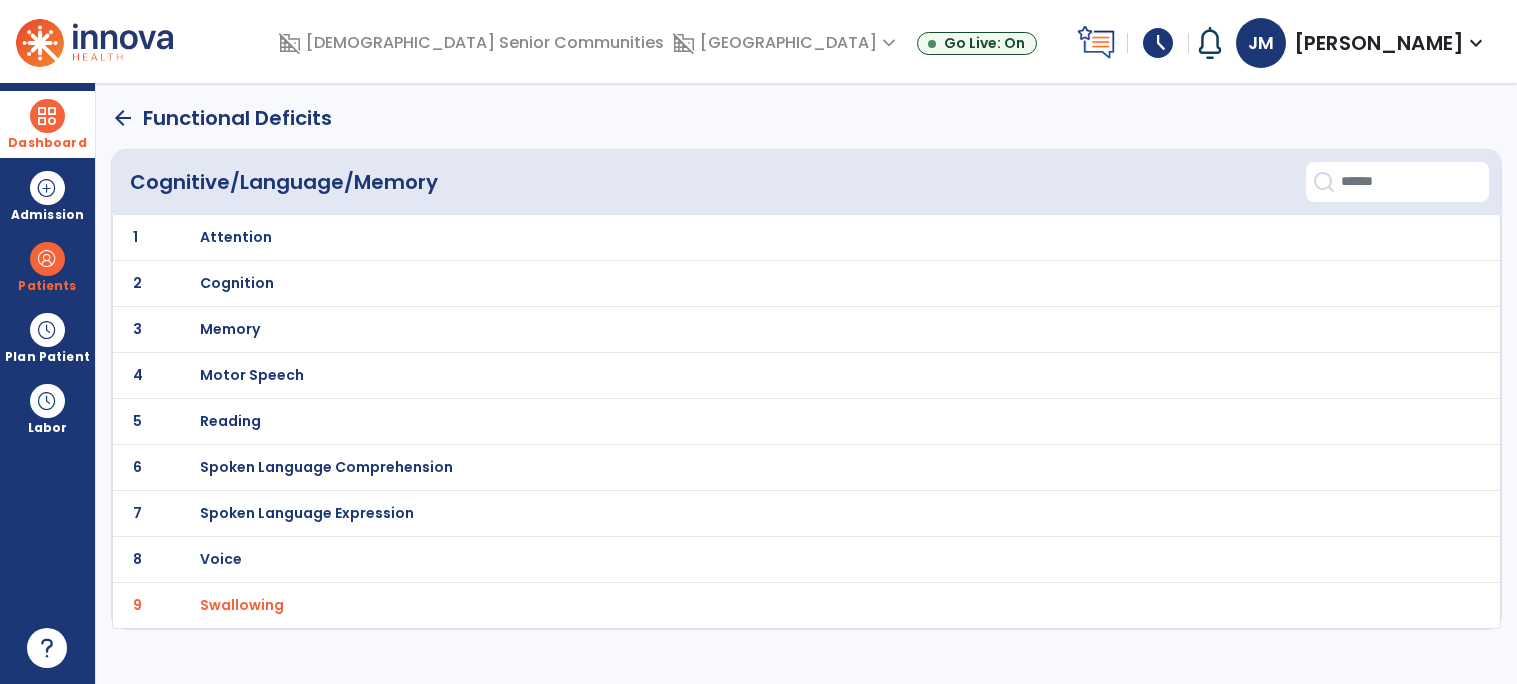 click on "arrow_back" 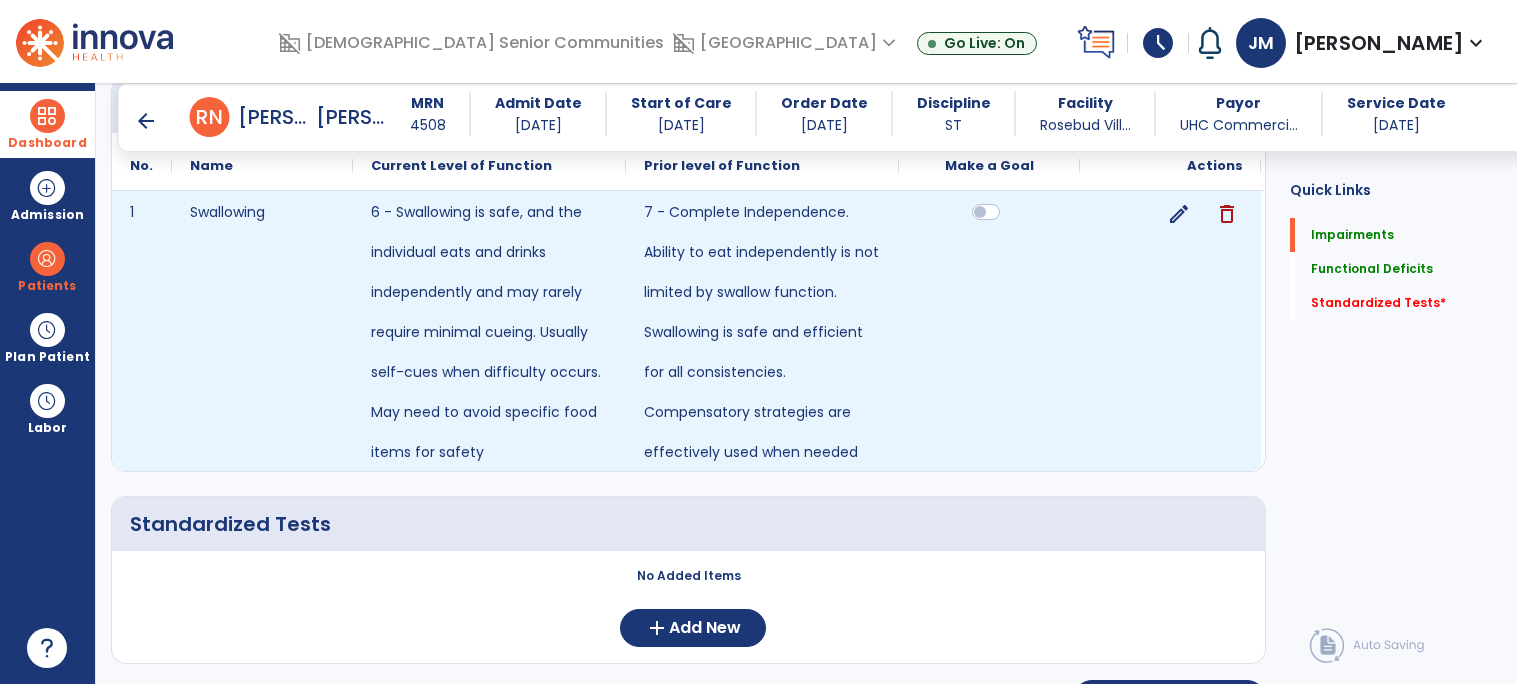 scroll, scrollTop: 722, scrollLeft: 0, axis: vertical 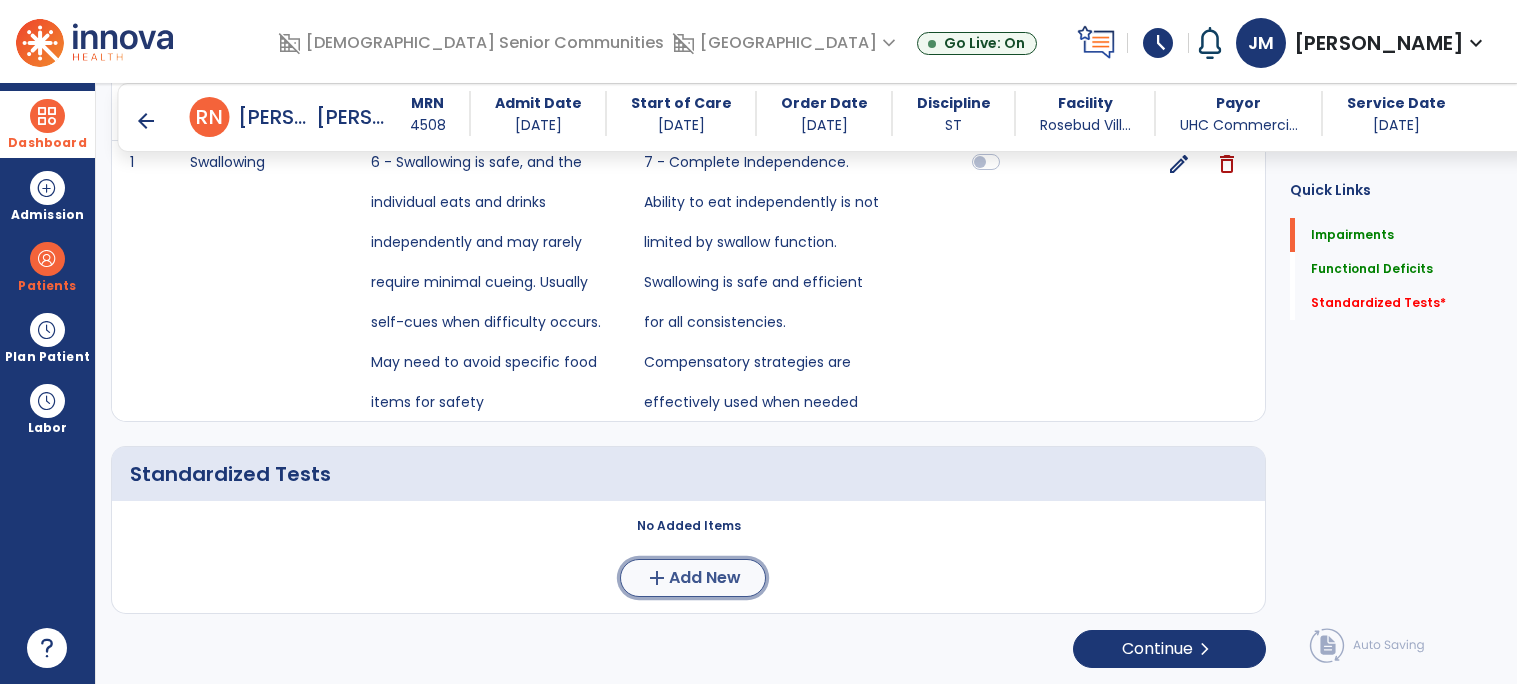 click on "Add New" 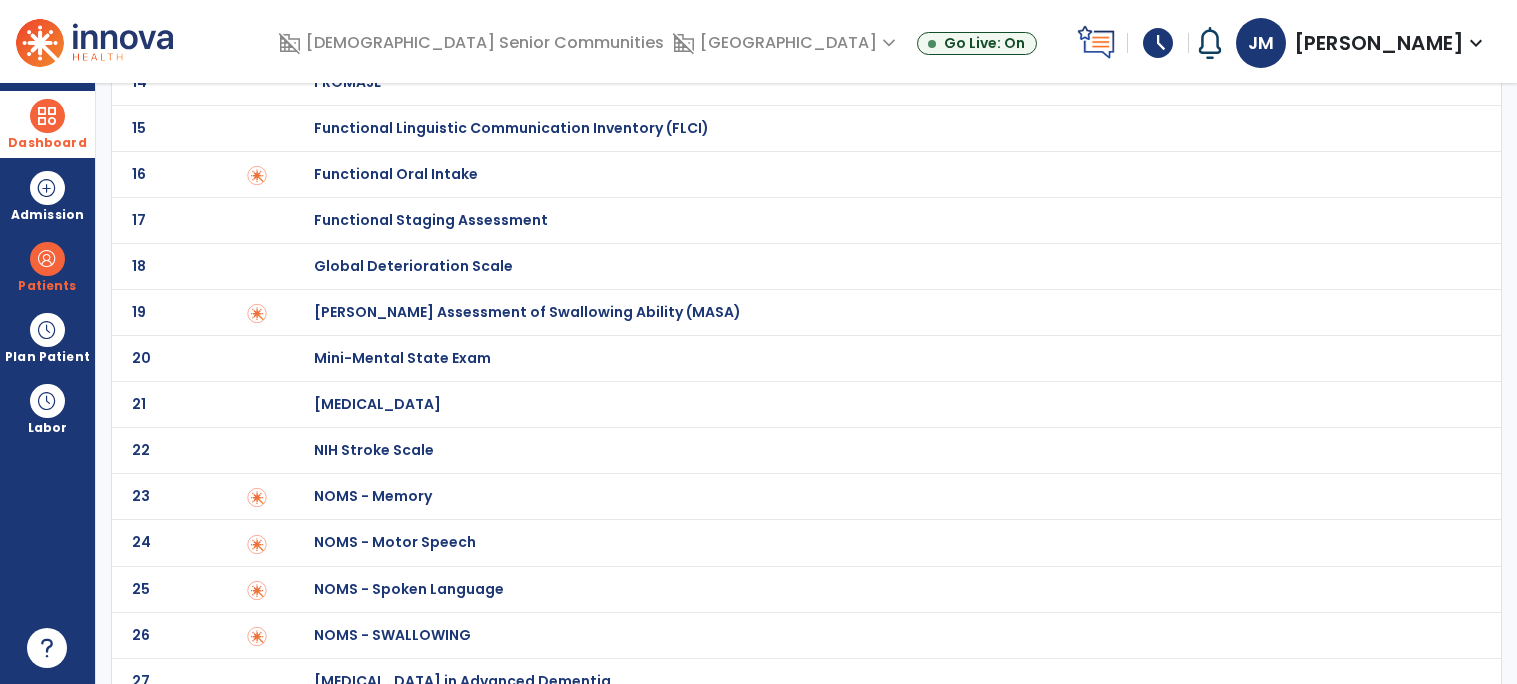 scroll, scrollTop: 719, scrollLeft: 0, axis: vertical 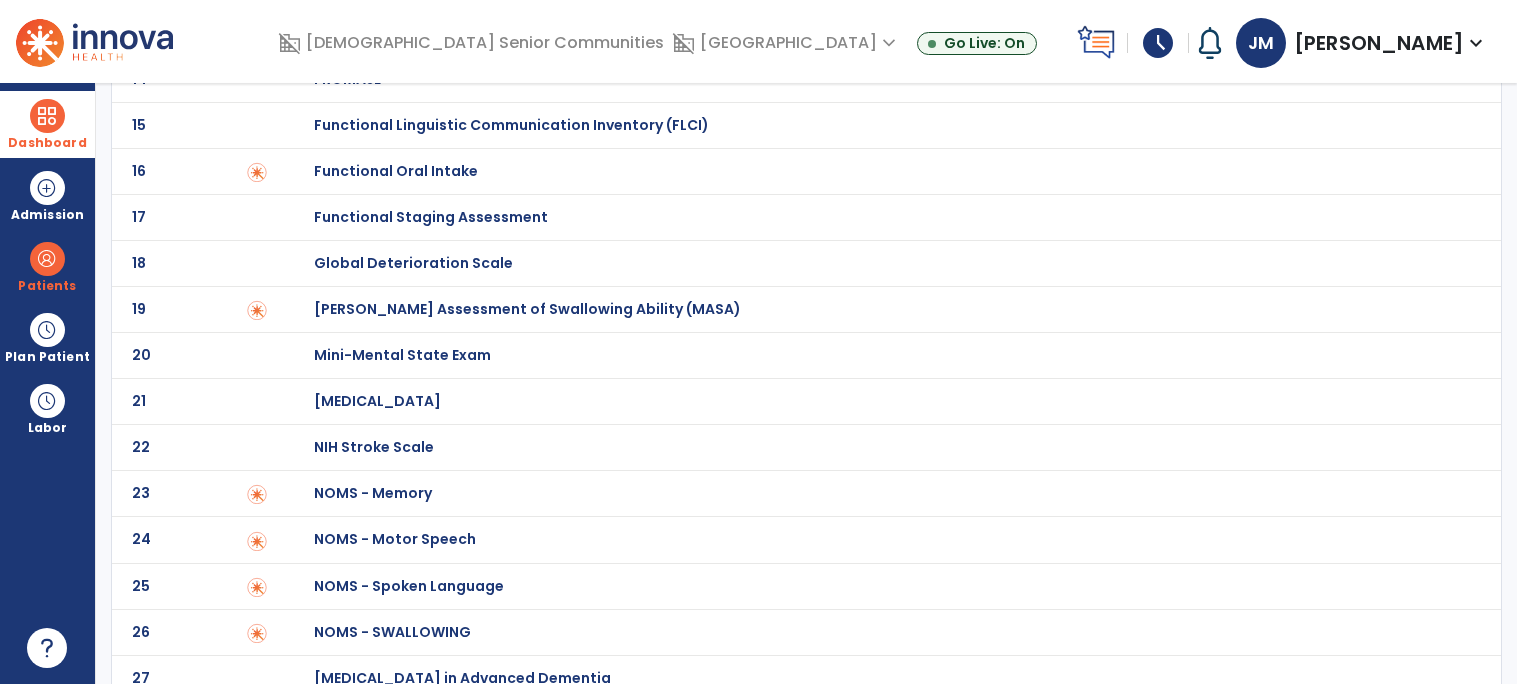 click on "Mann Assessment of Swallowing Ability (MASA)" at bounding box center [435, -519] 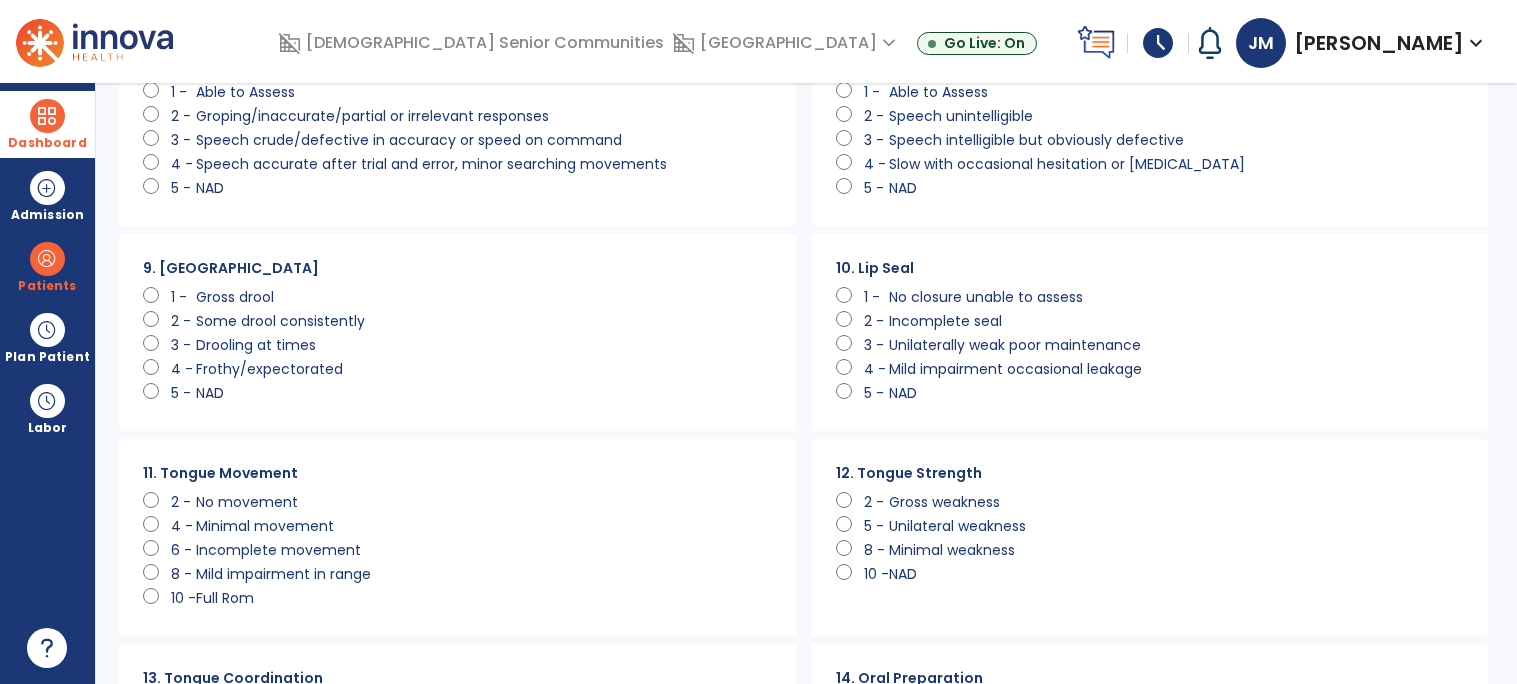 scroll, scrollTop: 0, scrollLeft: 0, axis: both 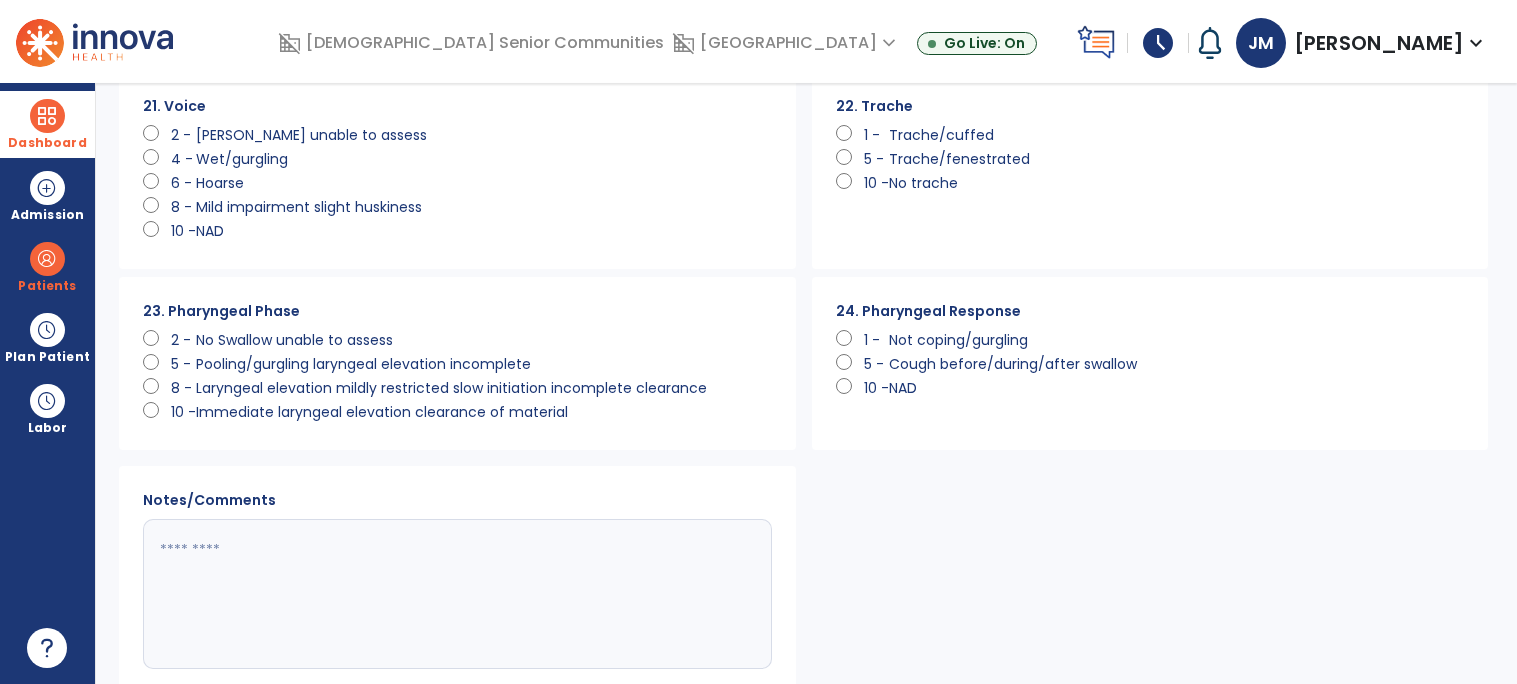 click on "23. Pharyngeal Phase      2 -   No Swallow unable to assess      5 -   Pooling/gurgling laryngeal elevation incomplete      8 -   Laryngeal elevation mildly restricted slow initiation incomplete clearance      10 -   Immediate laryngeal elevation clearance of material" 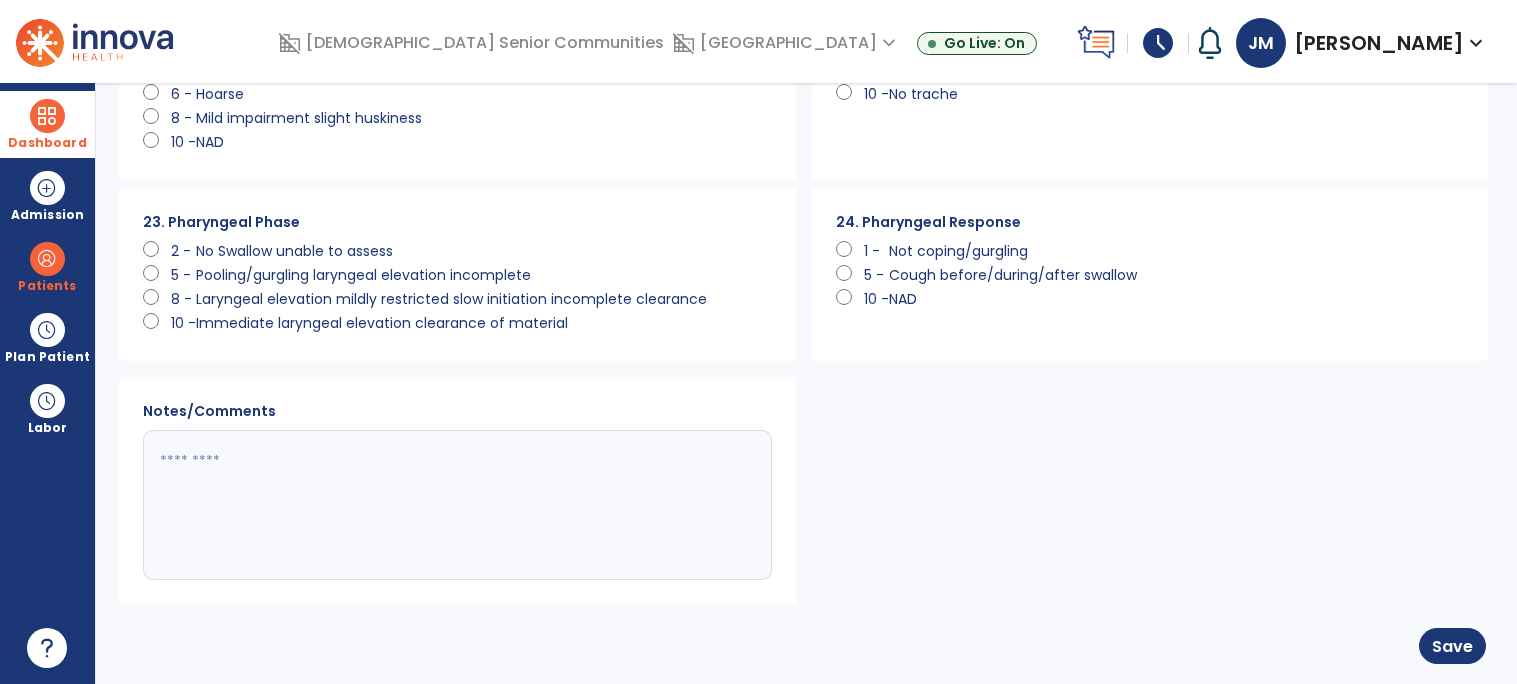 scroll, scrollTop: 2178, scrollLeft: 0, axis: vertical 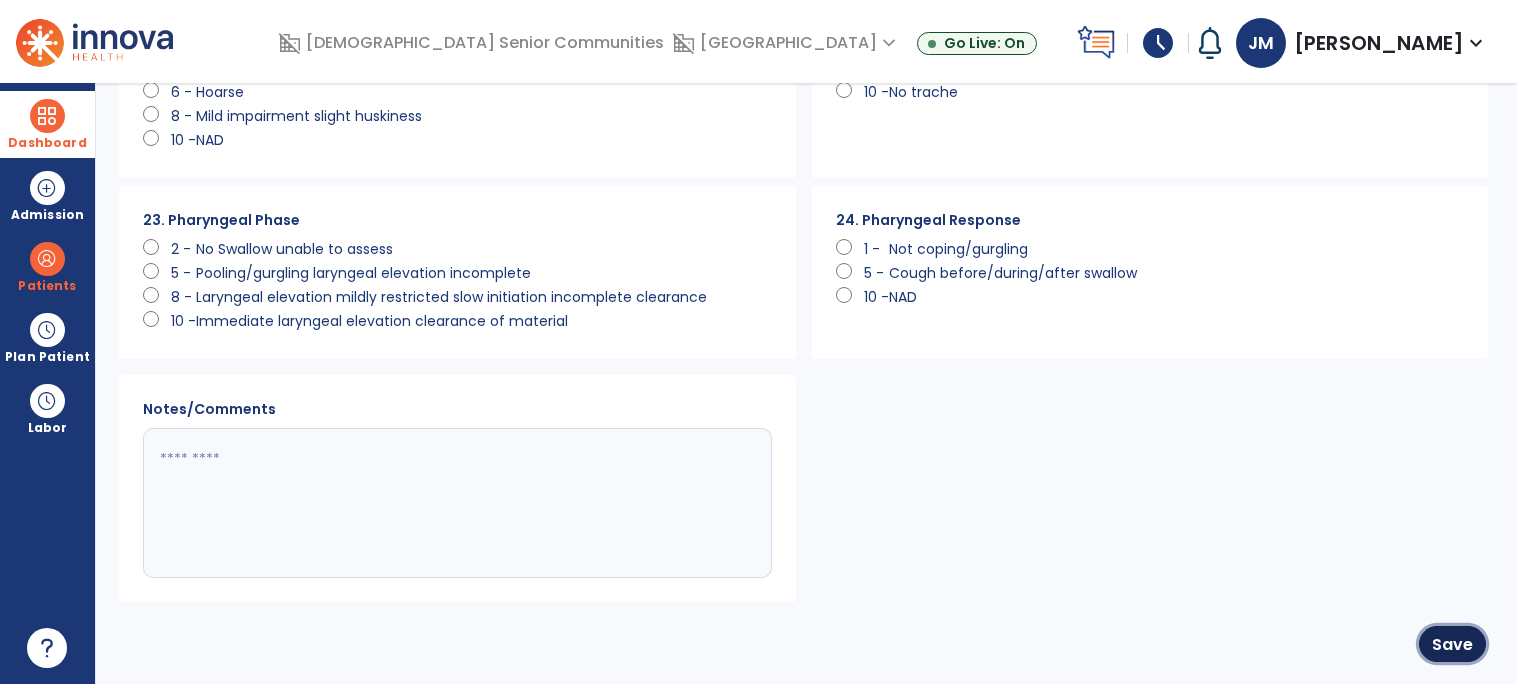 drag, startPoint x: 1452, startPoint y: 639, endPoint x: 1442, endPoint y: 640, distance: 10.049875 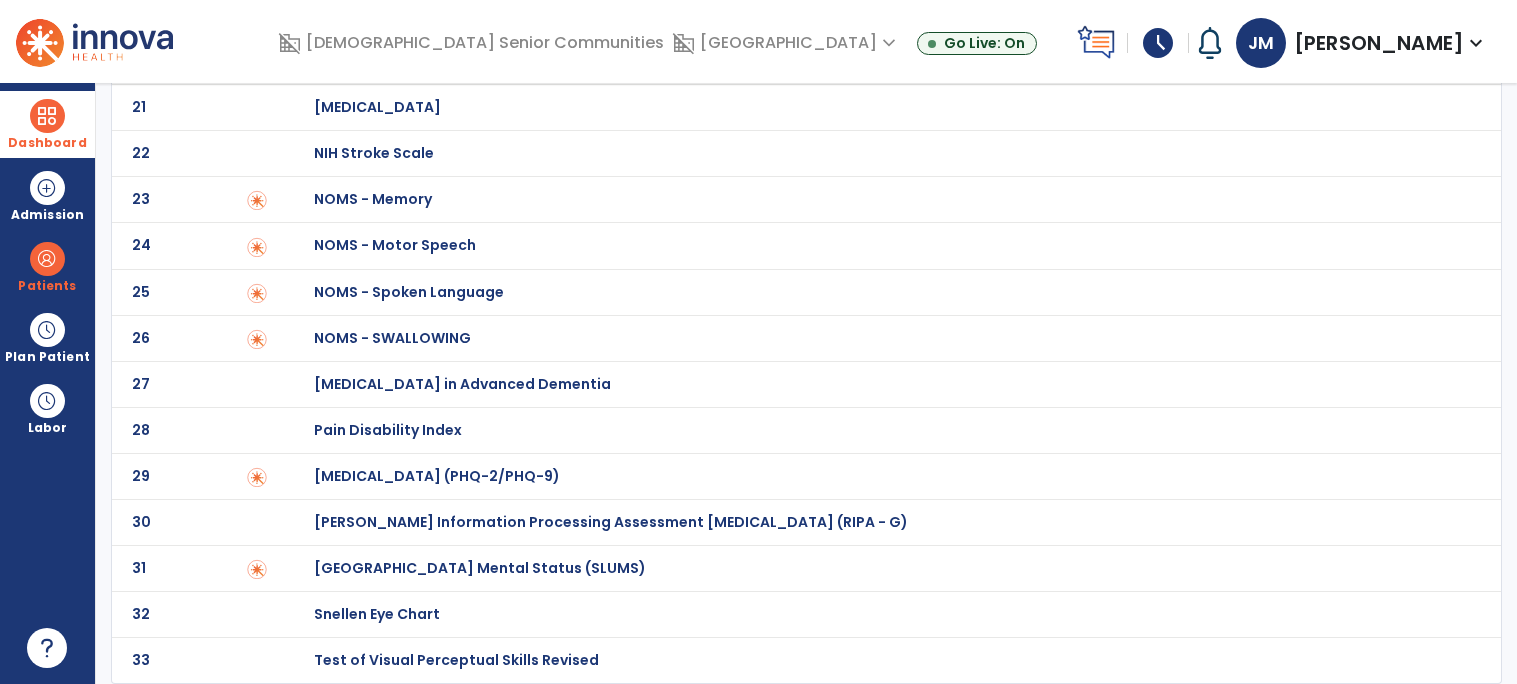 scroll, scrollTop: 19, scrollLeft: 0, axis: vertical 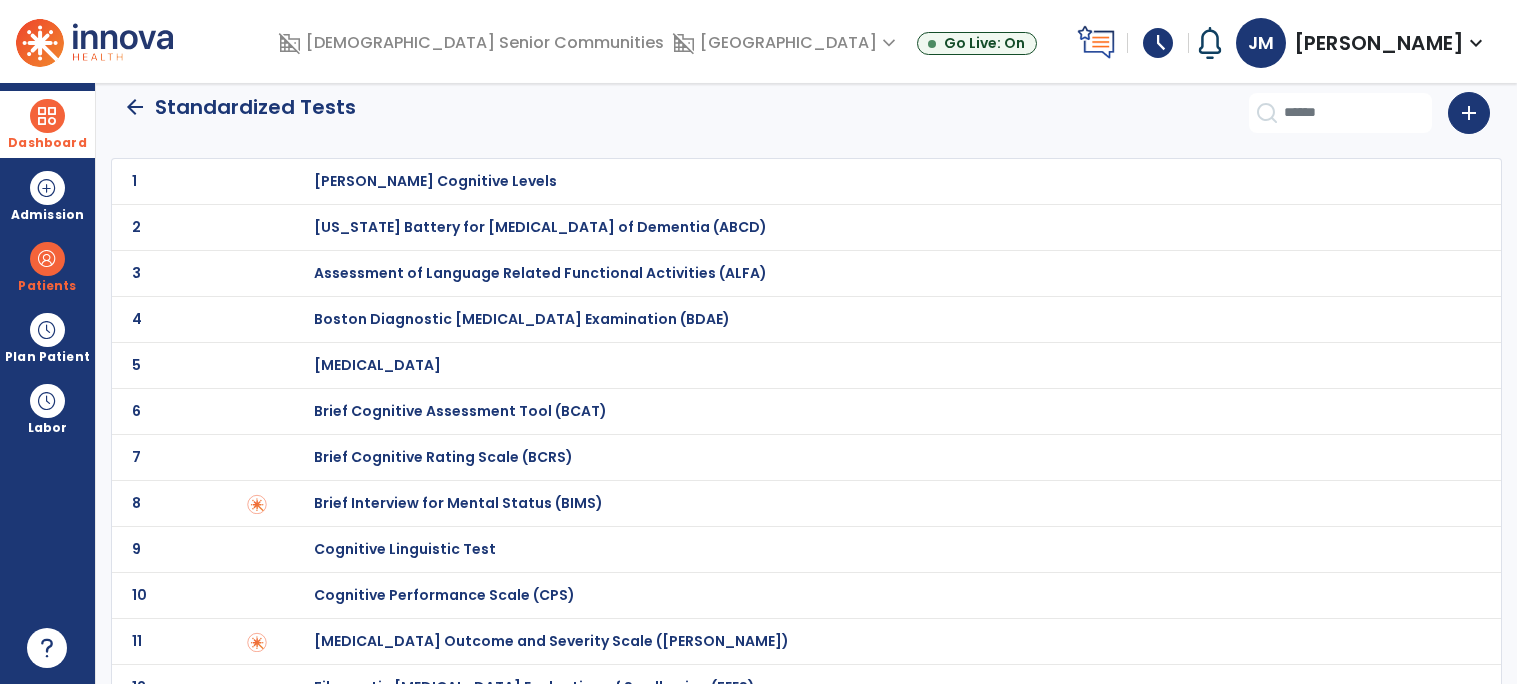 click on "arrow_back" 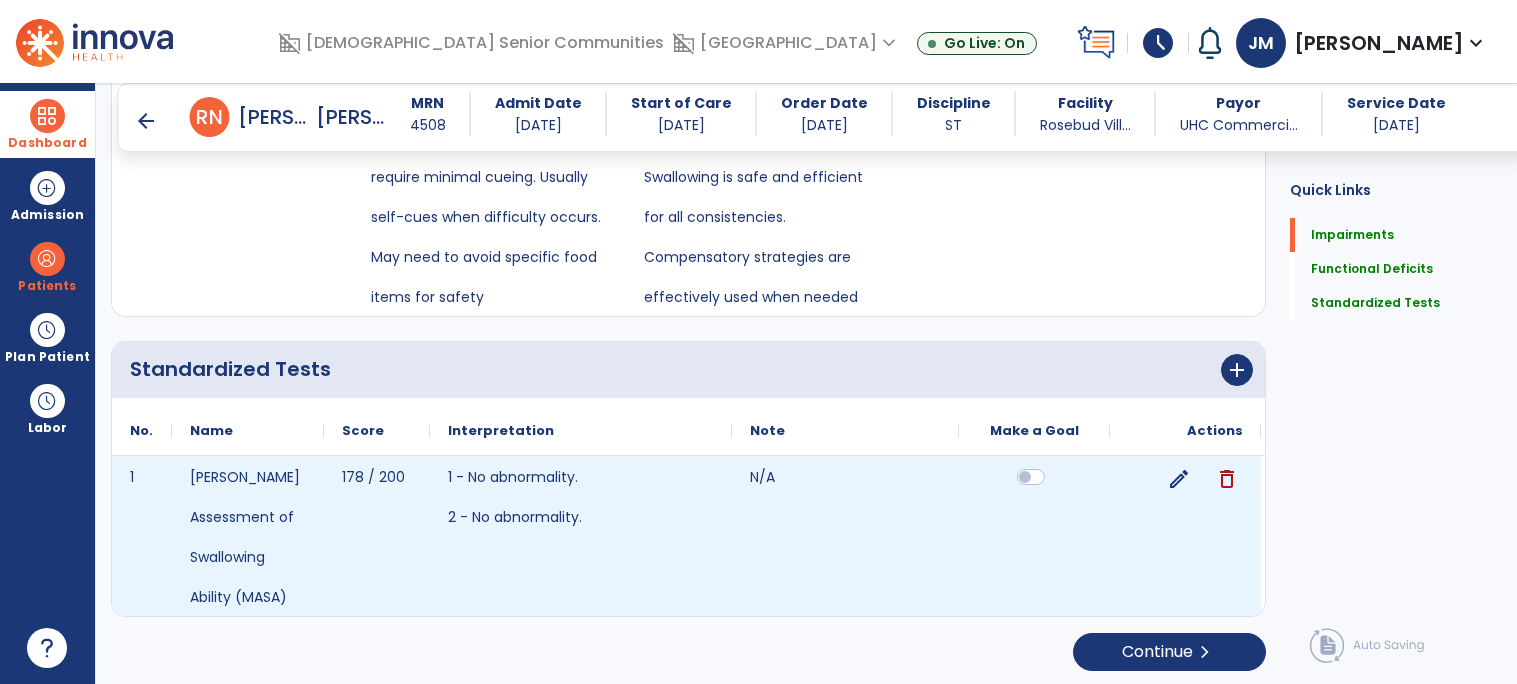 scroll, scrollTop: 830, scrollLeft: 0, axis: vertical 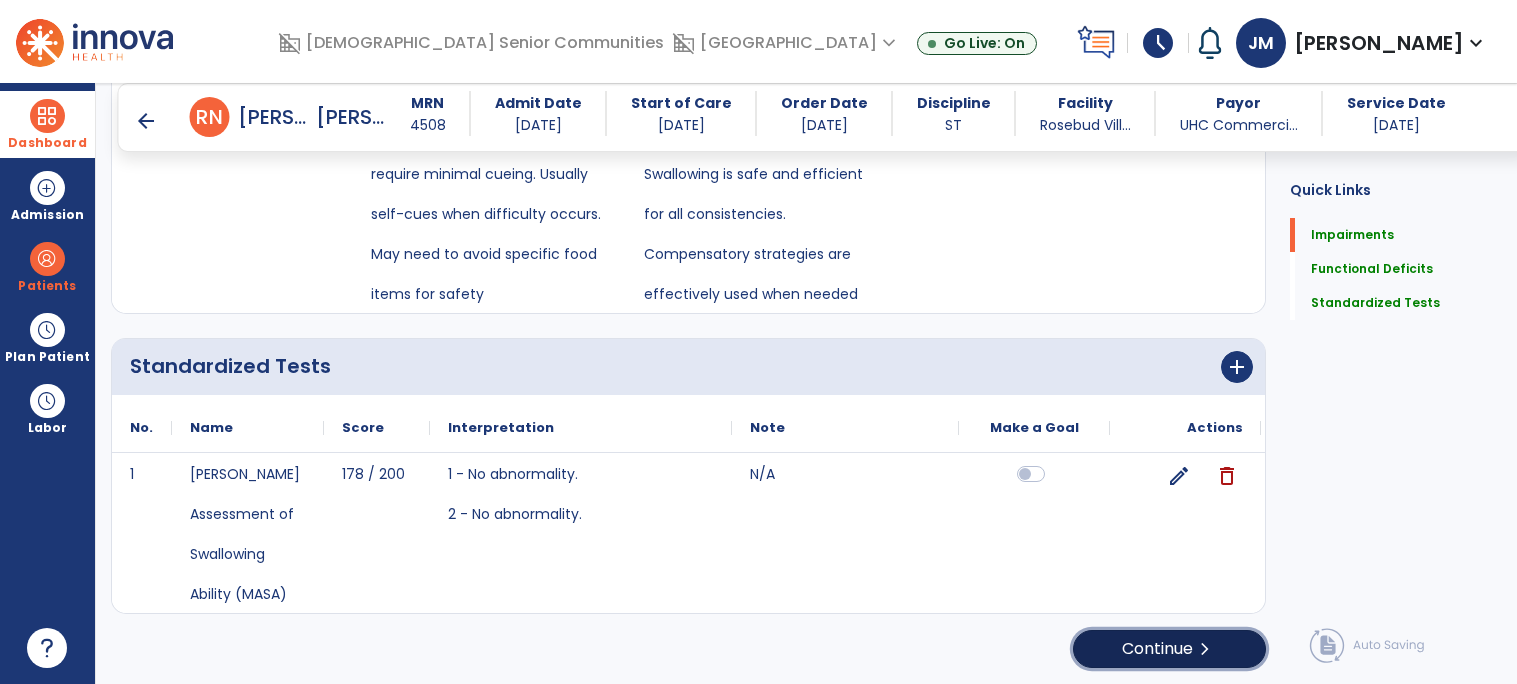 click on "Continue  chevron_right" 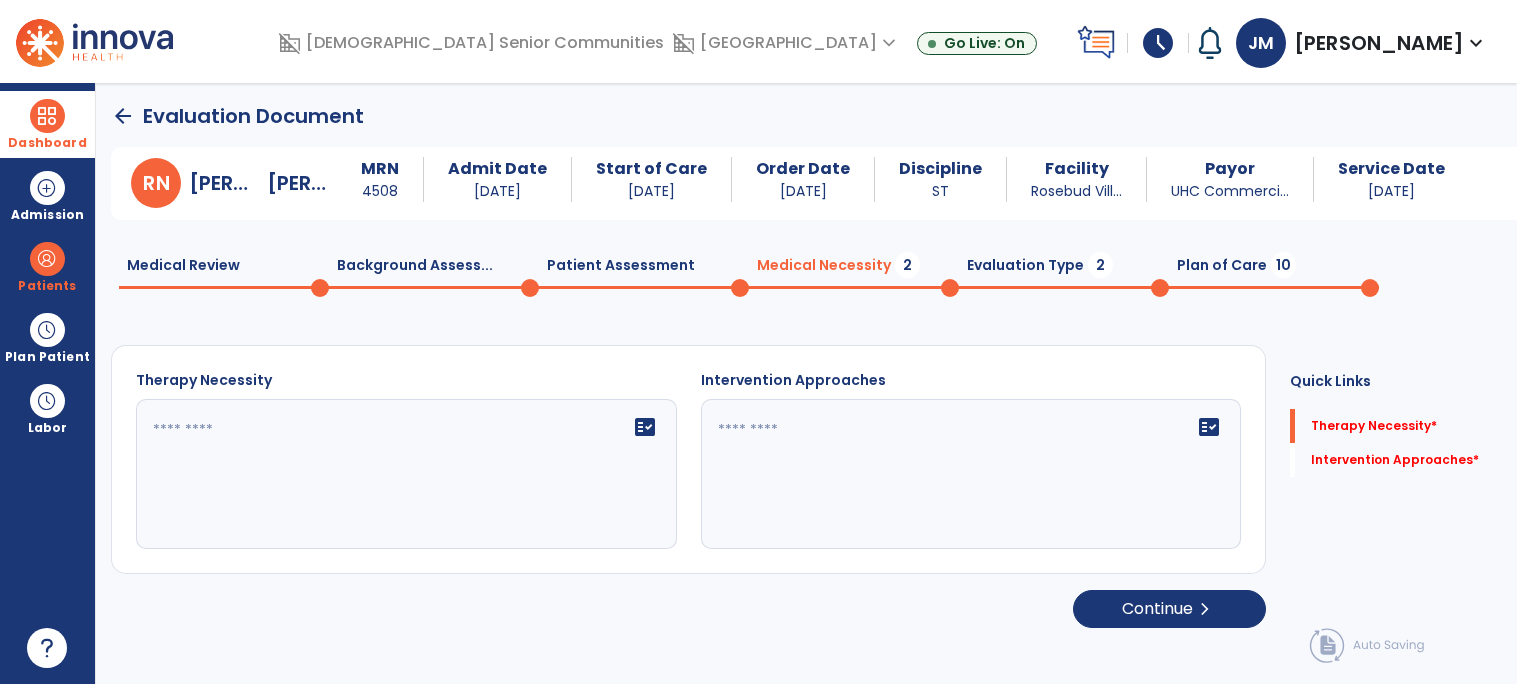 scroll, scrollTop: 0, scrollLeft: 0, axis: both 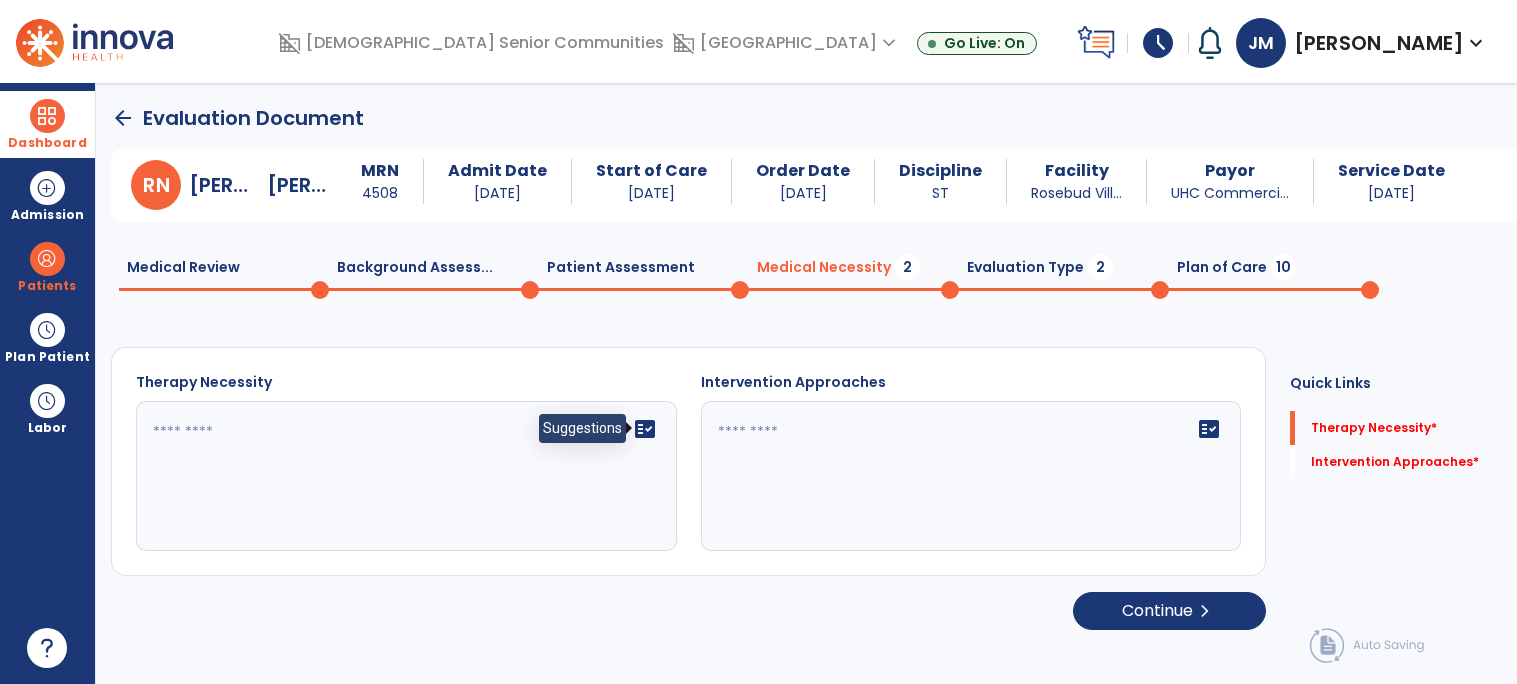click on "fact_check" 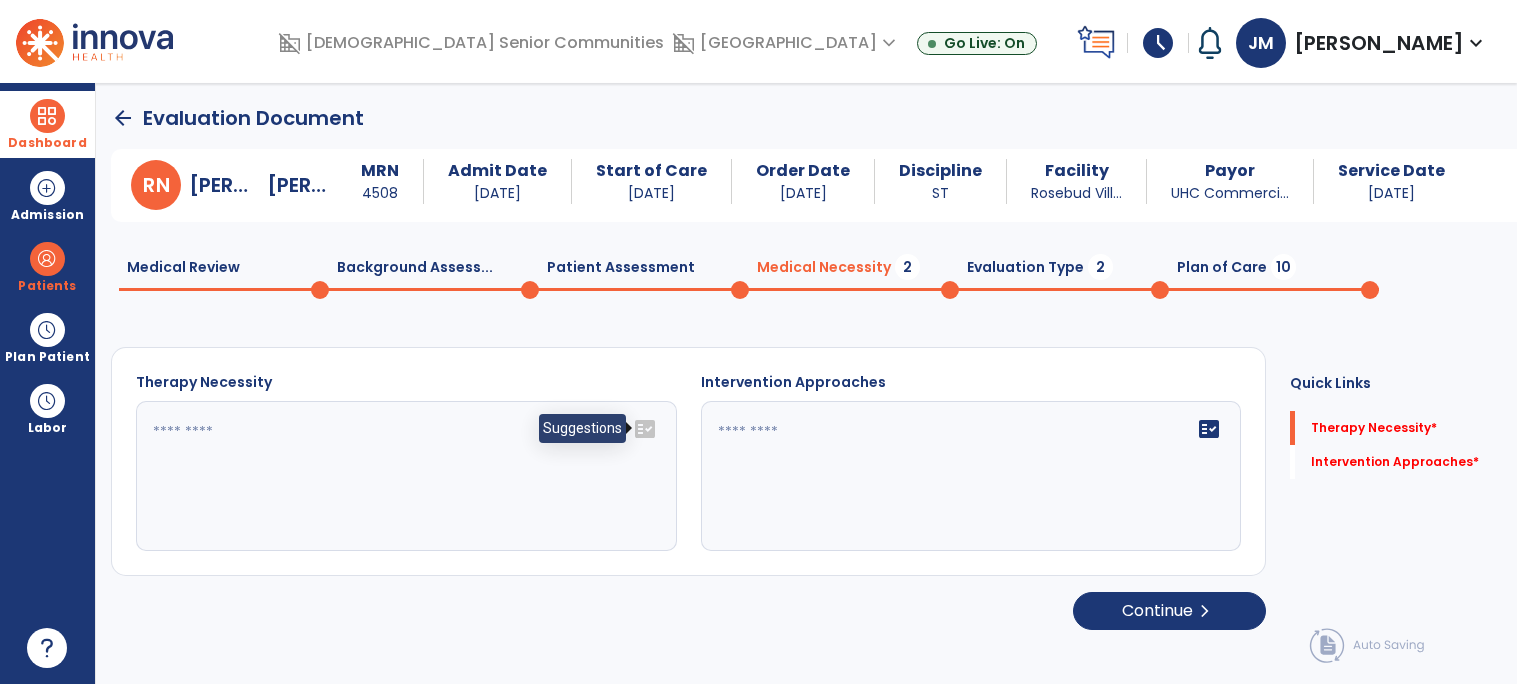 click on "fact_check" 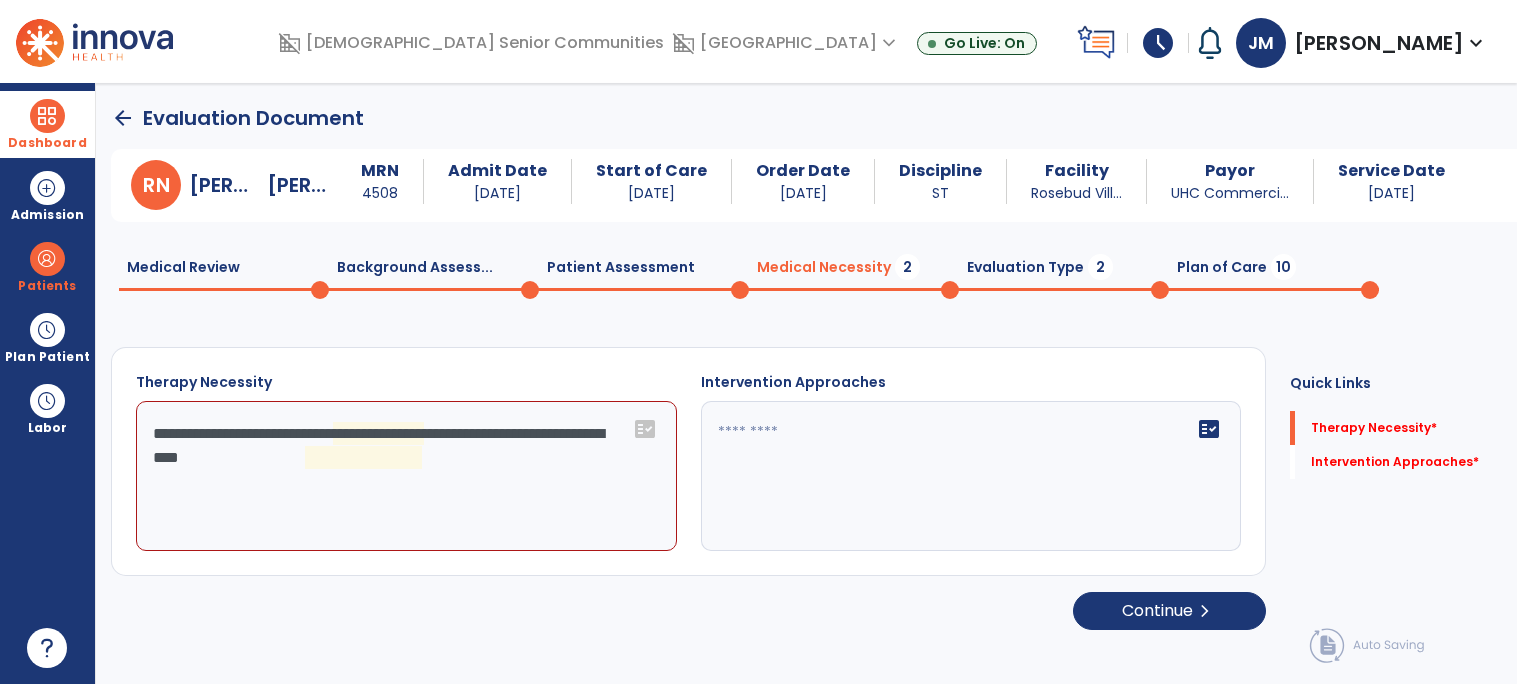 click on "**********" 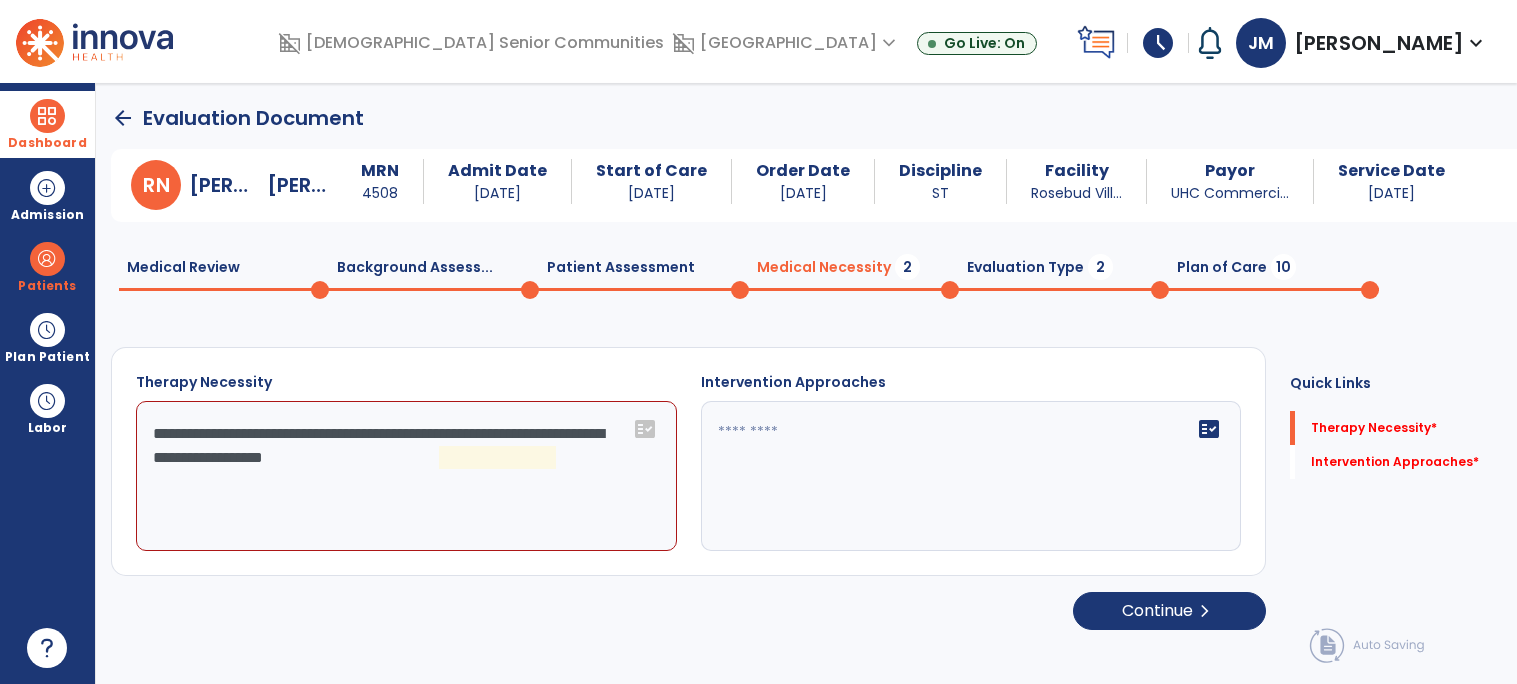 click on "**********" 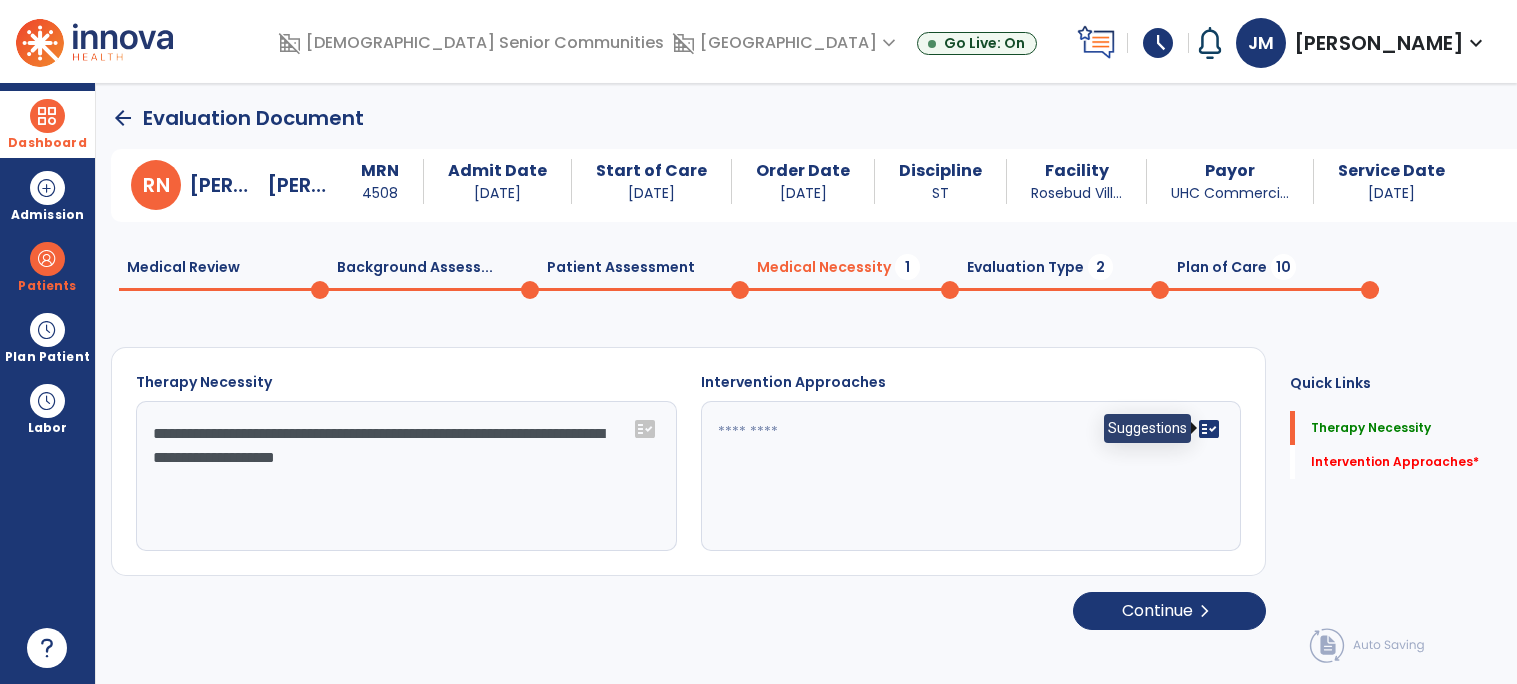 type on "**********" 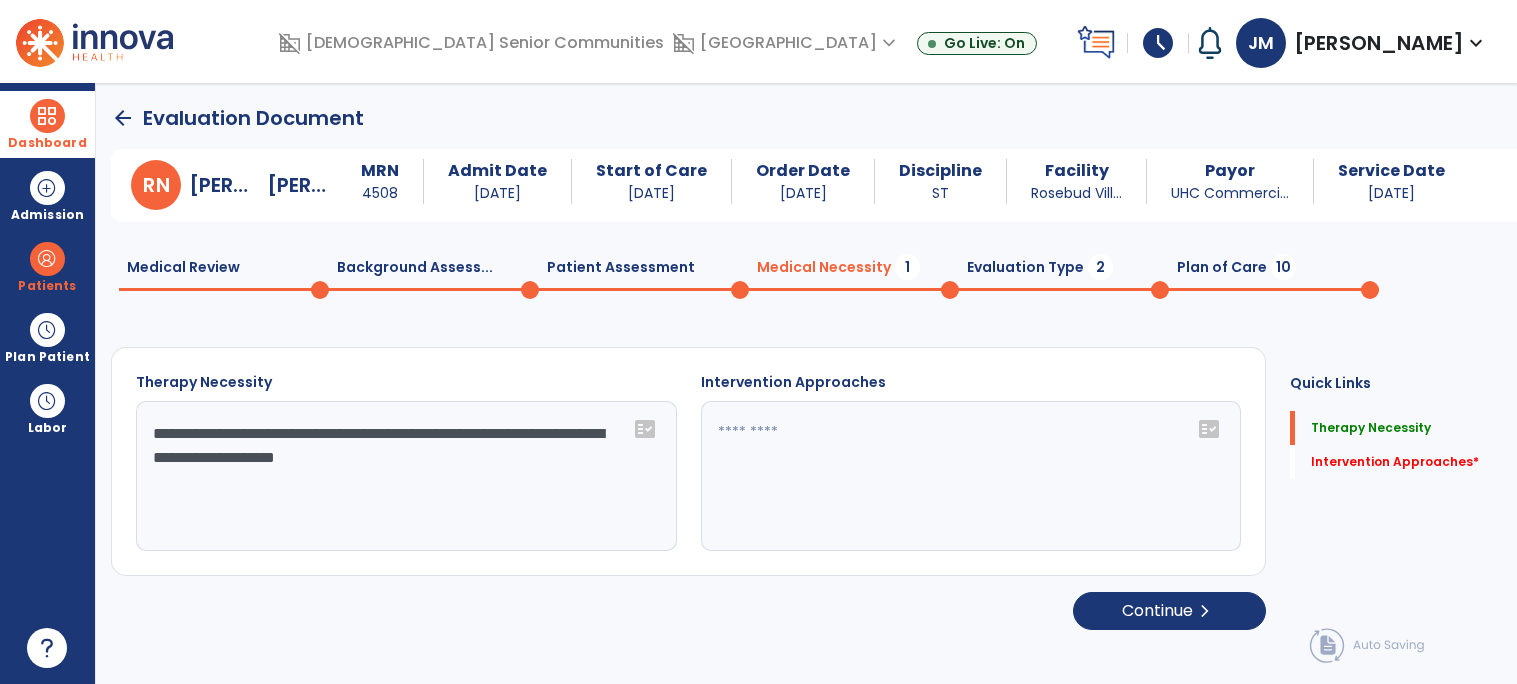 click on "fact_check" 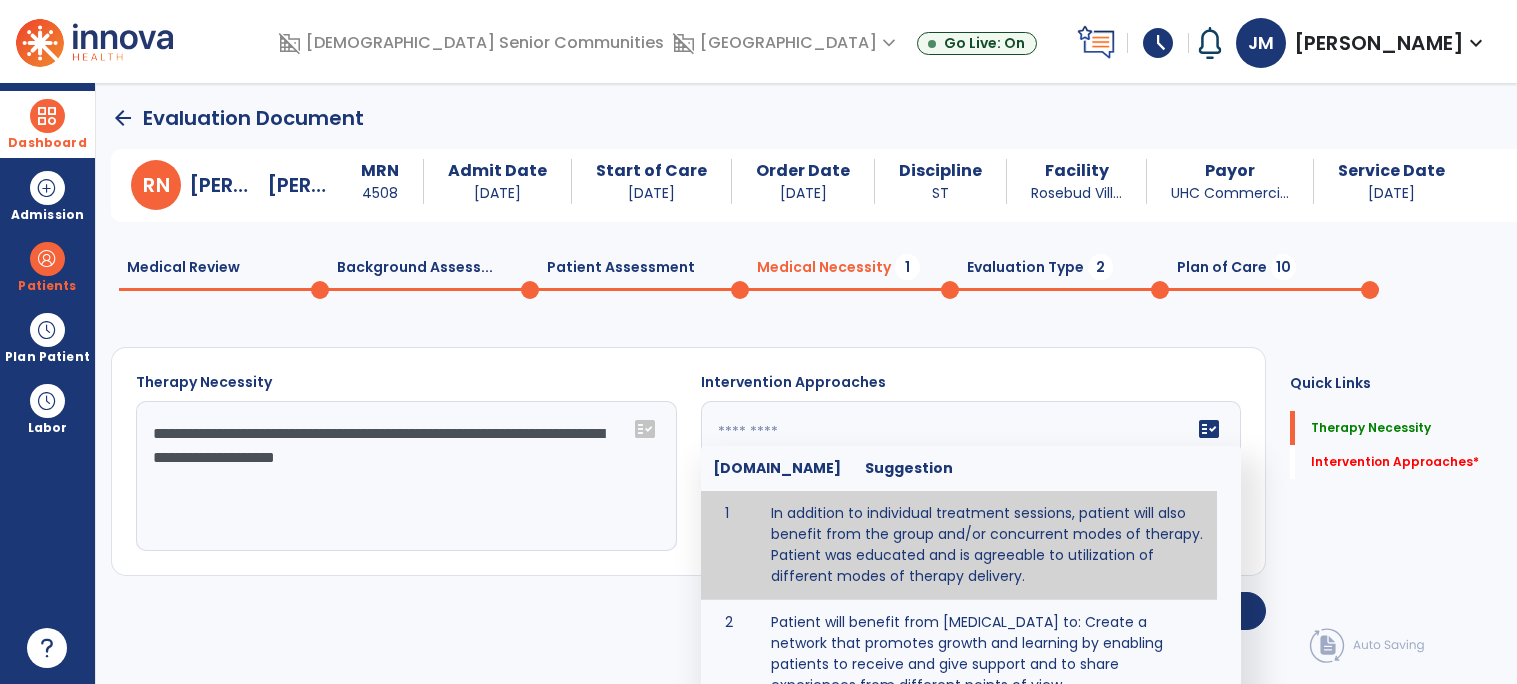 type on "**********" 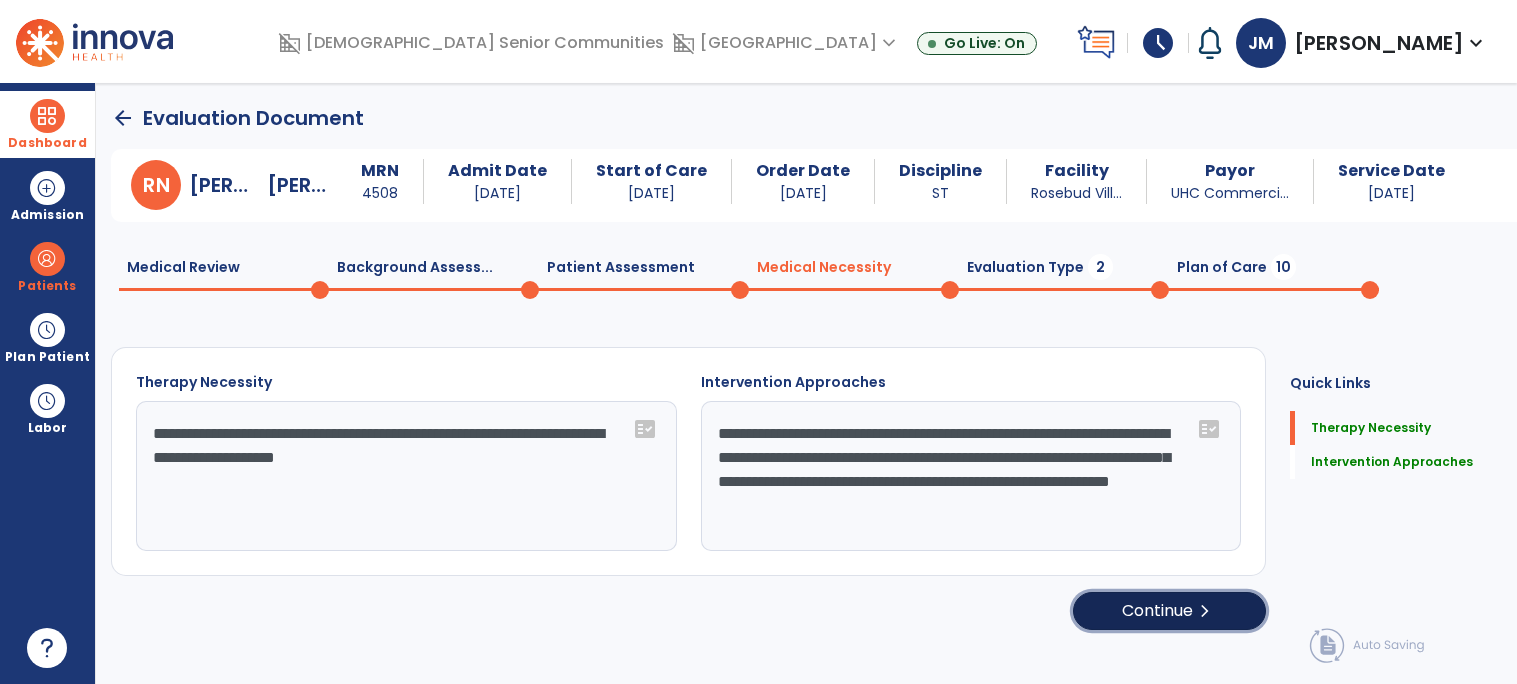 click on "Continue  chevron_right" 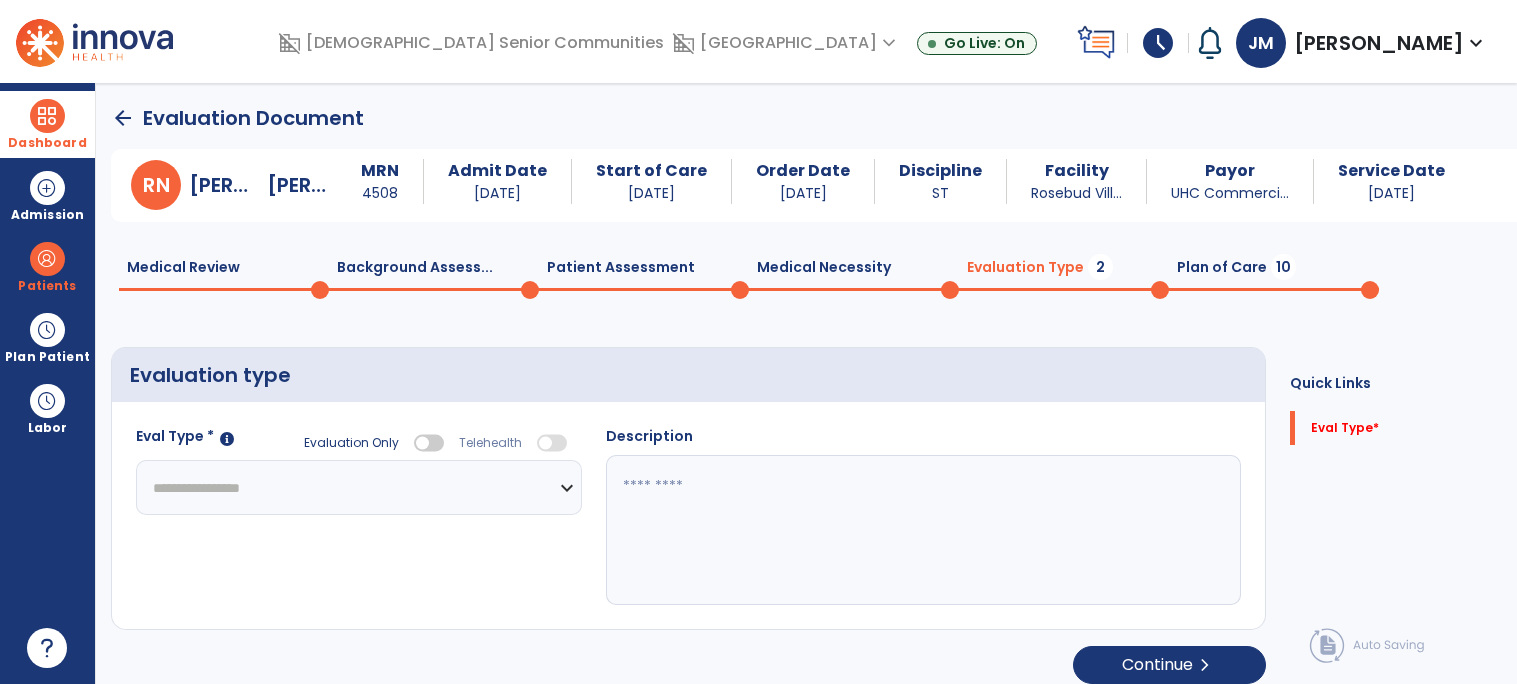 click on "**********" 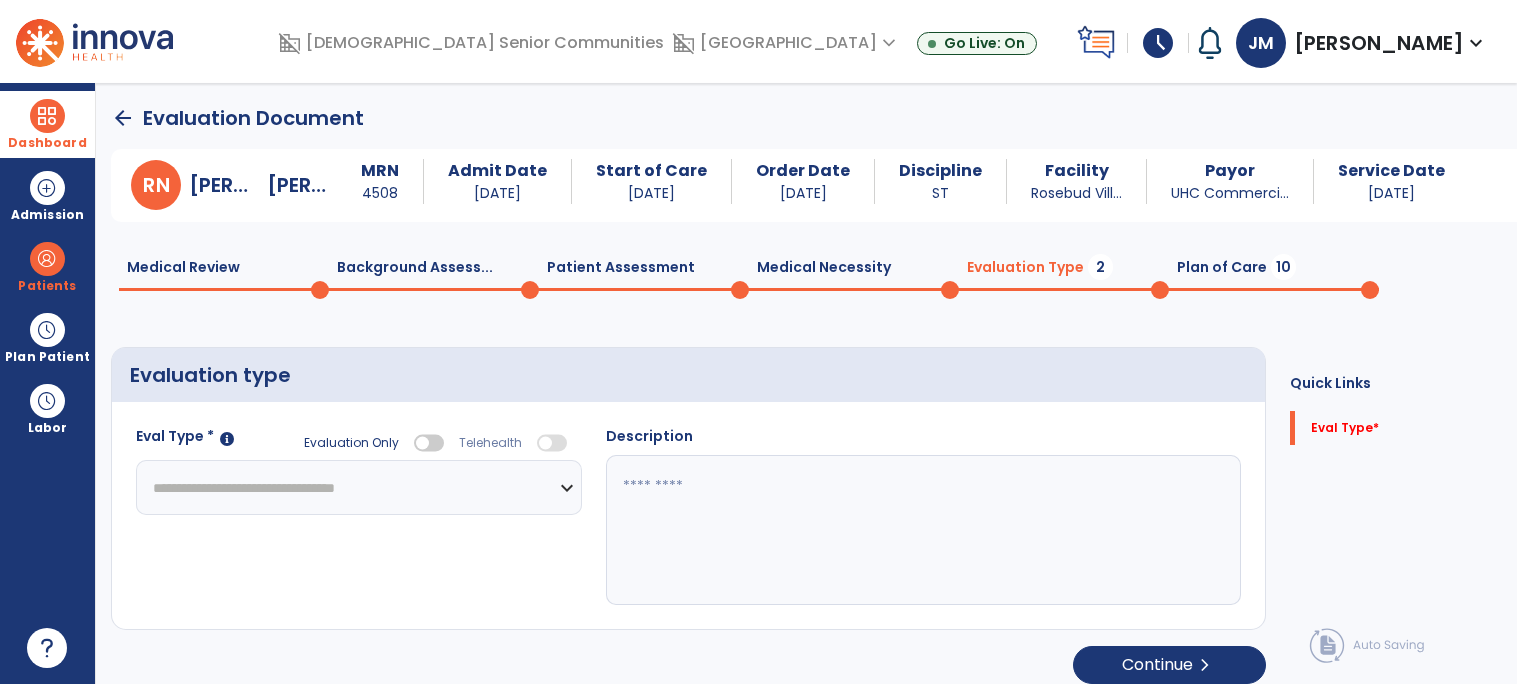 click on "**********" 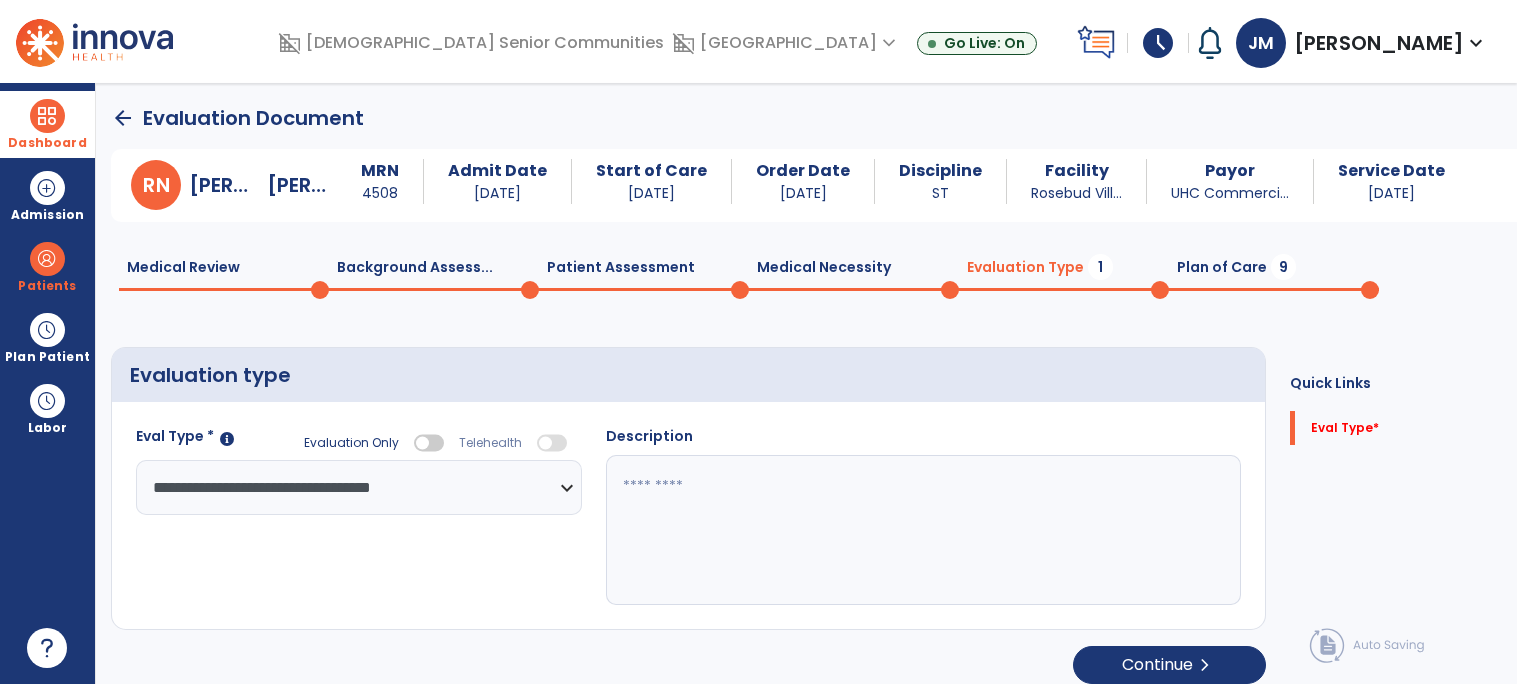 click 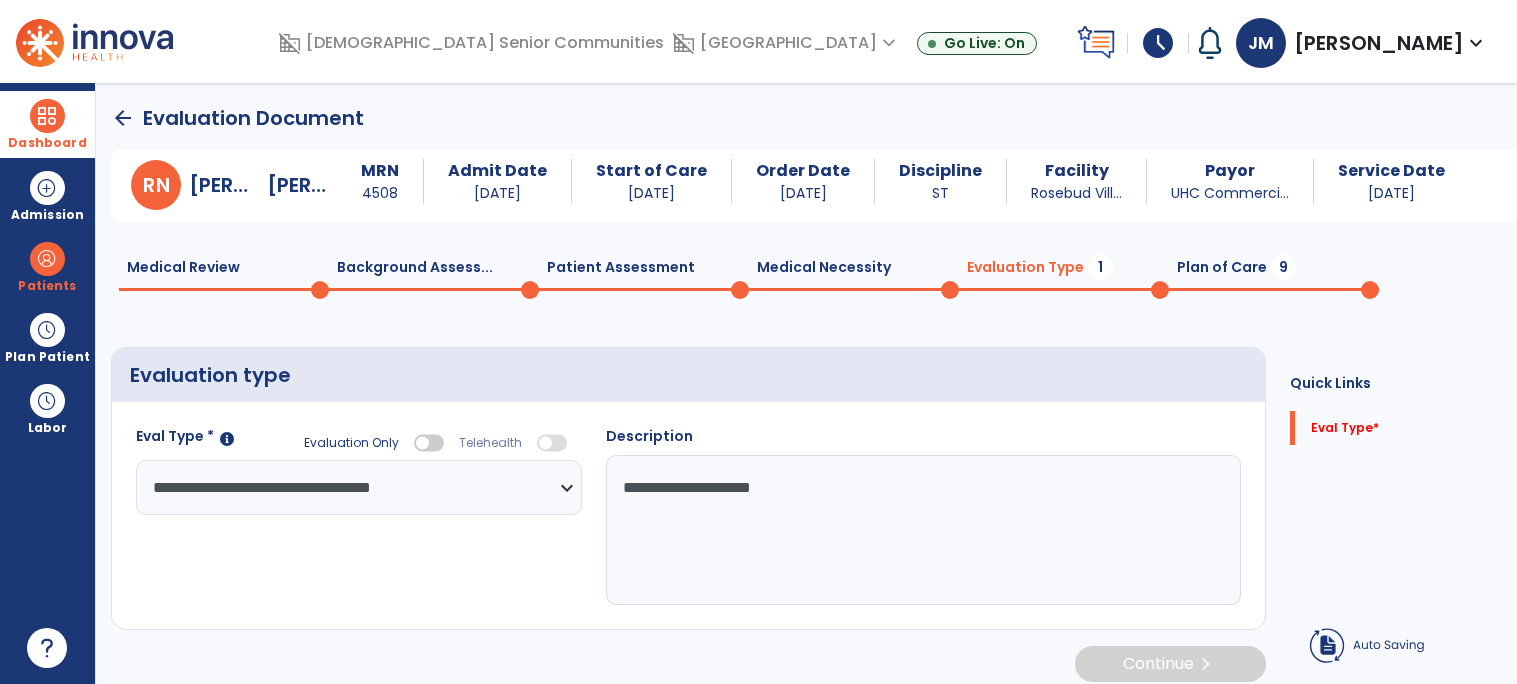 type on "**********" 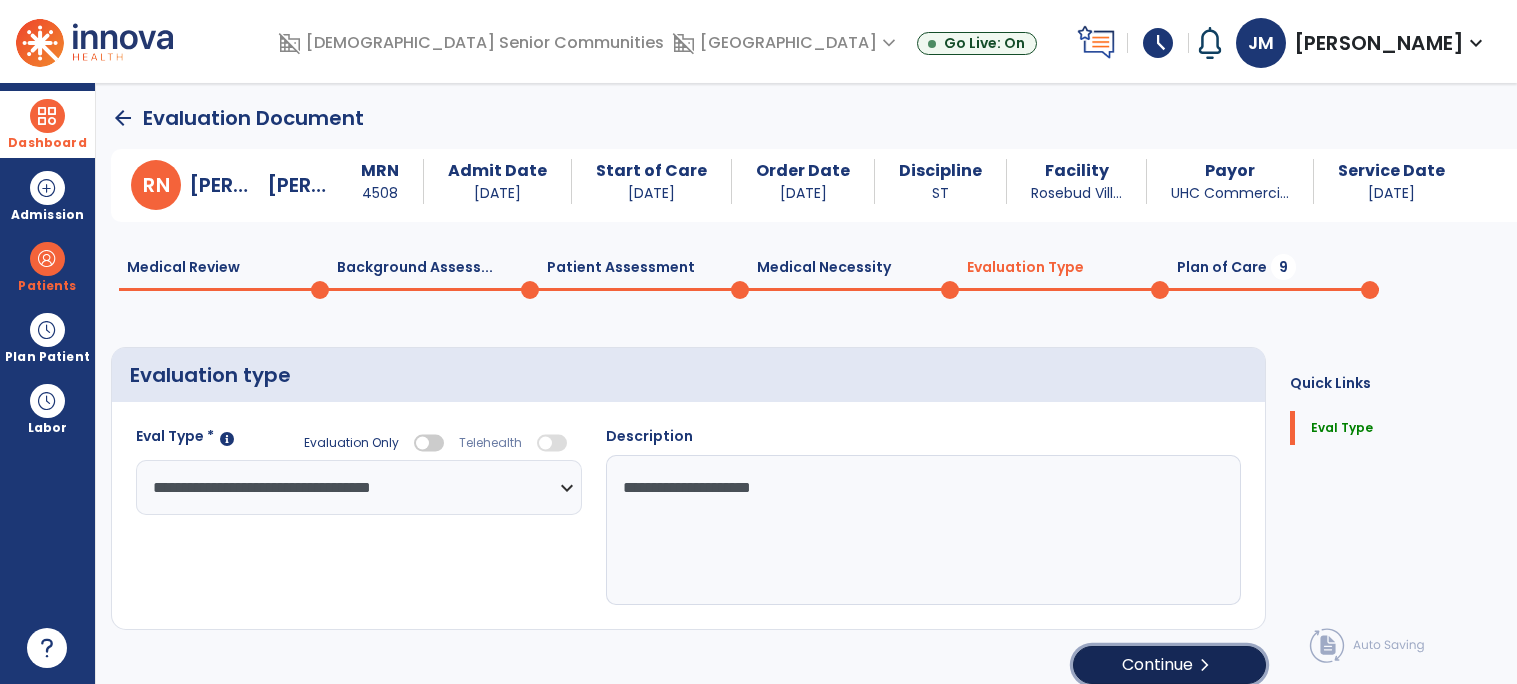 click on "Continue  chevron_right" 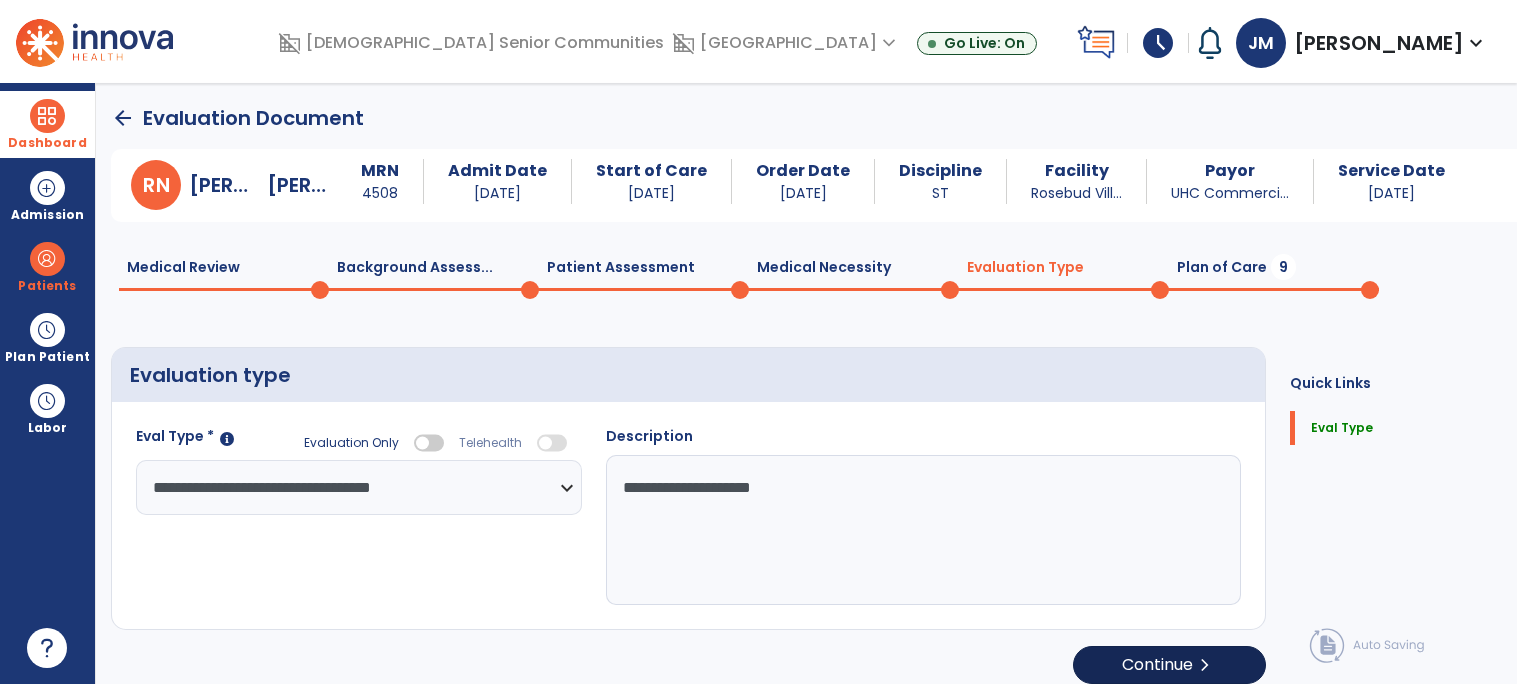 select on "*****" 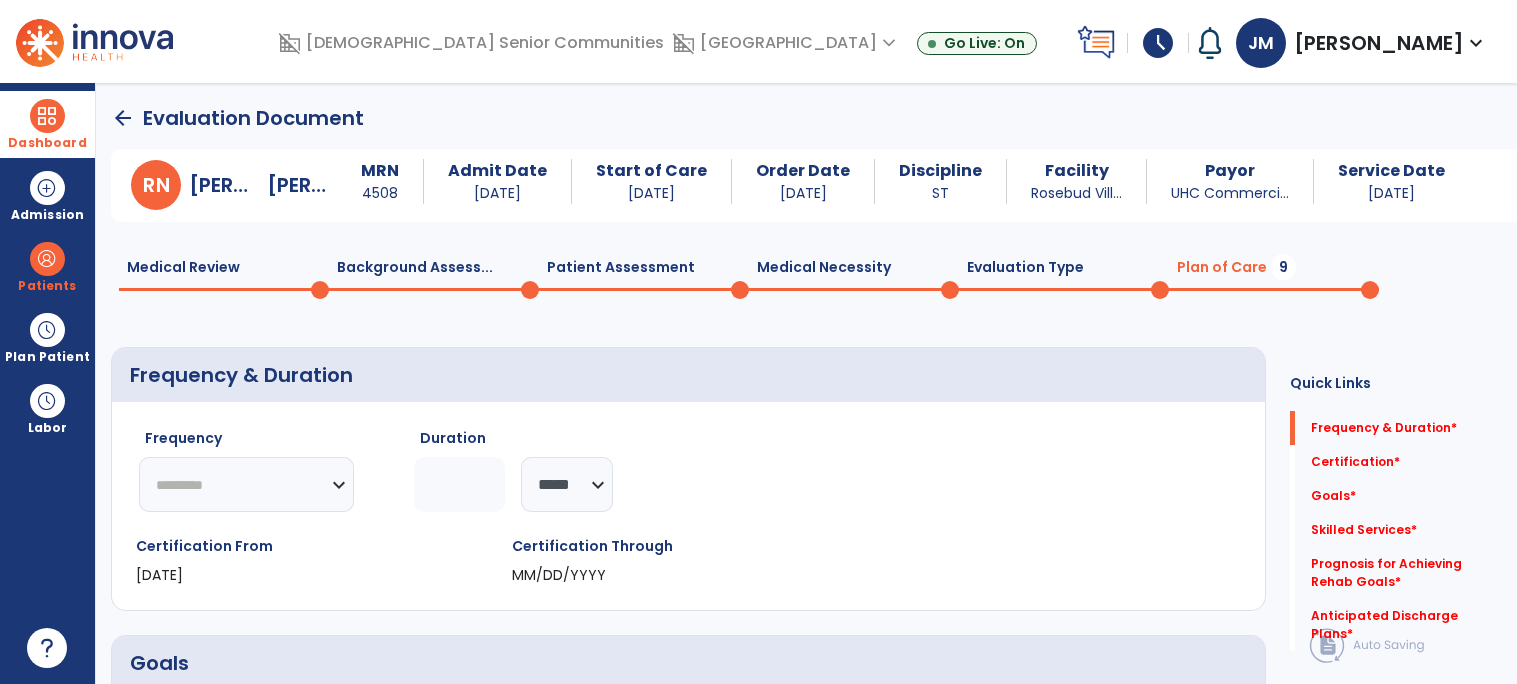 click on "********* ** ** ** ** ** ** **" 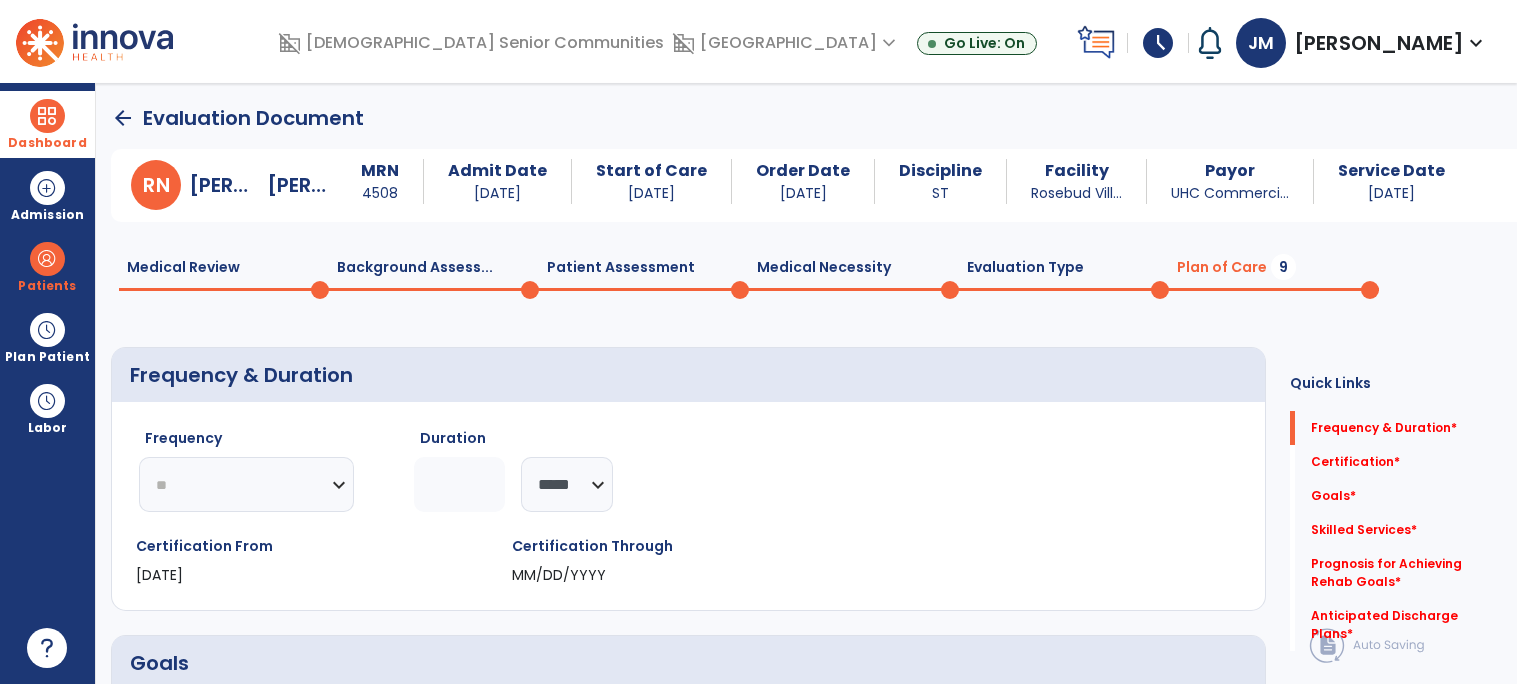 click on "********* ** ** ** ** ** ** **" 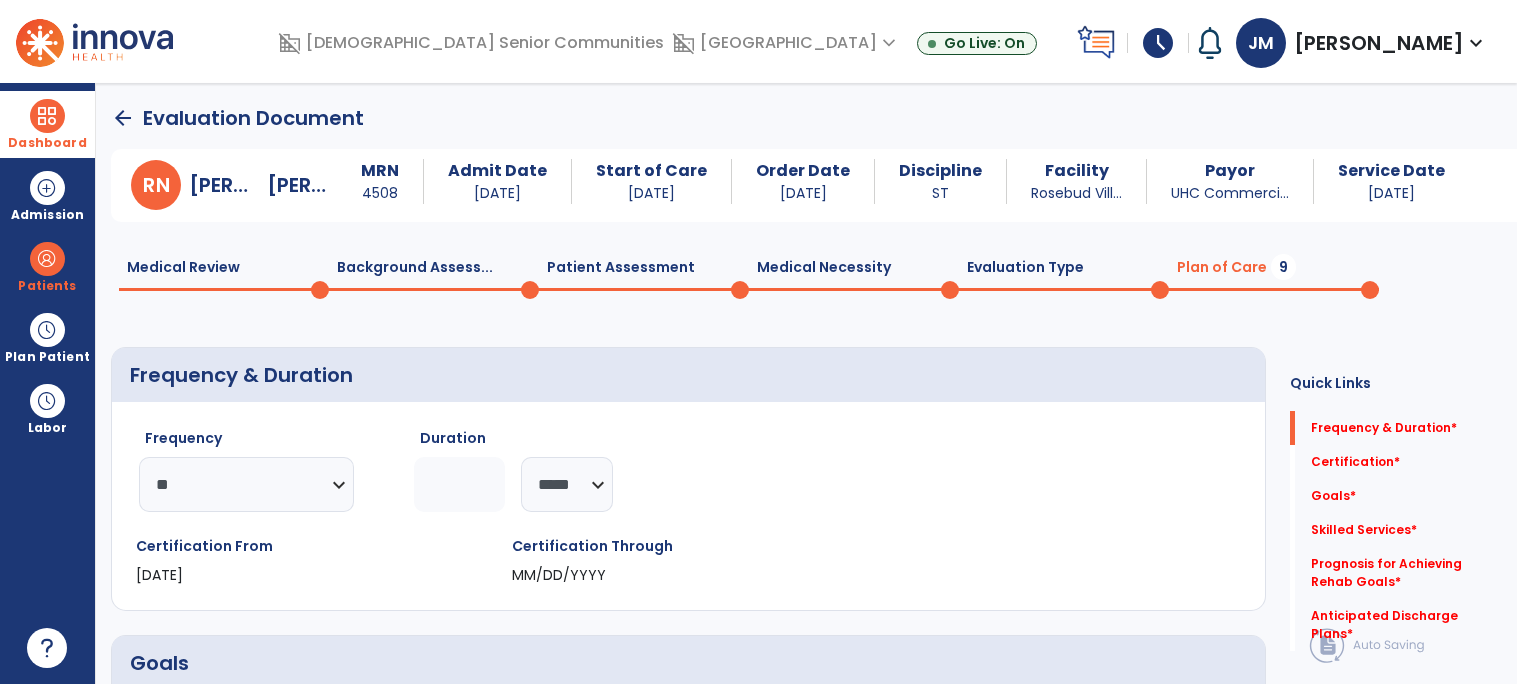 click 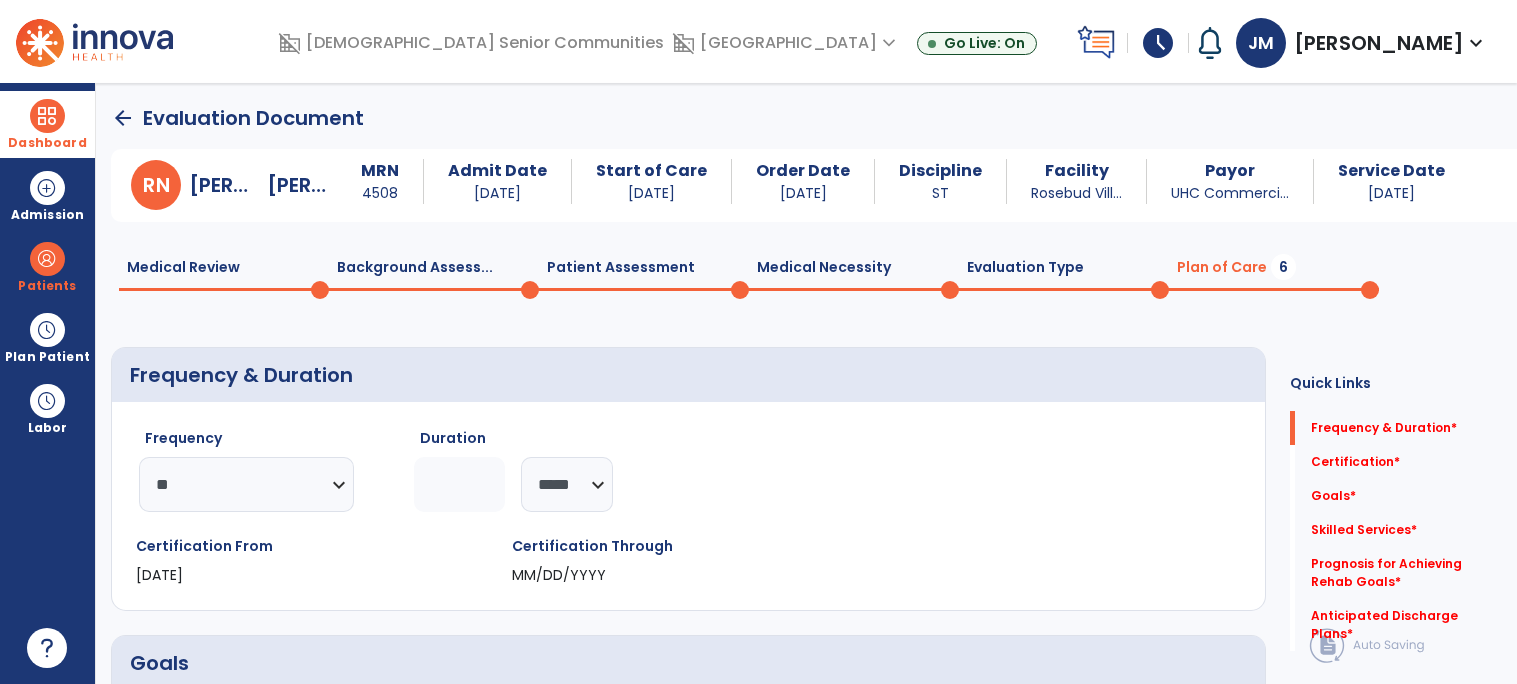 type on "*" 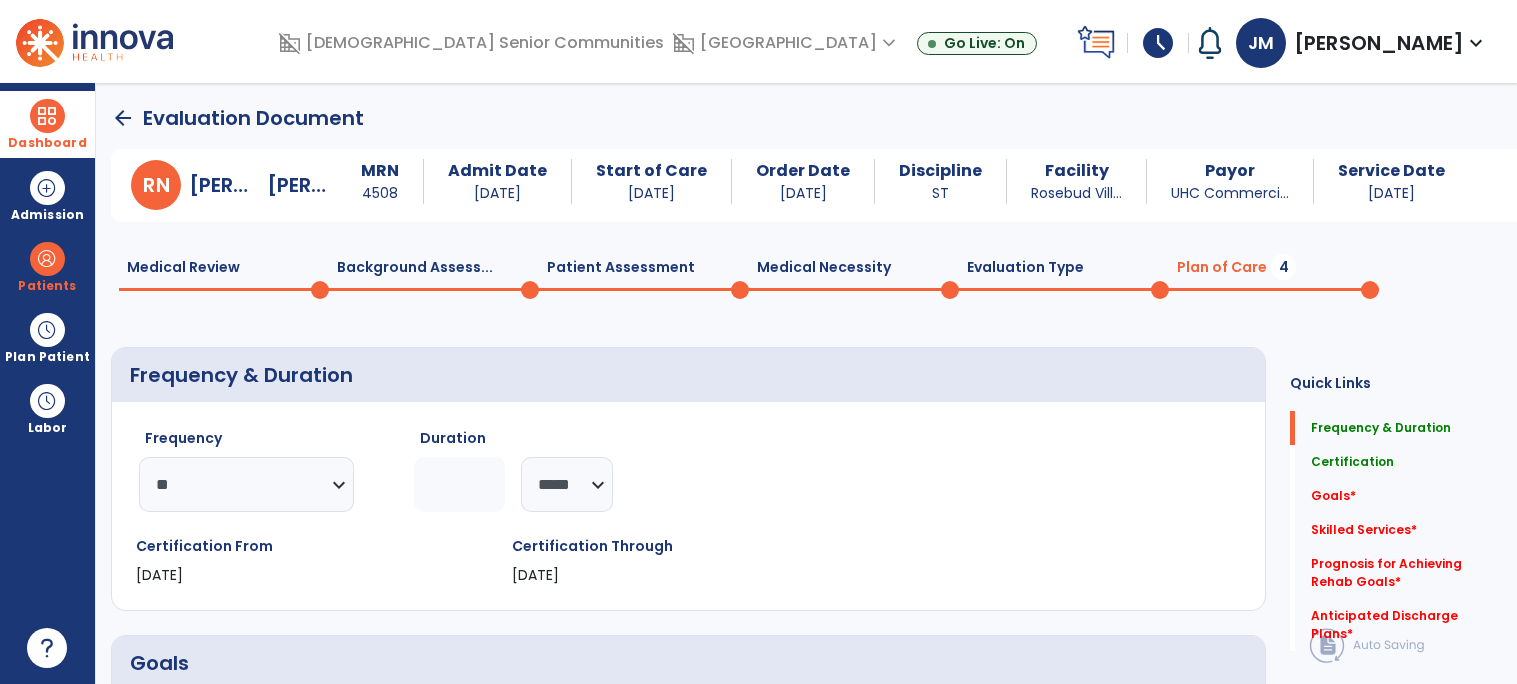 click on "08/20/2025" 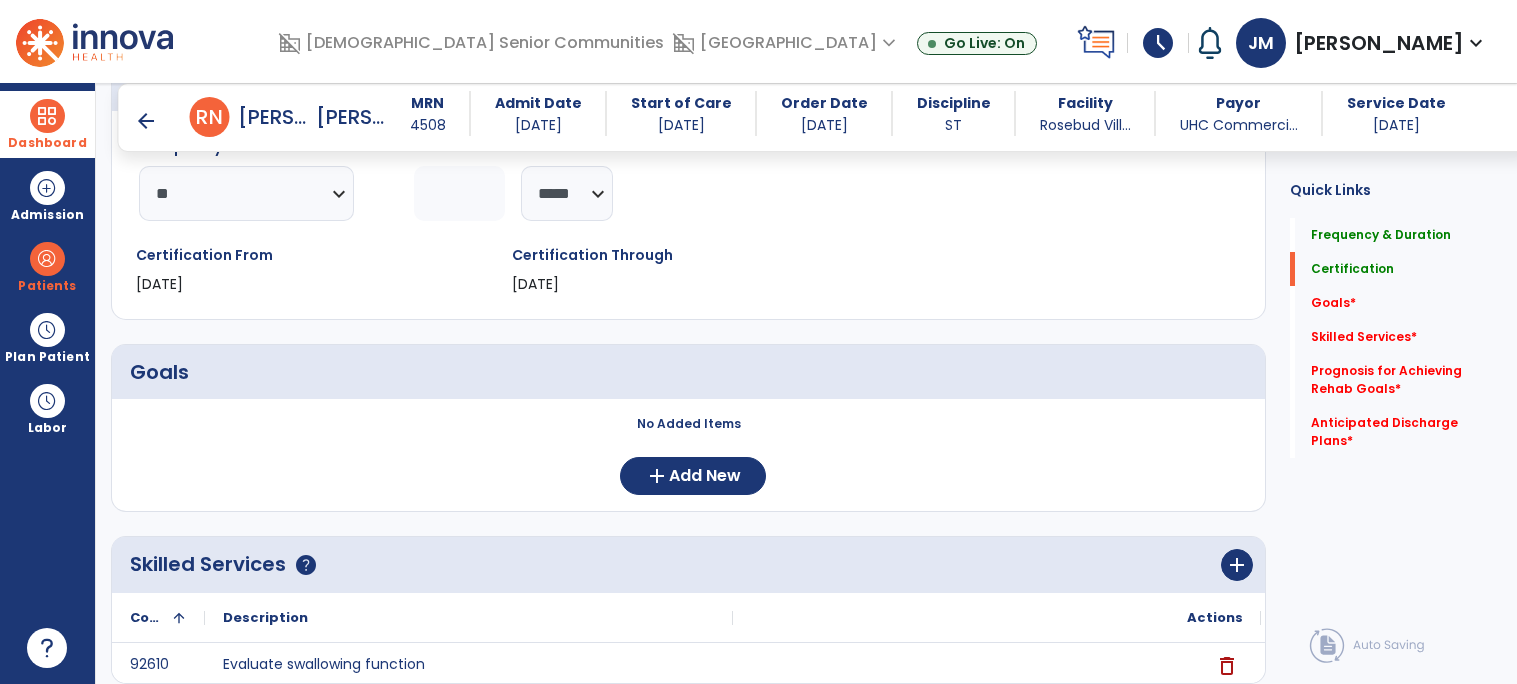 scroll, scrollTop: 287, scrollLeft: 0, axis: vertical 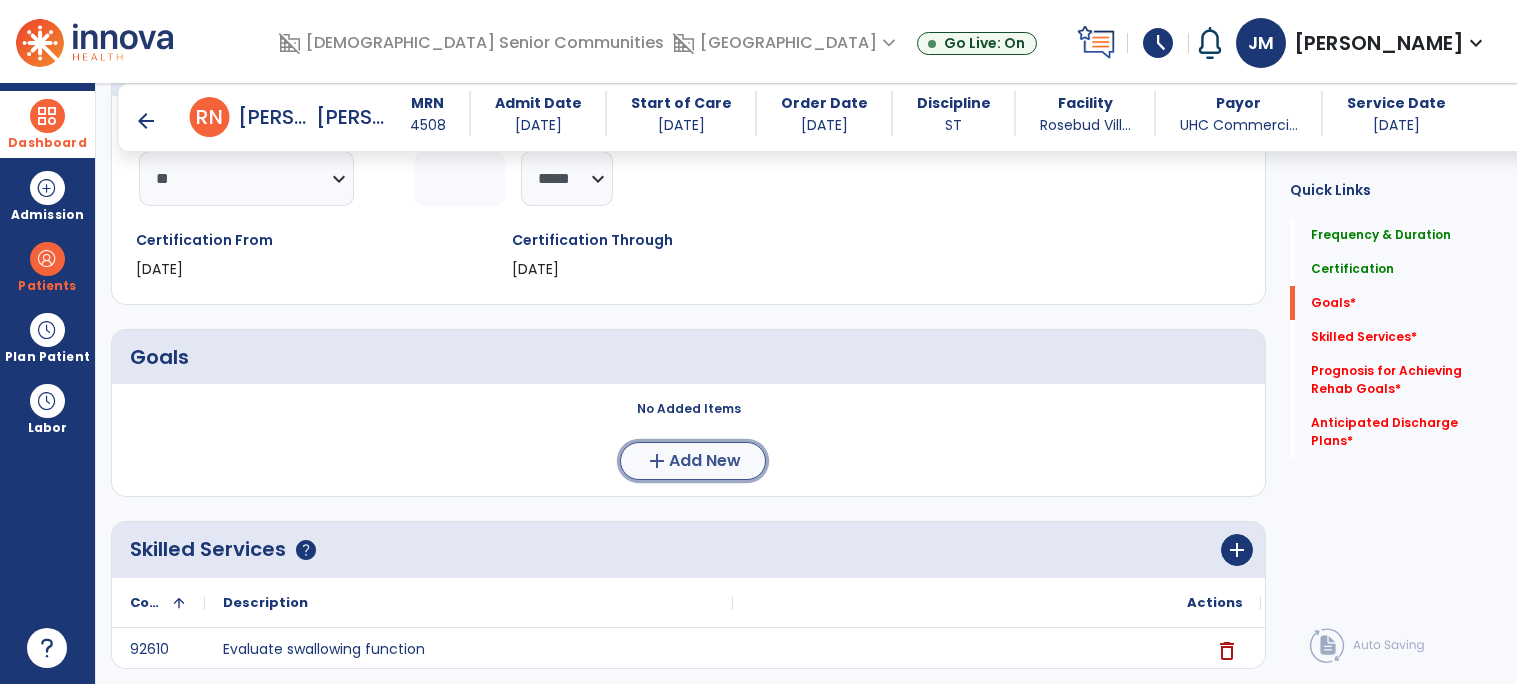 click on "add  Add New" at bounding box center [693, 461] 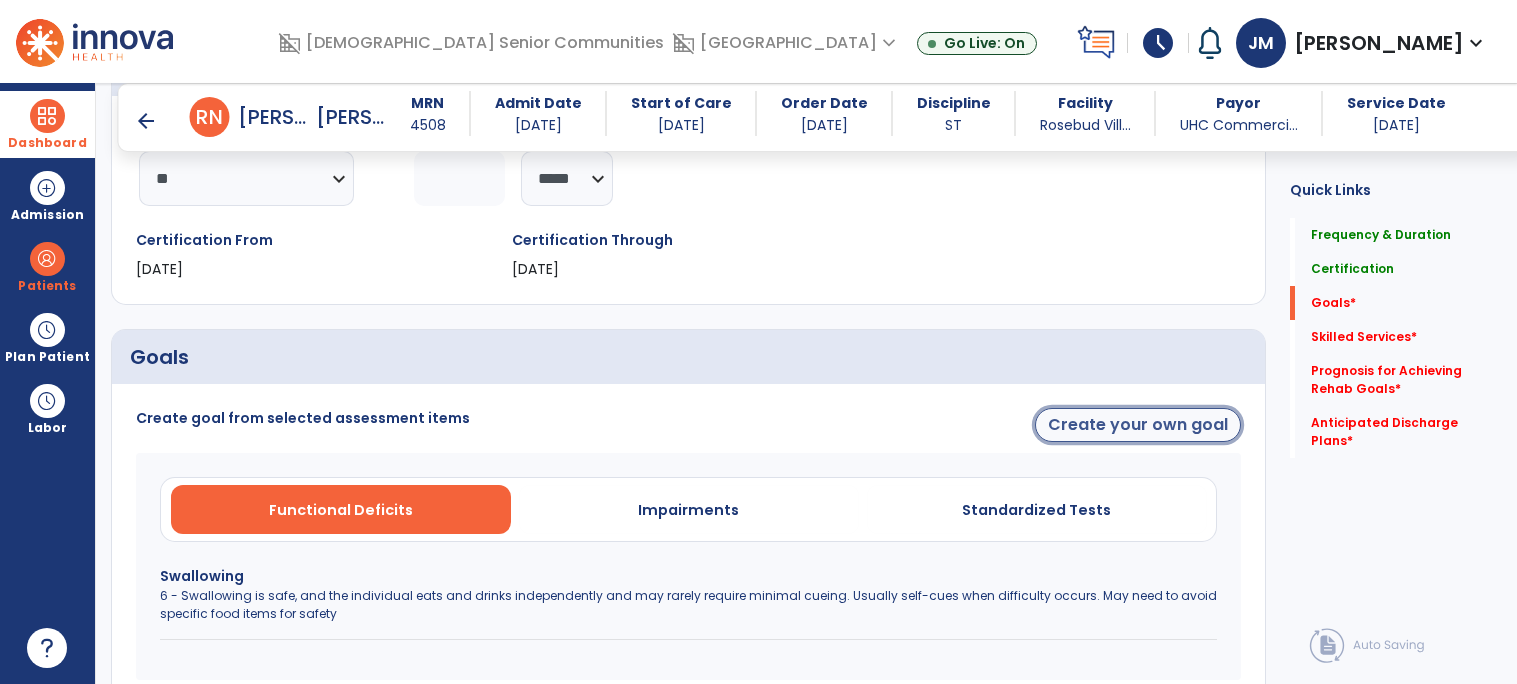 click on "Create your own goal" at bounding box center (1138, 425) 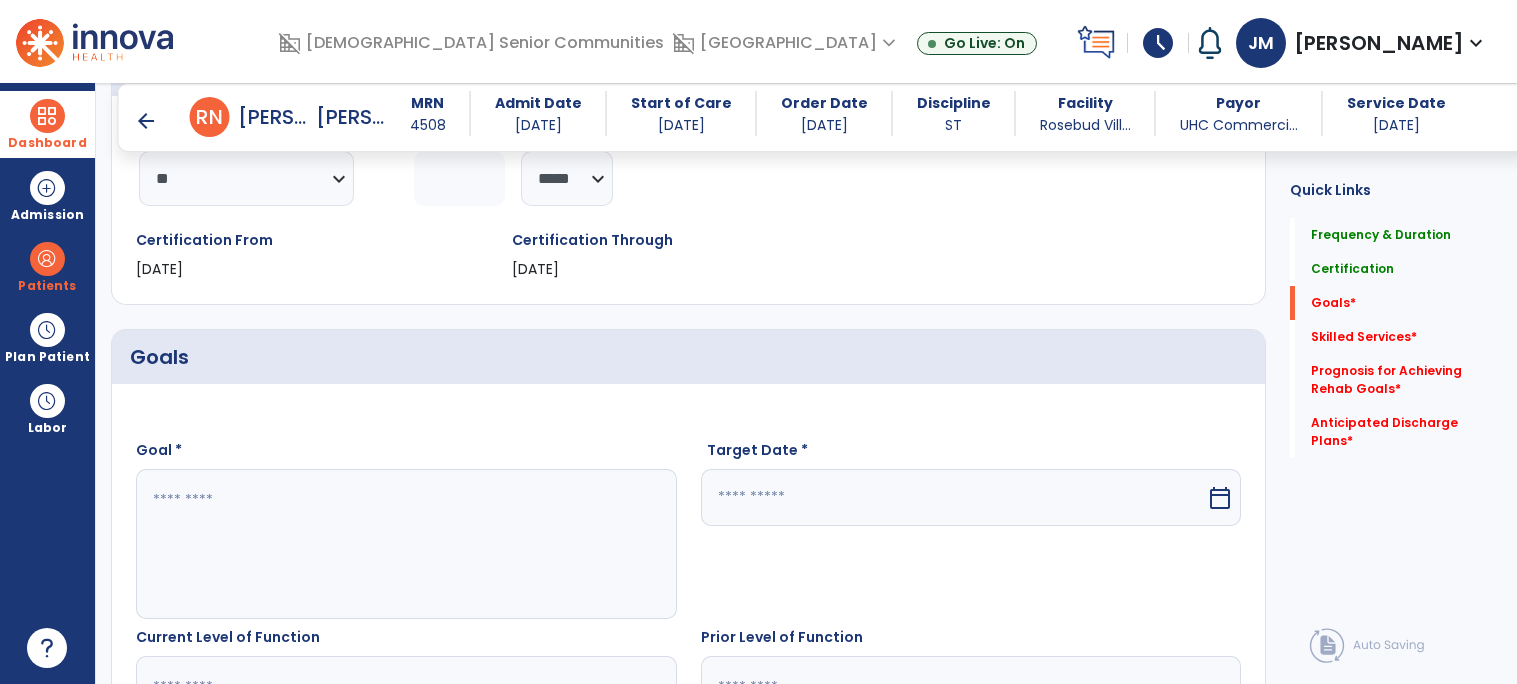 click at bounding box center (405, 544) 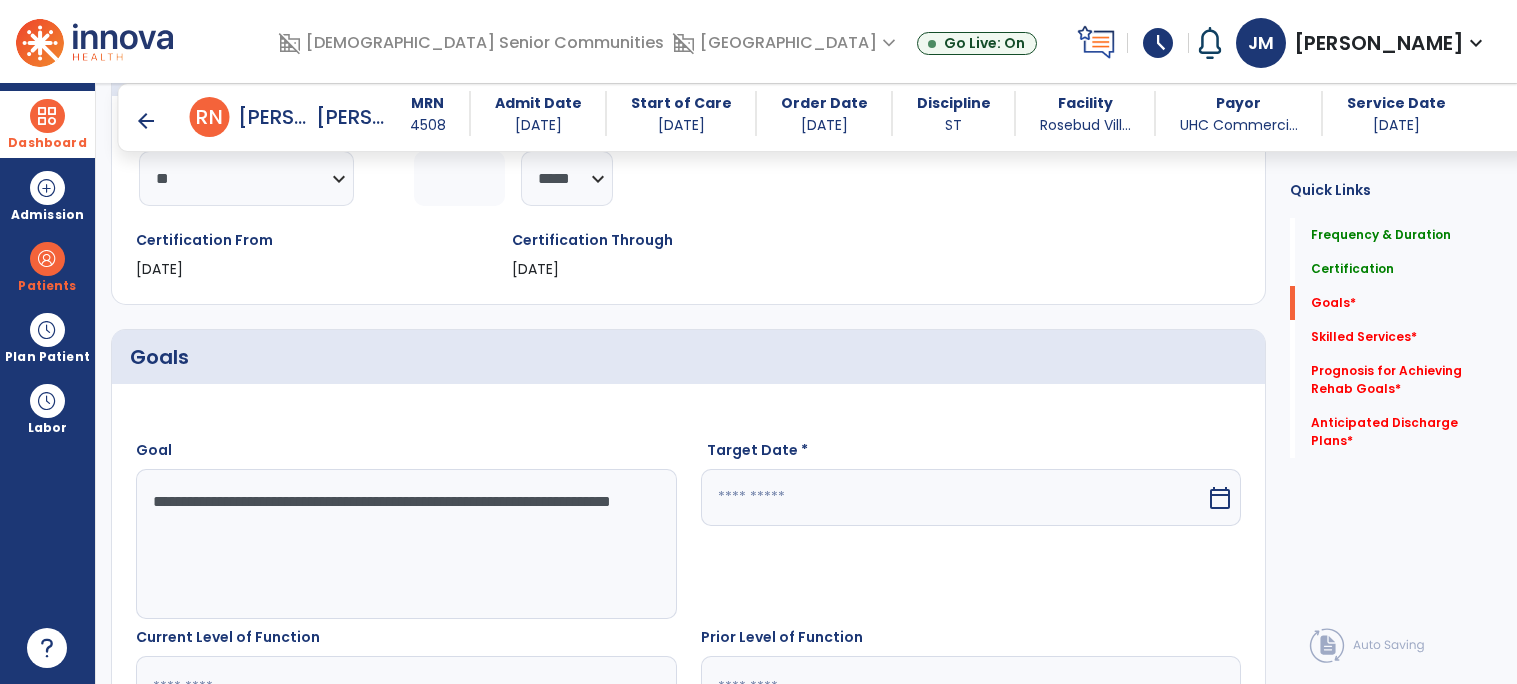 type on "**********" 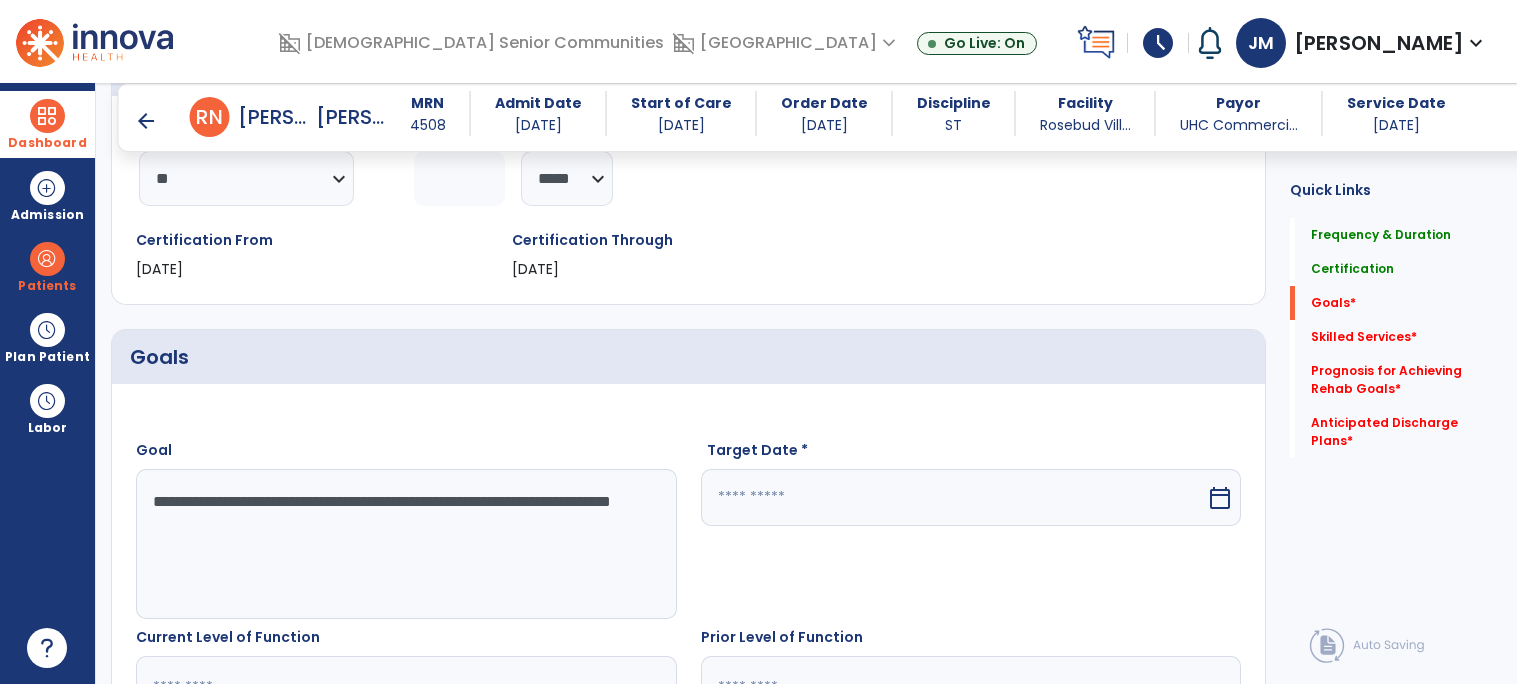 click on "calendar_today" at bounding box center [1220, 498] 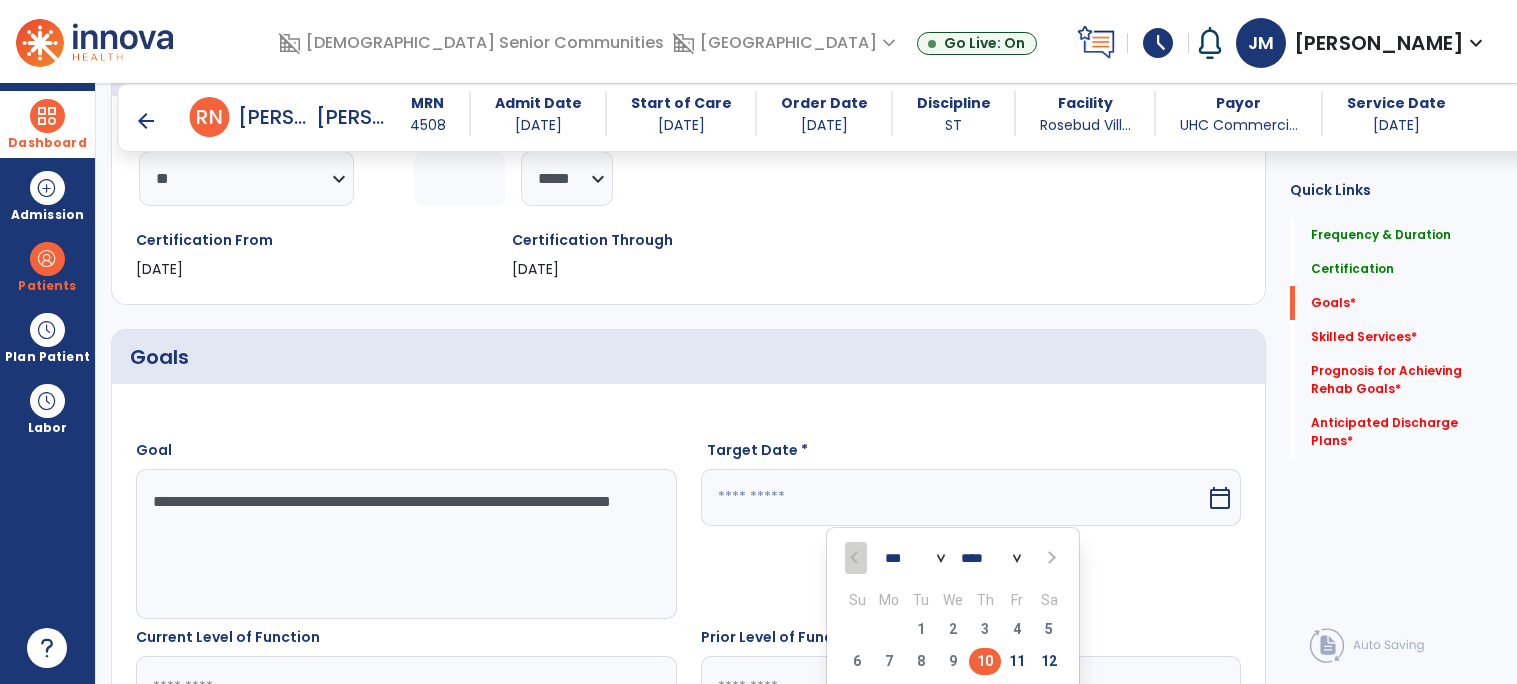 click at bounding box center [1049, 558] 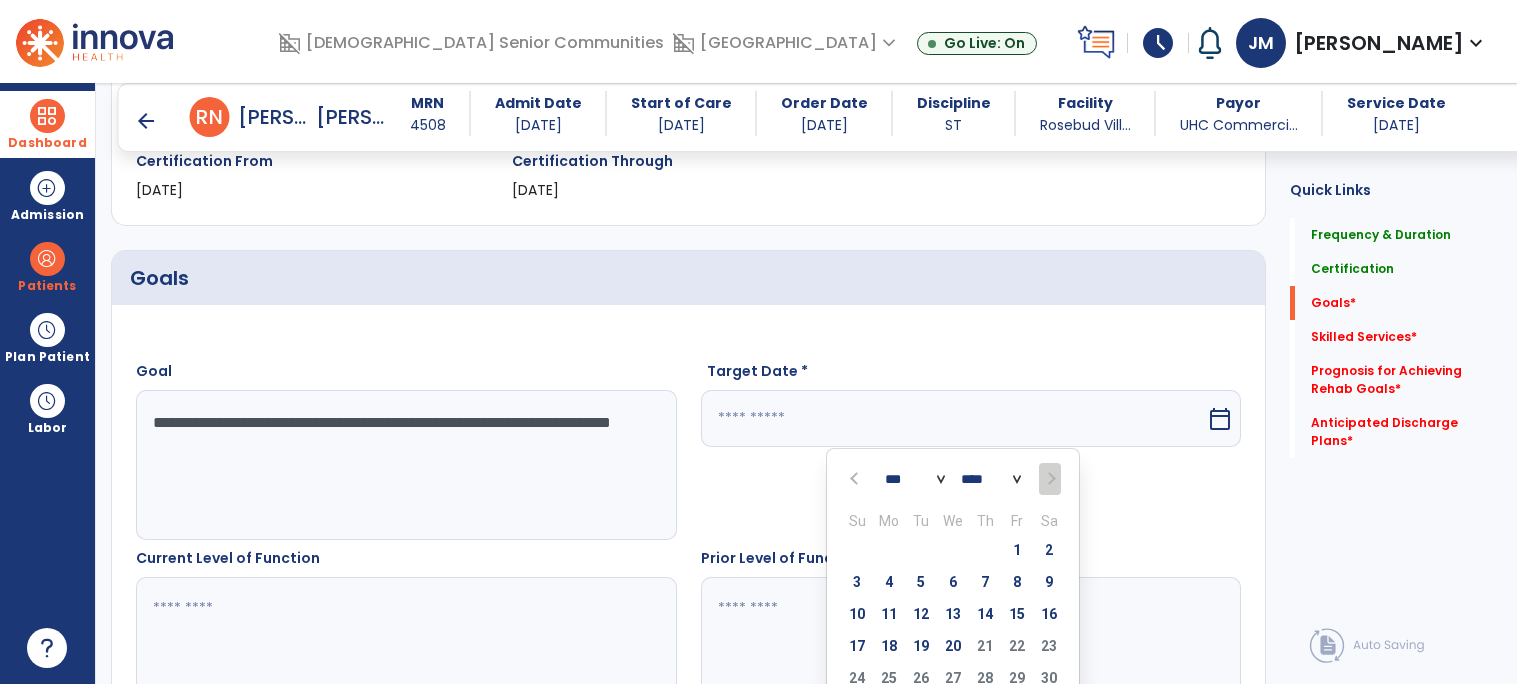 scroll, scrollTop: 504, scrollLeft: 0, axis: vertical 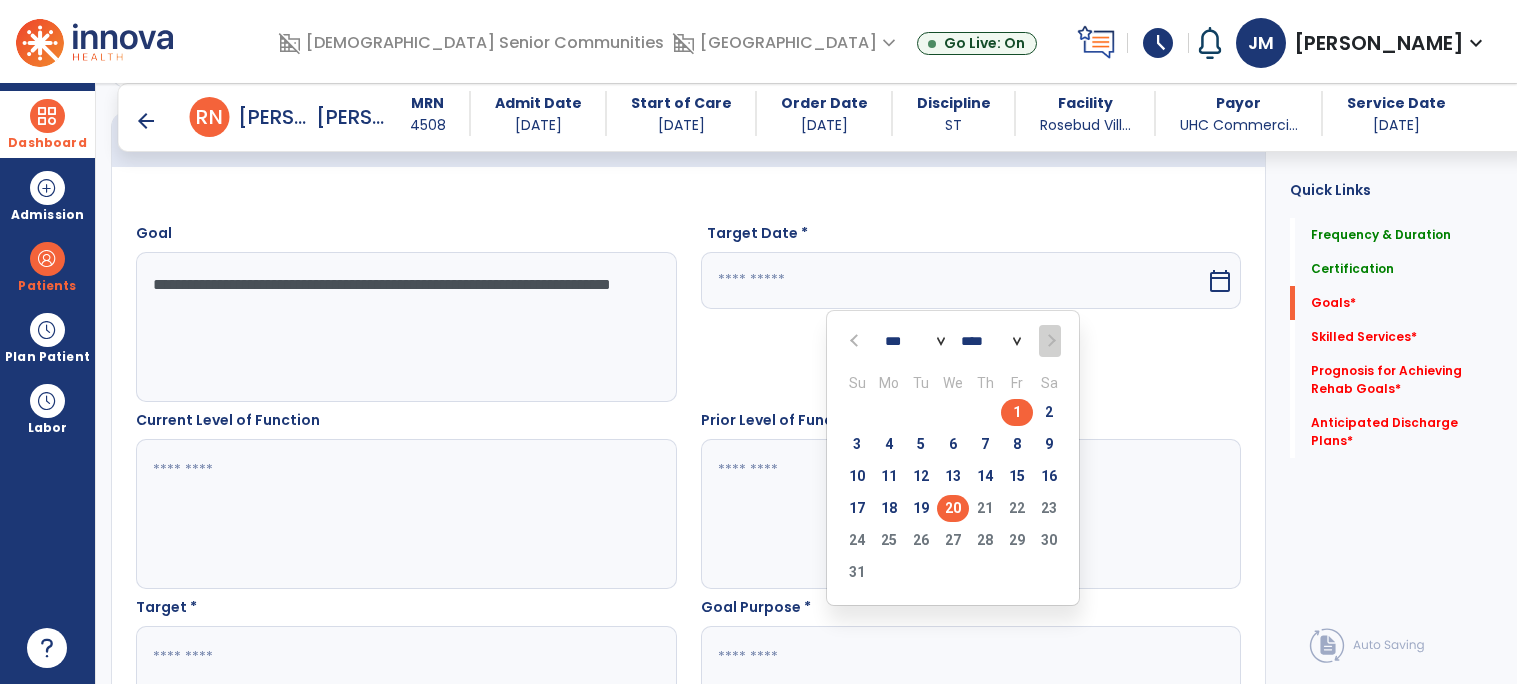 click on "20" at bounding box center (953, 508) 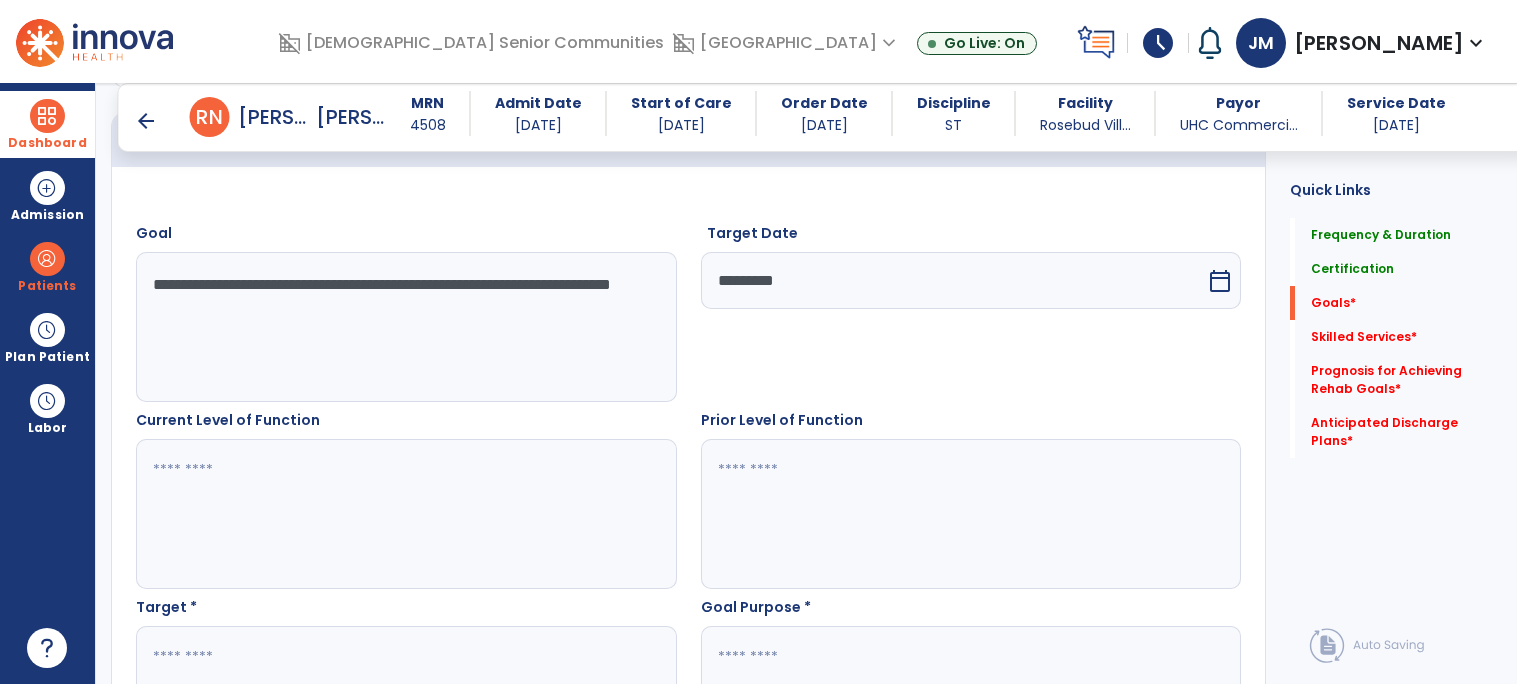 click at bounding box center [405, 514] 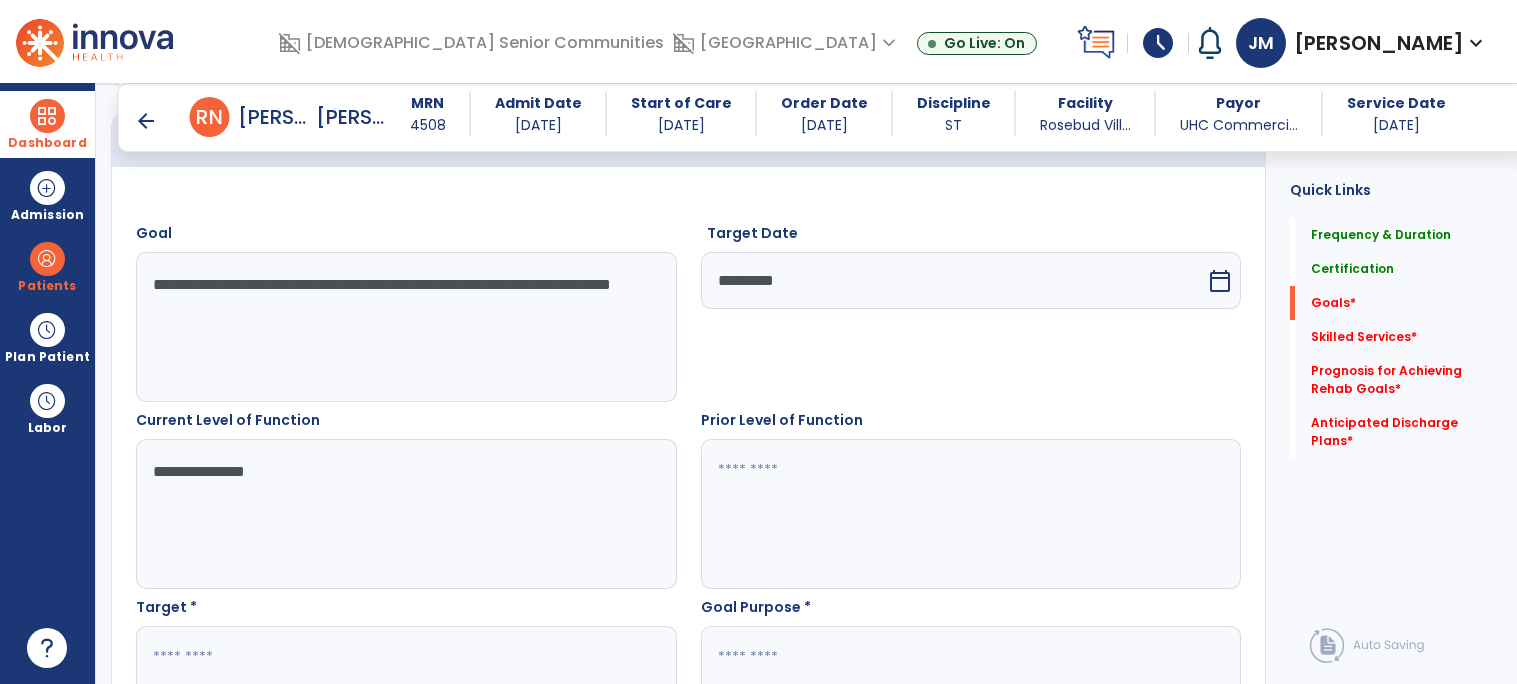 type on "**********" 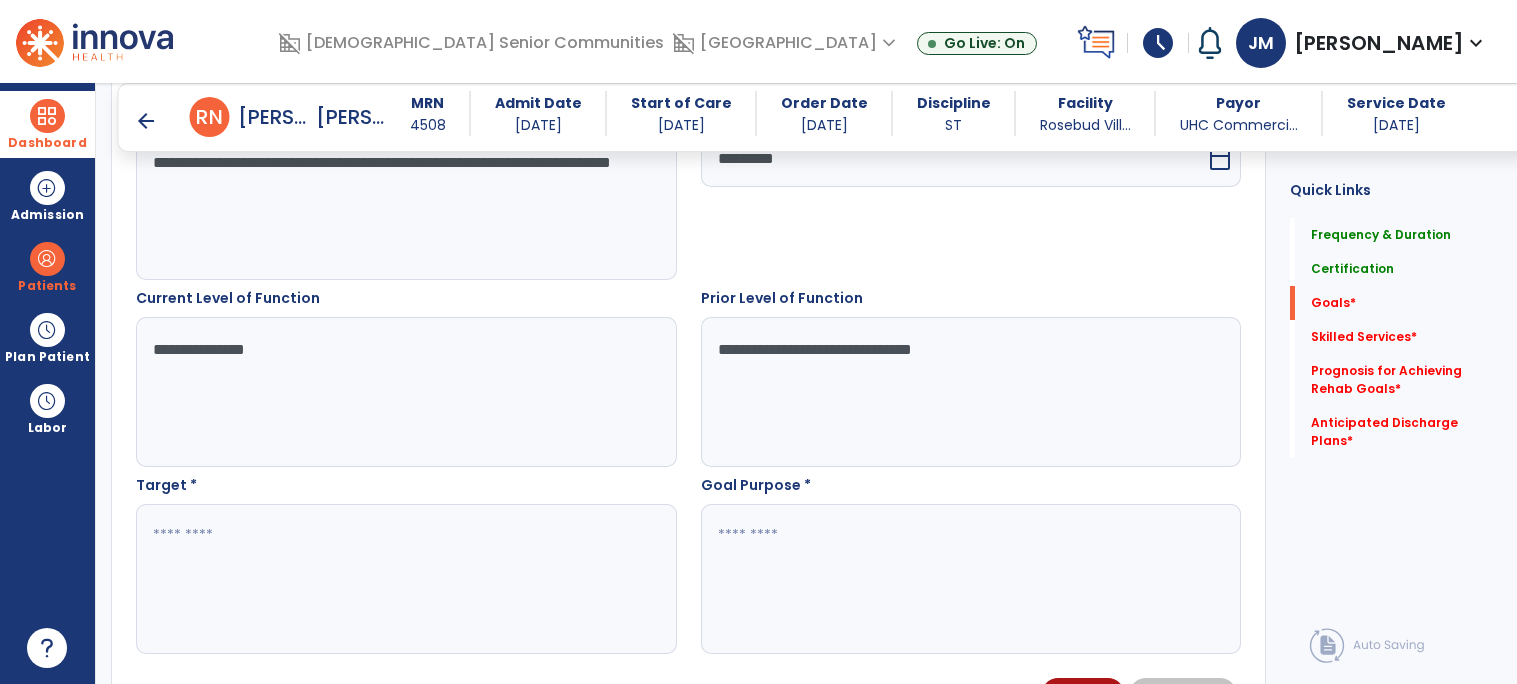scroll, scrollTop: 791, scrollLeft: 0, axis: vertical 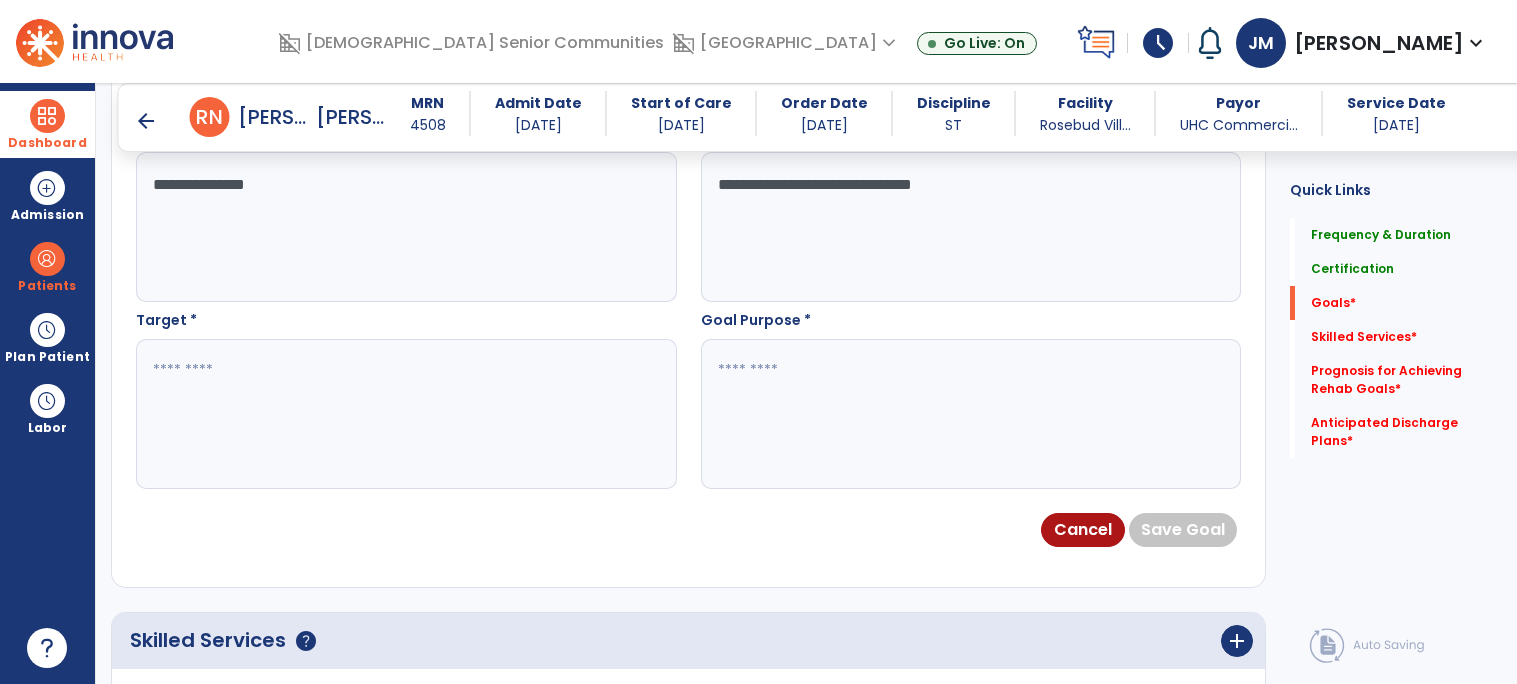 type on "**********" 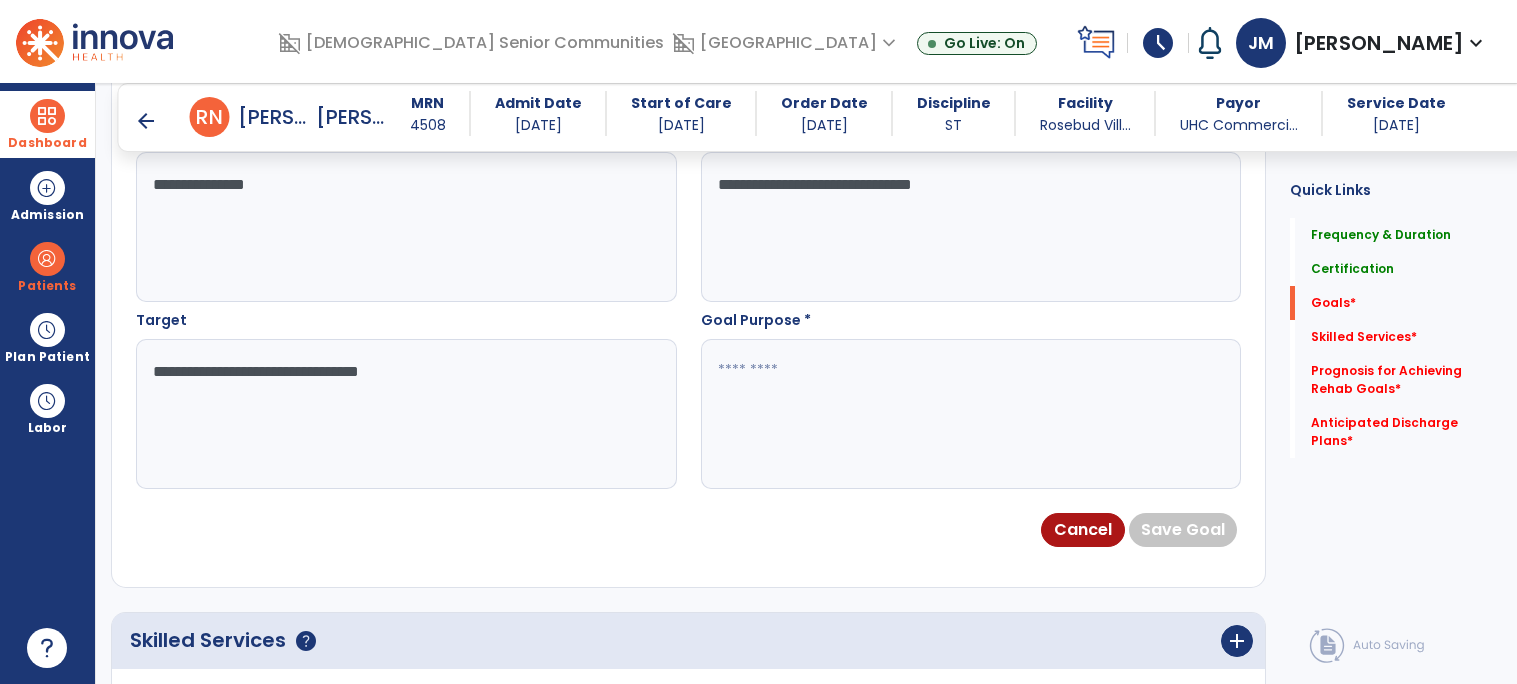 type on "**********" 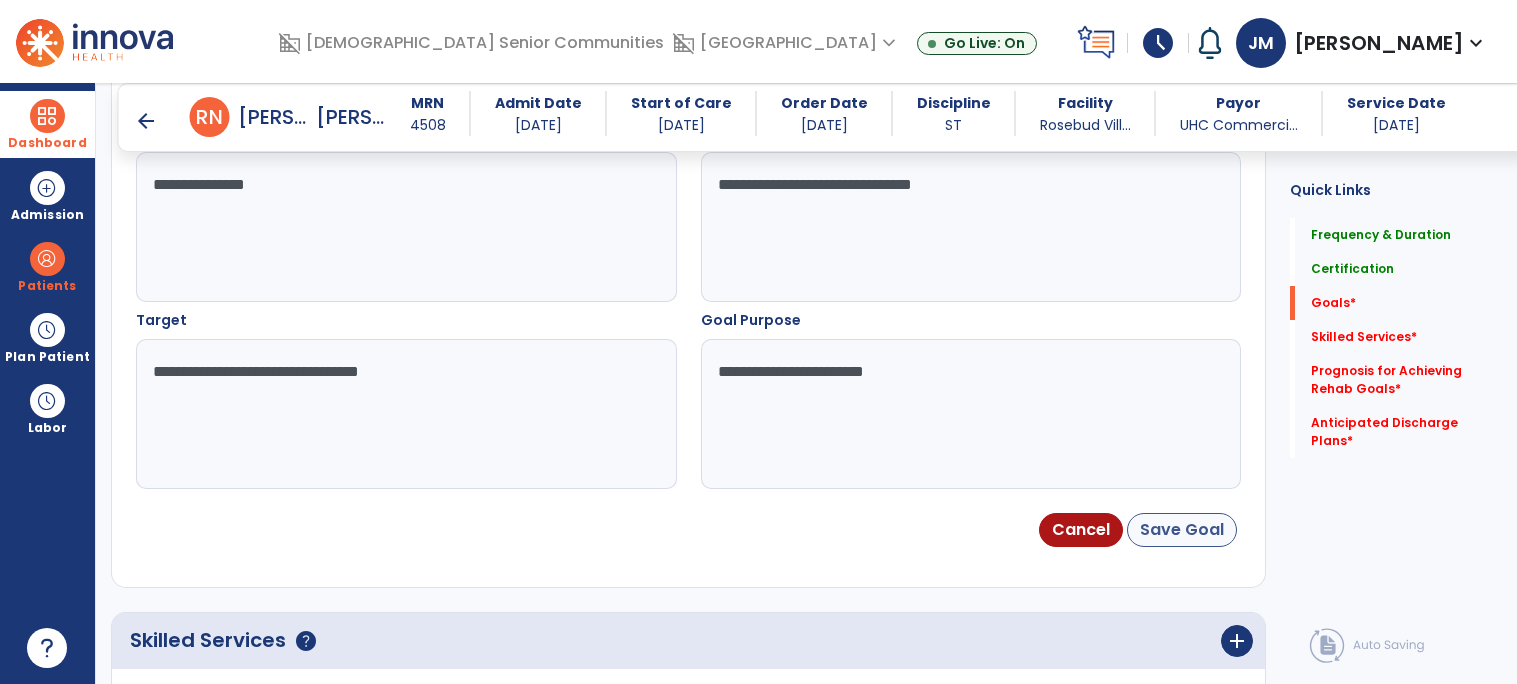 type on "**********" 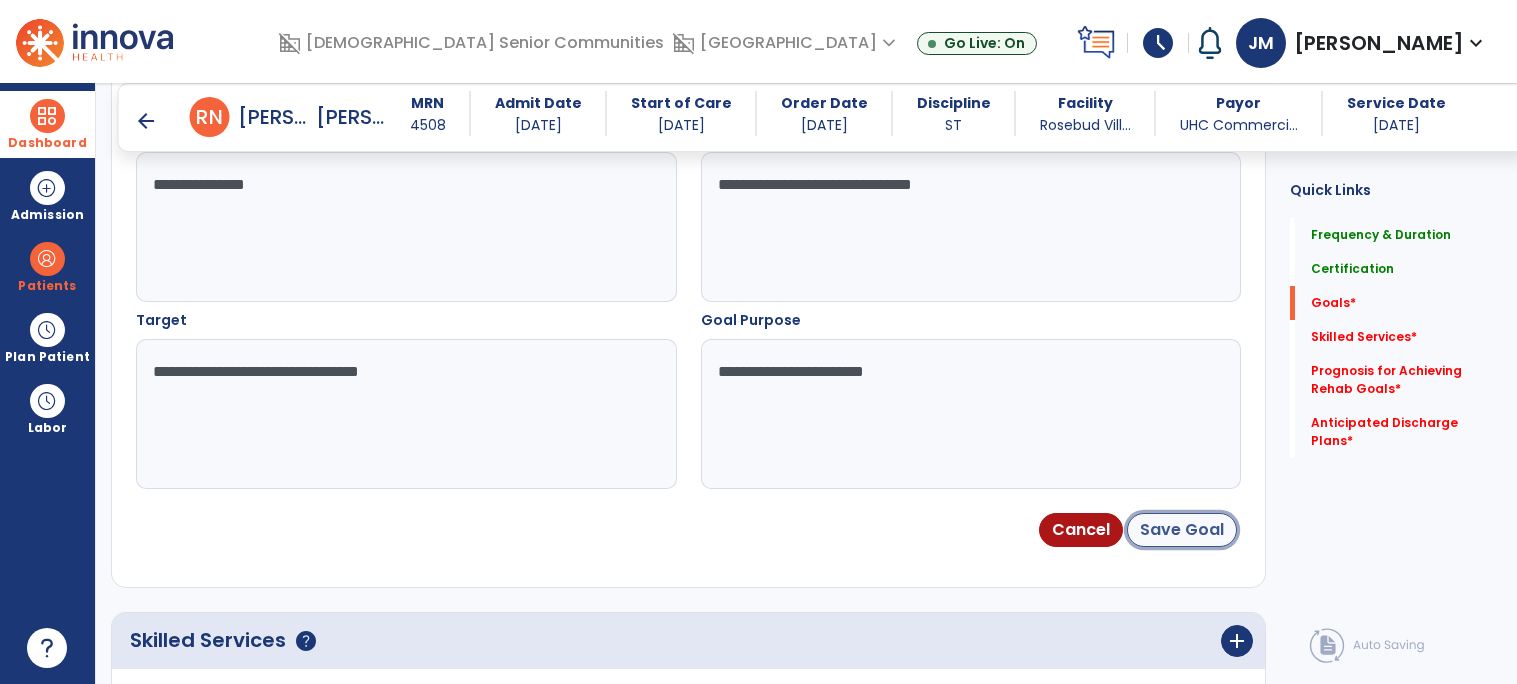 click on "Save Goal" at bounding box center (1182, 530) 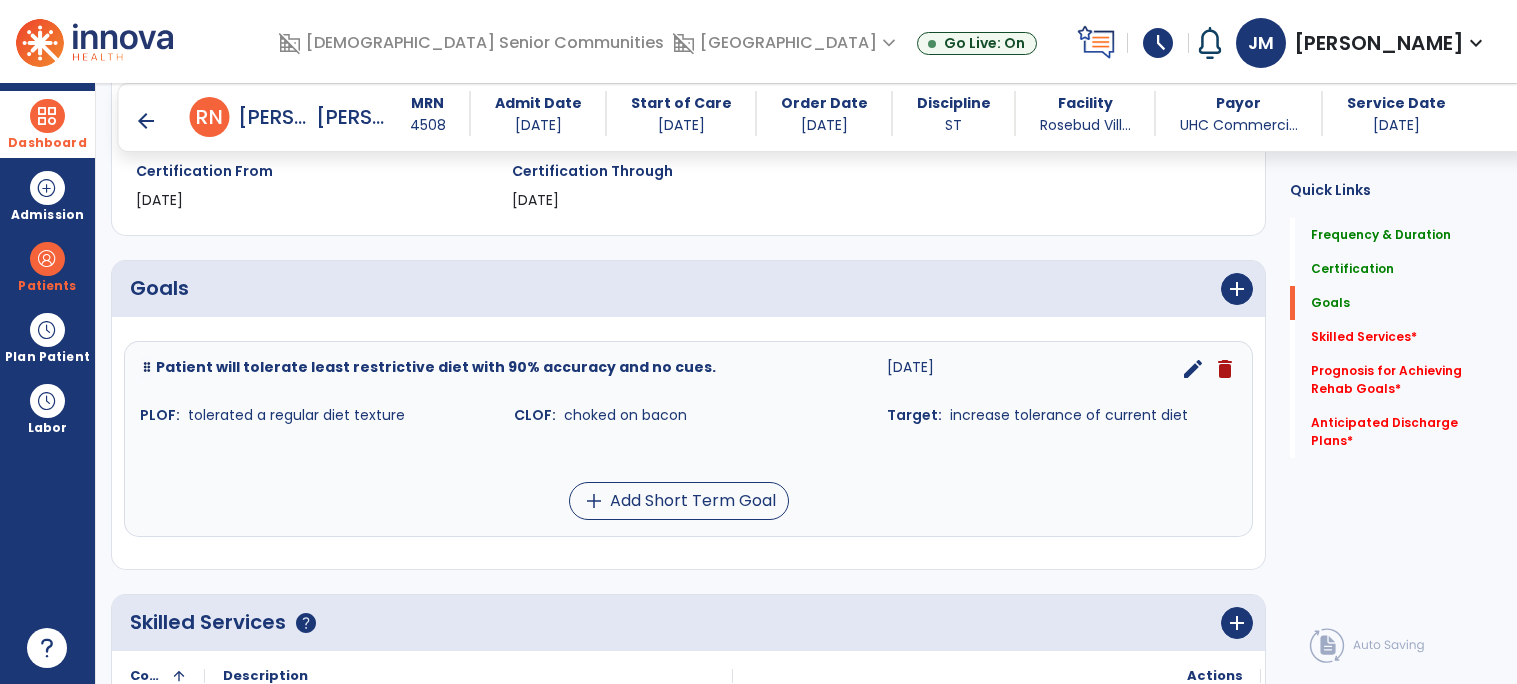 scroll, scrollTop: 289, scrollLeft: 0, axis: vertical 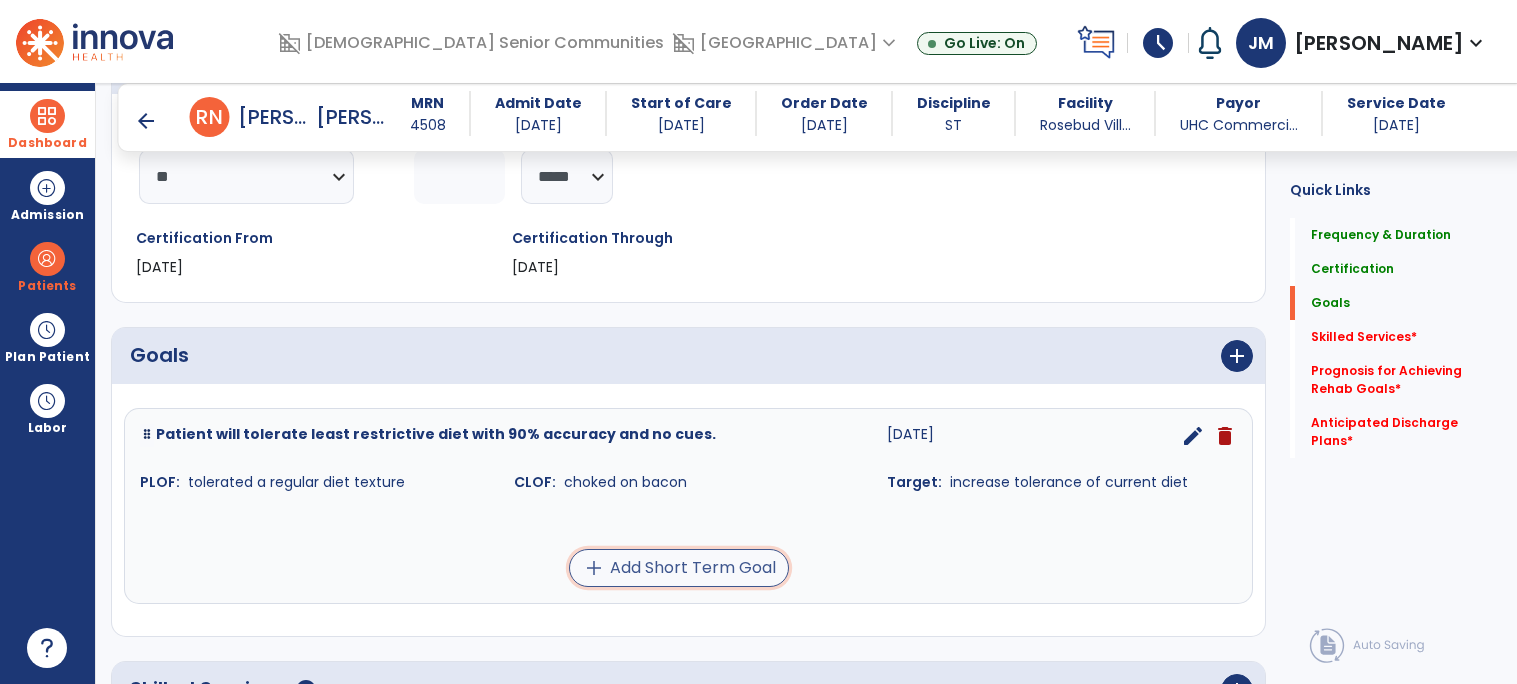 click on "add  Add Short Term Goal" at bounding box center (679, 568) 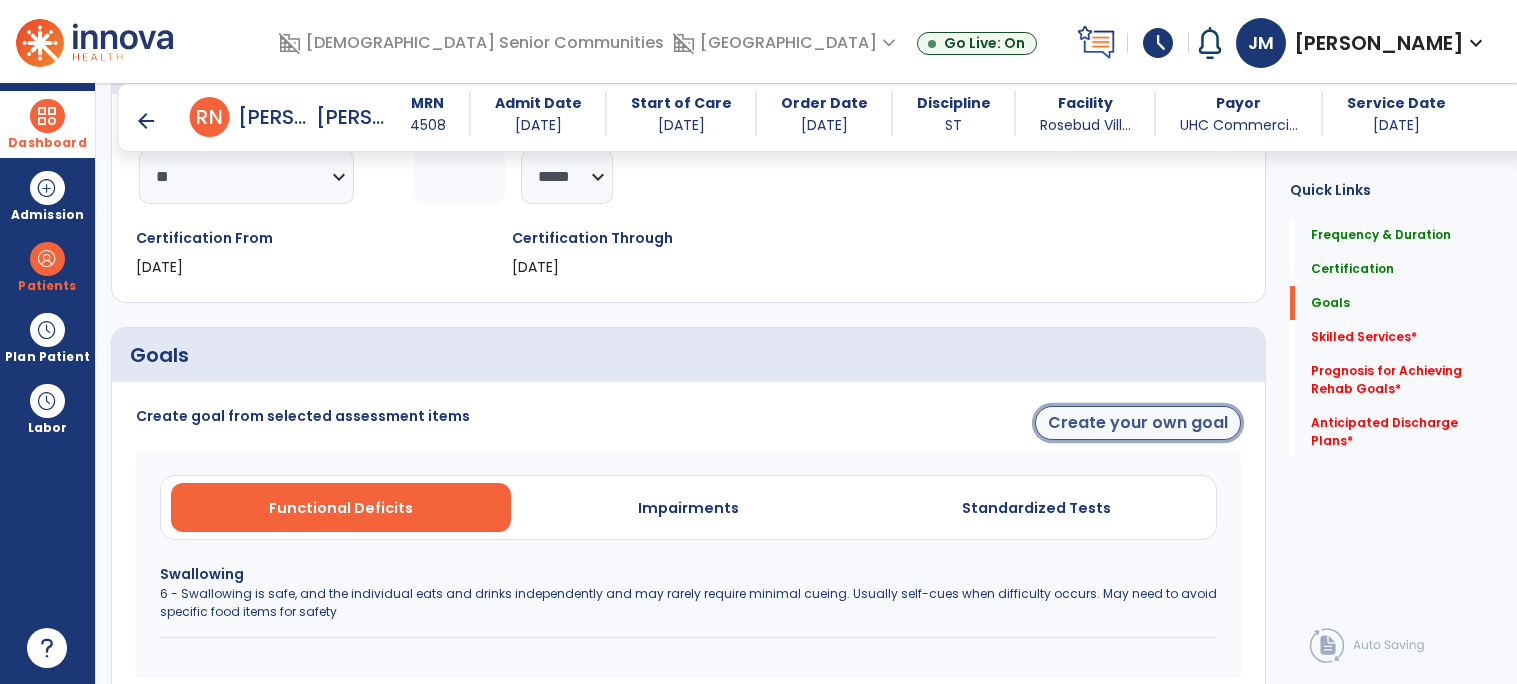 click on "Create your own goal" at bounding box center (1138, 423) 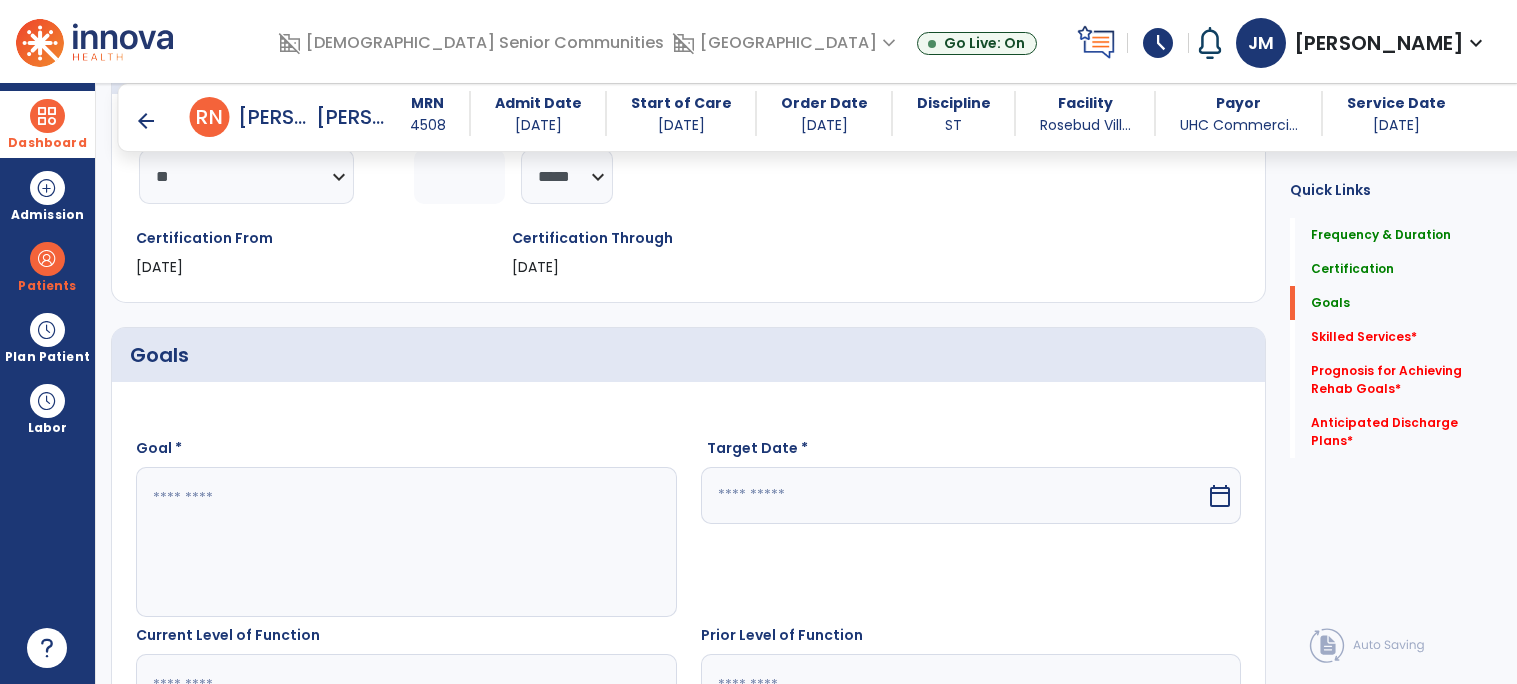 click at bounding box center [405, 542] 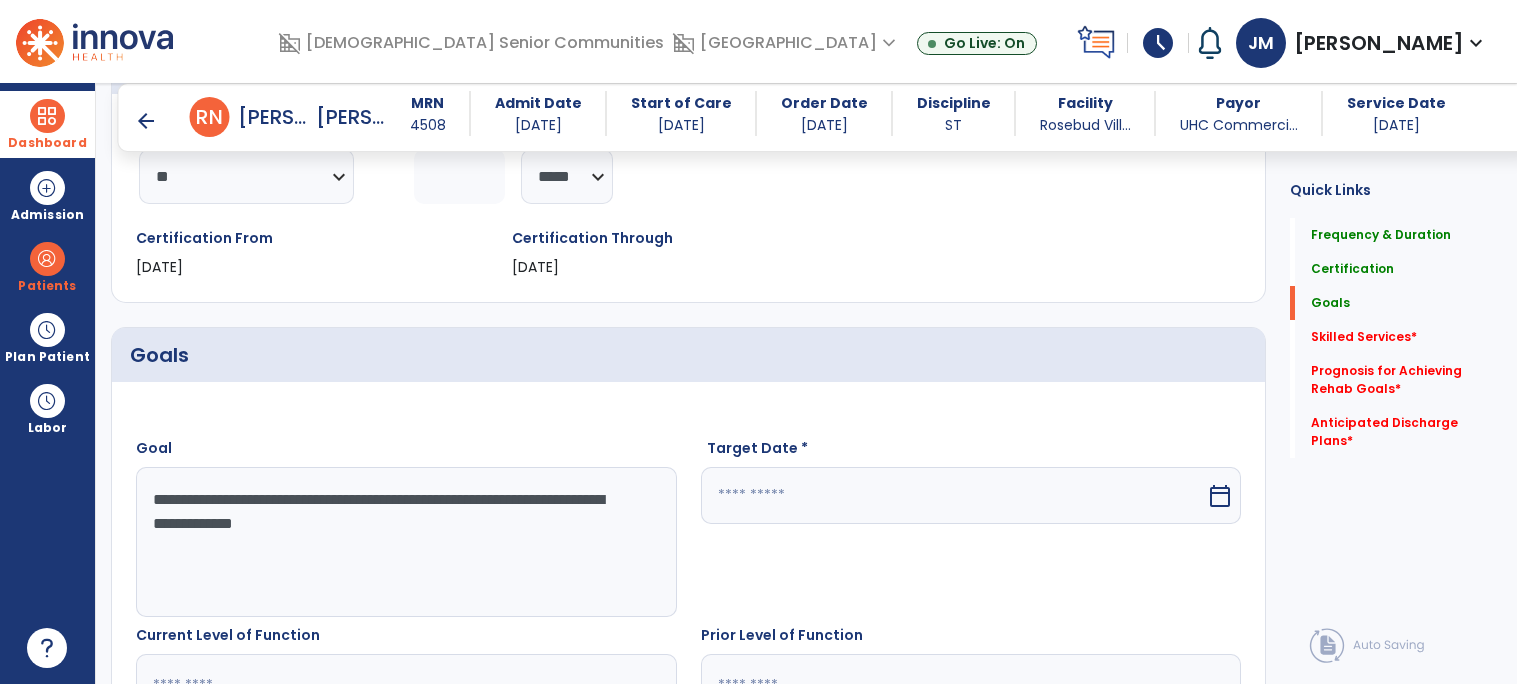 type on "**********" 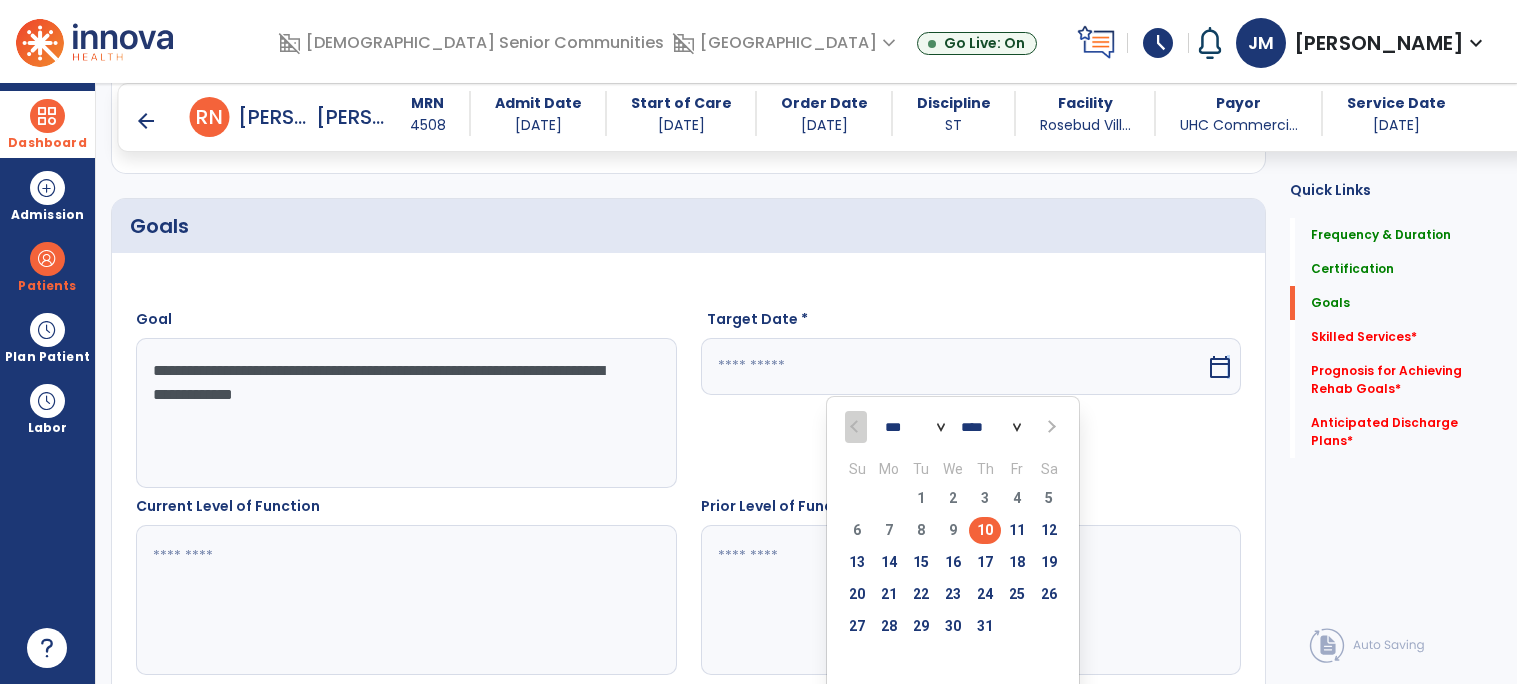 scroll, scrollTop: 578, scrollLeft: 0, axis: vertical 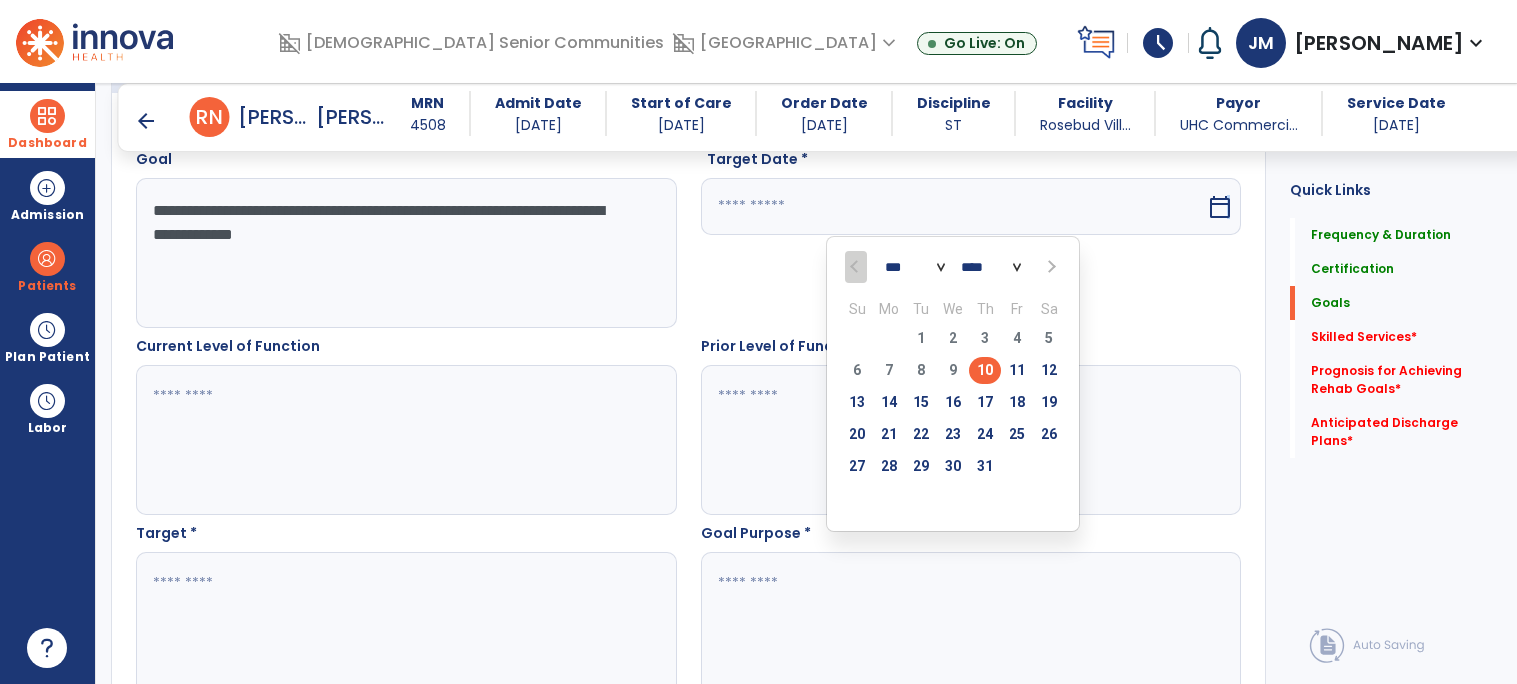 click at bounding box center (1049, 267) 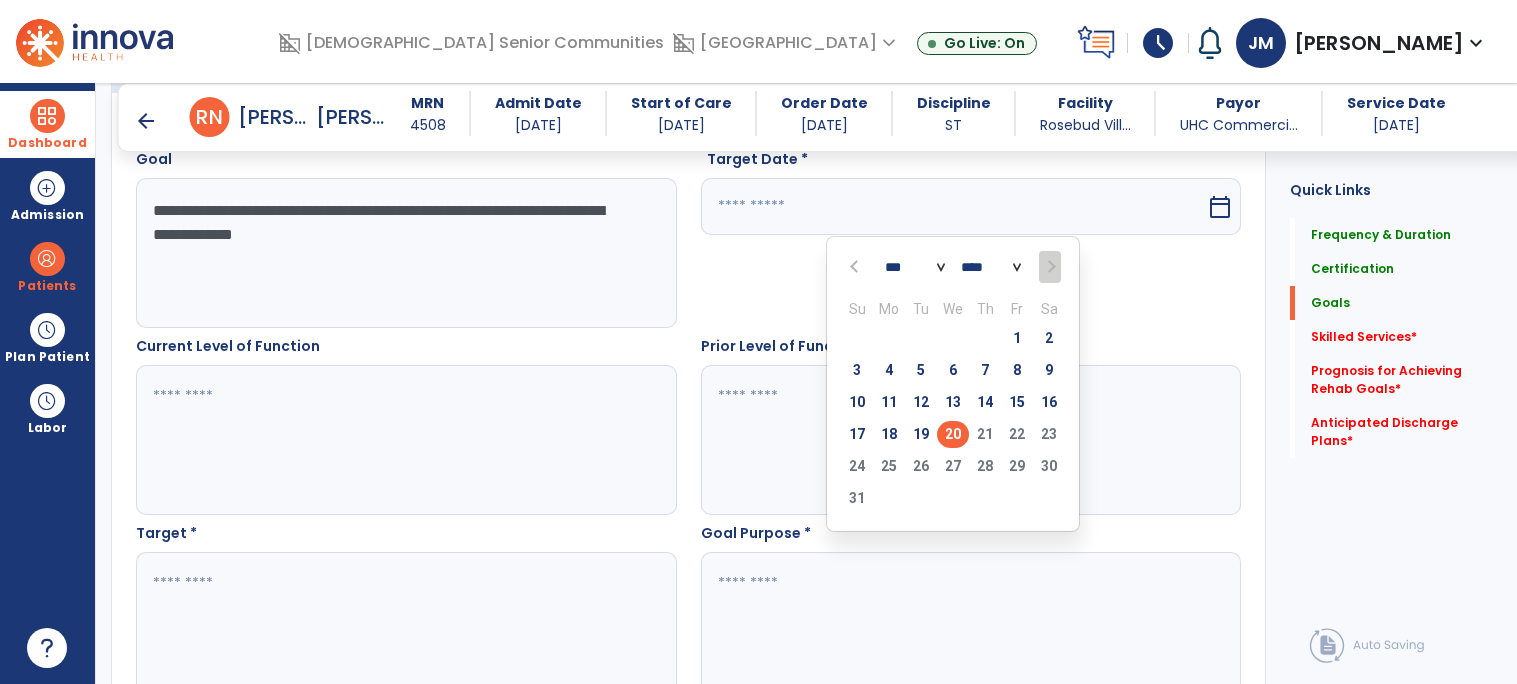 click on "20" at bounding box center (953, 434) 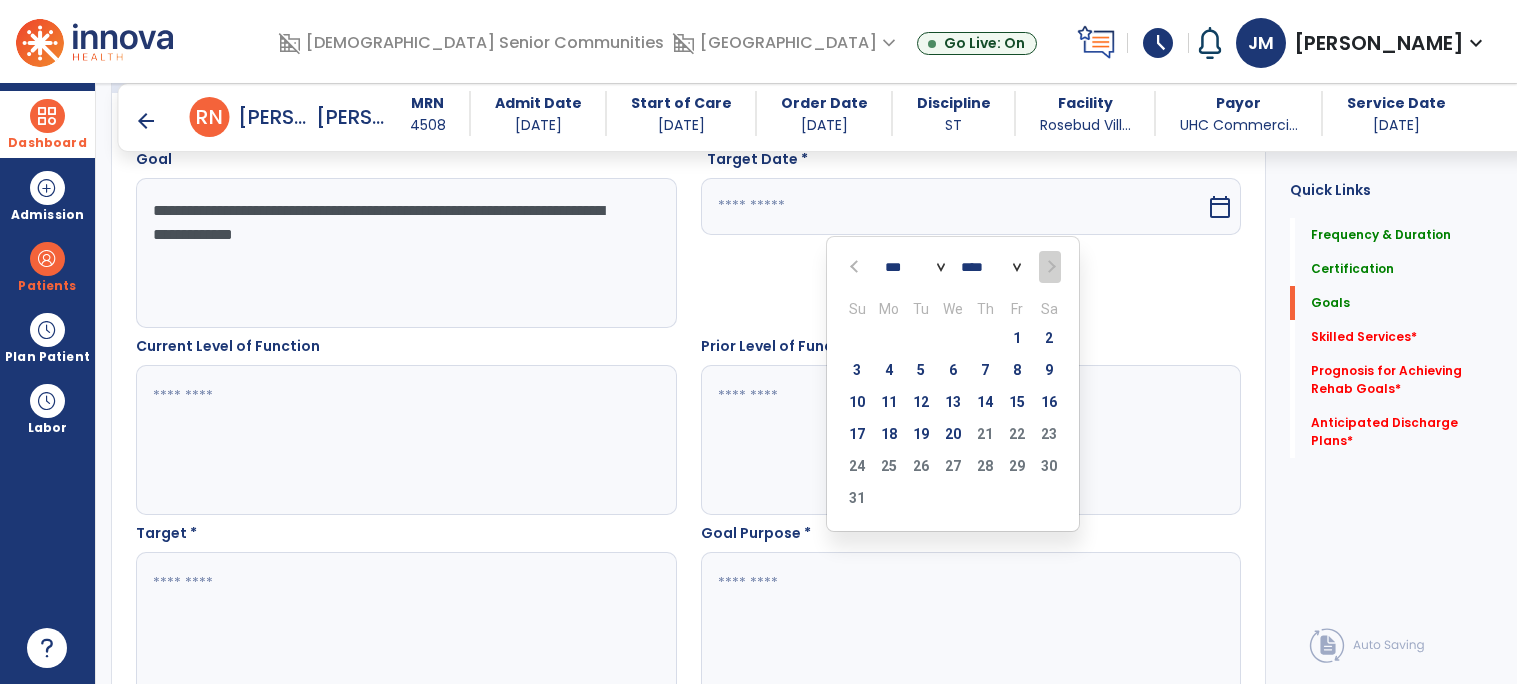 type on "*********" 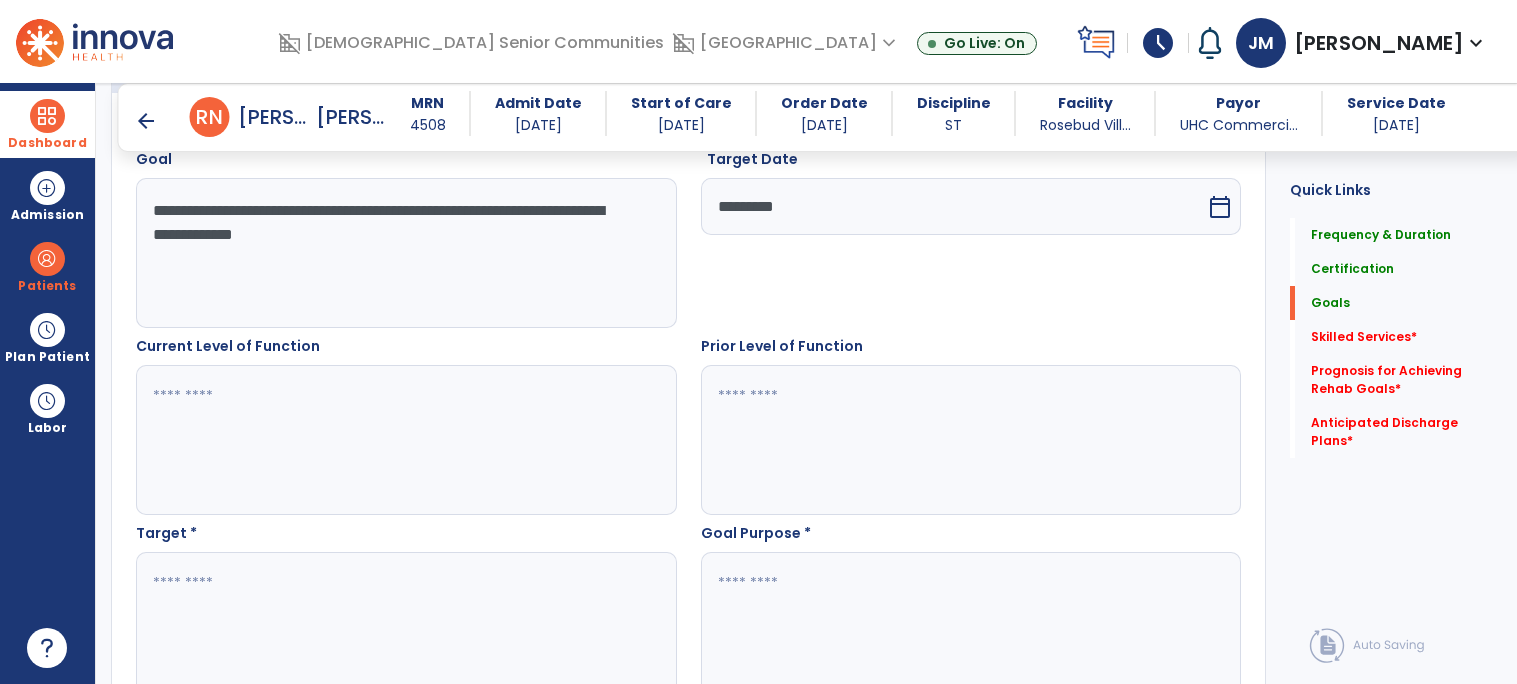 click at bounding box center (405, 440) 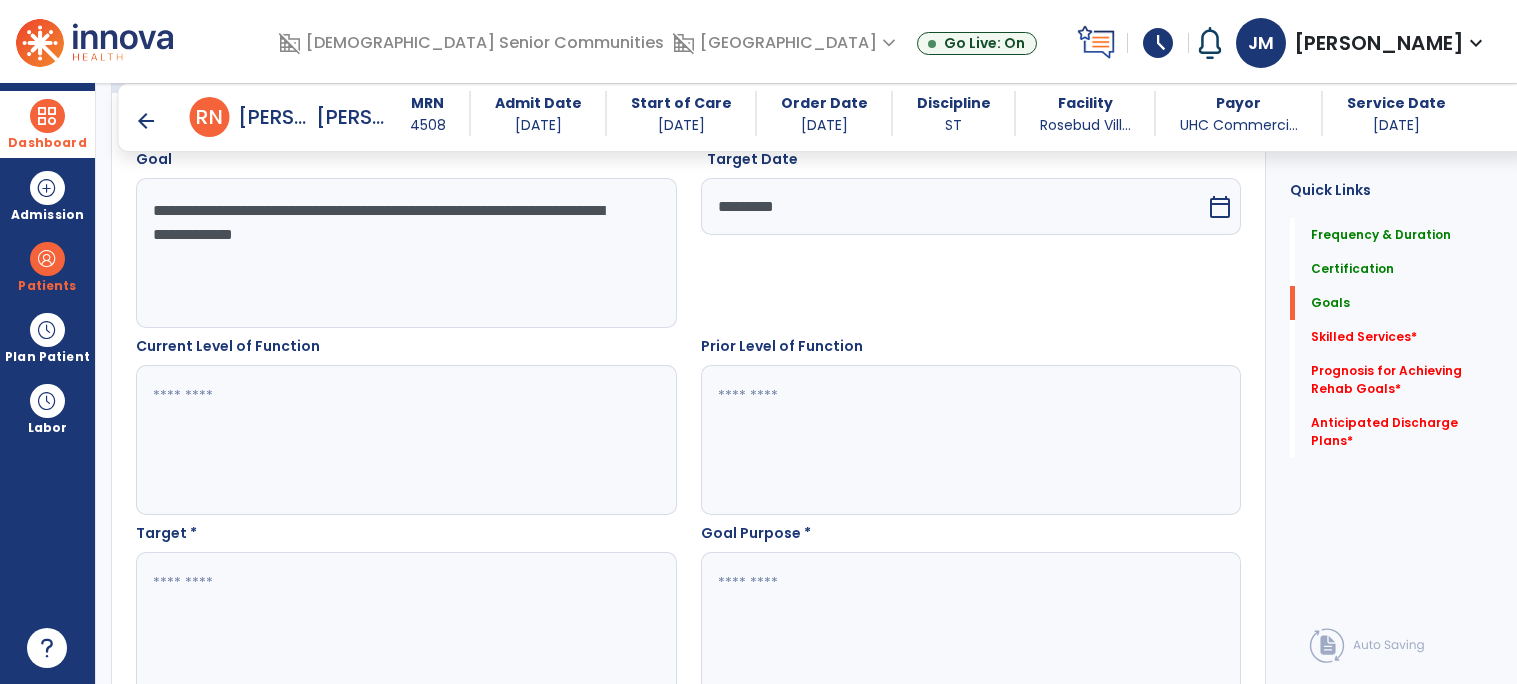 click at bounding box center [405, 440] 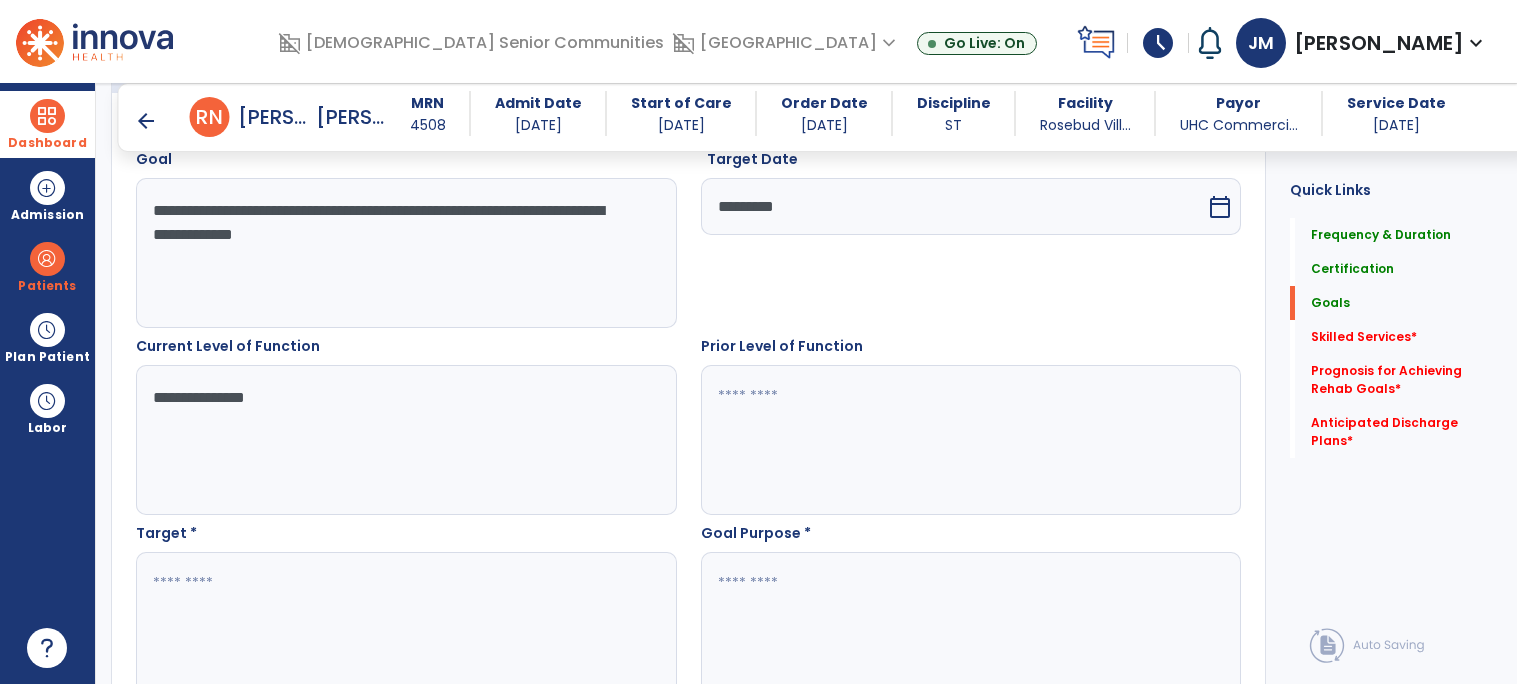 type on "**********" 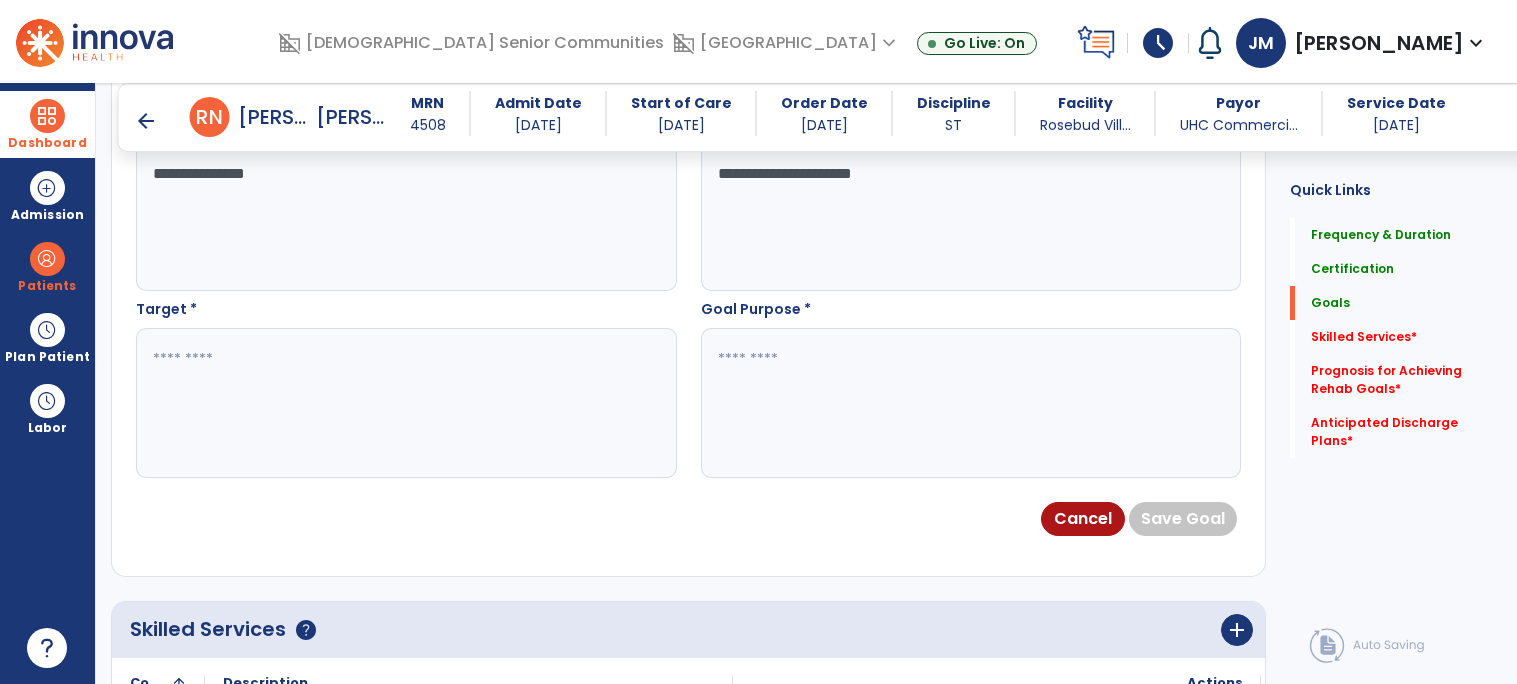 scroll, scrollTop: 866, scrollLeft: 0, axis: vertical 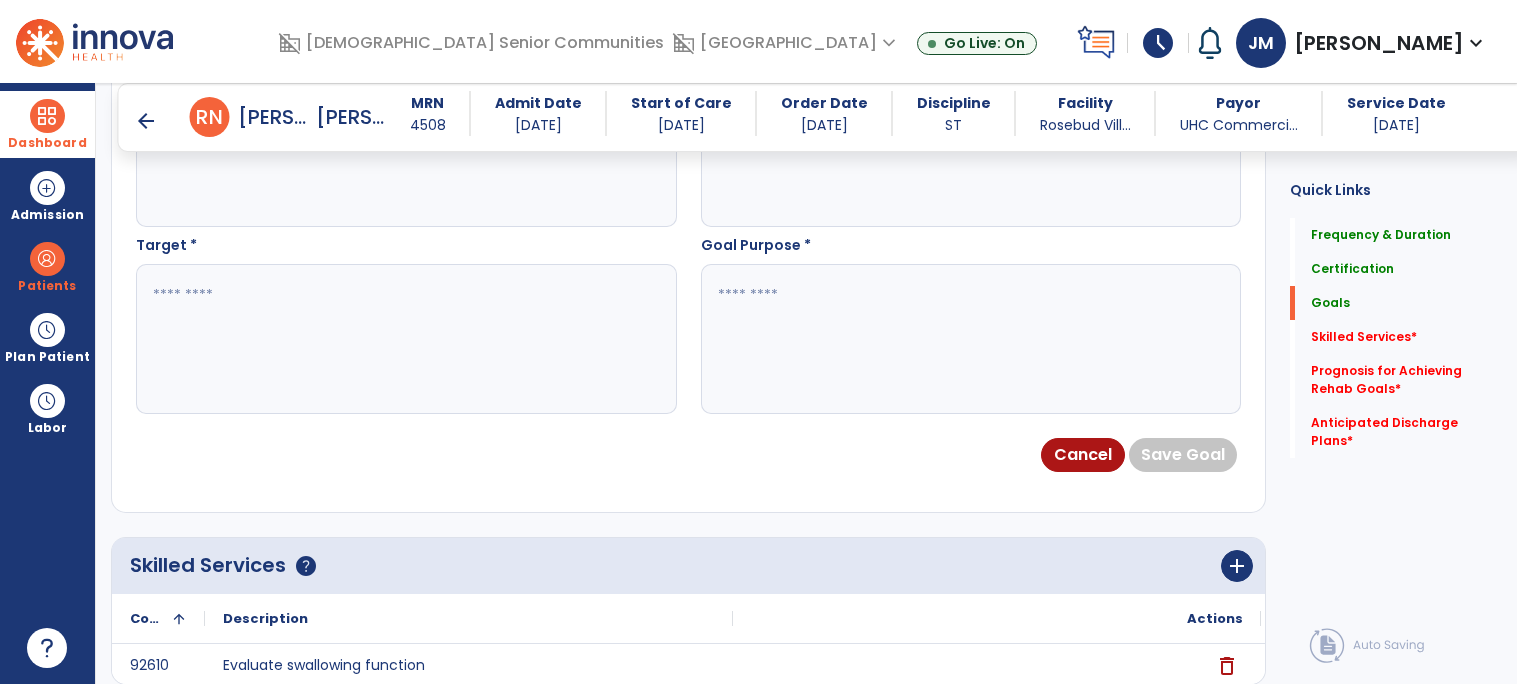 type on "**********" 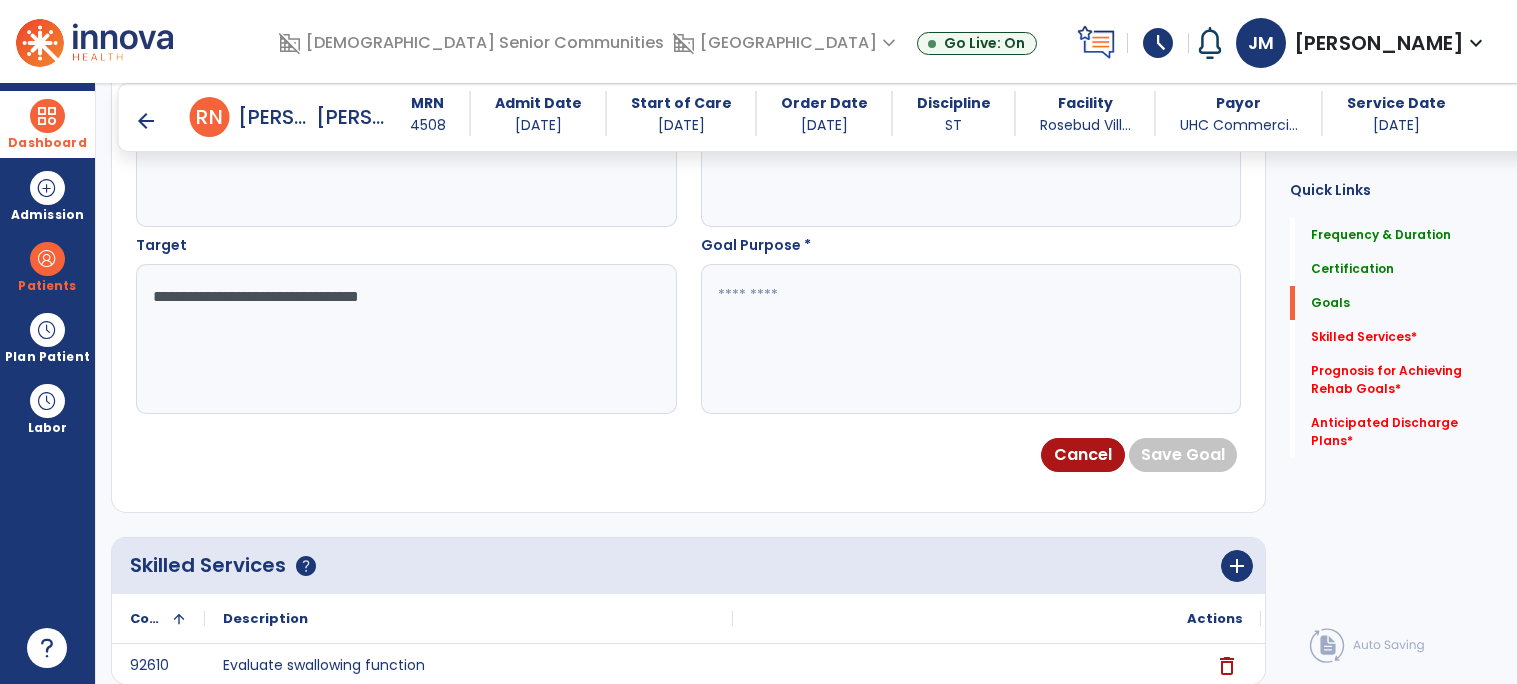 type on "**********" 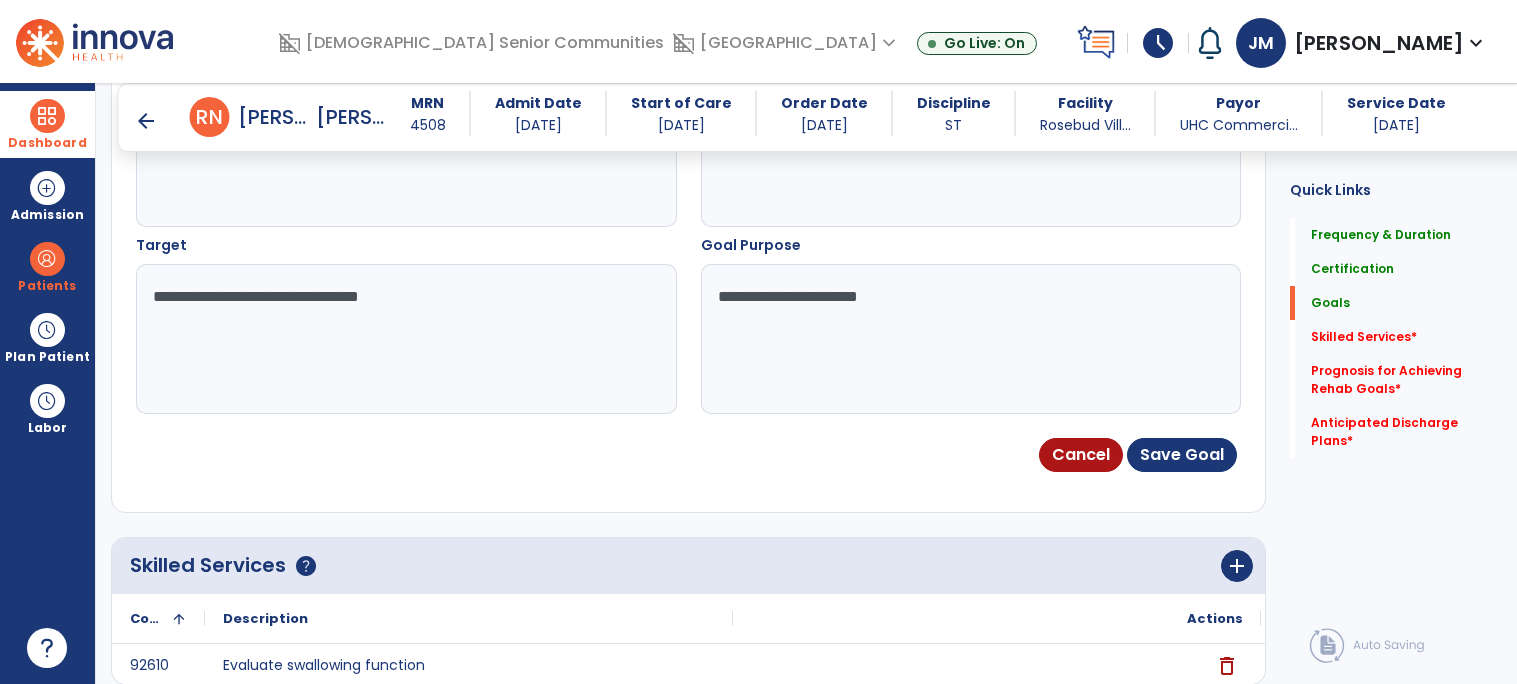 type on "**********" 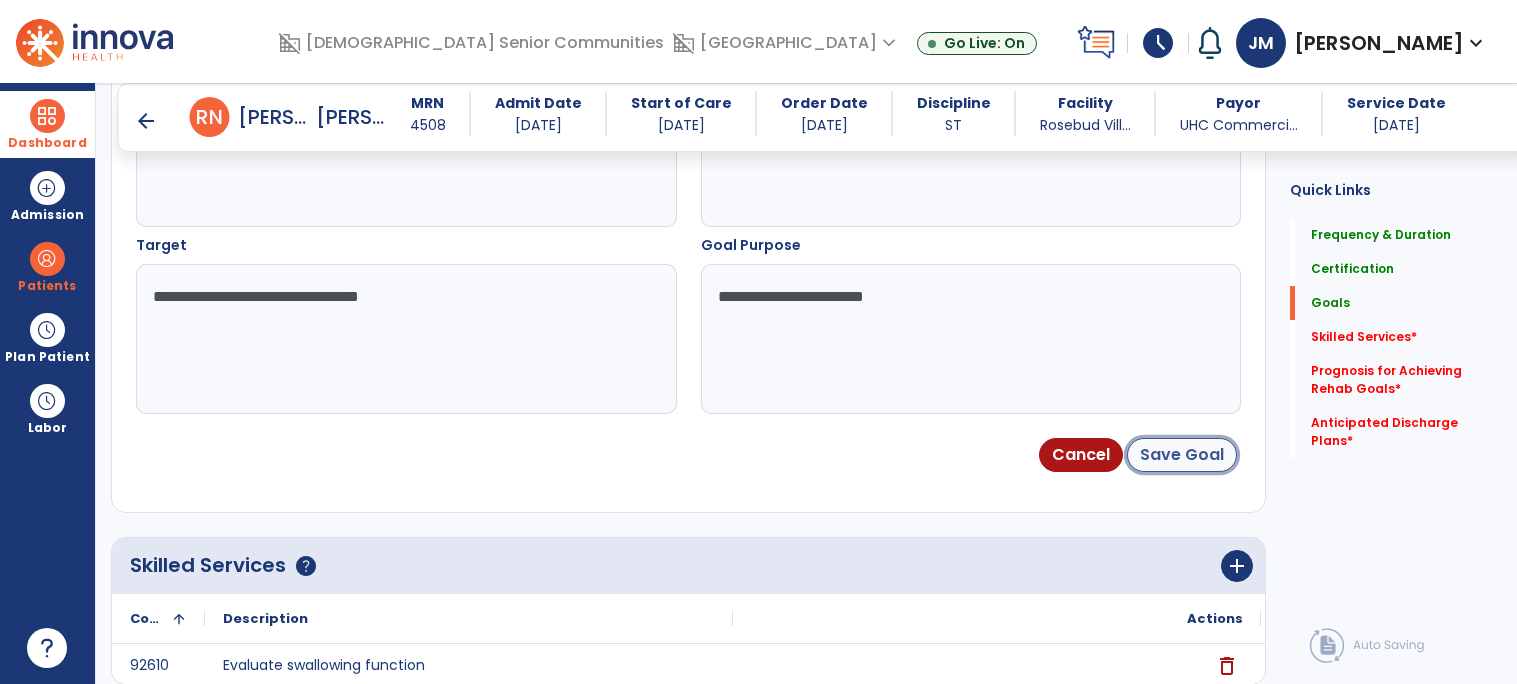 click on "Save Goal" at bounding box center (1182, 455) 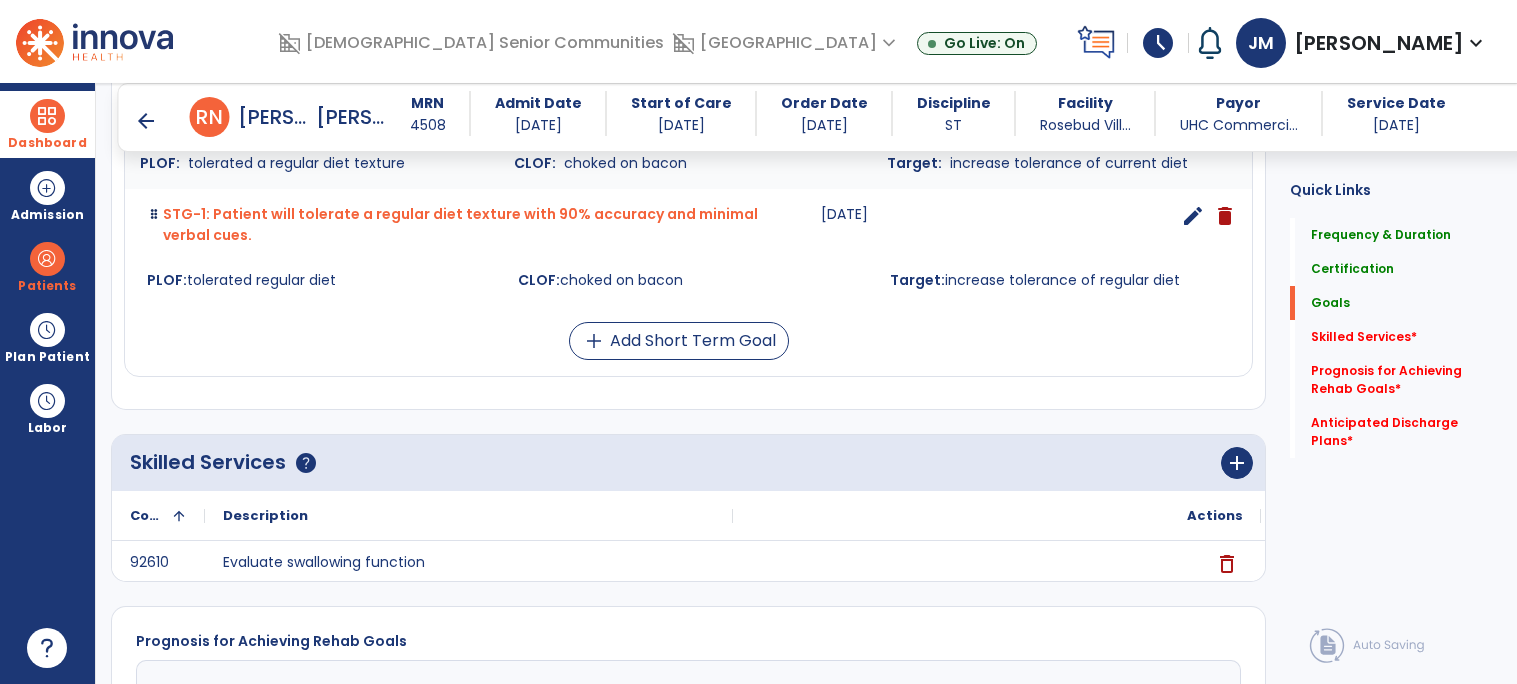 scroll, scrollTop: 436, scrollLeft: 0, axis: vertical 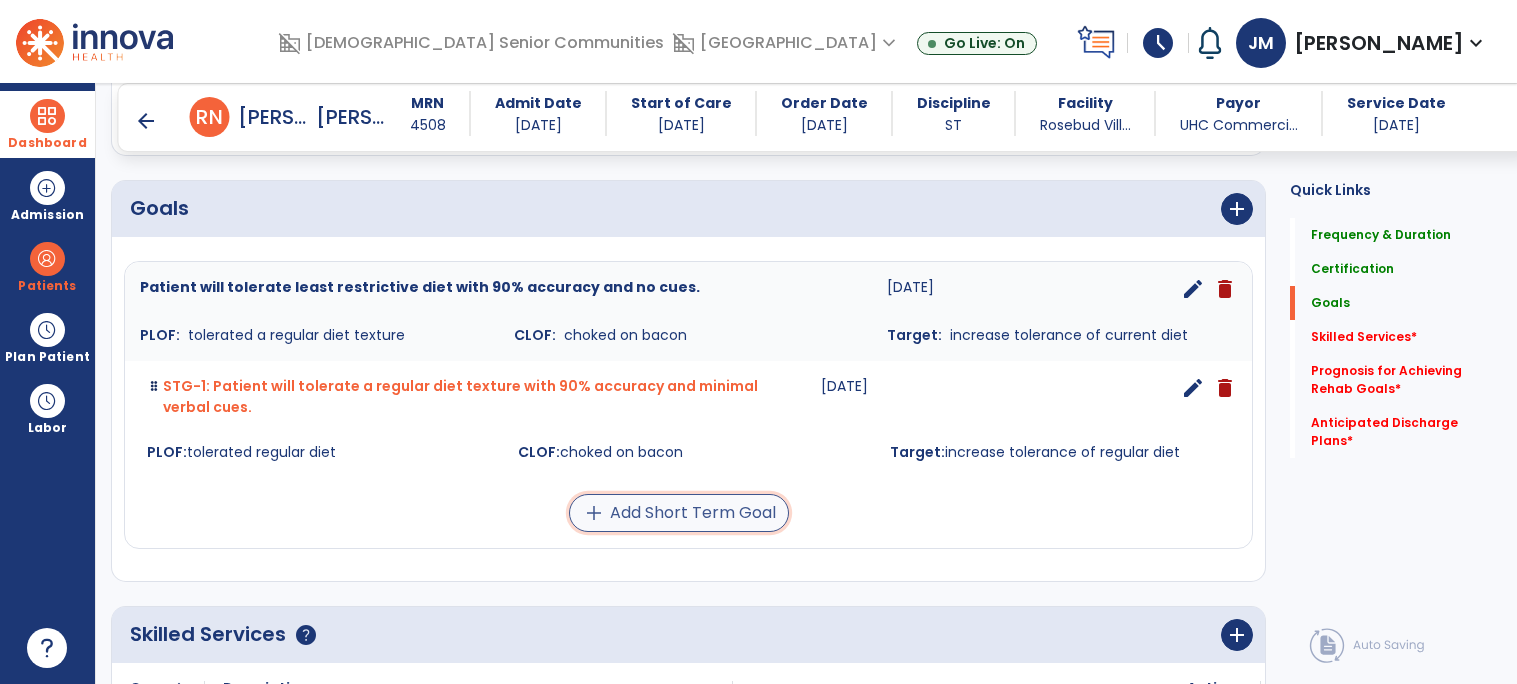 click on "add  Add Short Term Goal" at bounding box center (679, 513) 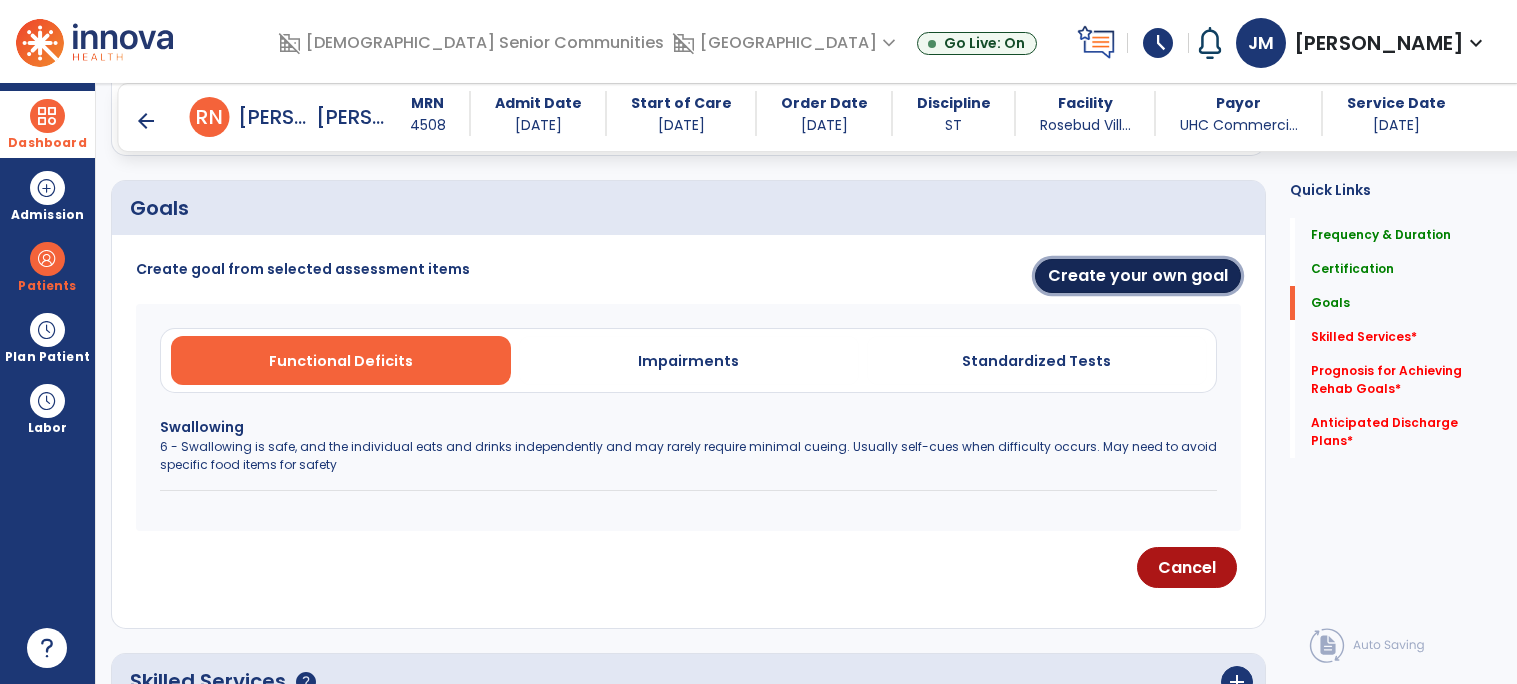 click on "Create your own goal" at bounding box center [1138, 276] 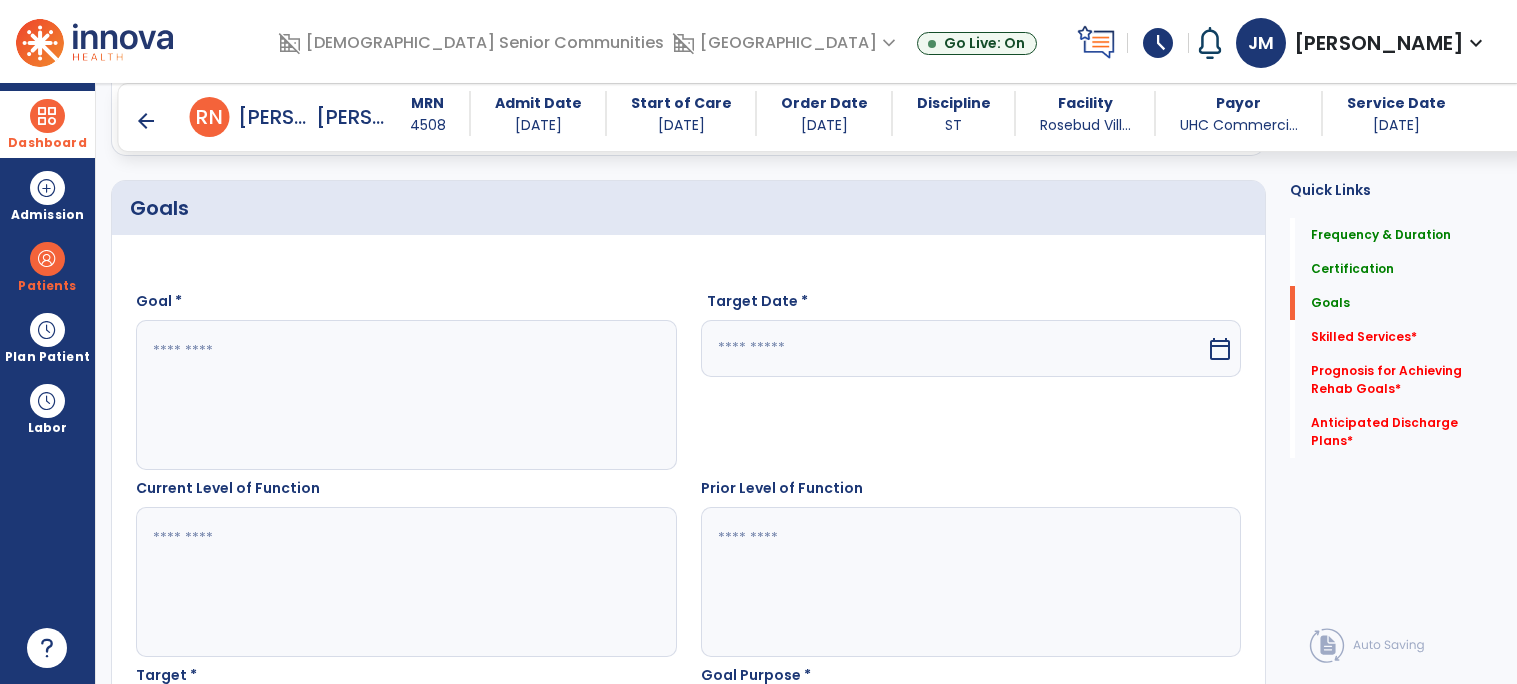click at bounding box center [405, 395] 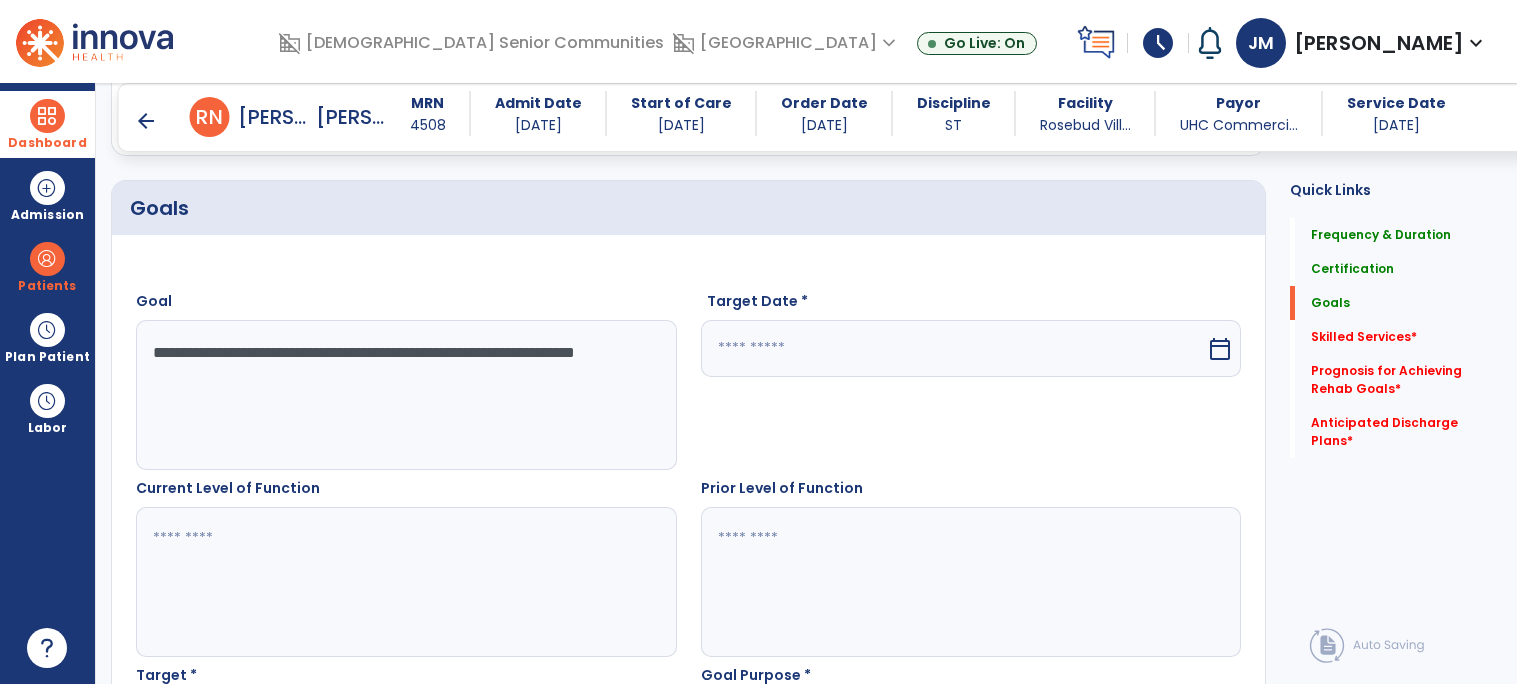 type on "**********" 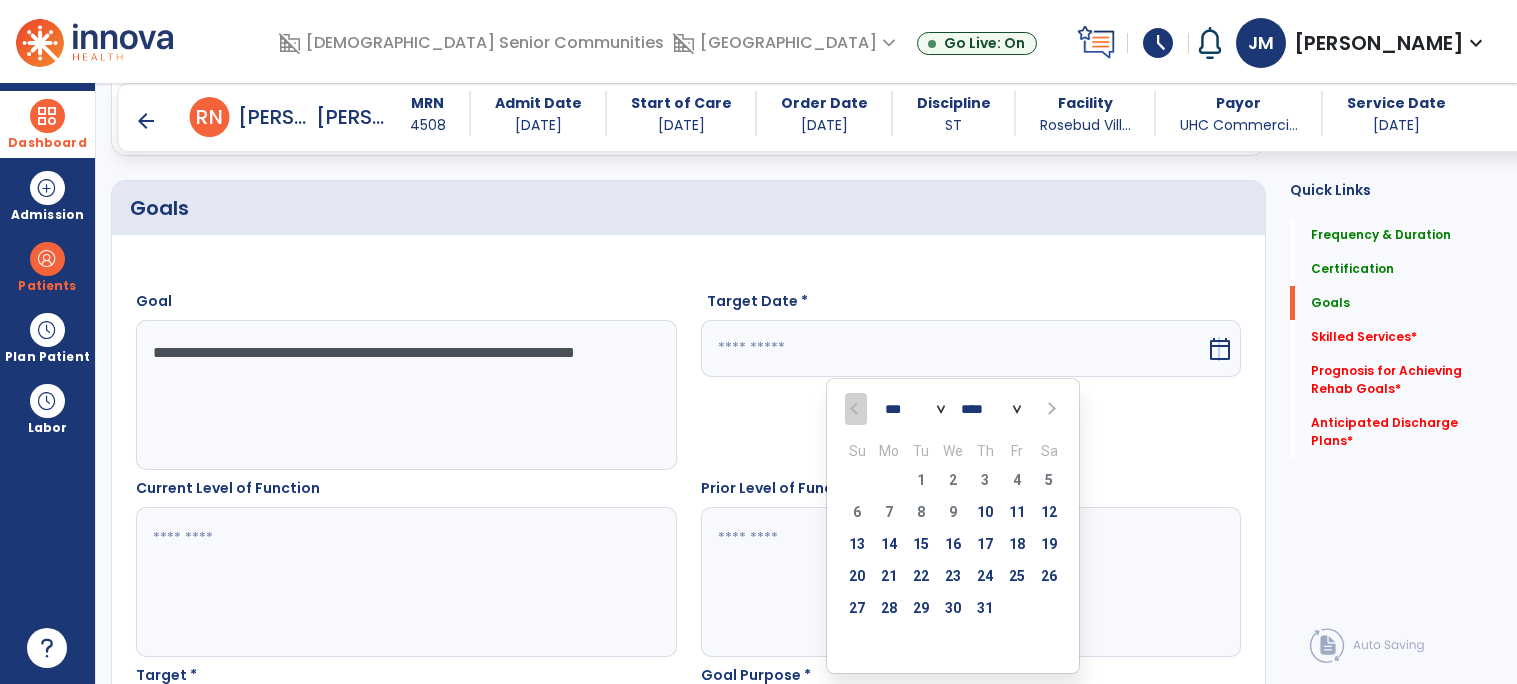 click at bounding box center (1049, 409) 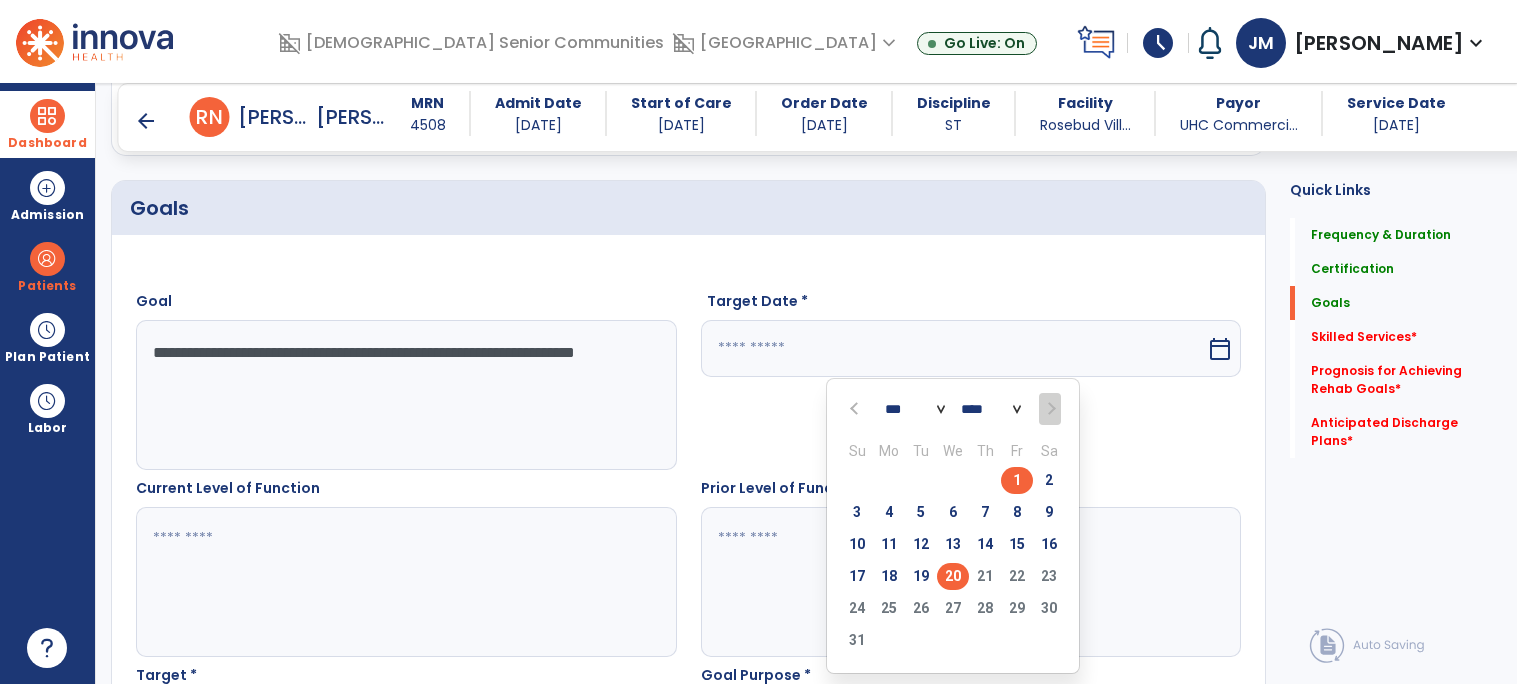 click on "20" at bounding box center [953, 576] 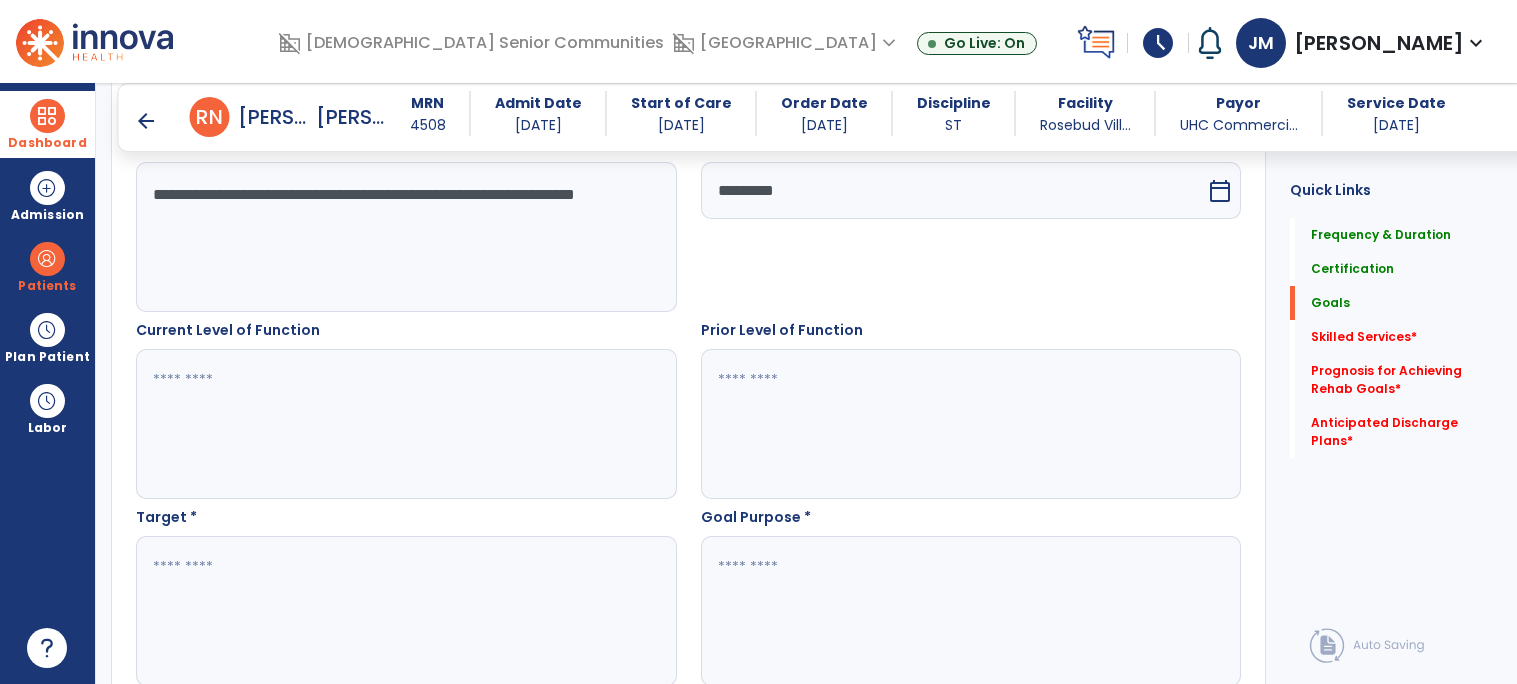scroll, scrollTop: 651, scrollLeft: 0, axis: vertical 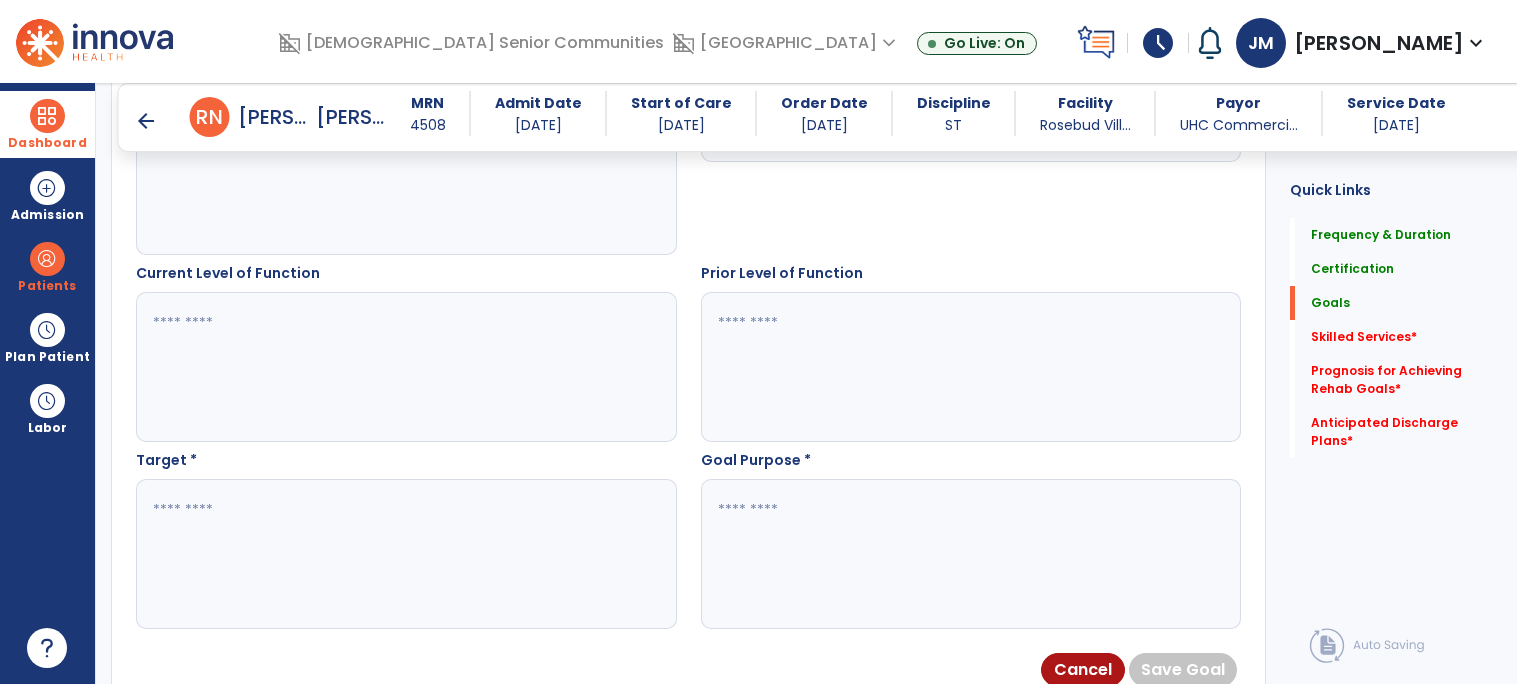 click at bounding box center (405, 367) 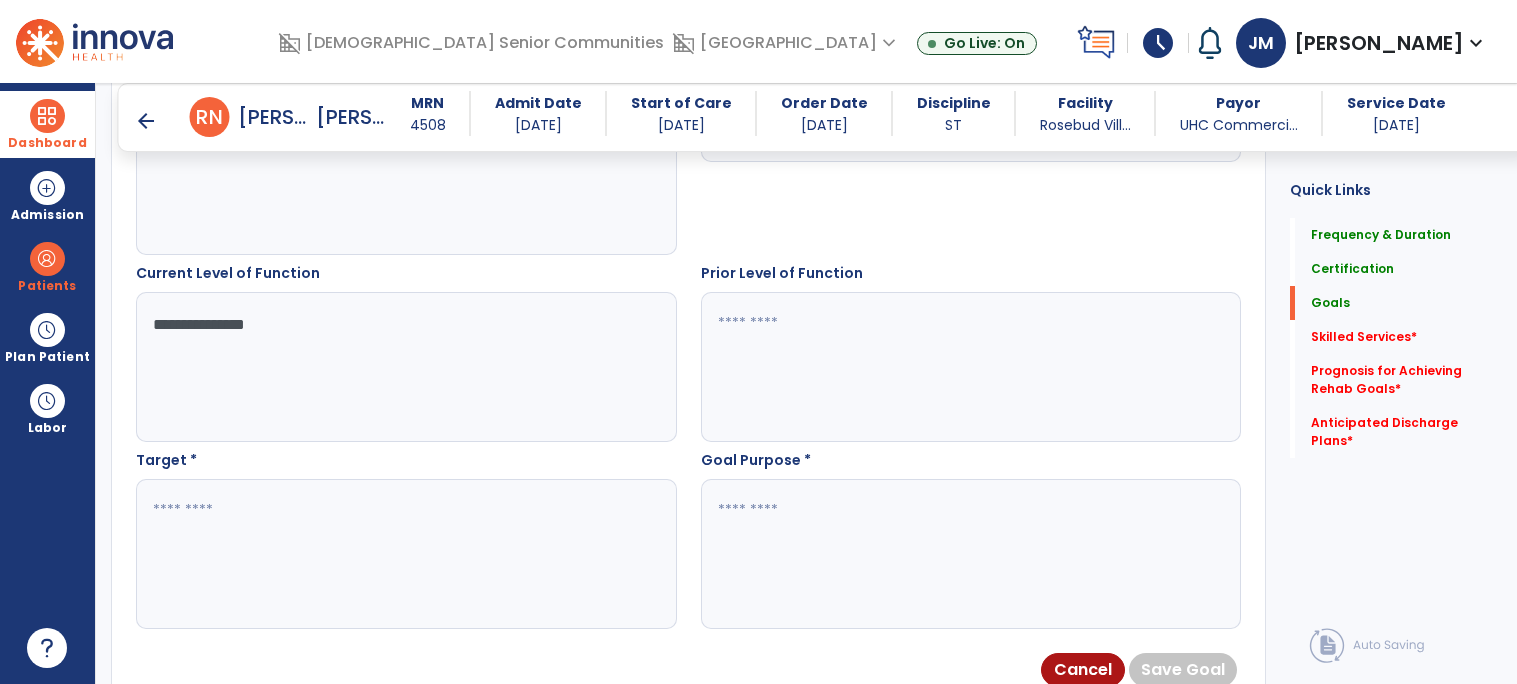 type on "**********" 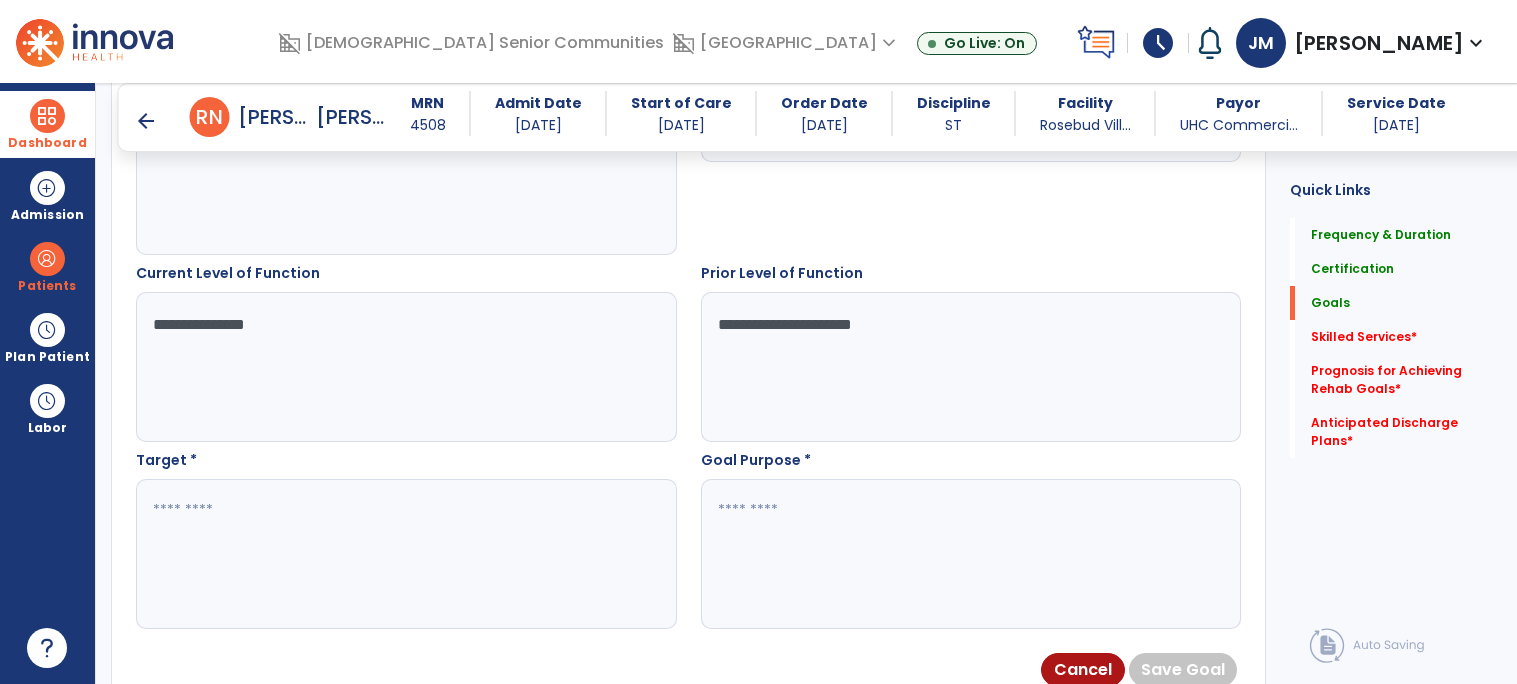 type on "**********" 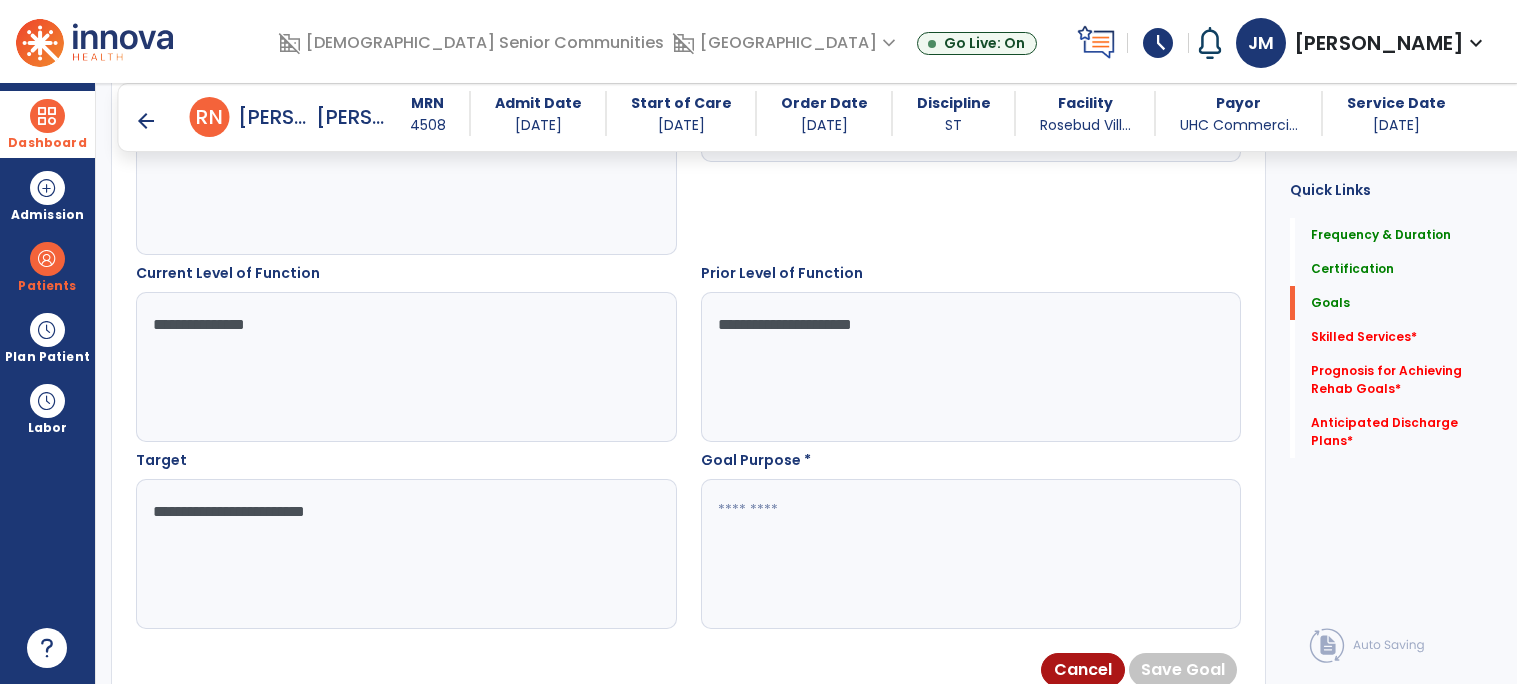 type on "**********" 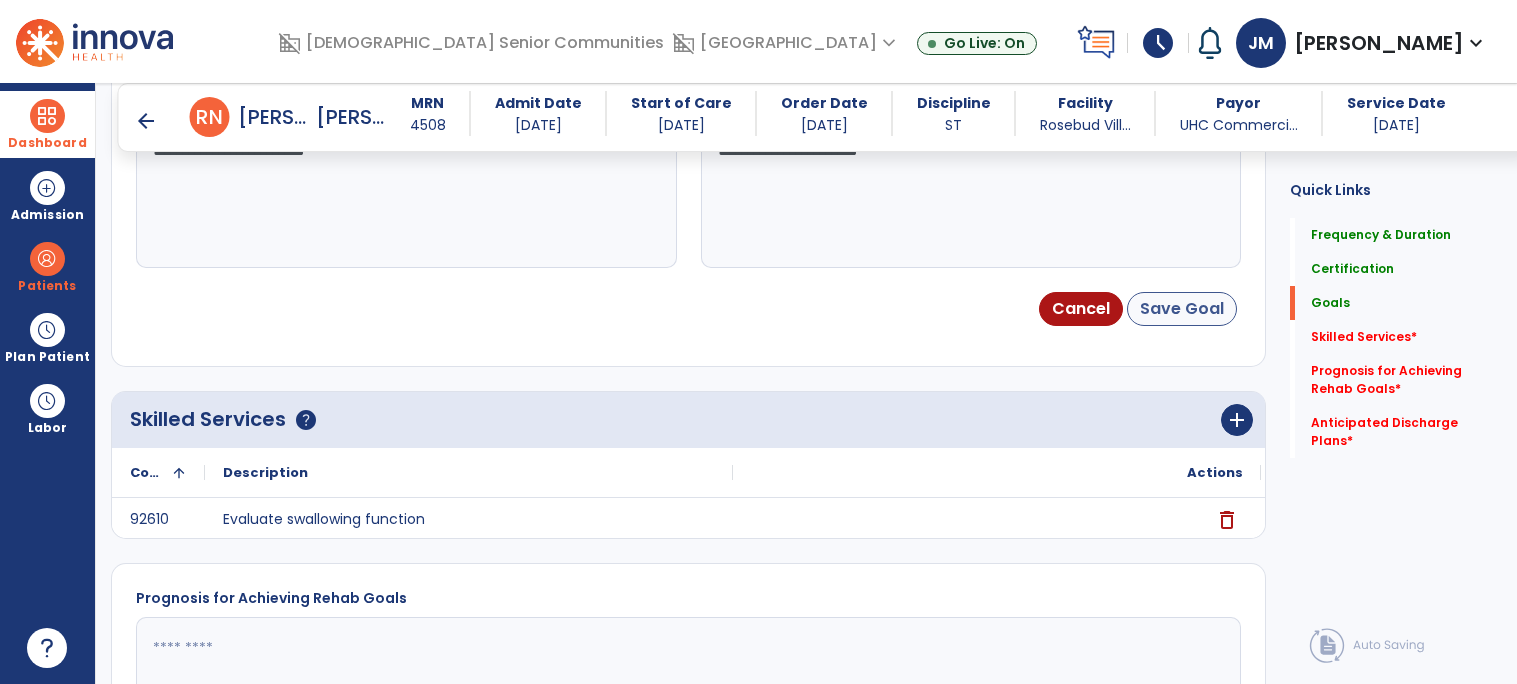 type on "**********" 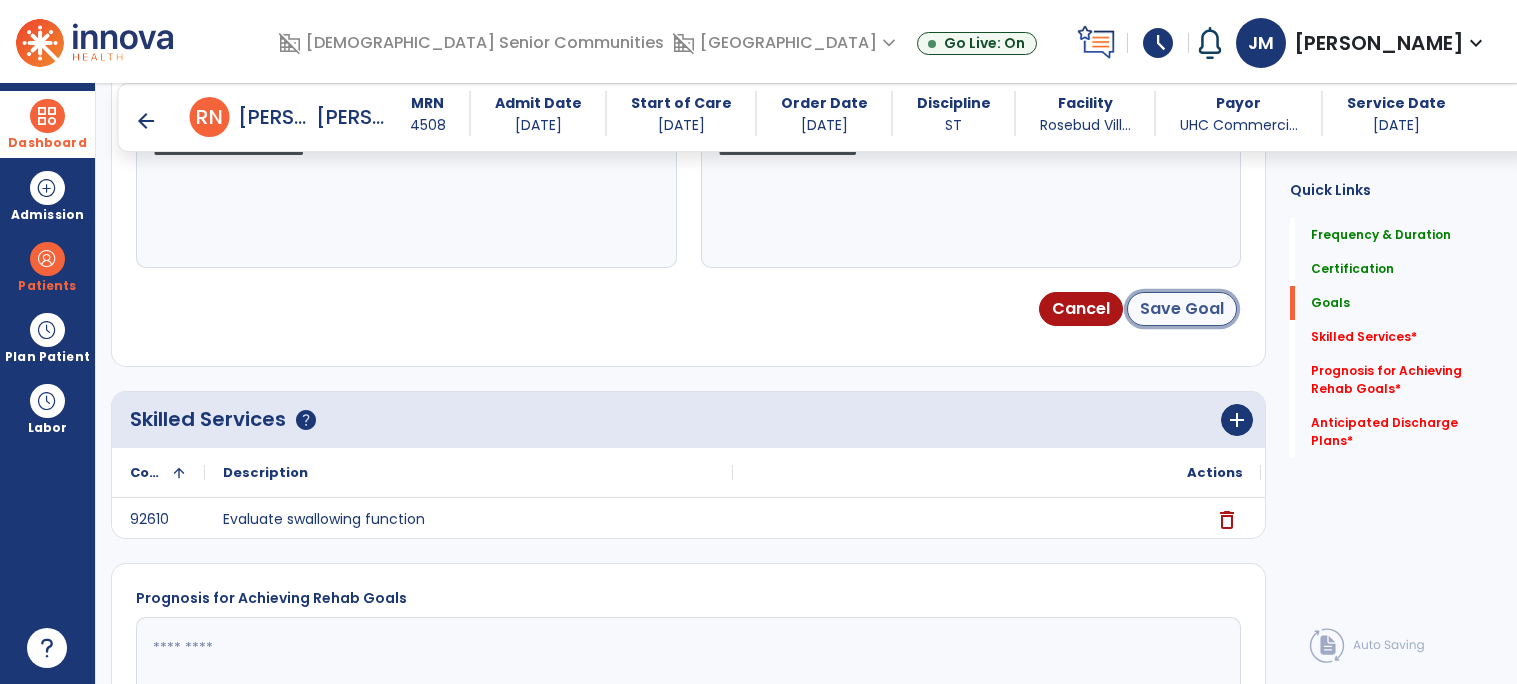 click on "Save Goal" at bounding box center [1182, 309] 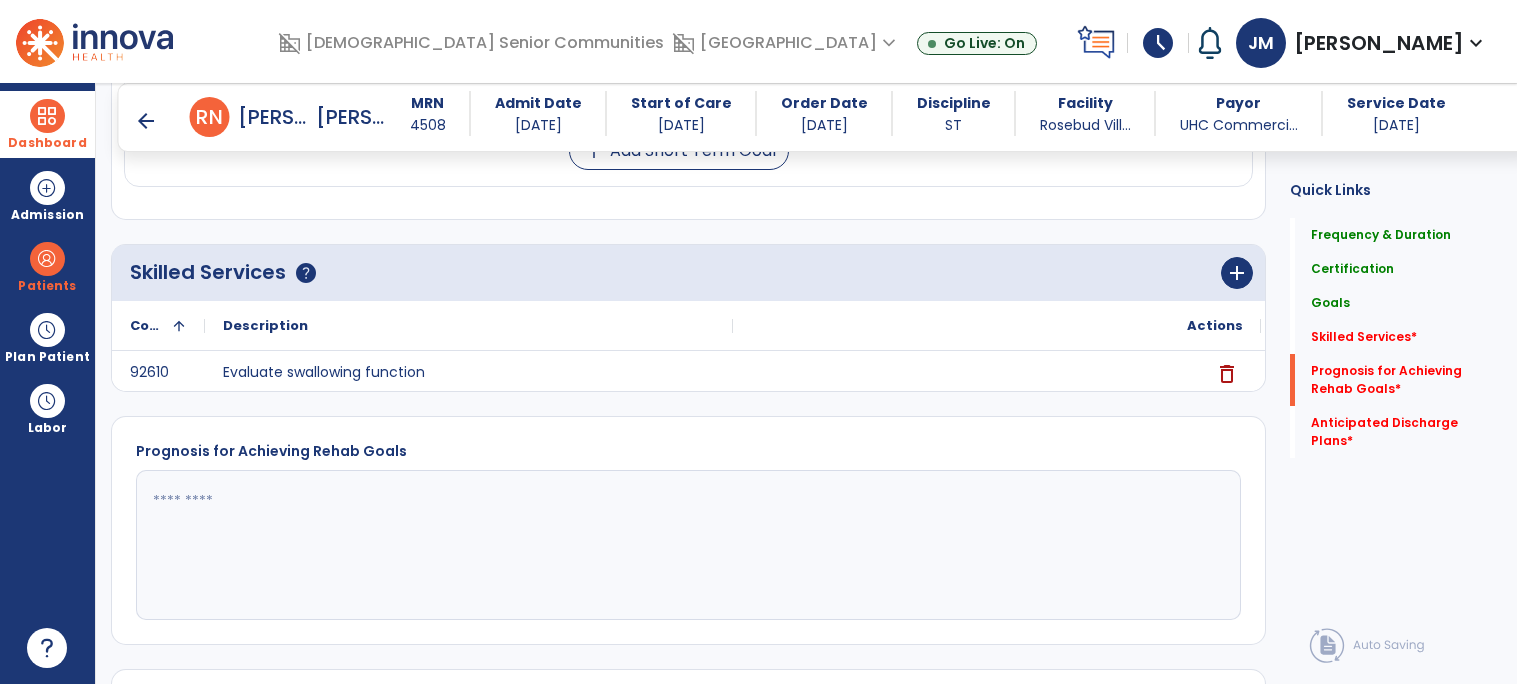 scroll, scrollTop: 798, scrollLeft: 0, axis: vertical 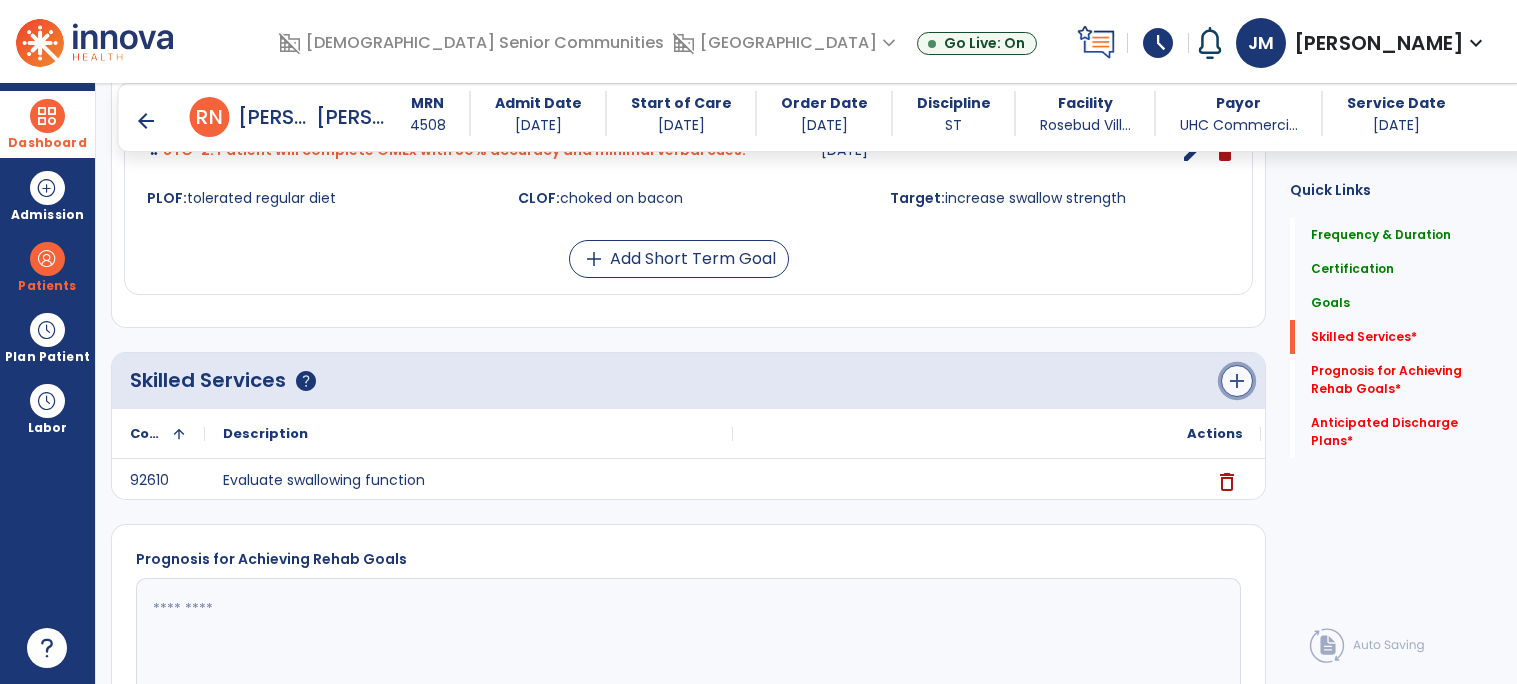 click on "add" 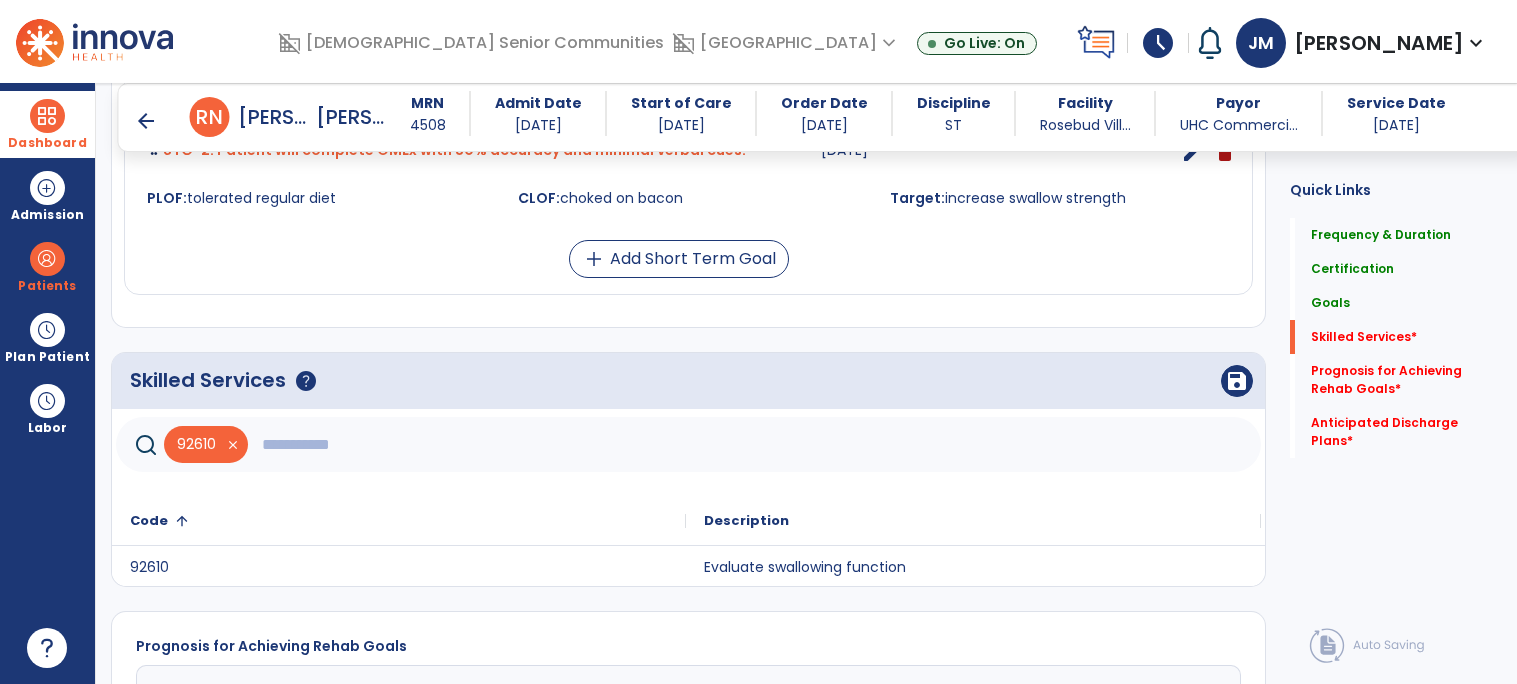click 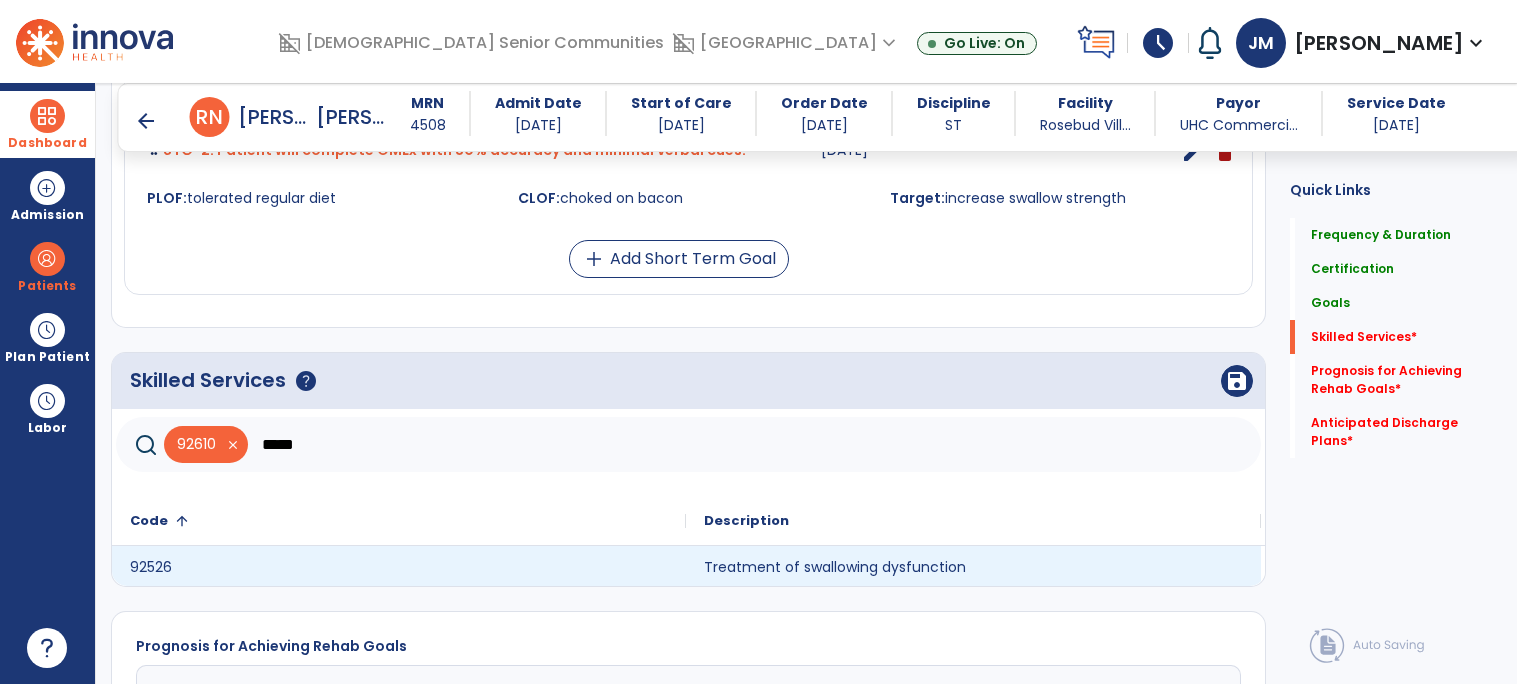 type on "*****" 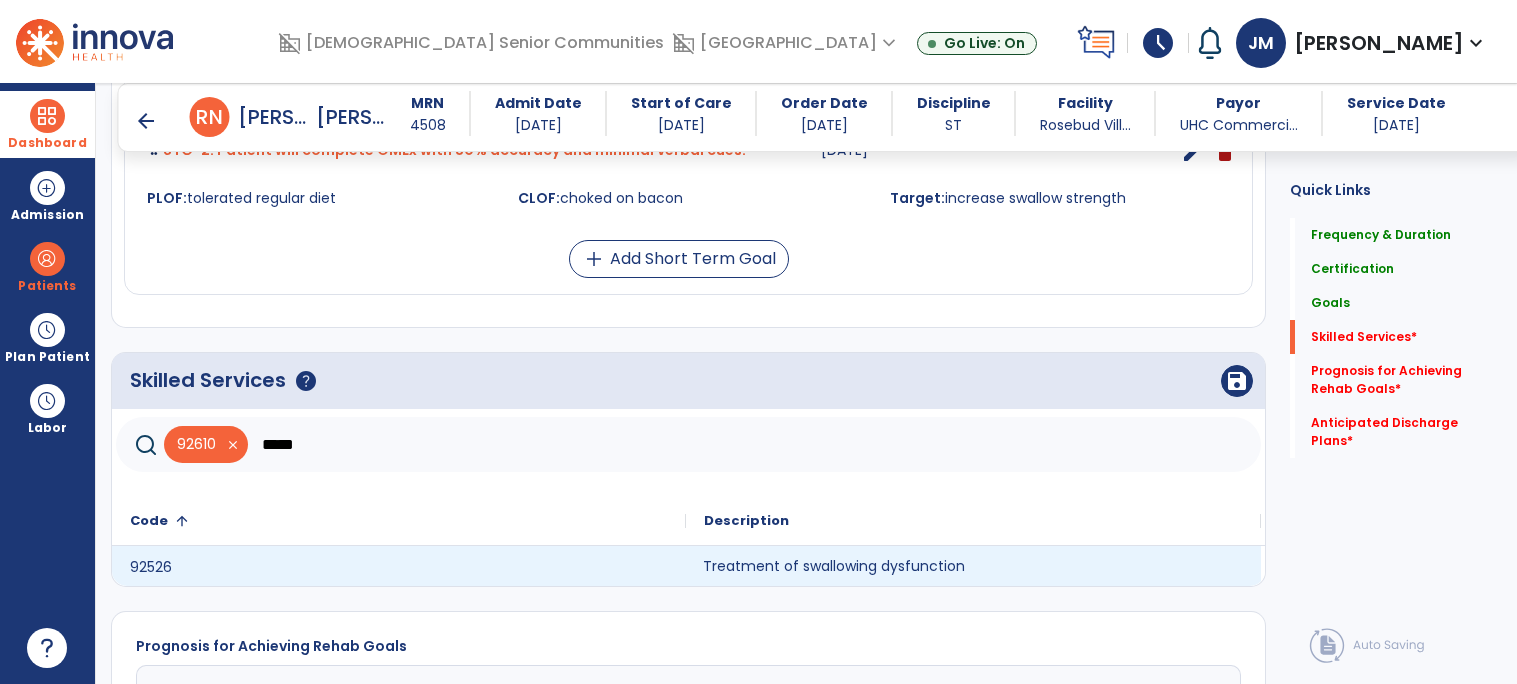 click on "Treatment of swallowing dysfunction" 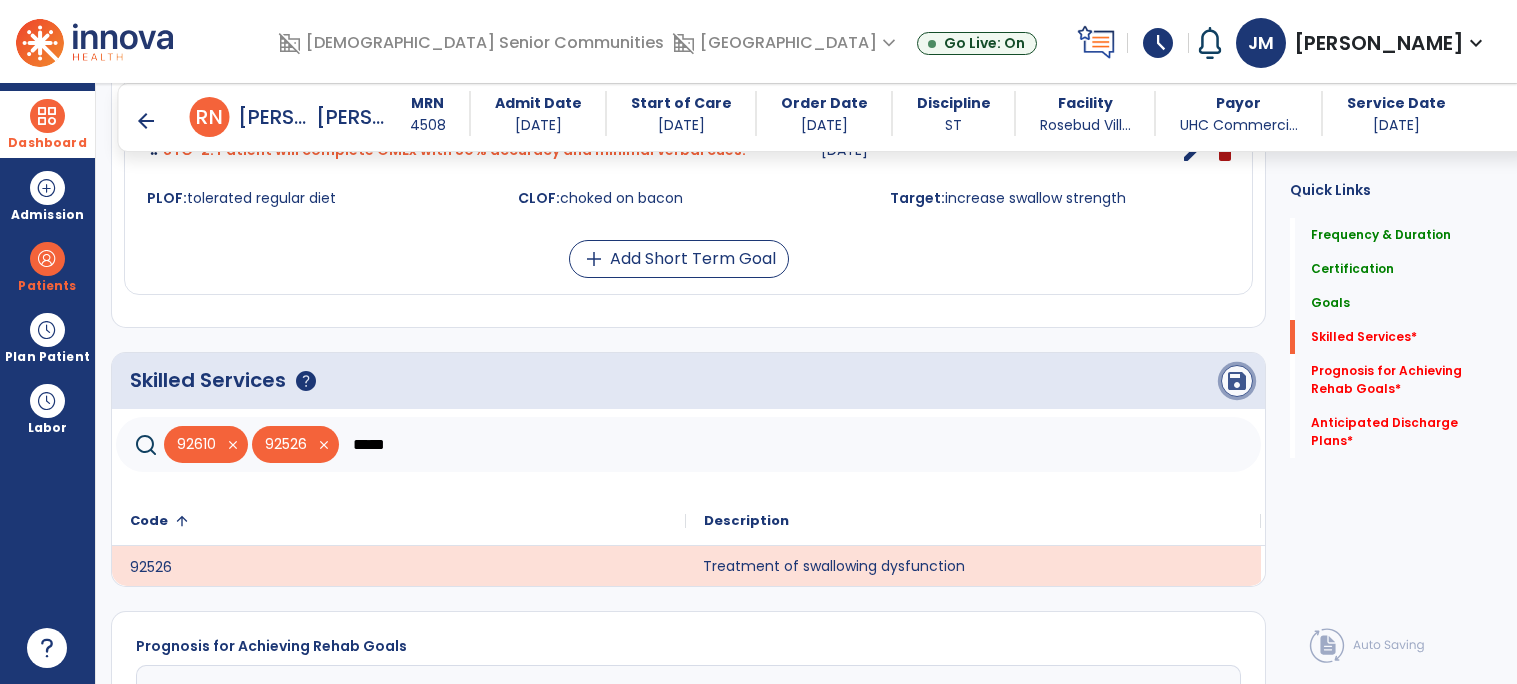 click on "save" 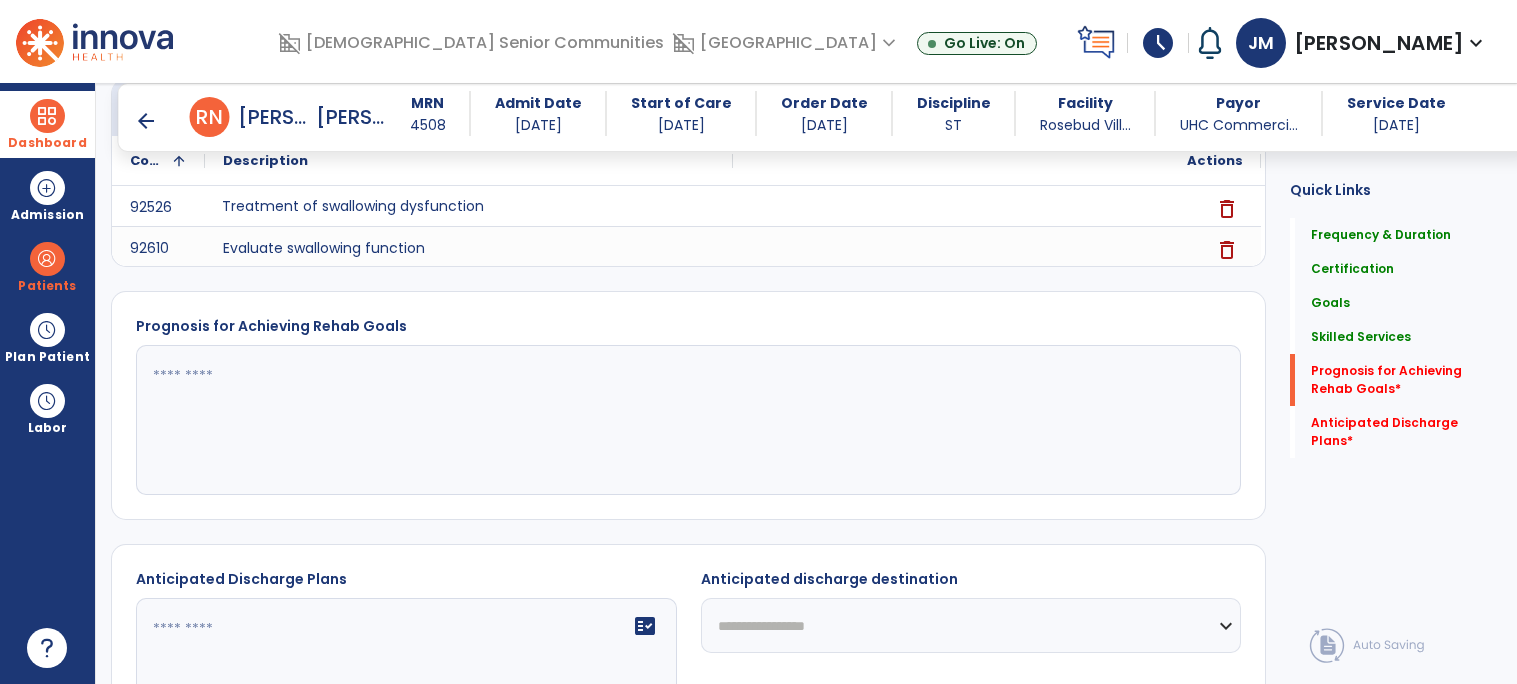 scroll, scrollTop: 1042, scrollLeft: 0, axis: vertical 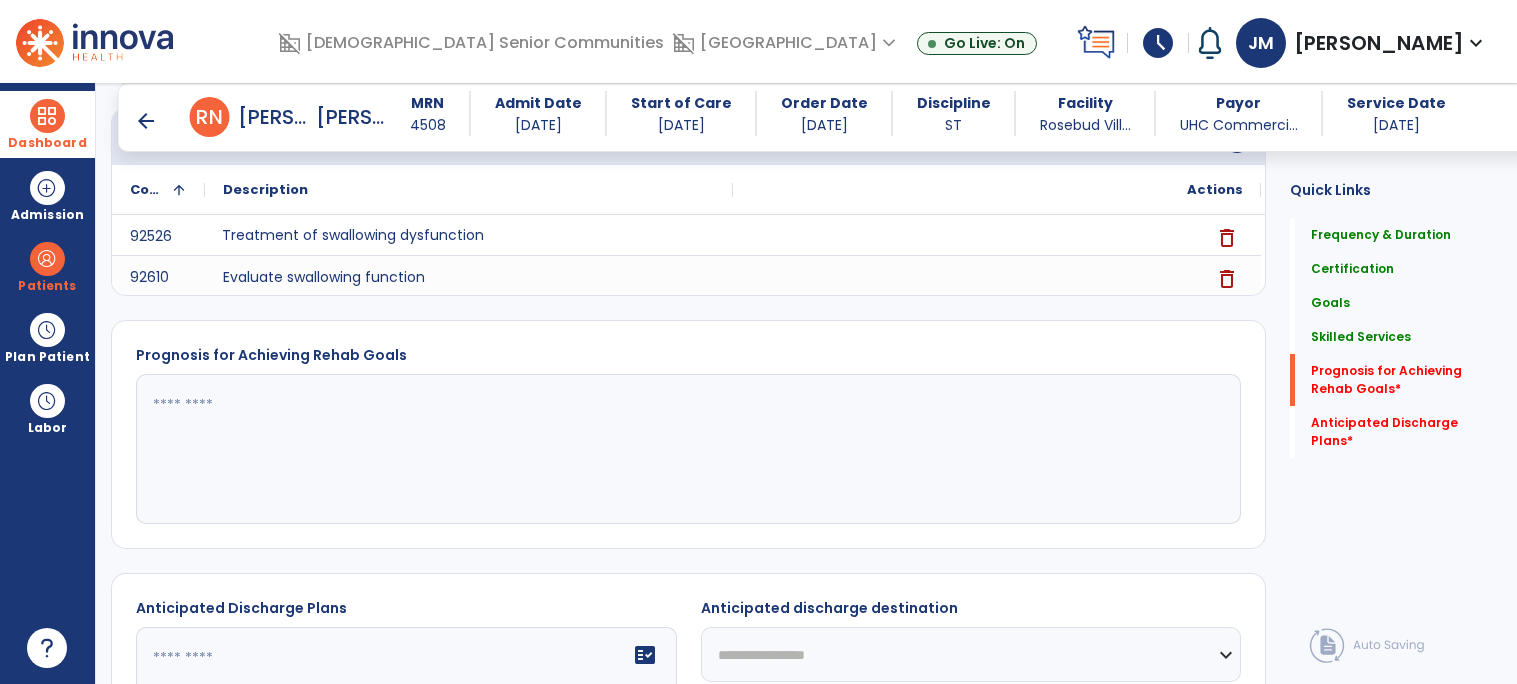 click 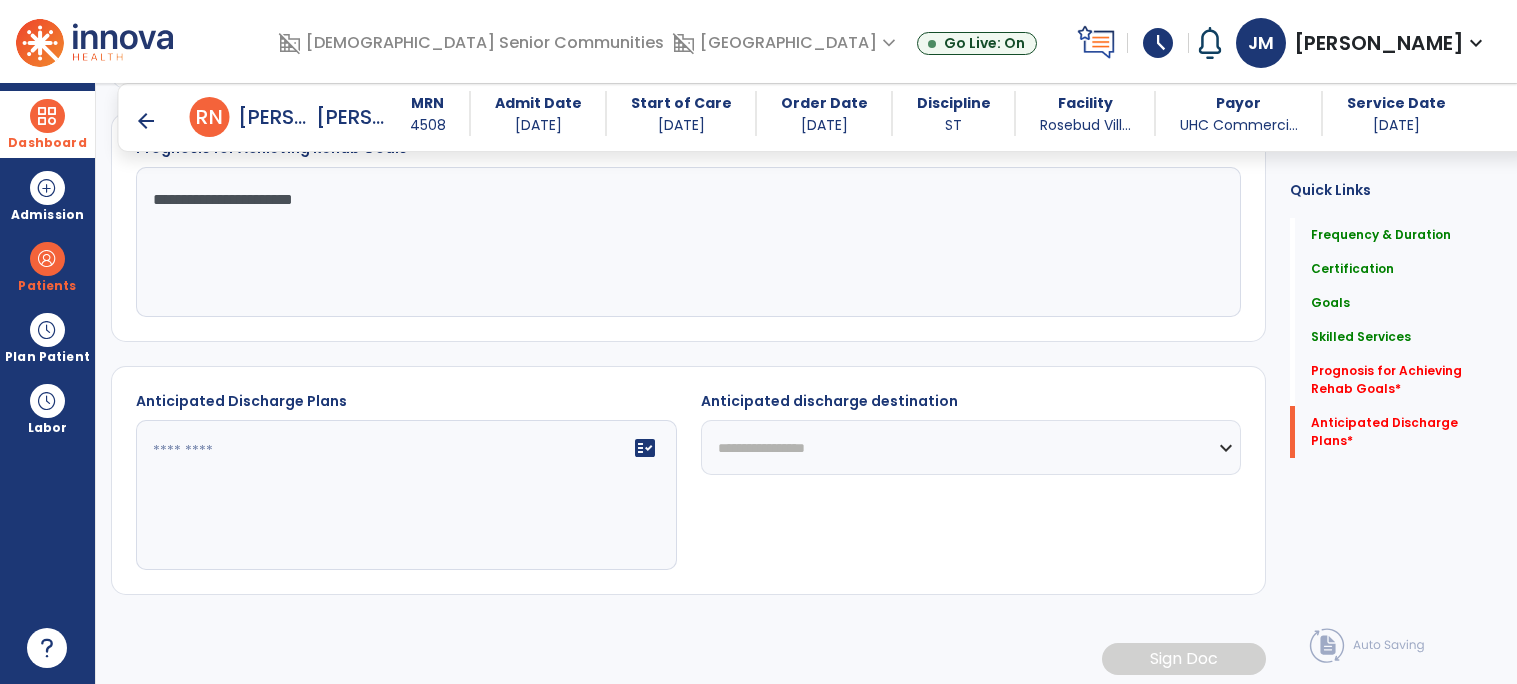 scroll, scrollTop: 1258, scrollLeft: 0, axis: vertical 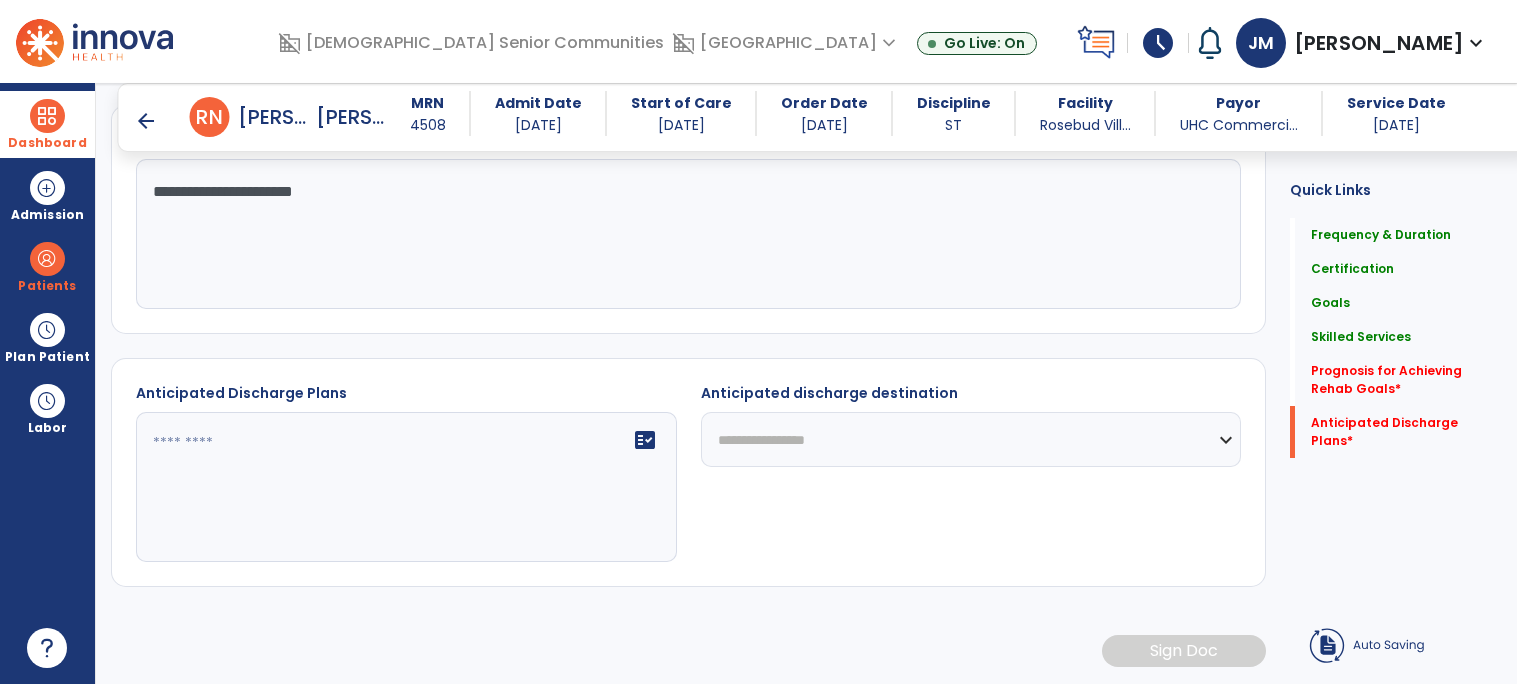 type on "**********" 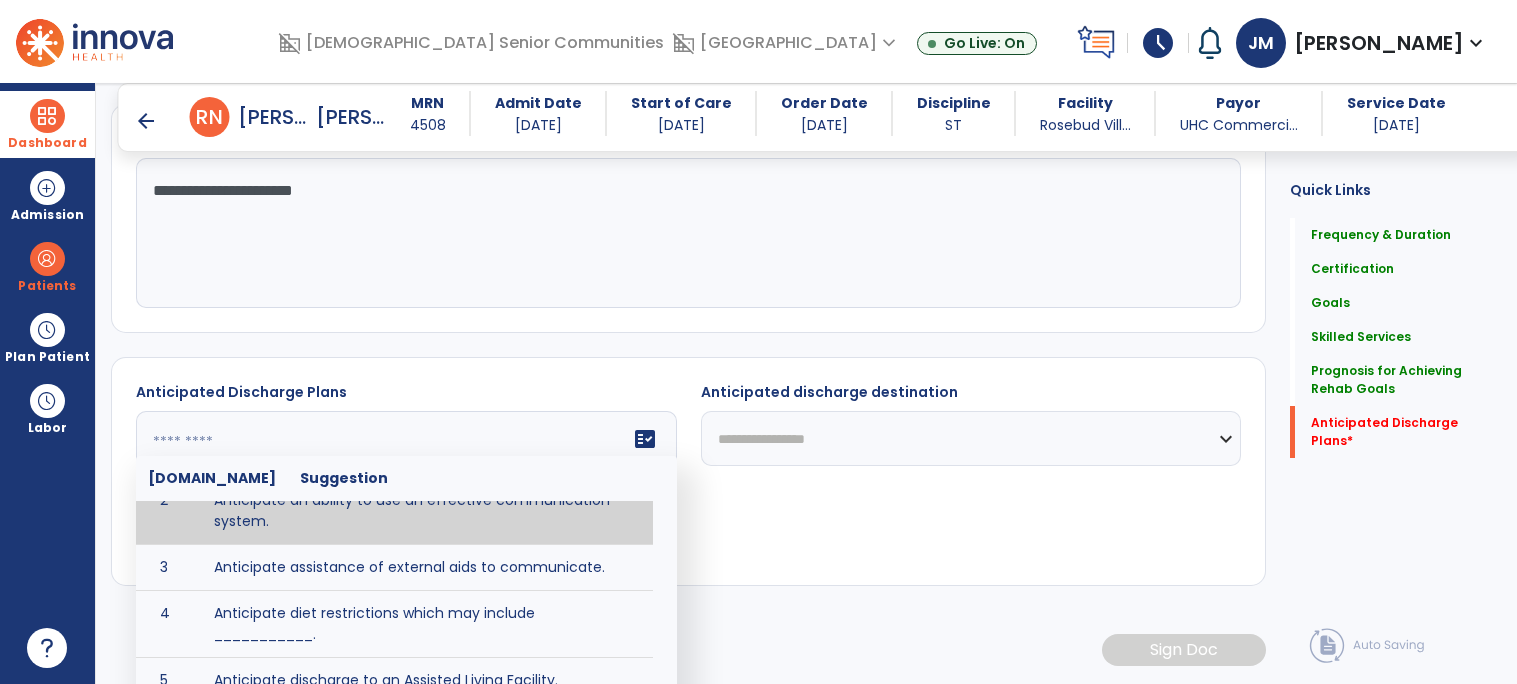scroll, scrollTop: 287, scrollLeft: 0, axis: vertical 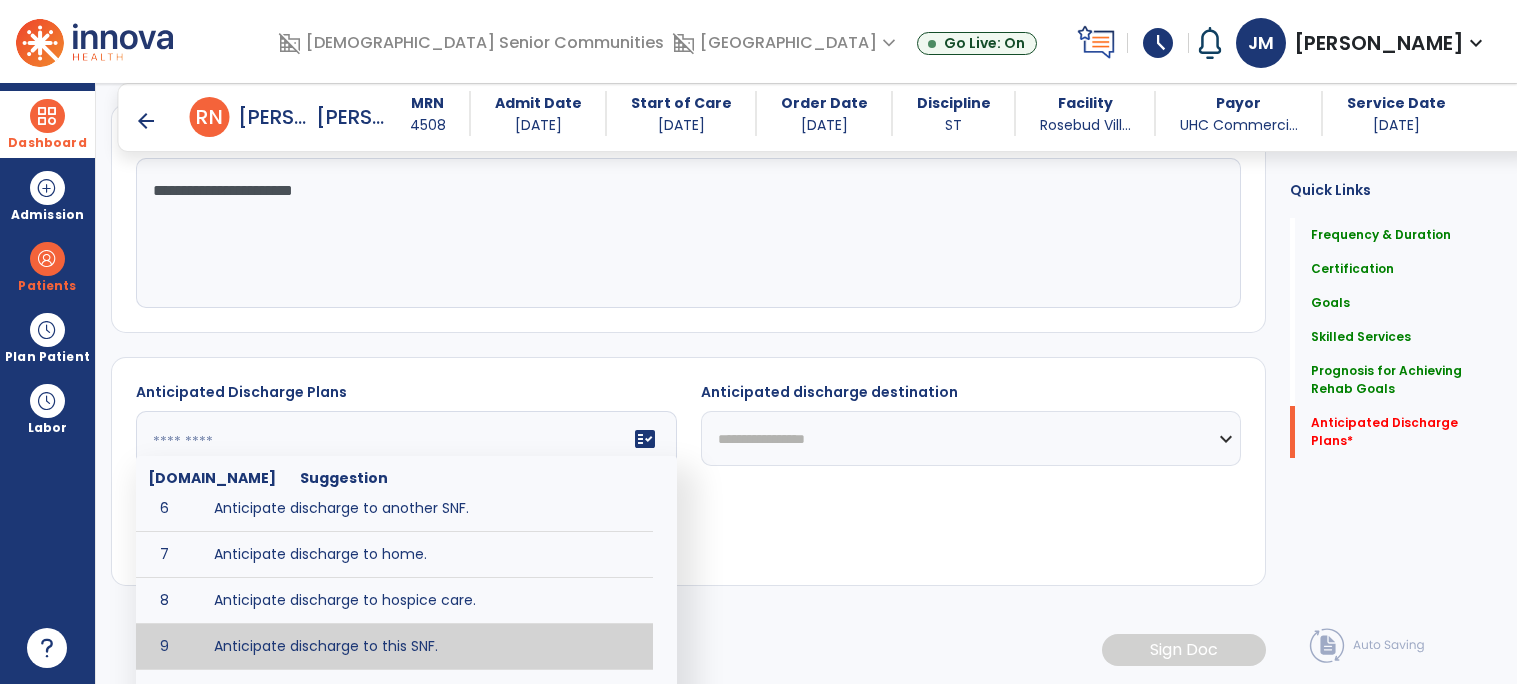 type on "**********" 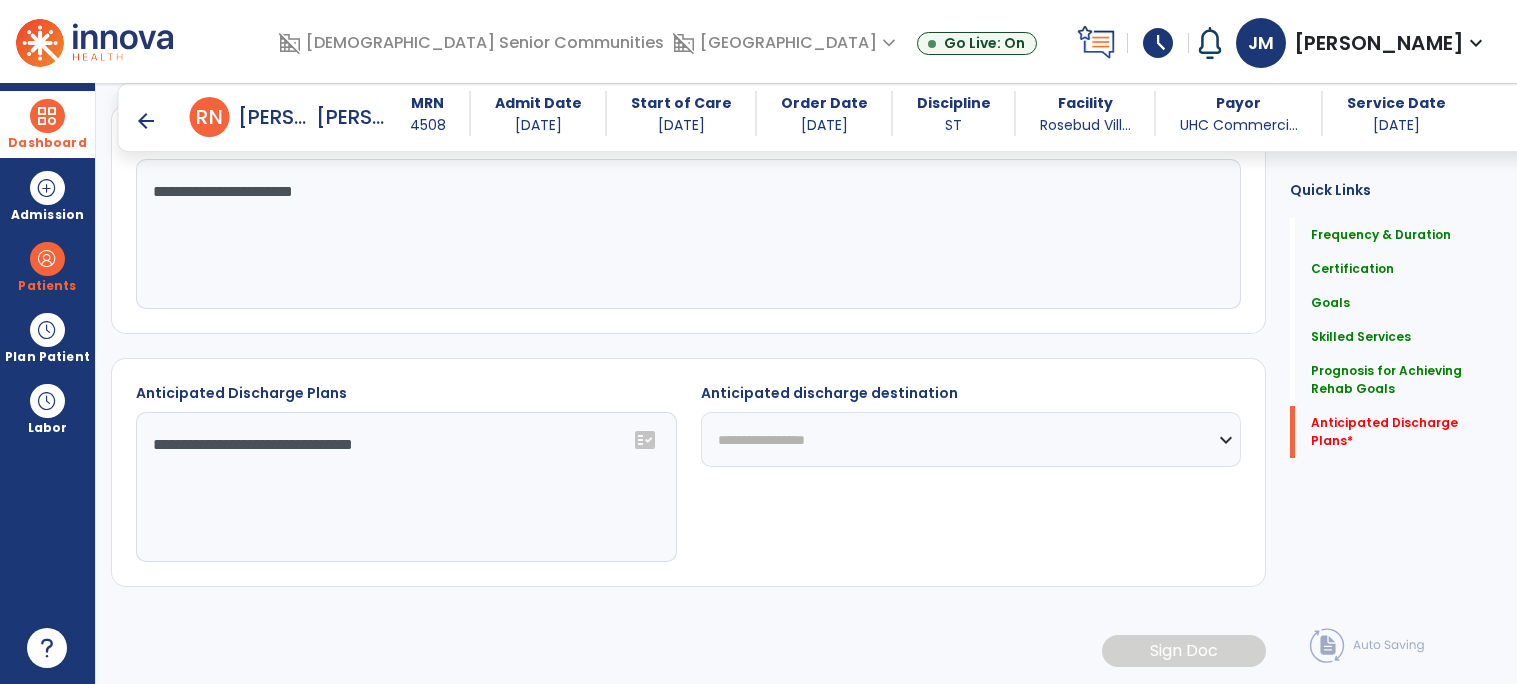 click on "**********" 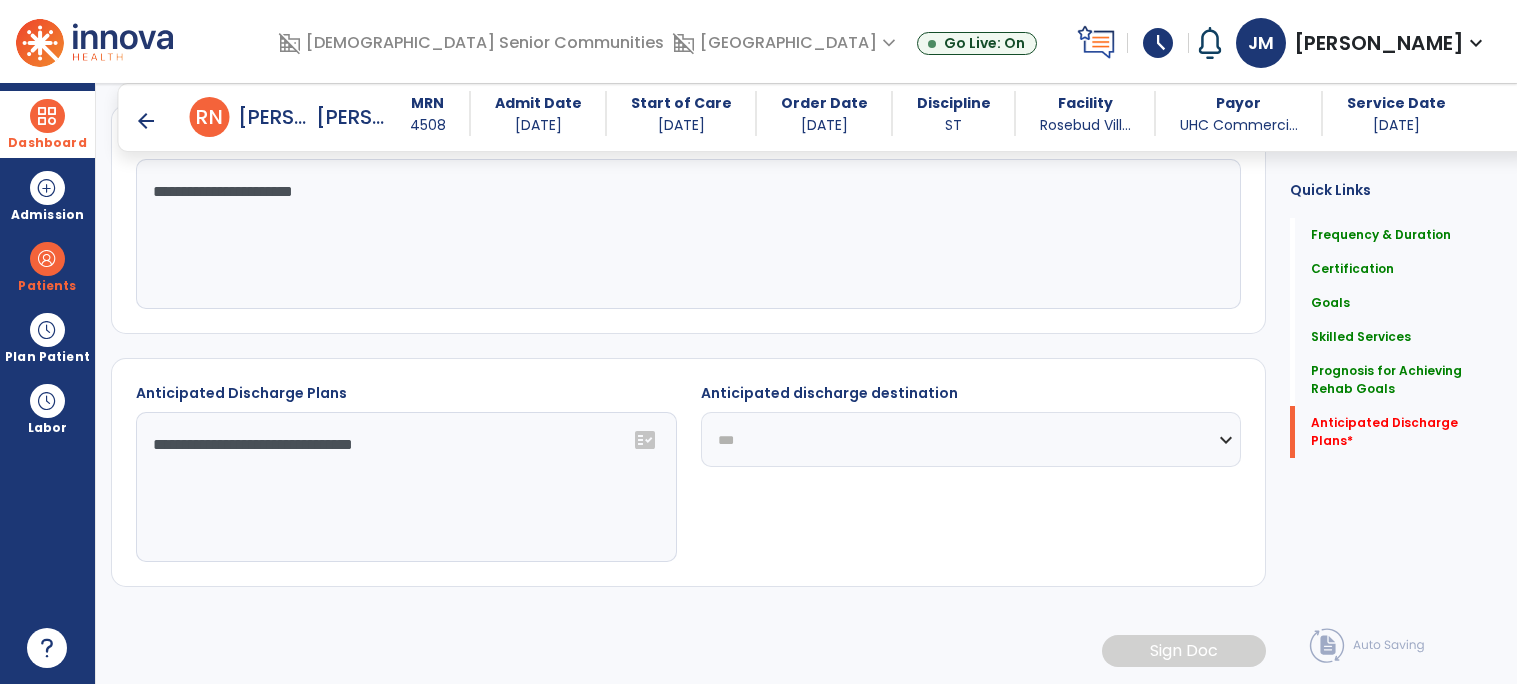 click on "**********" 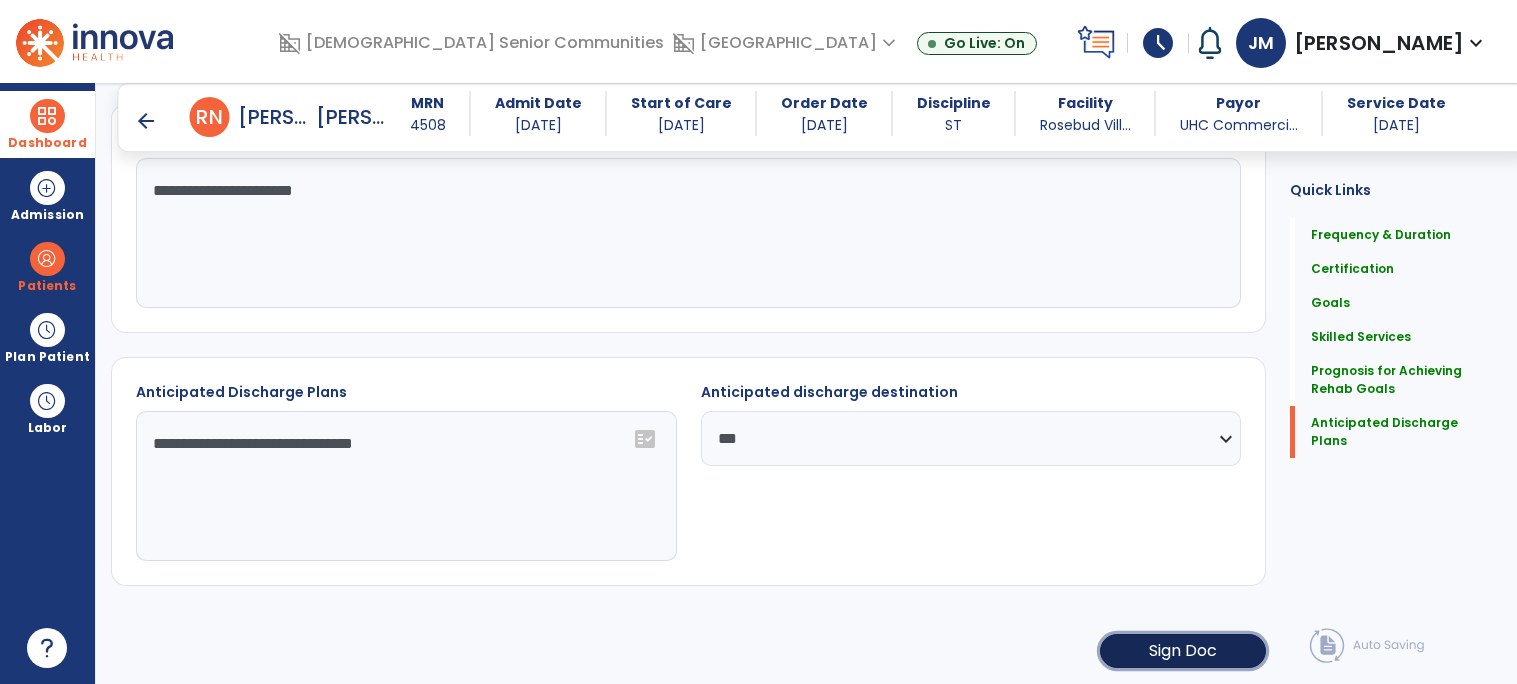 click on "Sign Doc" 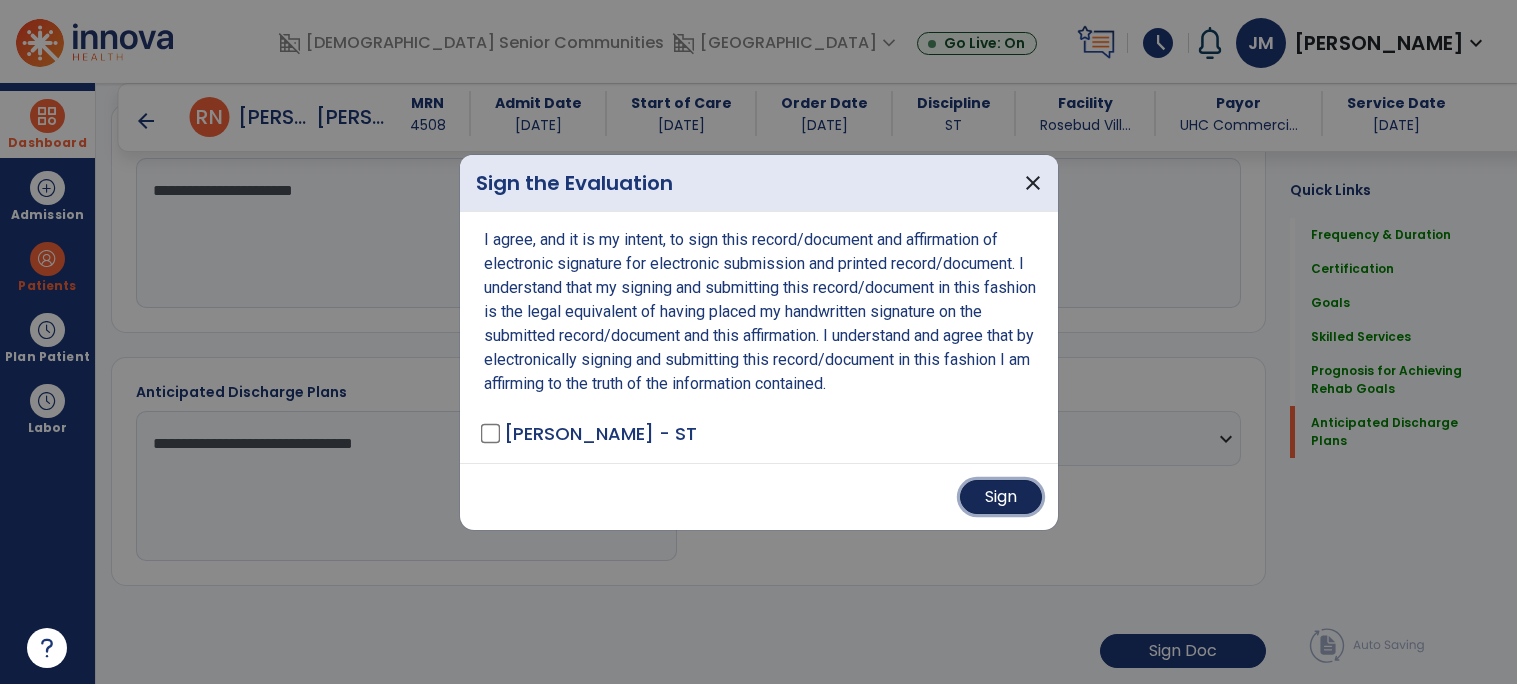 click on "Sign" at bounding box center [1001, 497] 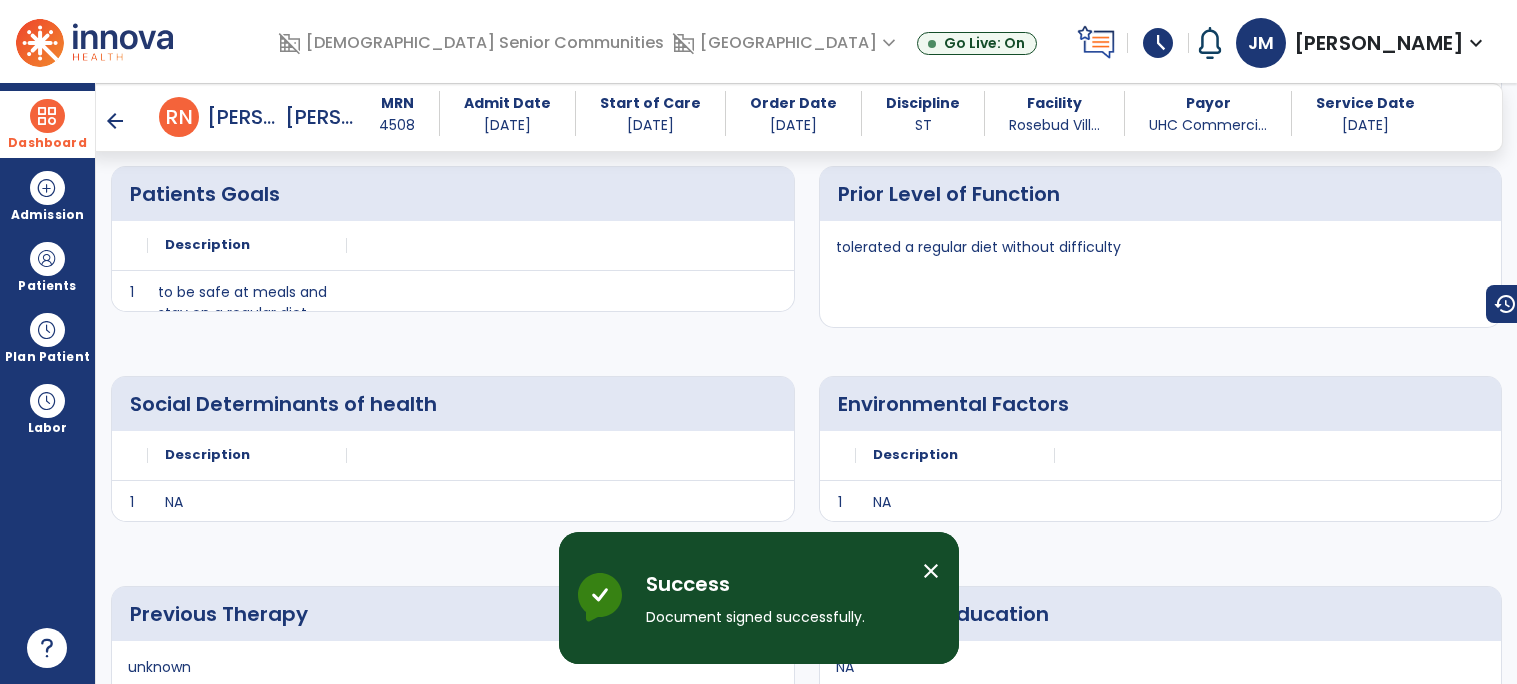 scroll, scrollTop: 936, scrollLeft: 0, axis: vertical 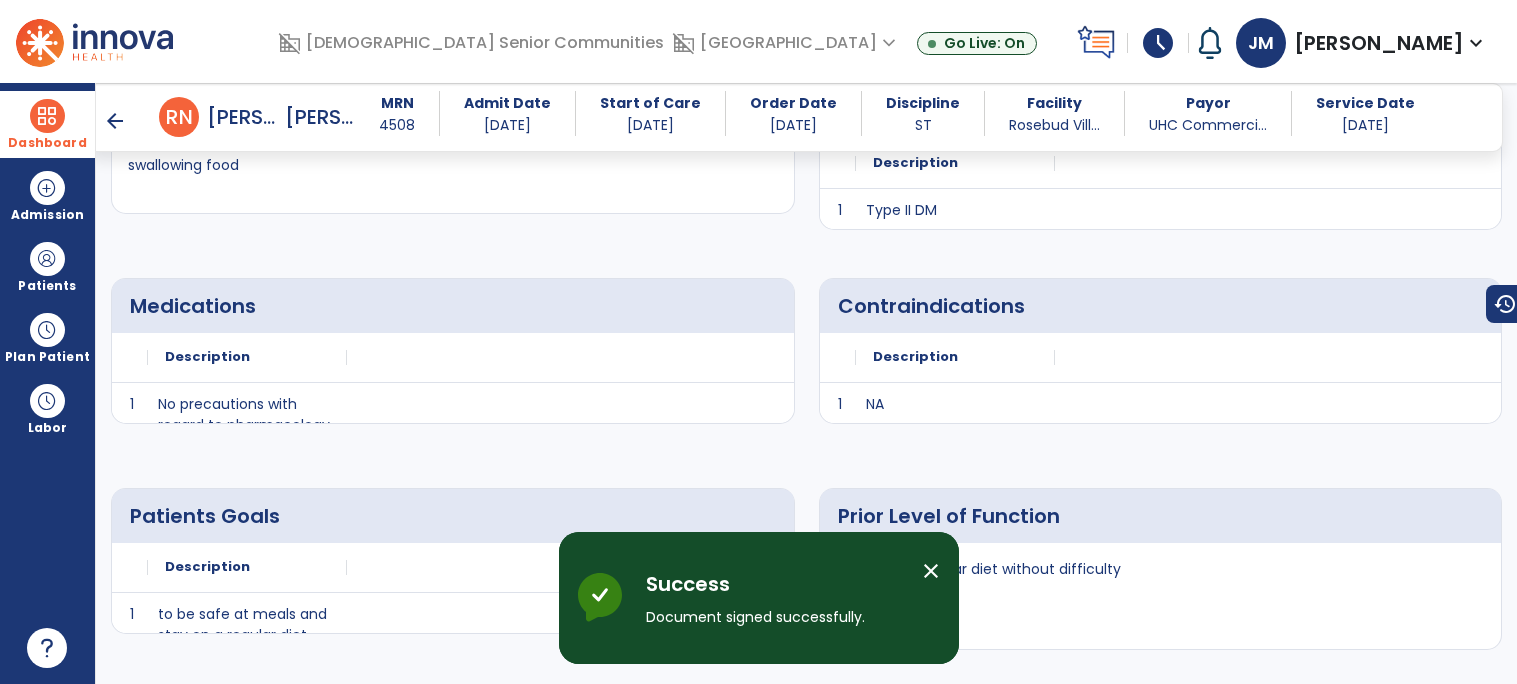 click on "arrow_back" at bounding box center [131, 117] 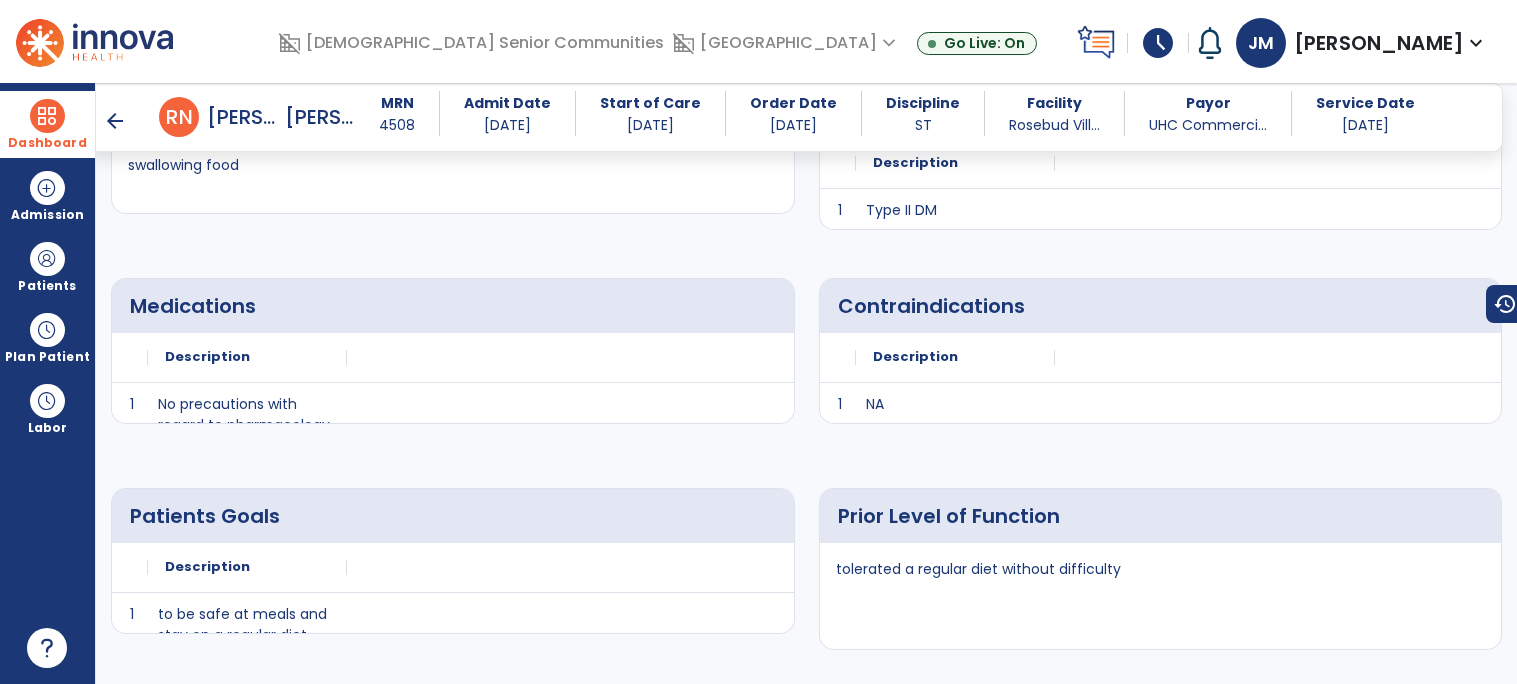 click on "arrow_back" at bounding box center (119, 121) 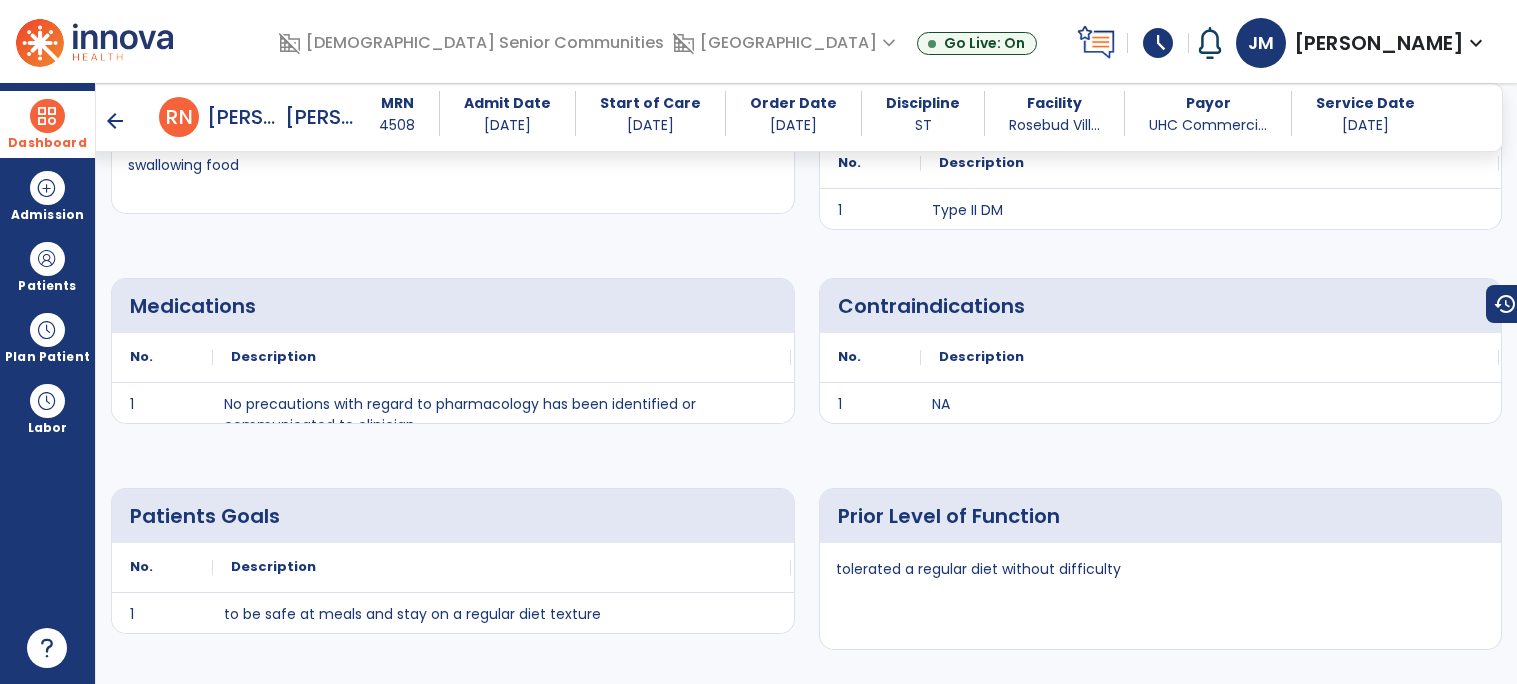 click on "arrow_back" at bounding box center [115, 121] 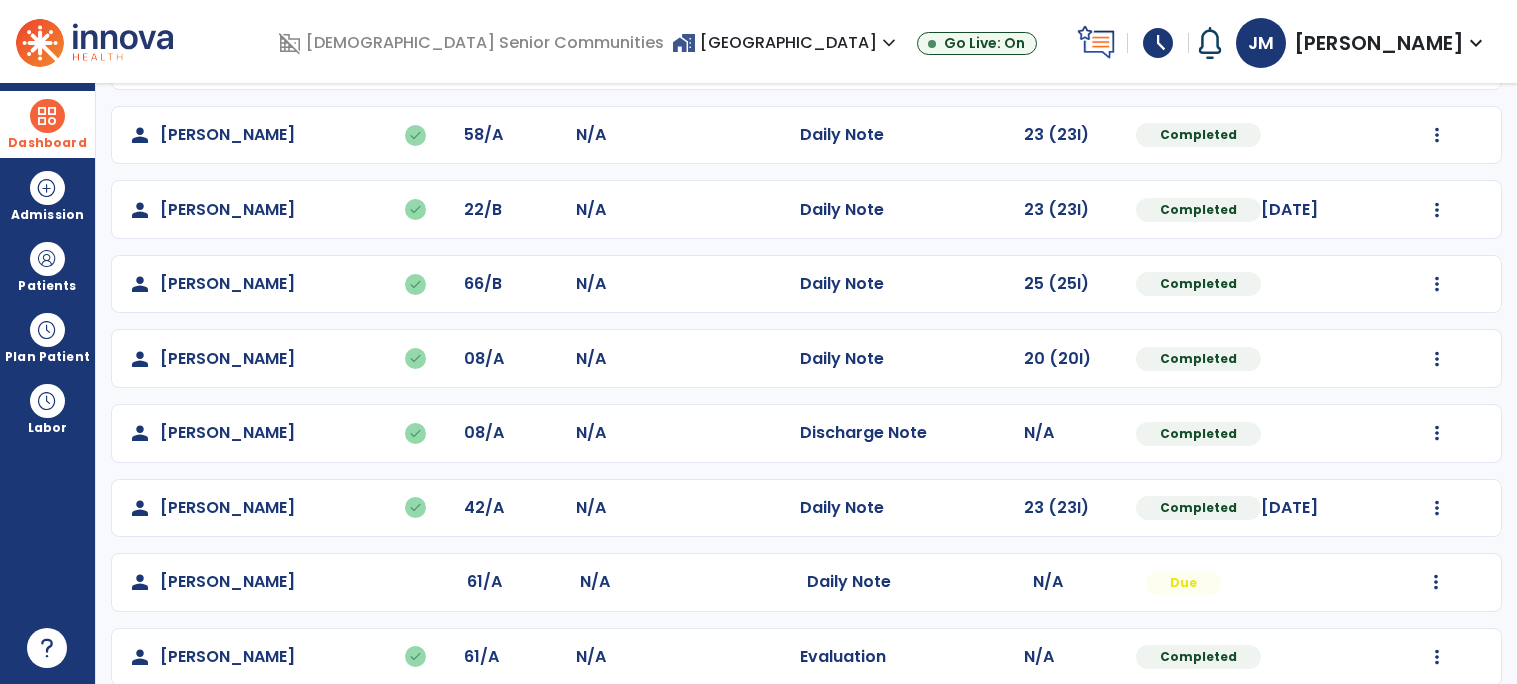scroll, scrollTop: 921, scrollLeft: 0, axis: vertical 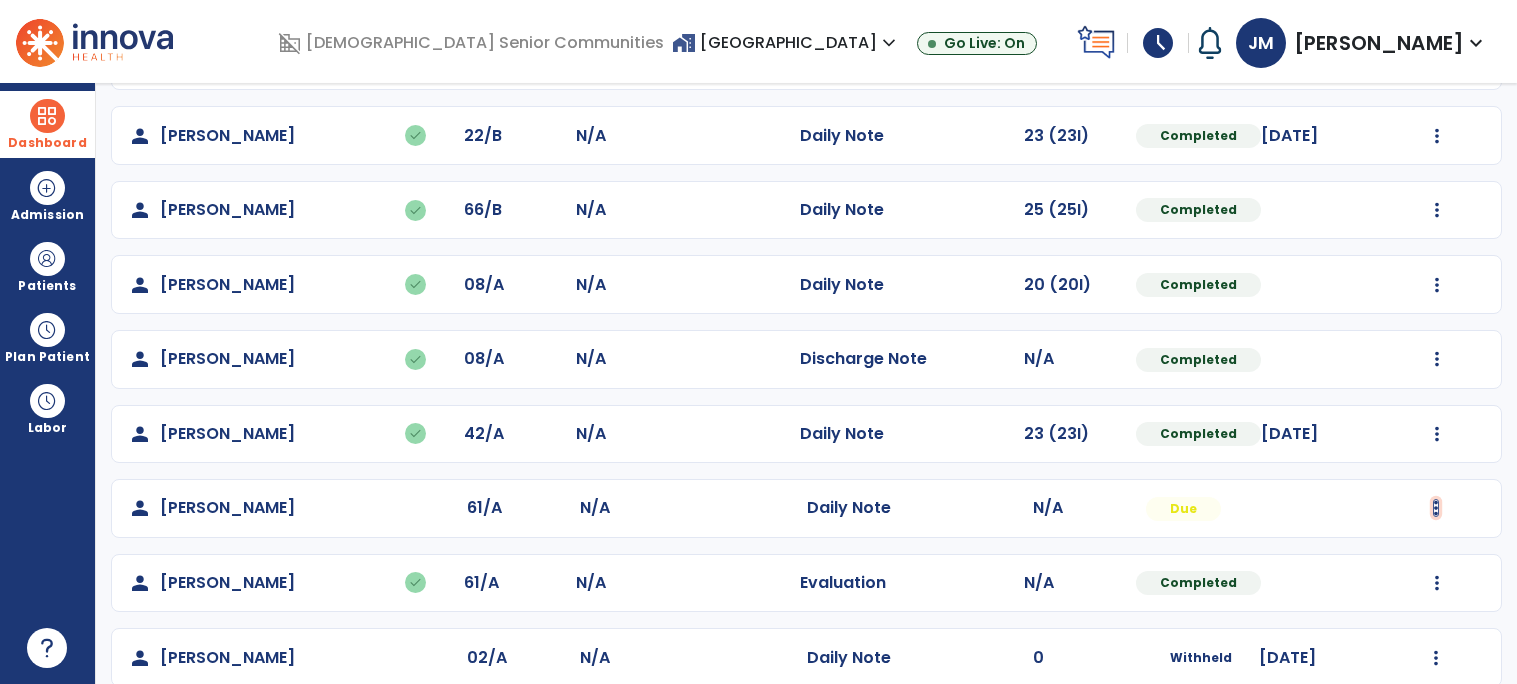 click at bounding box center [1437, -633] 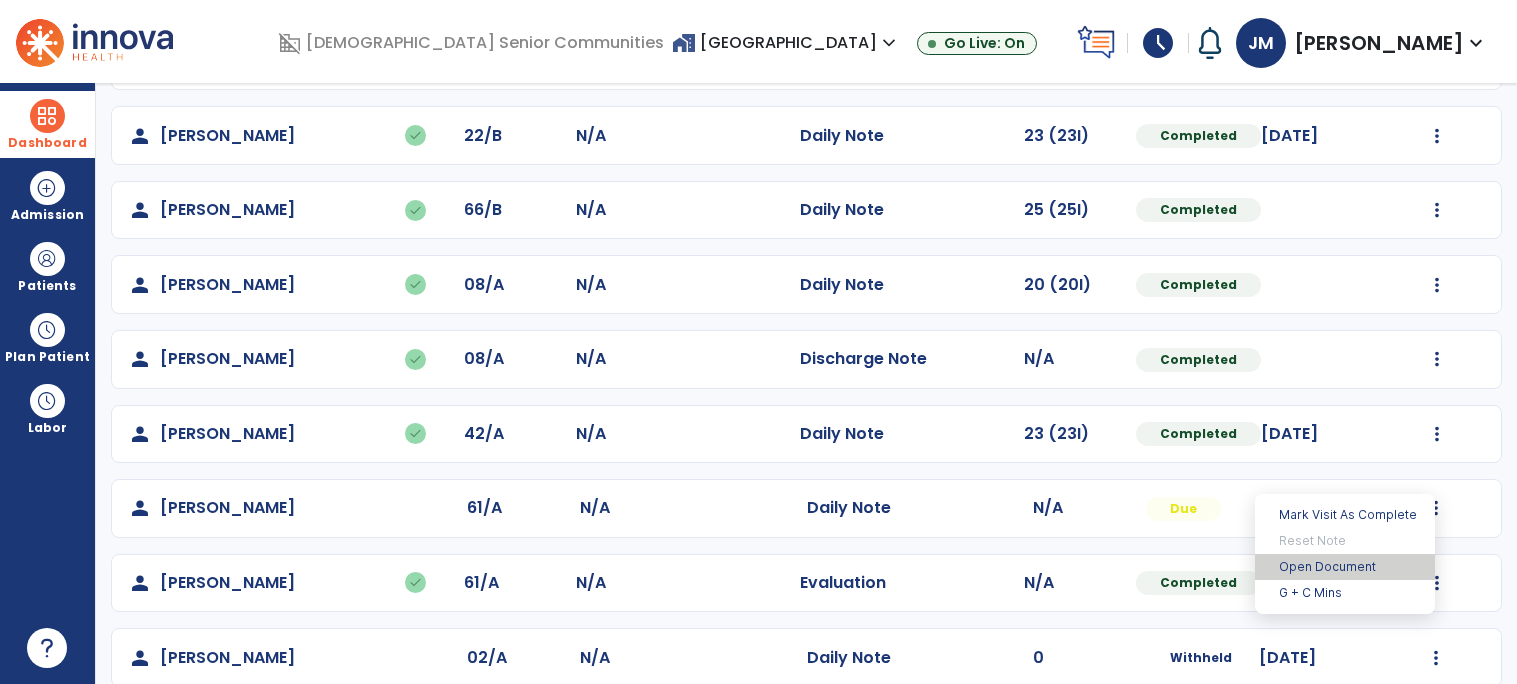 click on "Open Document" at bounding box center (1345, 567) 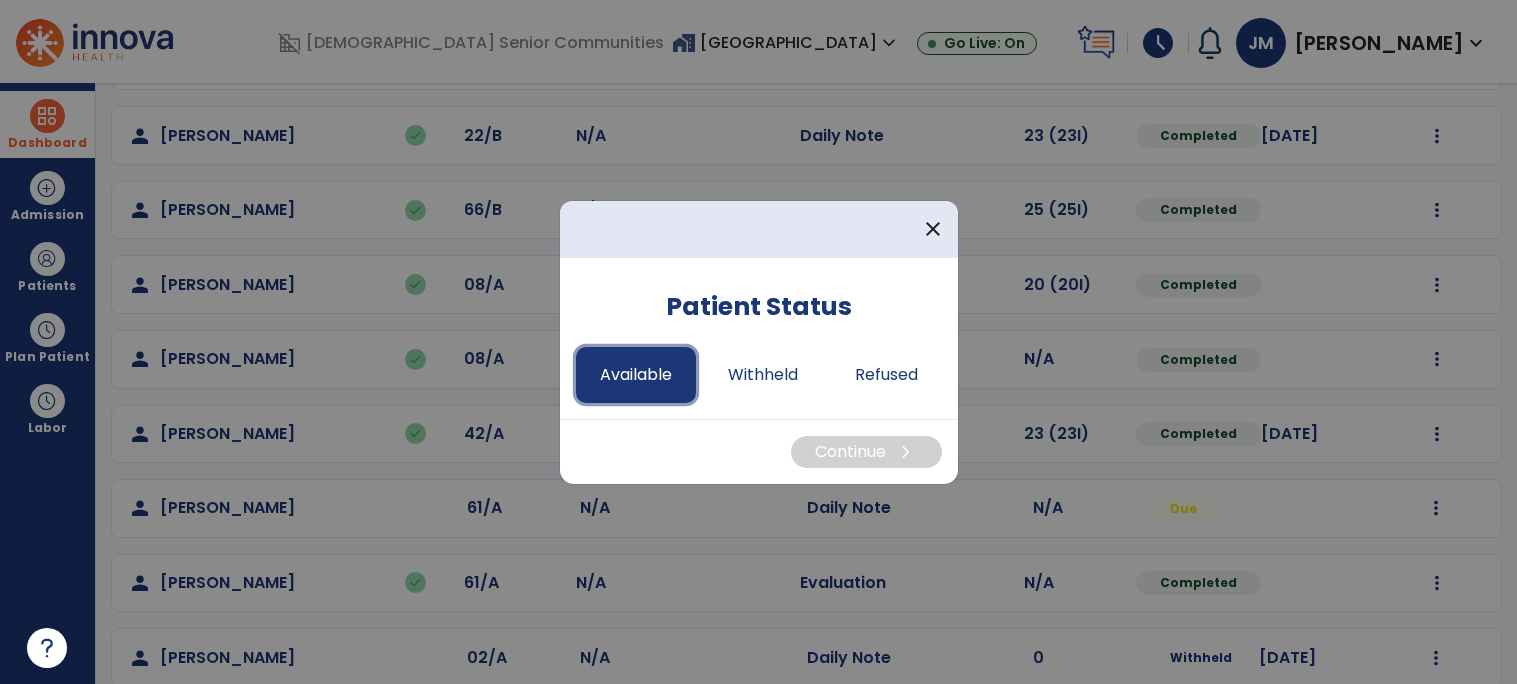 click on "Available" at bounding box center [636, 375] 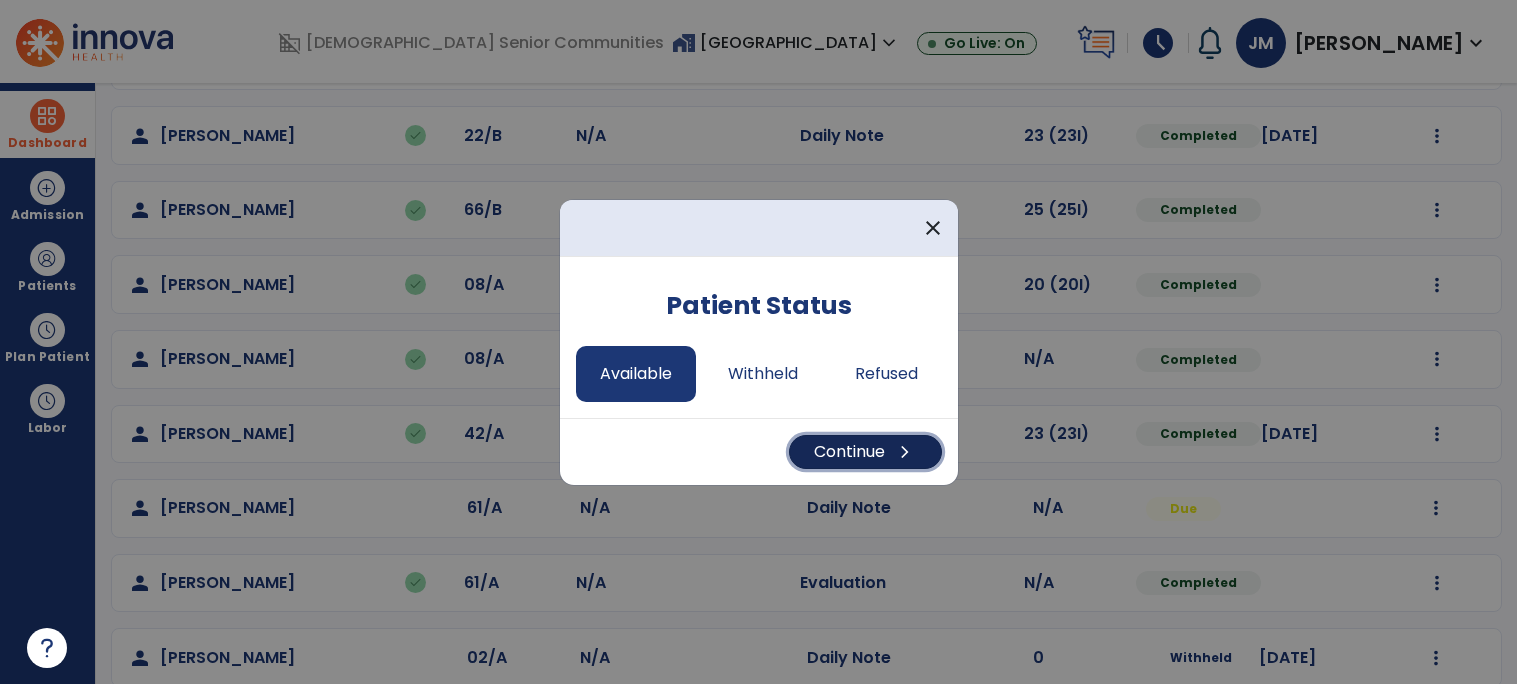 click on "Continue   chevron_right" at bounding box center (865, 452) 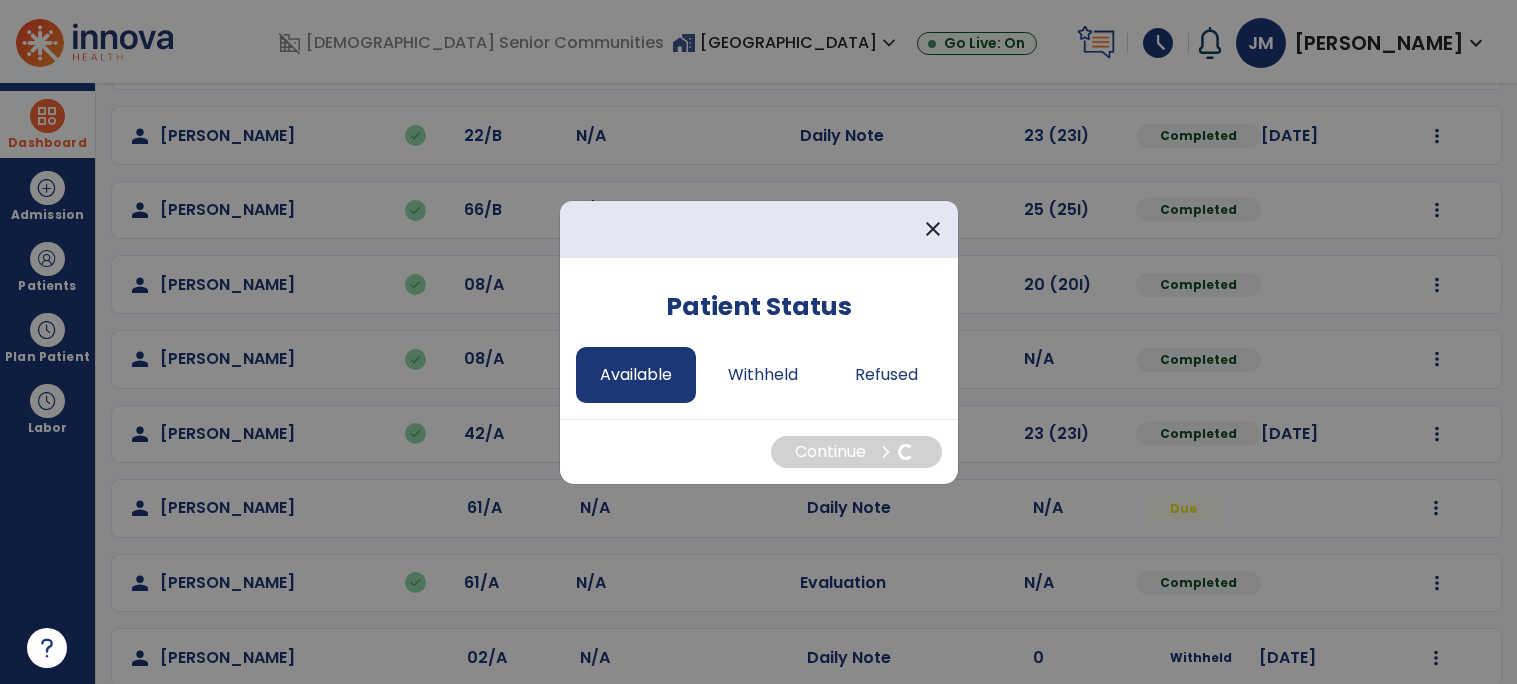 select on "*" 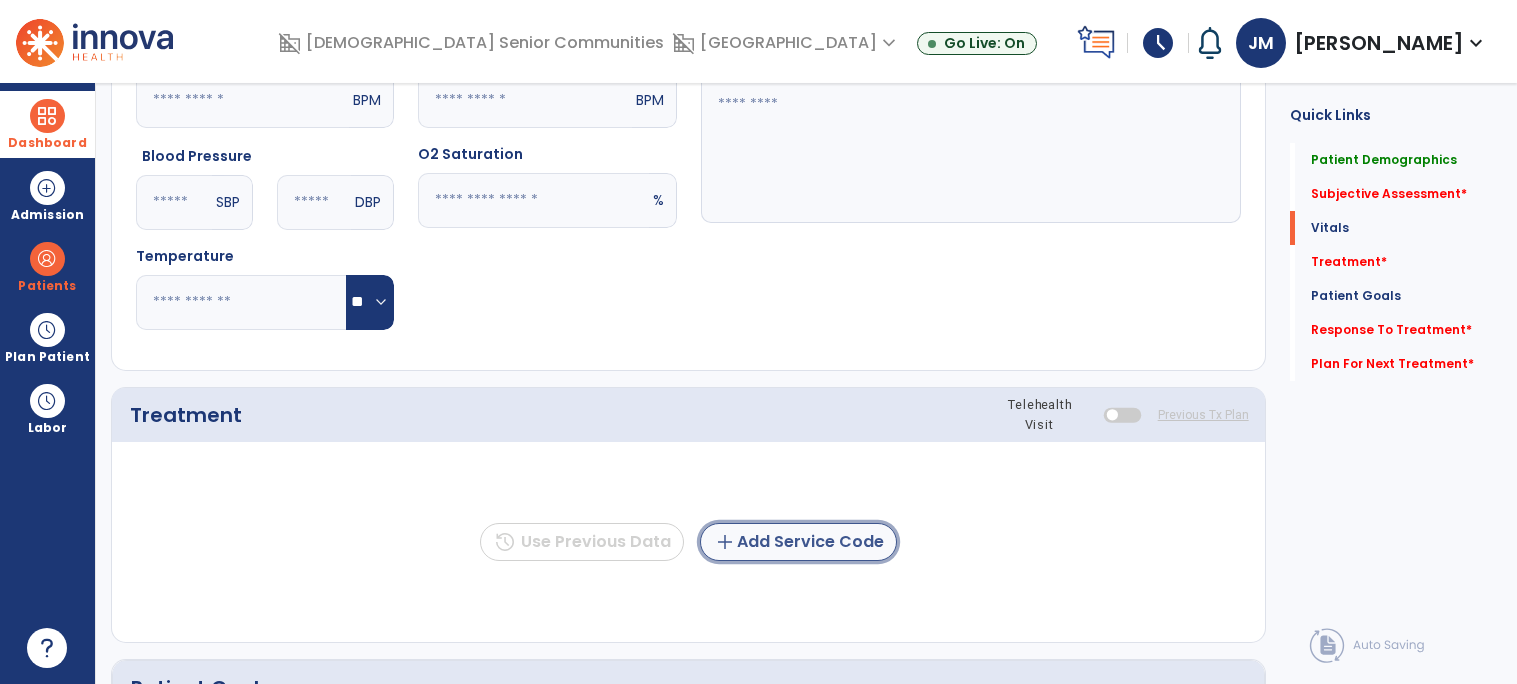 click on "add  Add Service Code" 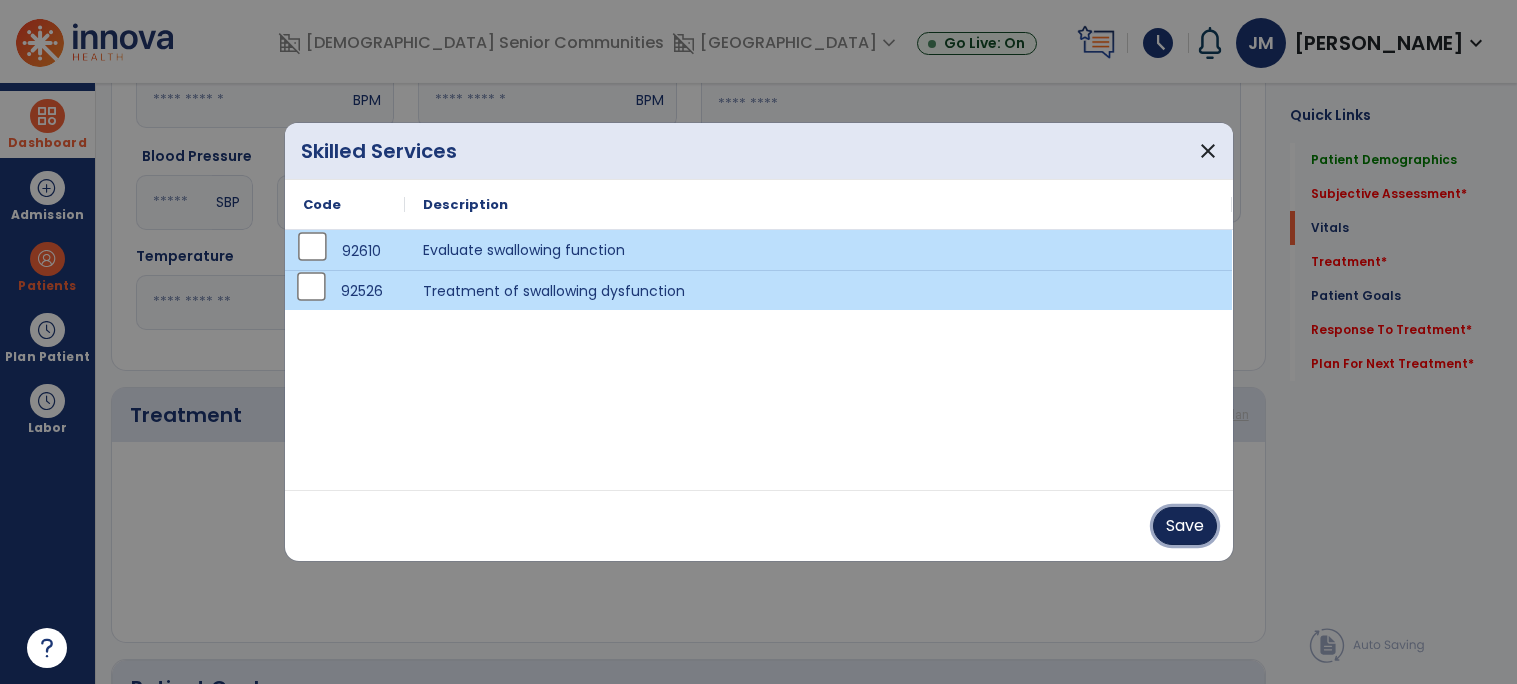 click on "Save" at bounding box center [1185, 526] 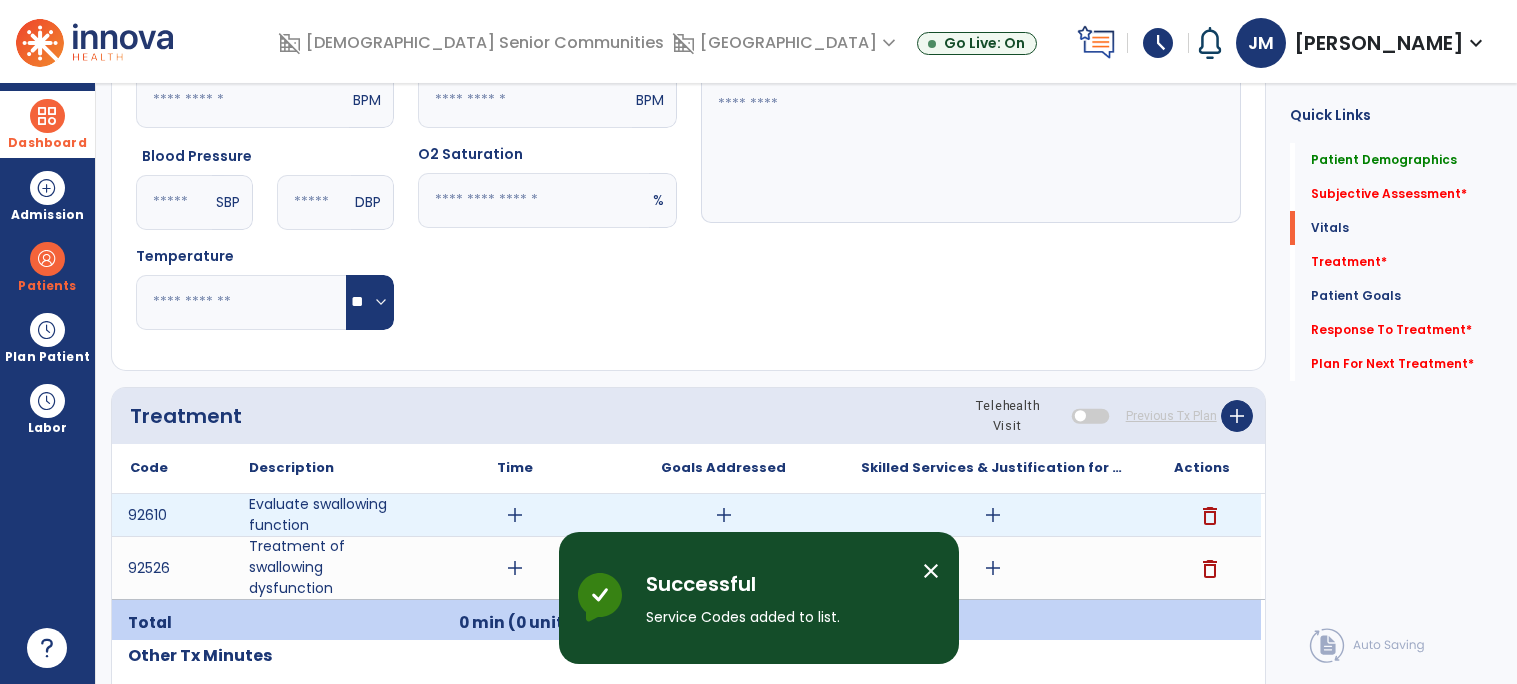 click on "add" at bounding box center [515, 515] 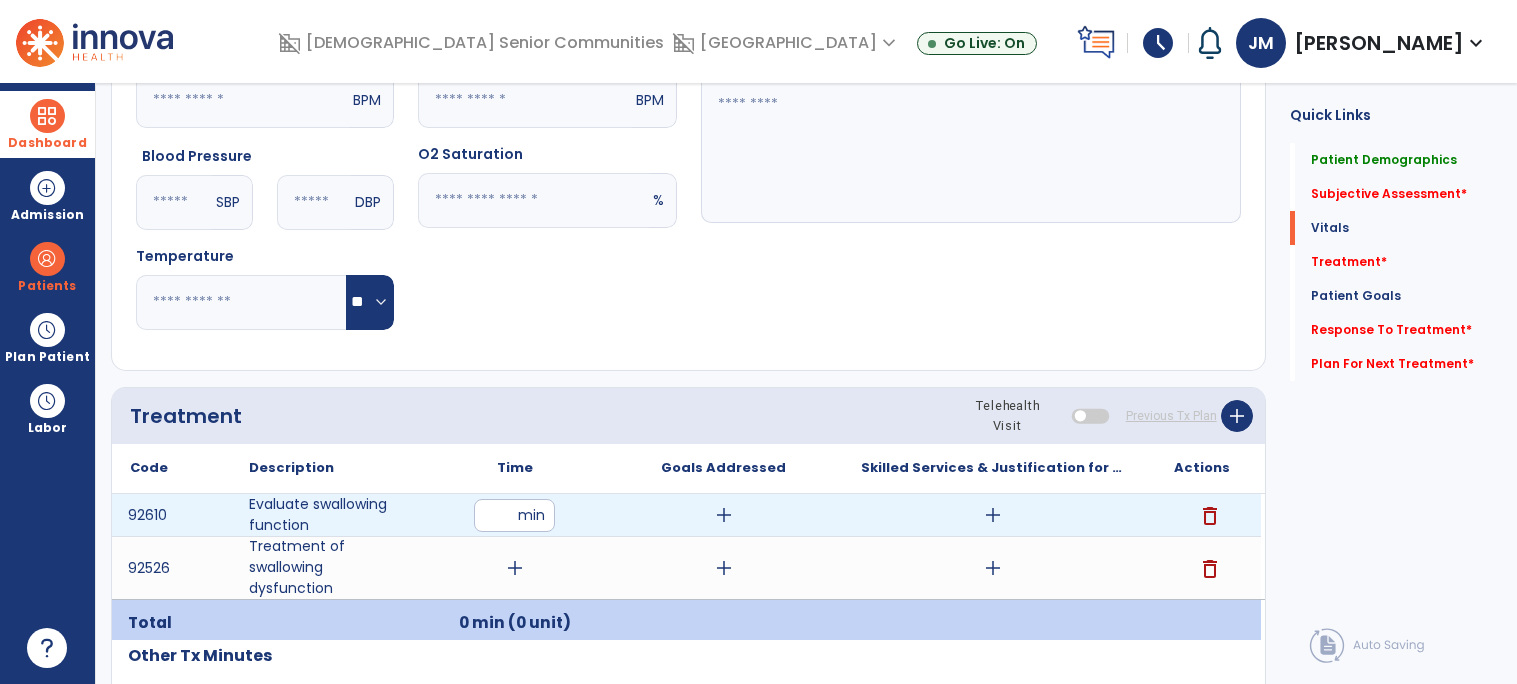 type on "**" 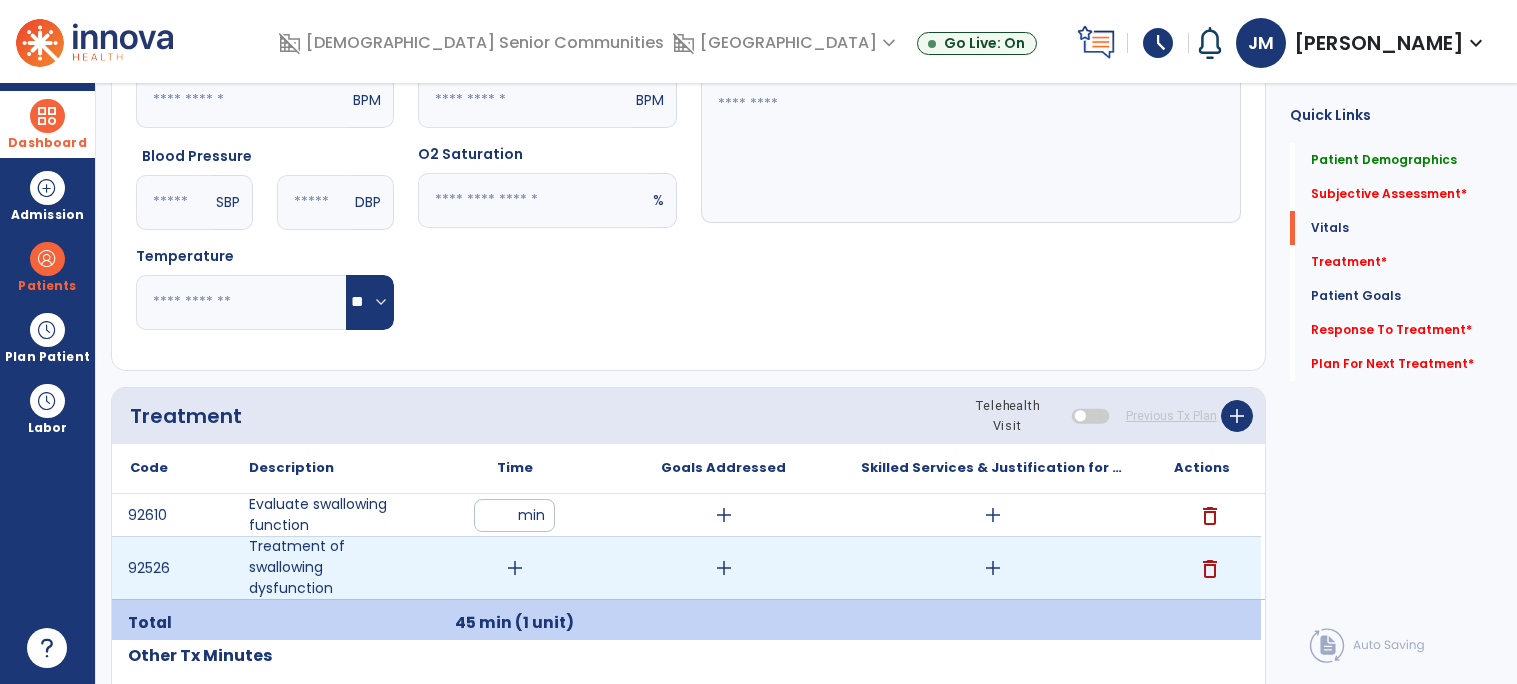 click on "add" at bounding box center (515, 568) 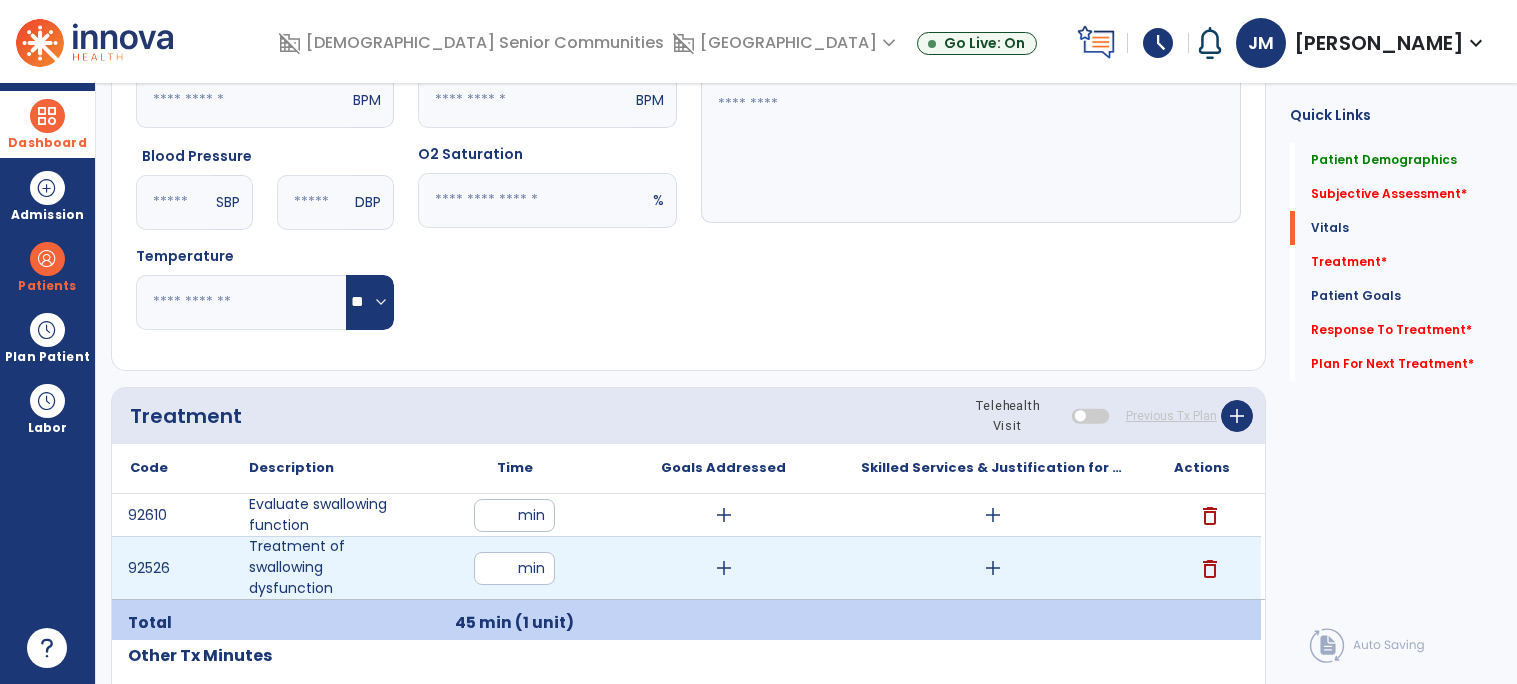 type on "**" 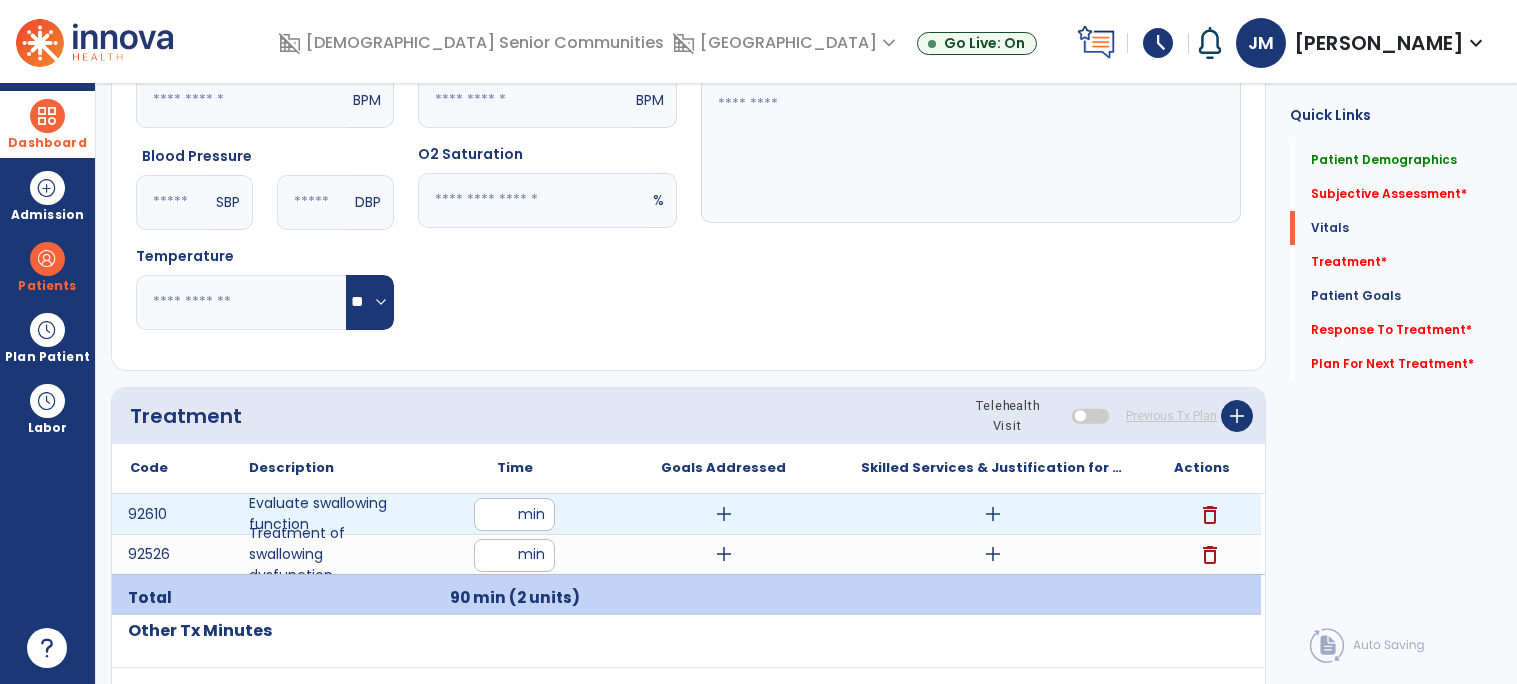click on "add" at bounding box center [724, 514] 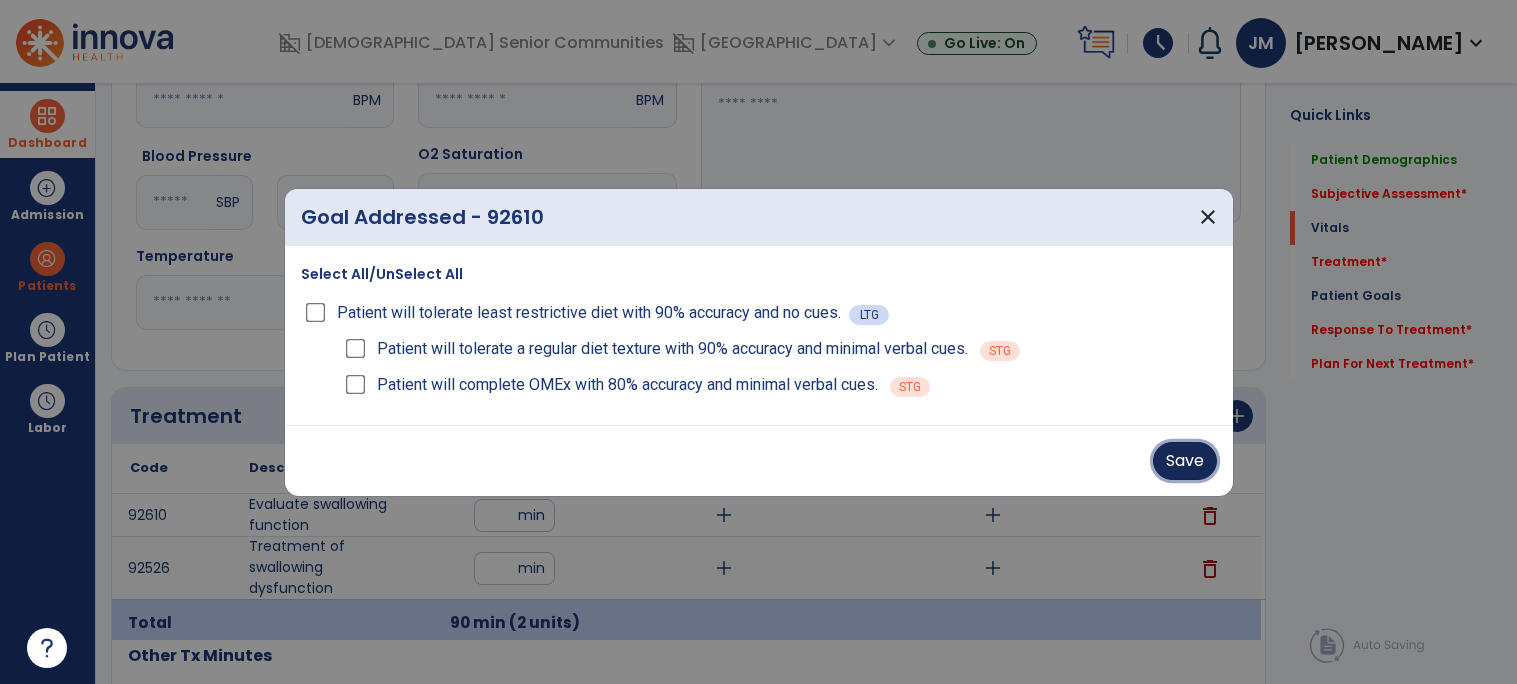 drag, startPoint x: 1168, startPoint y: 460, endPoint x: 921, endPoint y: 505, distance: 251.06573 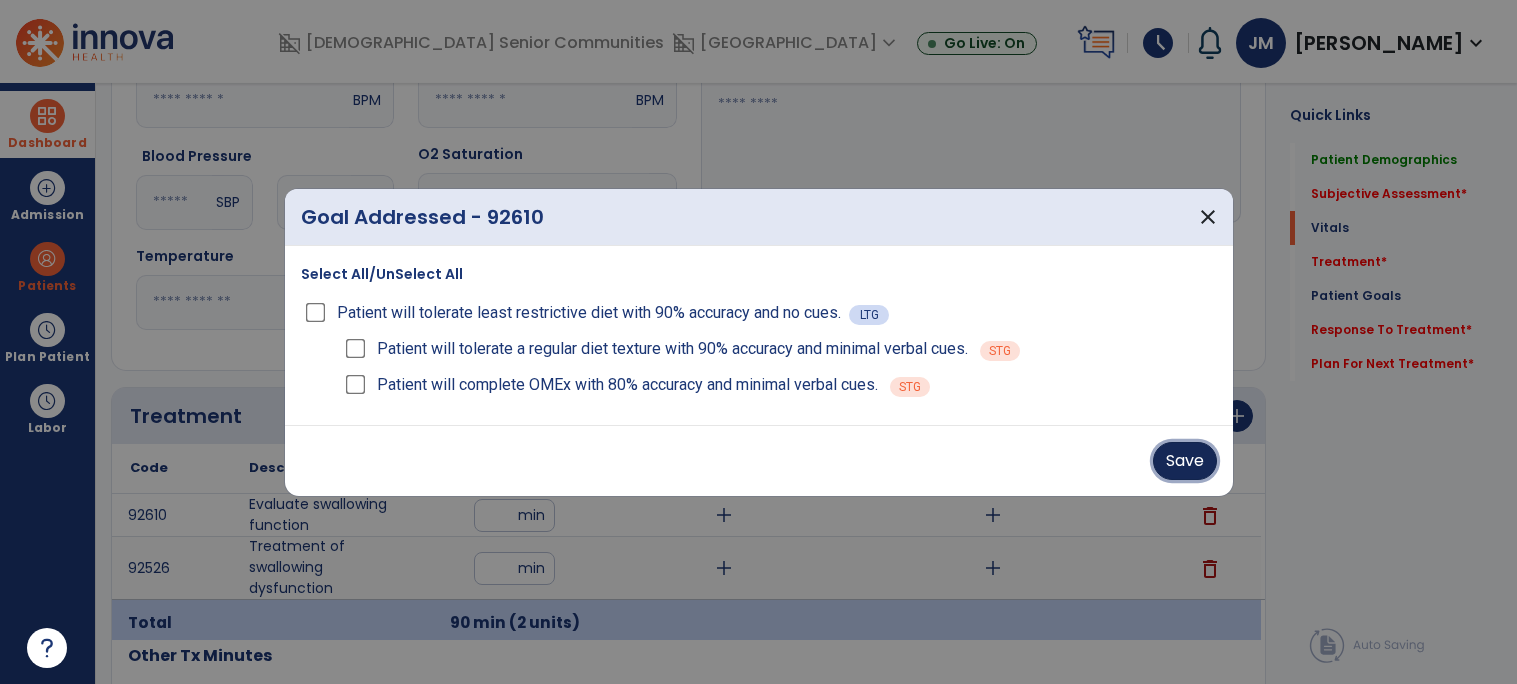 click on "Save" at bounding box center [1185, 461] 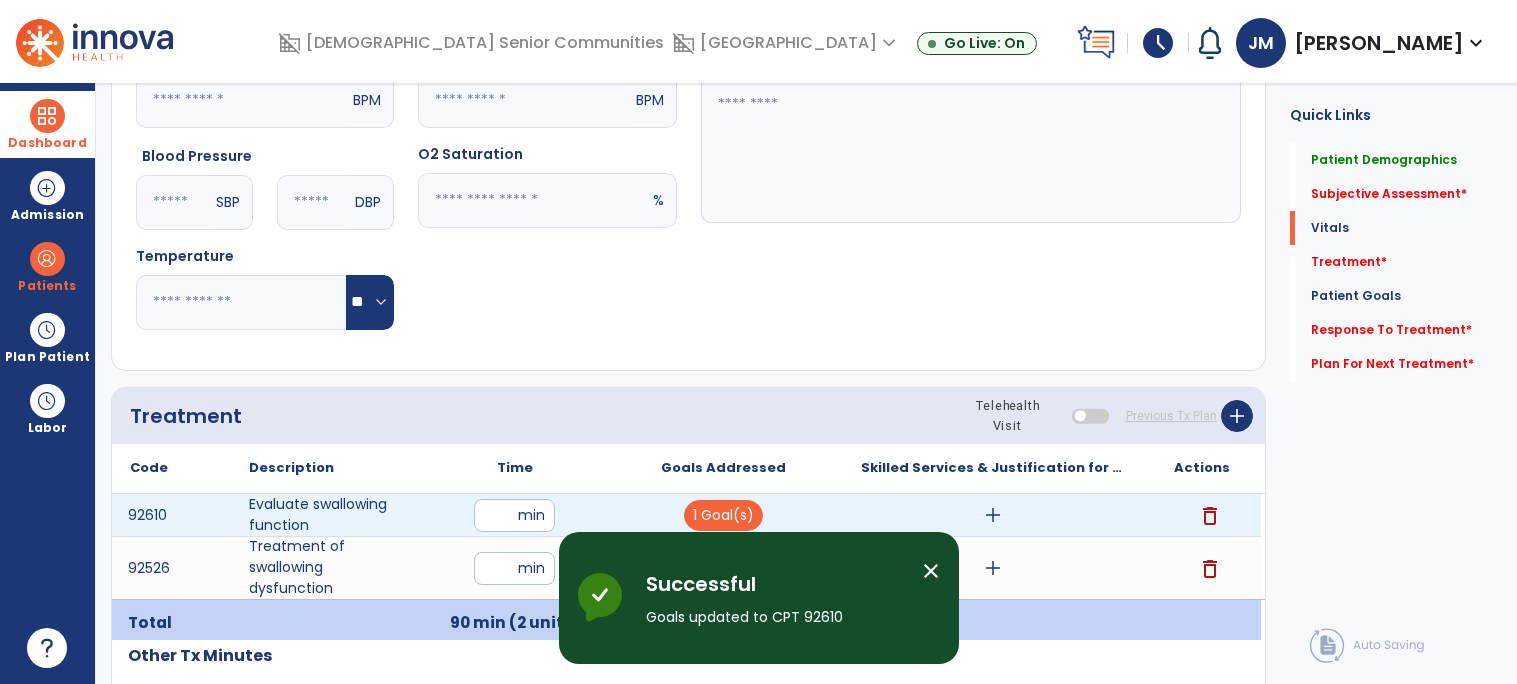 click on "add" at bounding box center [993, 515] 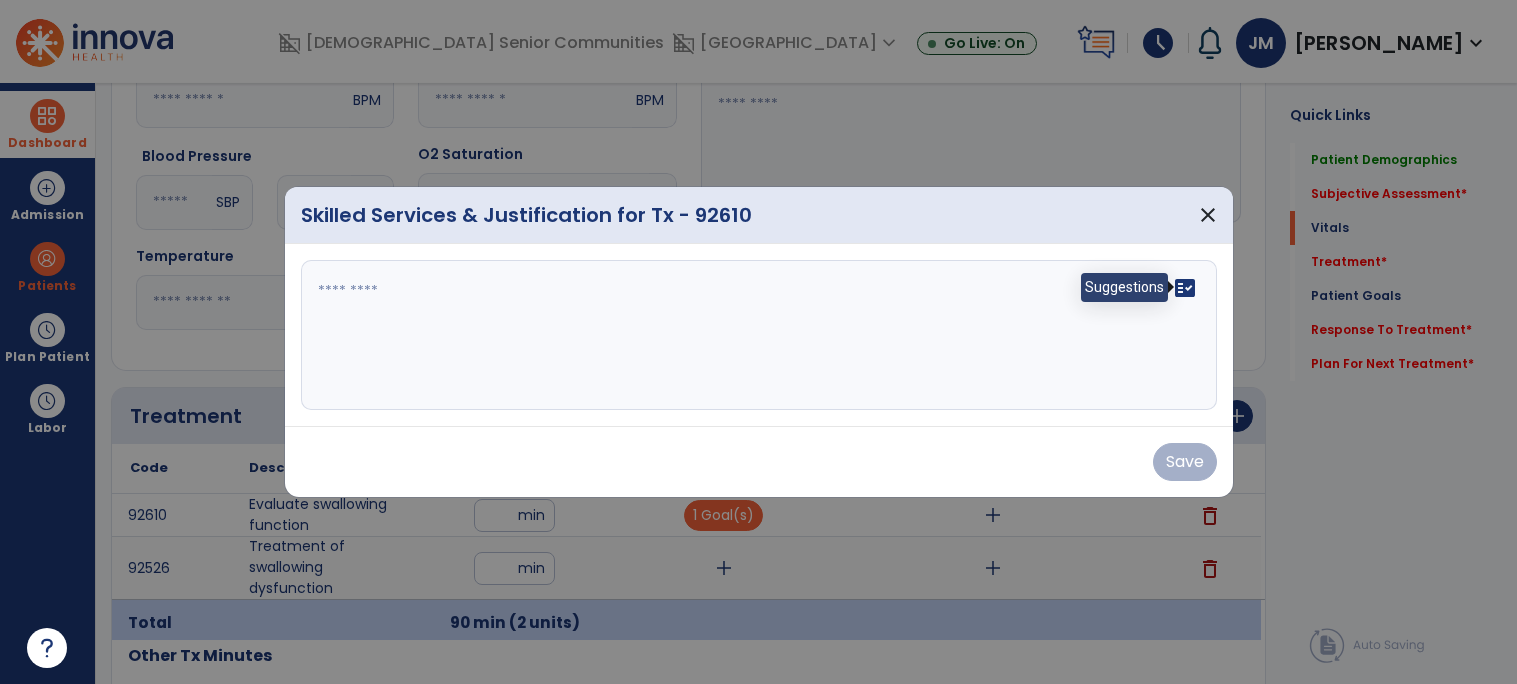 click on "fact_check" at bounding box center (1185, 288) 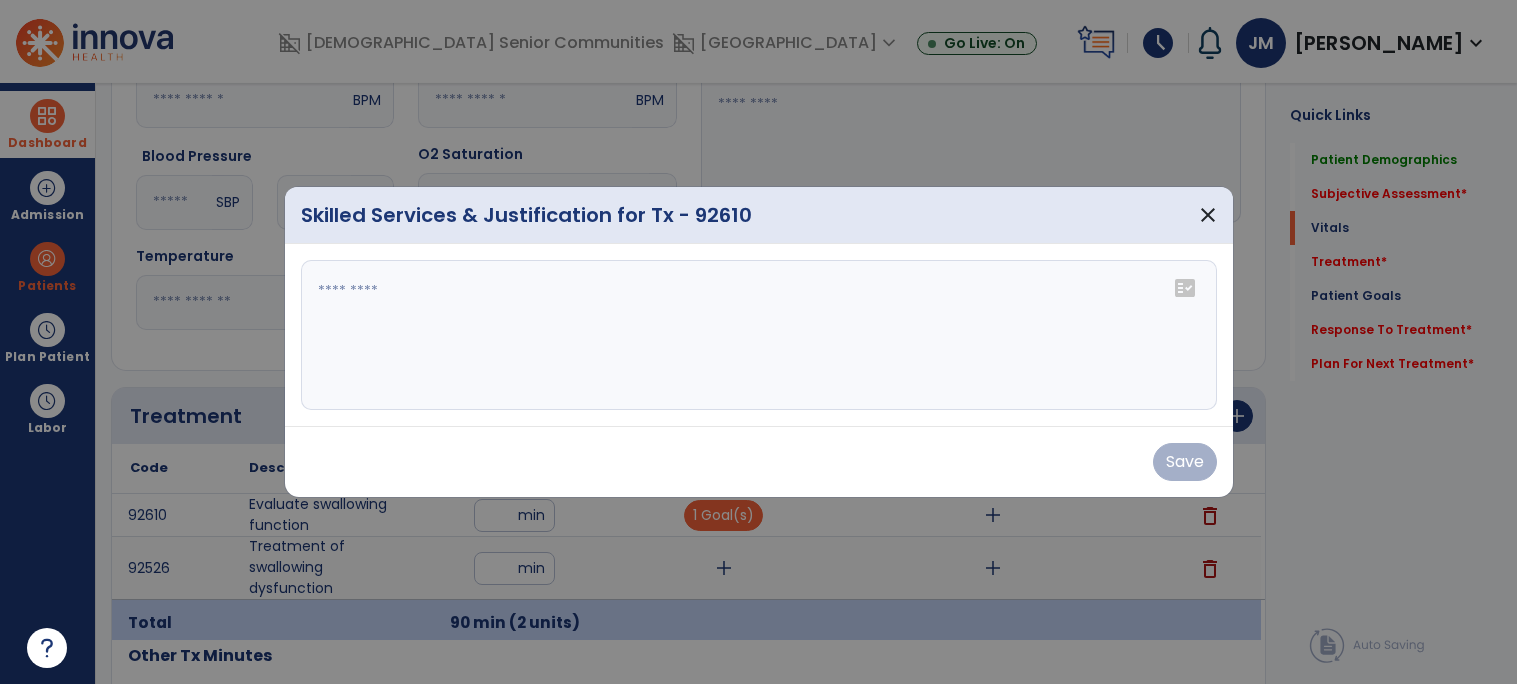 click on "fact_check" at bounding box center [1185, 288] 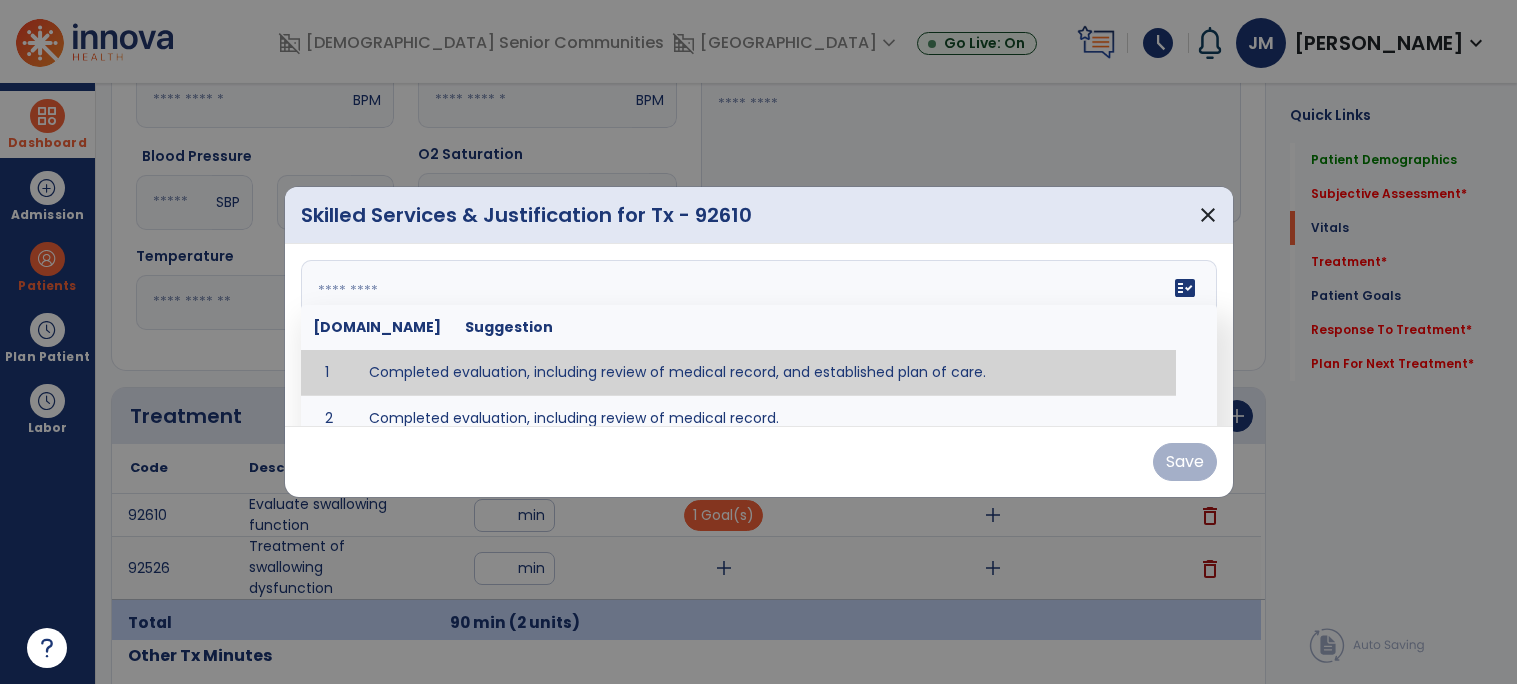 type on "**********" 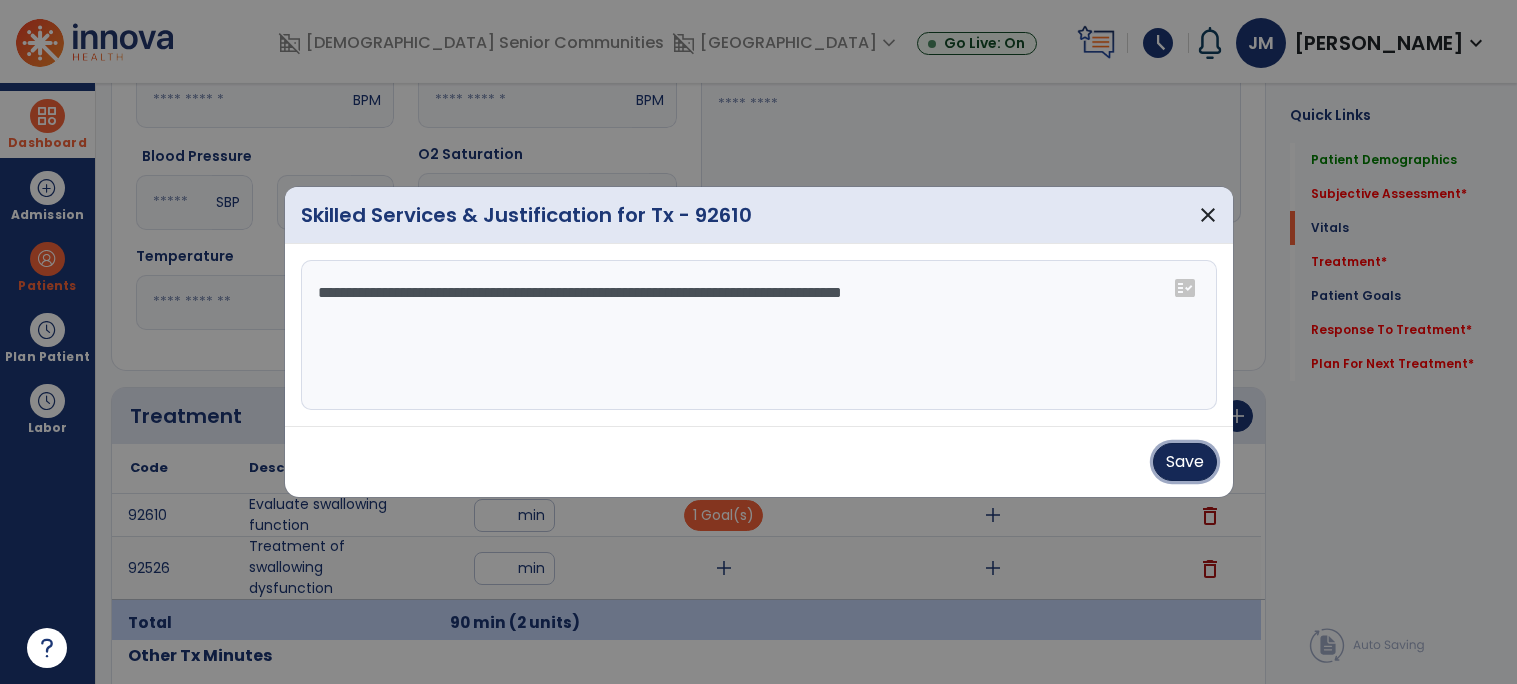 click on "Save" at bounding box center [1185, 462] 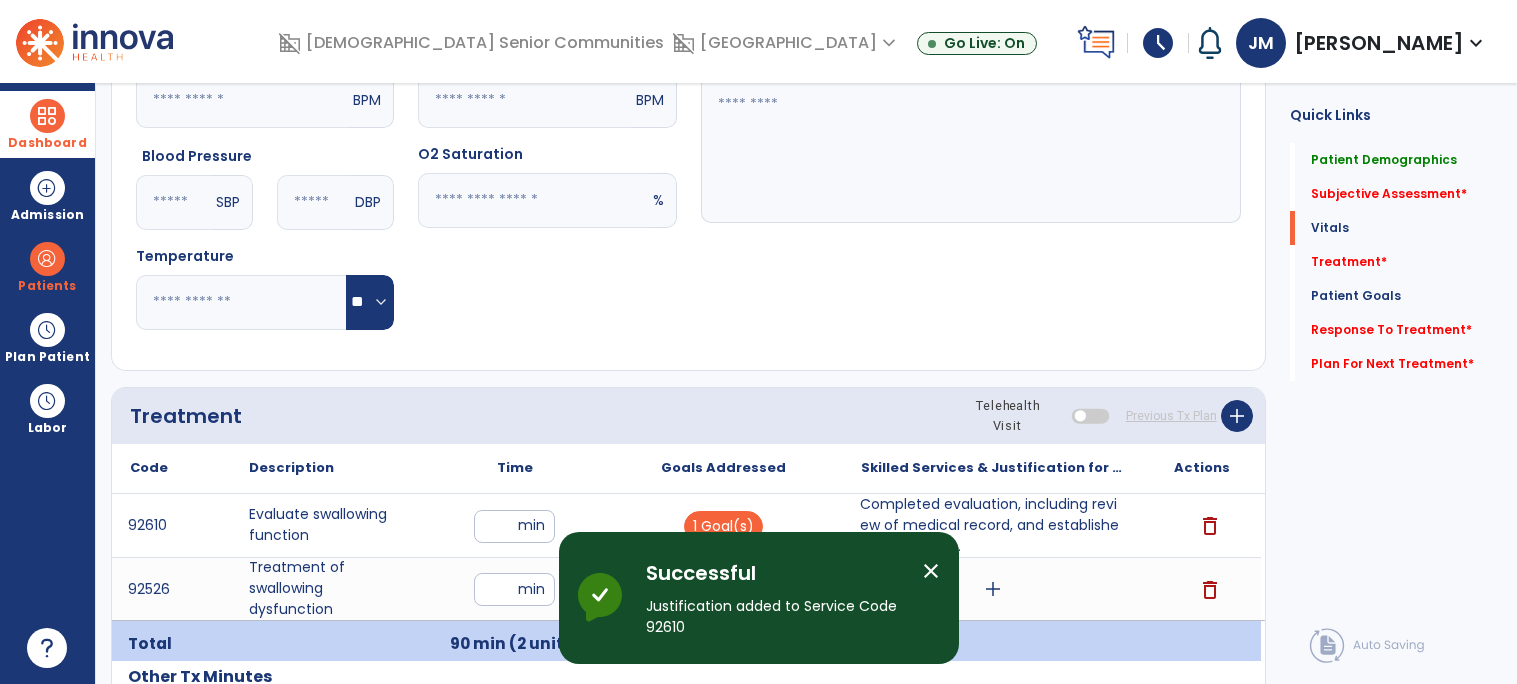 click on "close" at bounding box center (931, 571) 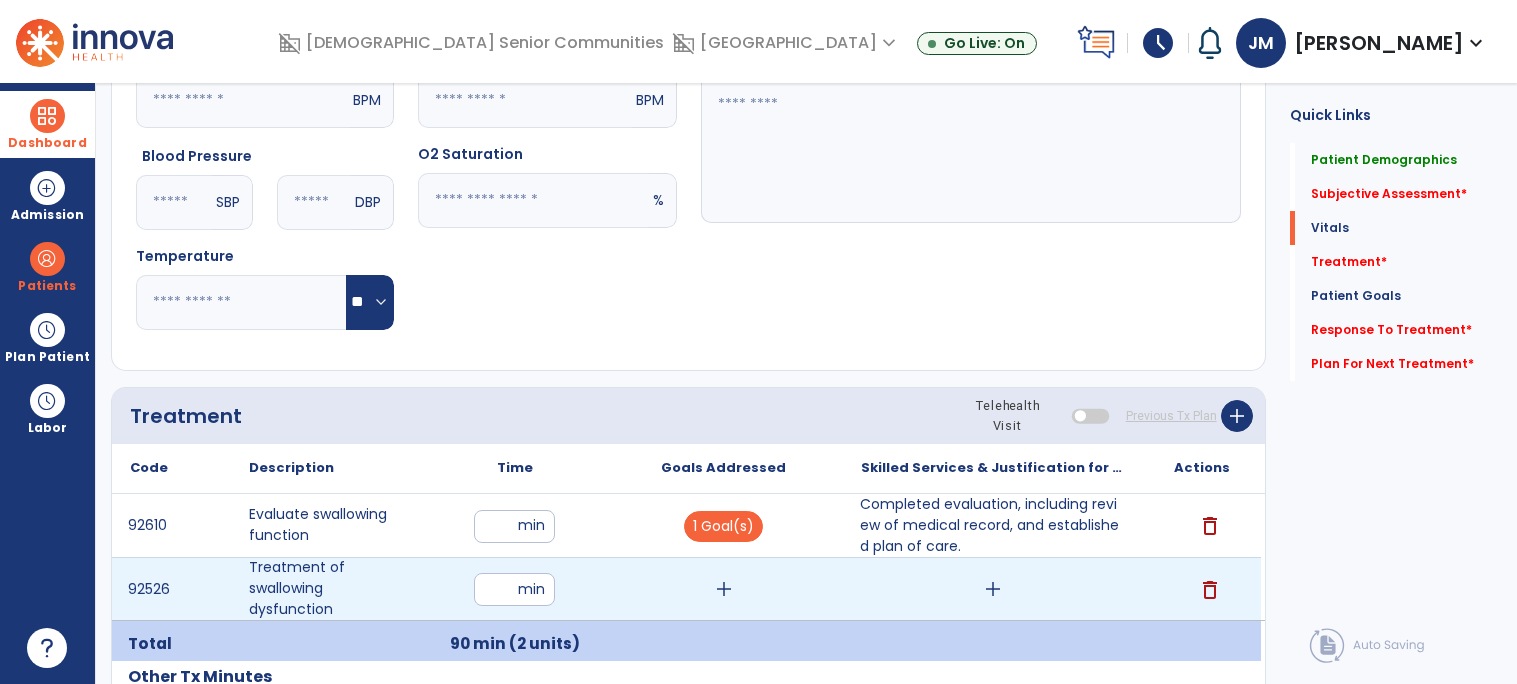 click on "add" at bounding box center (724, 589) 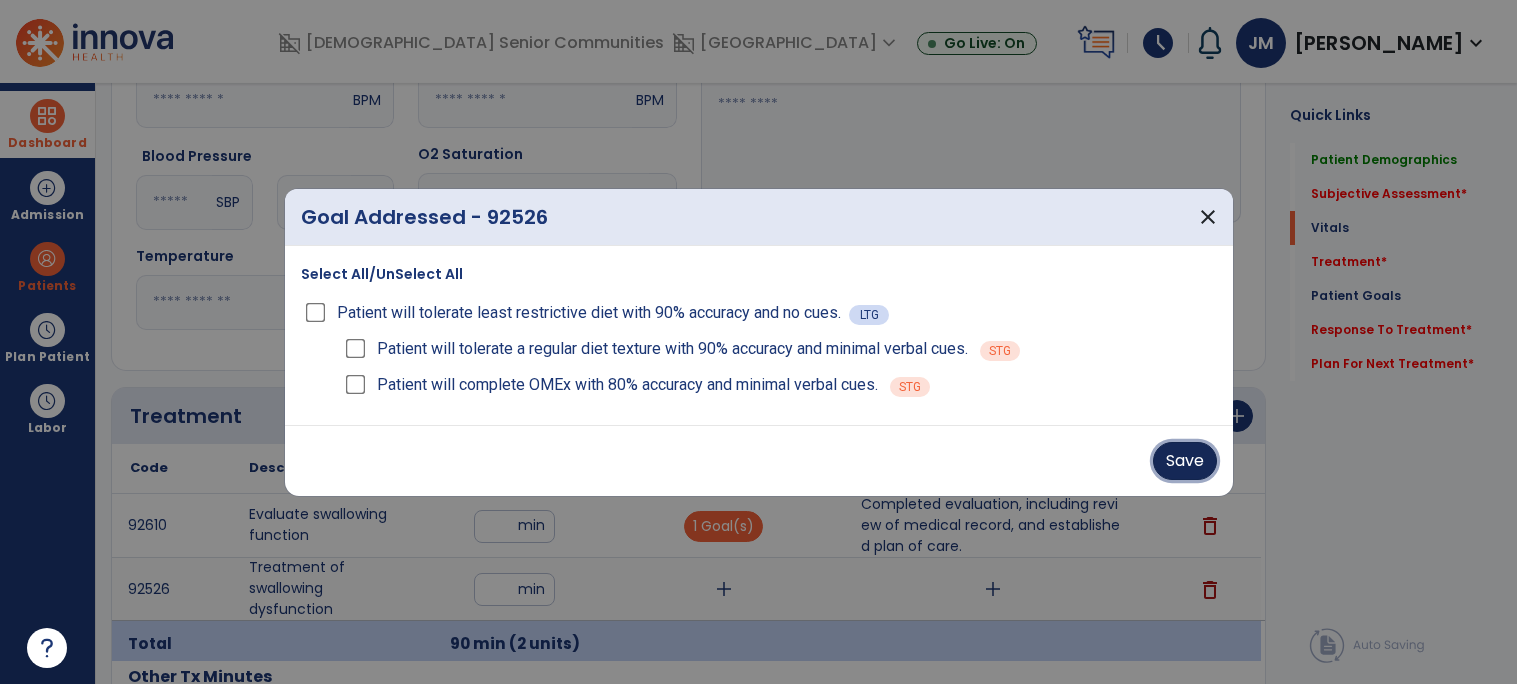 click on "Save" at bounding box center (1185, 461) 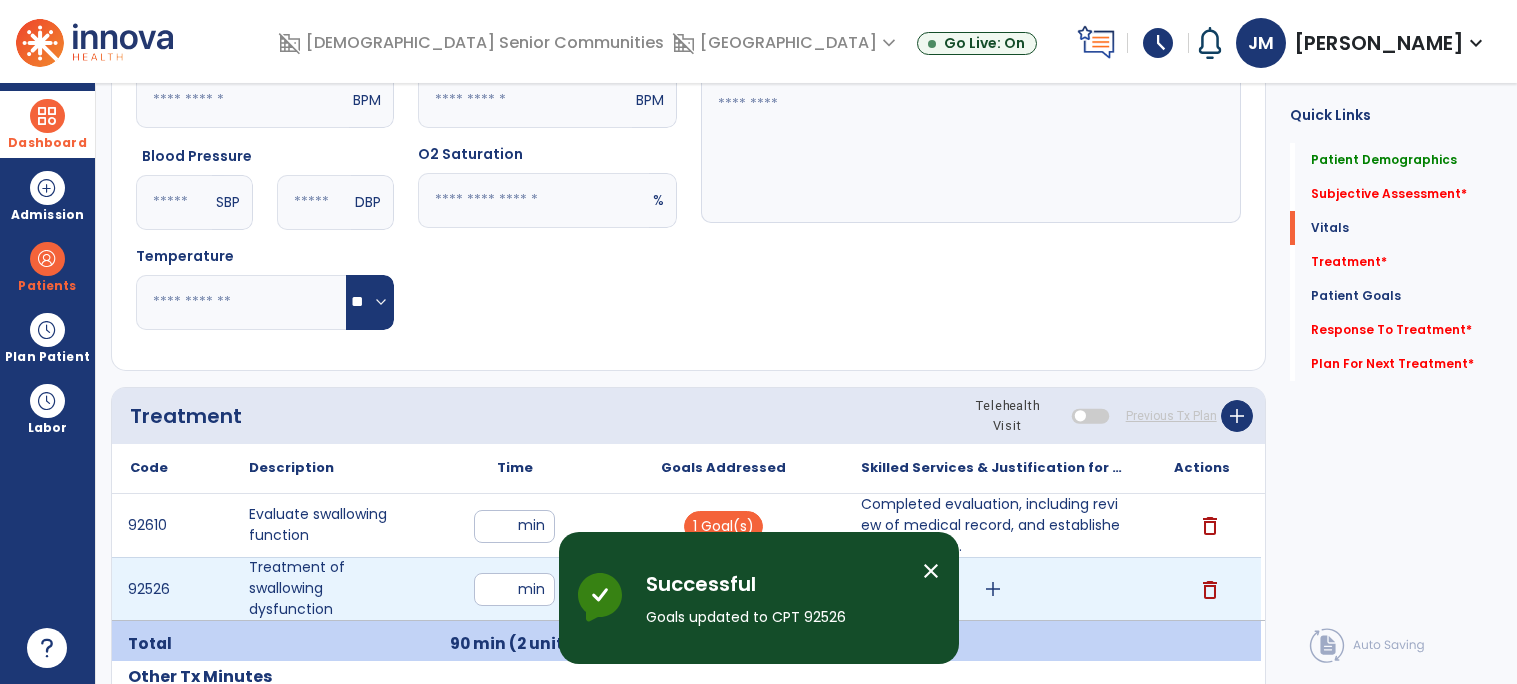 click on "add" at bounding box center [993, 589] 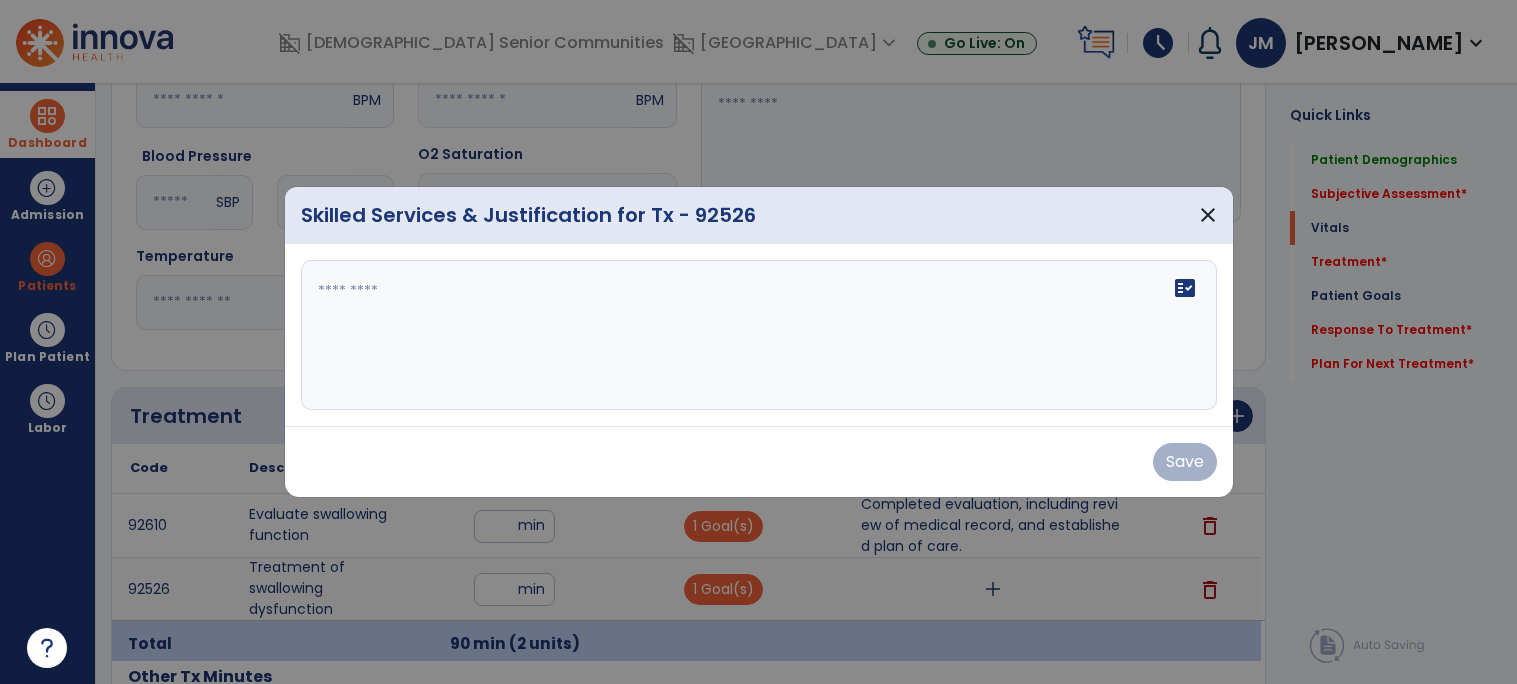 click on "fact_check" at bounding box center (759, 335) 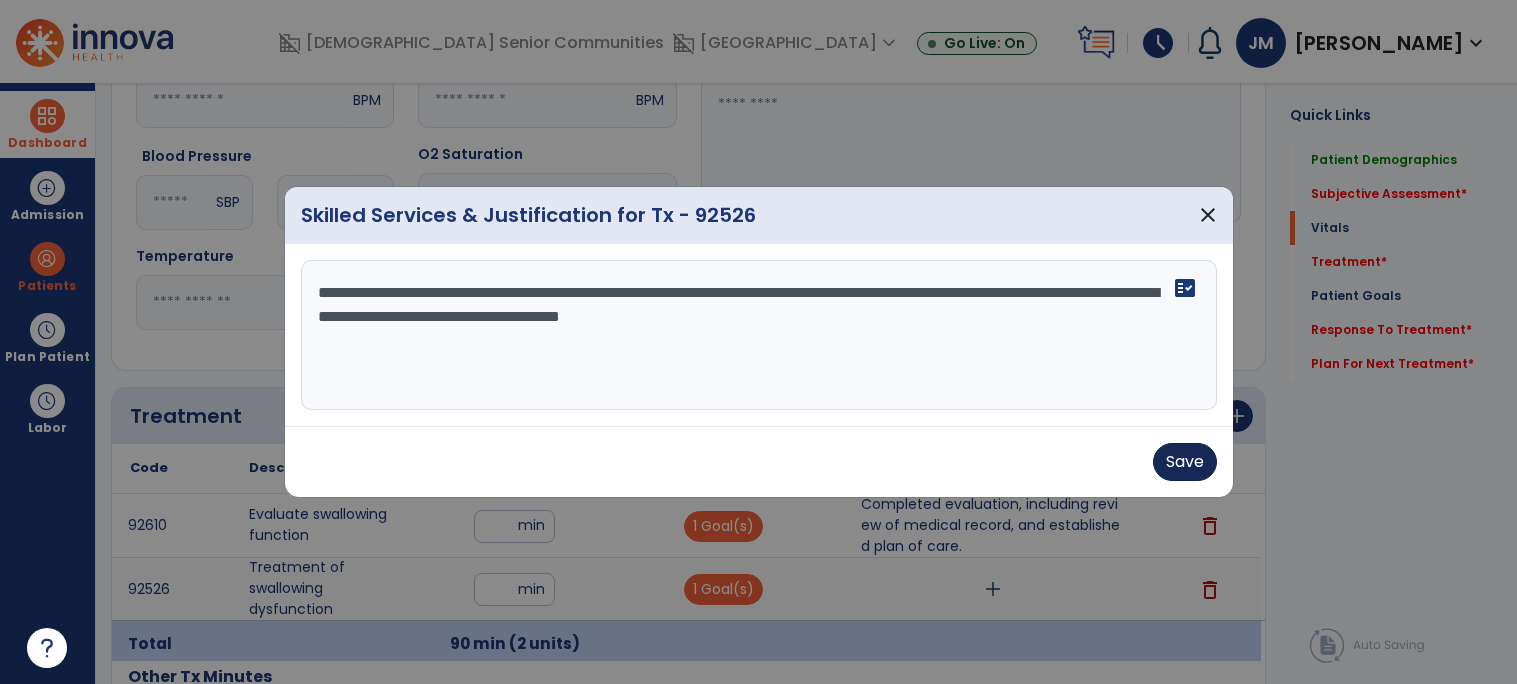 type on "**********" 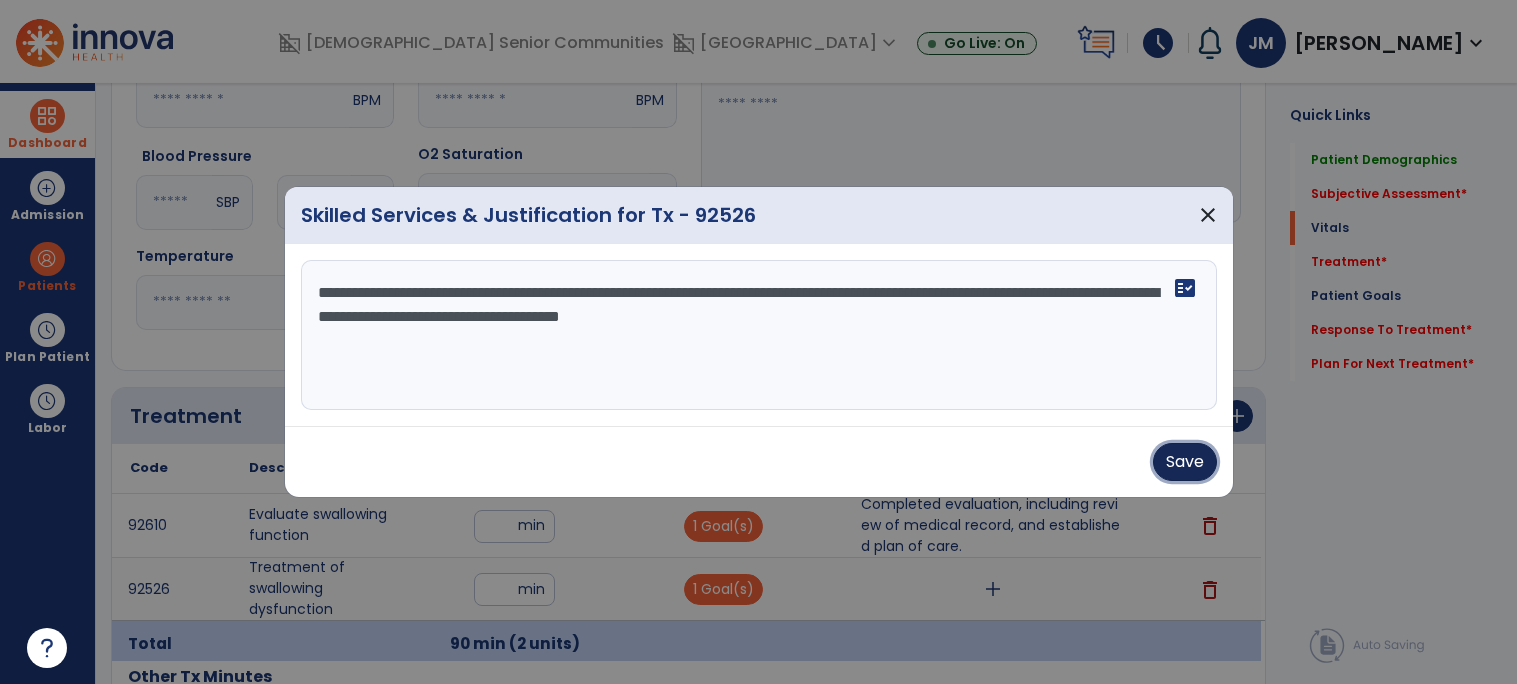 click on "Save" at bounding box center [1185, 462] 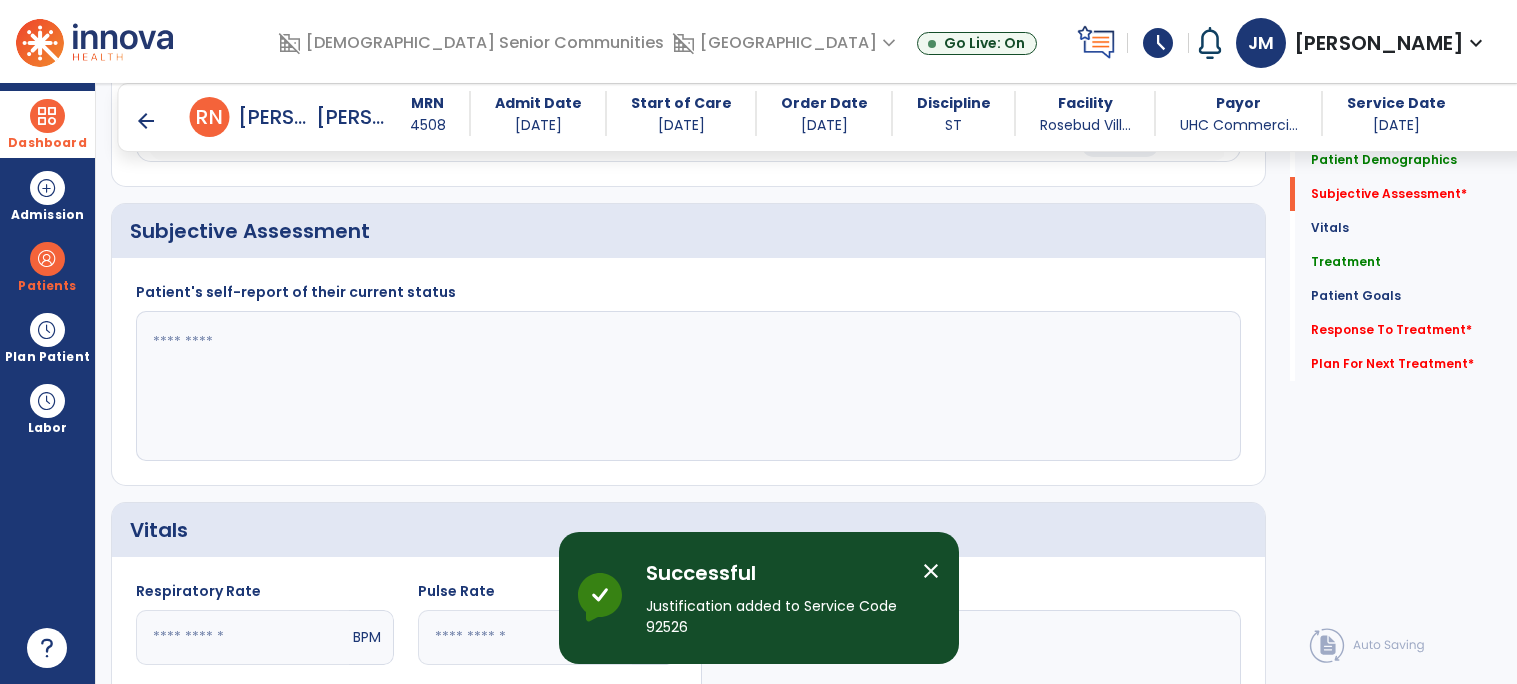 scroll, scrollTop: 345, scrollLeft: 0, axis: vertical 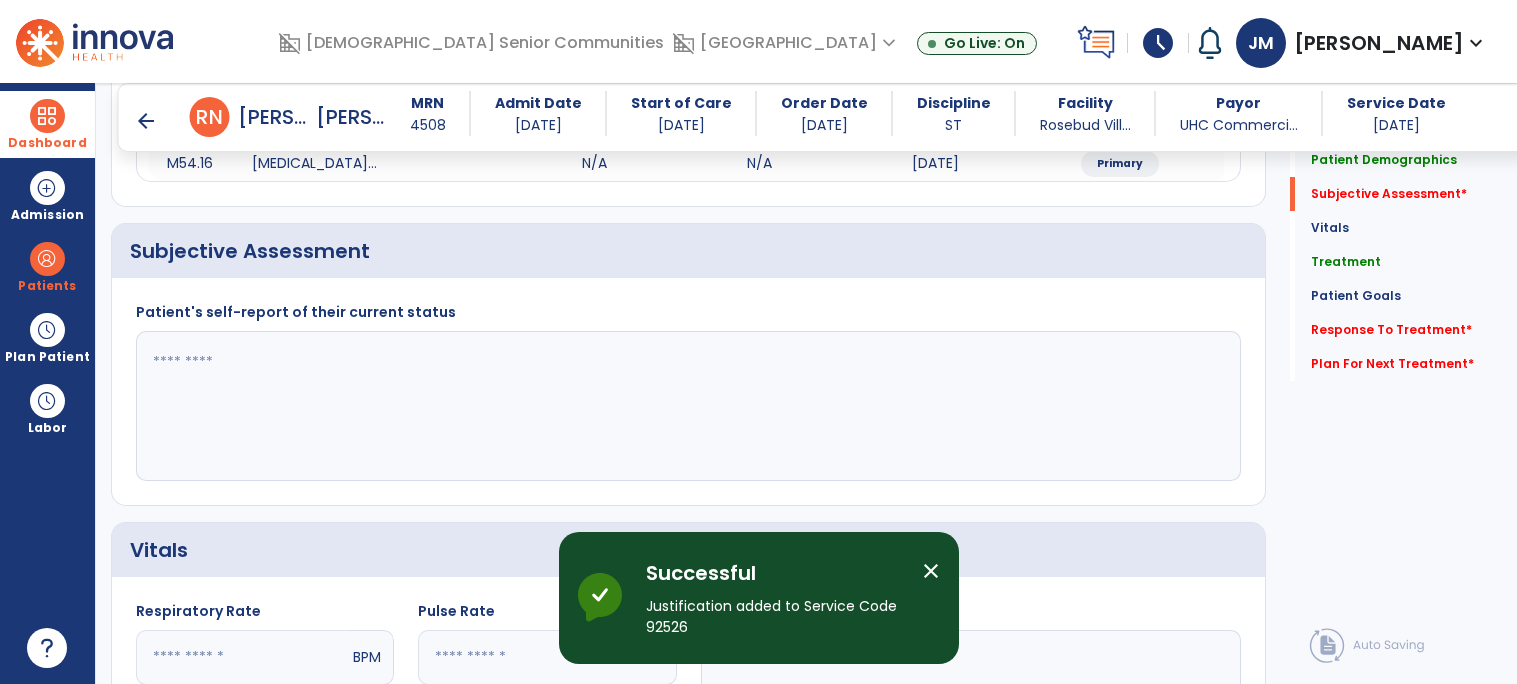 click 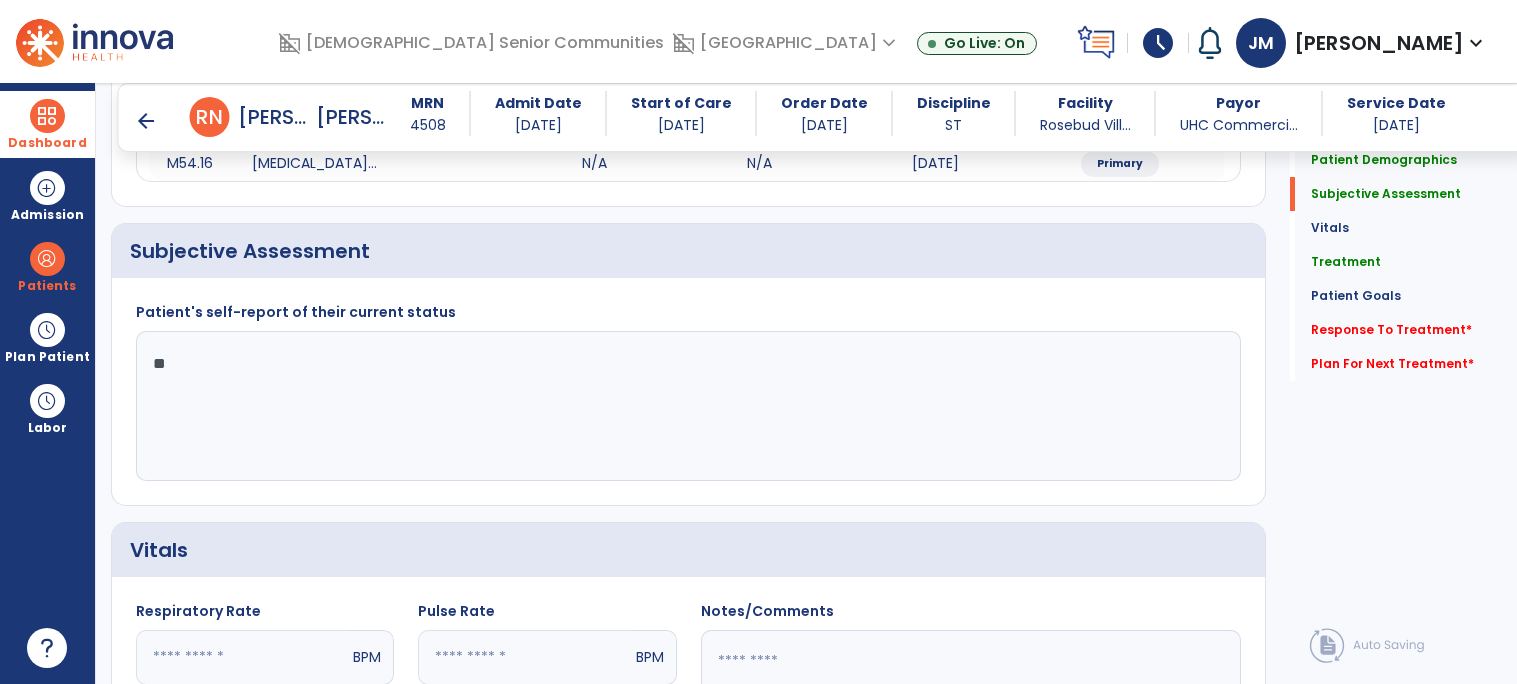 type on "*" 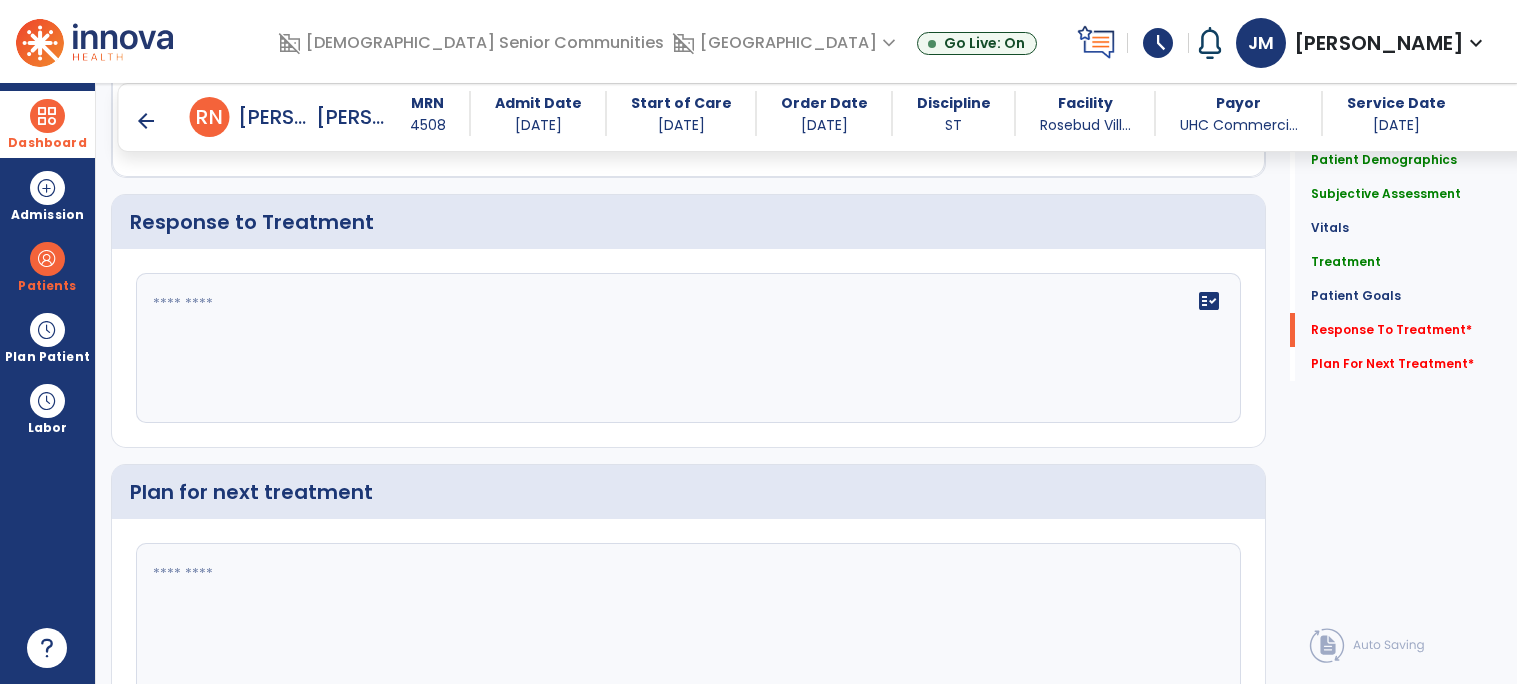 scroll, scrollTop: 2145, scrollLeft: 0, axis: vertical 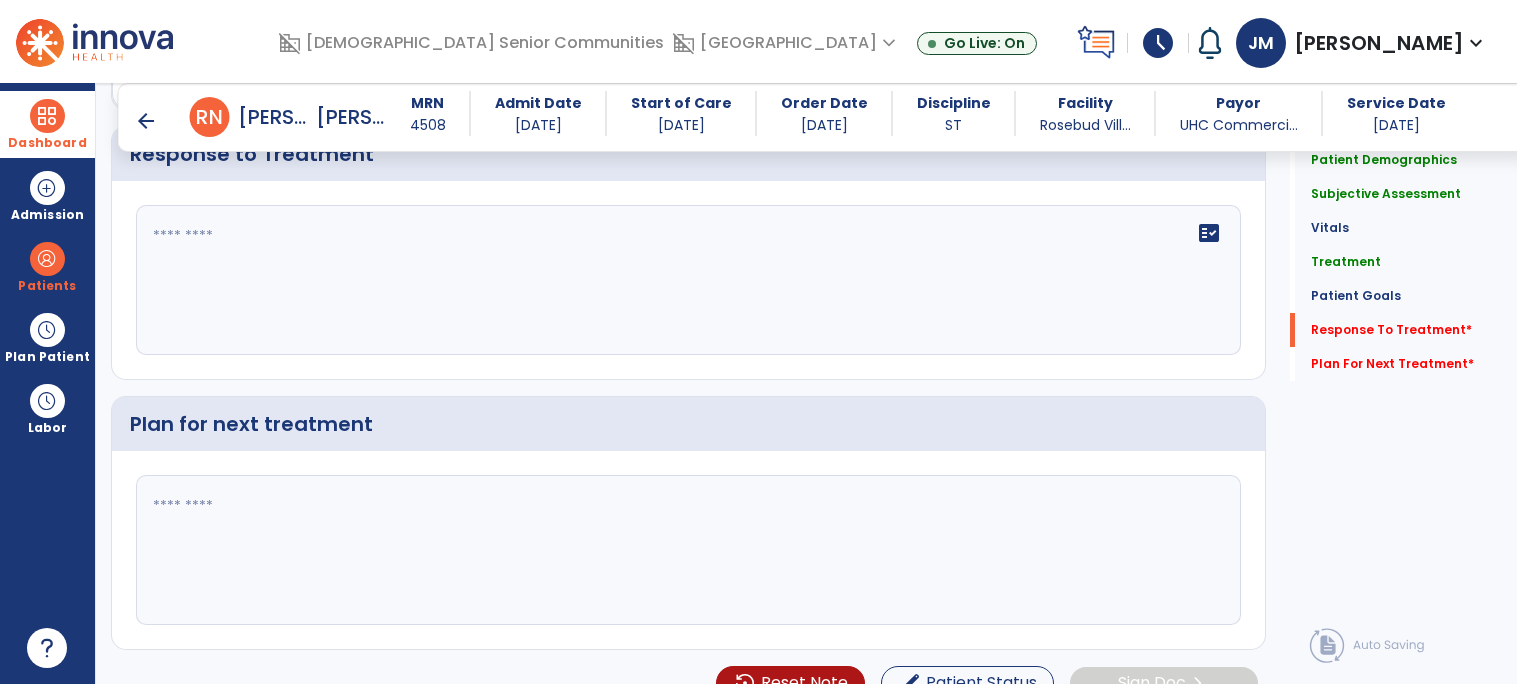 type on "**********" 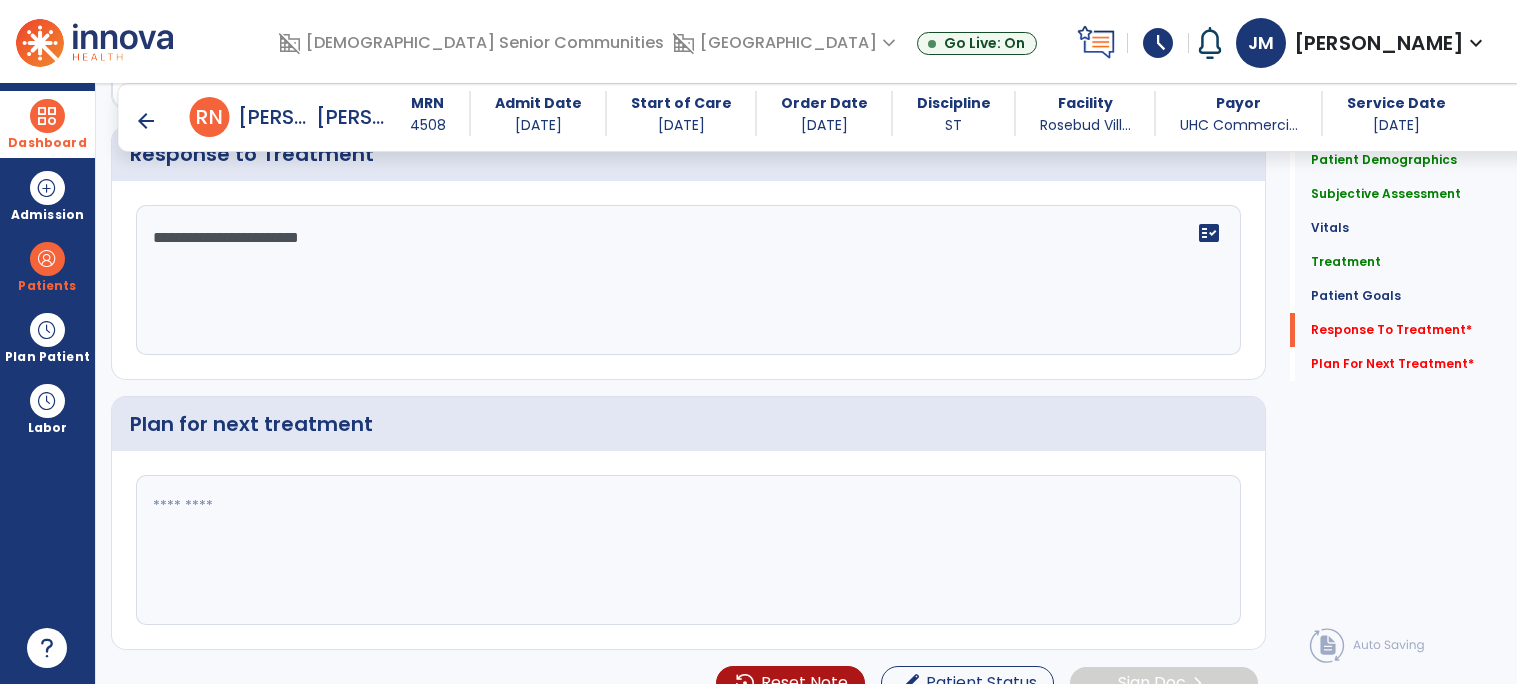 type on "**********" 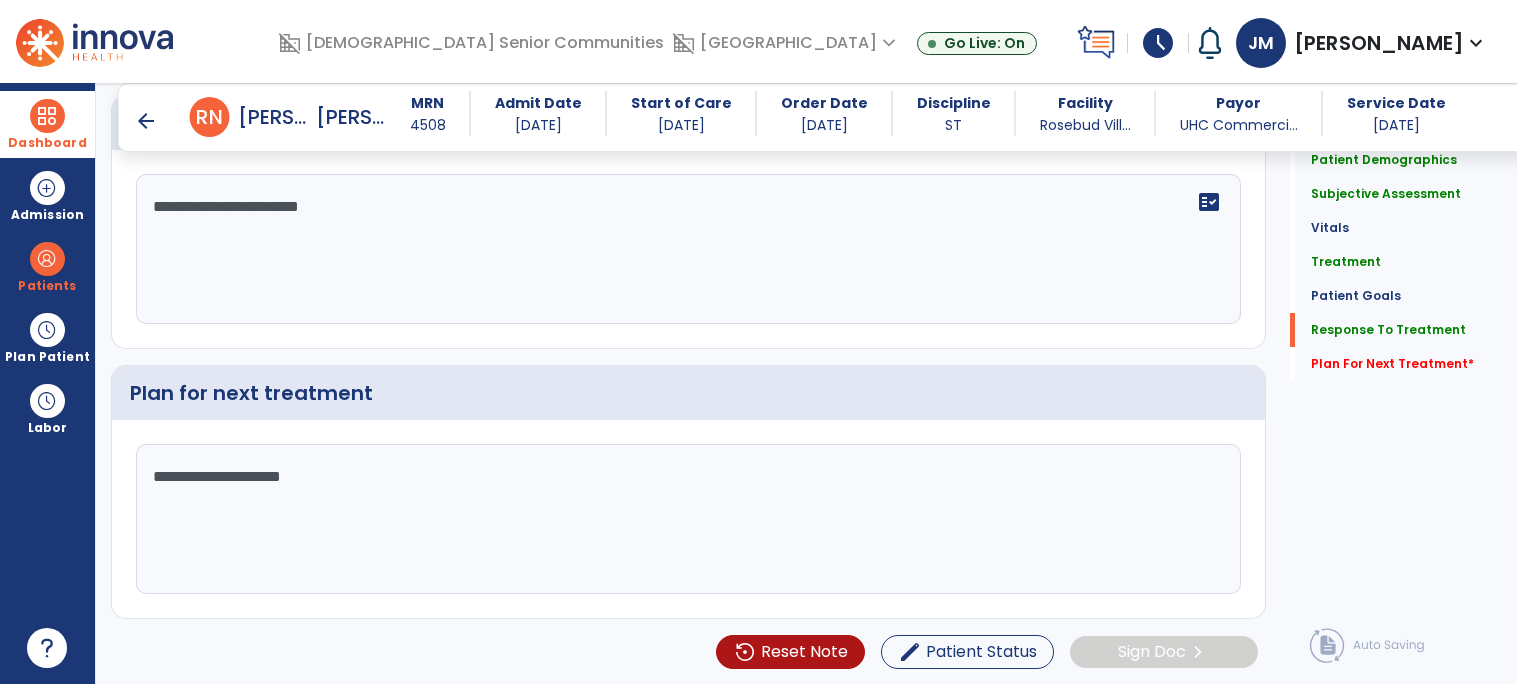scroll, scrollTop: 2179, scrollLeft: 0, axis: vertical 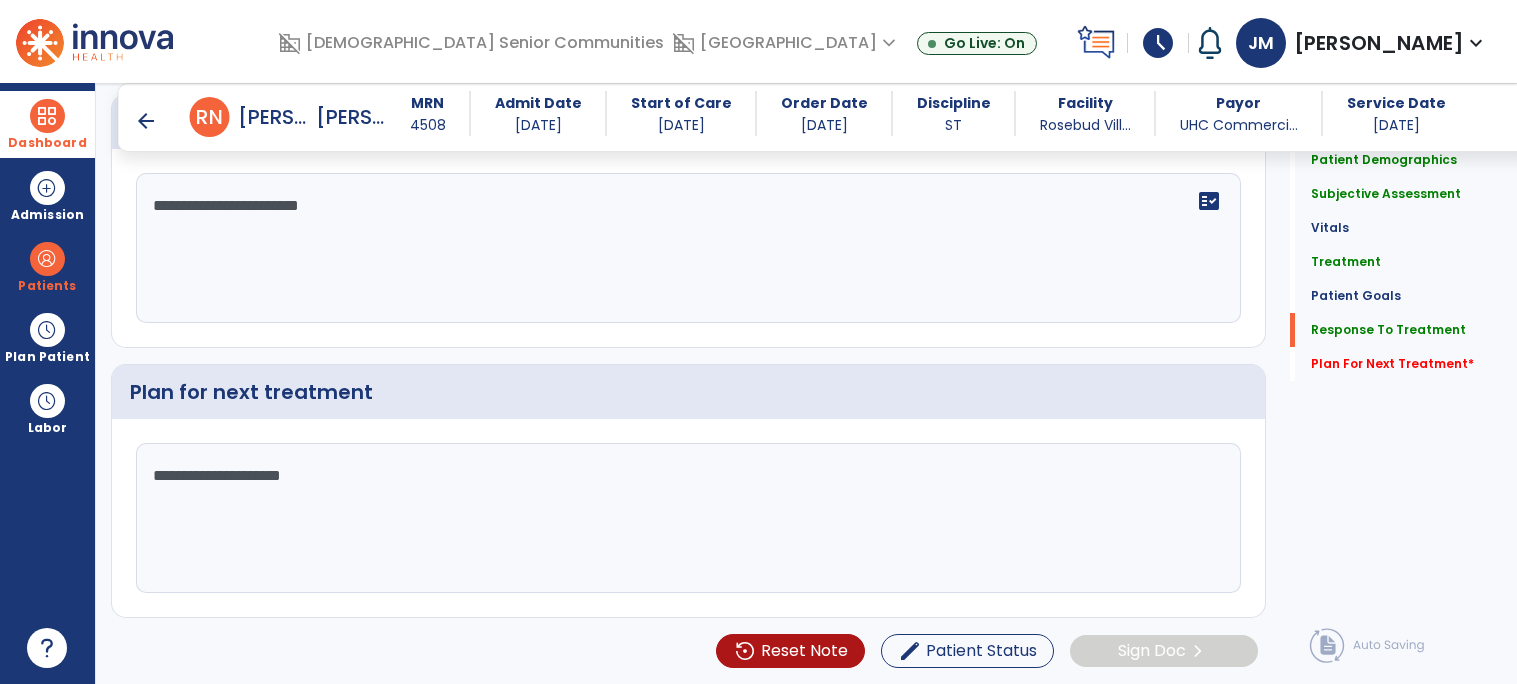 click on "**********" 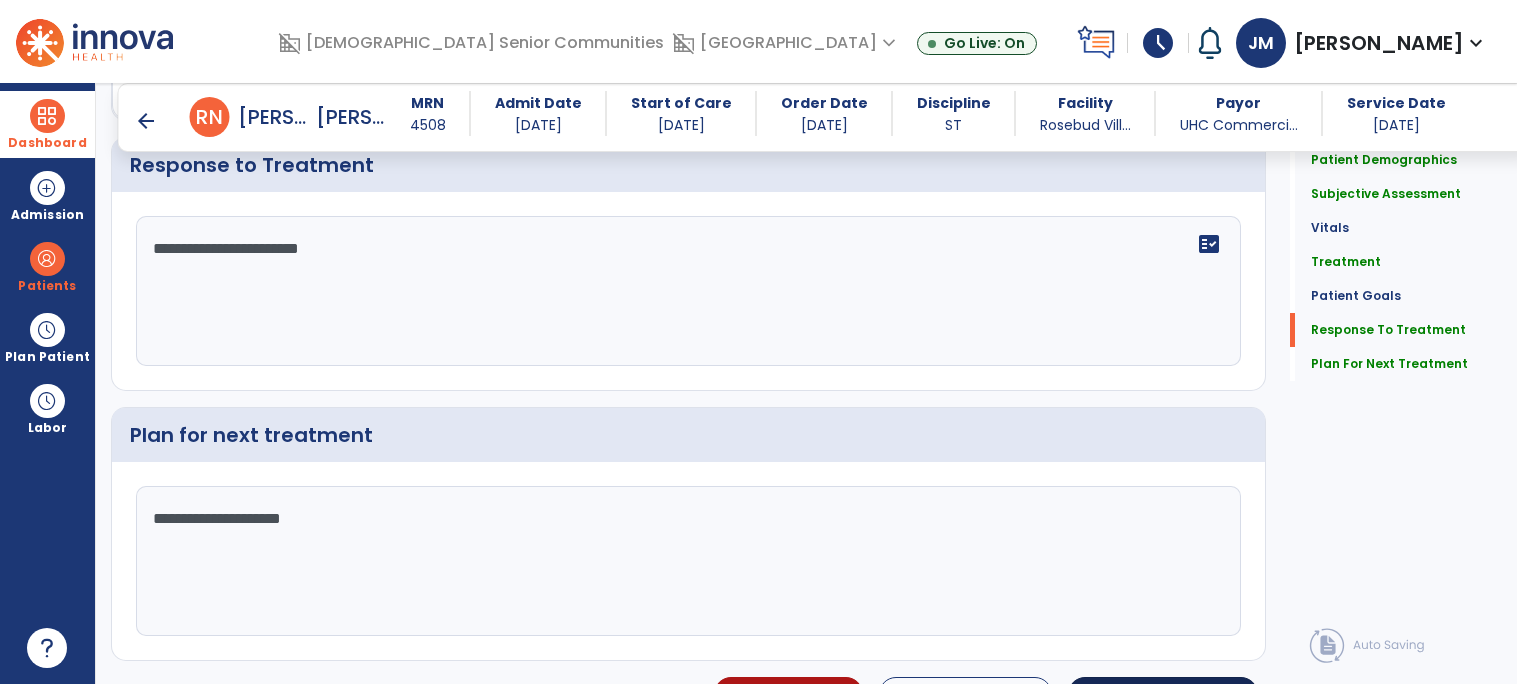 scroll, scrollTop: 2179, scrollLeft: 0, axis: vertical 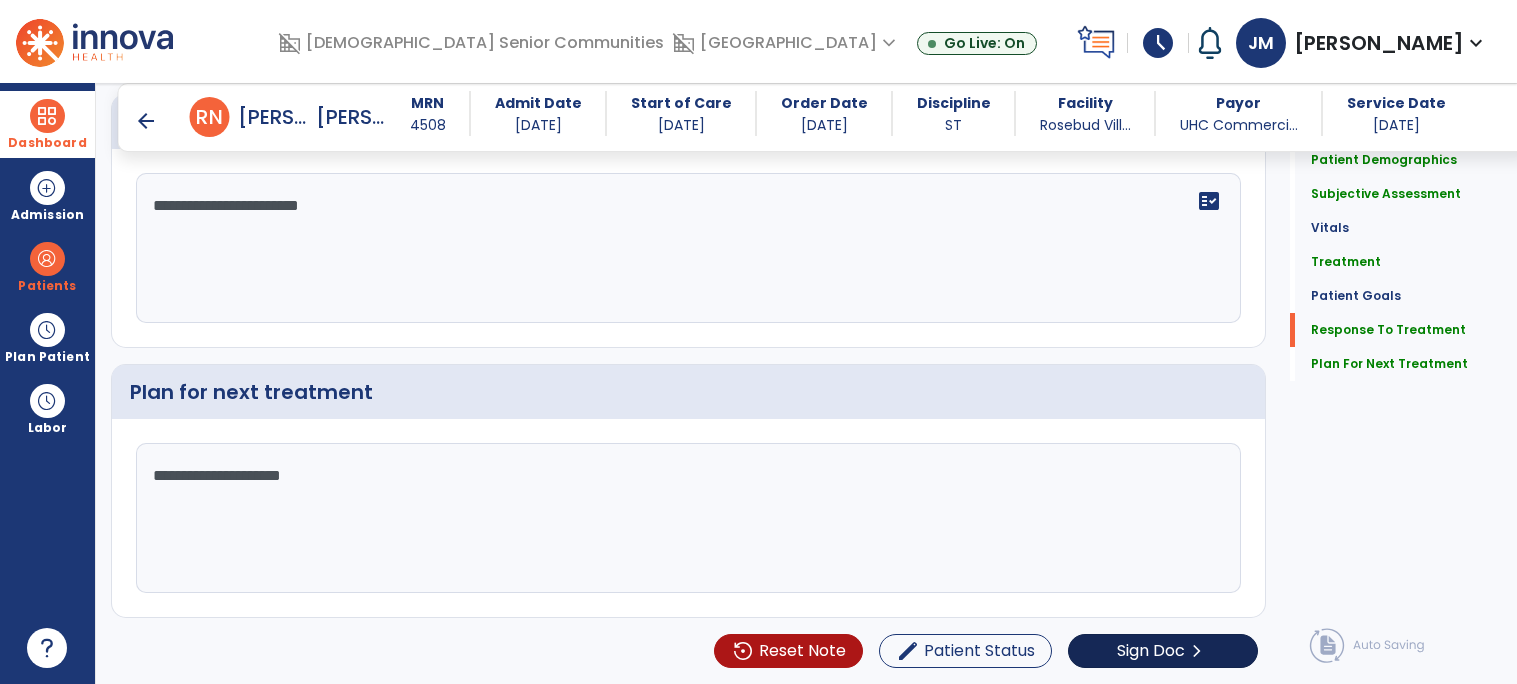 type on "**********" 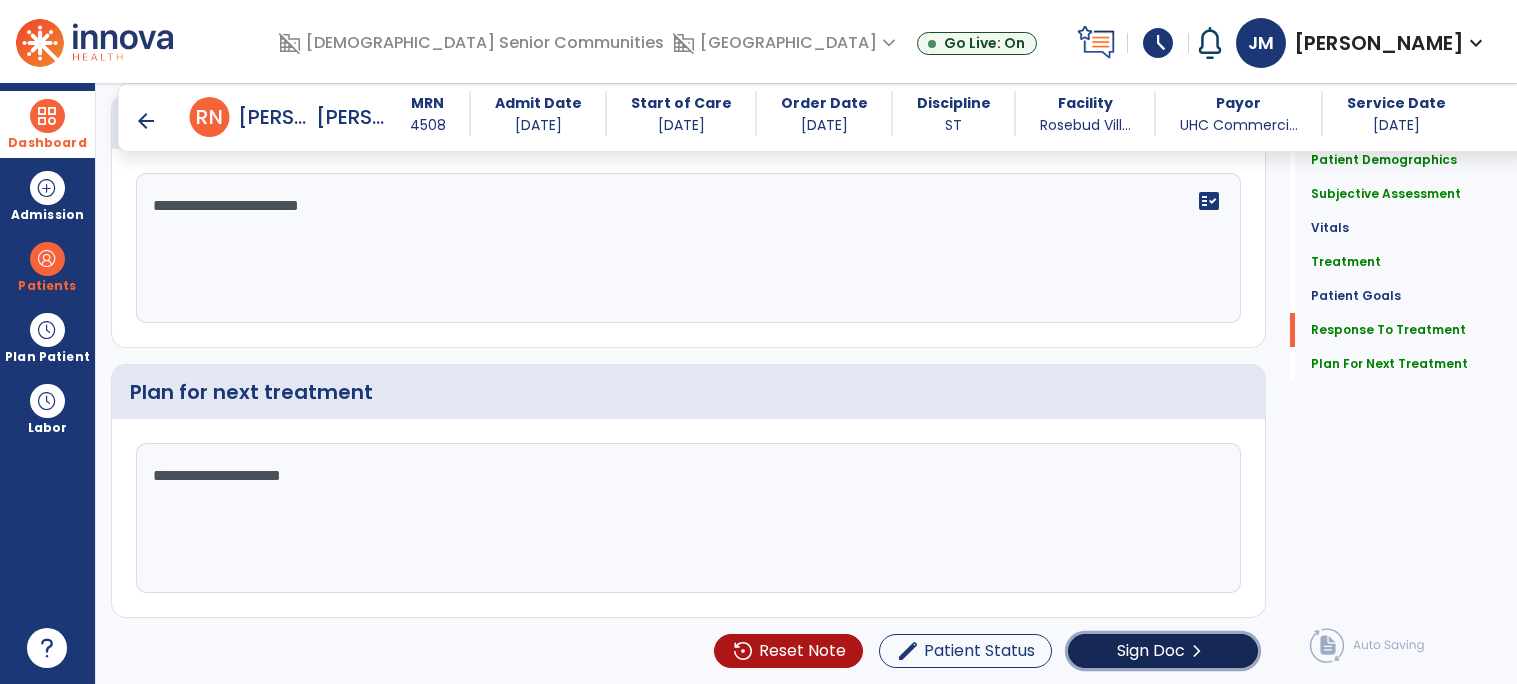 click on "Sign Doc" 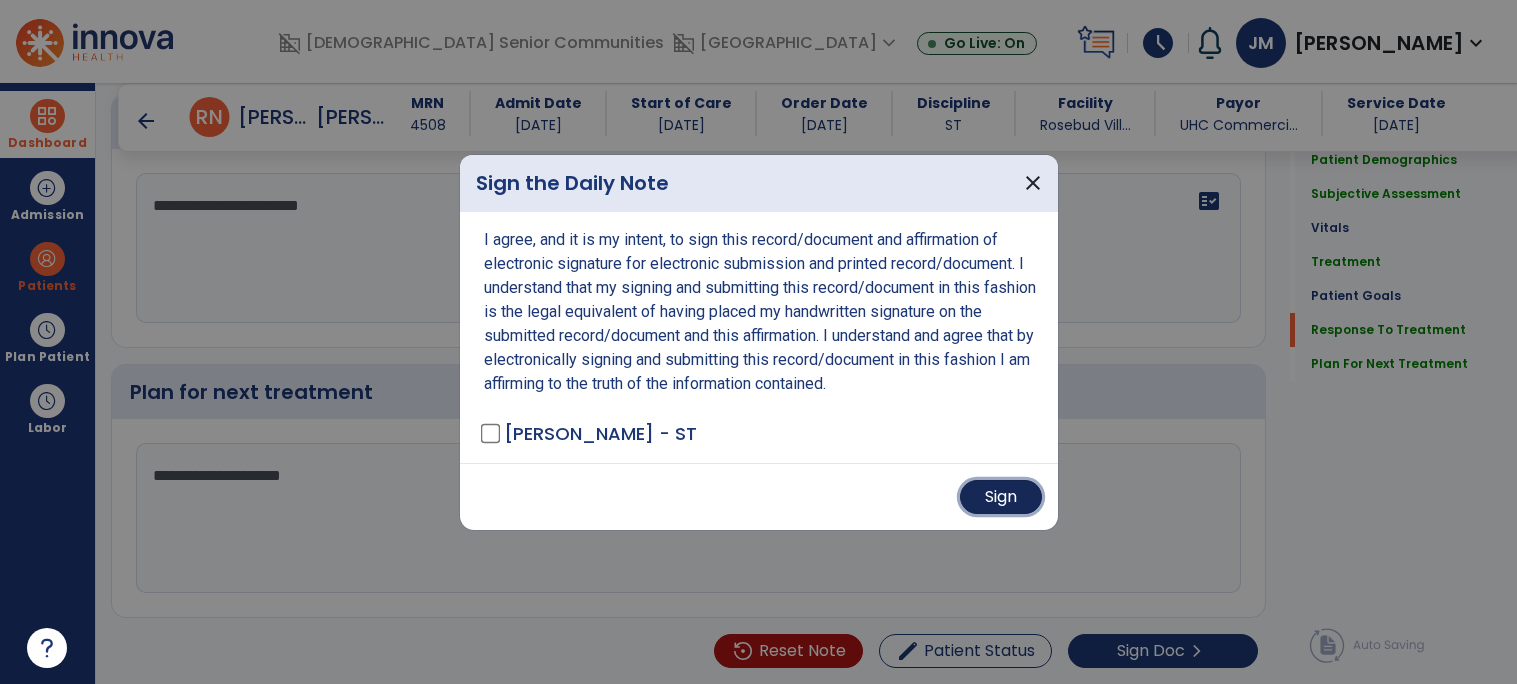 click on "Sign" at bounding box center (1001, 497) 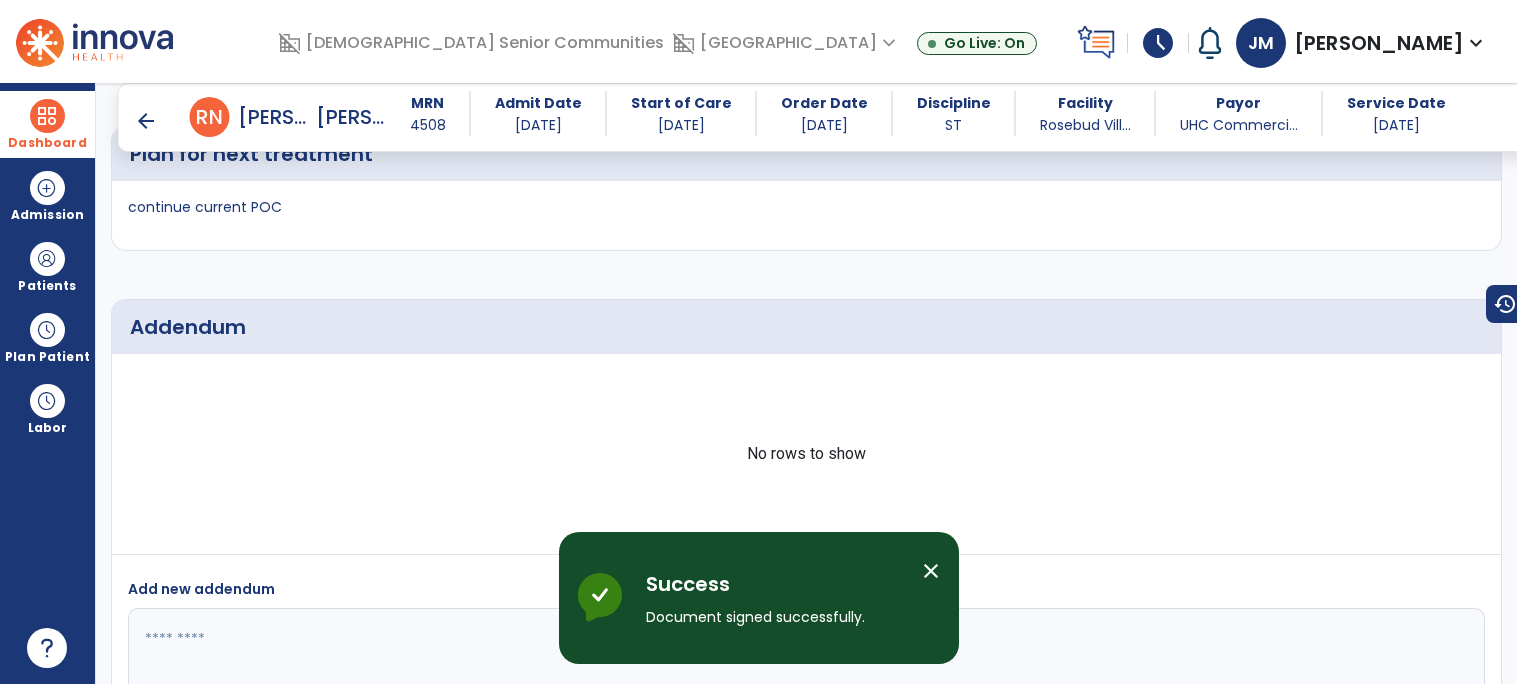 scroll, scrollTop: 2669, scrollLeft: 0, axis: vertical 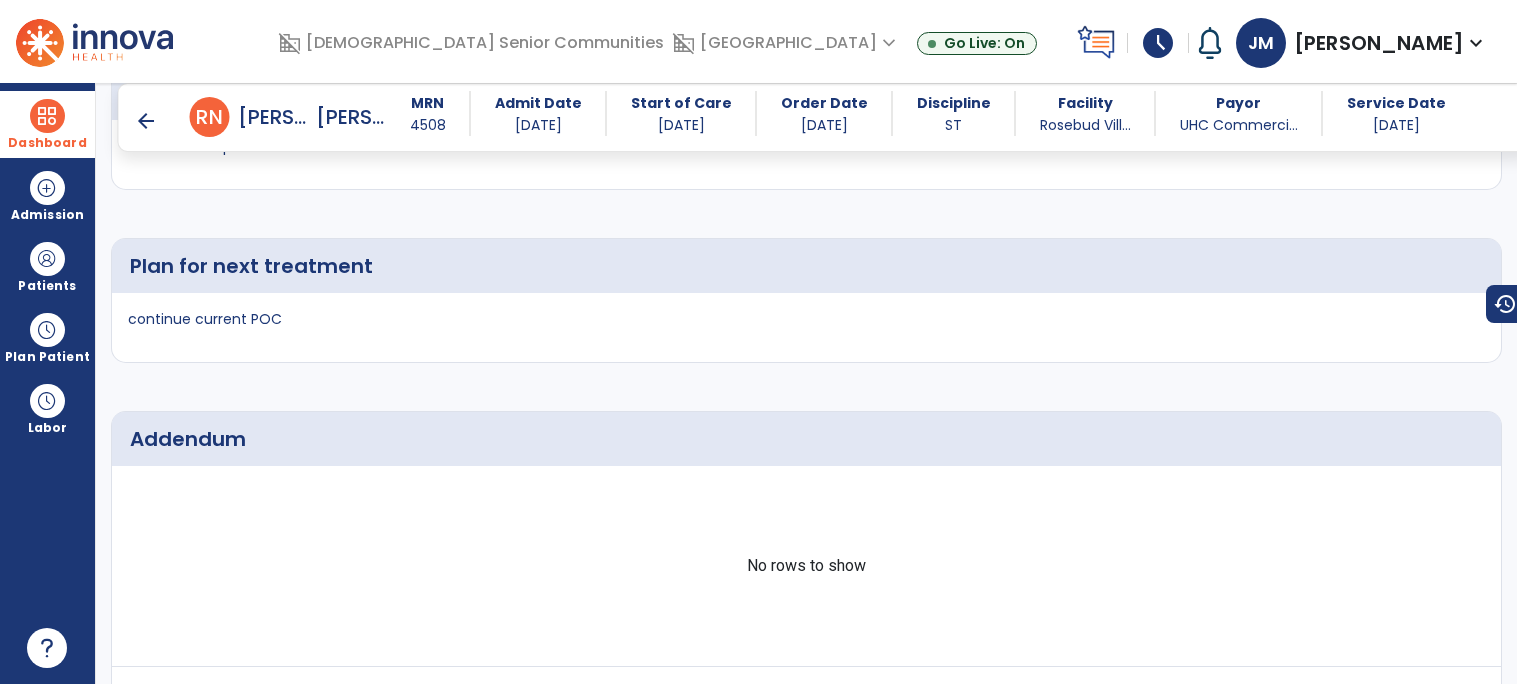 click on "arrow_back" at bounding box center [146, 121] 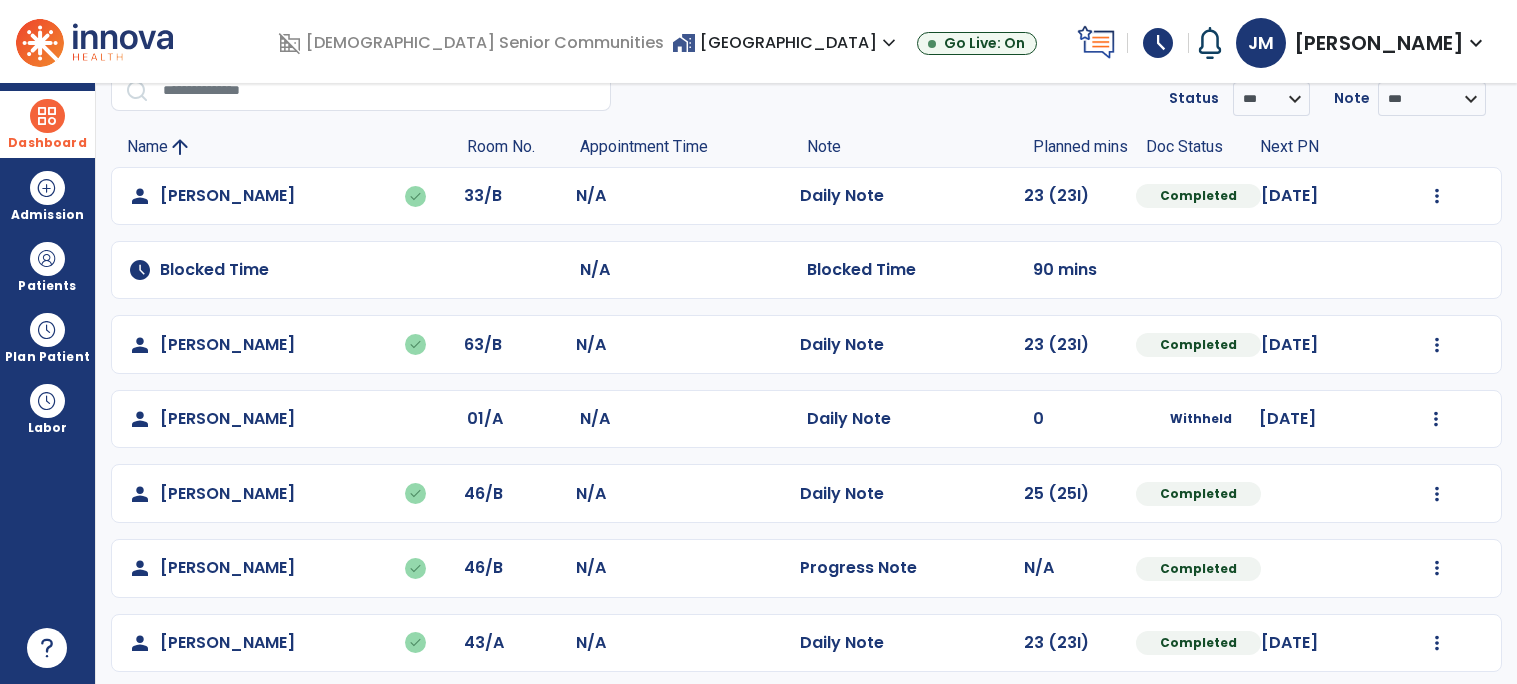 scroll, scrollTop: 0, scrollLeft: 0, axis: both 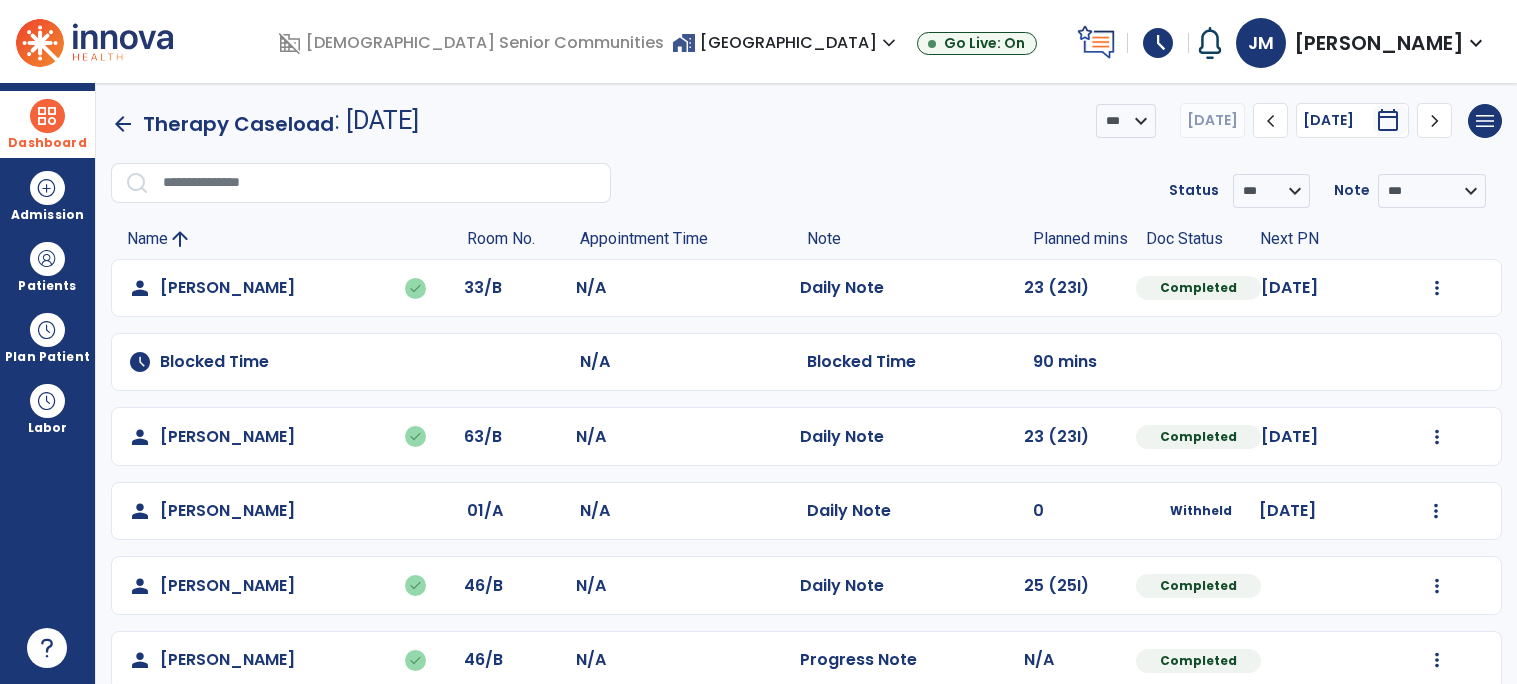 click on "arrow_back" 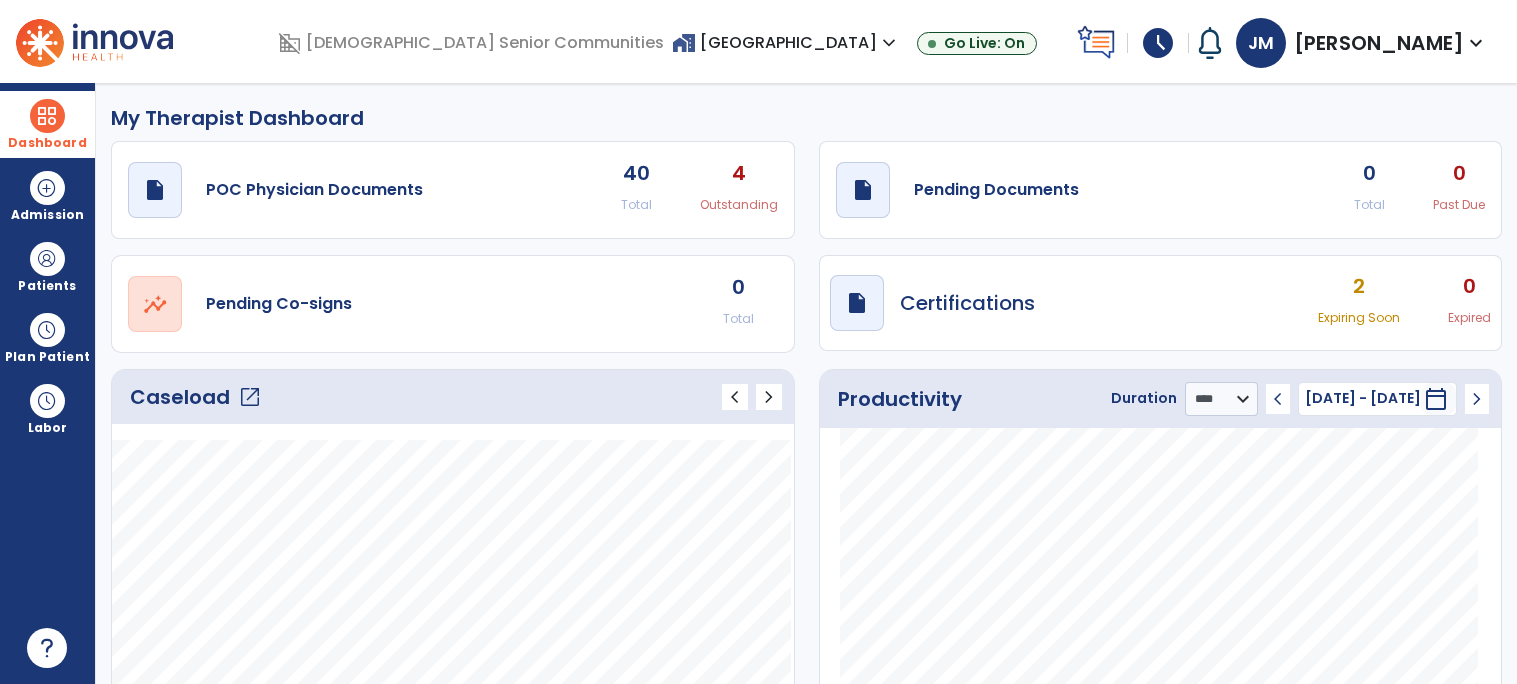 click on "Dashboard" at bounding box center [47, 124] 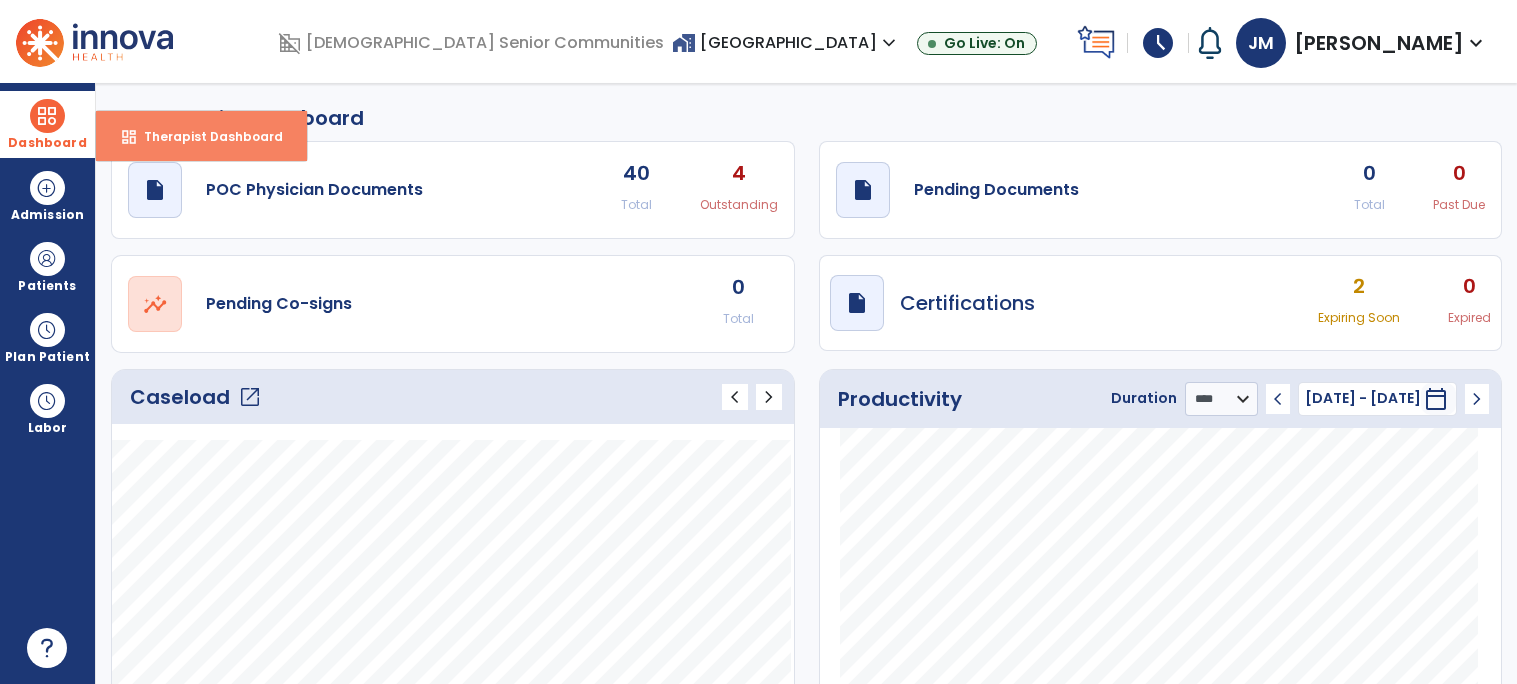 click on "Therapist Dashboard" at bounding box center (205, 136) 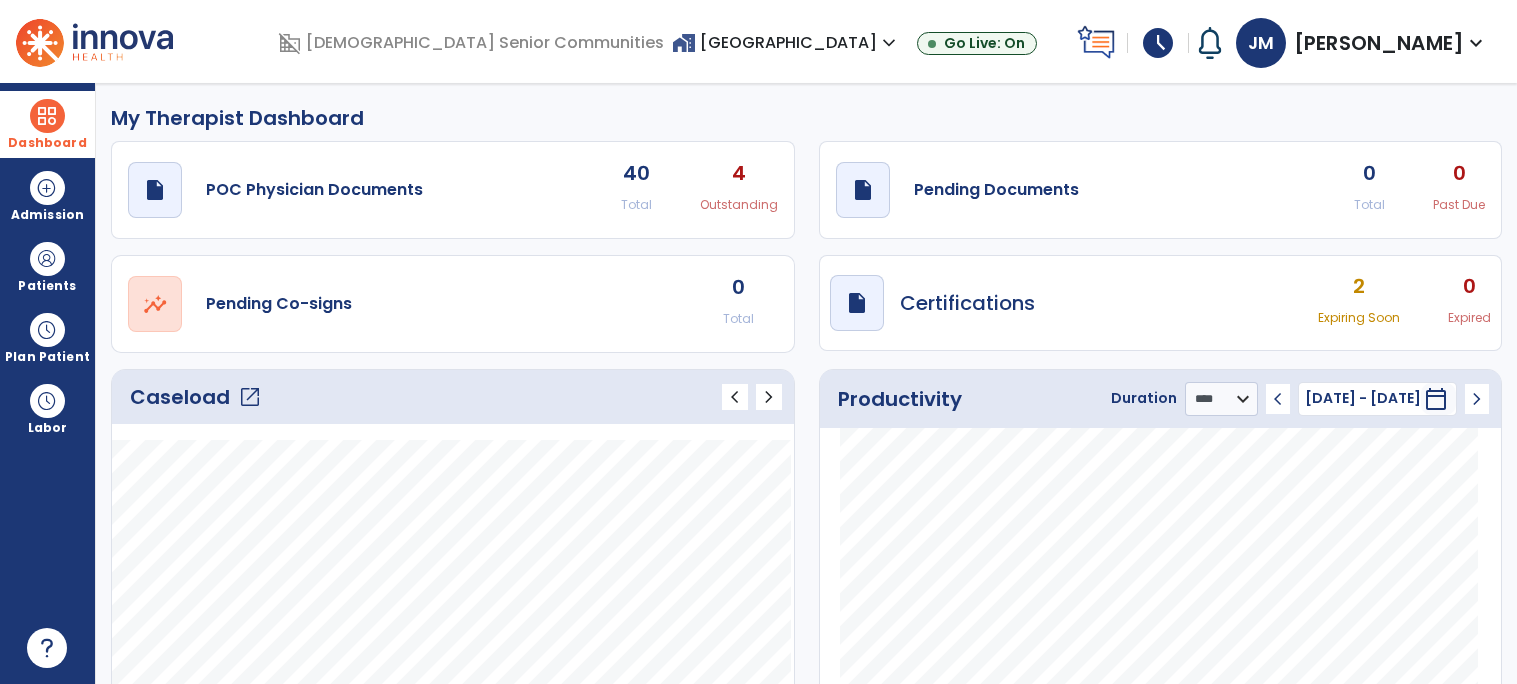 click on "Caseload   open_in_new" 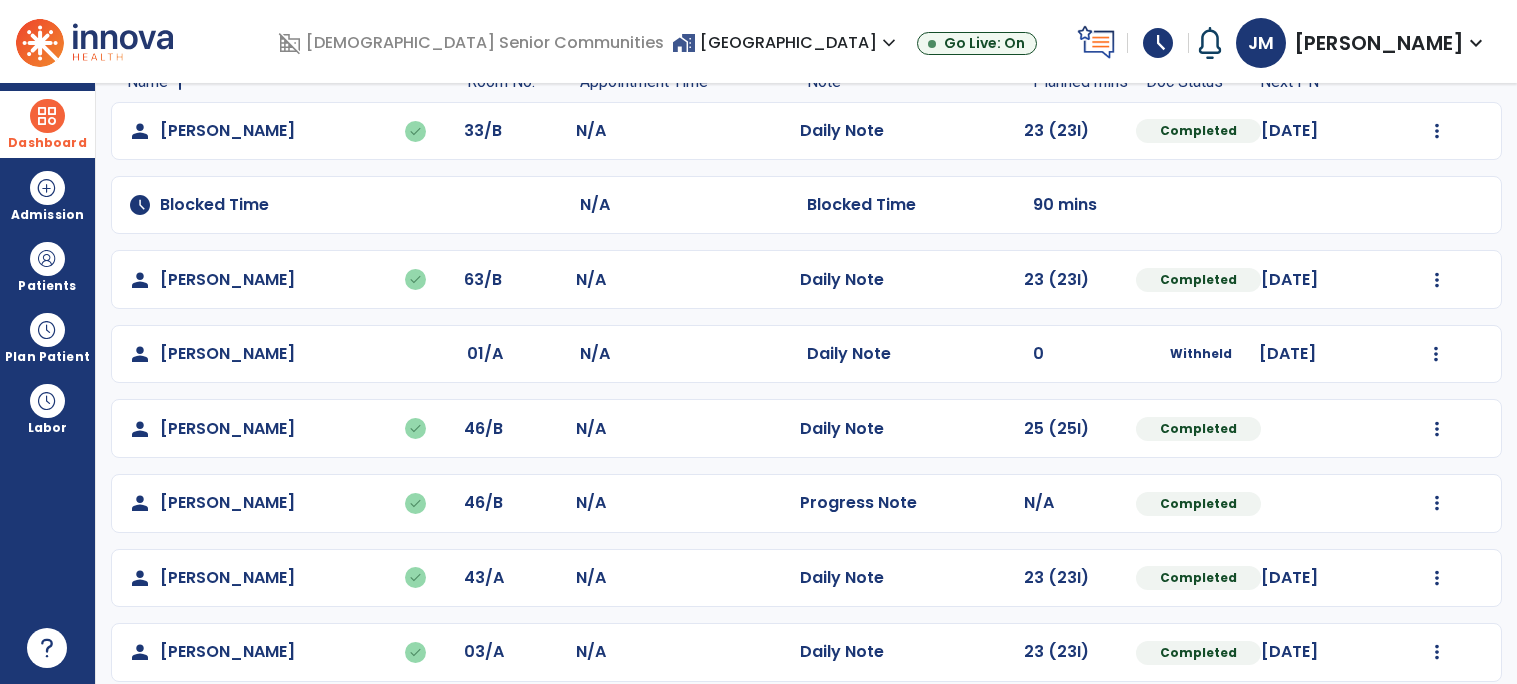 scroll, scrollTop: 0, scrollLeft: 0, axis: both 